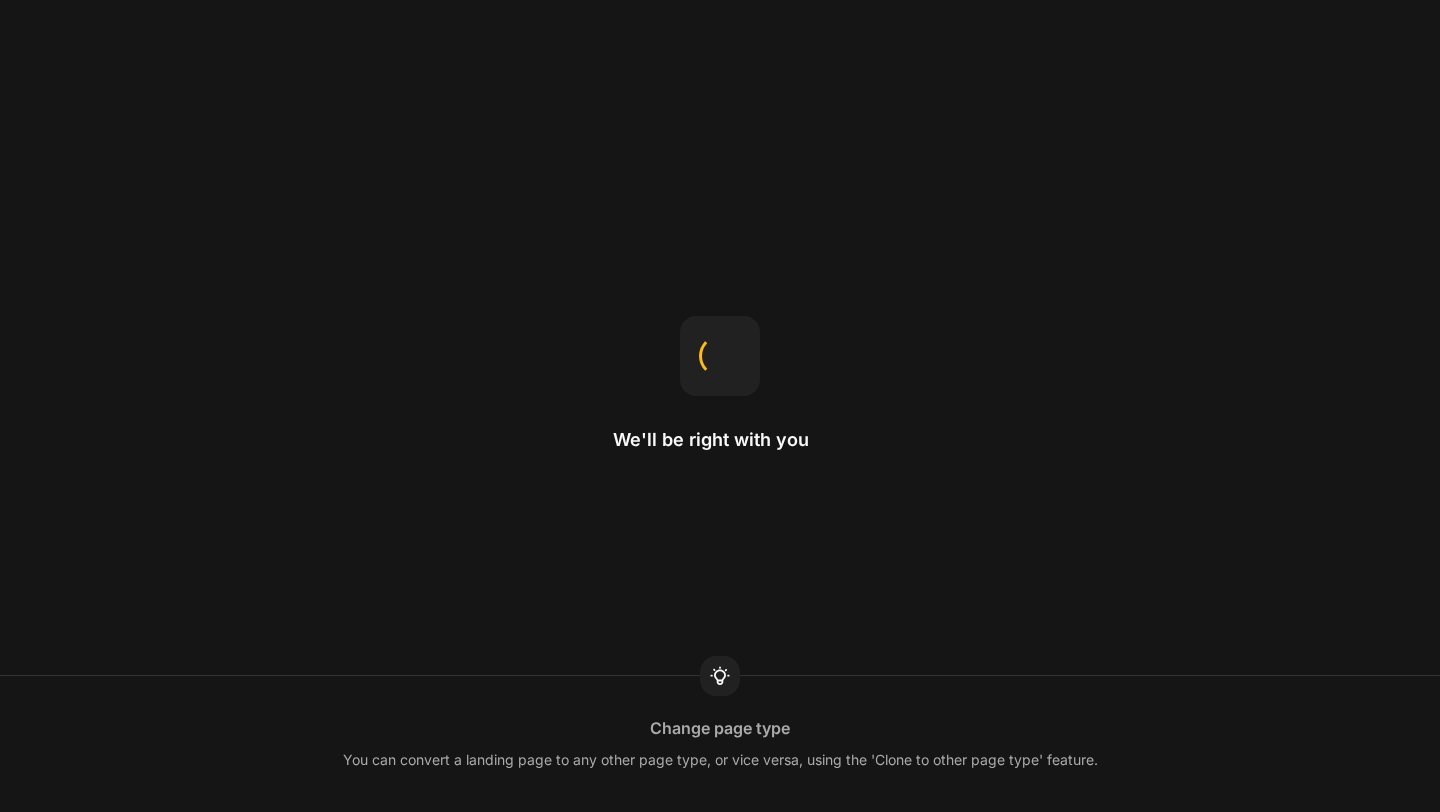 scroll, scrollTop: 0, scrollLeft: 0, axis: both 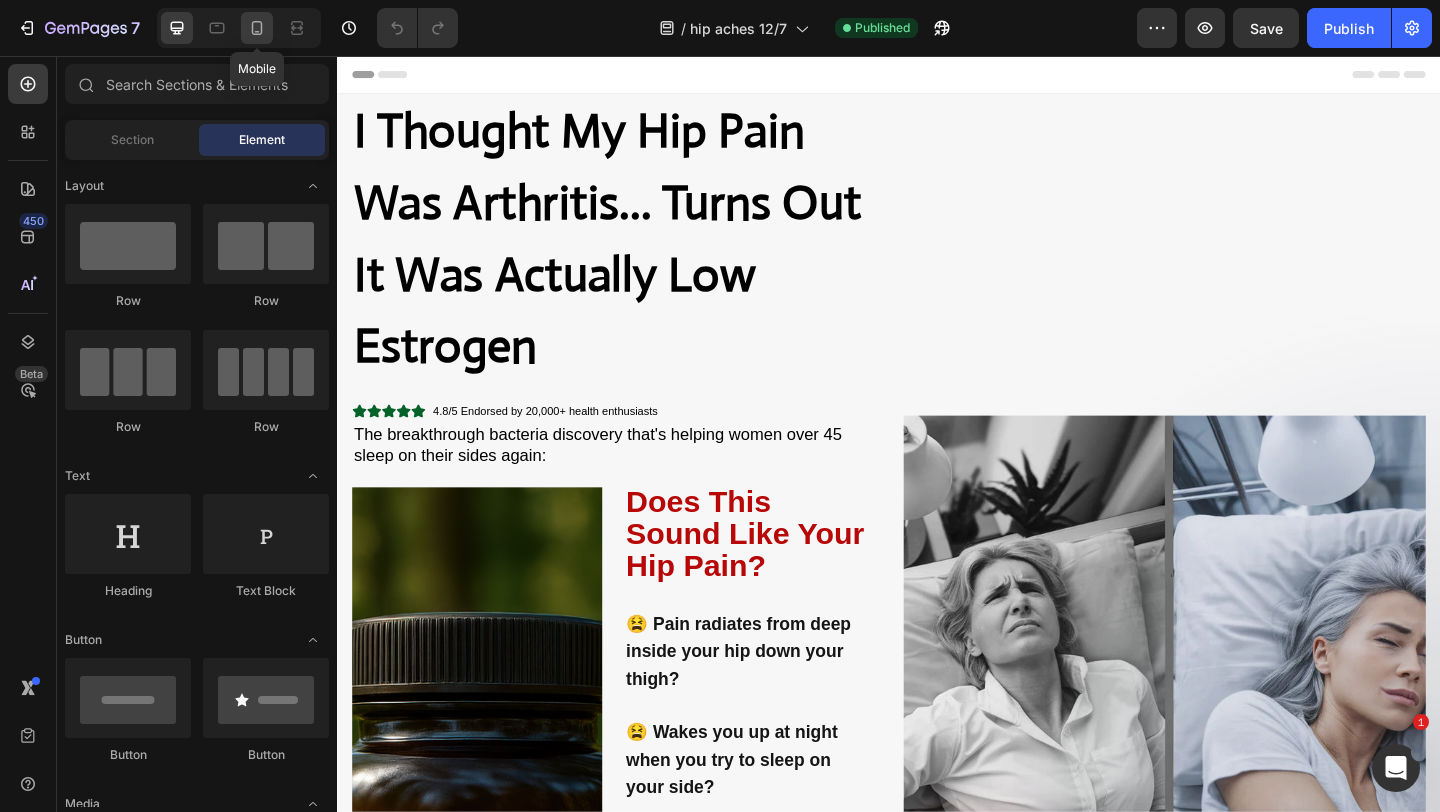 click 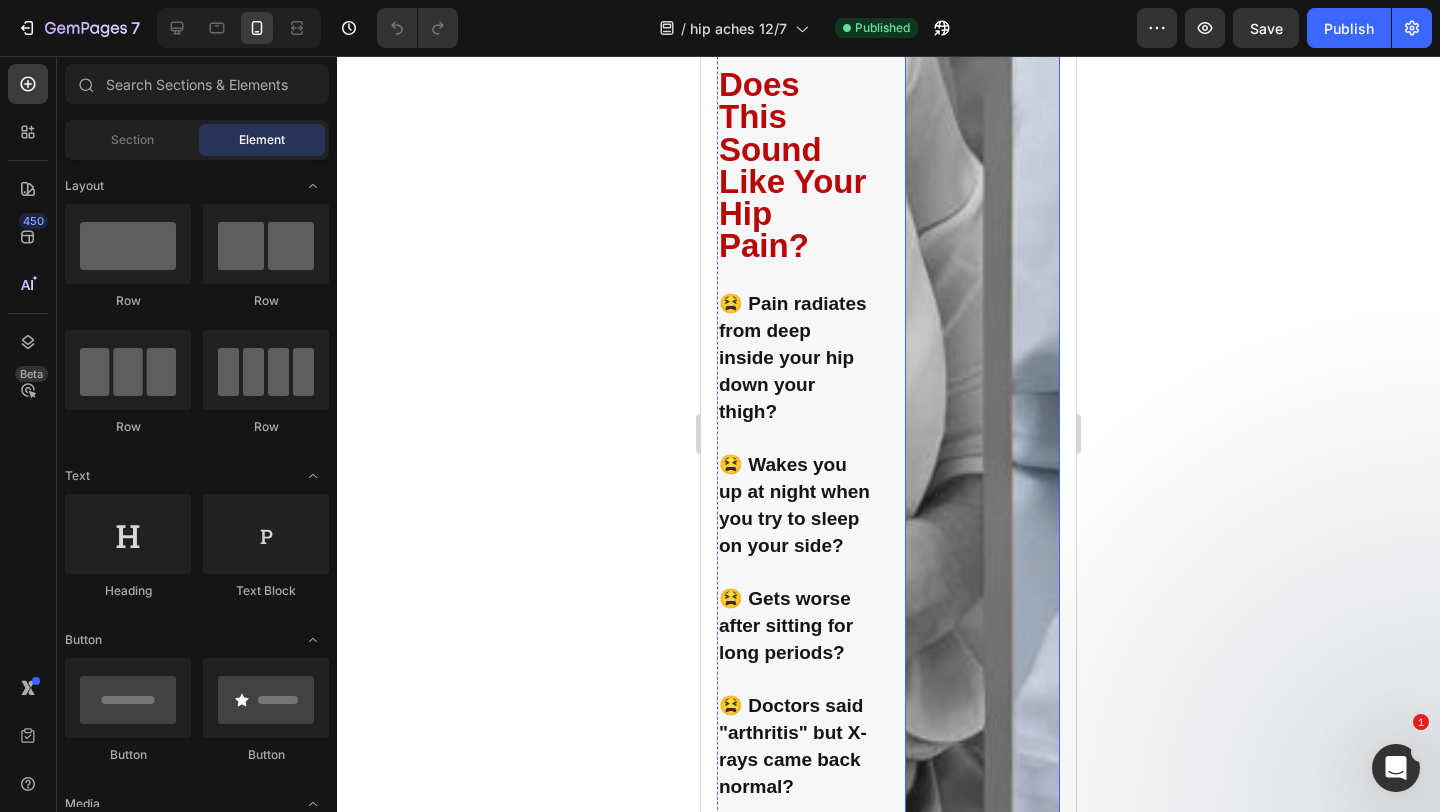 scroll, scrollTop: 765, scrollLeft: 0, axis: vertical 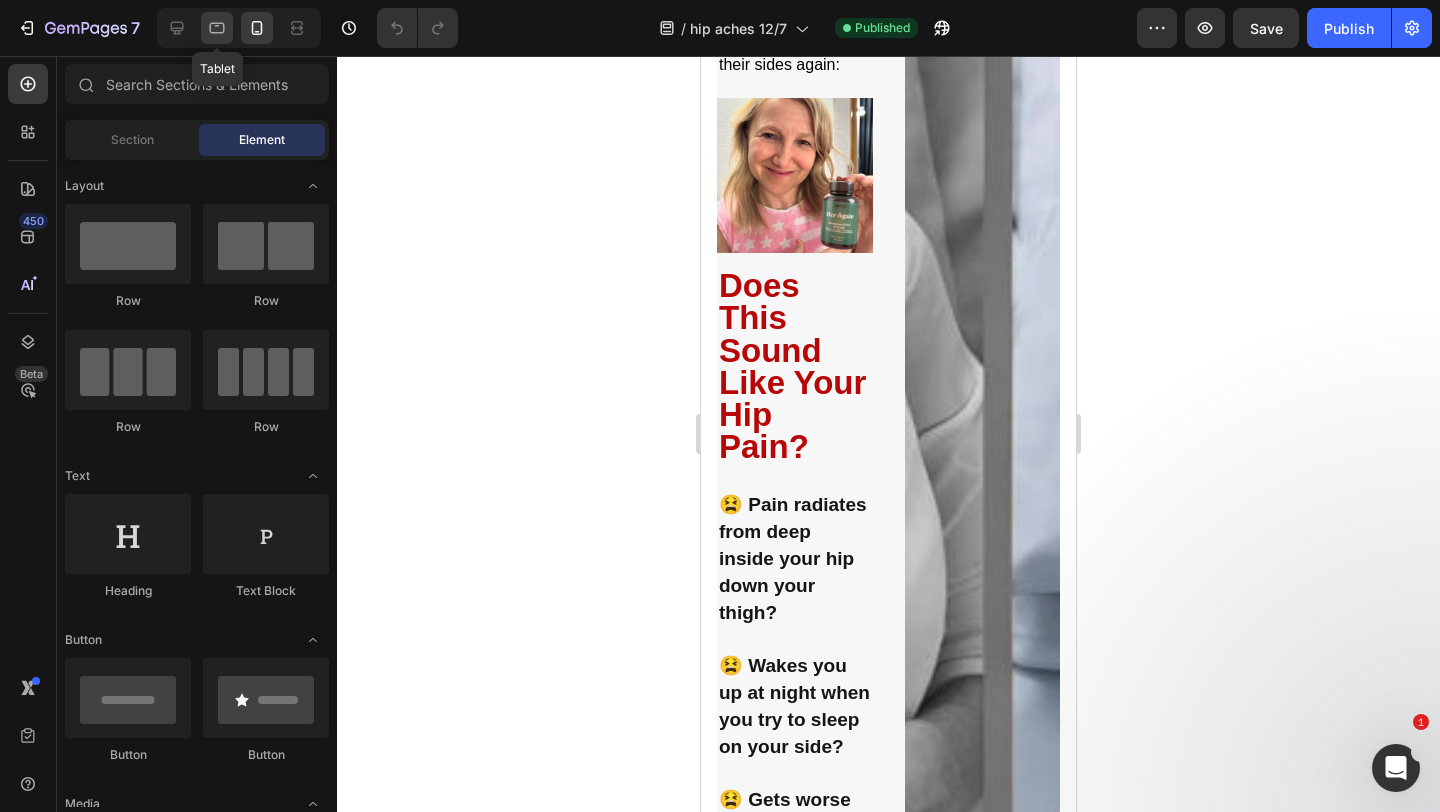 click 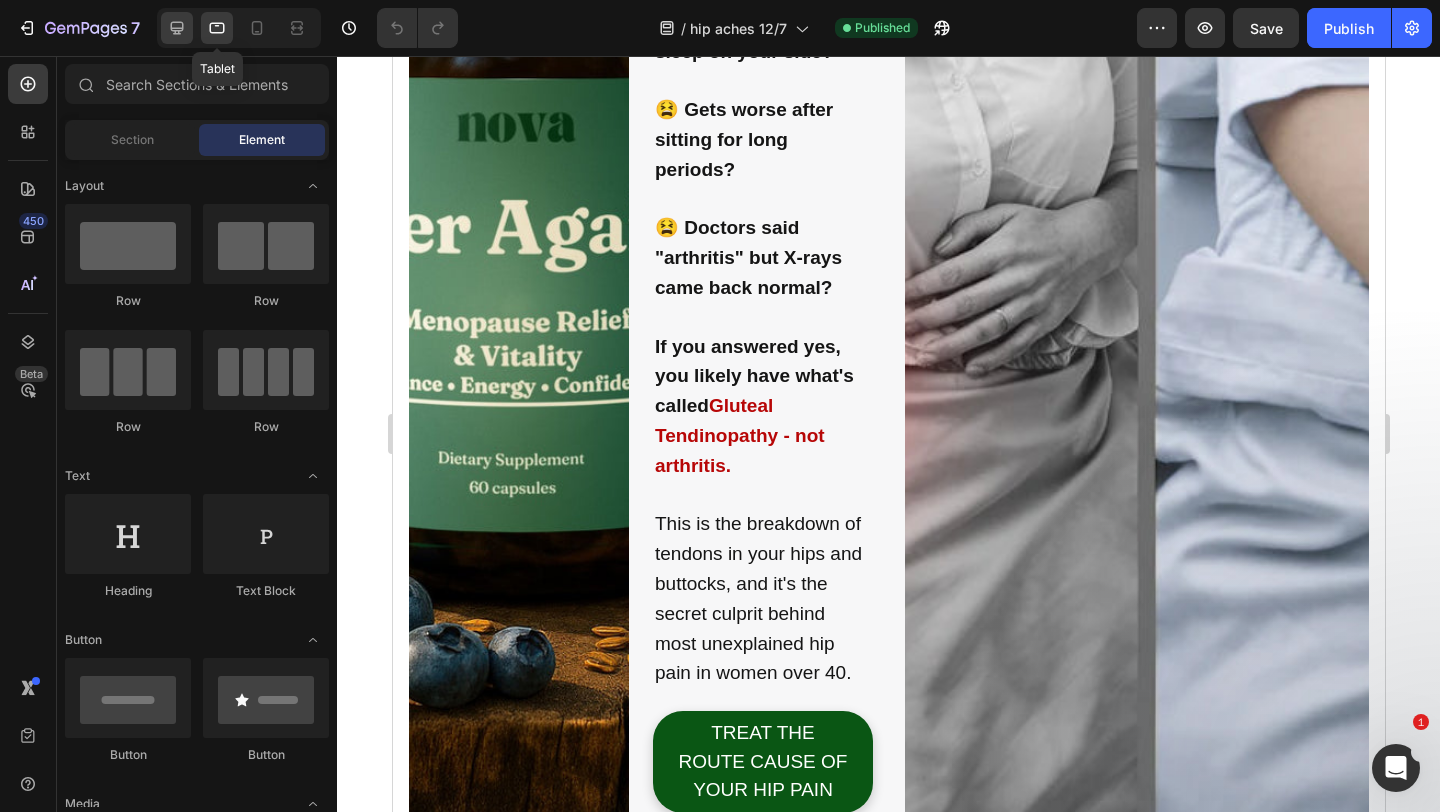 scroll, scrollTop: 340, scrollLeft: 0, axis: vertical 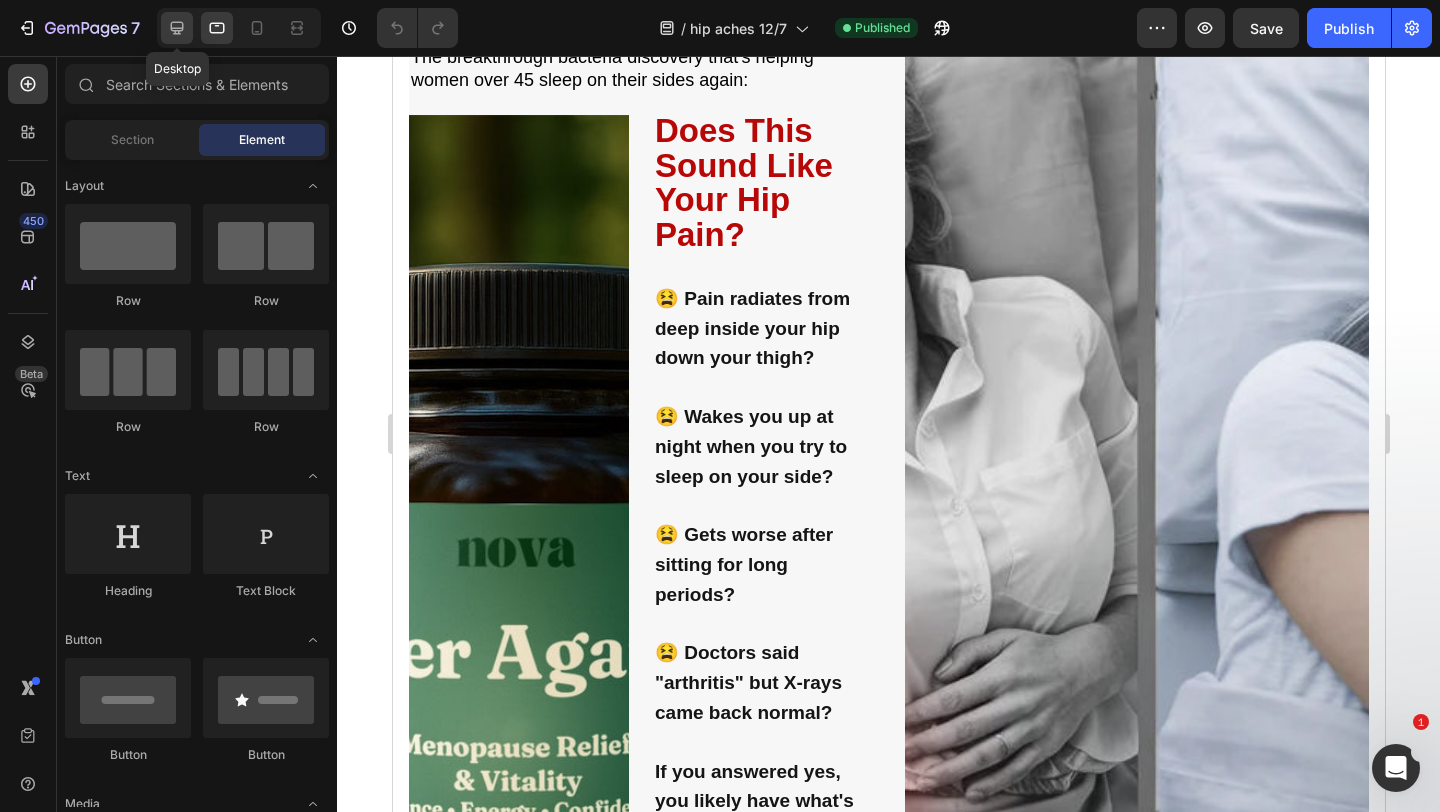 click 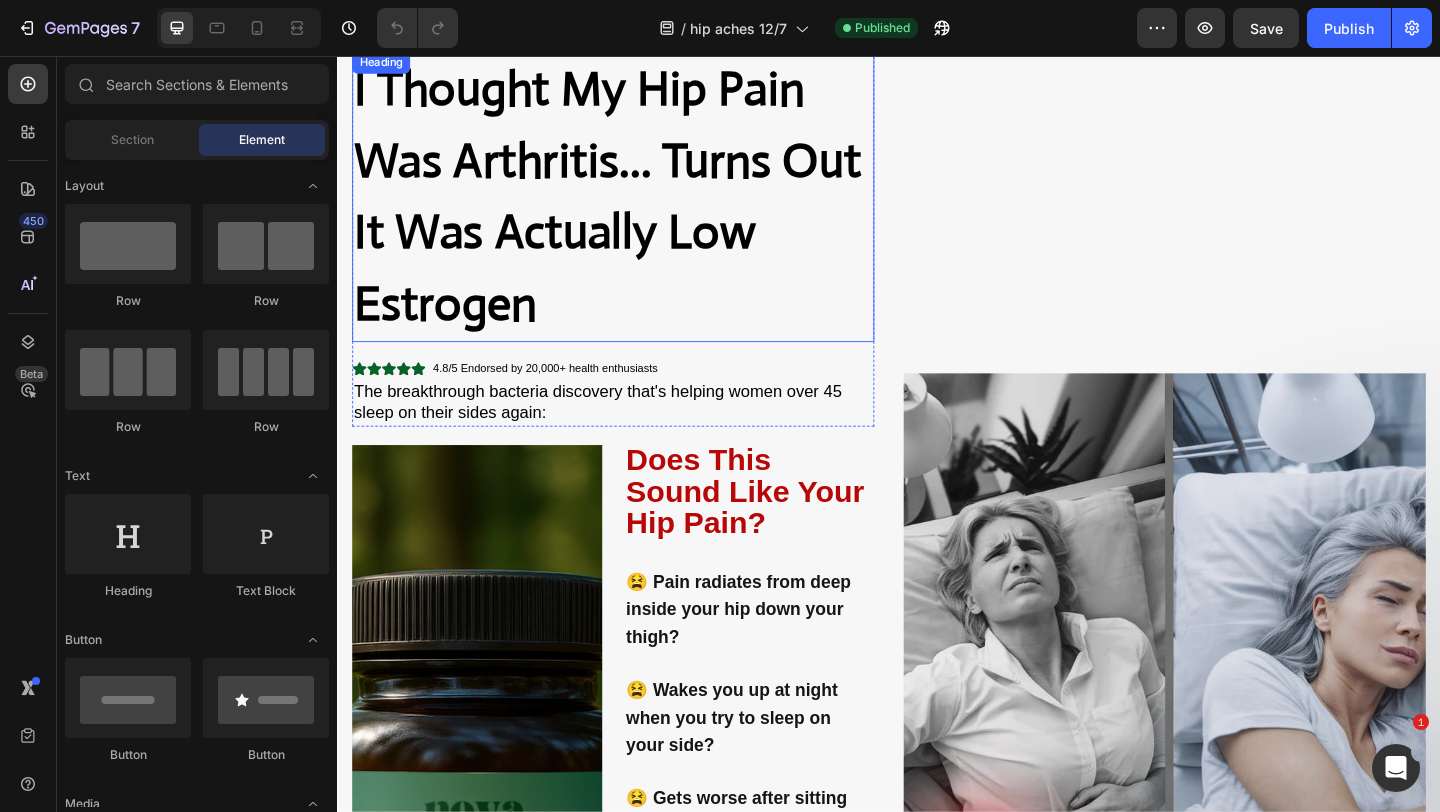 scroll, scrollTop: 36, scrollLeft: 0, axis: vertical 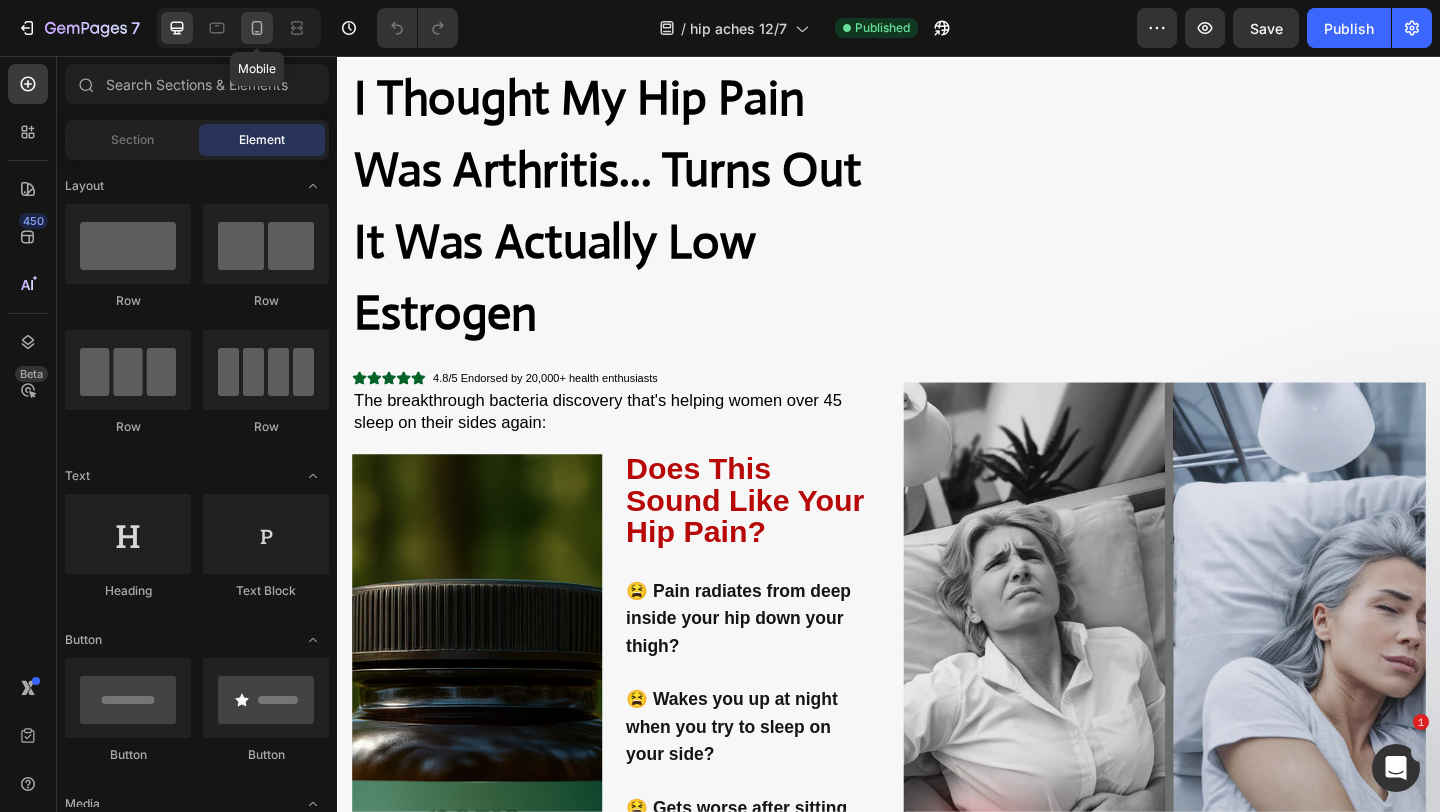click 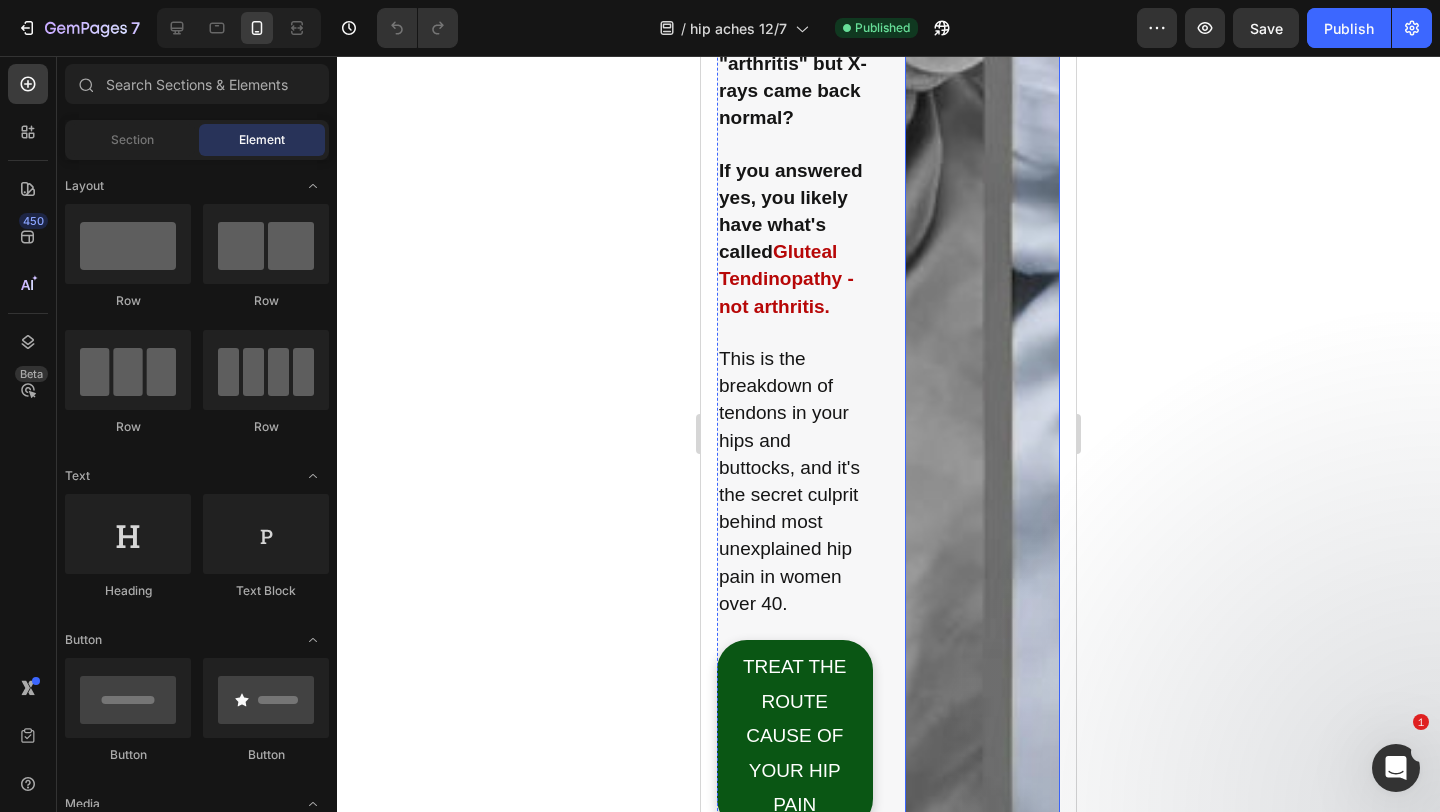 scroll, scrollTop: 1890, scrollLeft: 0, axis: vertical 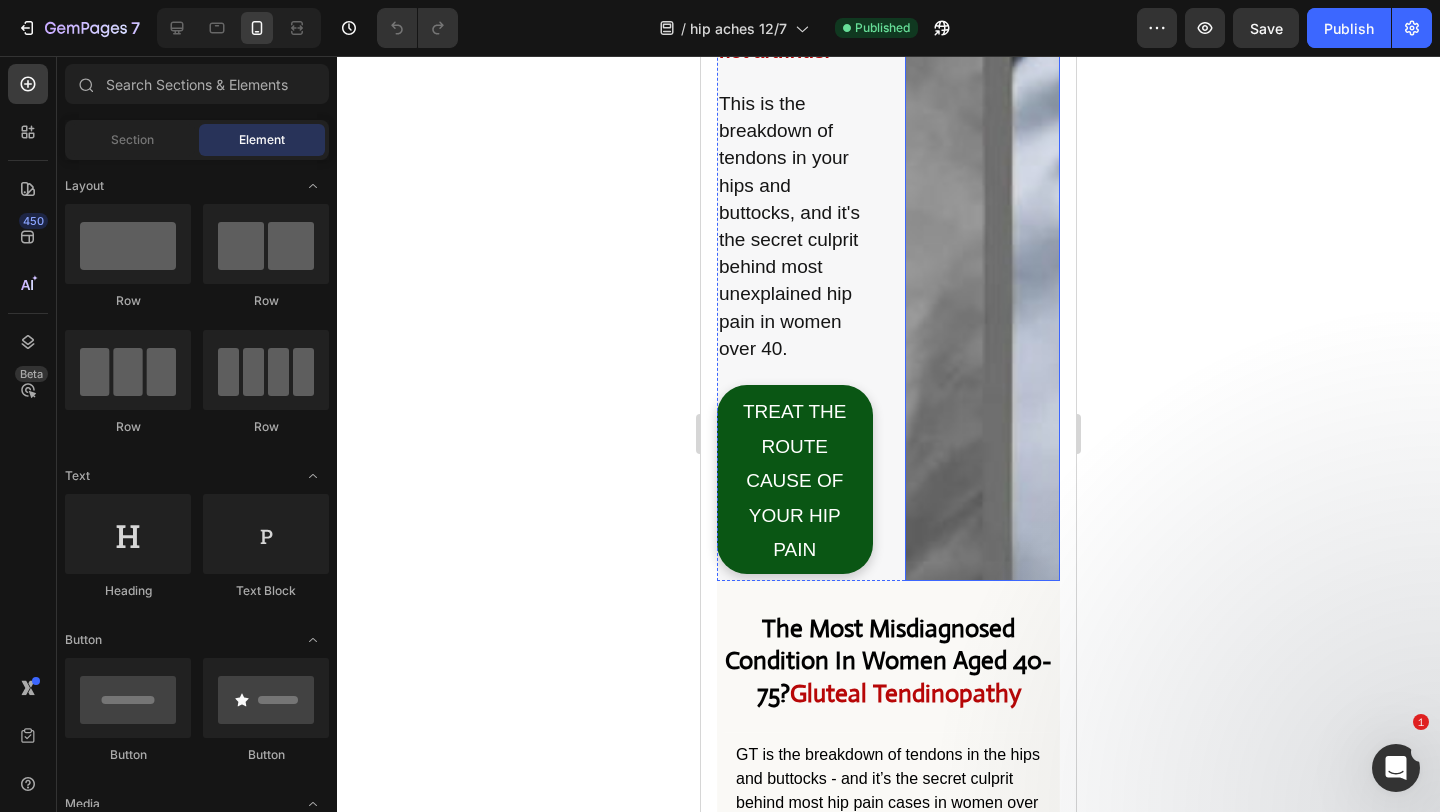 click at bounding box center (983, -606) 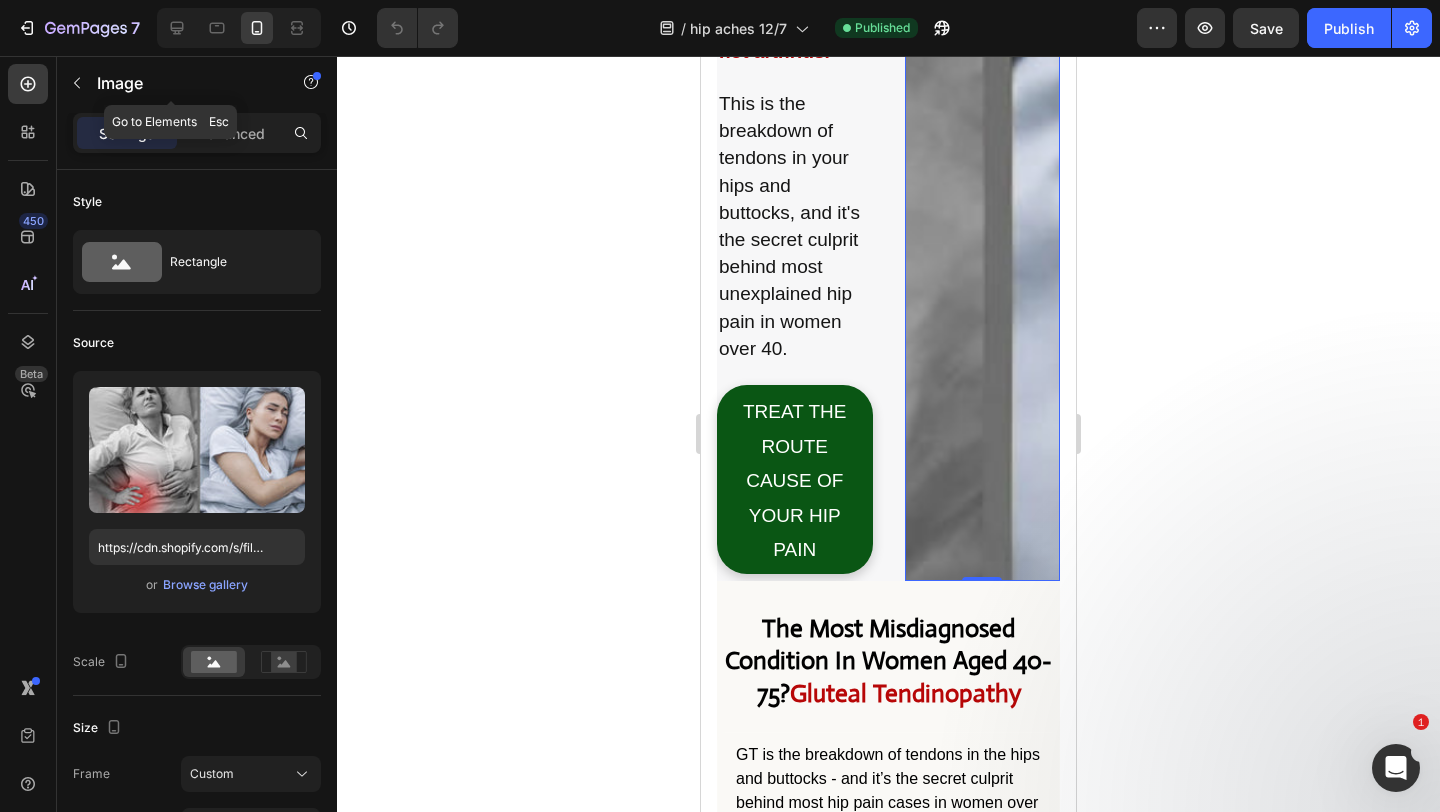 click 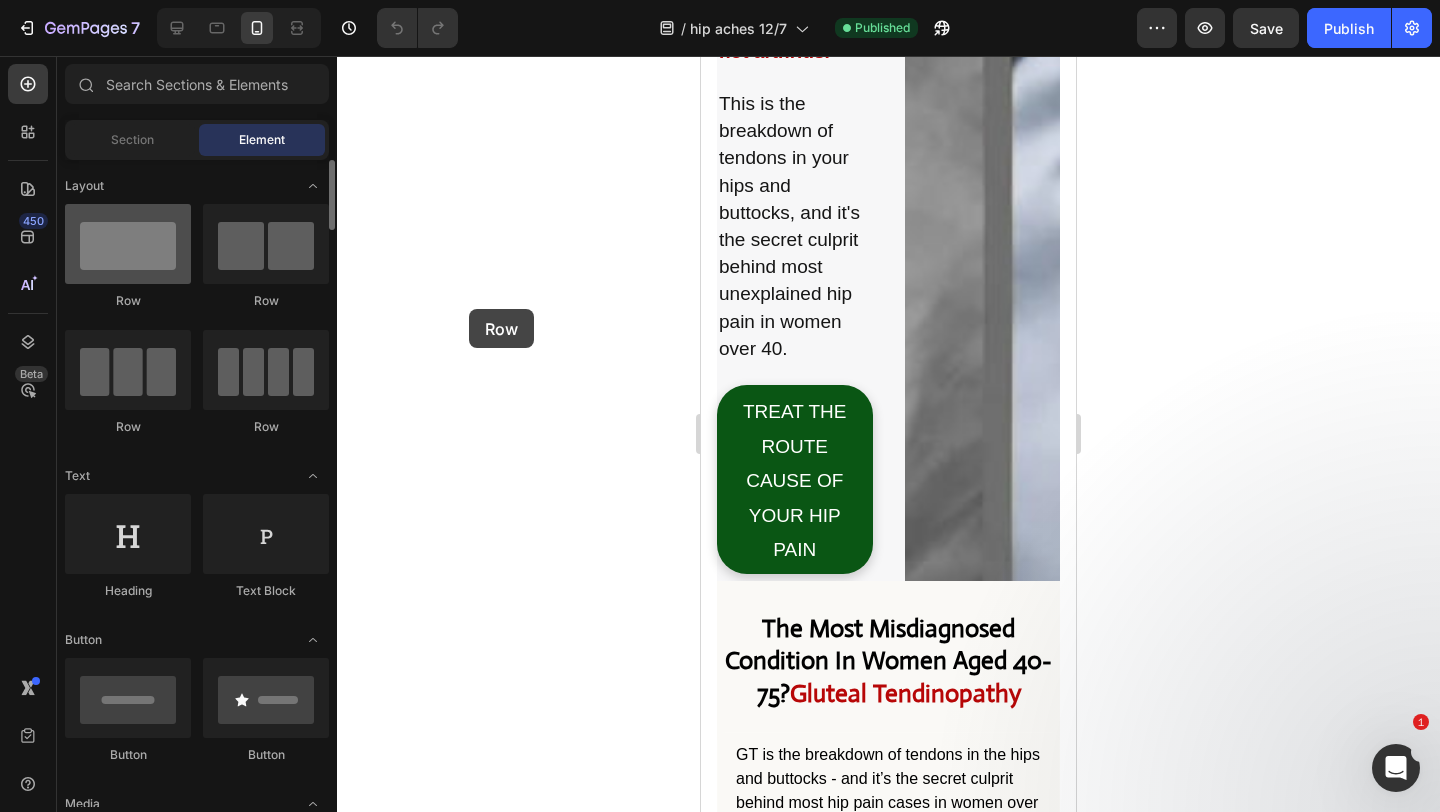 drag, startPoint x: 151, startPoint y: 236, endPoint x: 161, endPoint y: 259, distance: 25.079872 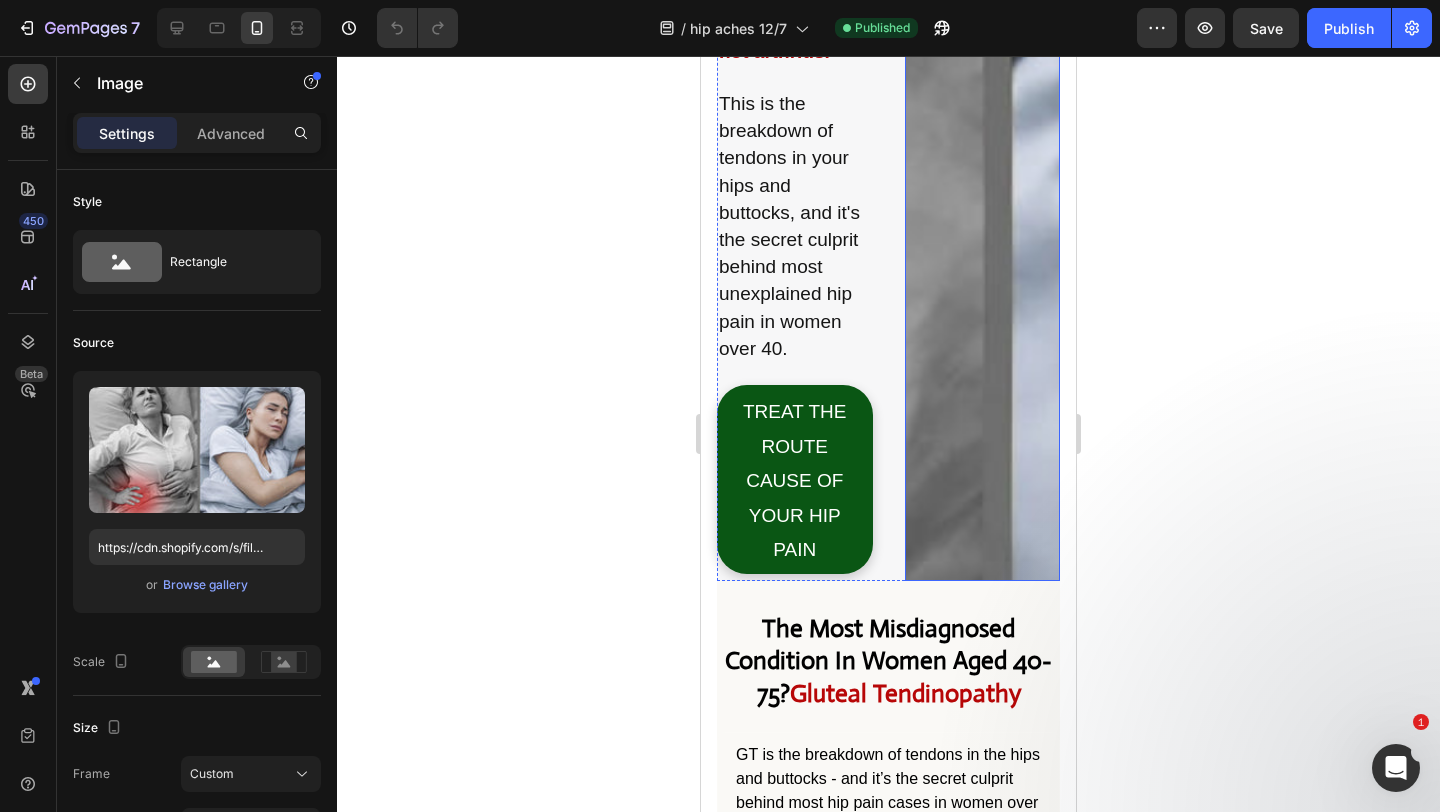 click at bounding box center [983, -606] 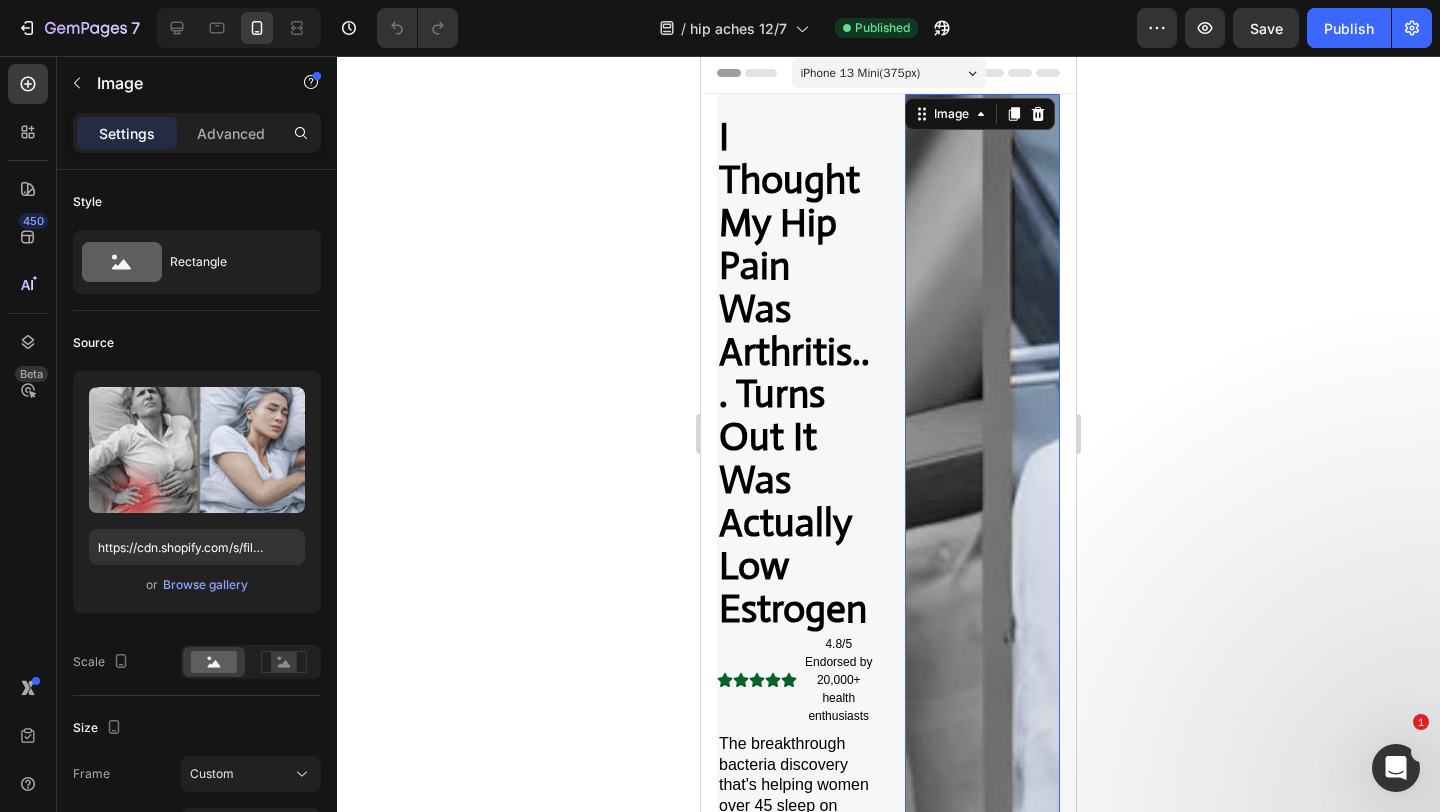 scroll, scrollTop: 0, scrollLeft: 0, axis: both 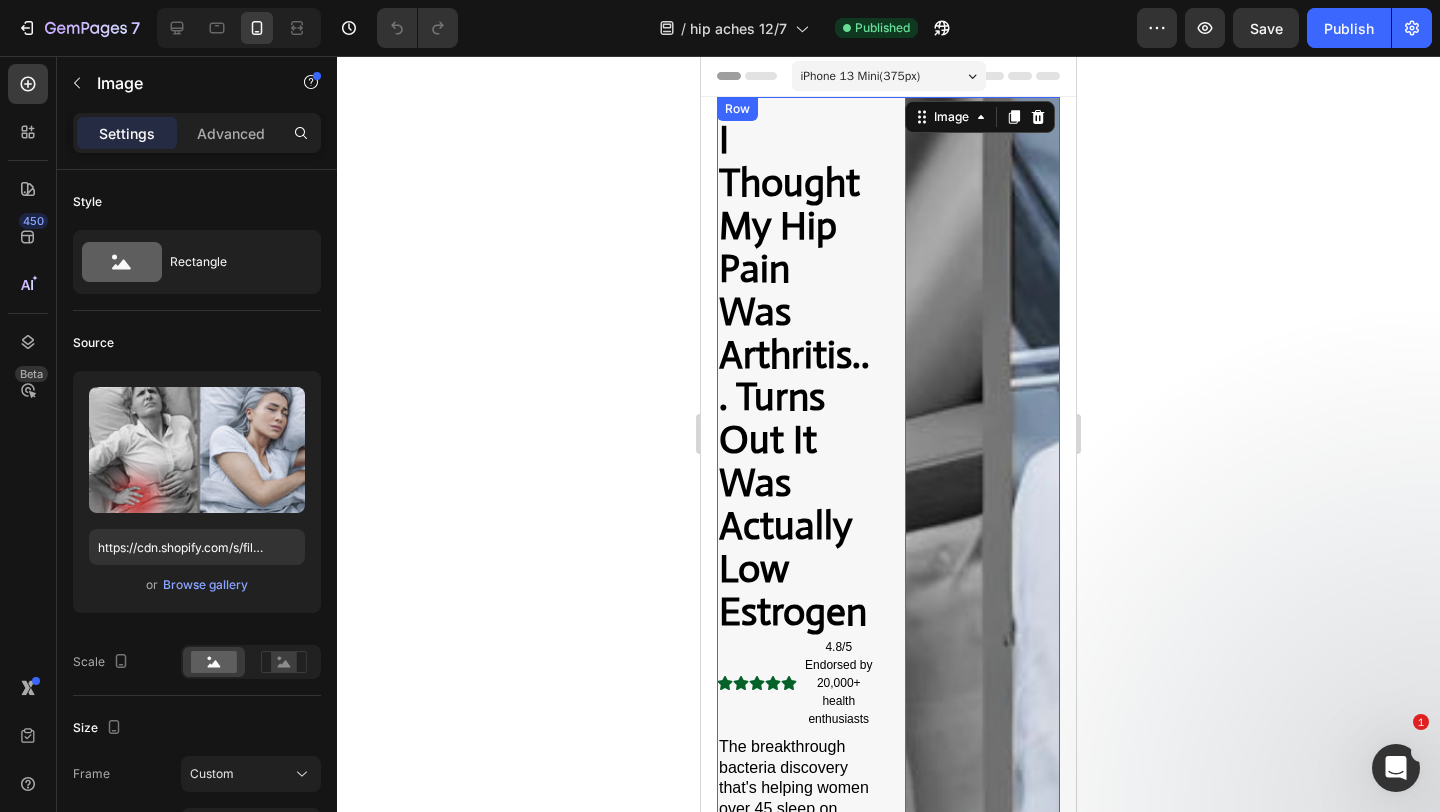 click on "I Thought My Hip Pain Was Arthritis... Turns Out It Was Actually Low Estrogen Heading
4.8/5 Endorsed by 20,000+ health enthusiasts
Custom Code The breakthrough bacteria discovery that's helping women over 45 sleep on their sides again: Text Block Row Image Does This Sound Like Your Hip Pain?  😫 Pain radiates from deep inside your hip down your thigh?    😫 Wakes you up at night when you try to sleep on your side?   😫 Gets worse after sitting for long periods?   😫 Doctors said "arthritis" but X-rays came back normal?   If you answered yes, you likely have what's called  Gluteal Tendinopathy - not arthritis. Text Block TREAT THE ROUTE CAUSE OF YOUR HIP PAIN Button Row Row Row Image   0 Row" at bounding box center (888, 1284) 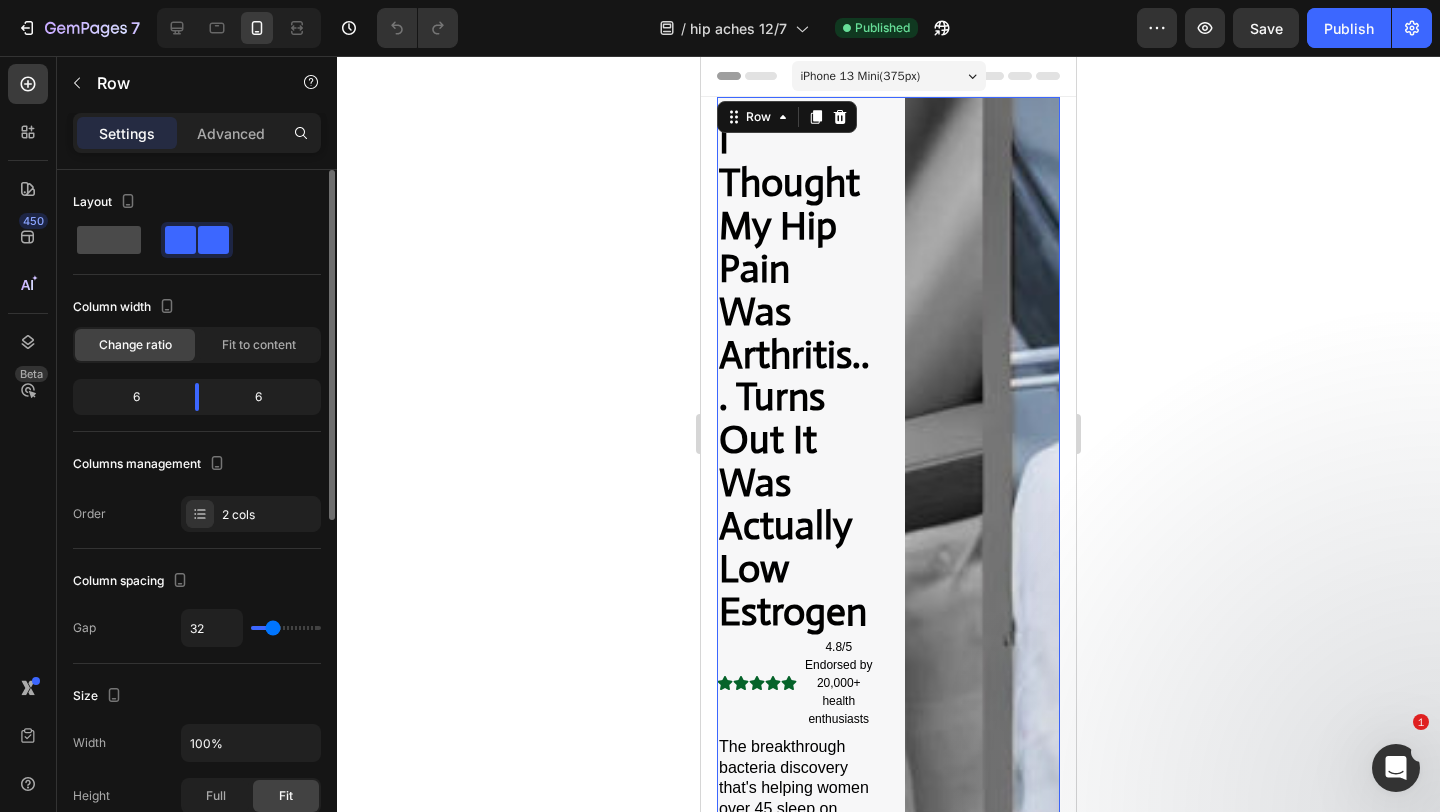 click 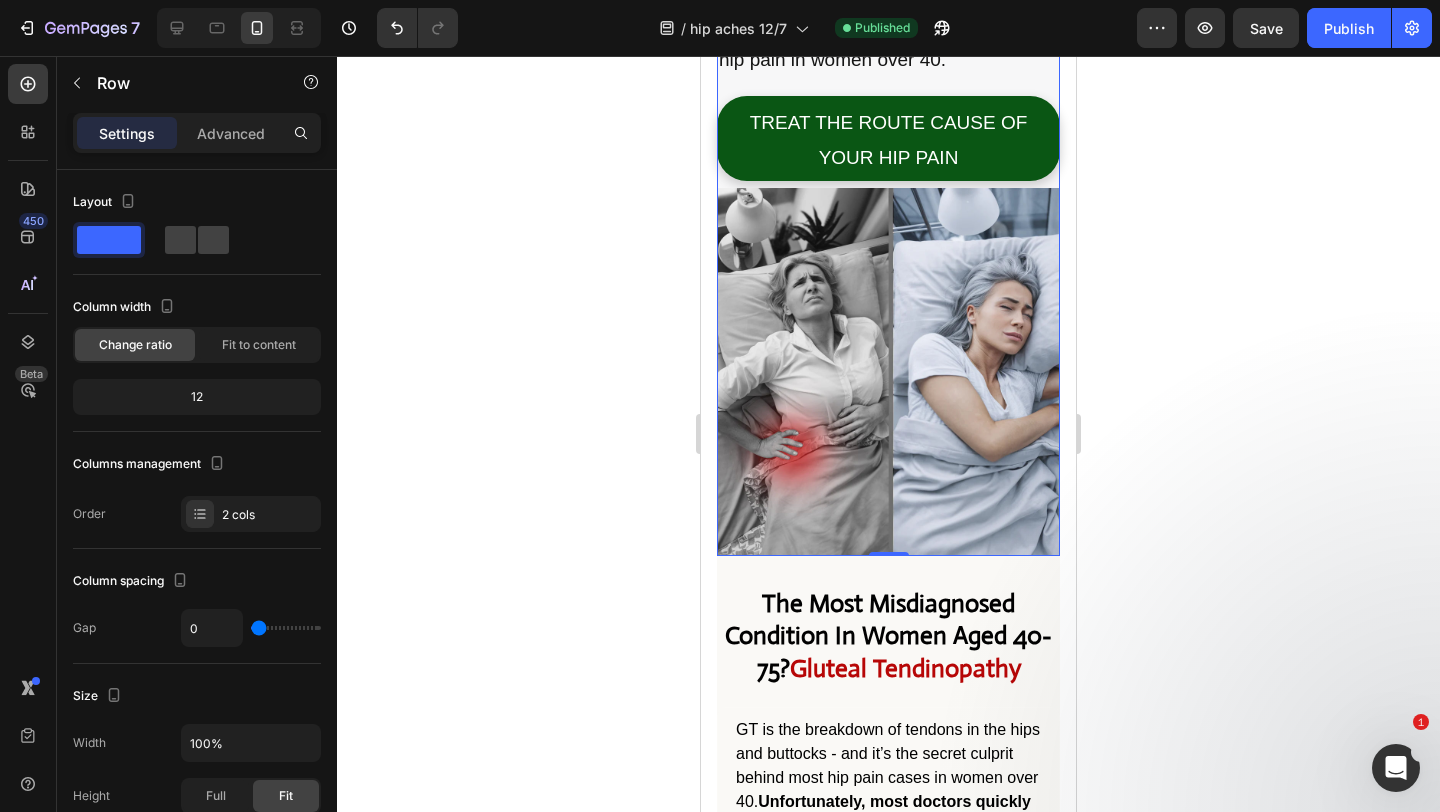 scroll, scrollTop: 1370, scrollLeft: 0, axis: vertical 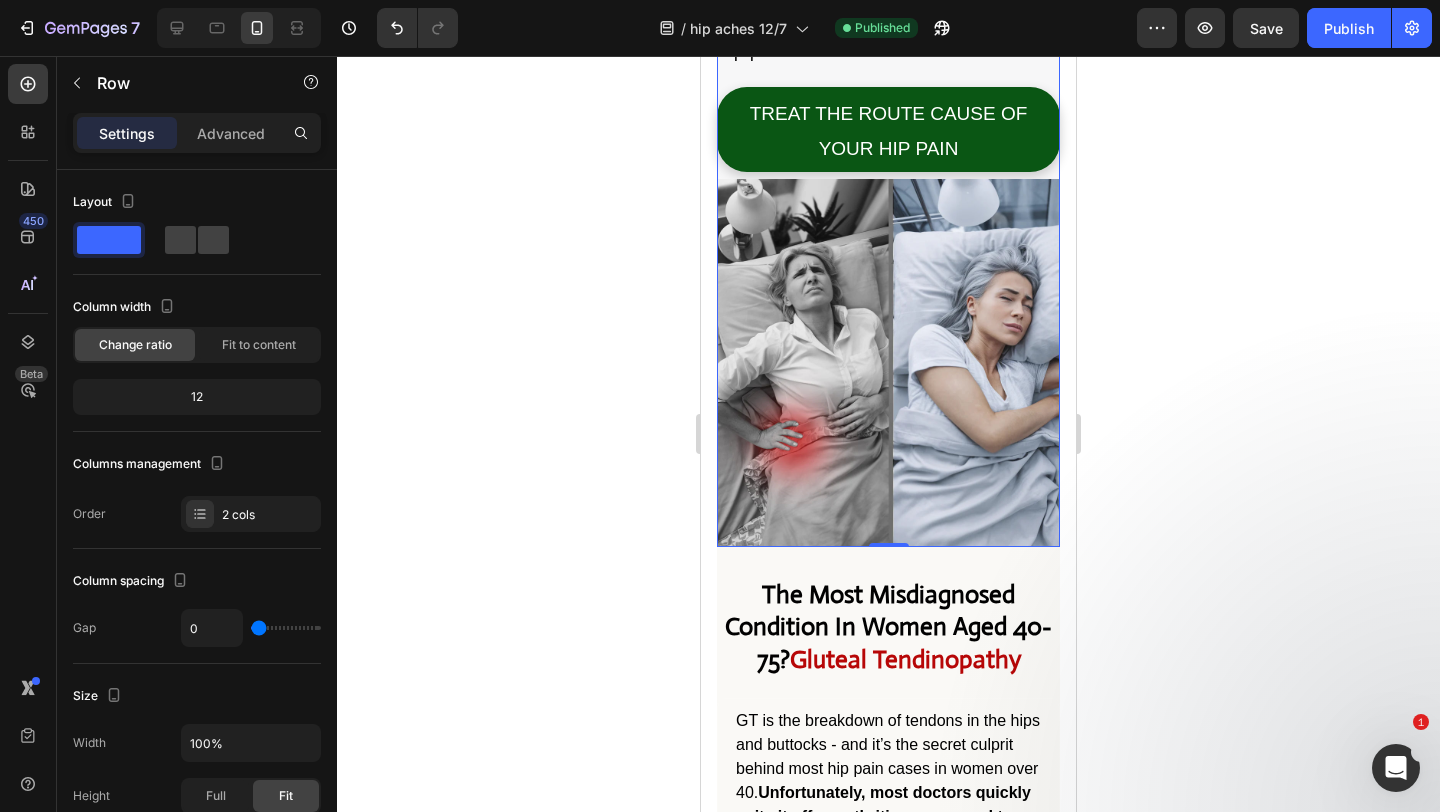 click 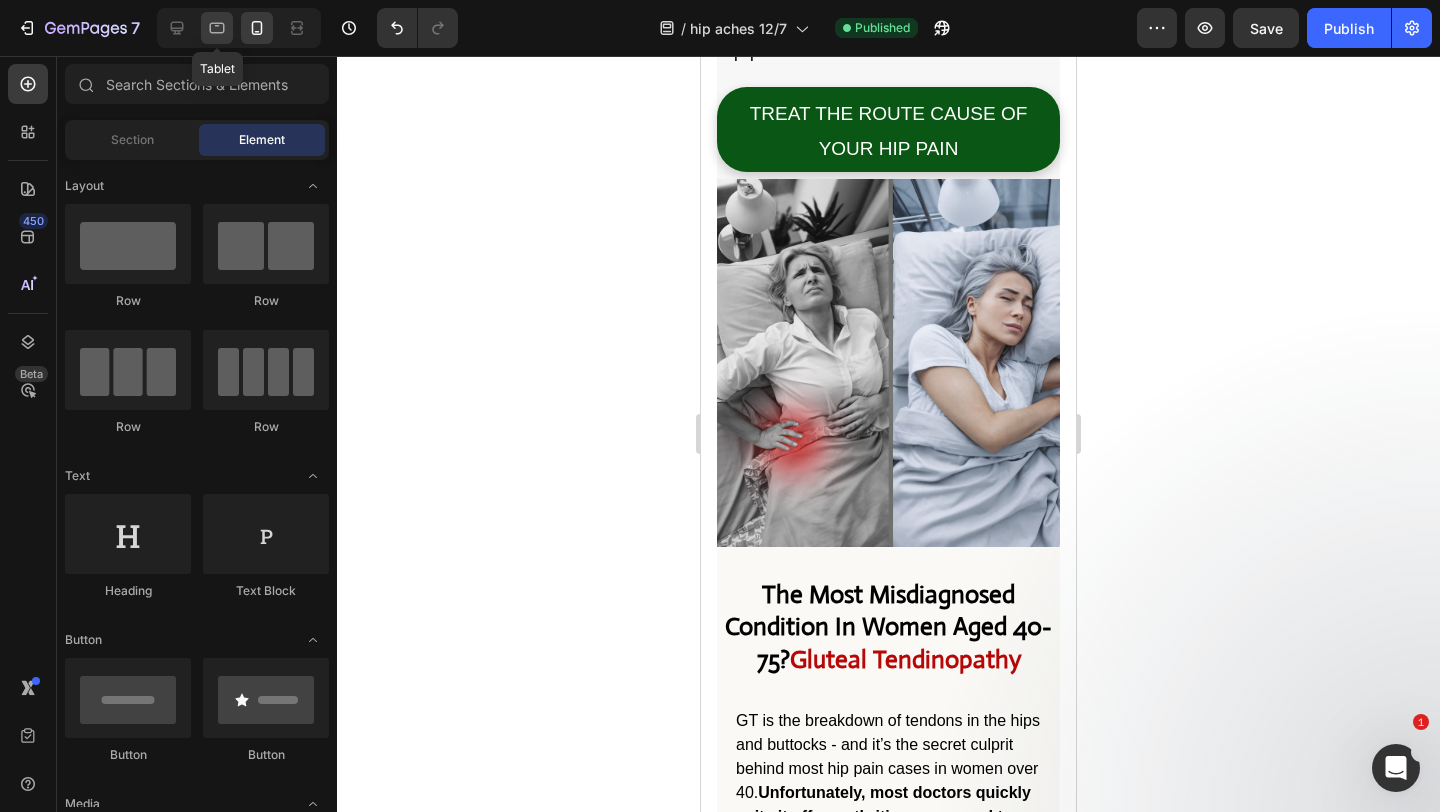 click 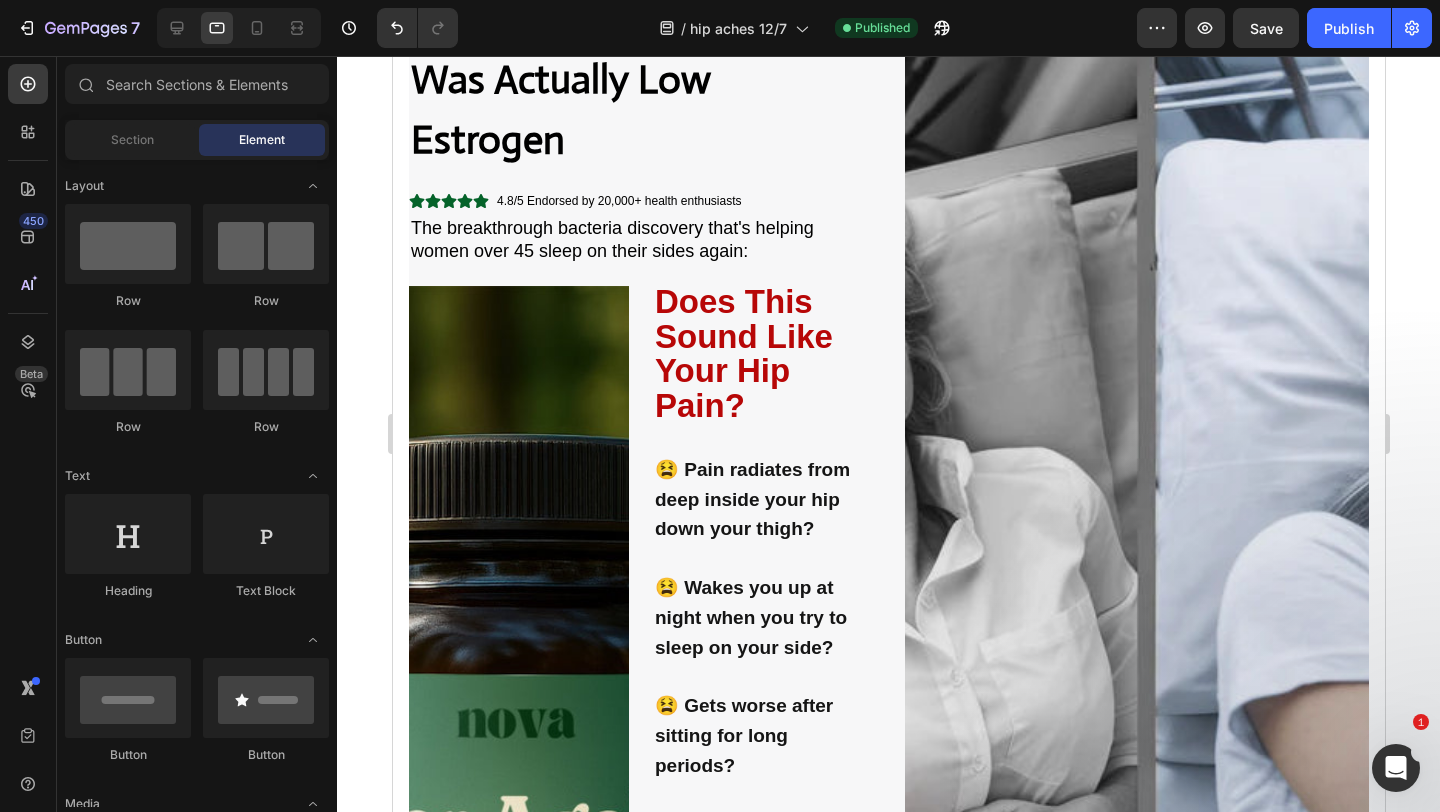 scroll, scrollTop: 0, scrollLeft: 0, axis: both 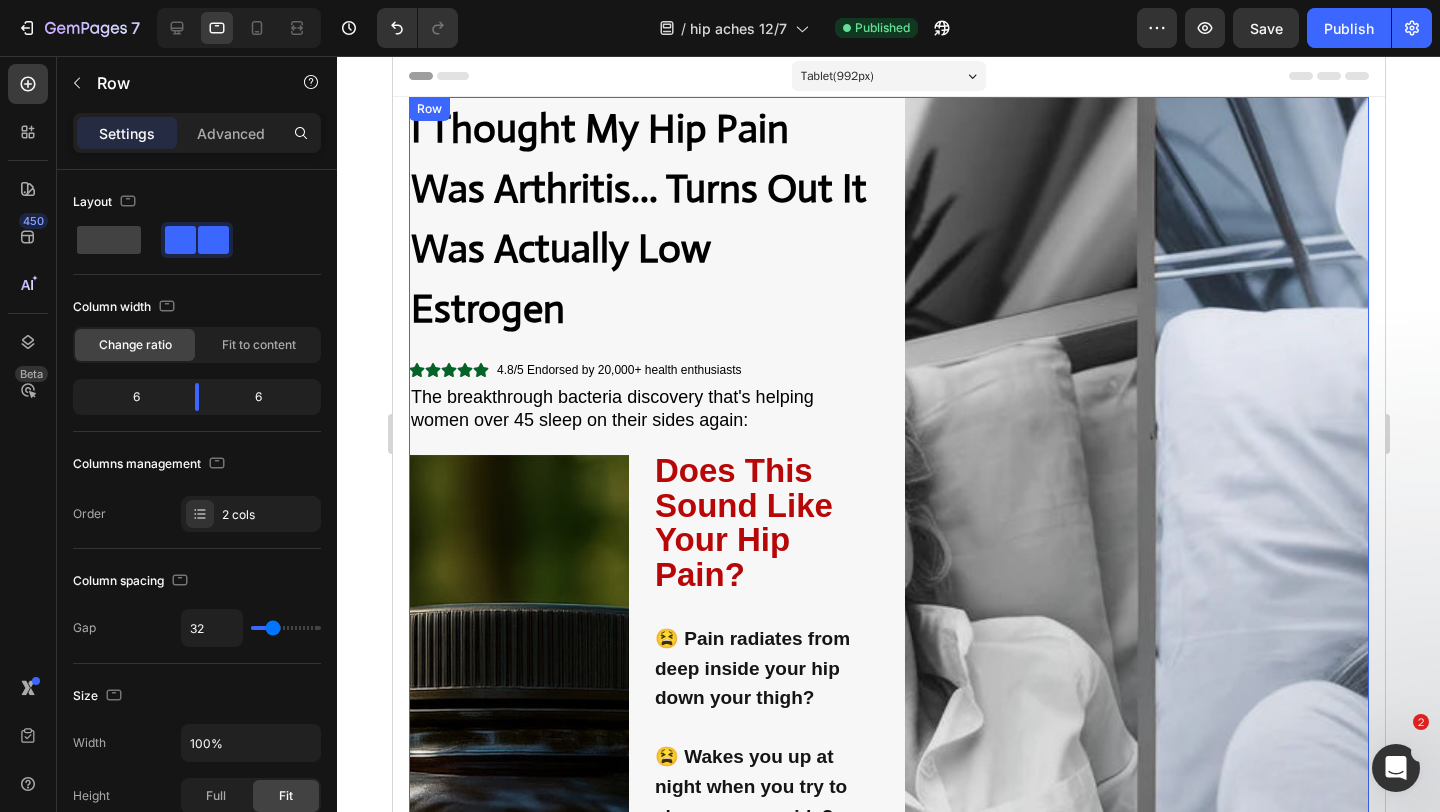 click on "I Thought My Hip Pain Was Arthritis... Turns Out It Was Actually Low Estrogen Heading
4.8/5 Endorsed by 20,000+ health enthusiasts
Custom Code The breakthrough bacteria discovery that's helping women over 45 sleep on their sides again: Text Block Row Image Does This Sound Like Your Hip Pain?  😫 Pain radiates from deep inside your hip down your thigh?    😫 Wakes you up at night when you try to sleep on your side?   😫 Gets worse after sitting for long periods?   😫 Doctors said "arthritis" but X-rays came back normal?   If you answered yes, you likely have what's called  Gluteal Tendinopathy - not arthritis. Text Block TREAT THE ROUTE CAUSE OF YOUR HIP PAIN Button Row Row Row Image Row" at bounding box center [888, 837] 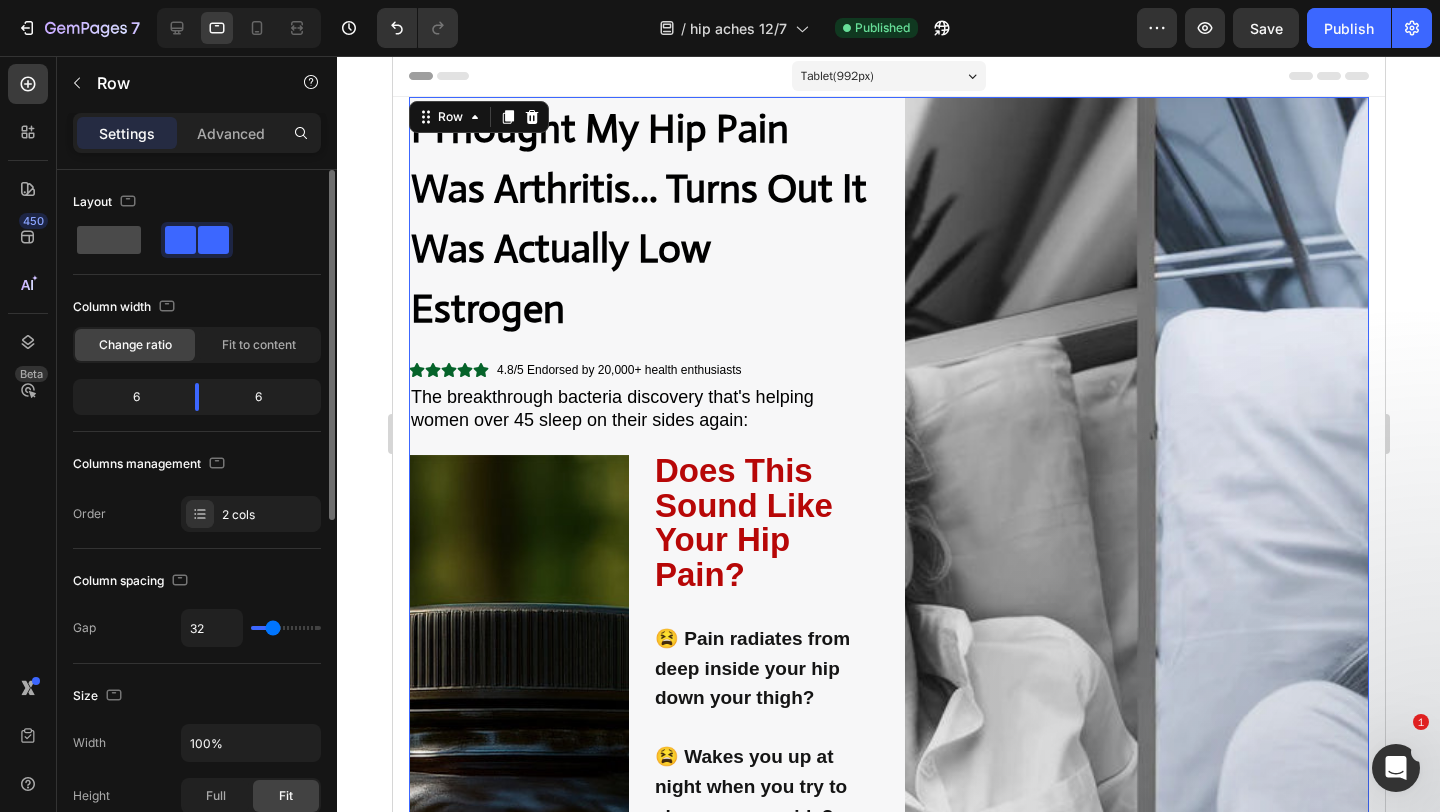 click 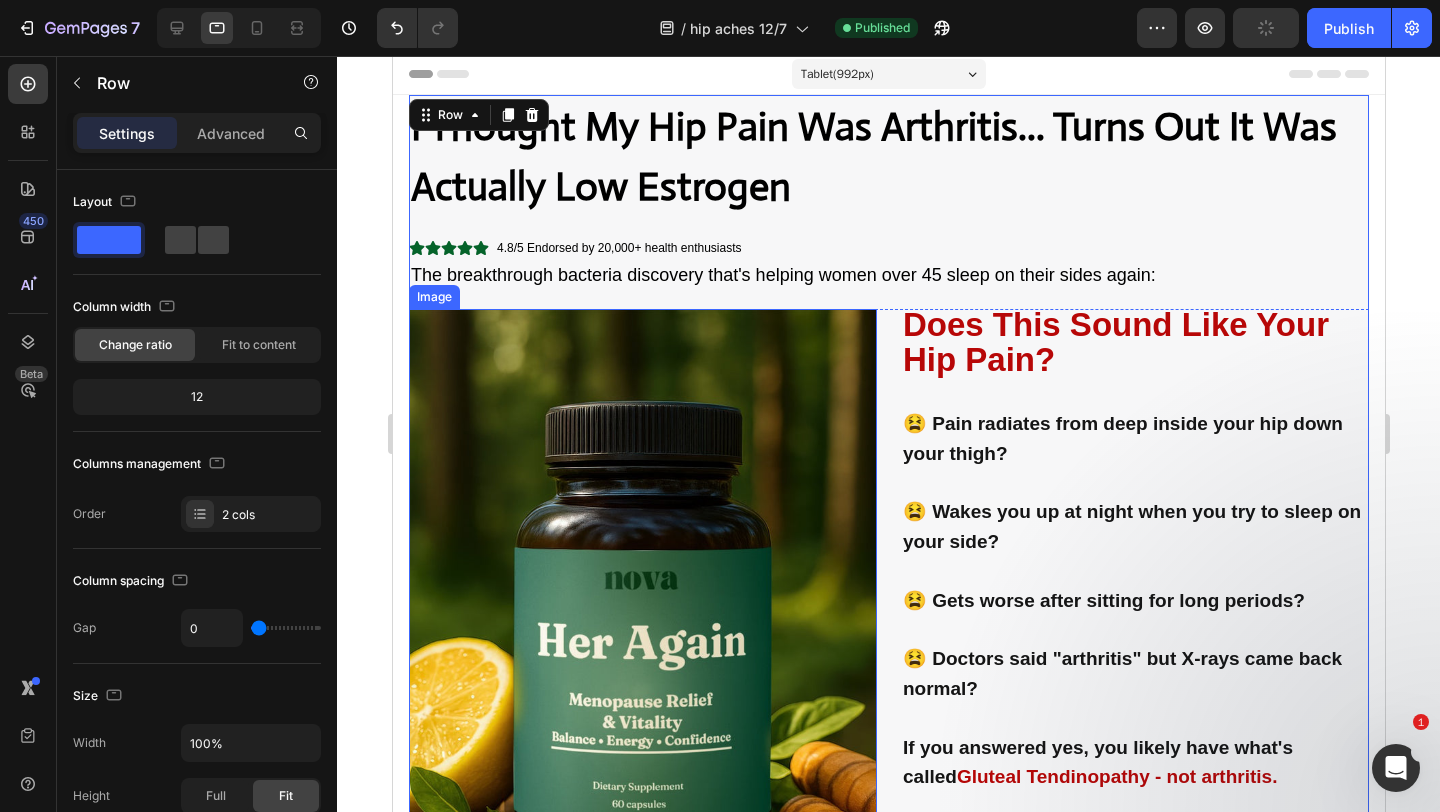 scroll, scrollTop: 0, scrollLeft: 0, axis: both 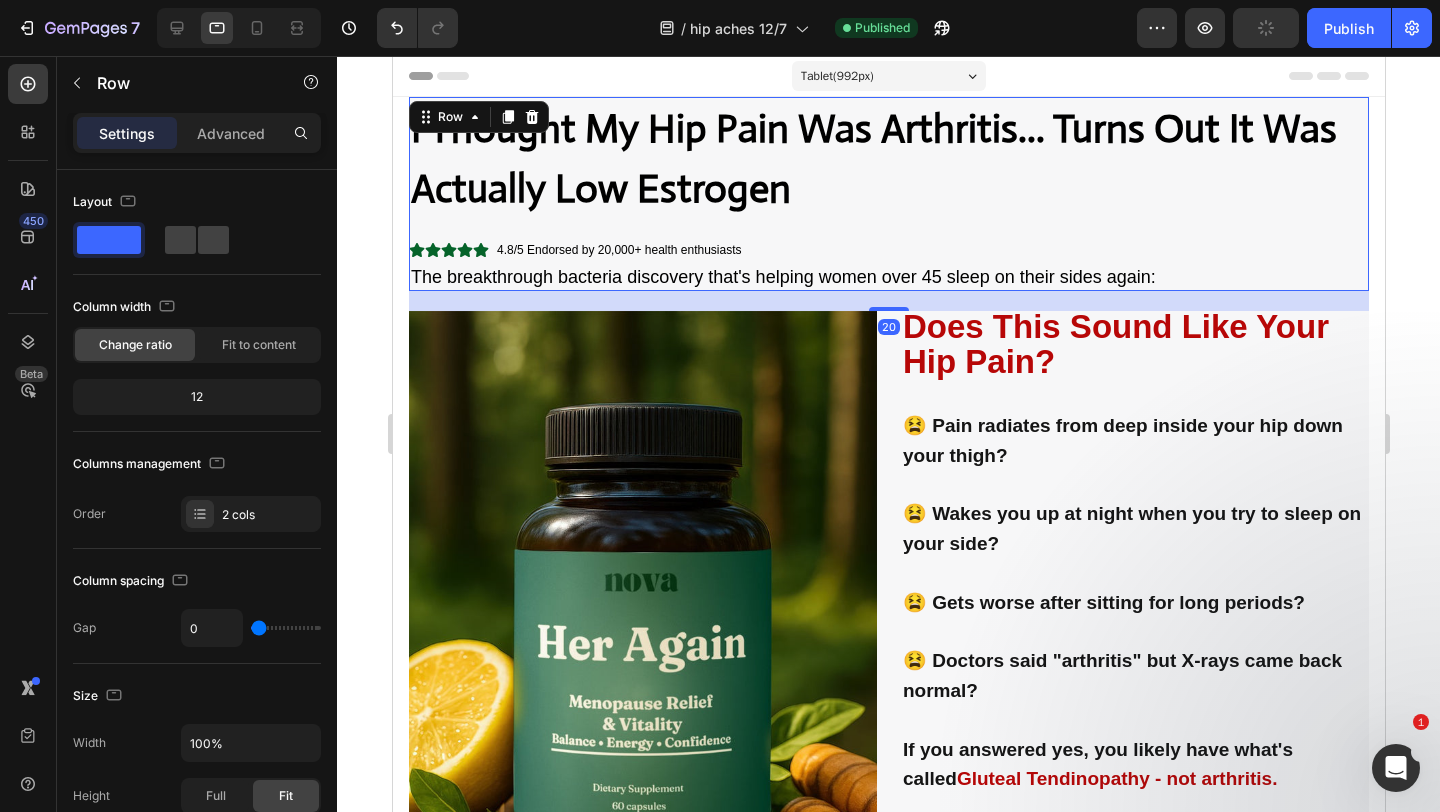 click on "I Thought My Hip Pain Was Arthritis... Turns Out It Was Actually Low Estrogen Heading
4.8/5 Endorsed by 20,000+ health enthusiasts
Custom Code The breakthrough bacteria discovery that's helping women over 45 sleep on their sides again: Text Block" at bounding box center (888, 194) 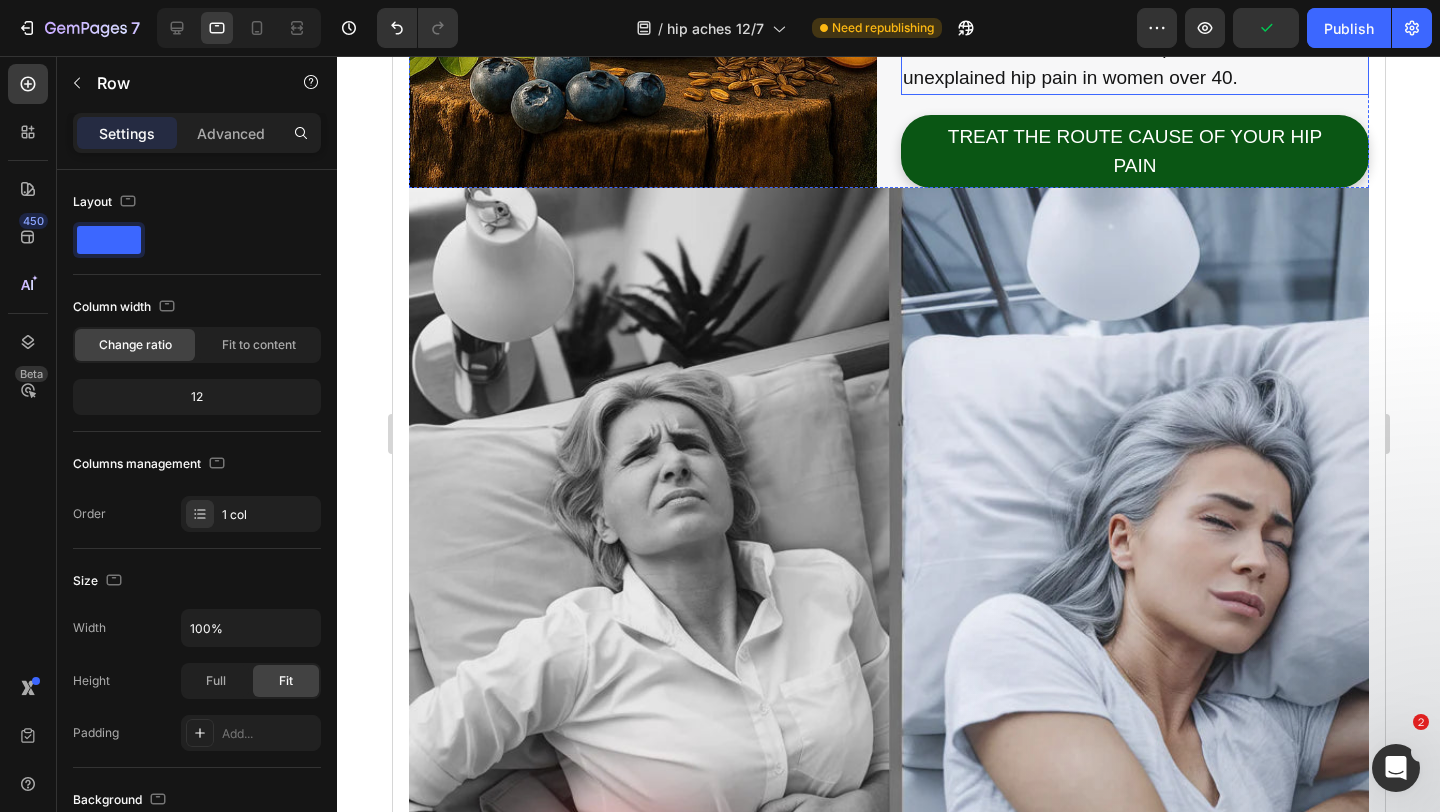 scroll, scrollTop: 821, scrollLeft: 0, axis: vertical 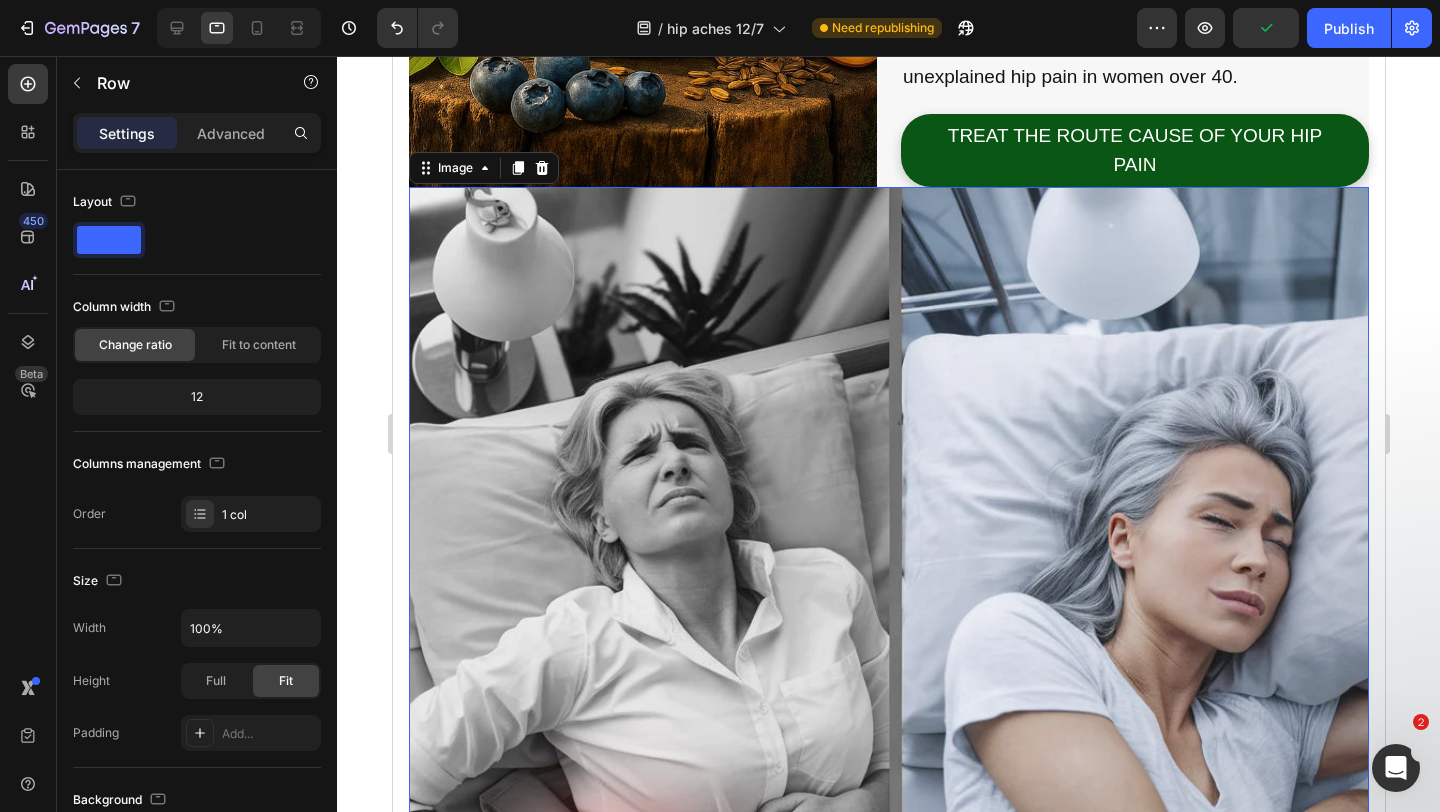 click at bounding box center [888, 701] 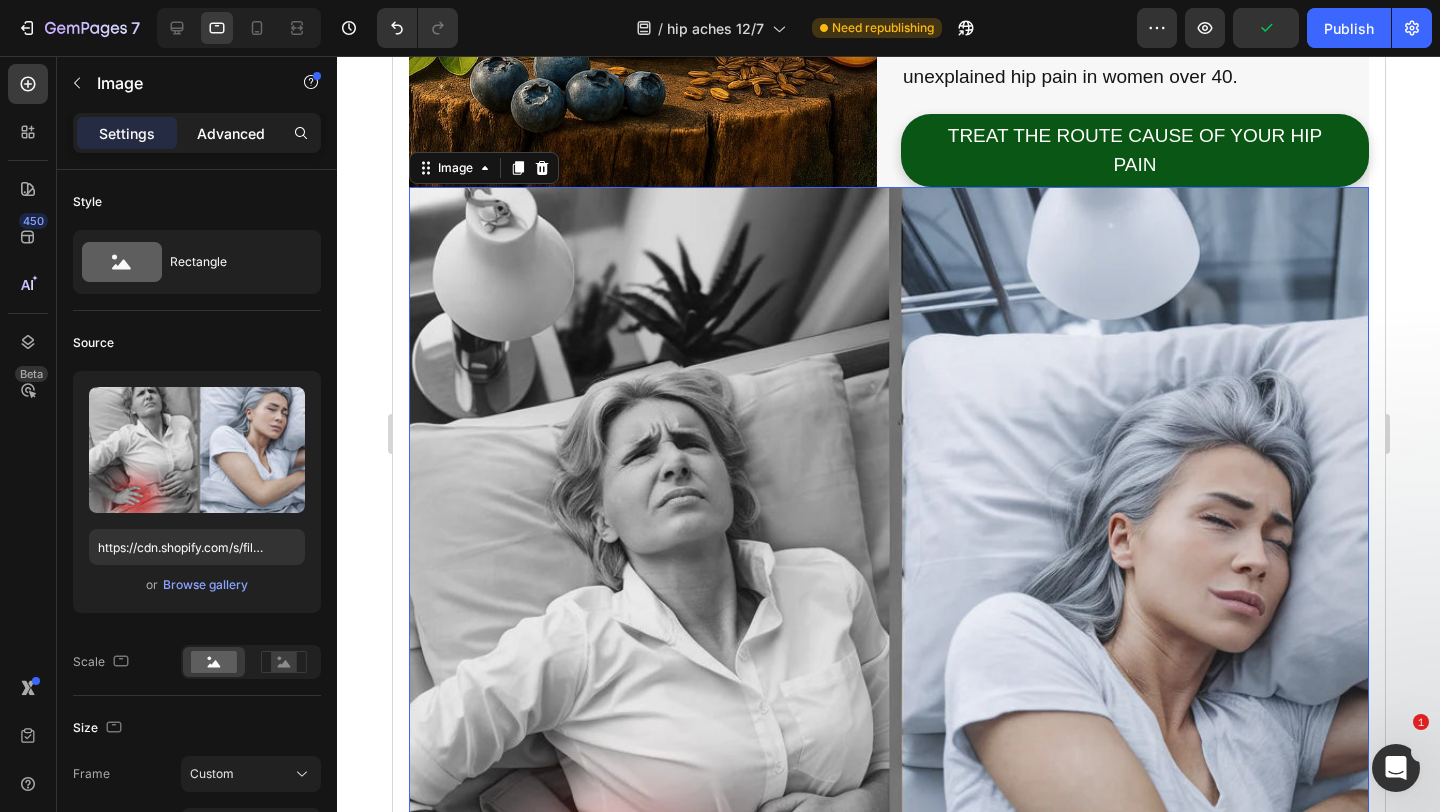 click on "Advanced" 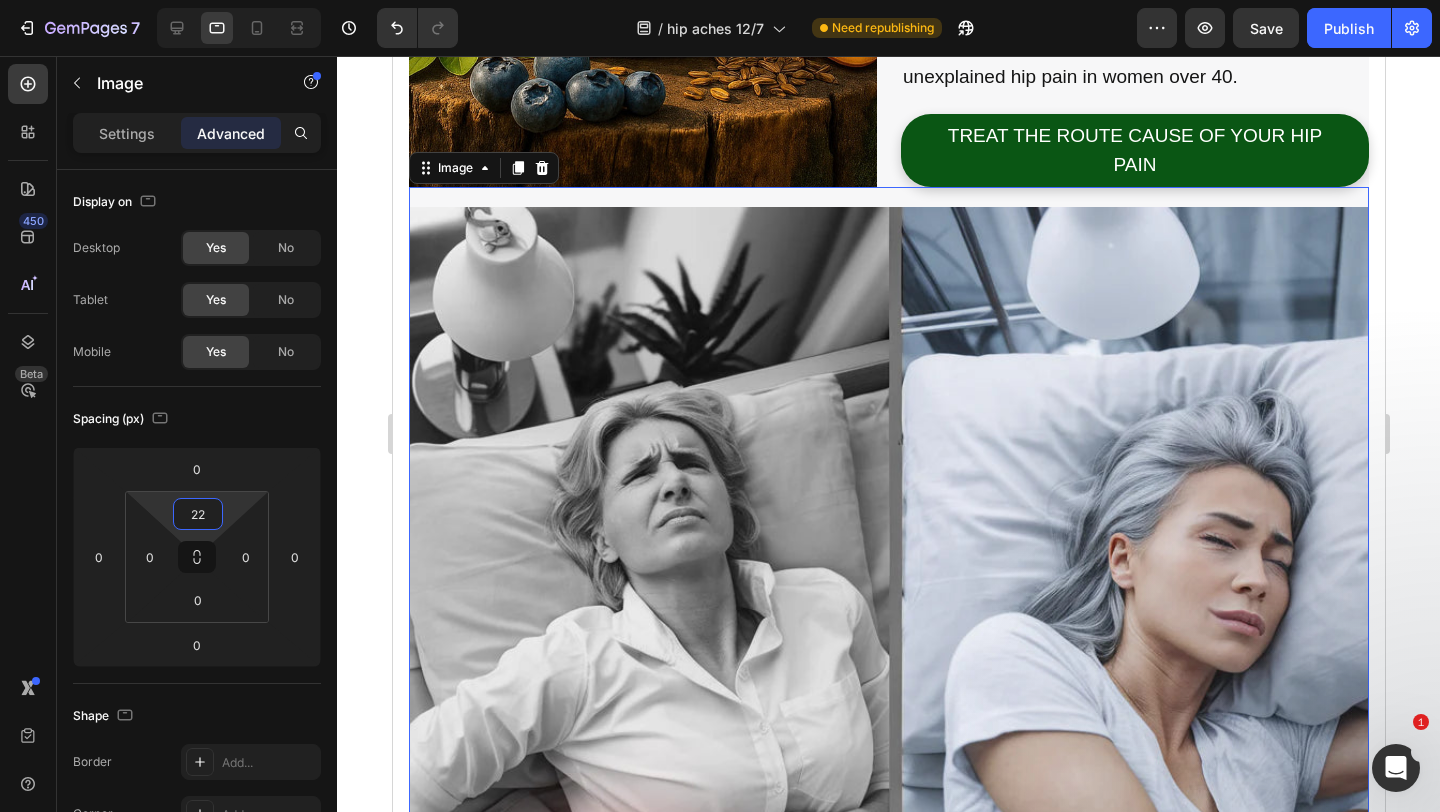 type on "24" 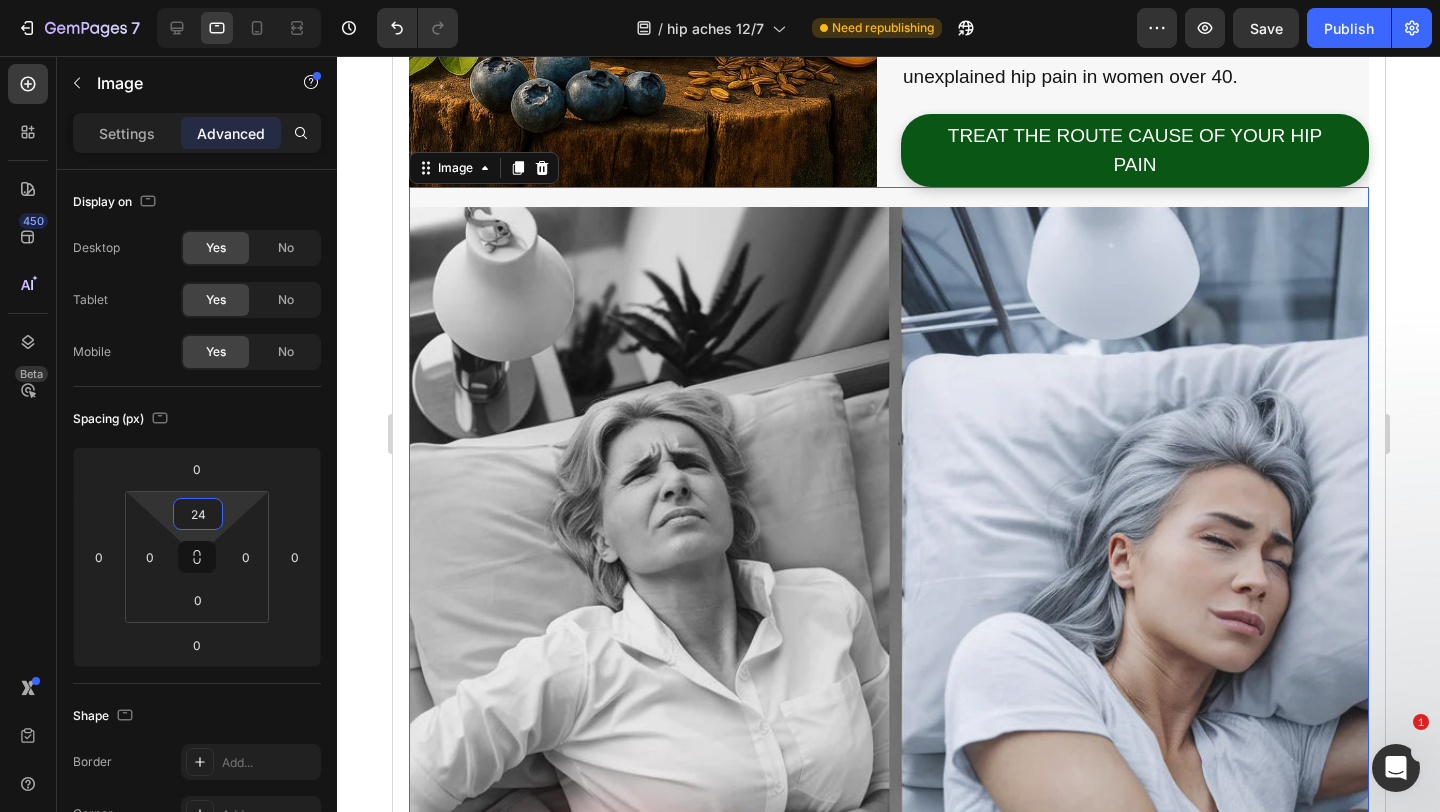 drag, startPoint x: 232, startPoint y: 494, endPoint x: 232, endPoint y: 482, distance: 12 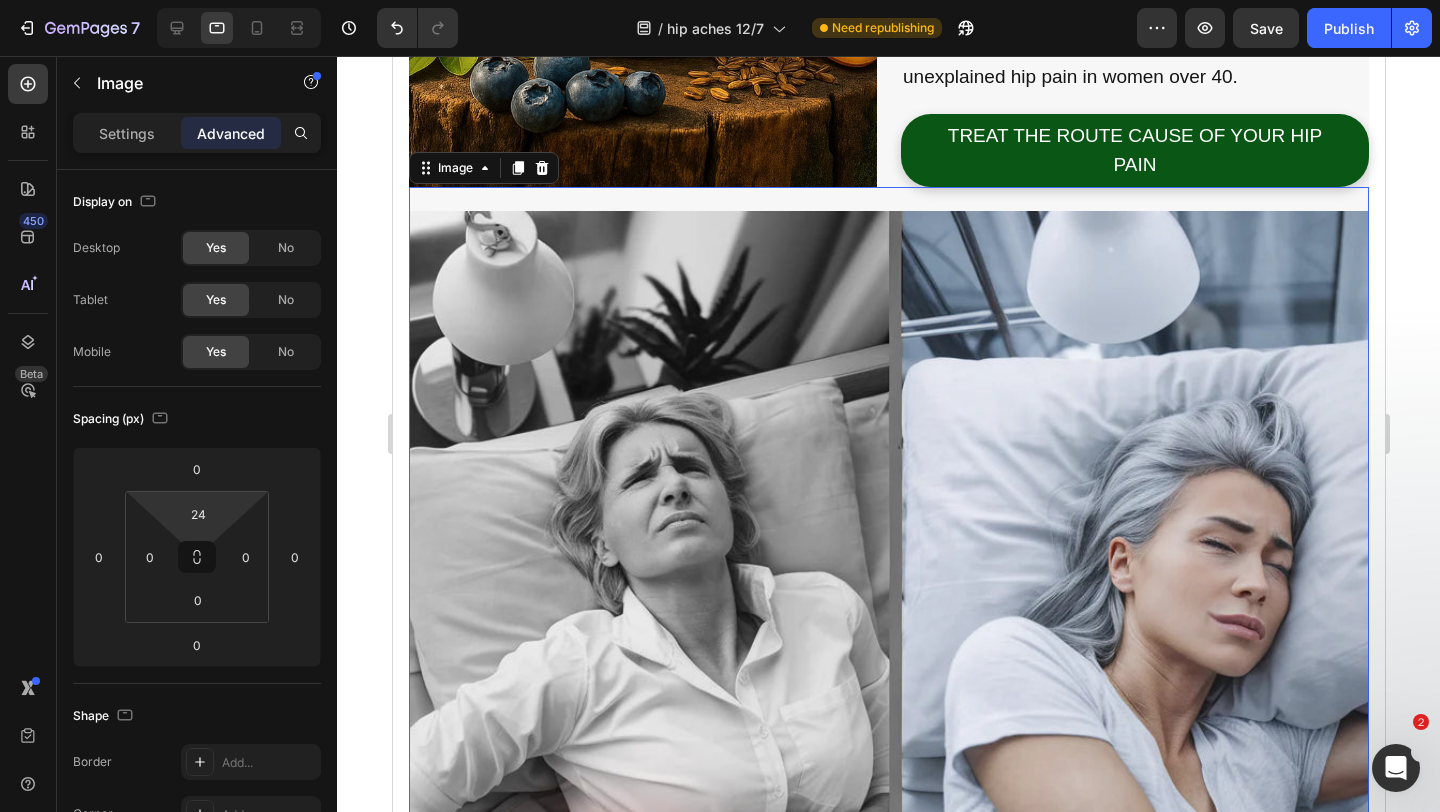 click at bounding box center (888, 725) 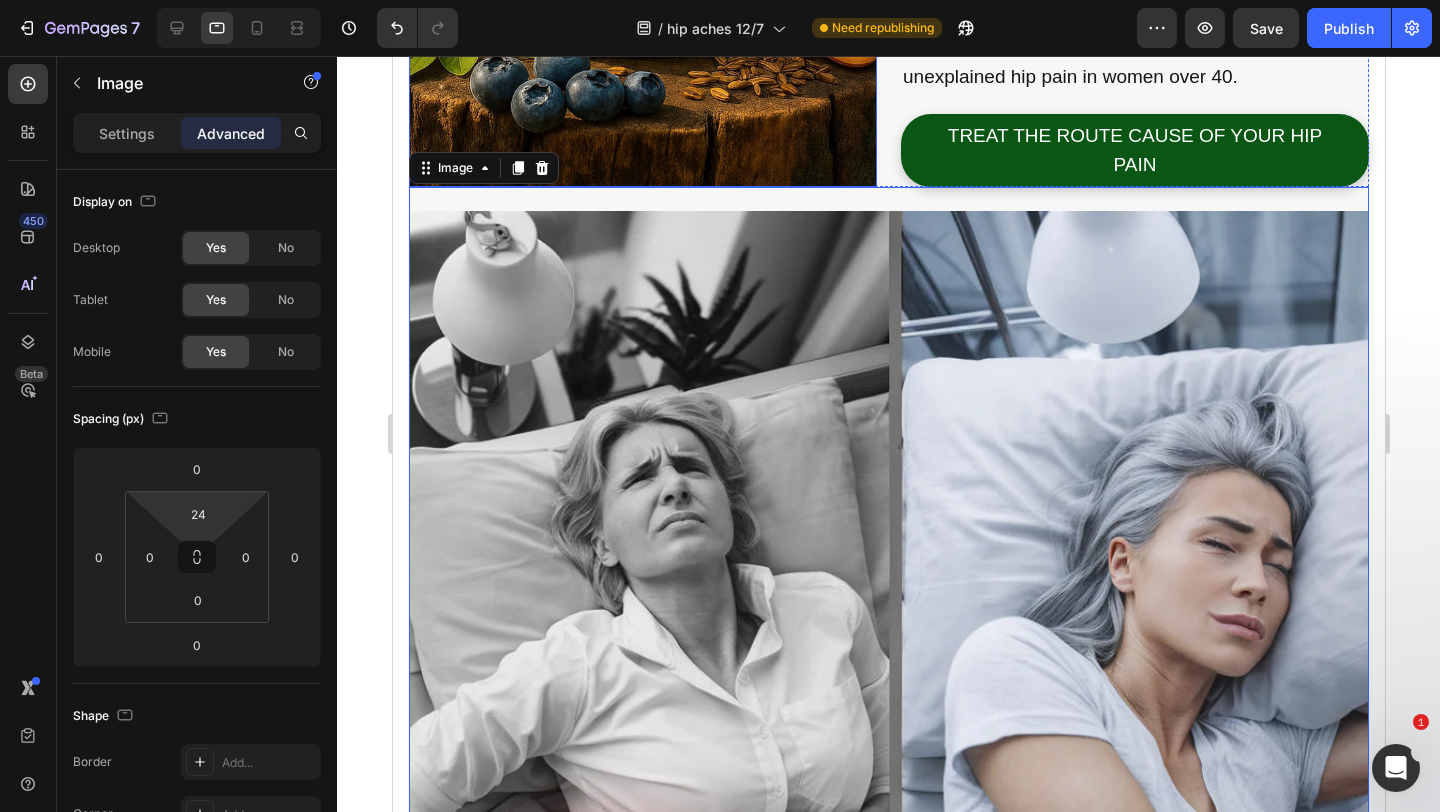 click at bounding box center (642, -162) 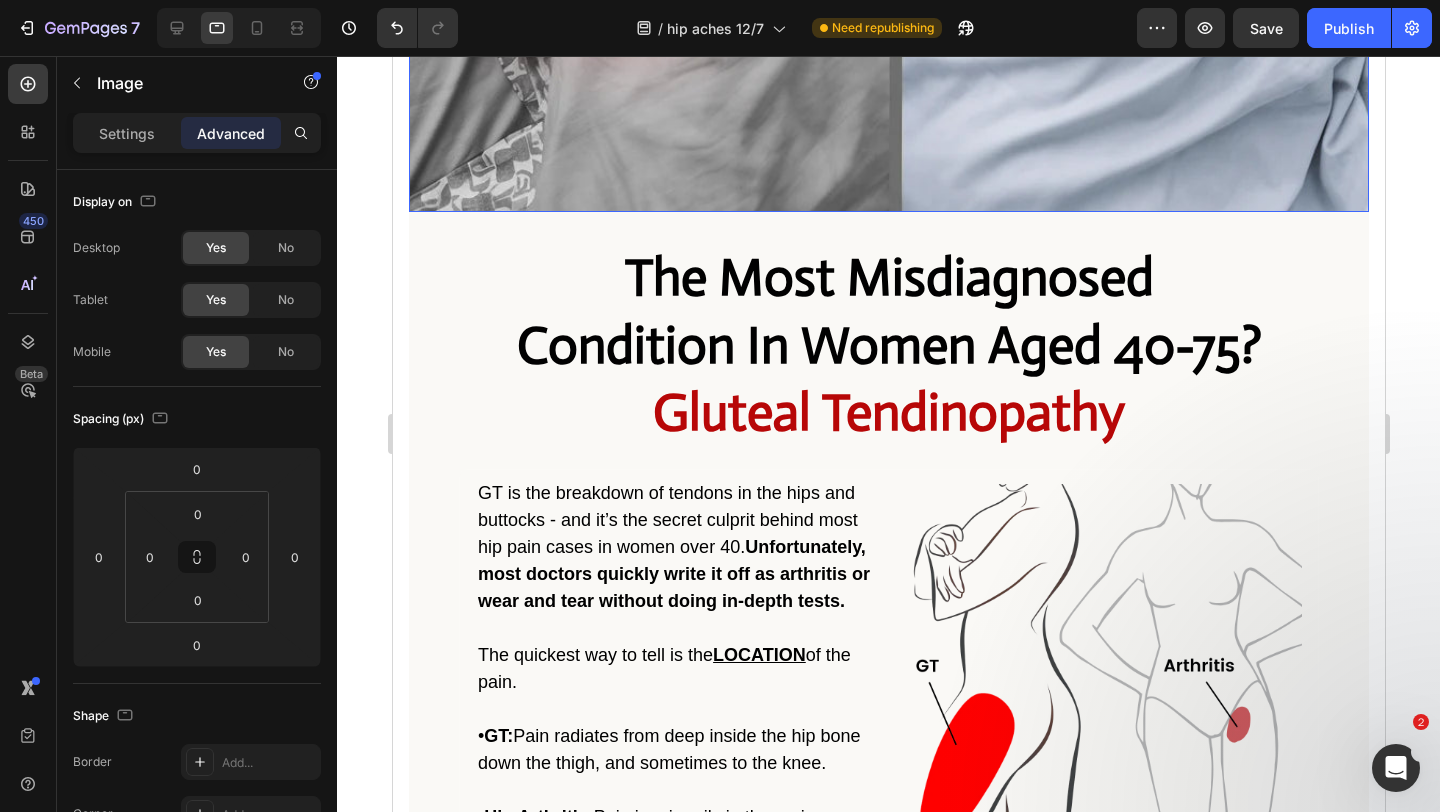scroll, scrollTop: 1930, scrollLeft: 0, axis: vertical 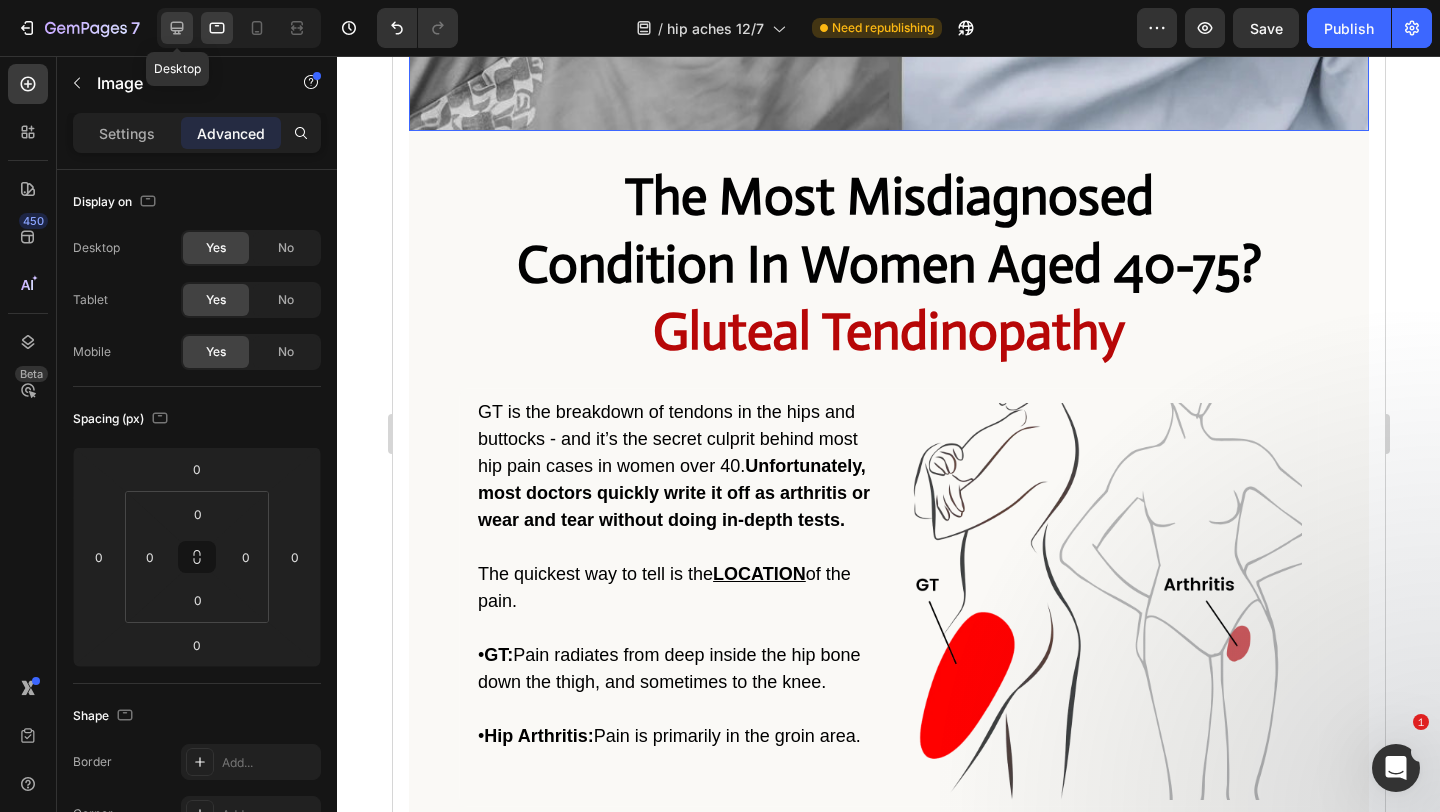 click 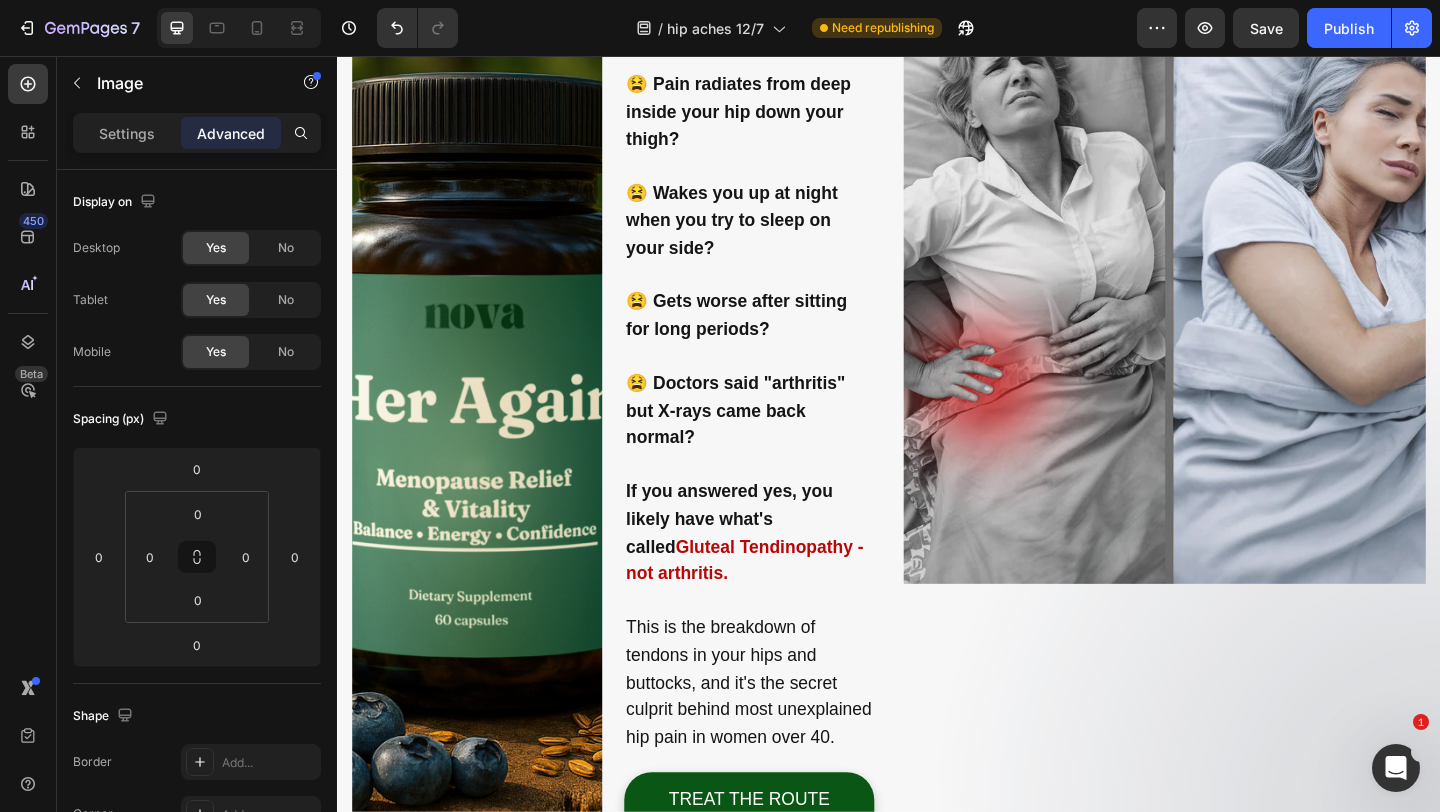 scroll, scrollTop: 537, scrollLeft: 0, axis: vertical 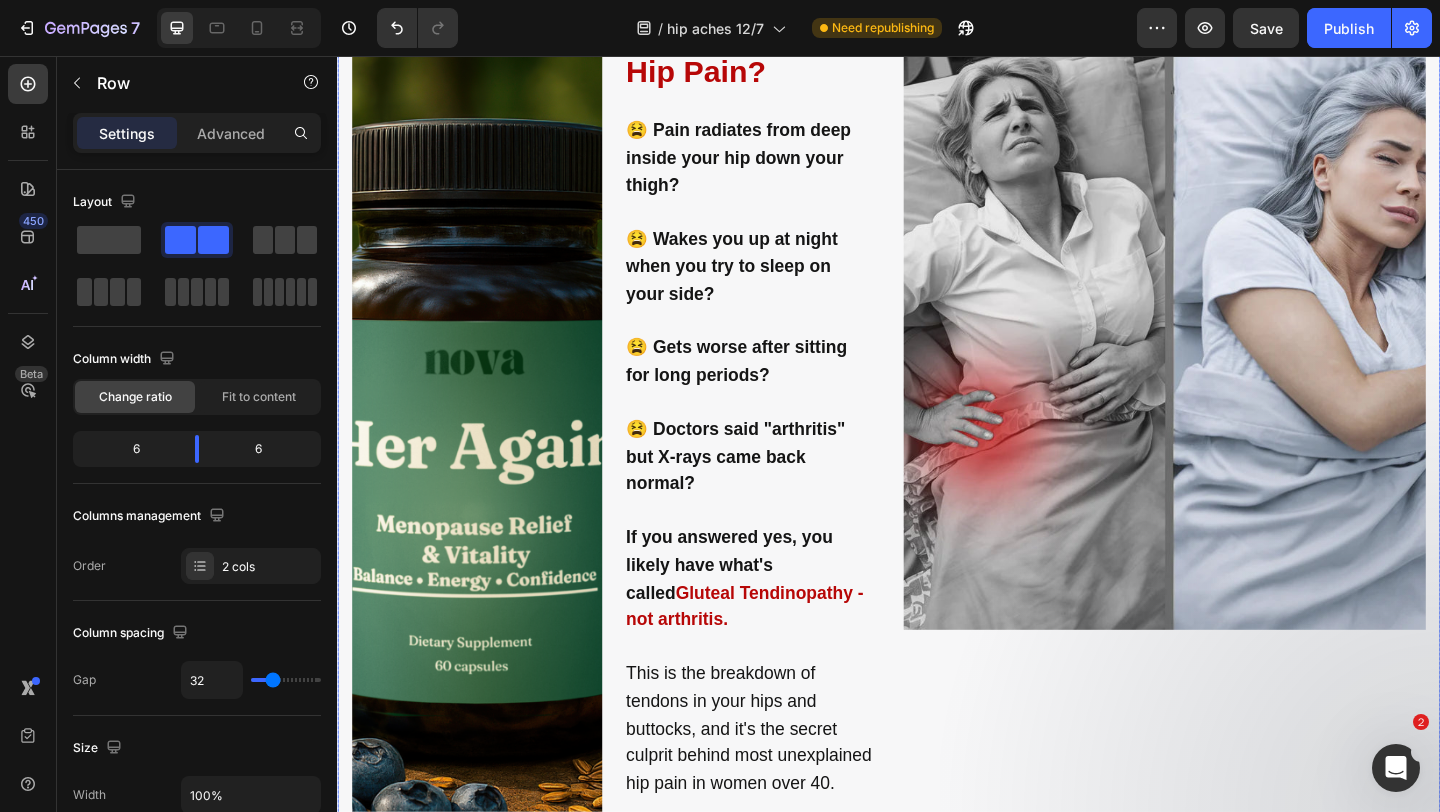 click on "I Thought My Hip Pain Was Arthritis... Turns Out It Was Actually Low Estrogen Heading
4.8/5 Endorsed by 20,000+ health enthusiasts
Custom Code The breakthrough bacteria discovery that's helping women over 45 sleep on their sides again: Text Block Row Image Does This Sound Like Your Hip Pain?  😫 Pain radiates from deep inside your hip down your thigh?    😫 Wakes you up at night when you try to sleep on your side?   😫 Gets worse after sitting for long periods?   😫 Doctors said "arthritis" but X-rays came back normal?   If you answered yes, you likely have what's called  Gluteal Tendinopathy - not arthritis. Text Block TREAT THE ROUTE CAUSE OF YOUR HIP PAIN Button Row Row Row Image Row" at bounding box center (937, 289) 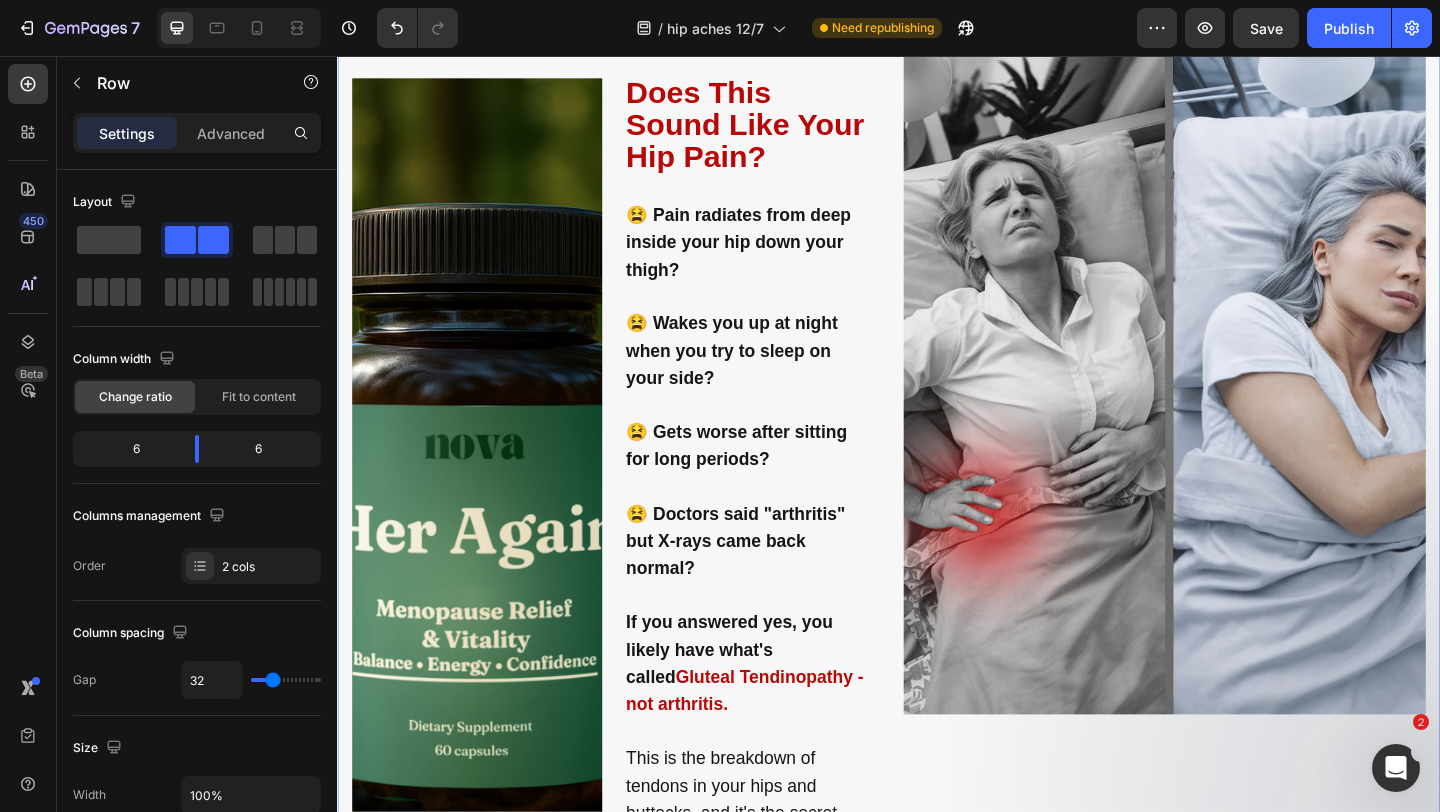 scroll, scrollTop: 304, scrollLeft: 0, axis: vertical 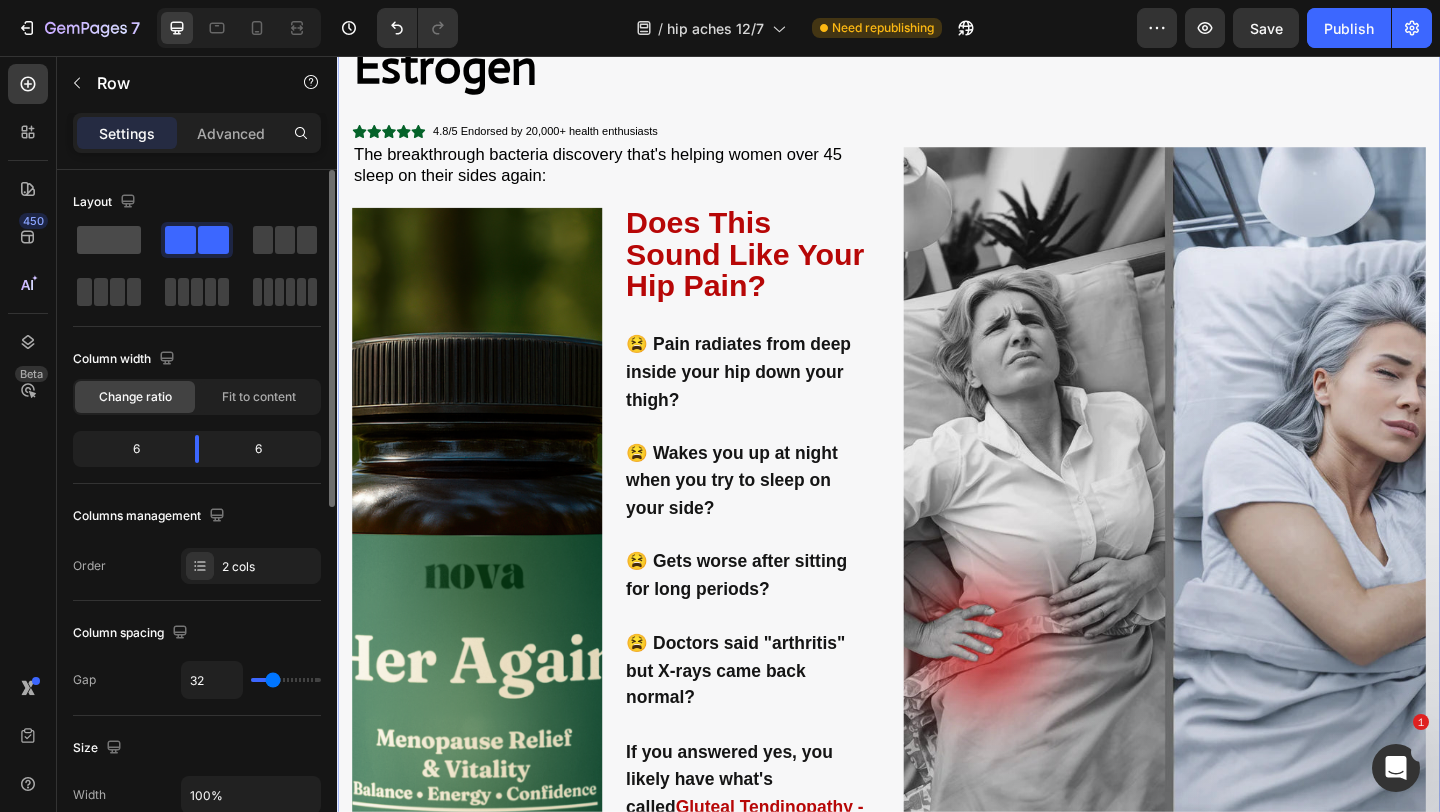 click 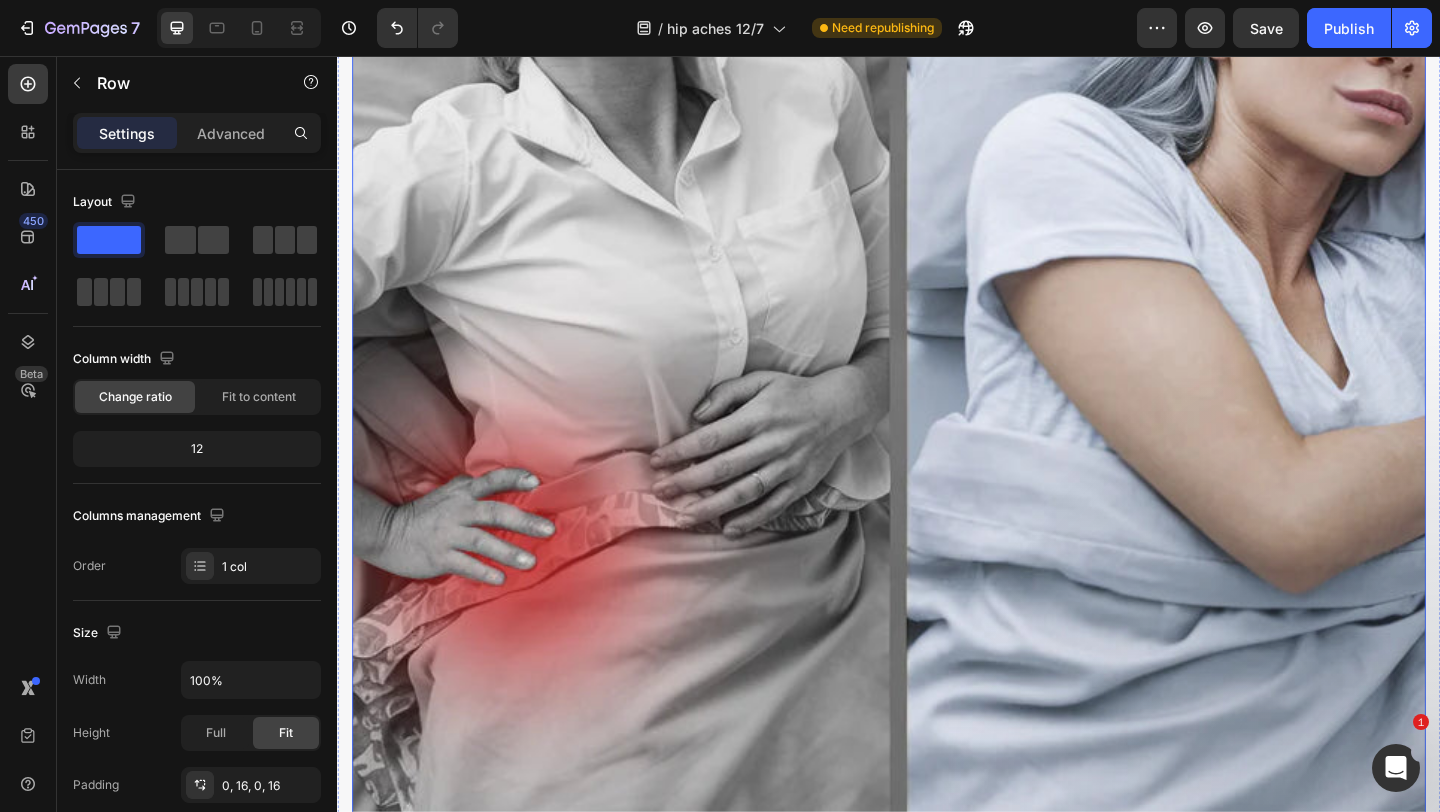 scroll, scrollTop: 1692, scrollLeft: 0, axis: vertical 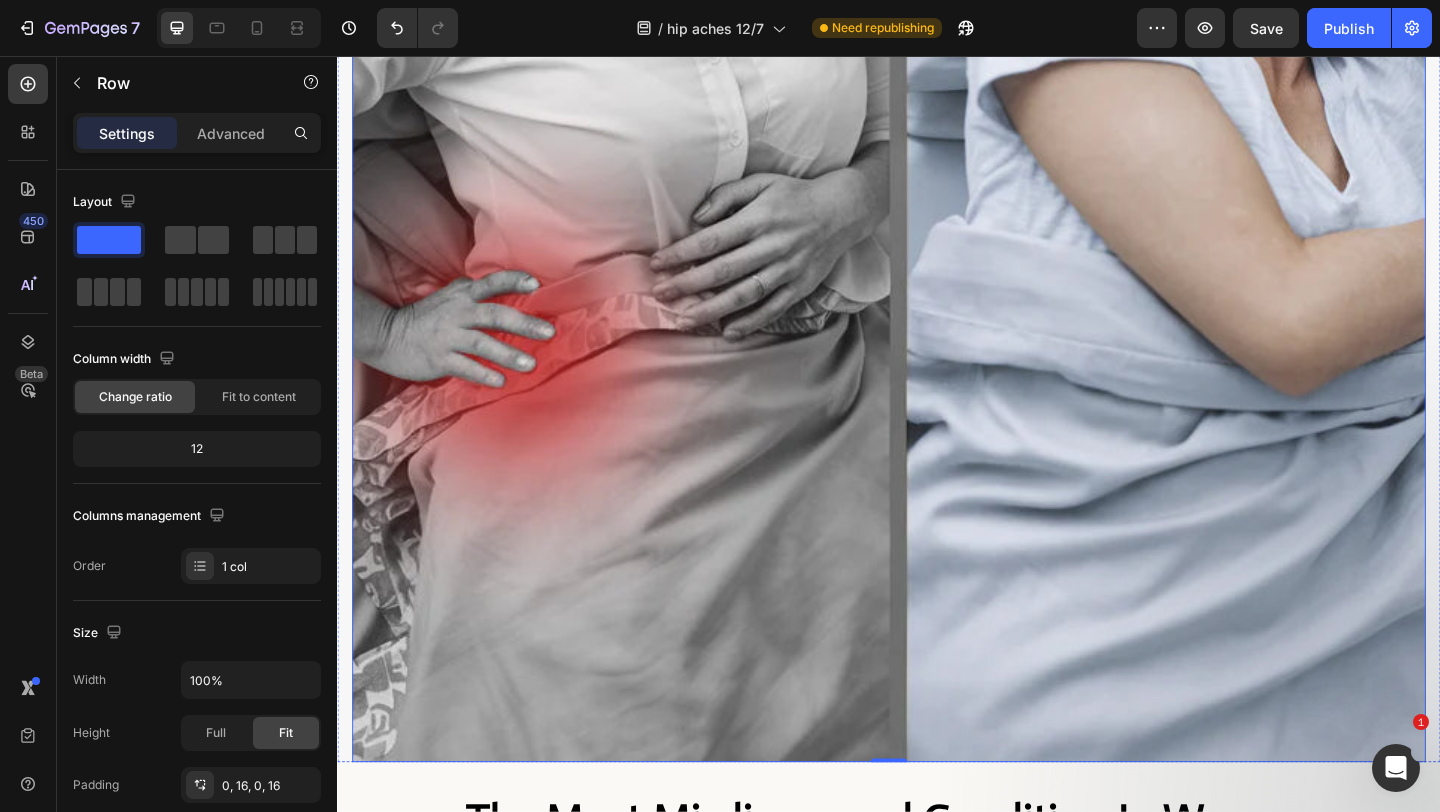 click at bounding box center [937, 45] 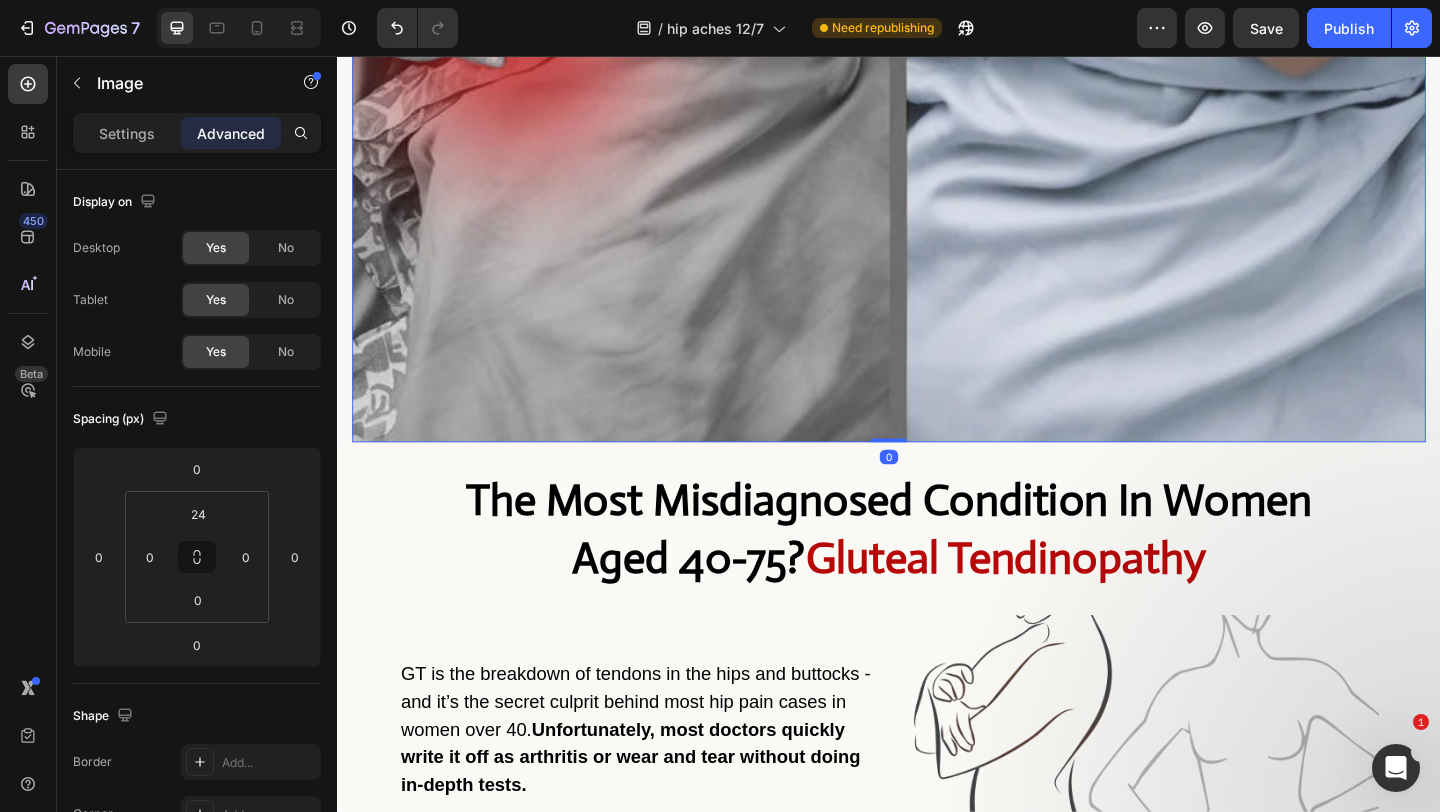 scroll, scrollTop: 2042, scrollLeft: 0, axis: vertical 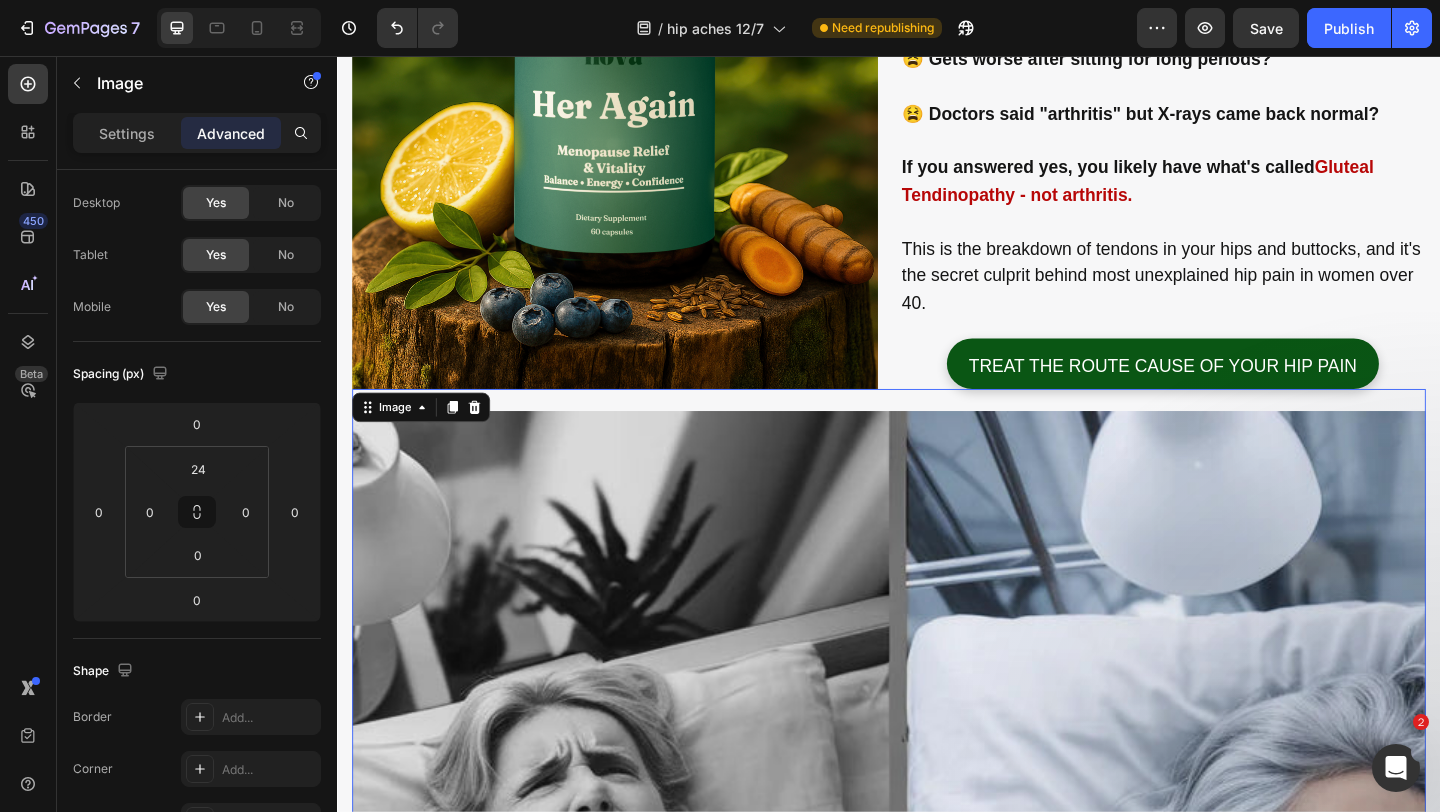 click at bounding box center (937, 1220) 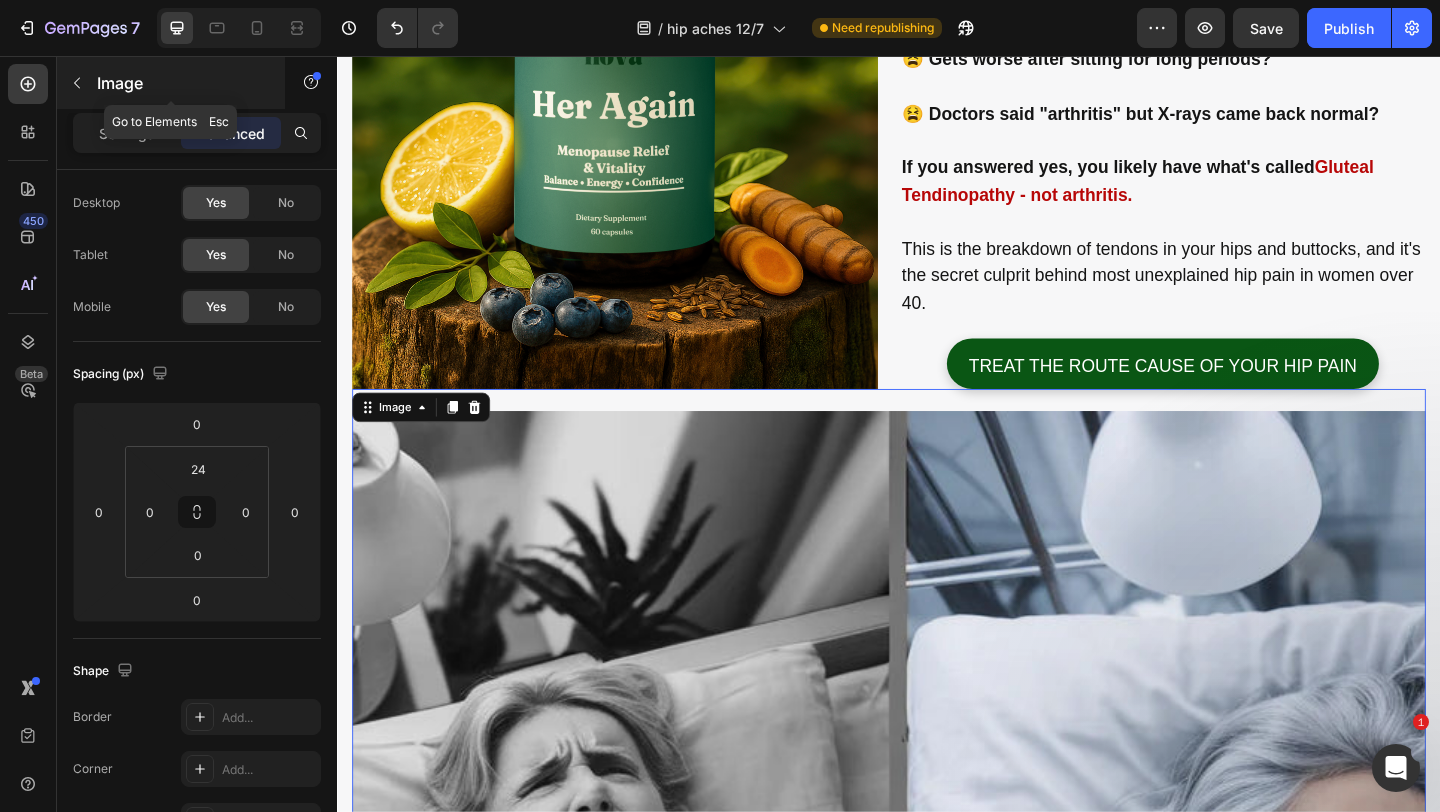 click on "Image" at bounding box center [182, 83] 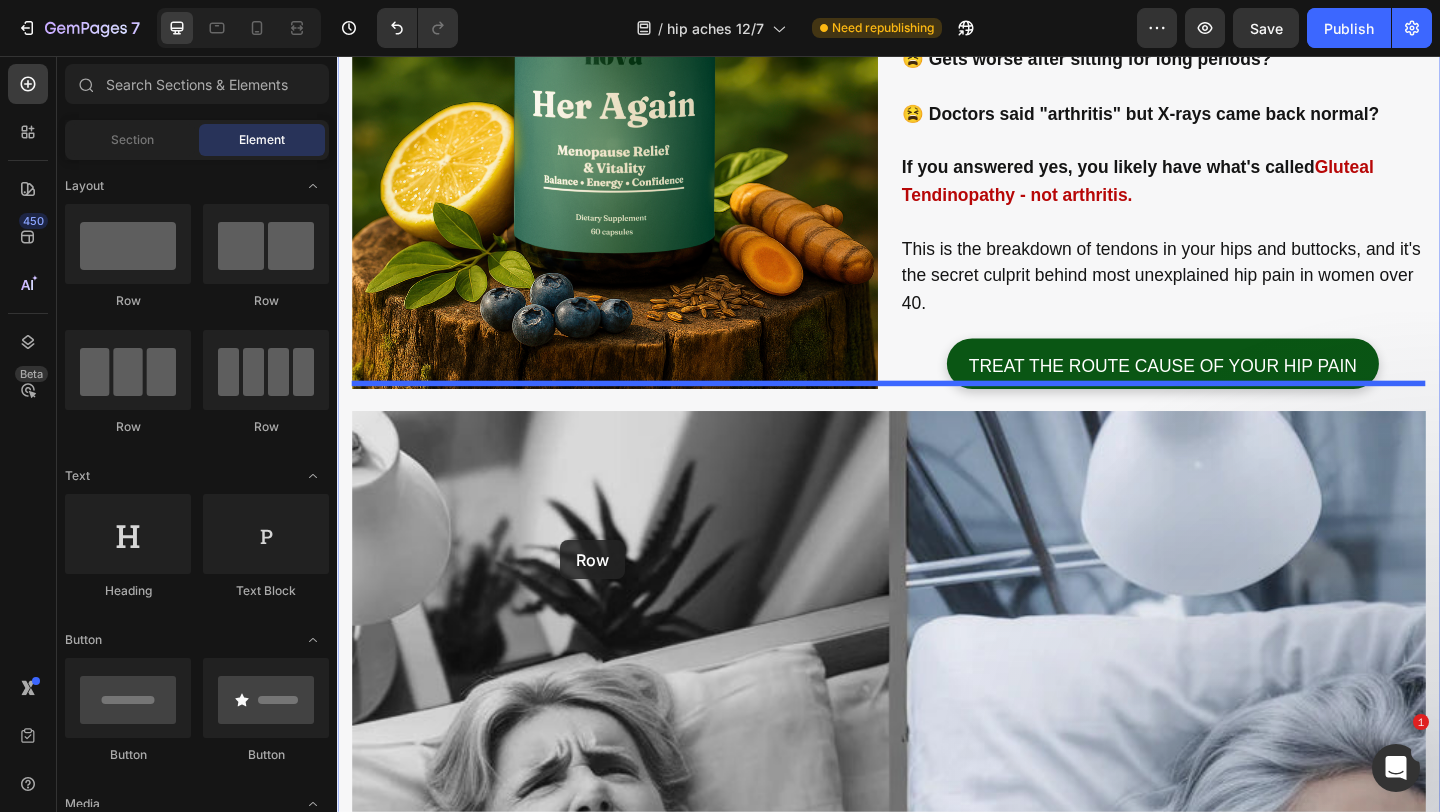 drag, startPoint x: 595, startPoint y: 326, endPoint x: 585, endPoint y: 585, distance: 259.193 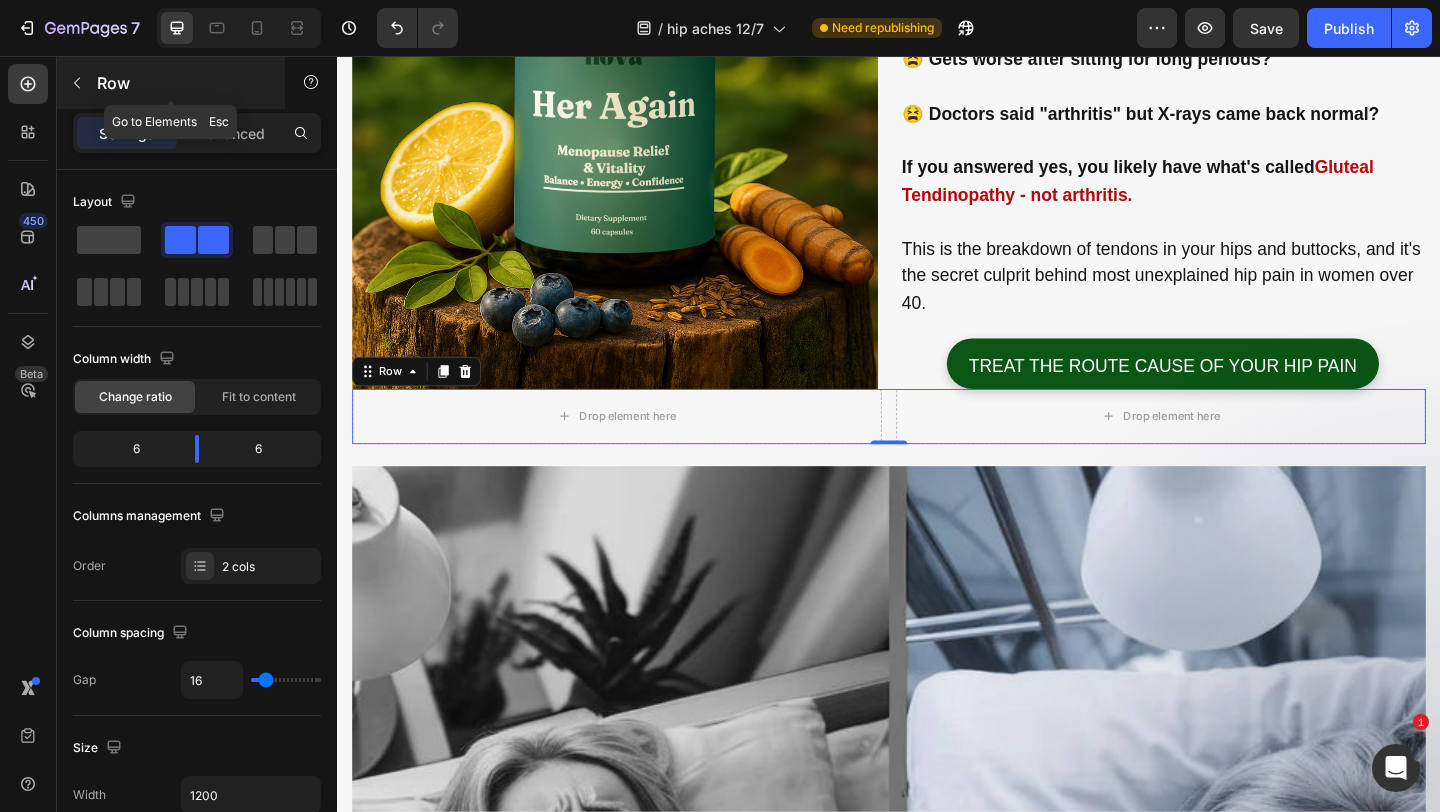 click 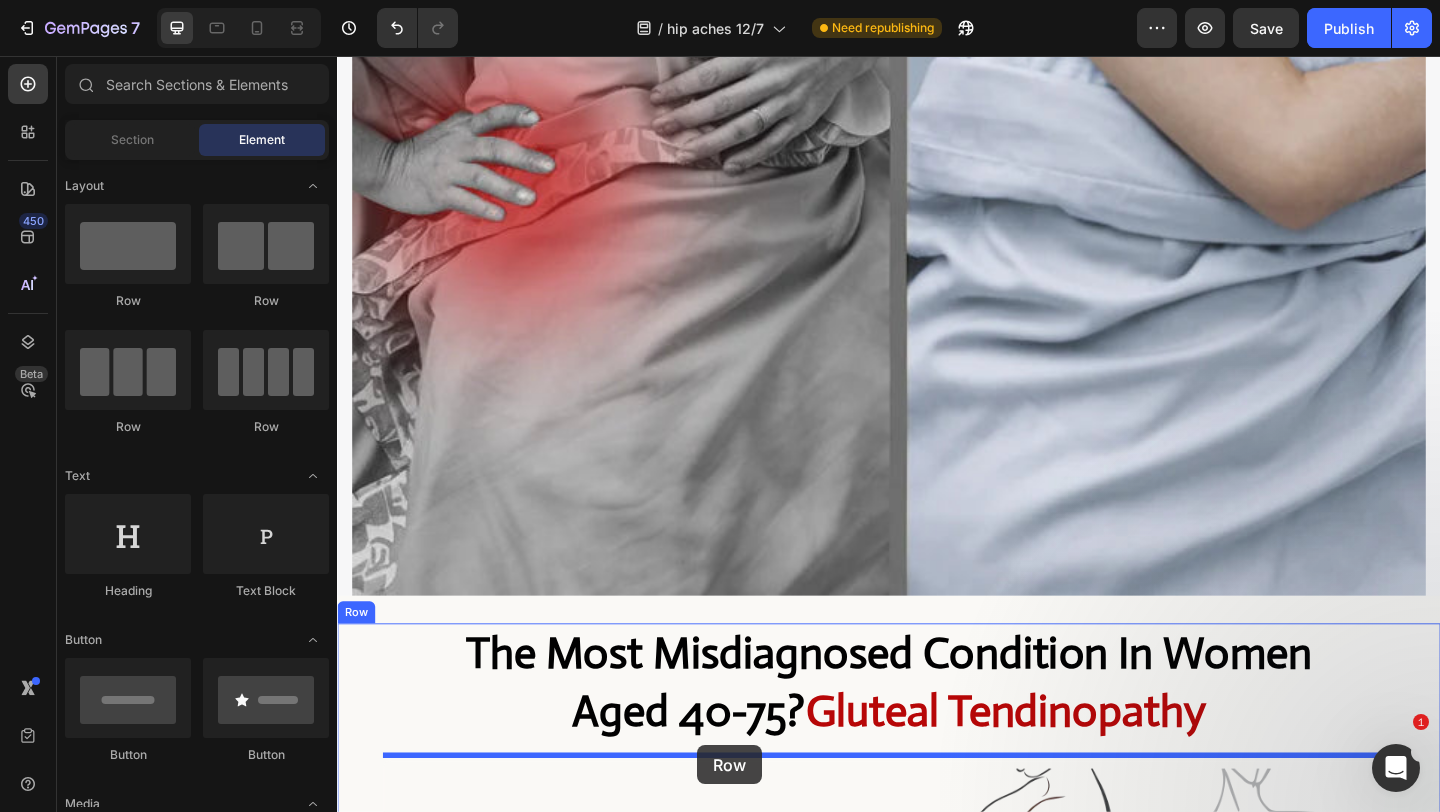 scroll, scrollTop: 1993, scrollLeft: 0, axis: vertical 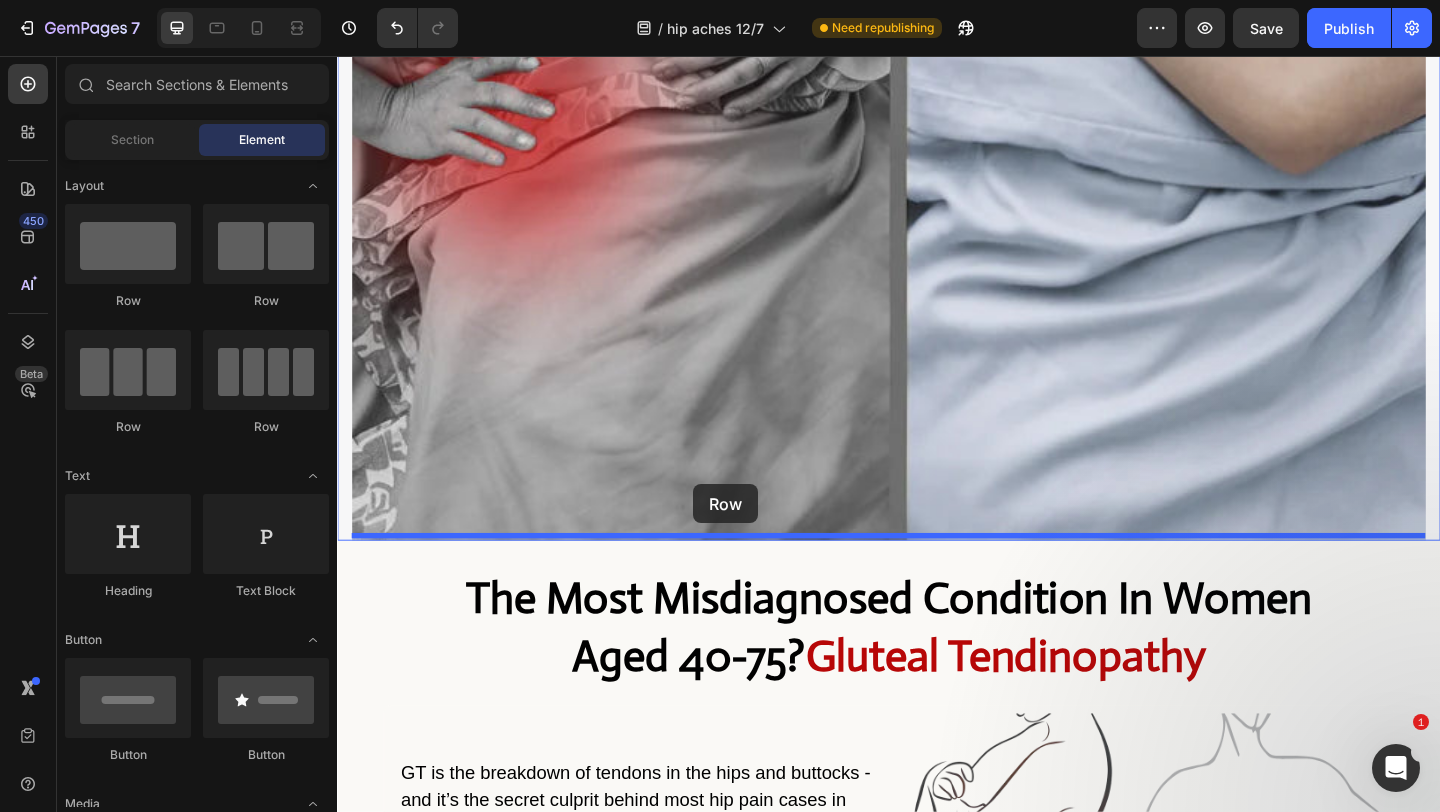 drag, startPoint x: 575, startPoint y: 314, endPoint x: 724, endPoint y: 522, distance: 255.8613 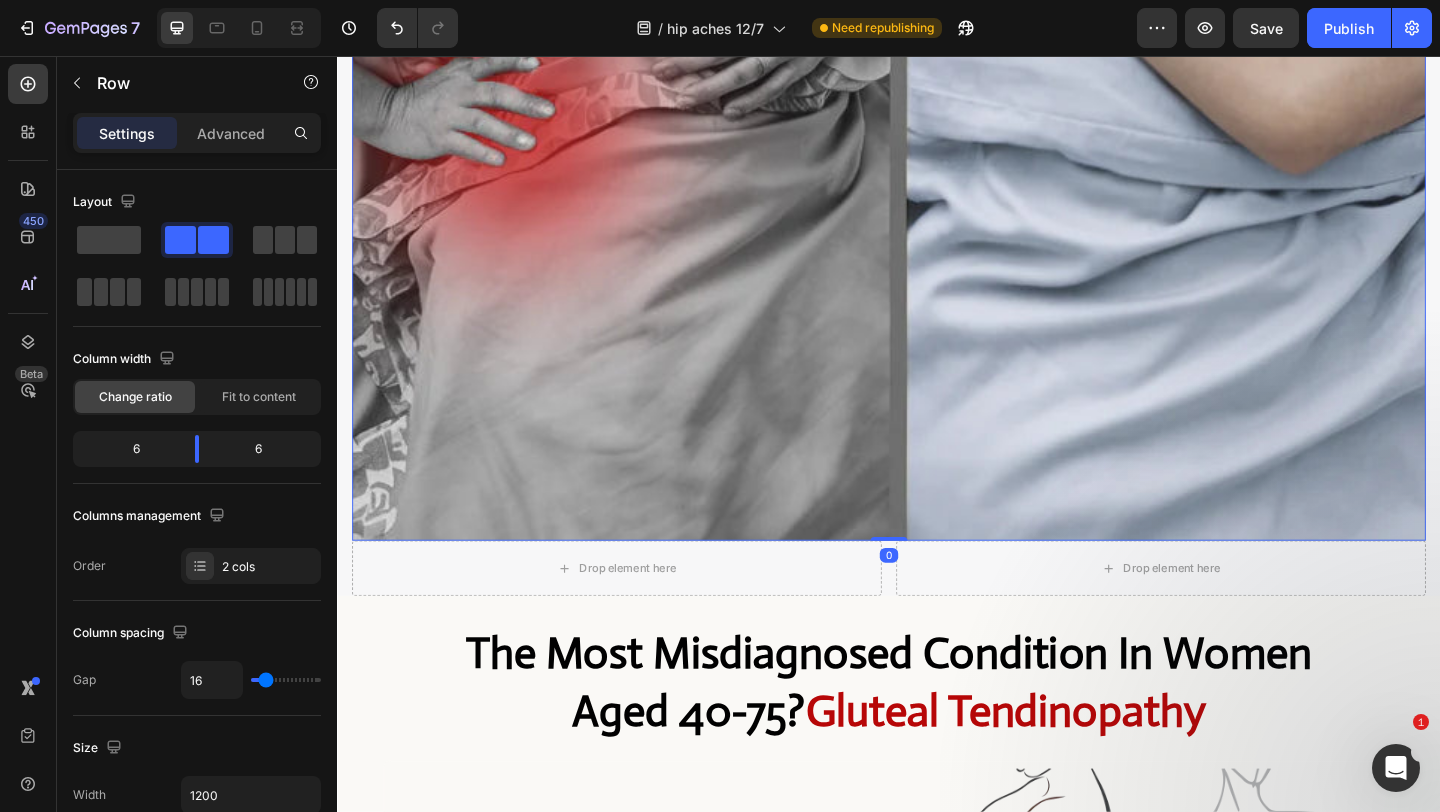 click at bounding box center (937, -196) 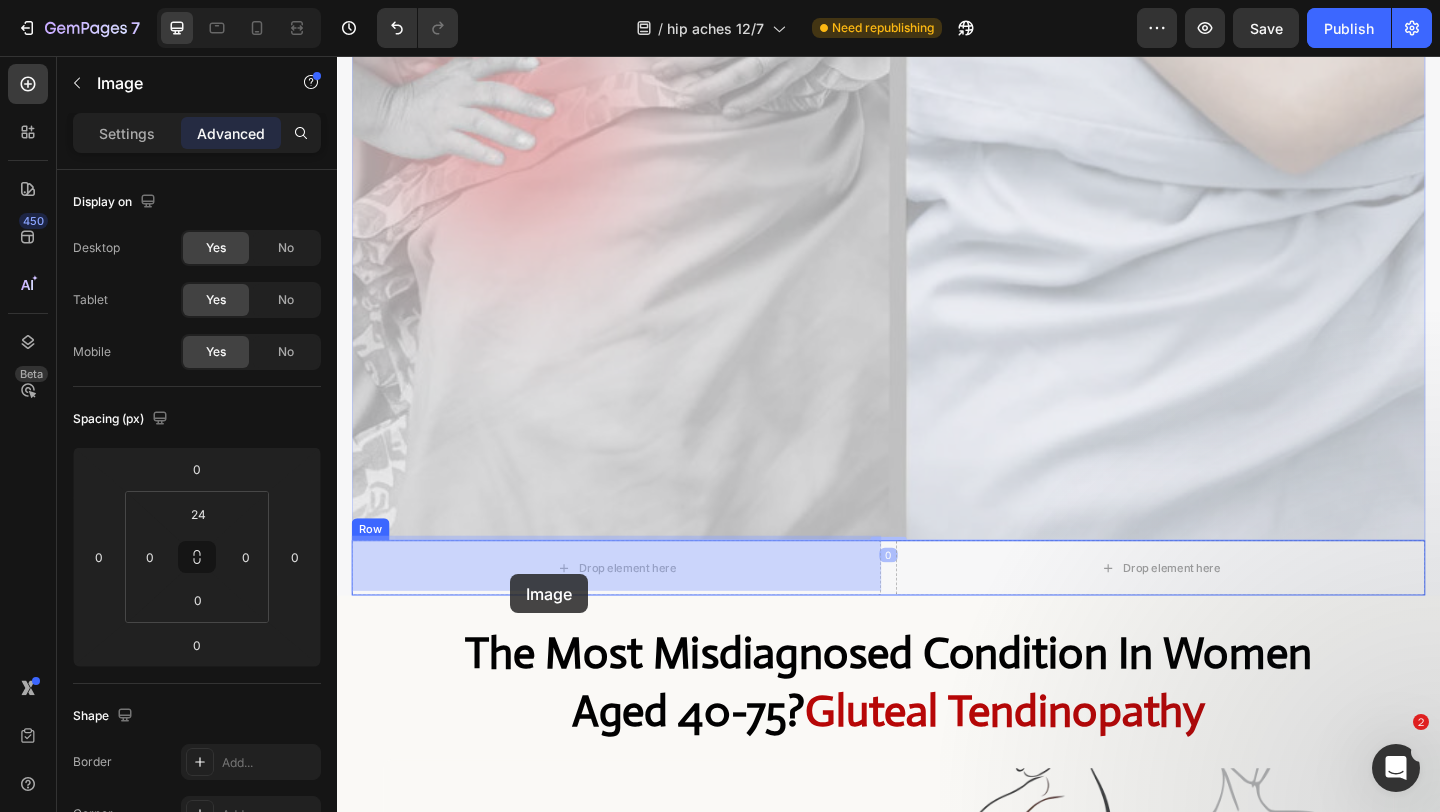 drag, startPoint x: 530, startPoint y: 394, endPoint x: 525, endPoint y: 620, distance: 226.0553 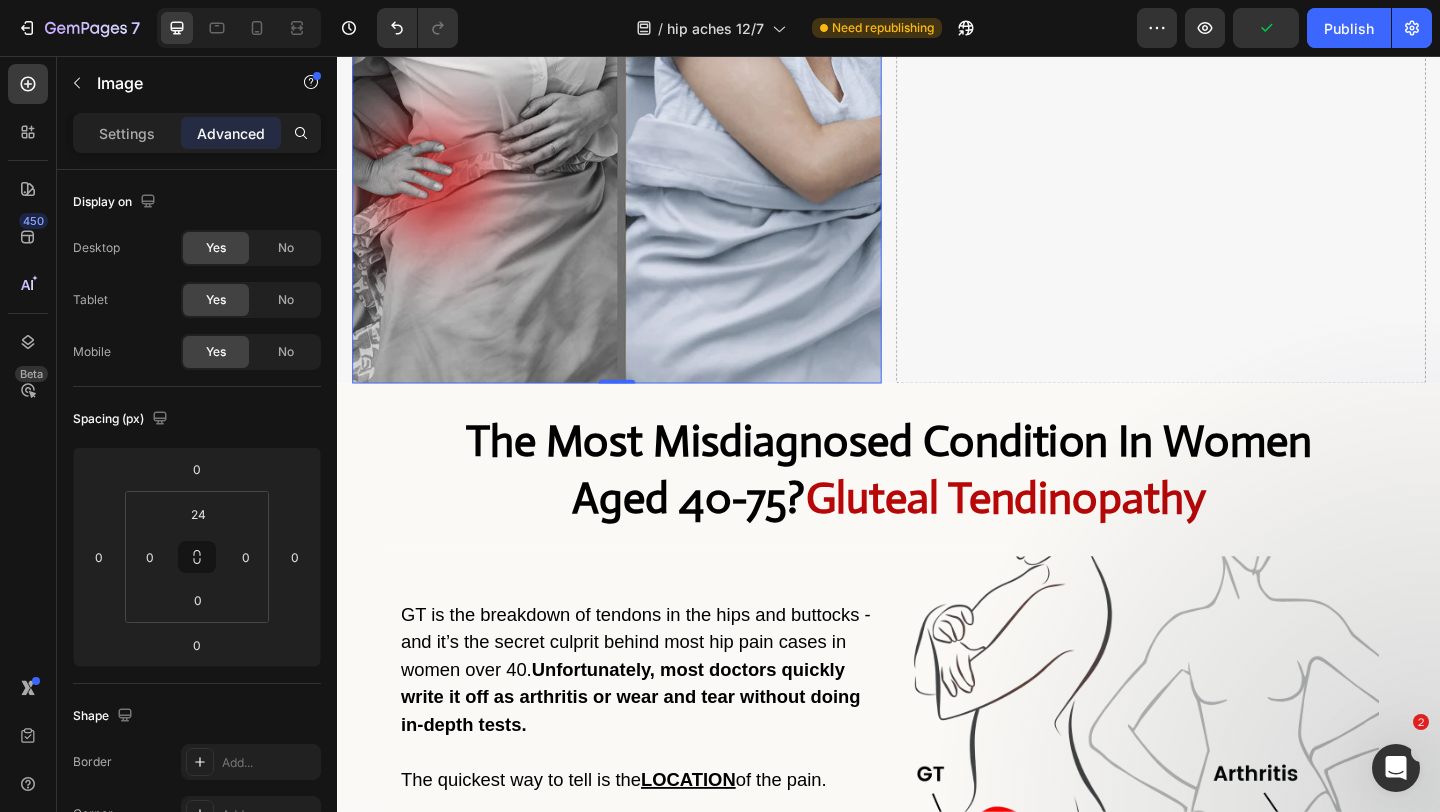 scroll, scrollTop: 1382, scrollLeft: 0, axis: vertical 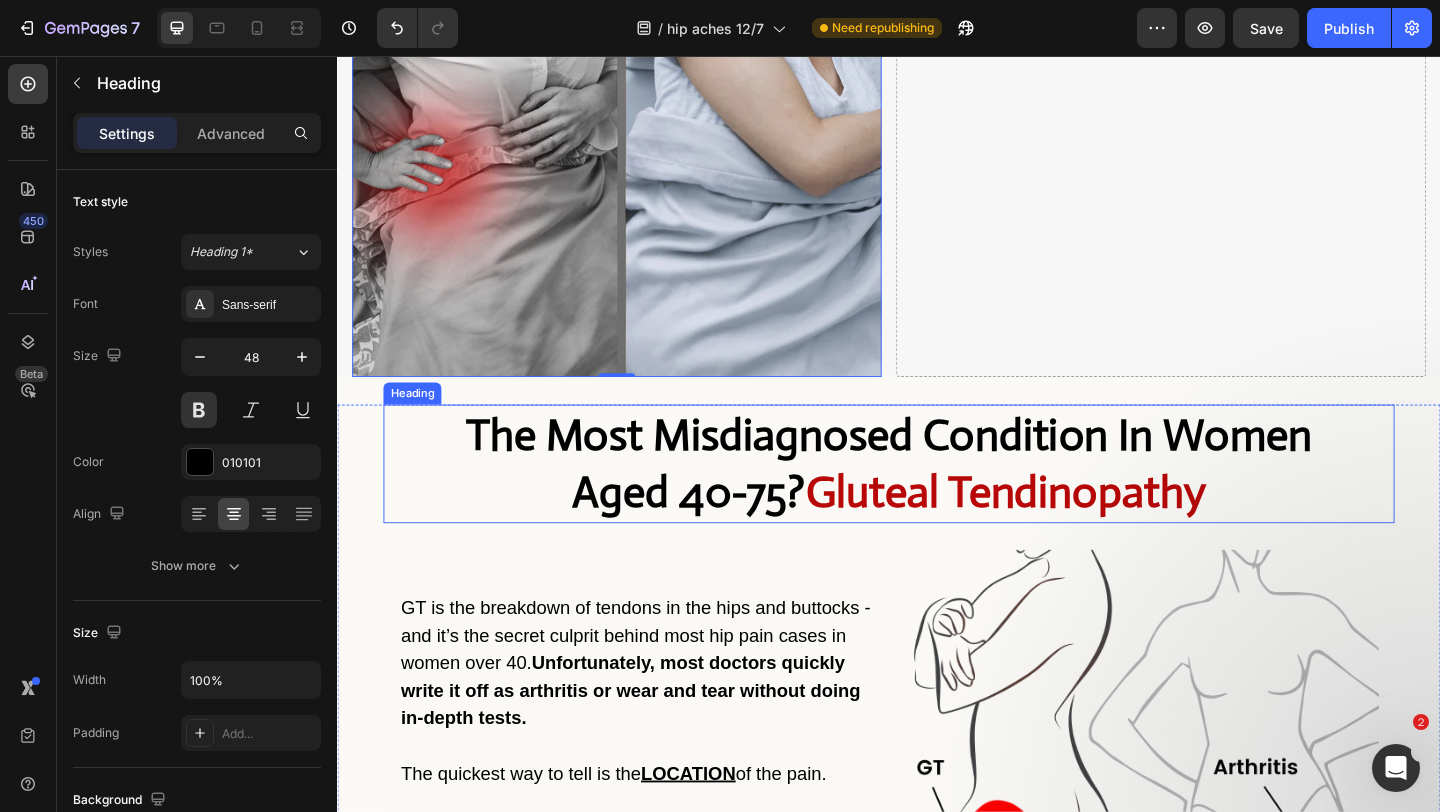 click on "The Most Misdiagnosed Condition In Women Aged 40-75?  Gluteal Tendinopathy" at bounding box center [937, 499] 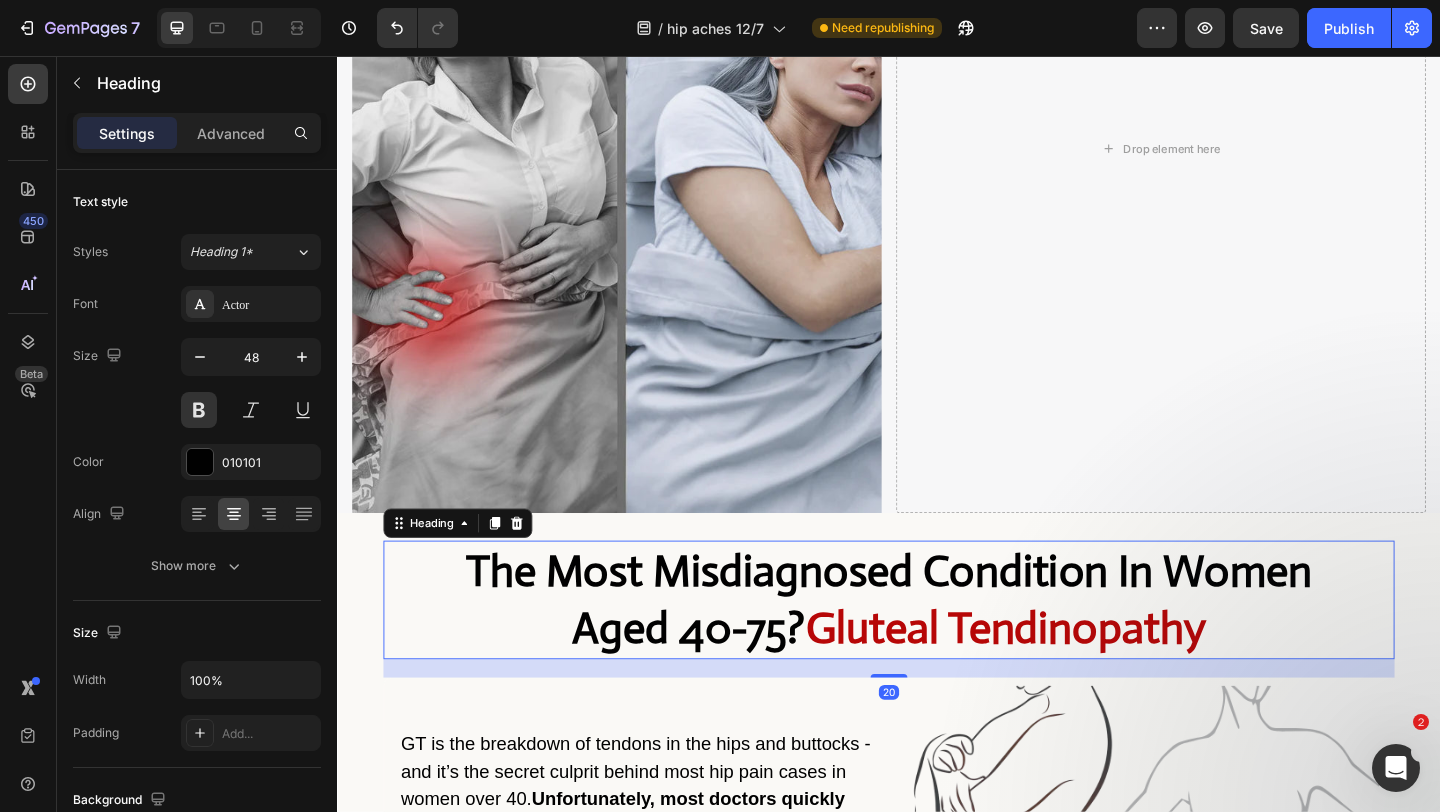scroll, scrollTop: 1195, scrollLeft: 0, axis: vertical 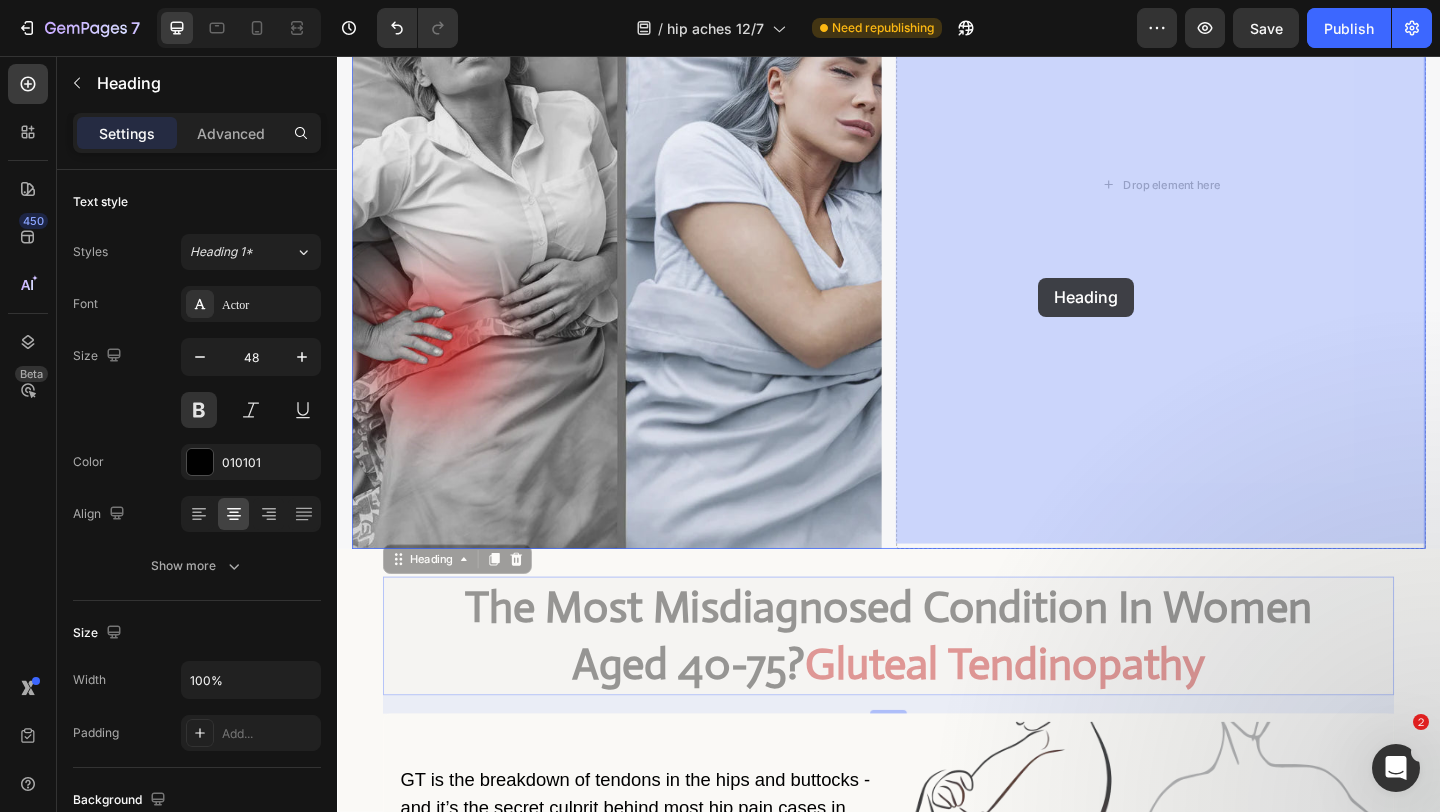 drag, startPoint x: 399, startPoint y: 600, endPoint x: 1144, endPoint y: 282, distance: 810.0303 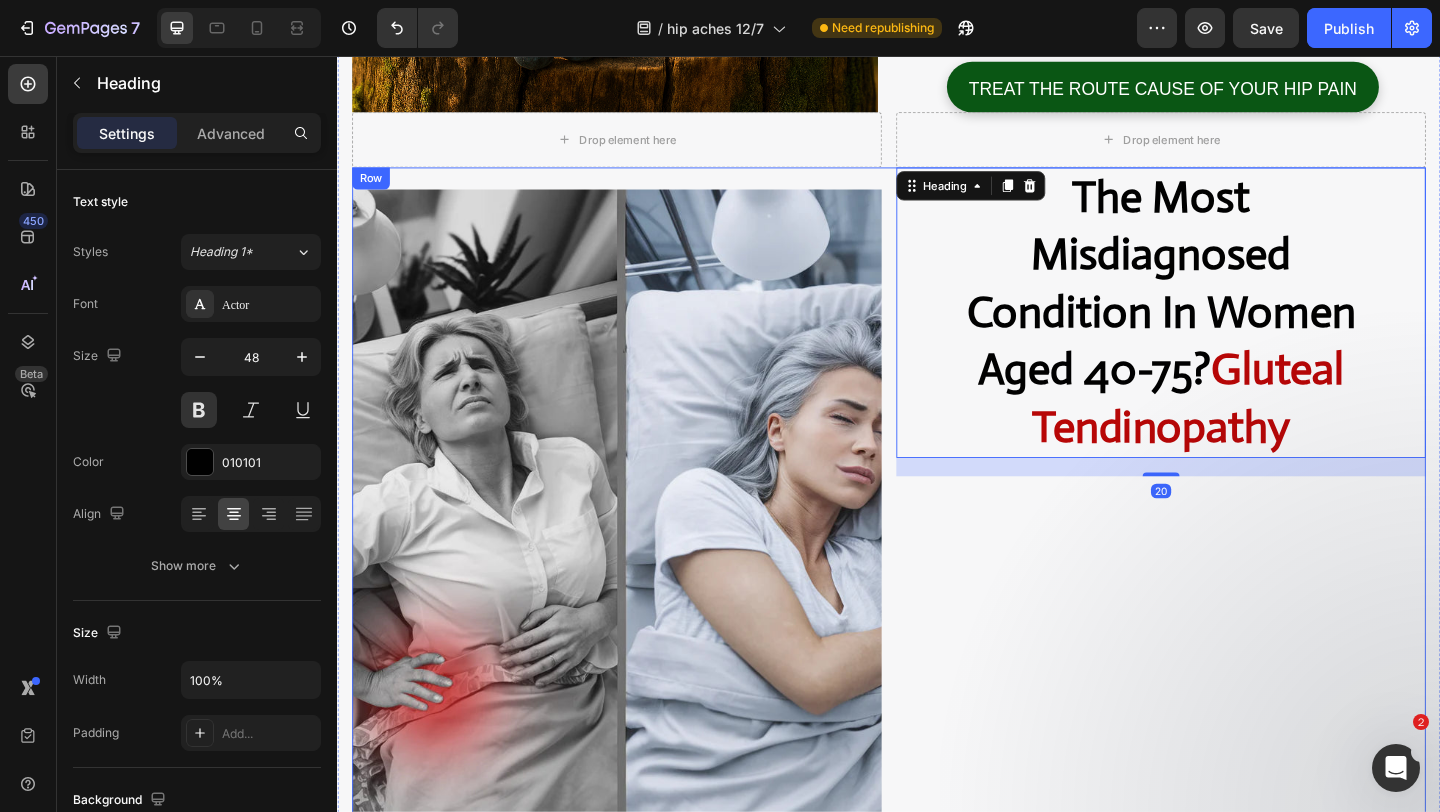 scroll, scrollTop: 817, scrollLeft: 0, axis: vertical 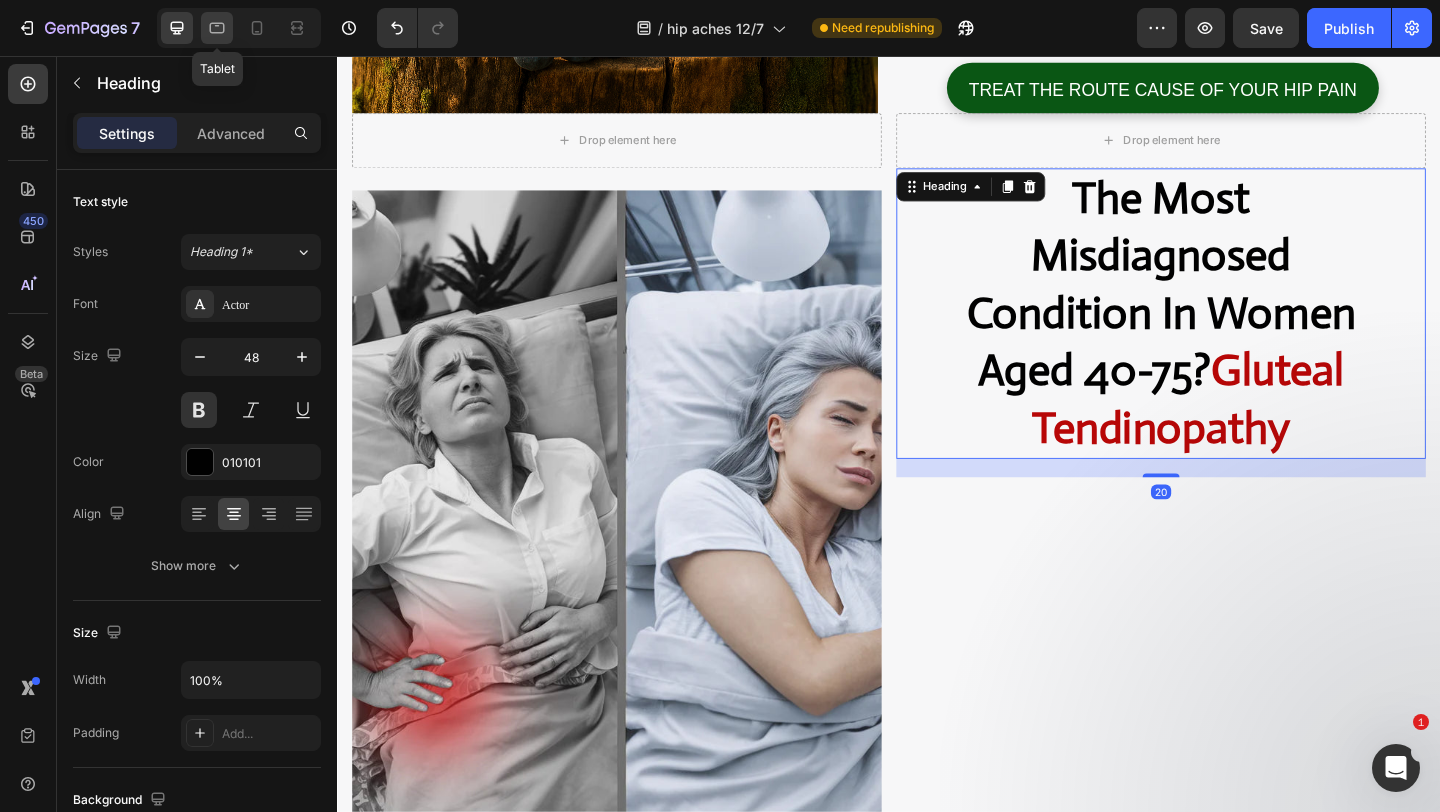 click 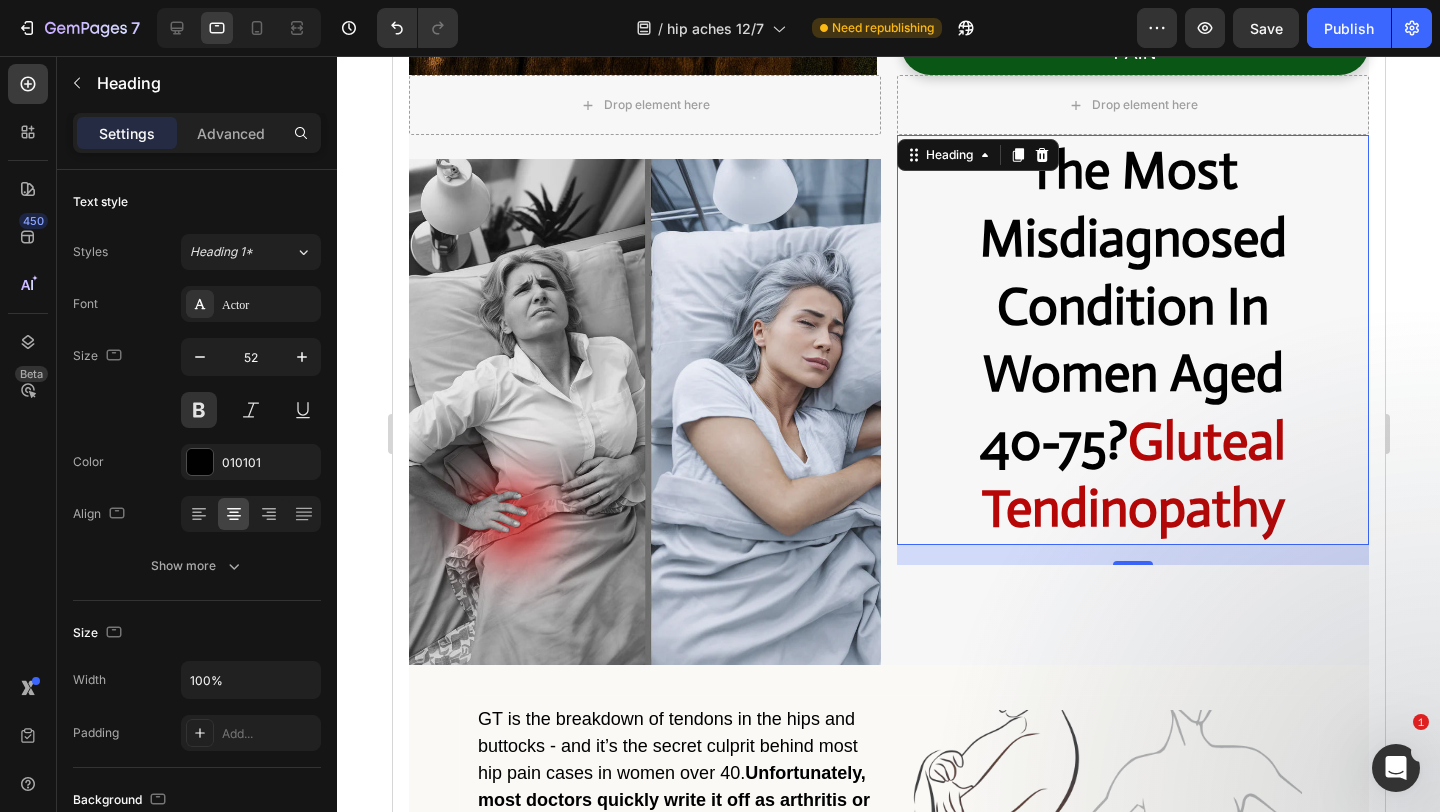 scroll, scrollTop: 935, scrollLeft: 0, axis: vertical 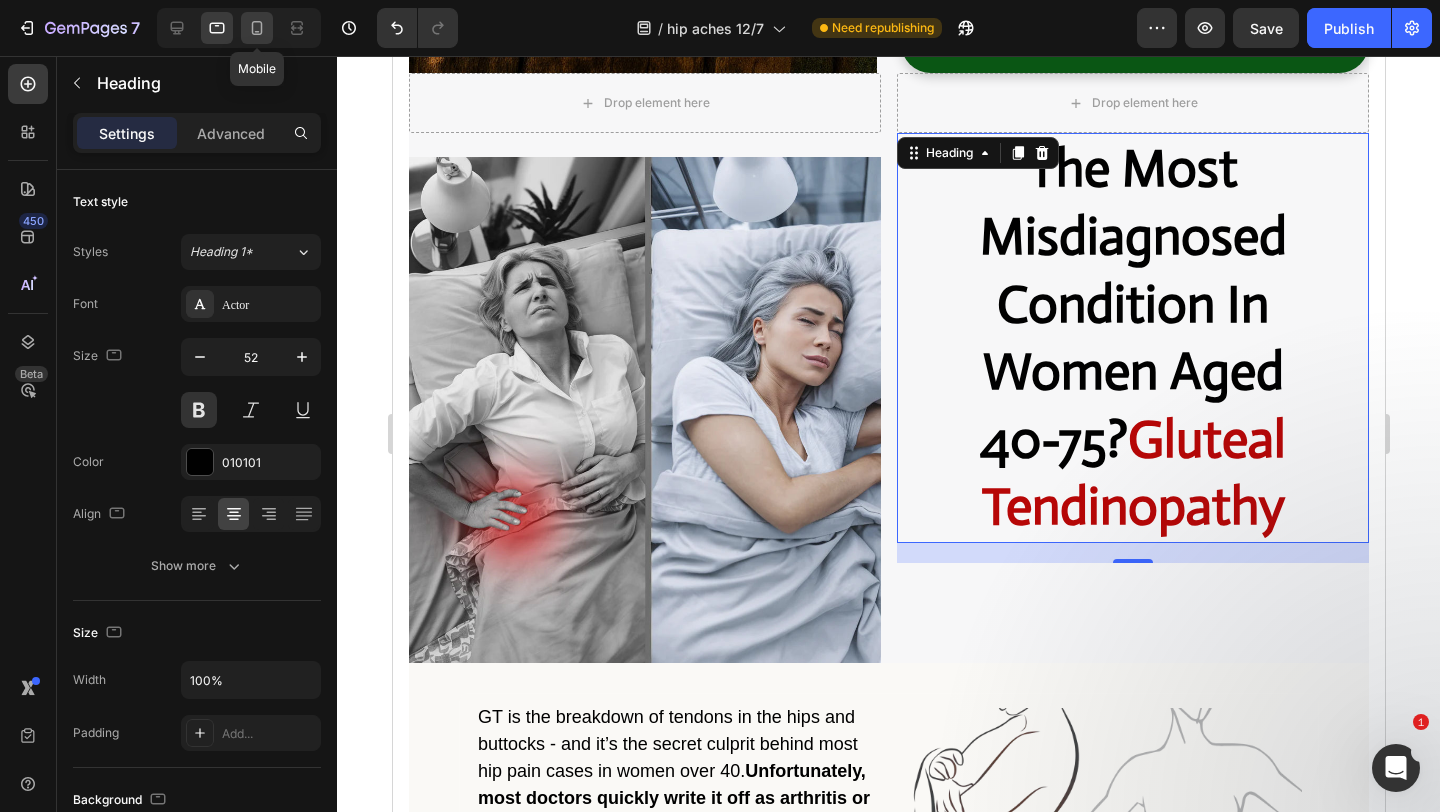 click 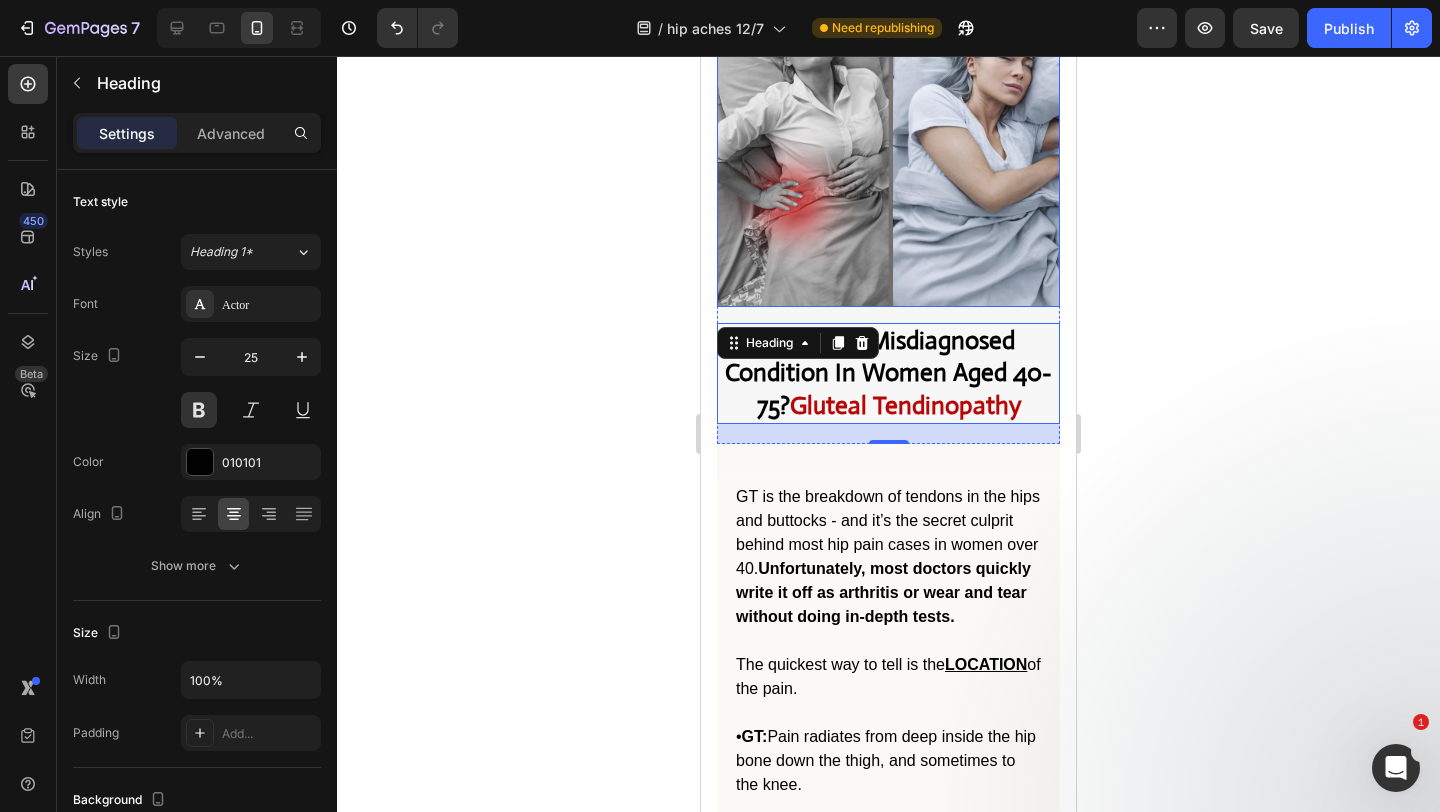 scroll, scrollTop: 1709, scrollLeft: 0, axis: vertical 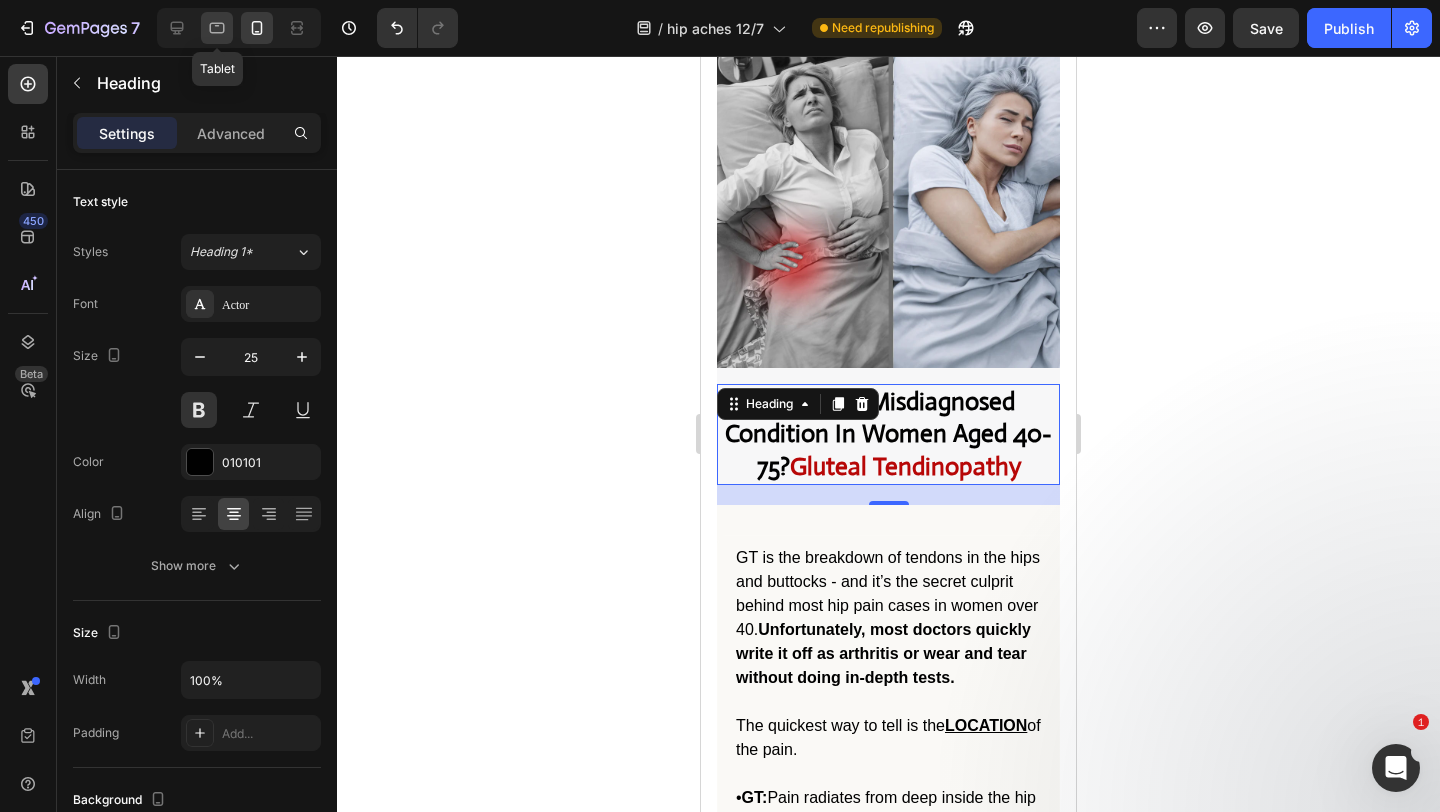 click 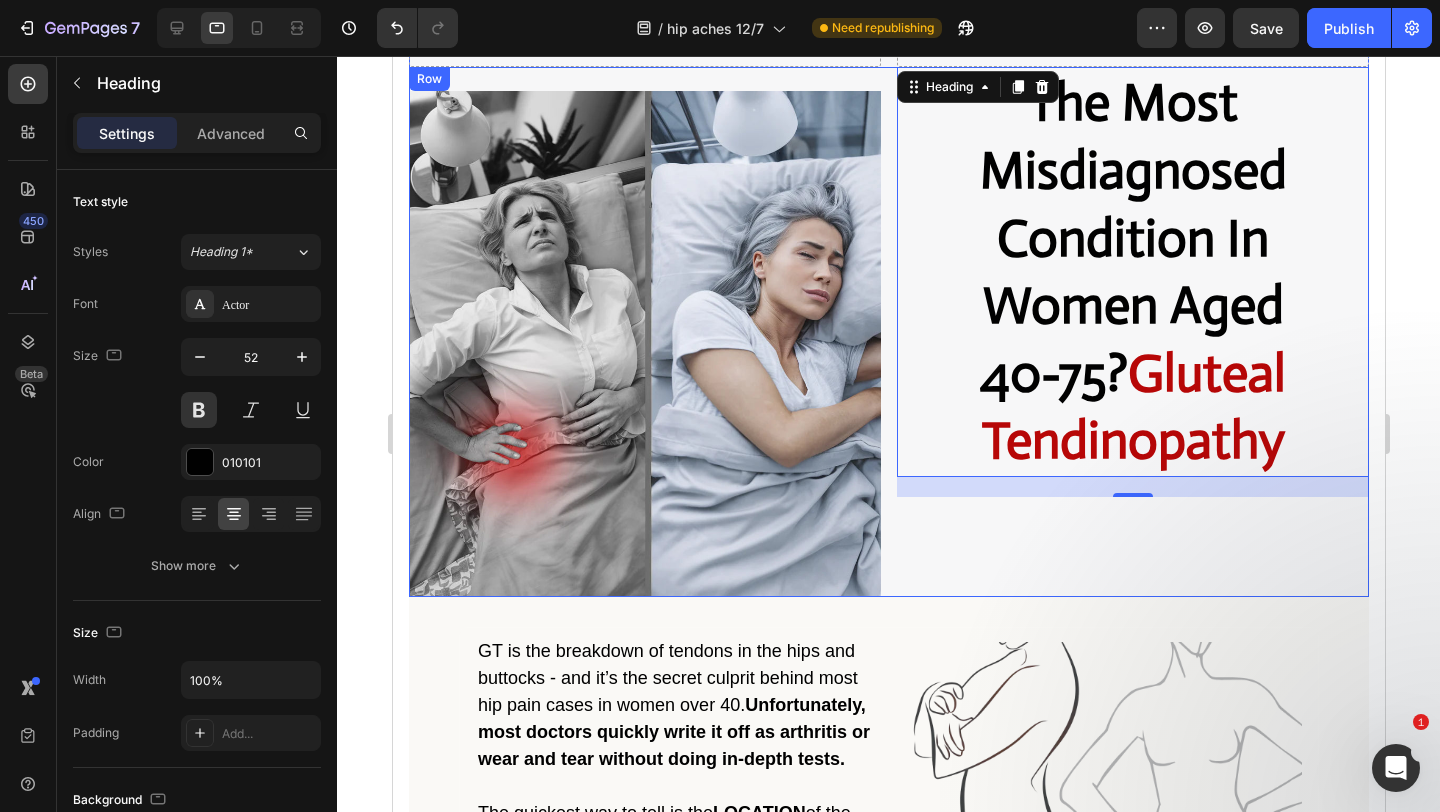 scroll, scrollTop: 1002, scrollLeft: 0, axis: vertical 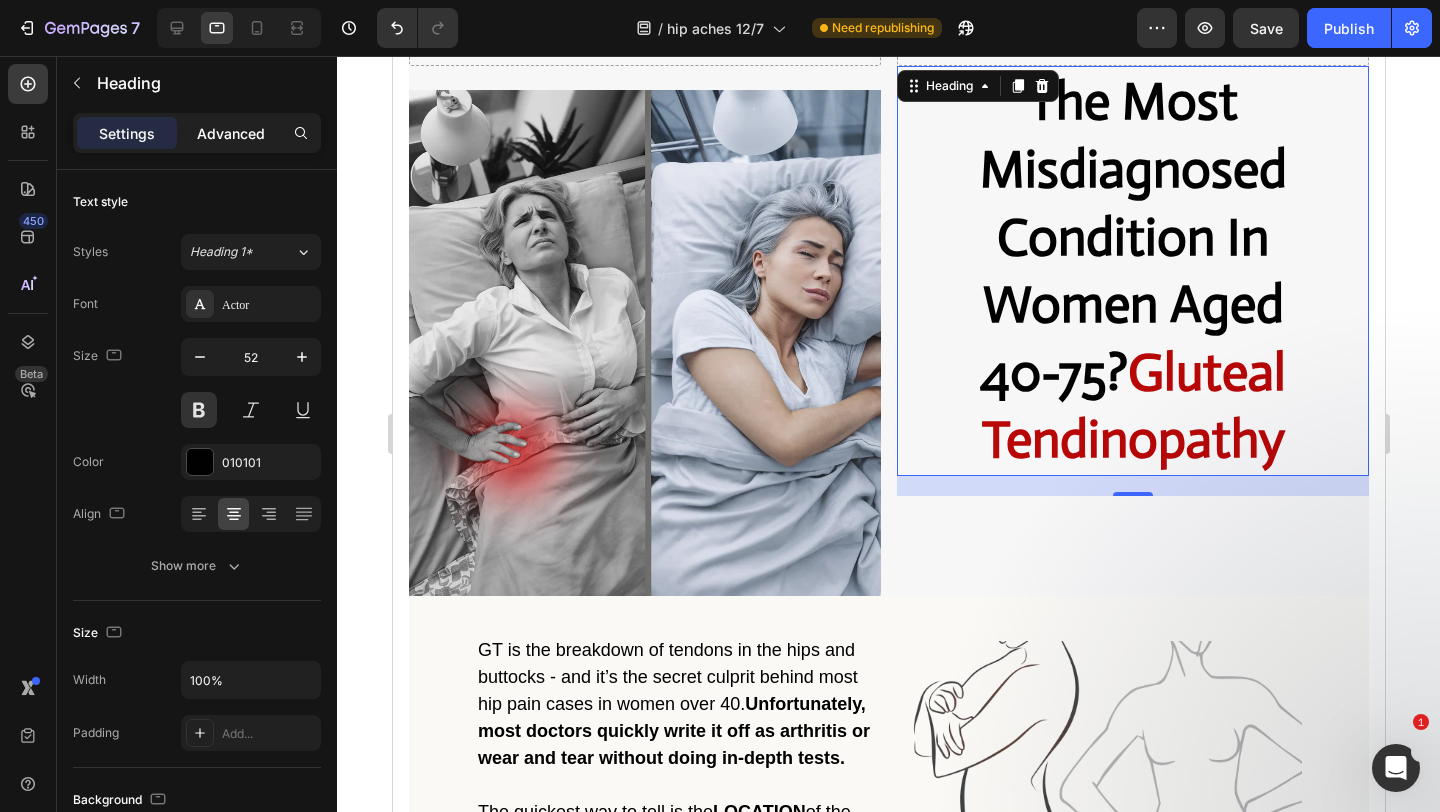click on "Advanced" at bounding box center [231, 133] 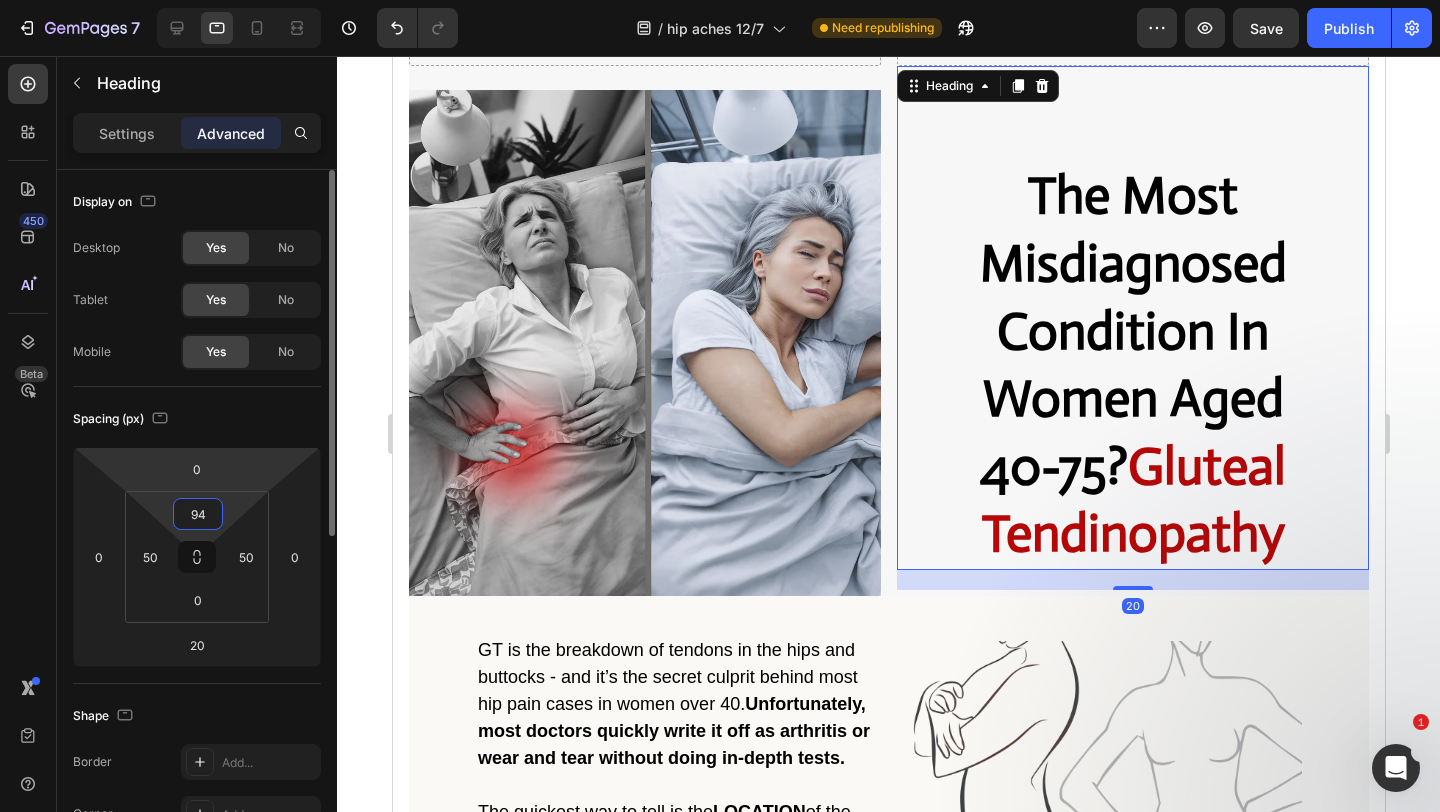 type on "92" 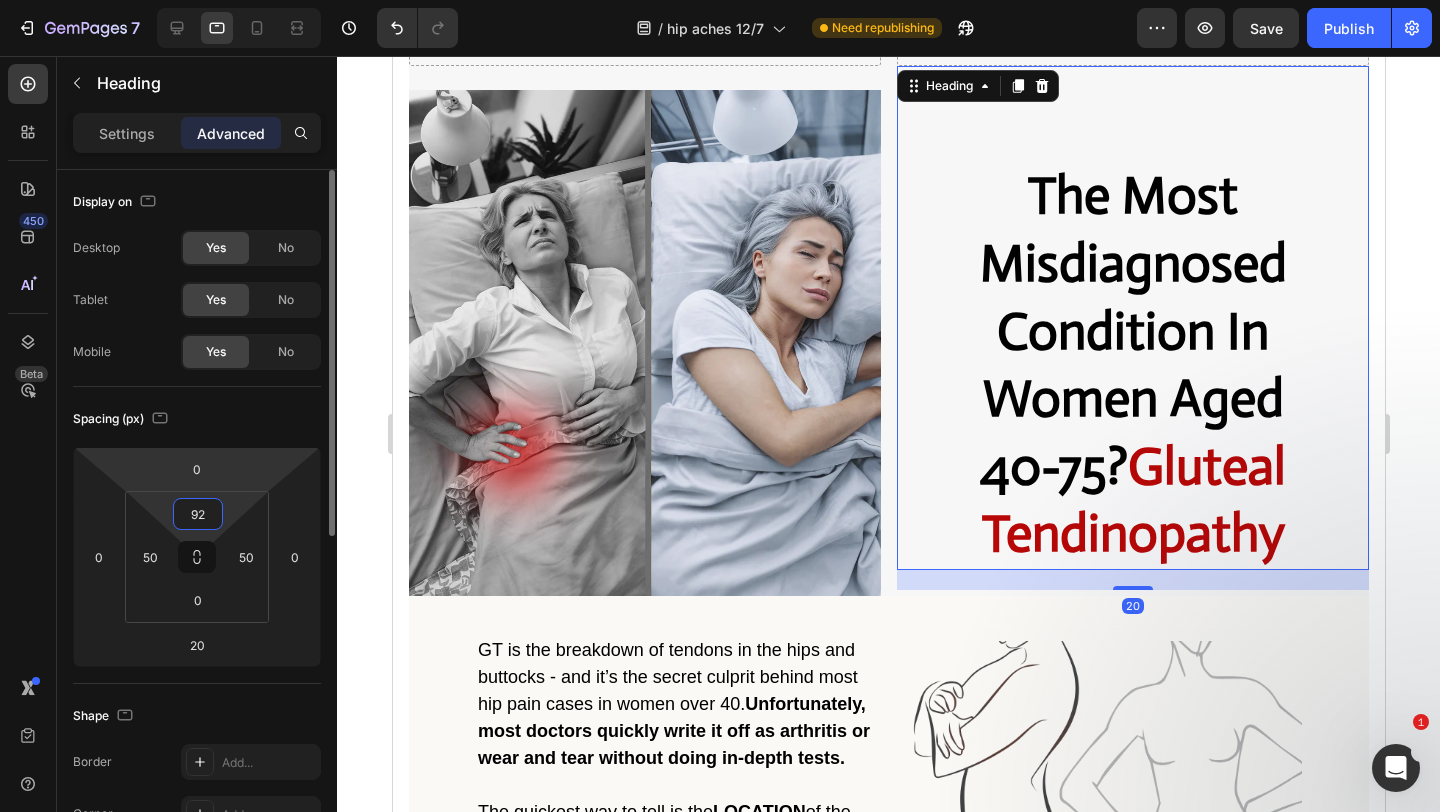 drag, startPoint x: 204, startPoint y: 493, endPoint x: 197, endPoint y: 448, distance: 45.54119 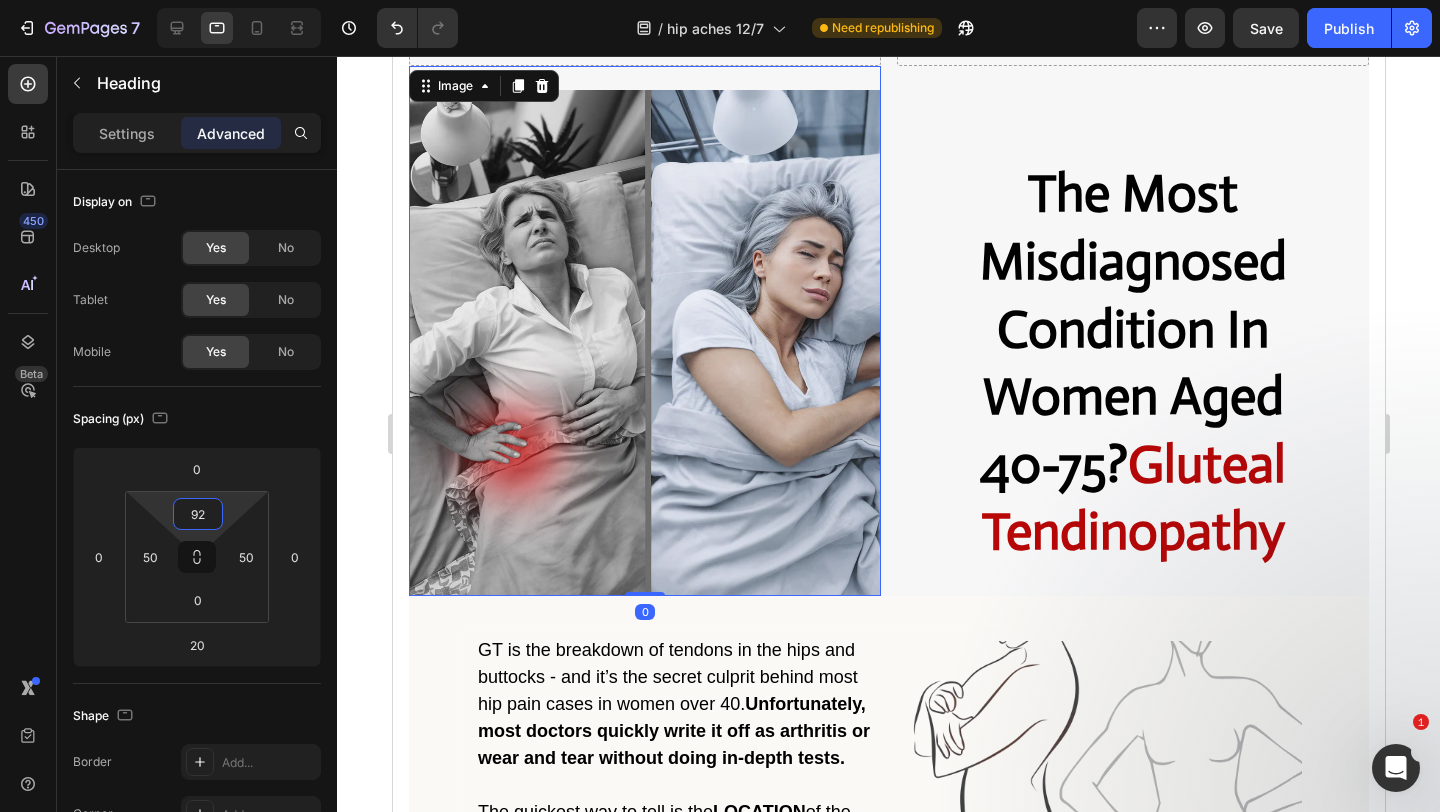 click at bounding box center [644, 343] 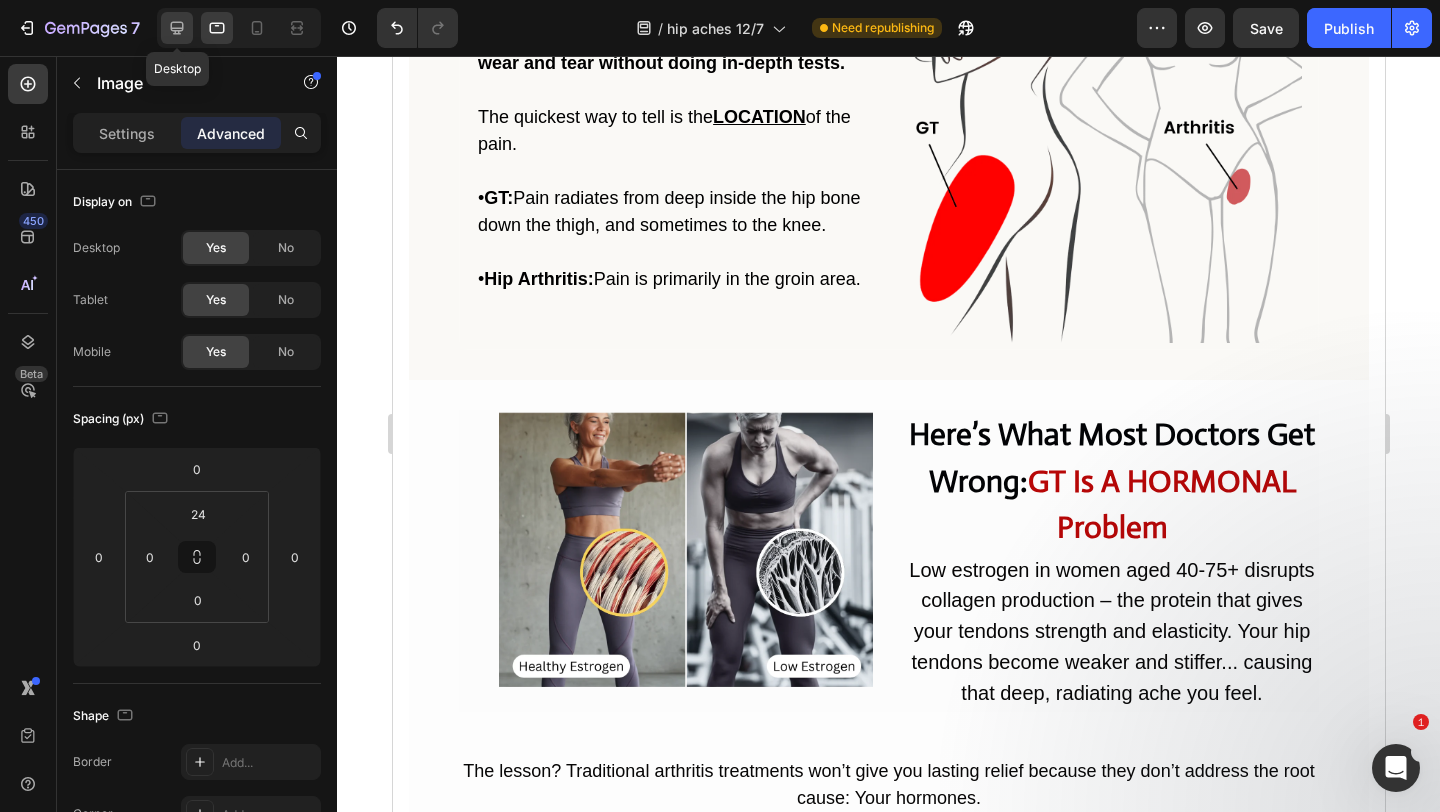 click 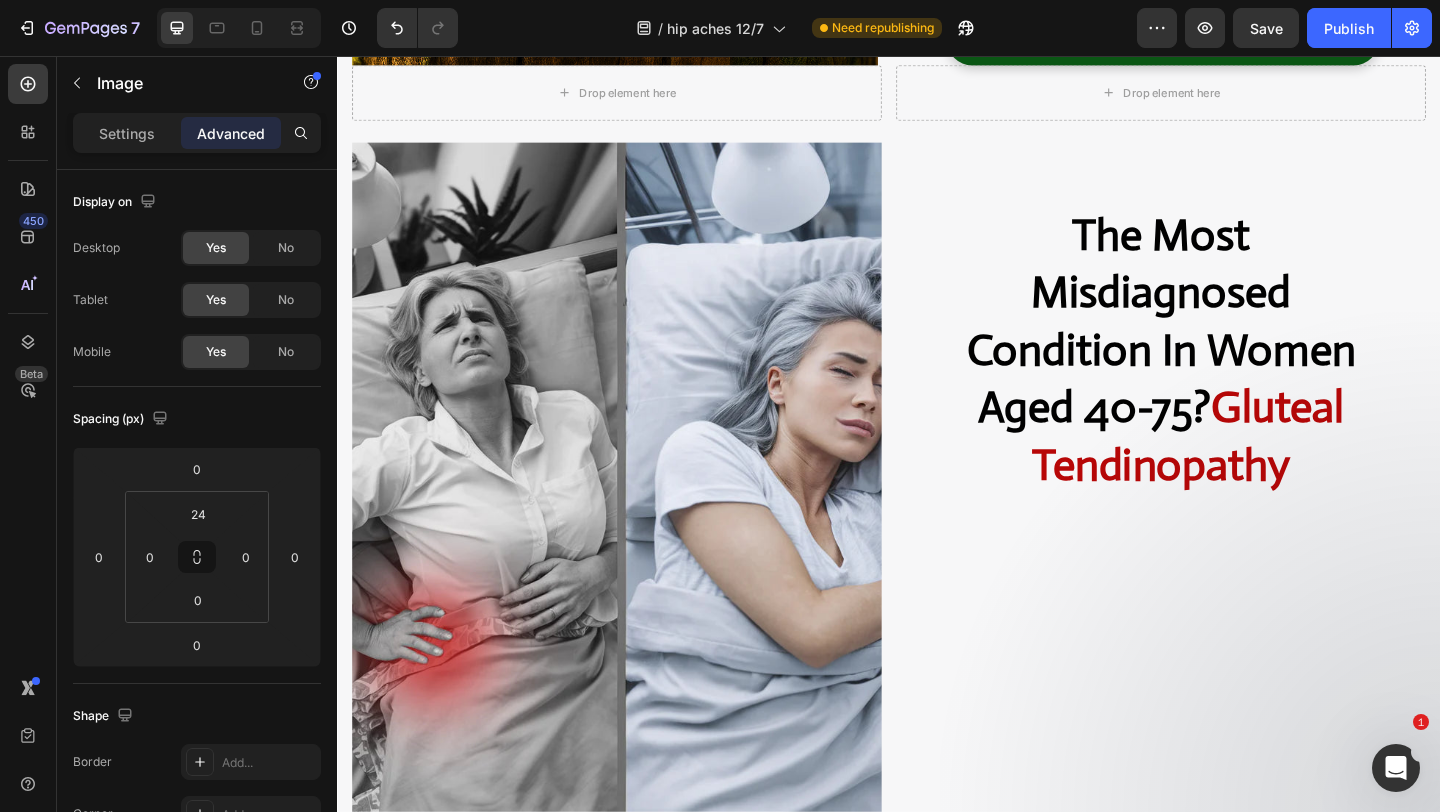 scroll, scrollTop: 865, scrollLeft: 0, axis: vertical 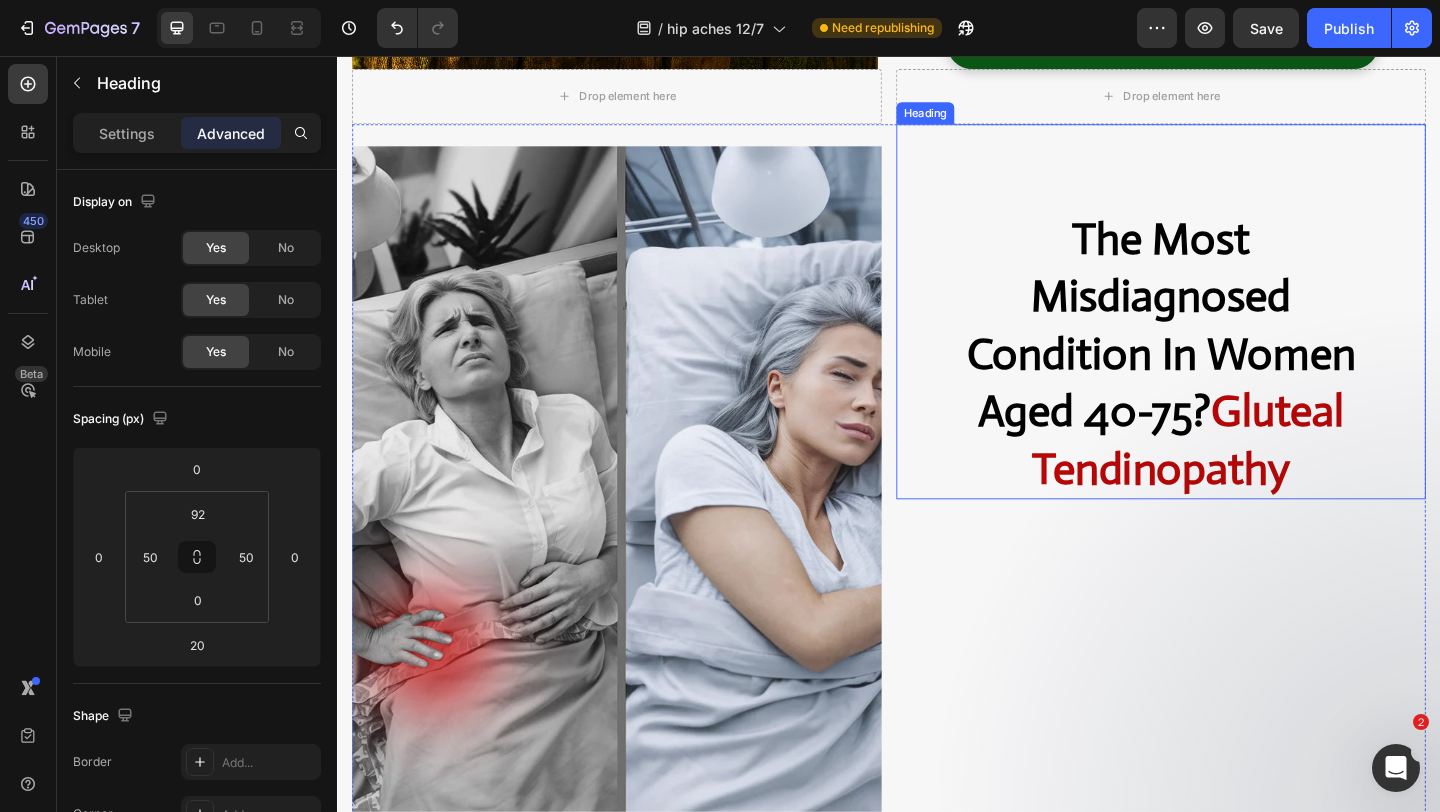 click on "The Most Misdiagnosed Condition In Women Aged 40-75?  Gluteal Tendinopathy" at bounding box center (1233, 380) 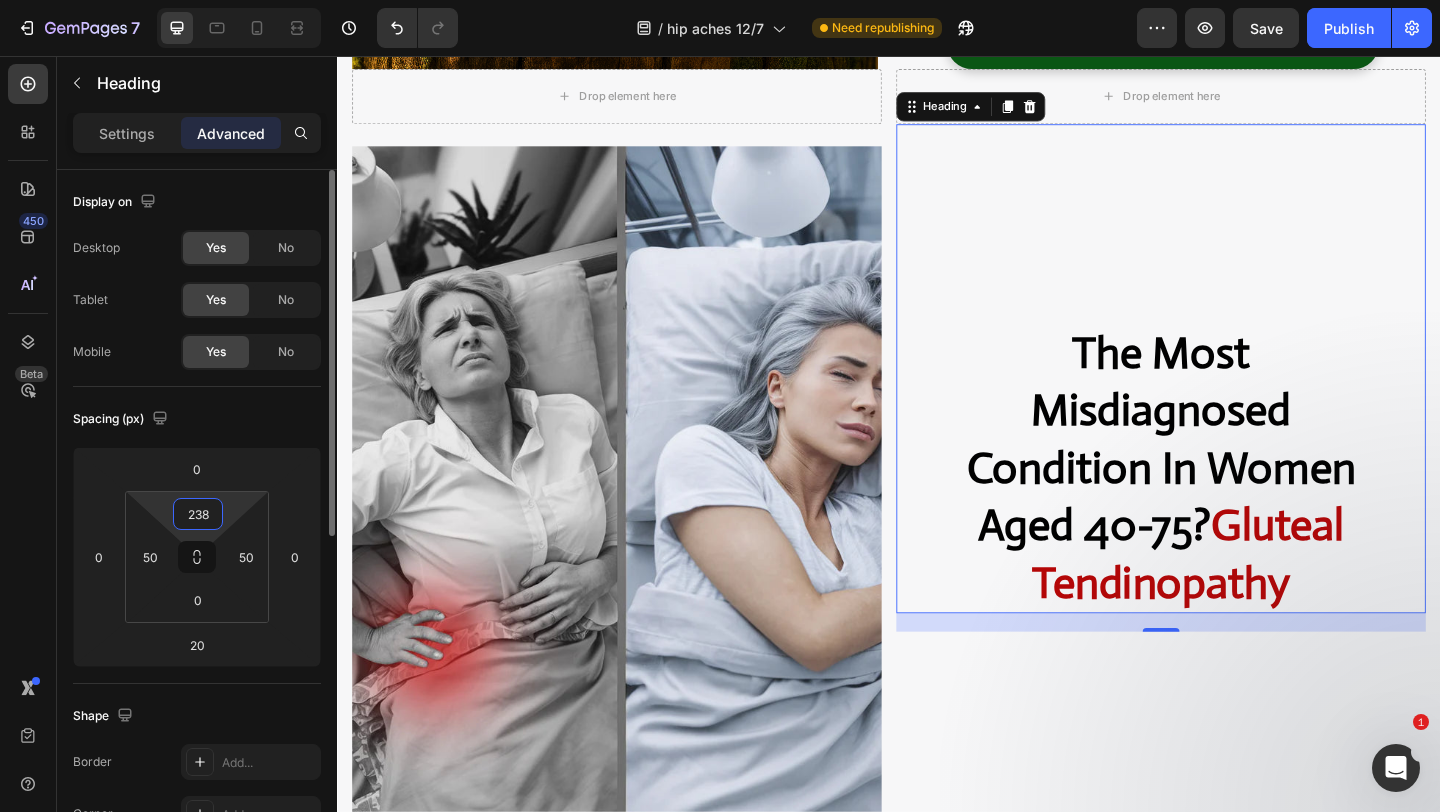 type on "240" 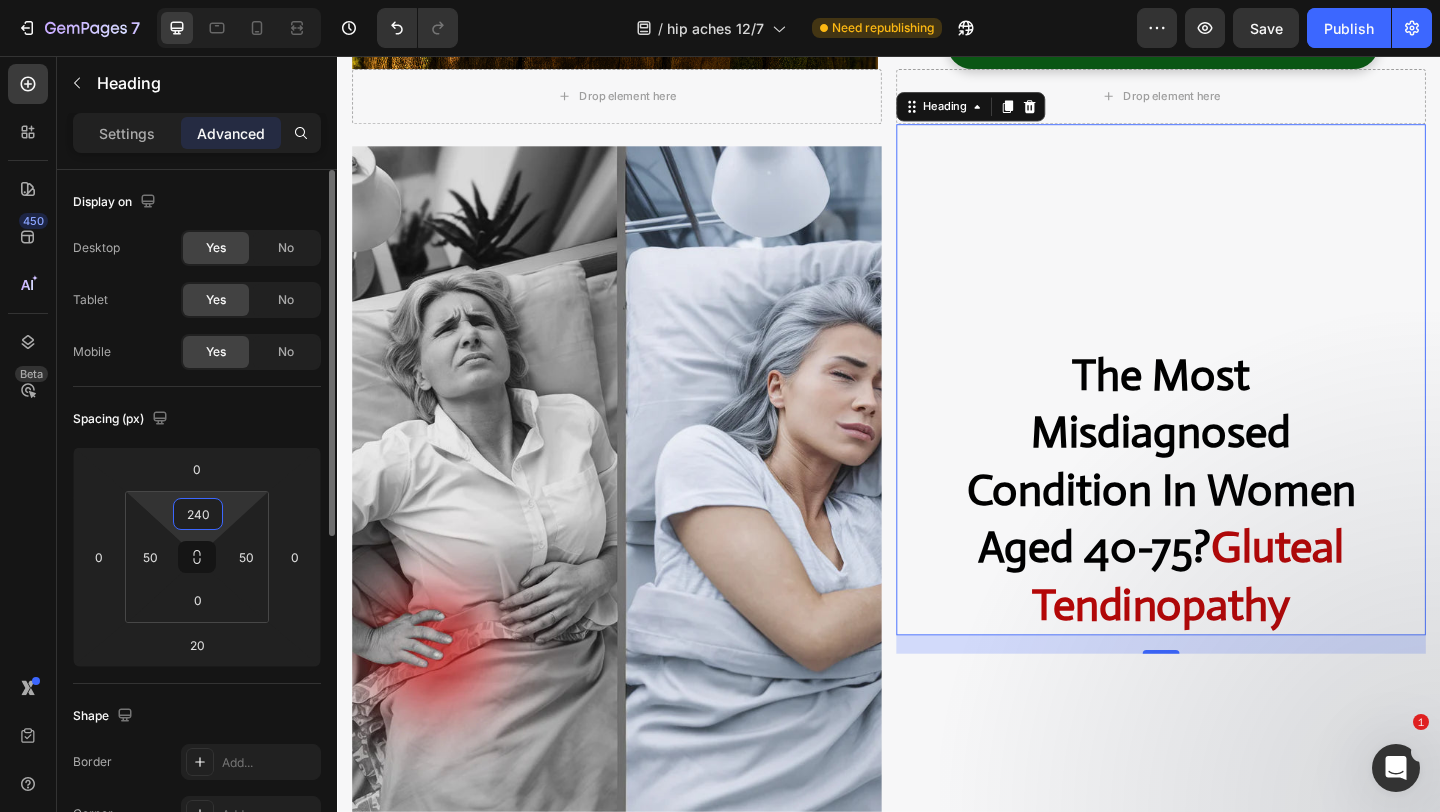 drag, startPoint x: 216, startPoint y: 494, endPoint x: 217, endPoint y: 418, distance: 76.00658 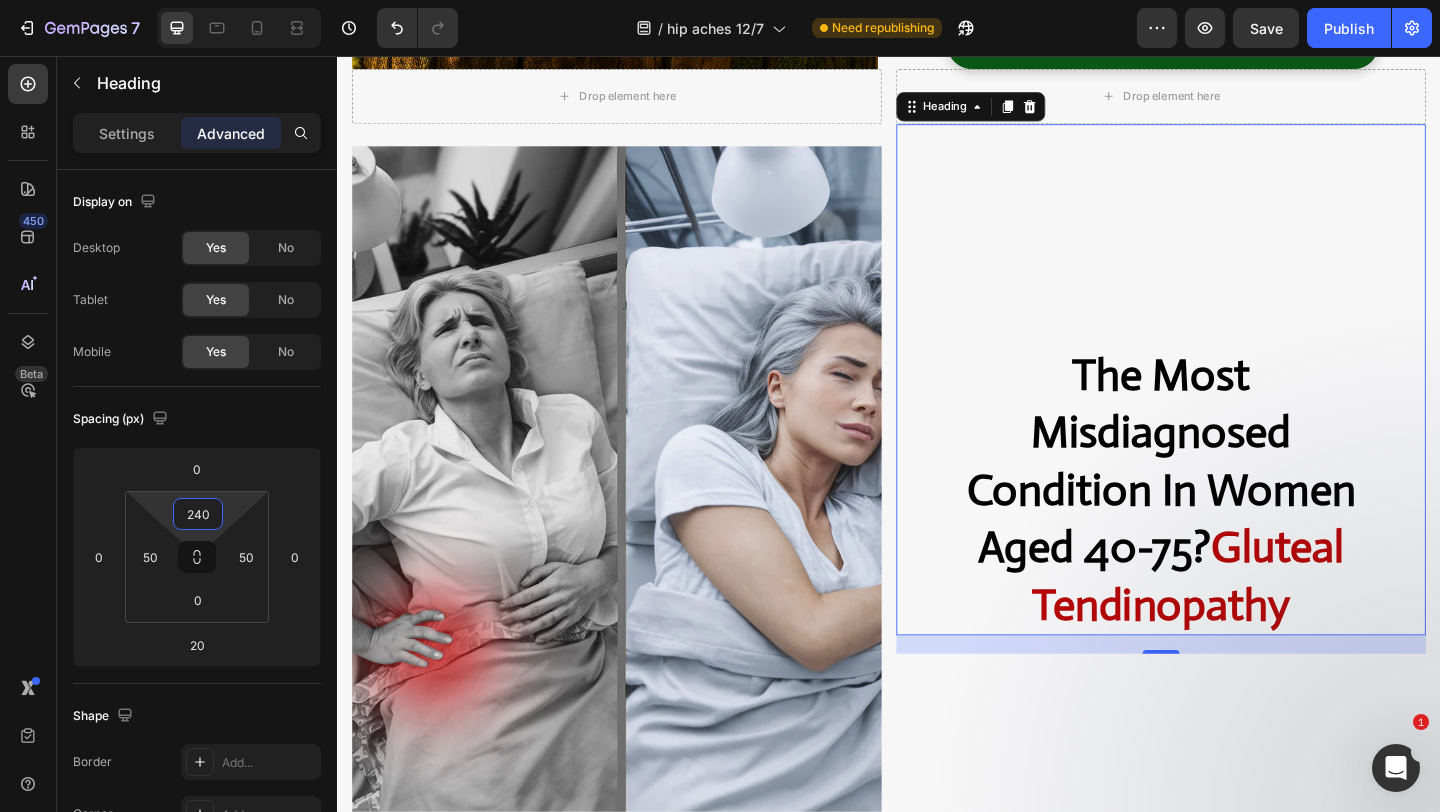 click on "The Most Misdiagnosed Condition In Women Aged 40-75?  Gluteal Tendinopathy" at bounding box center [1233, 528] 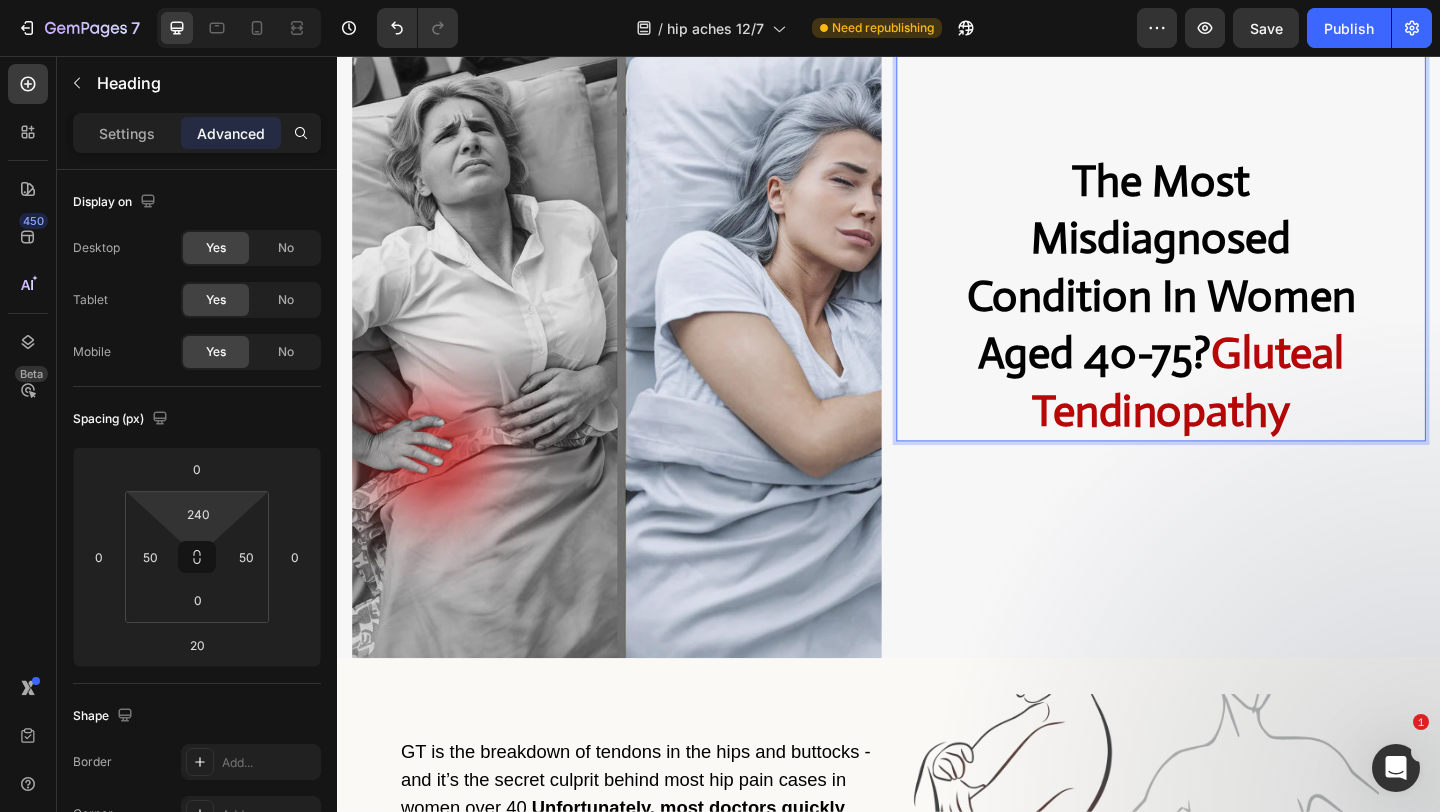 scroll, scrollTop: 1204, scrollLeft: 0, axis: vertical 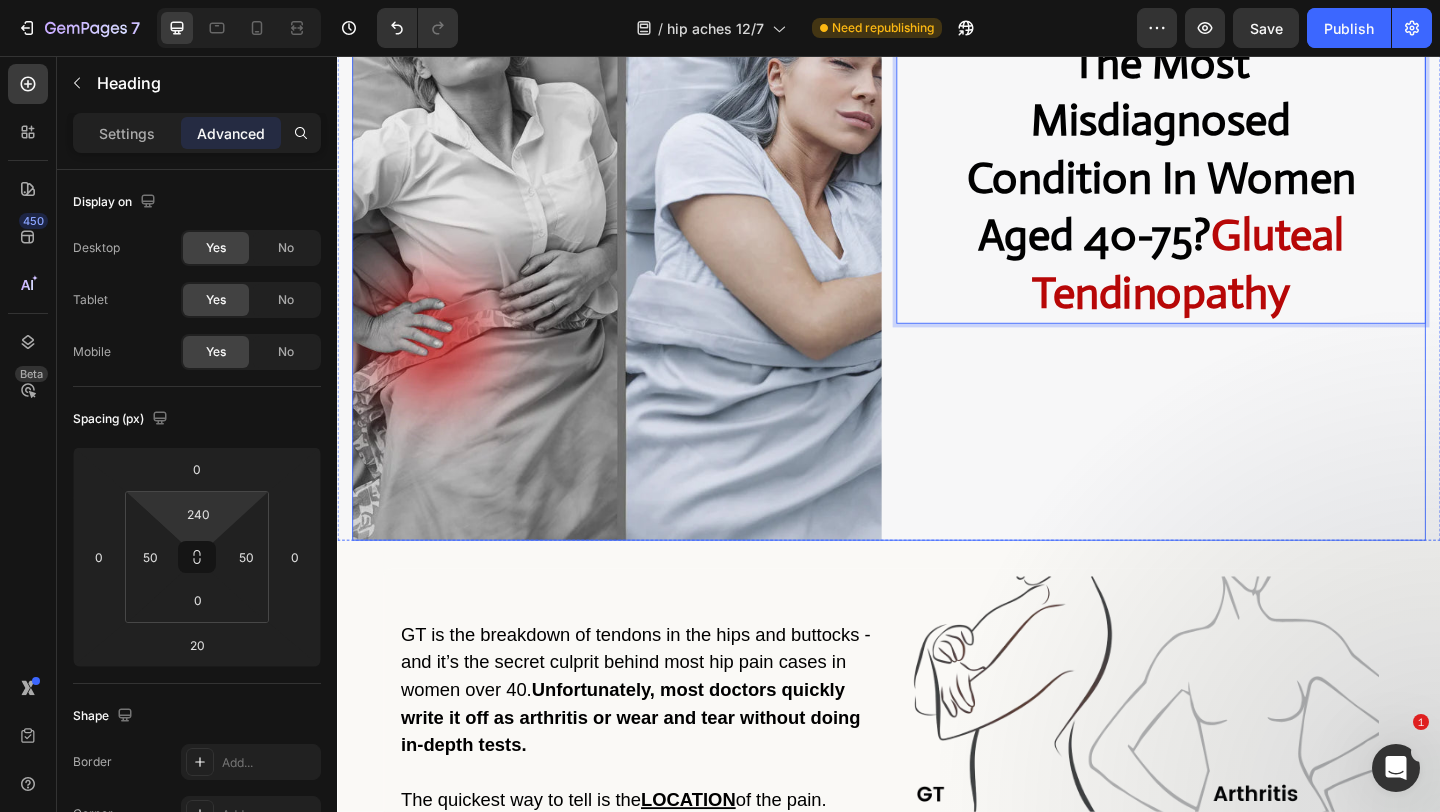 click on "The Most Misdiagnosed Condition In Women Aged 40-75?  Gluteal Tendinopathy Heading   20" at bounding box center (1233, 187) 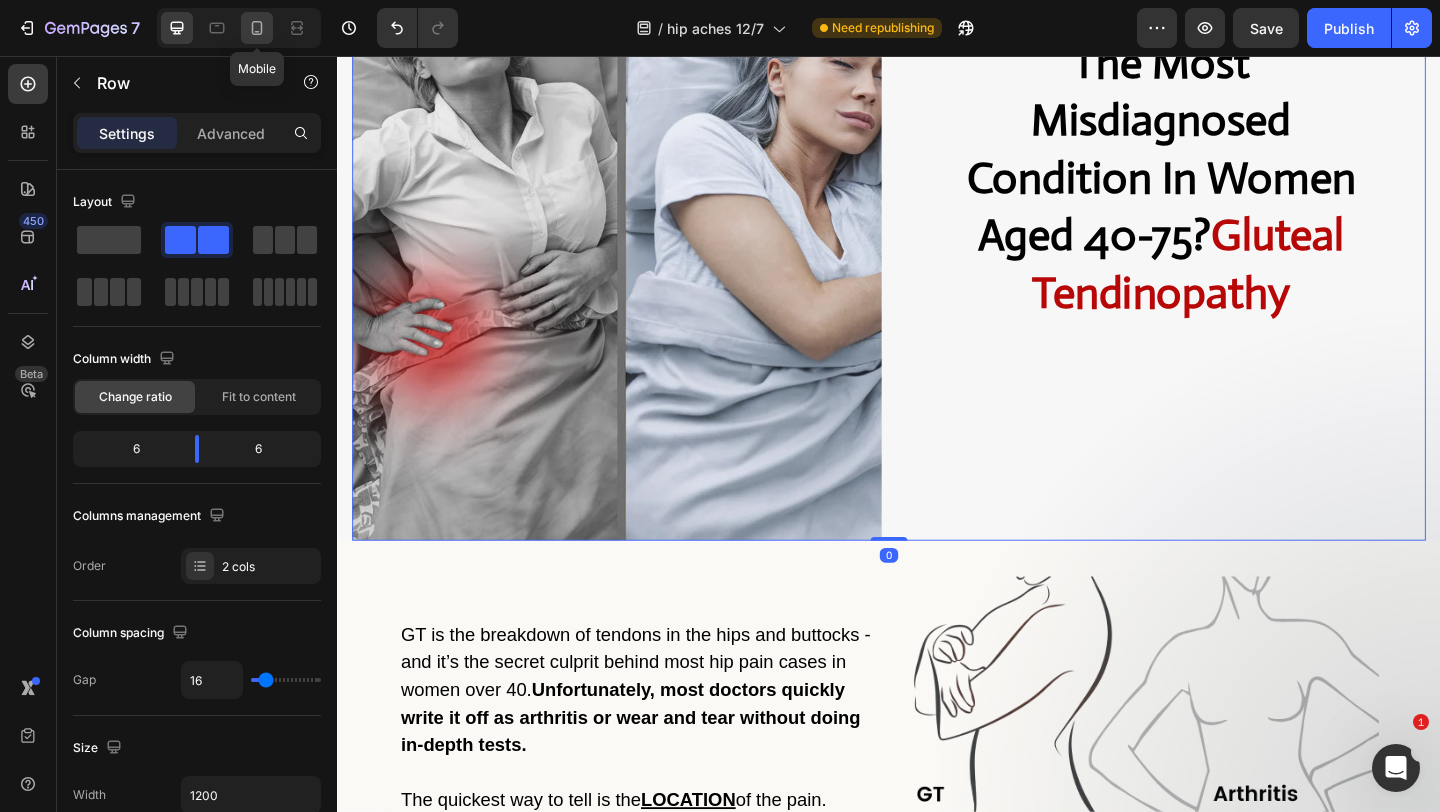click 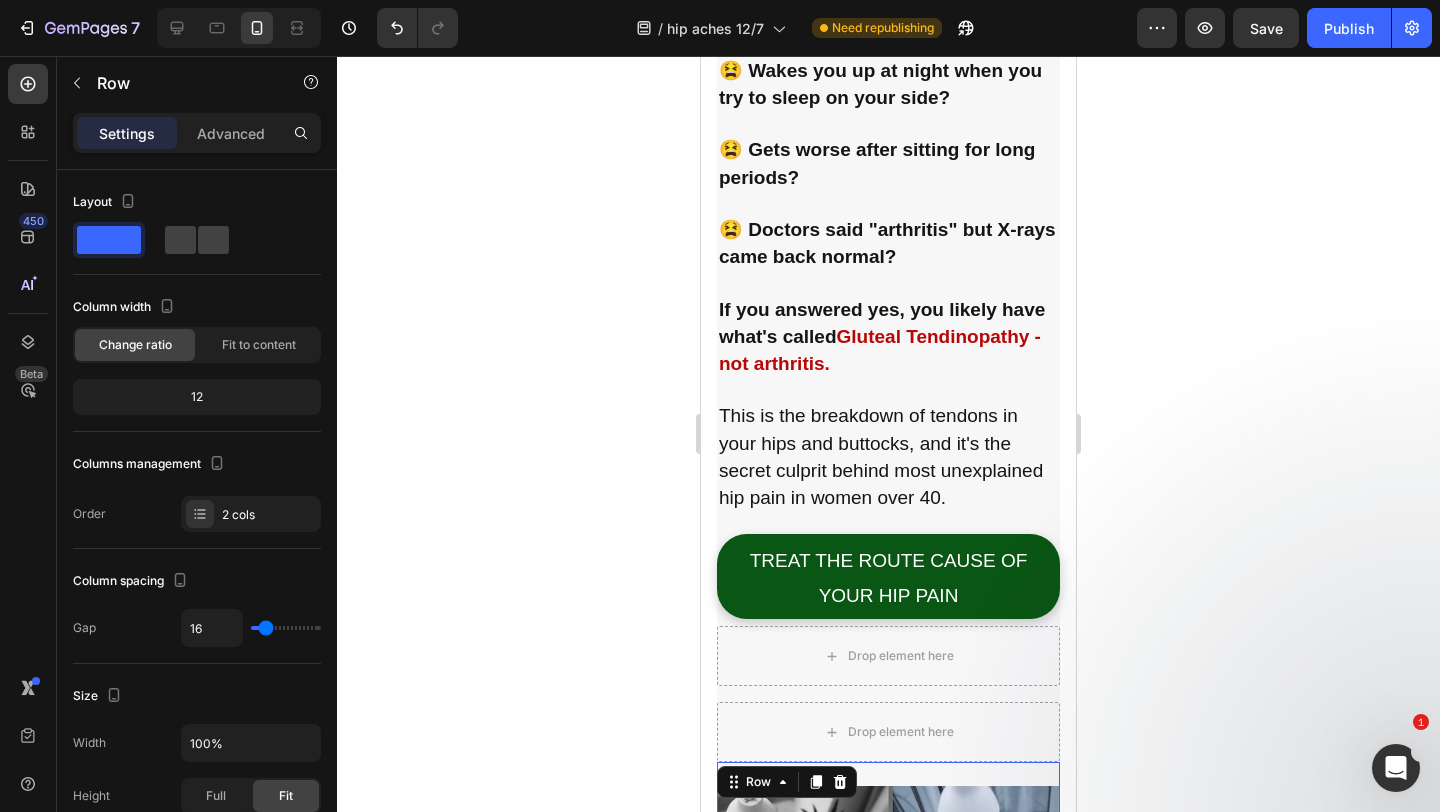 scroll, scrollTop: 1070, scrollLeft: 0, axis: vertical 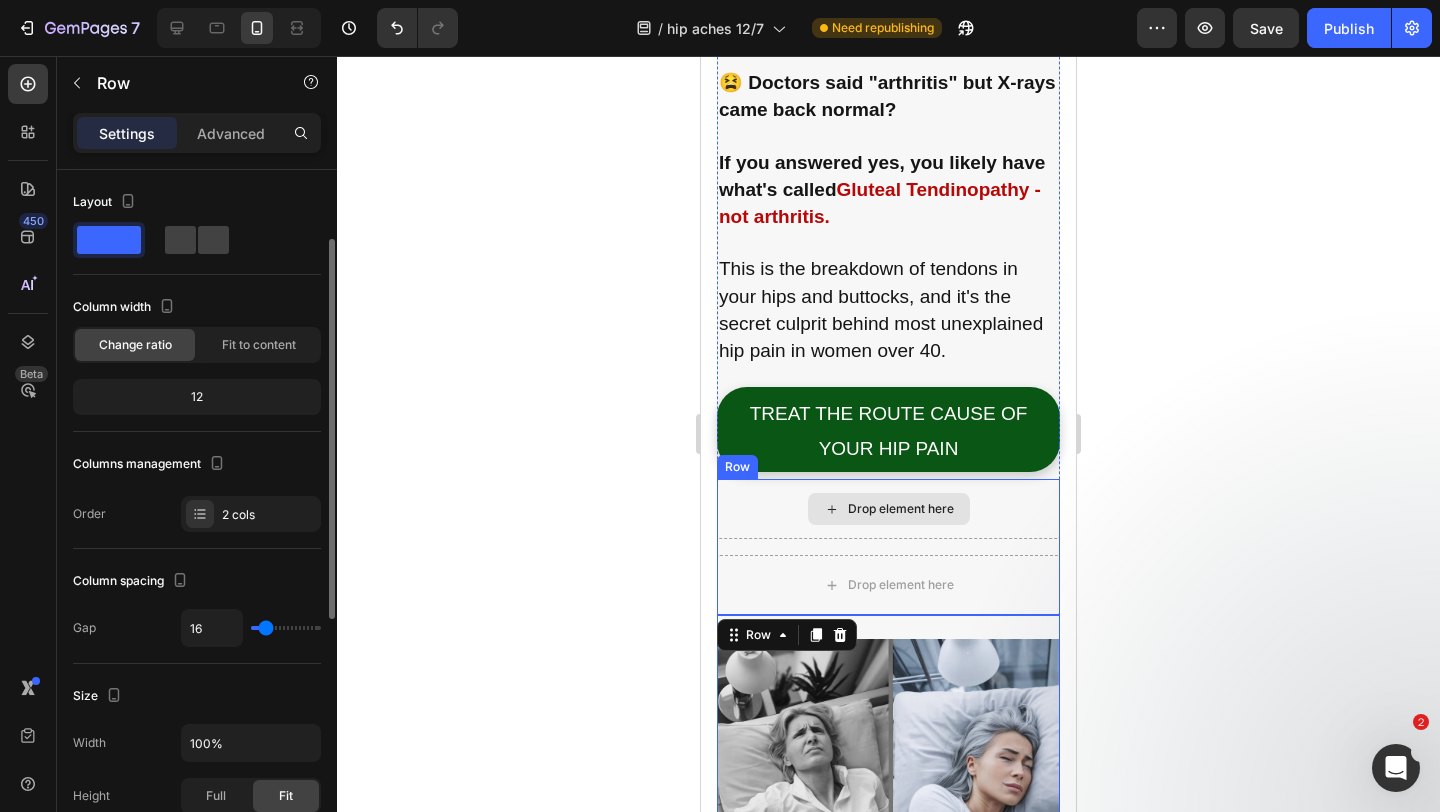 click on "Drop element here" at bounding box center [888, 509] 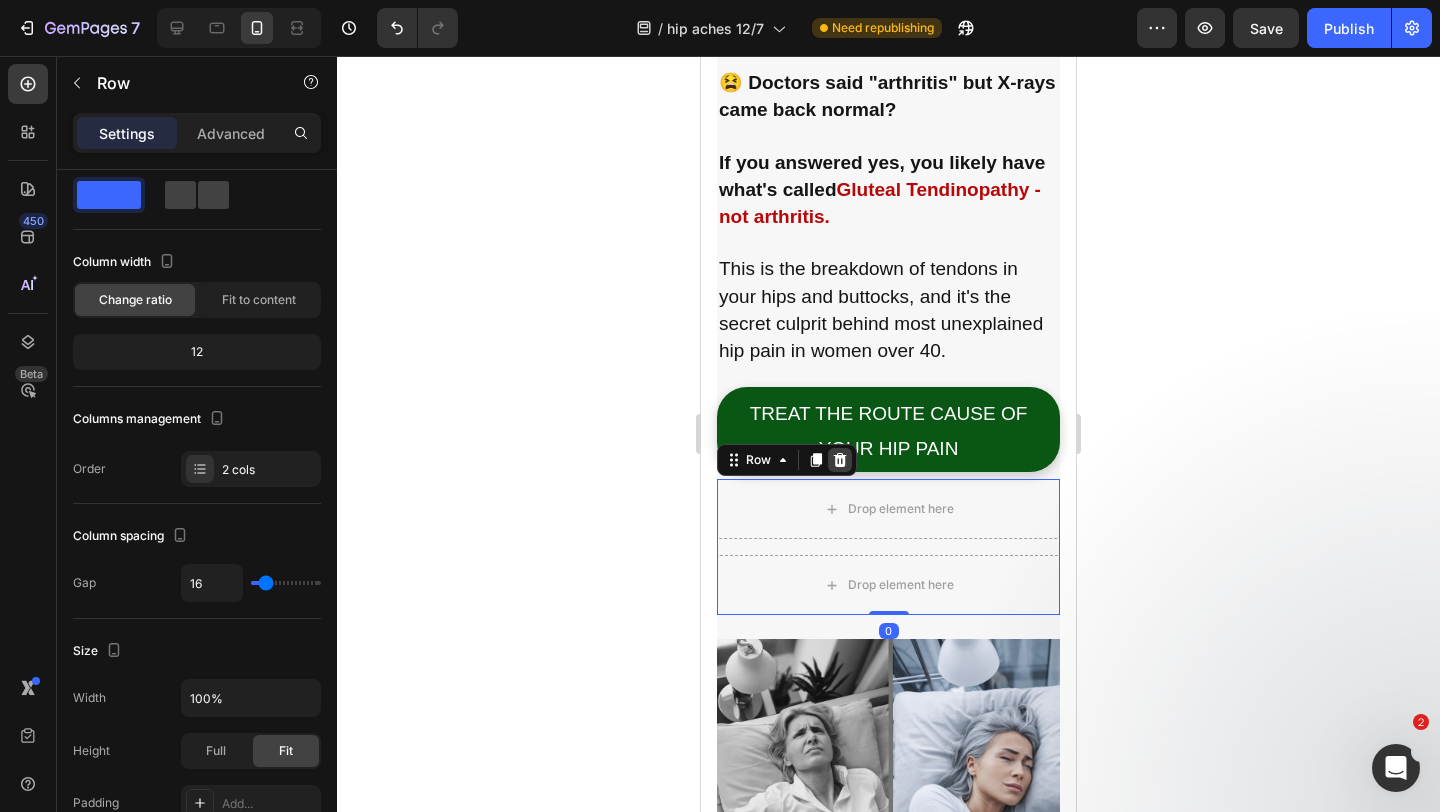 click 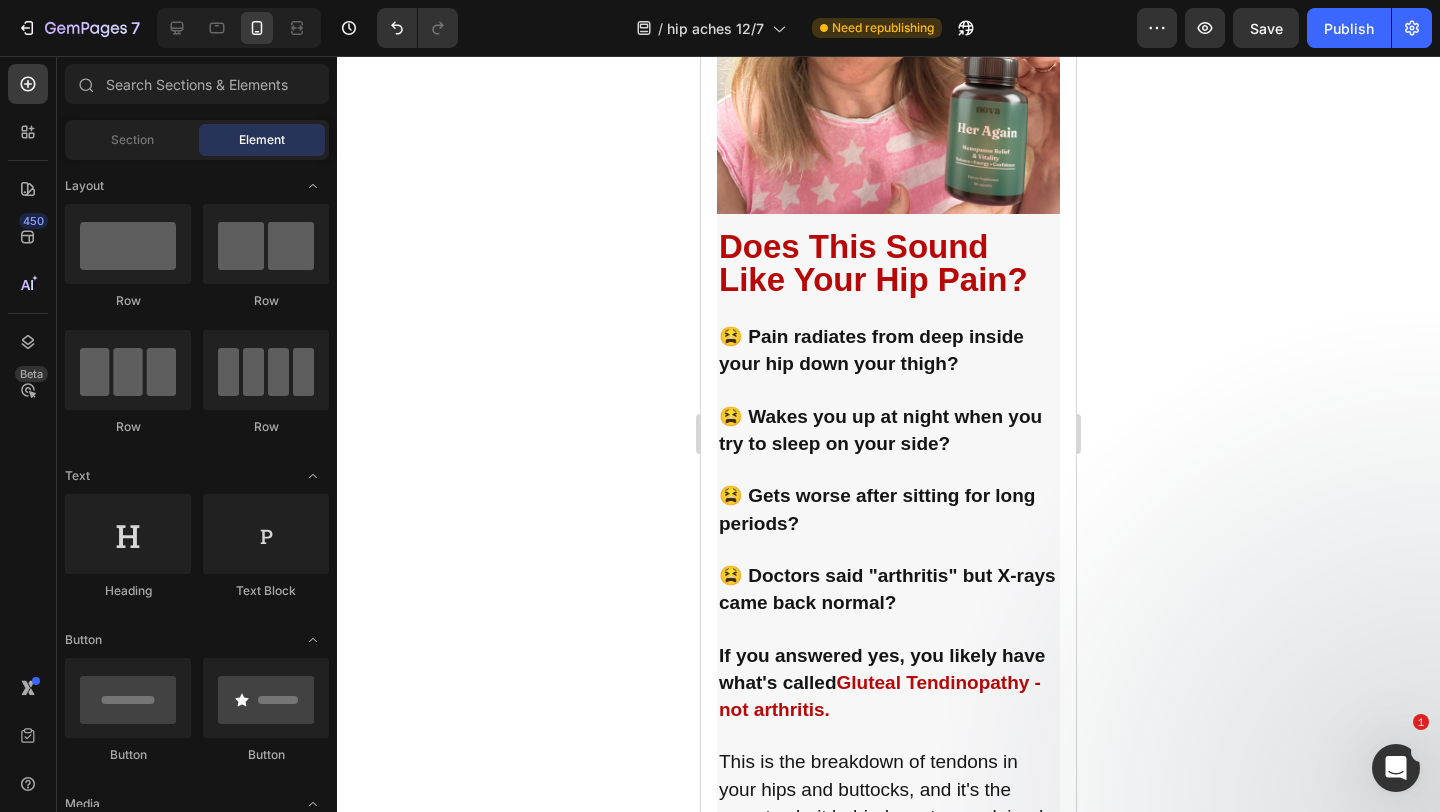 scroll, scrollTop: 0, scrollLeft: 0, axis: both 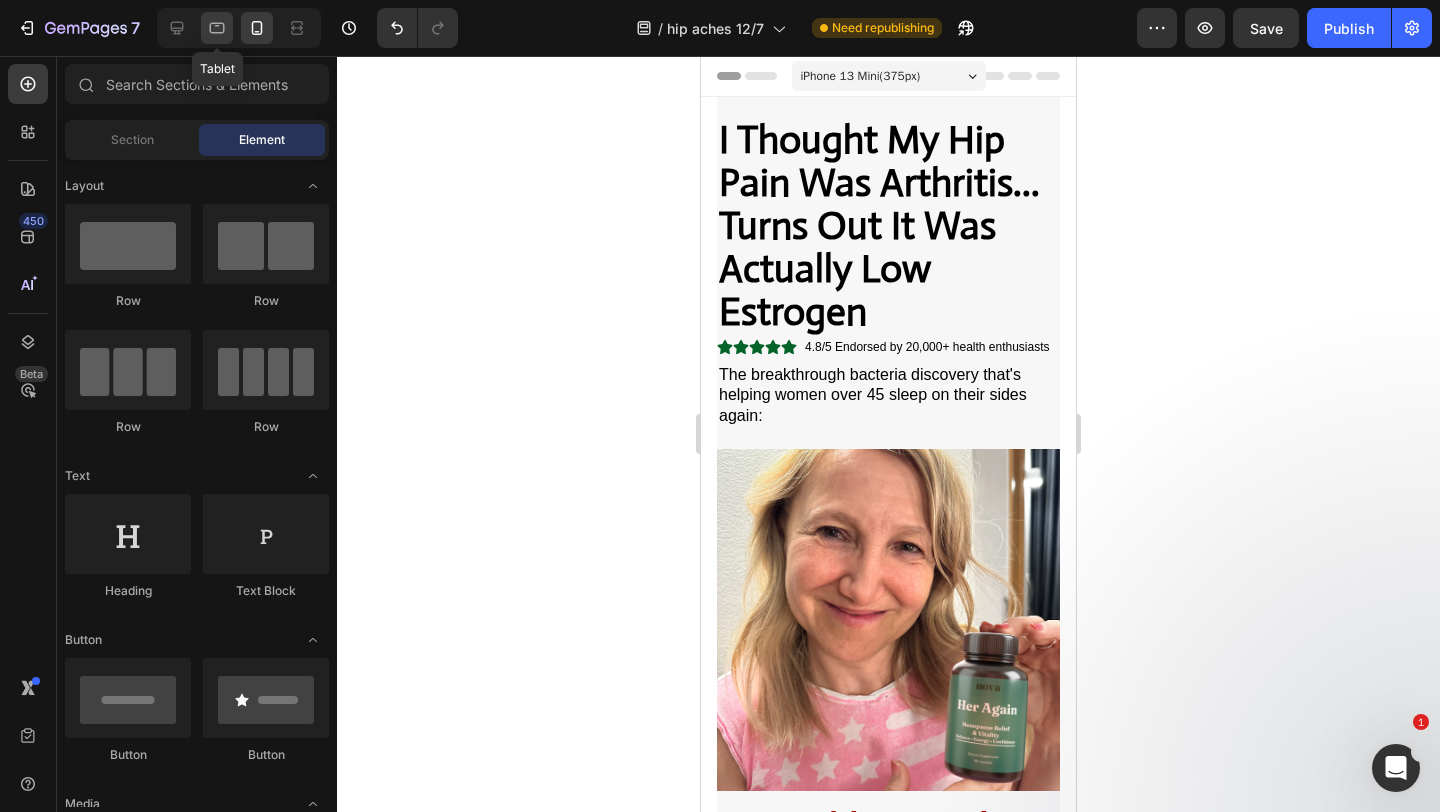 click 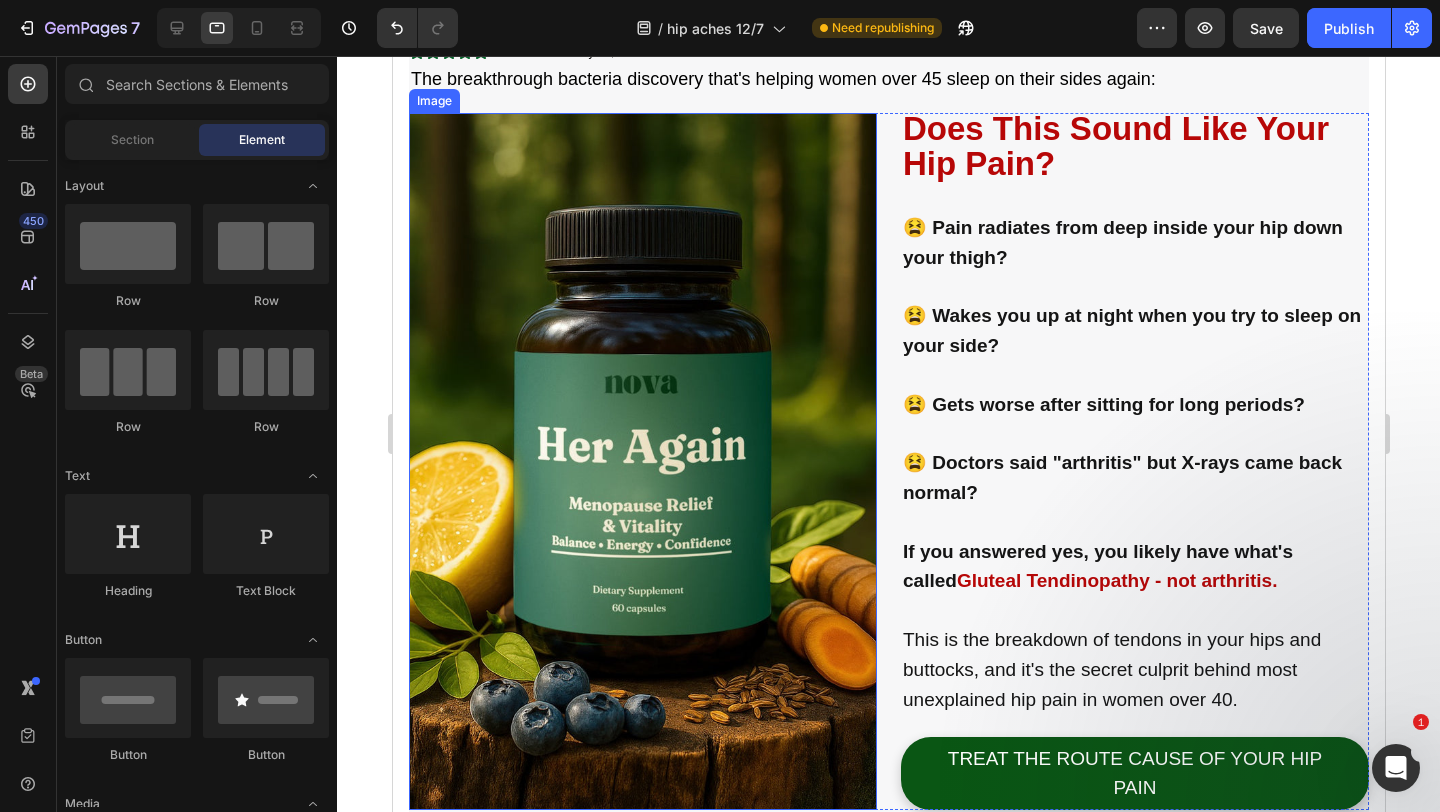 scroll, scrollTop: 197, scrollLeft: 0, axis: vertical 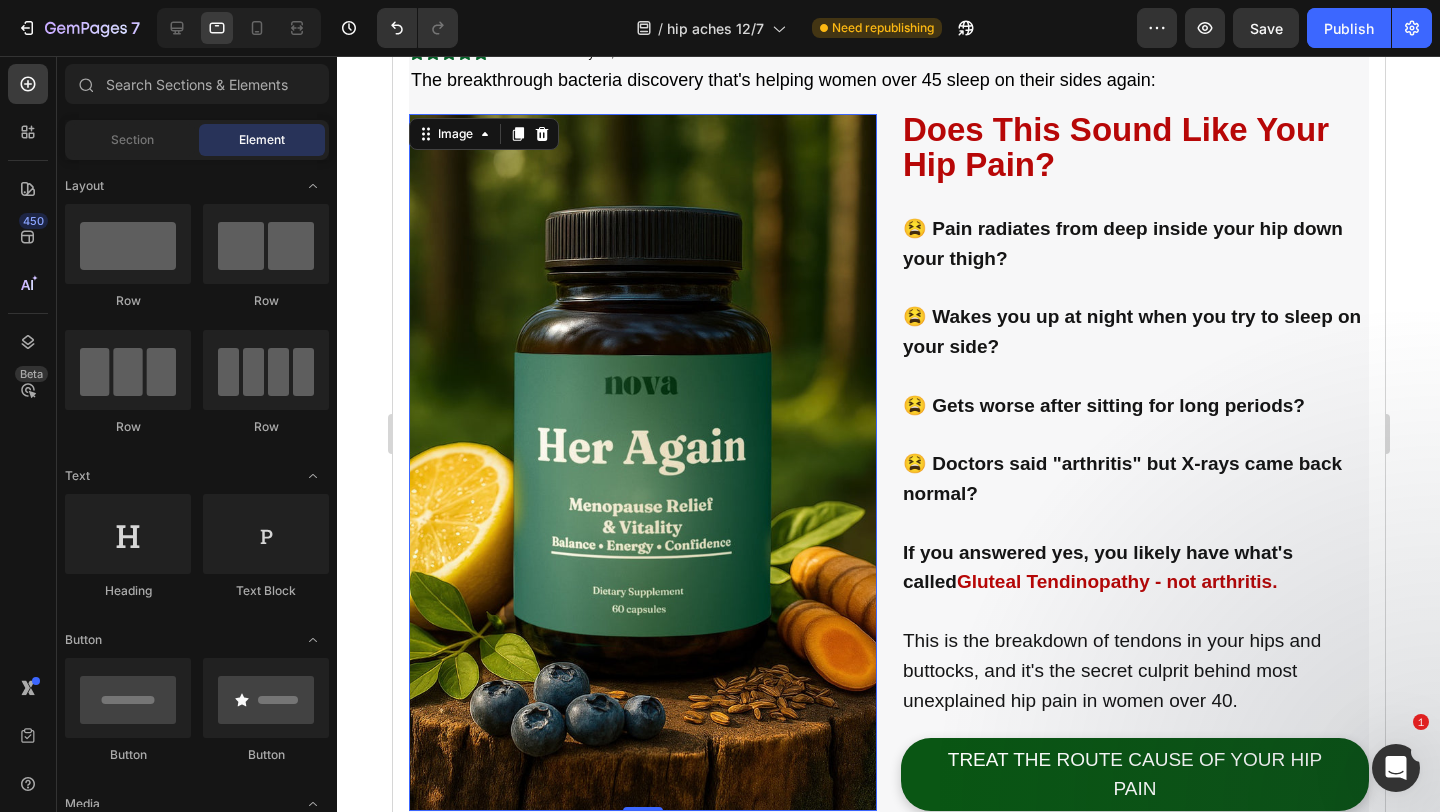 click at bounding box center [642, 462] 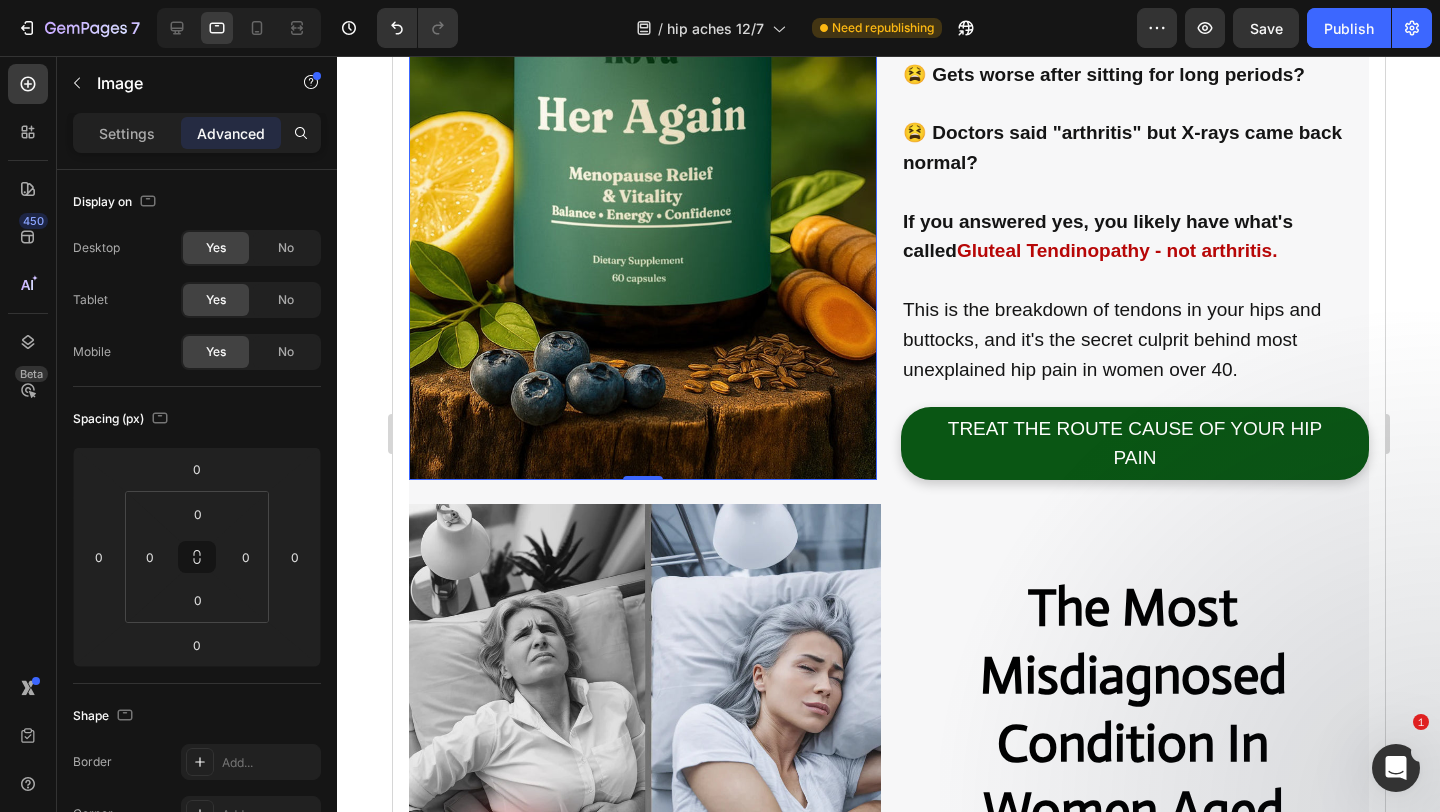 scroll, scrollTop: 0, scrollLeft: 0, axis: both 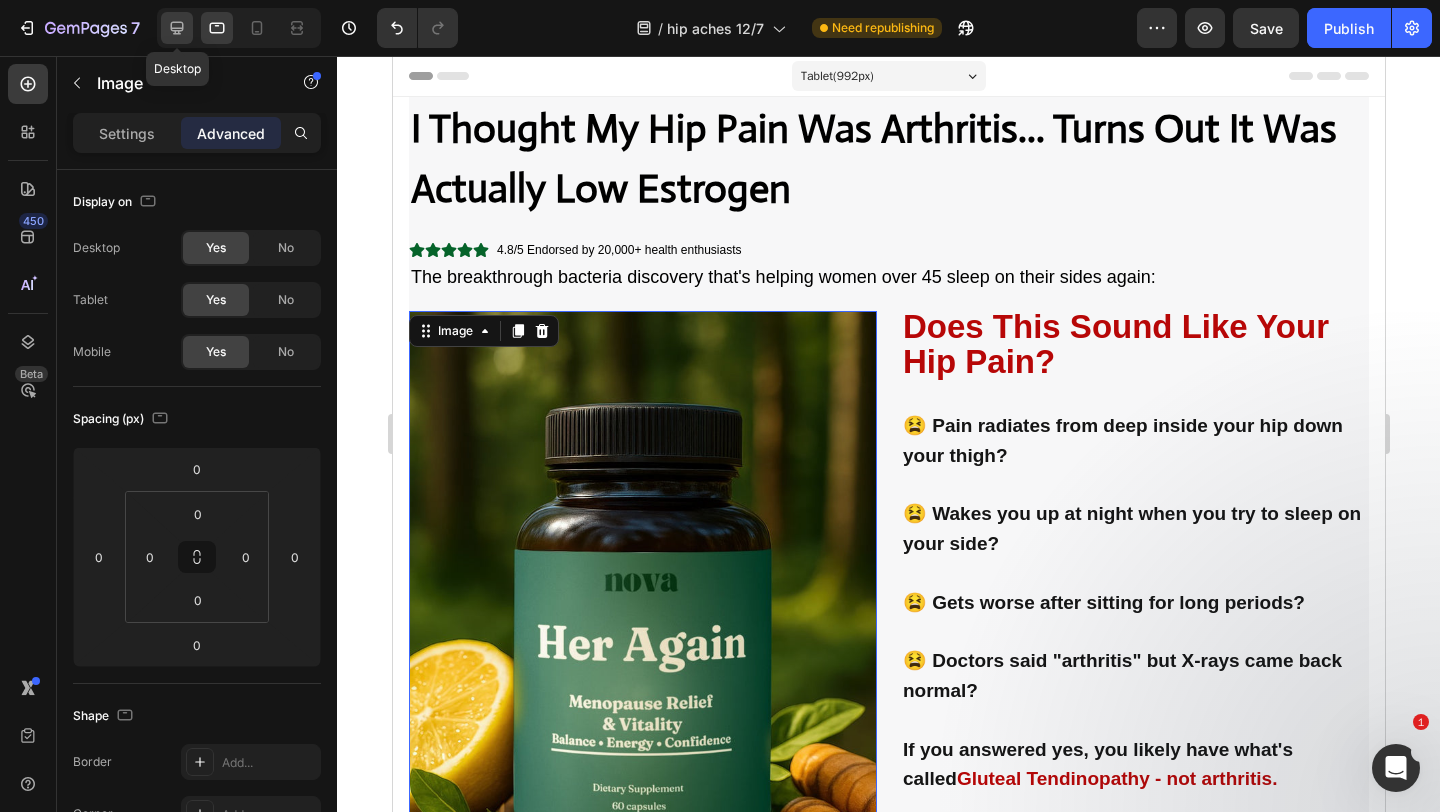 click 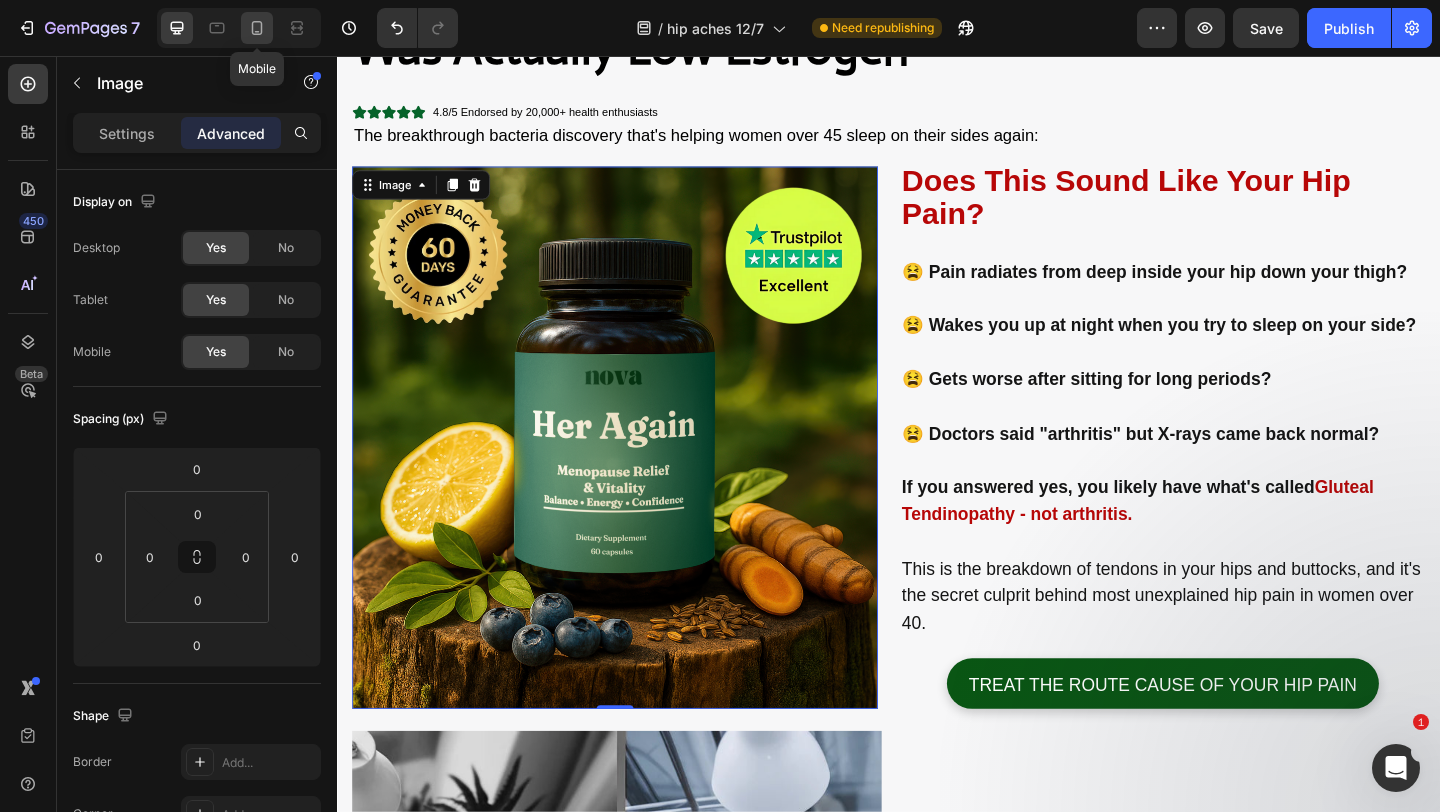 scroll, scrollTop: 219, scrollLeft: 0, axis: vertical 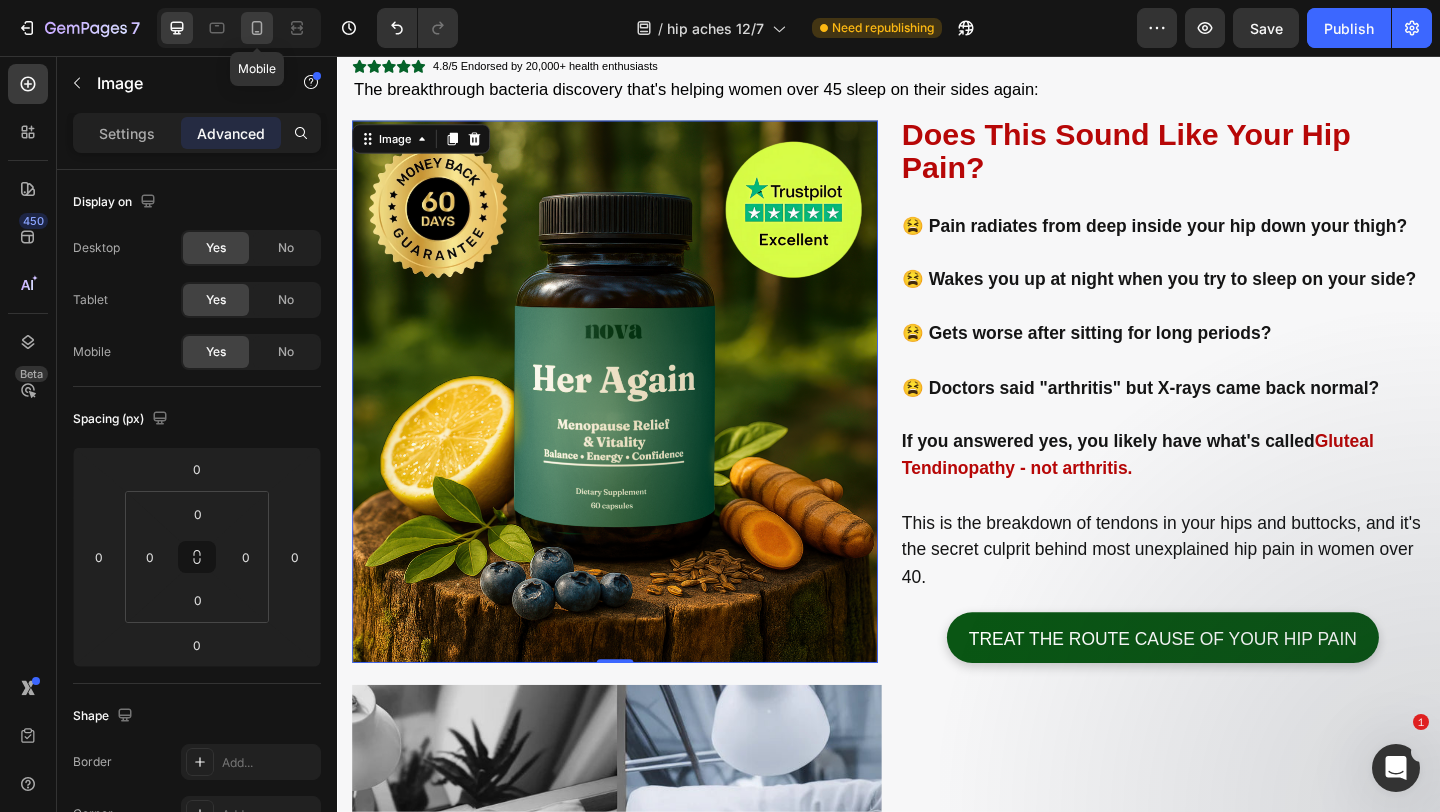 click 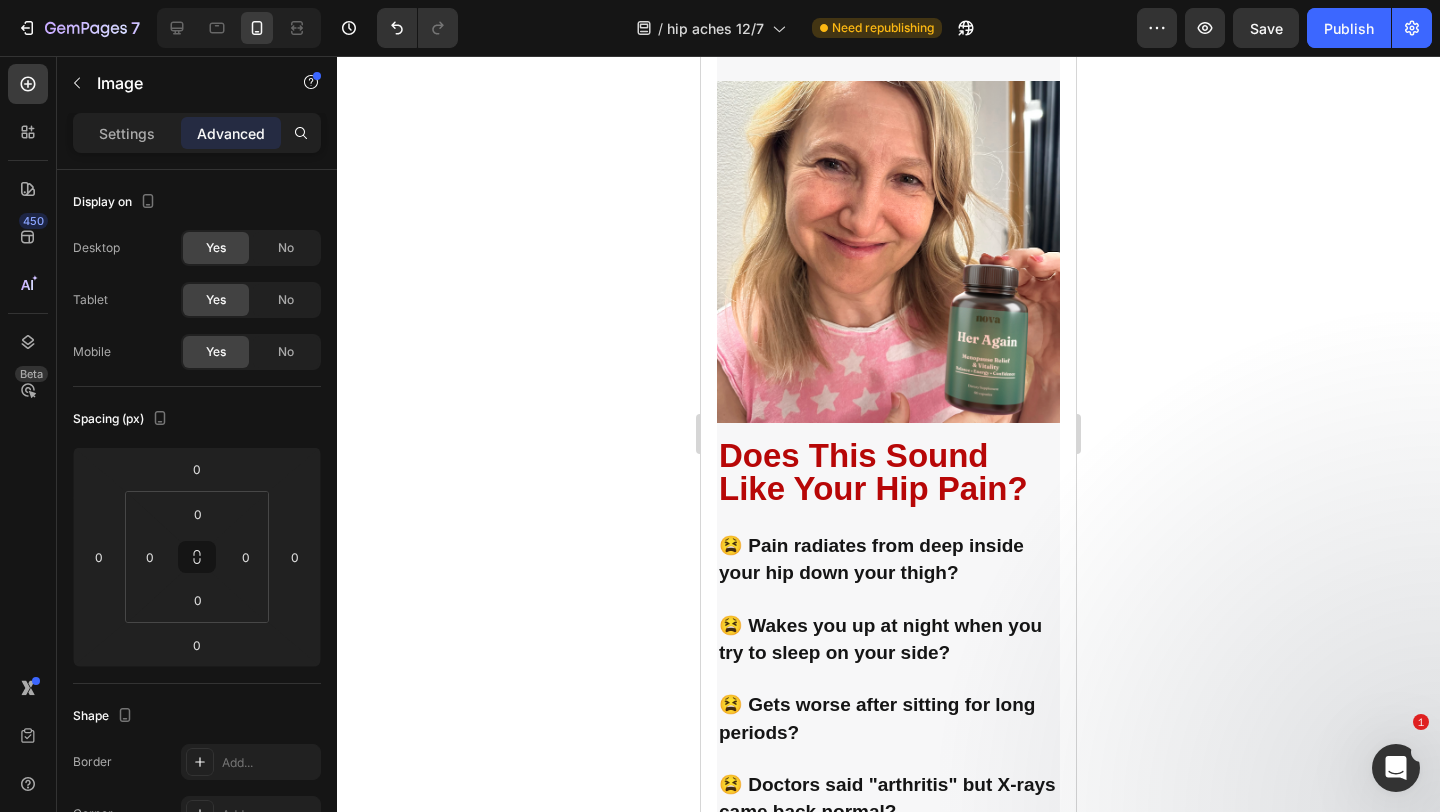 scroll, scrollTop: 15, scrollLeft: 0, axis: vertical 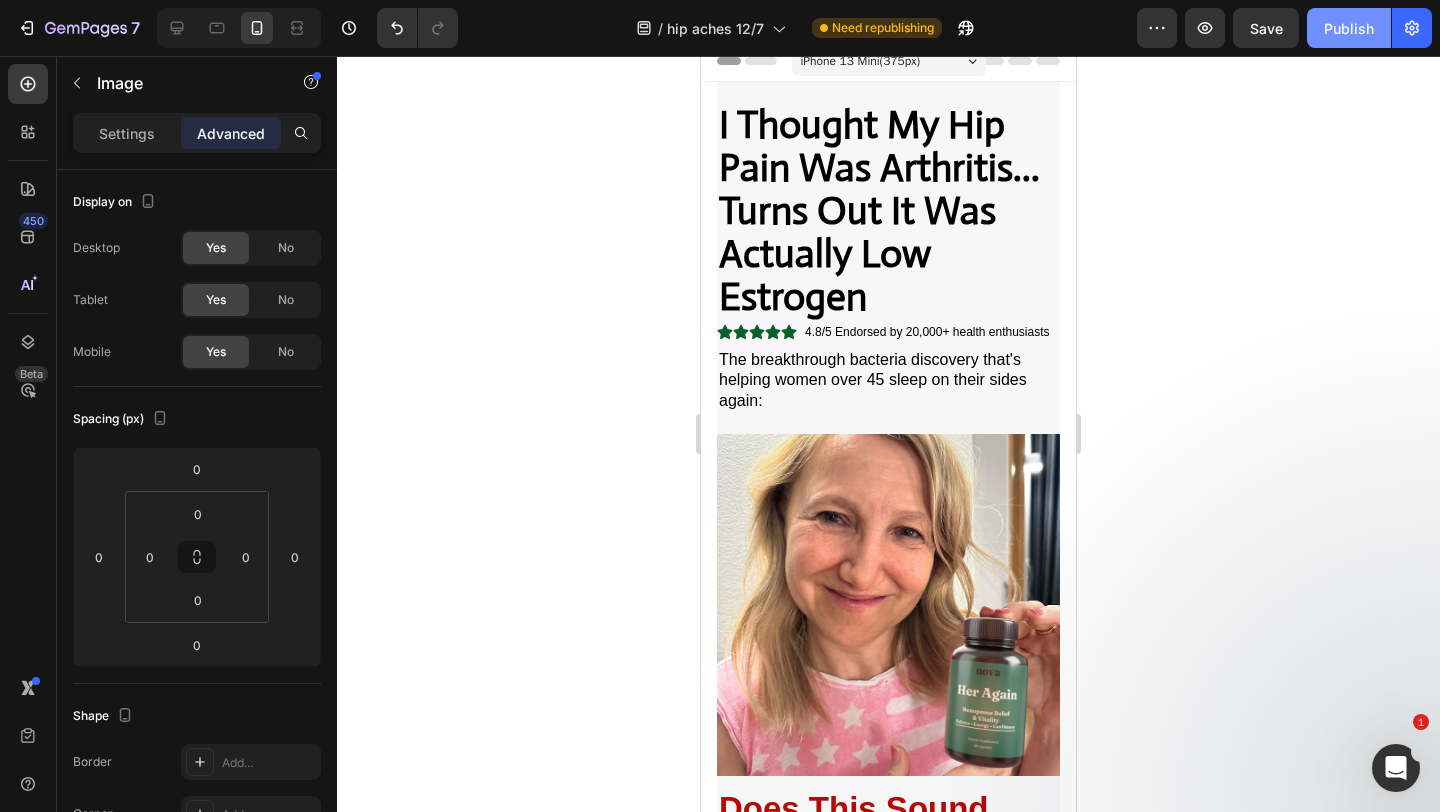 click on "Publish" at bounding box center (1349, 28) 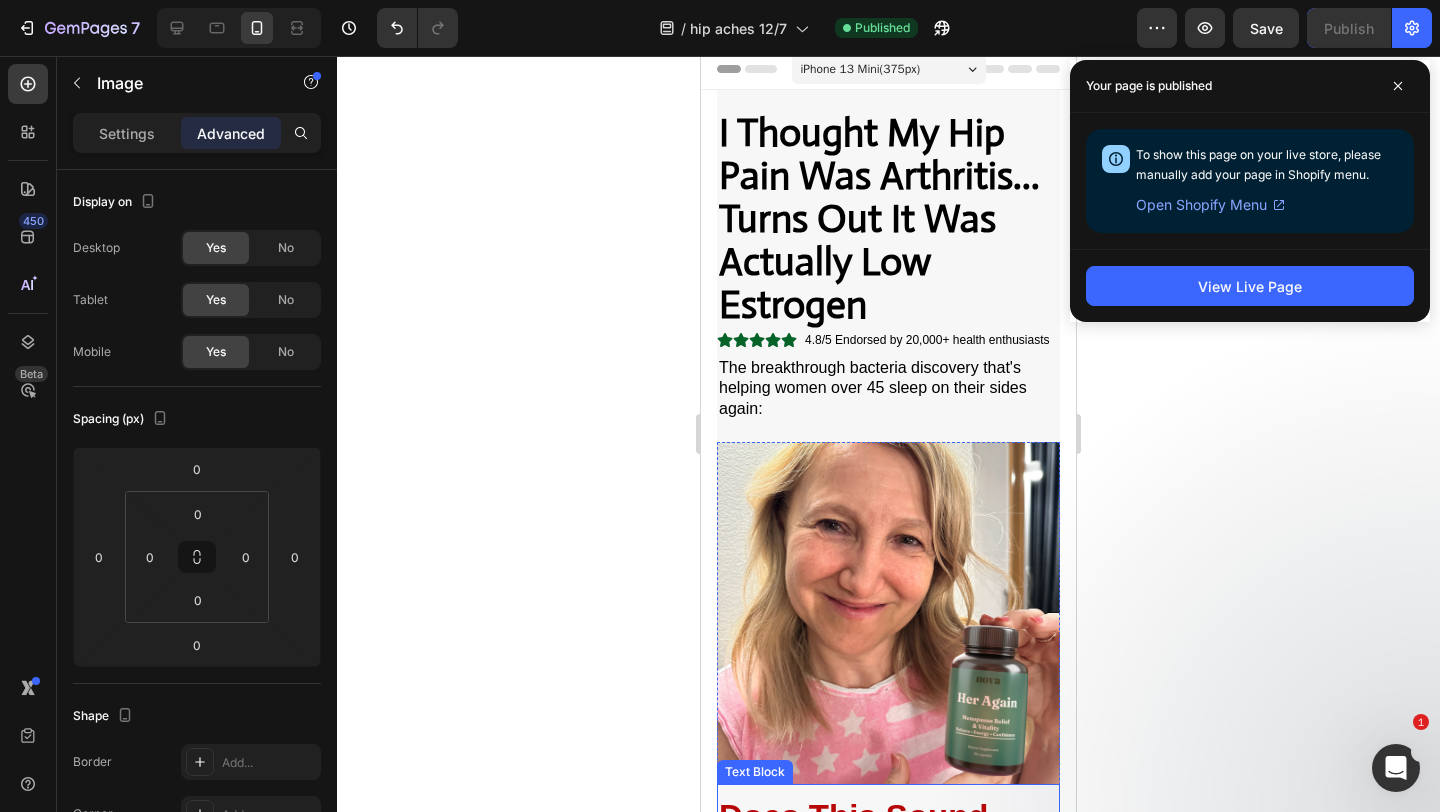 scroll, scrollTop: 0, scrollLeft: 0, axis: both 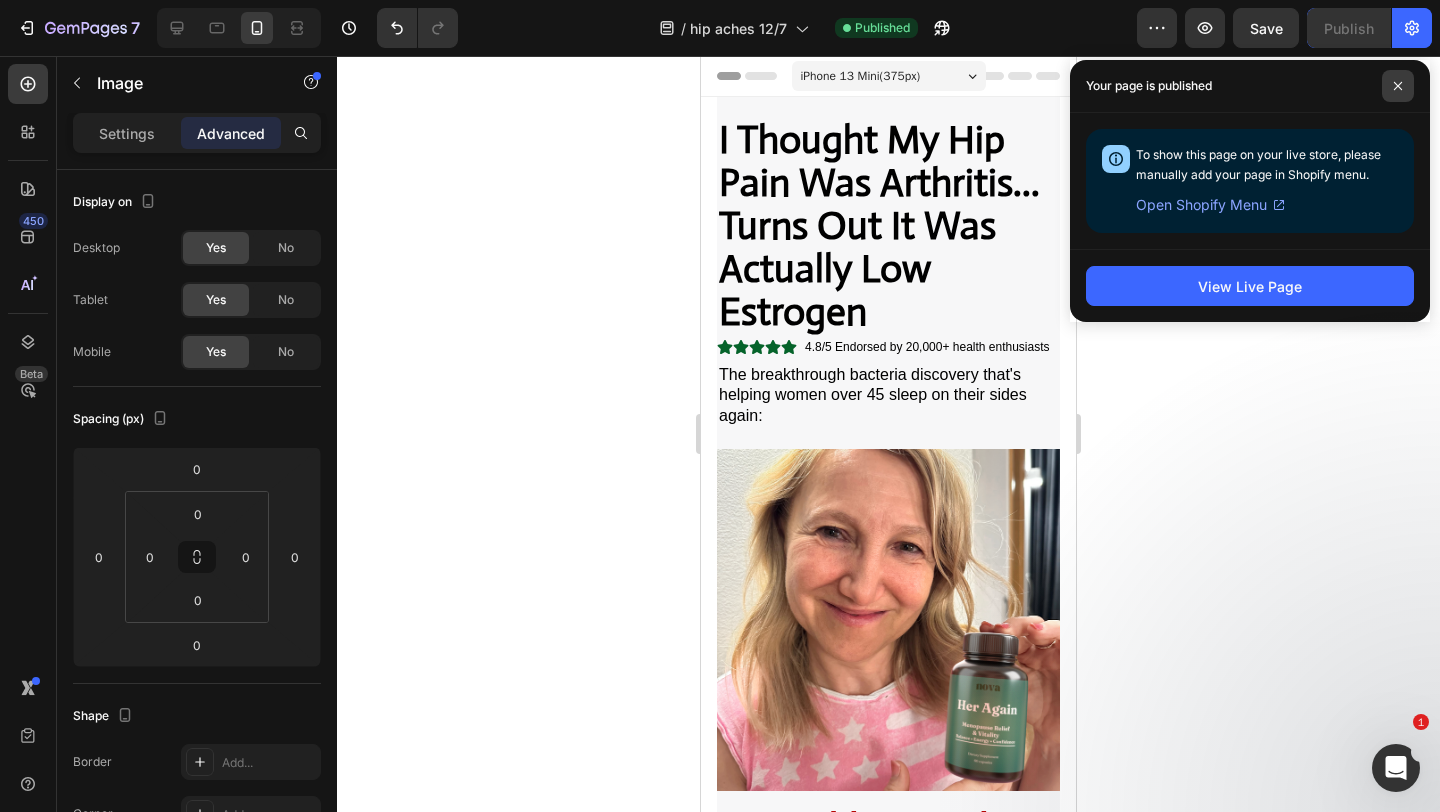 click 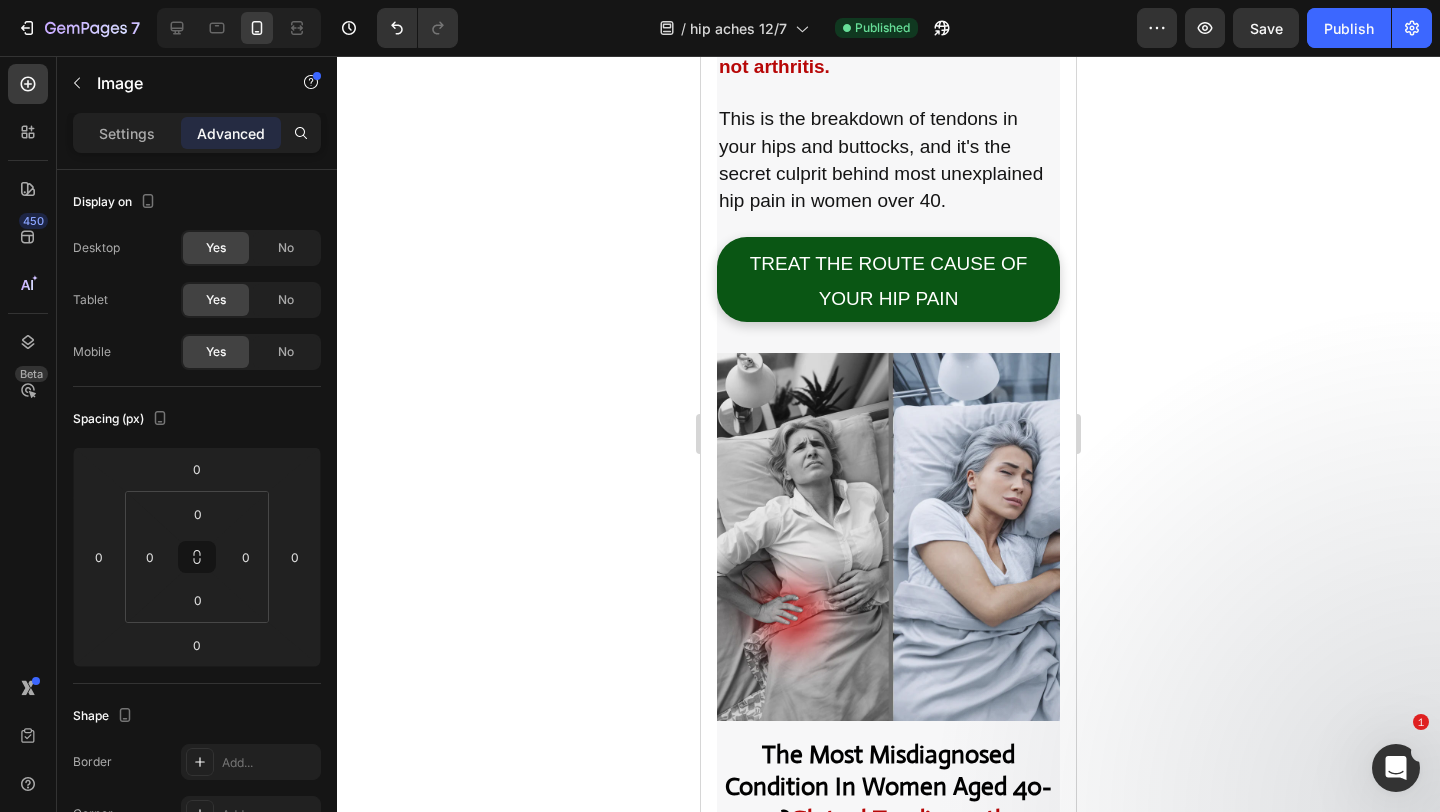 scroll, scrollTop: 1202, scrollLeft: 0, axis: vertical 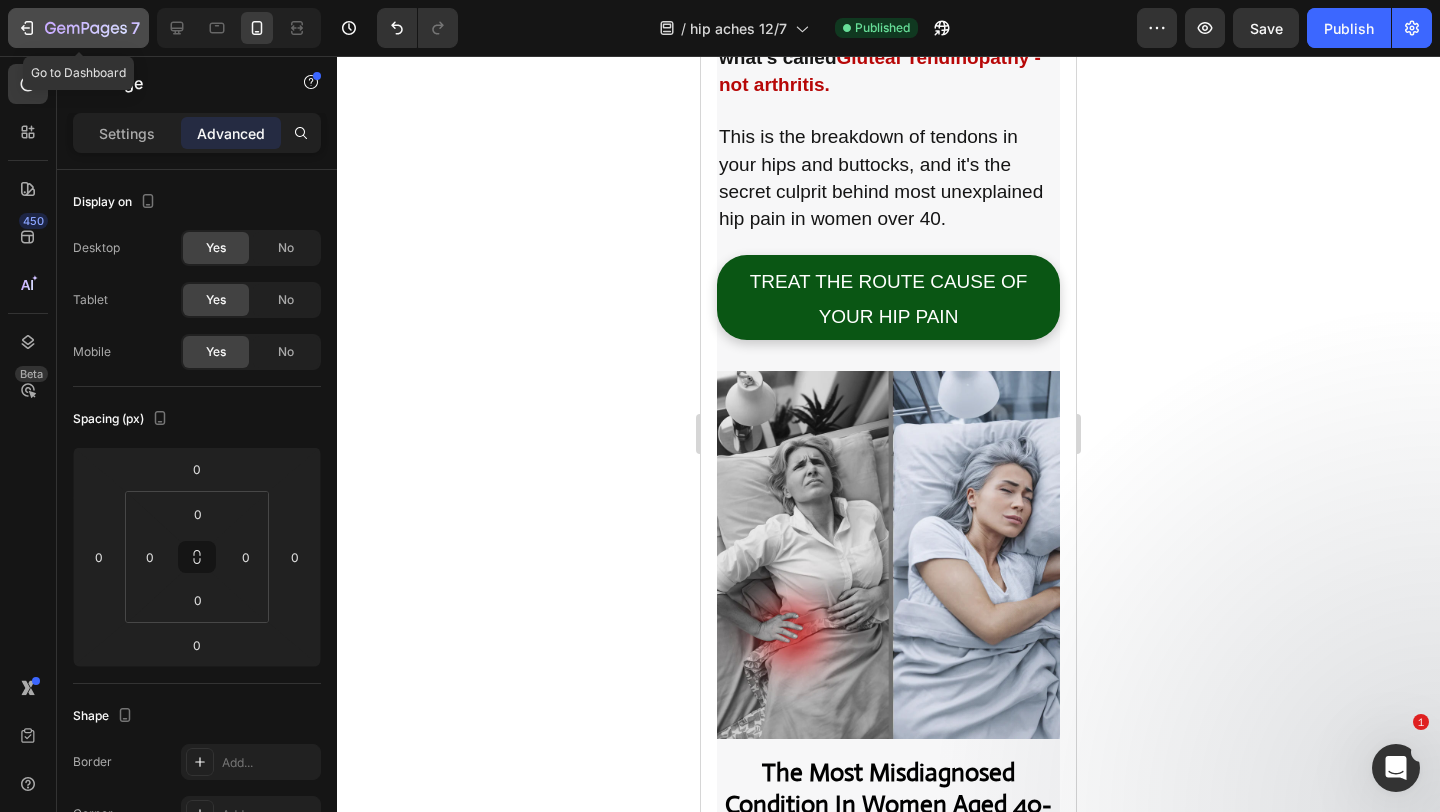 click 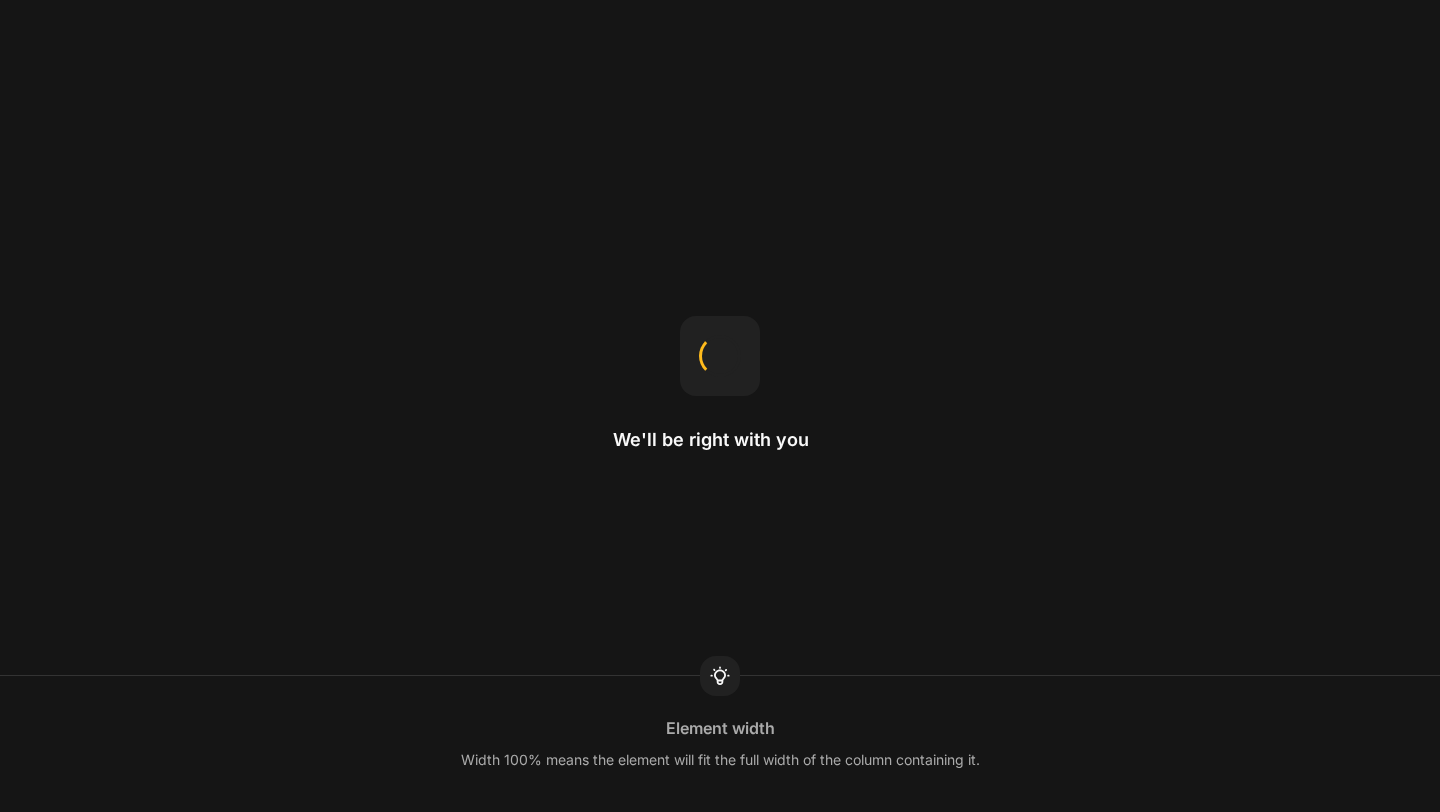 scroll, scrollTop: 0, scrollLeft: 0, axis: both 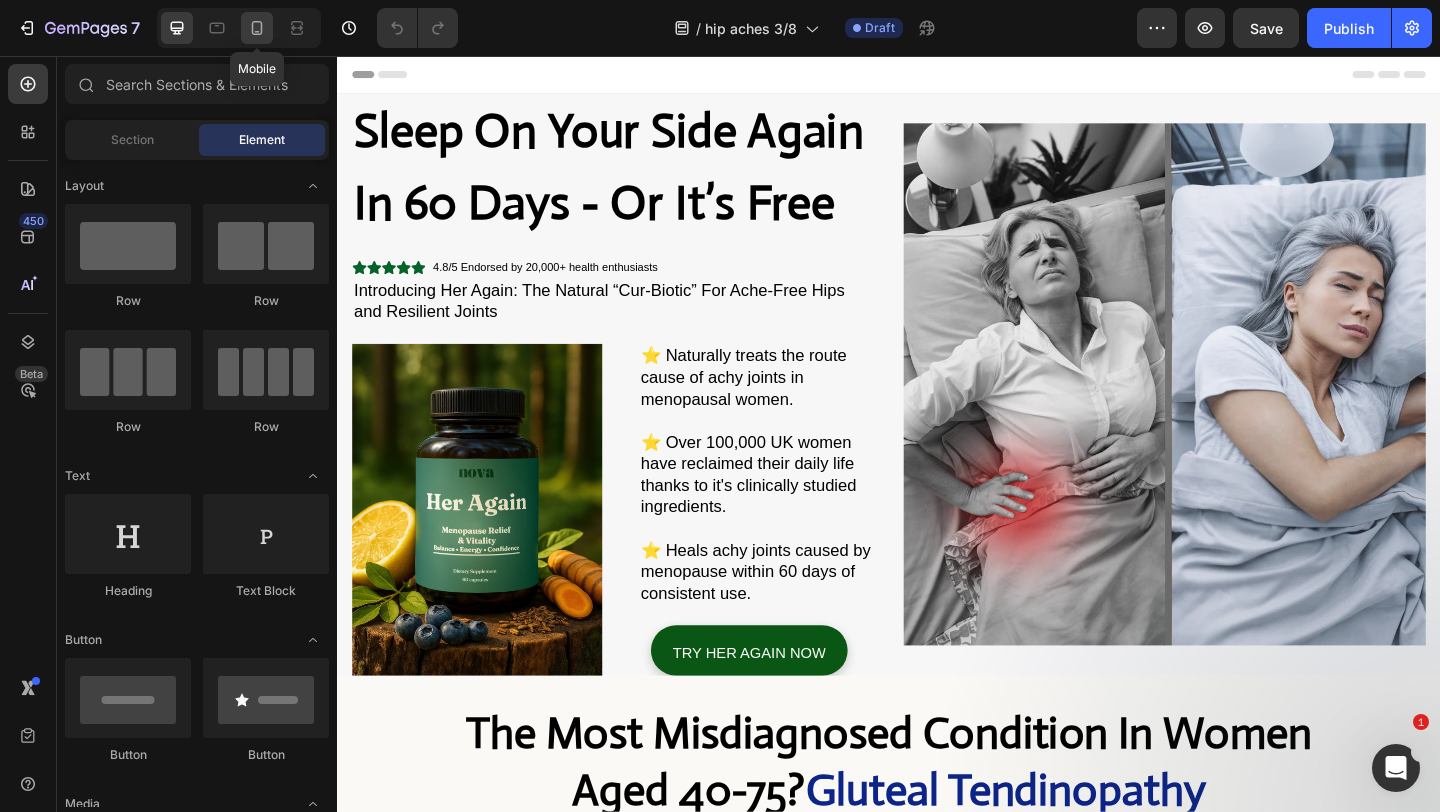 click 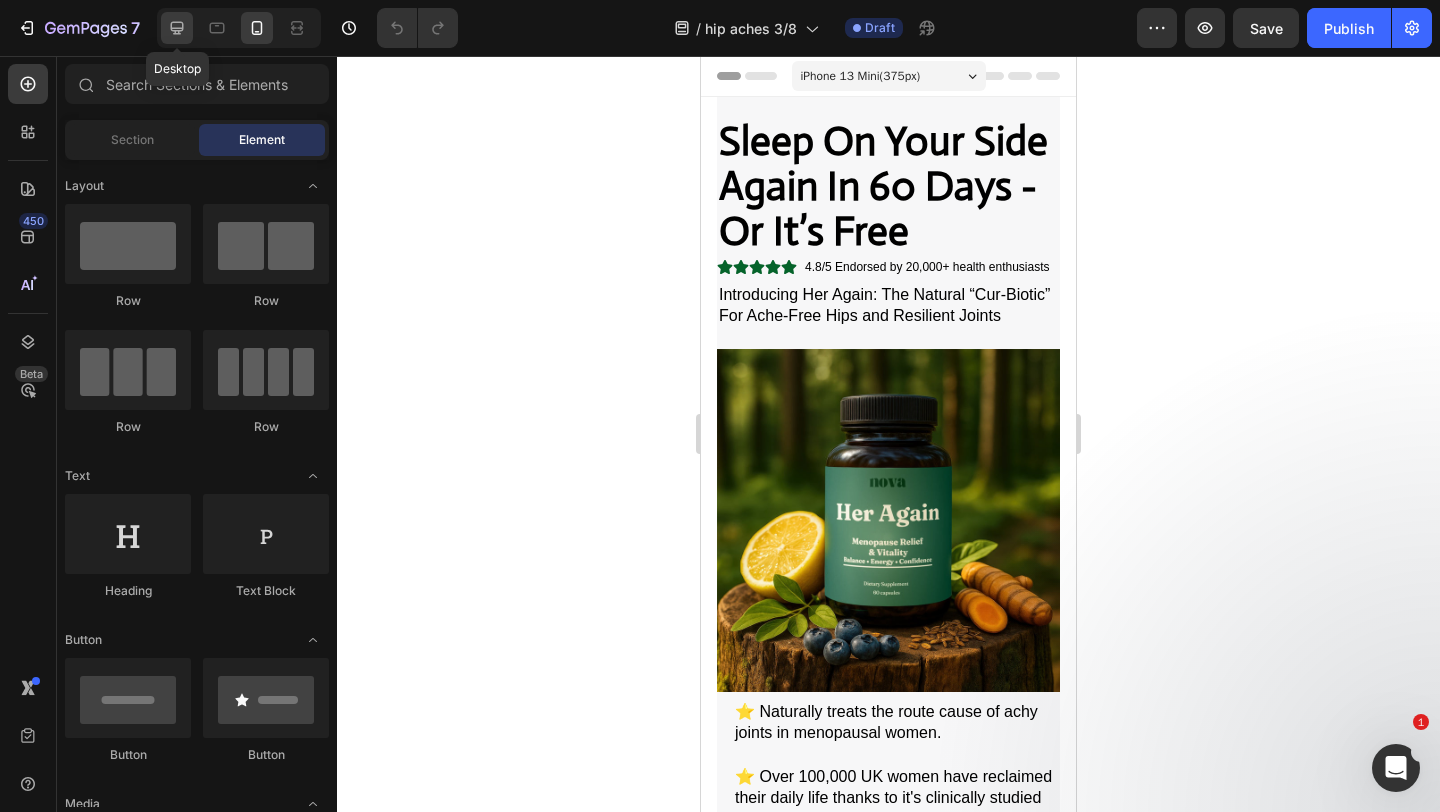 click 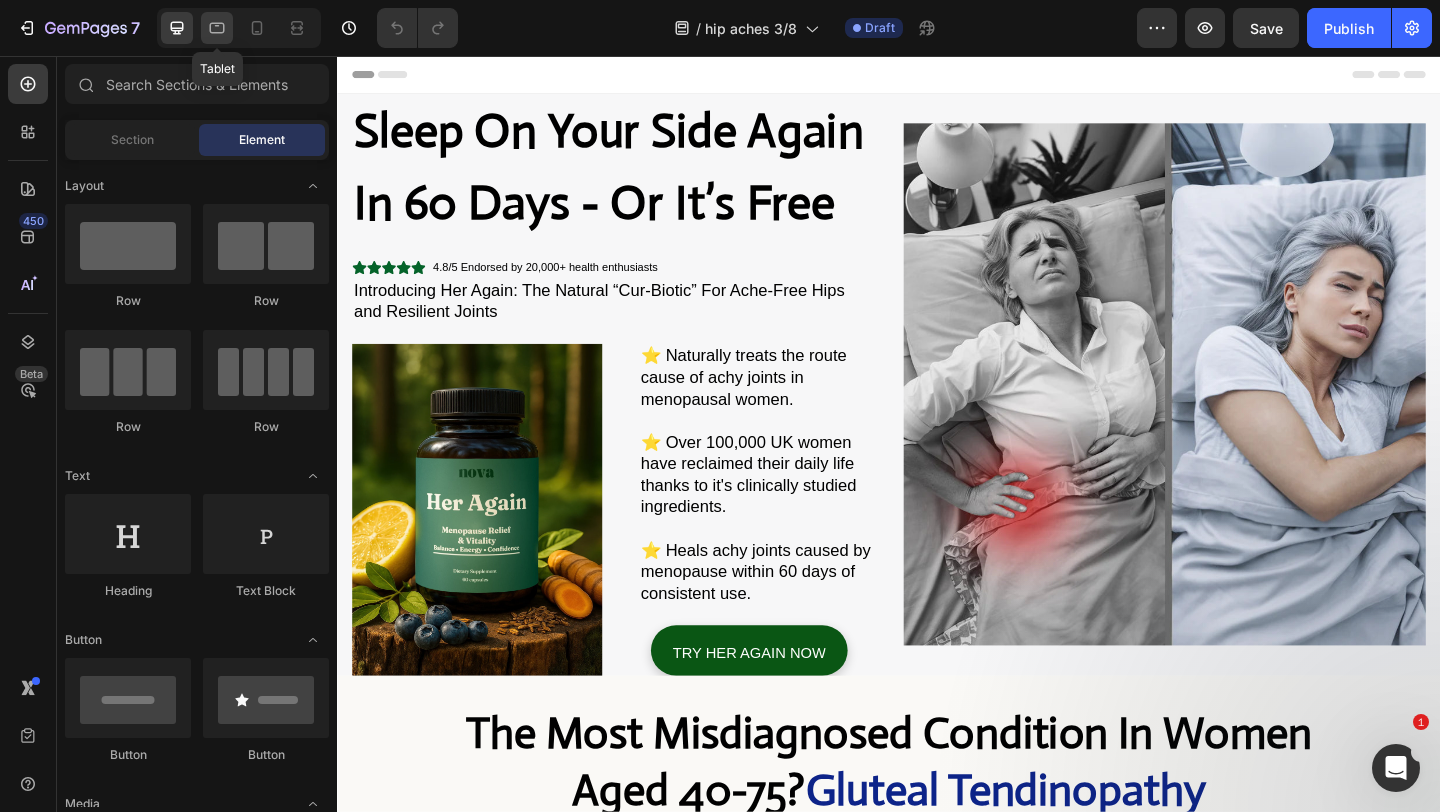 click 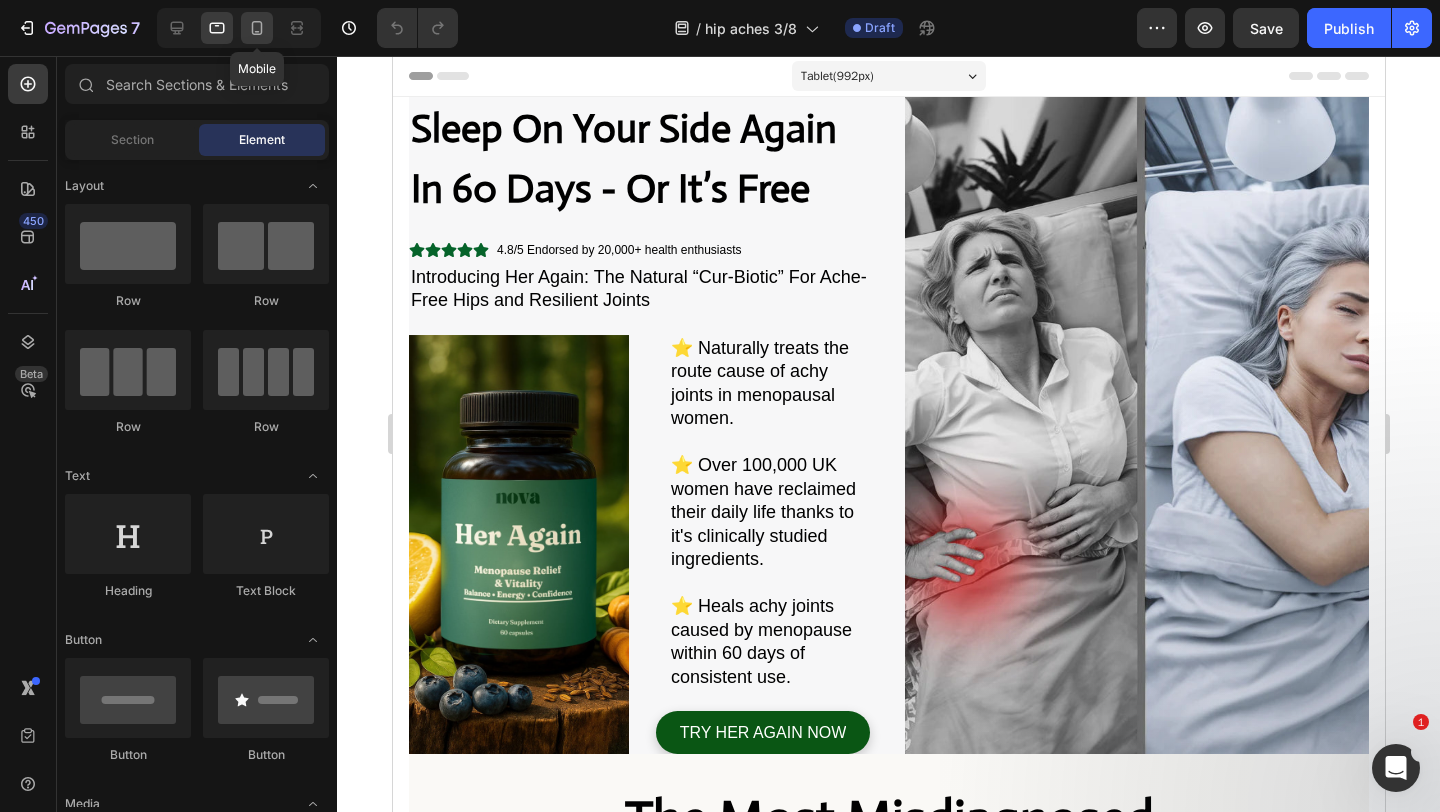 click 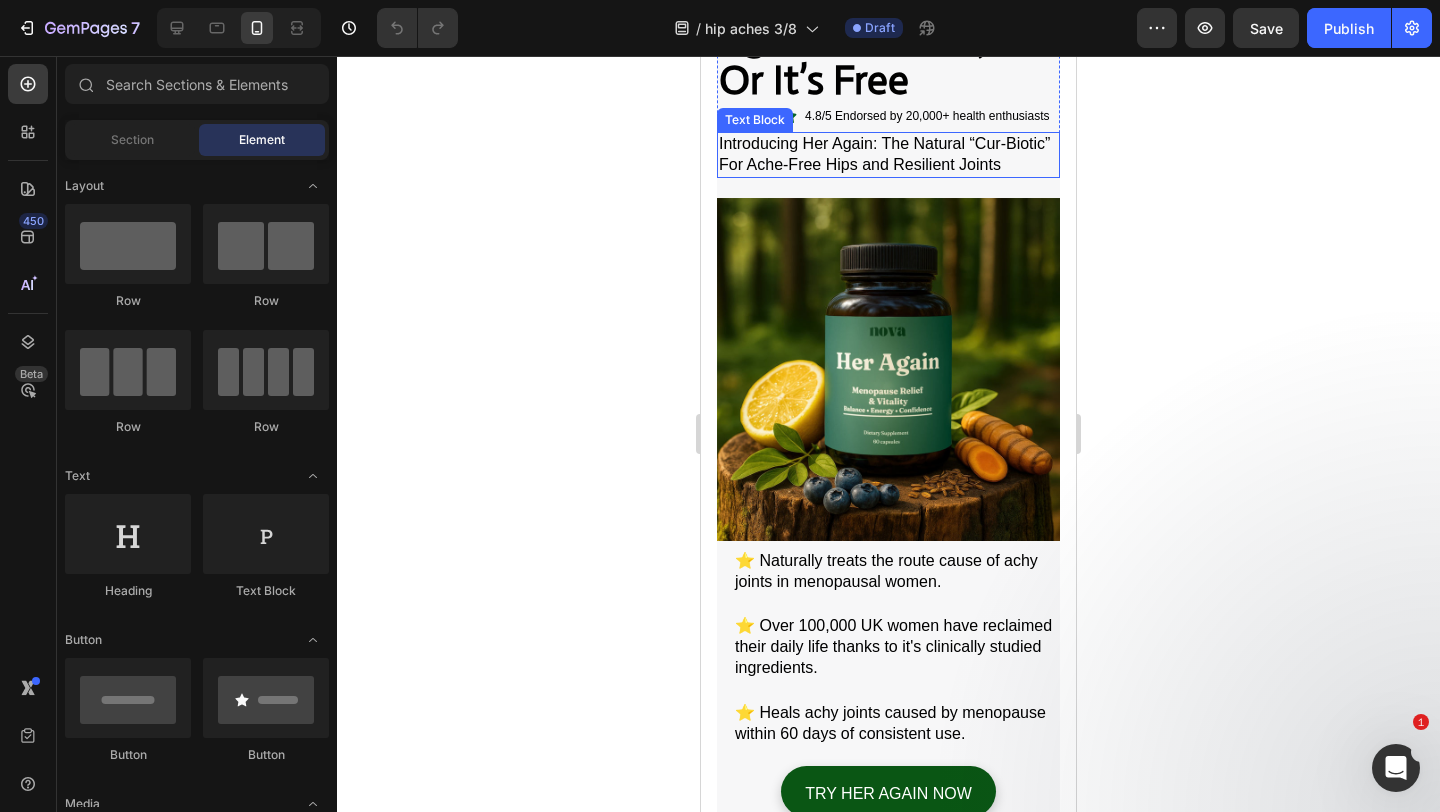 scroll, scrollTop: 0, scrollLeft: 0, axis: both 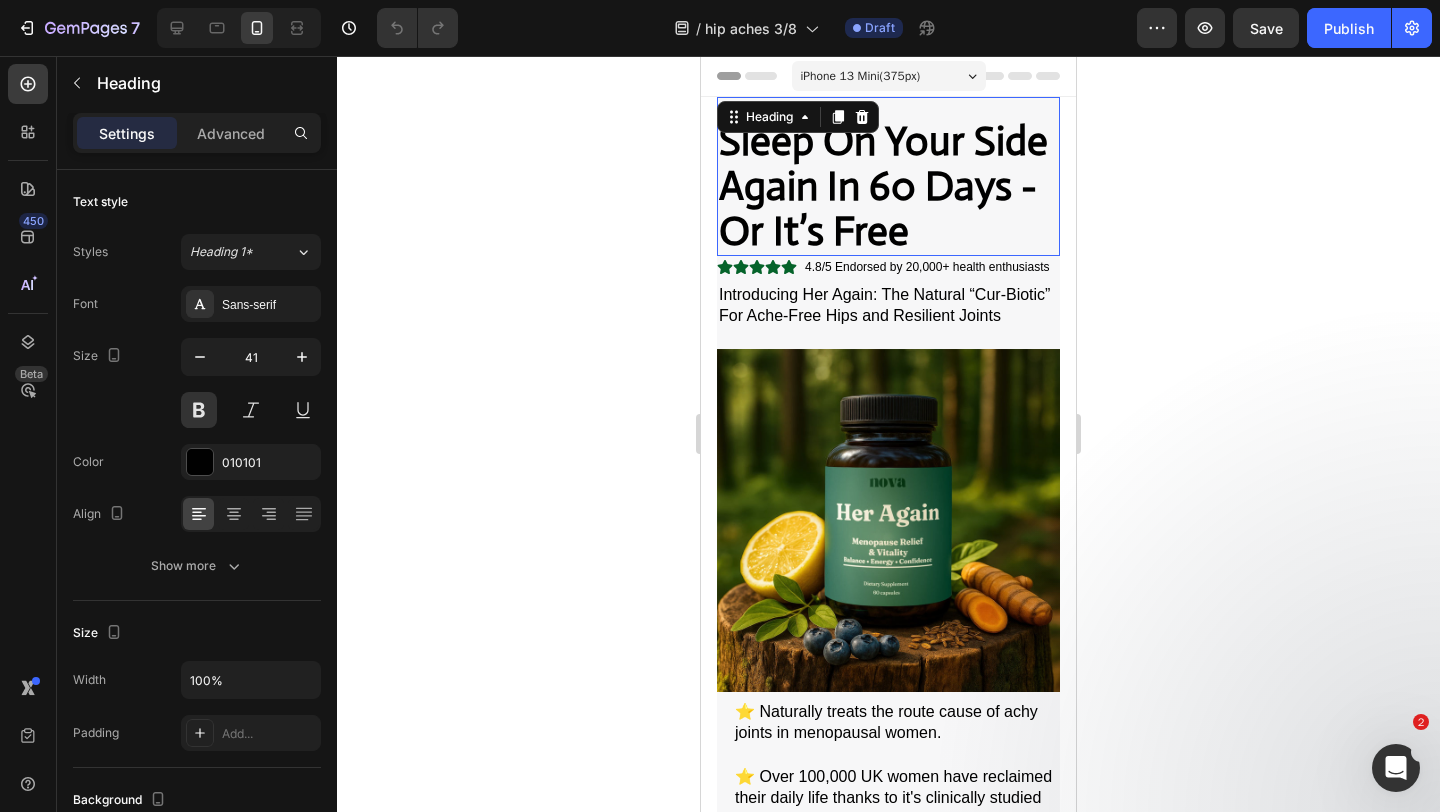 click on "Sleep On Your Side Again In 60 Days - Or It’s Free" at bounding box center (883, 186) 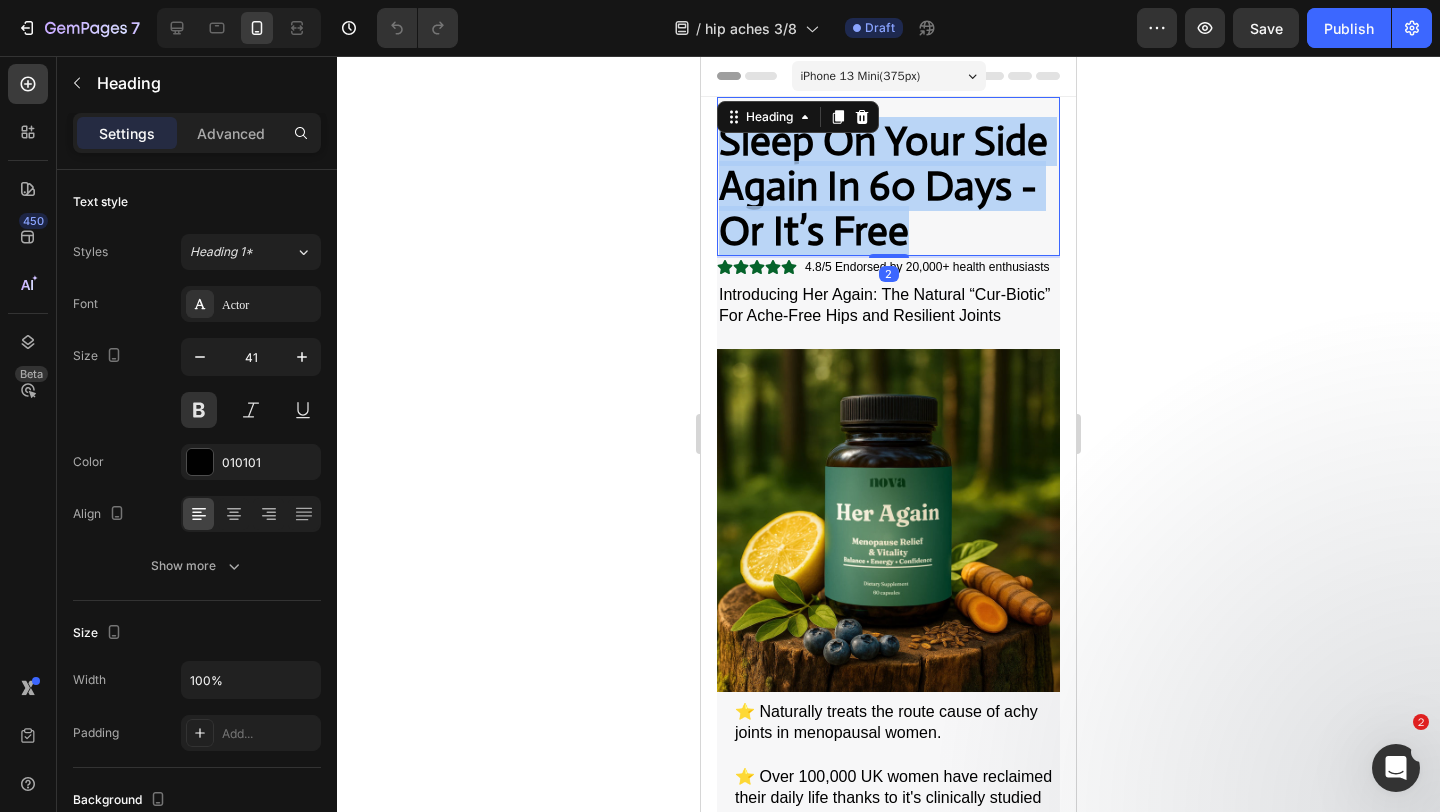 click on "Sleep On Your Side Again In 60 Days - Or It’s Free" at bounding box center (883, 186) 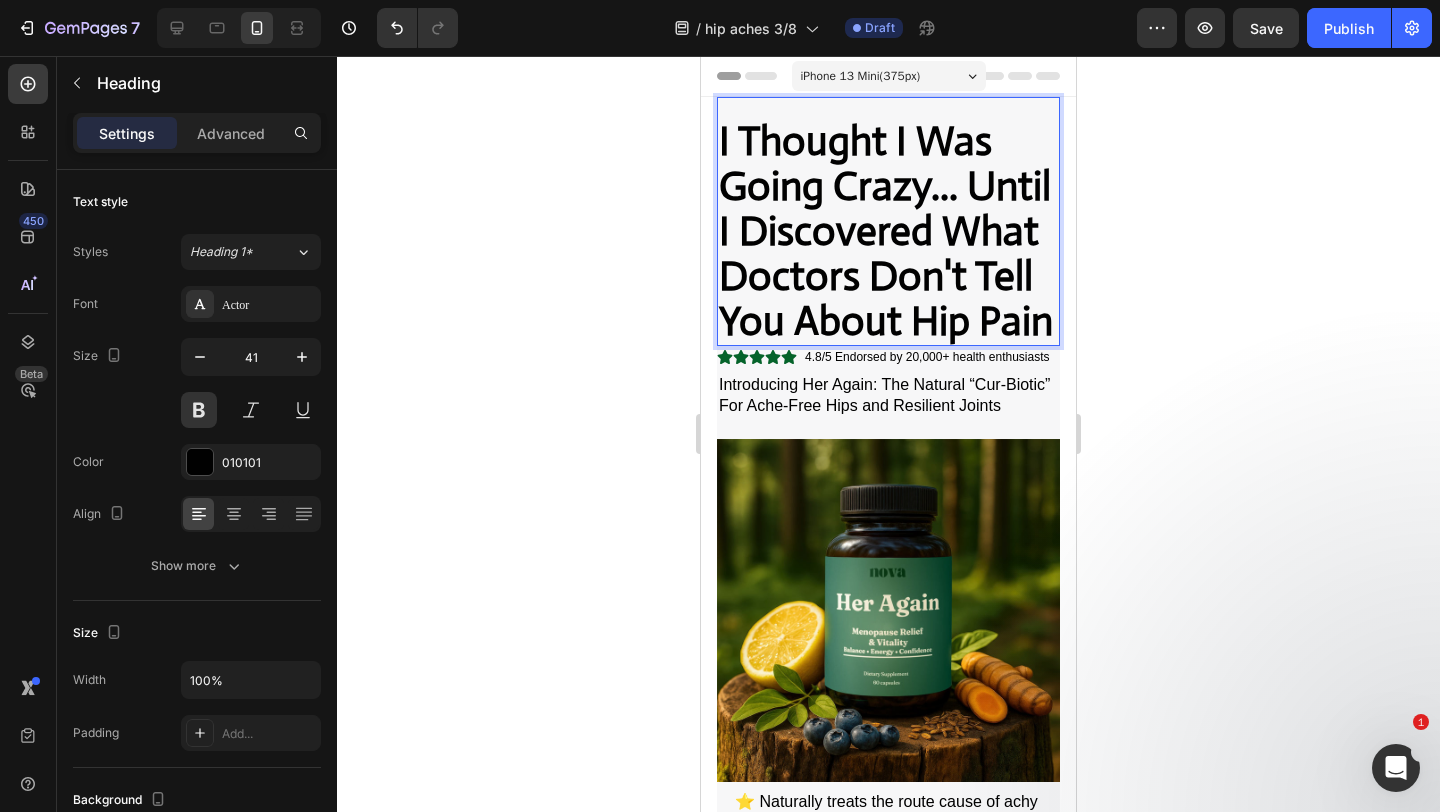 click 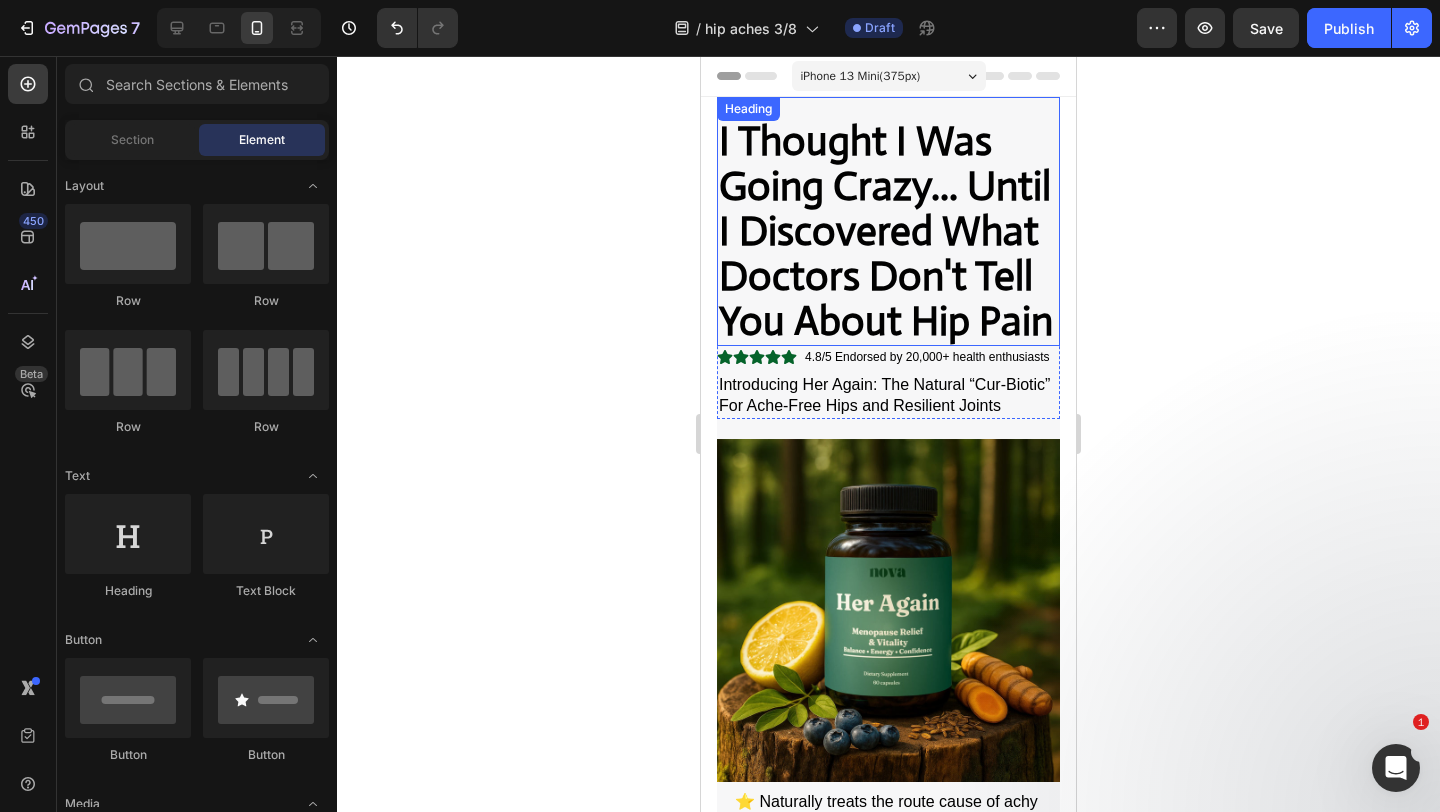 click on "I Thought I Was Going Crazy... Until I Discovered What Doctors Don't Tell You About Hip Pain" at bounding box center [888, 231] 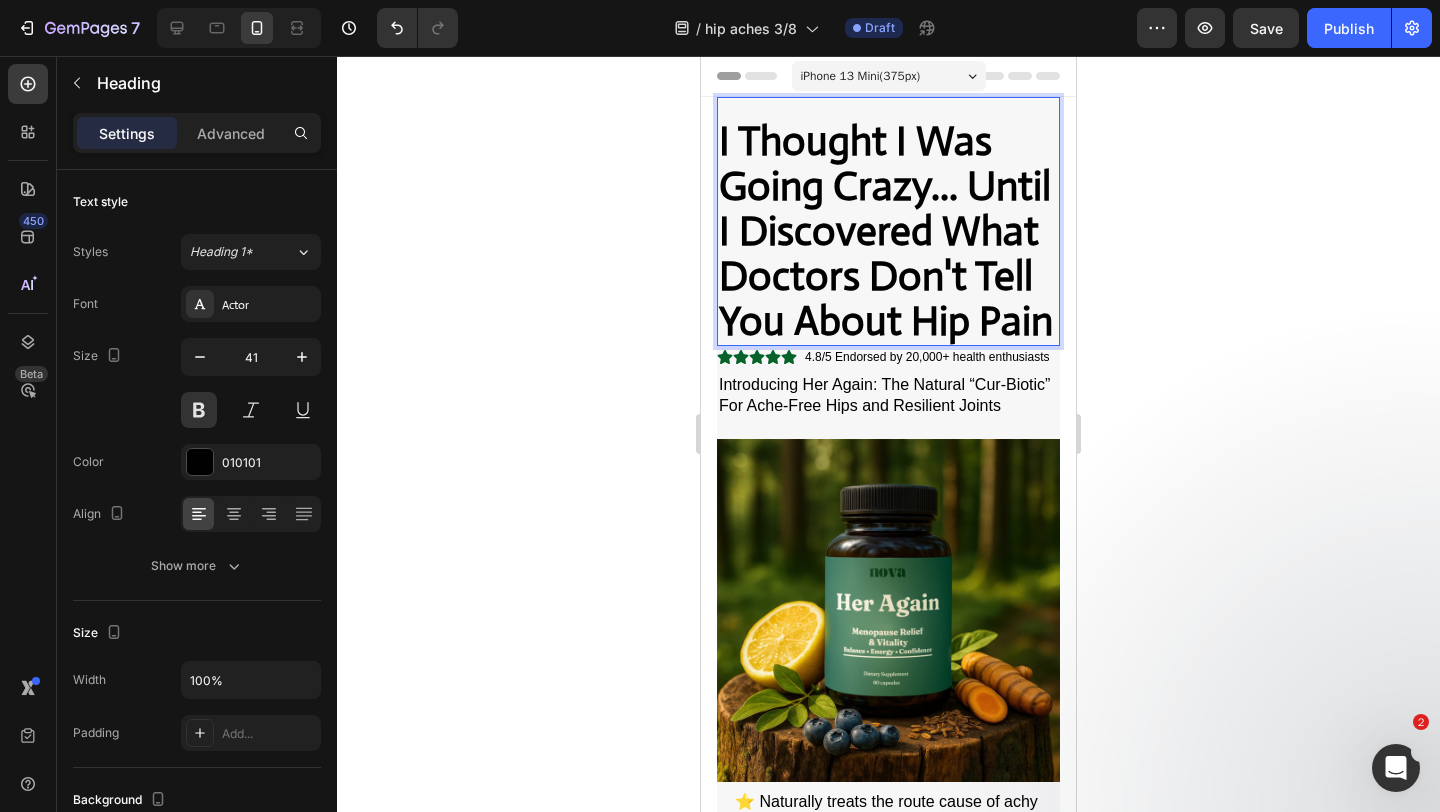 click on "I Thought I Was Going Crazy... Until I Discovered What Doctors Don't Tell You About Hip Pain" at bounding box center [888, 231] 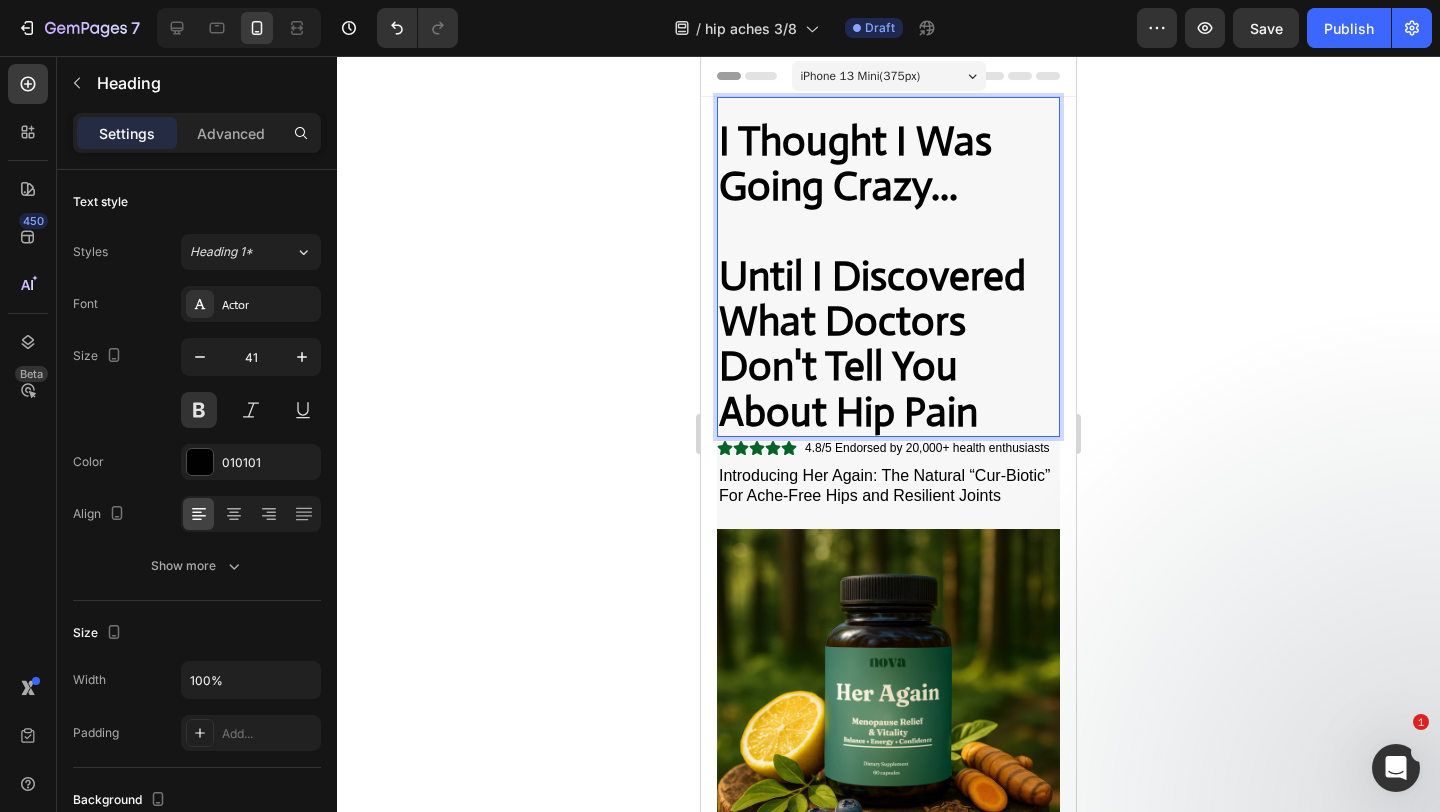 click 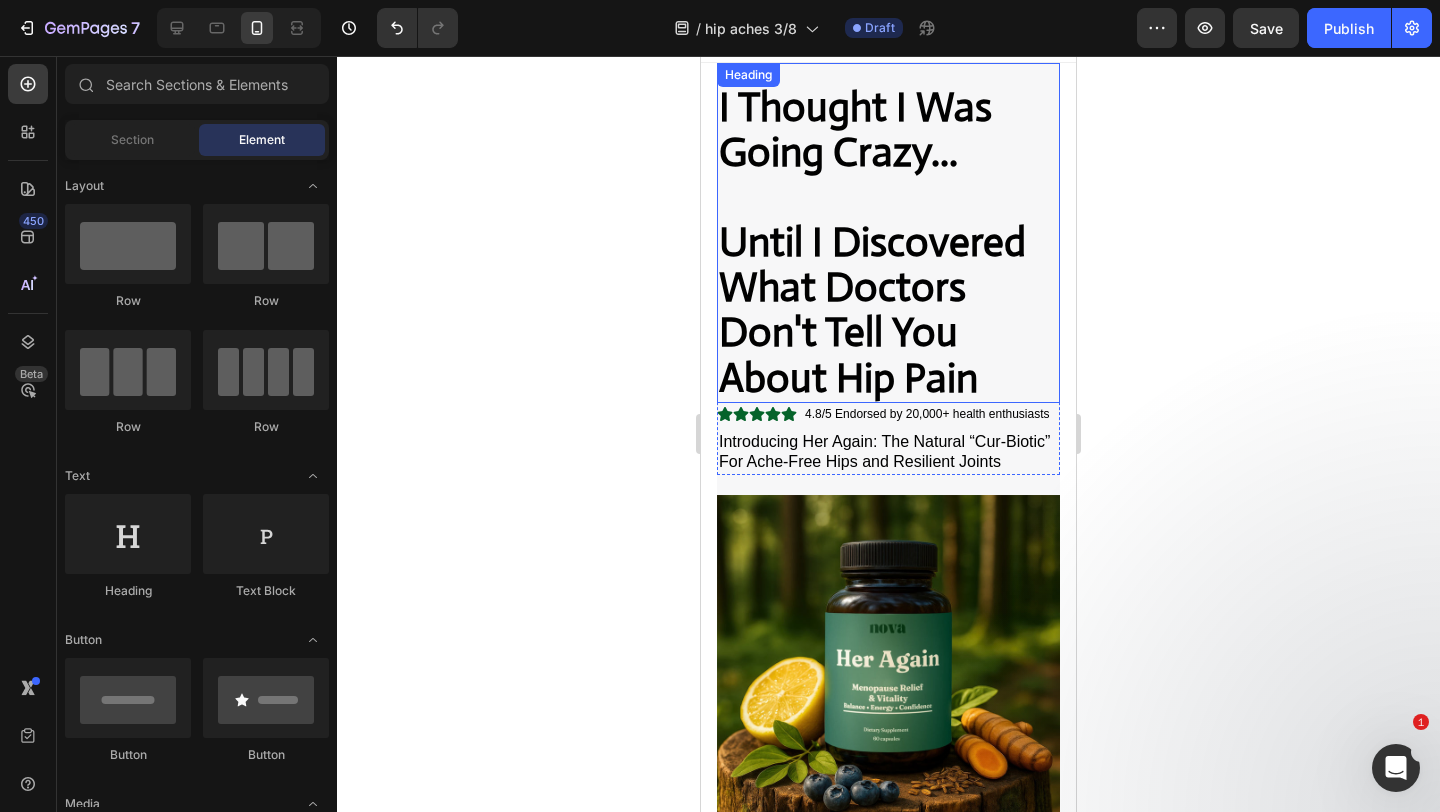scroll, scrollTop: 38, scrollLeft: 0, axis: vertical 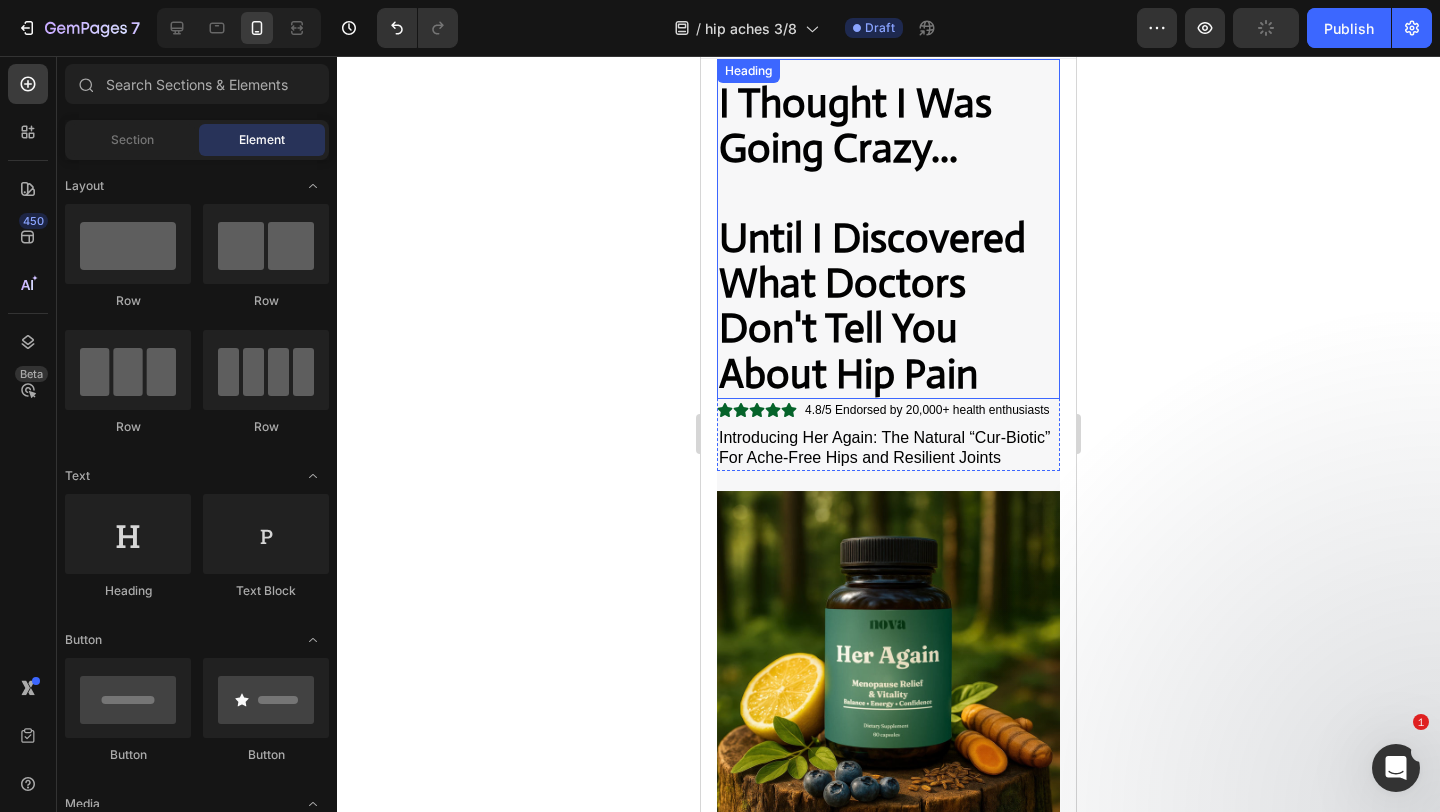 click on "I Thought I Was Going Crazy...  Until I Discovered What Doctors Don't Tell You About Hip Pain" at bounding box center (888, 239) 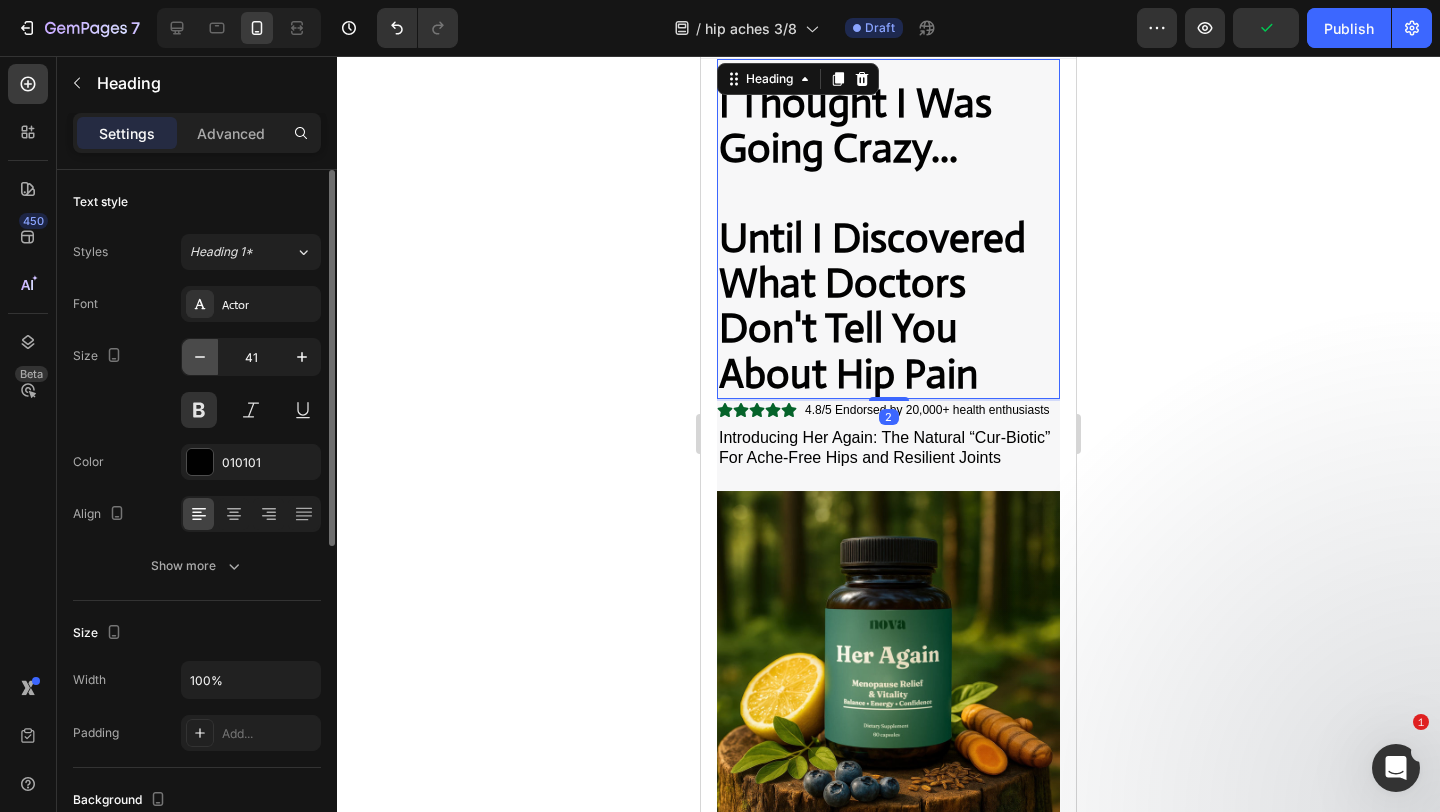 click 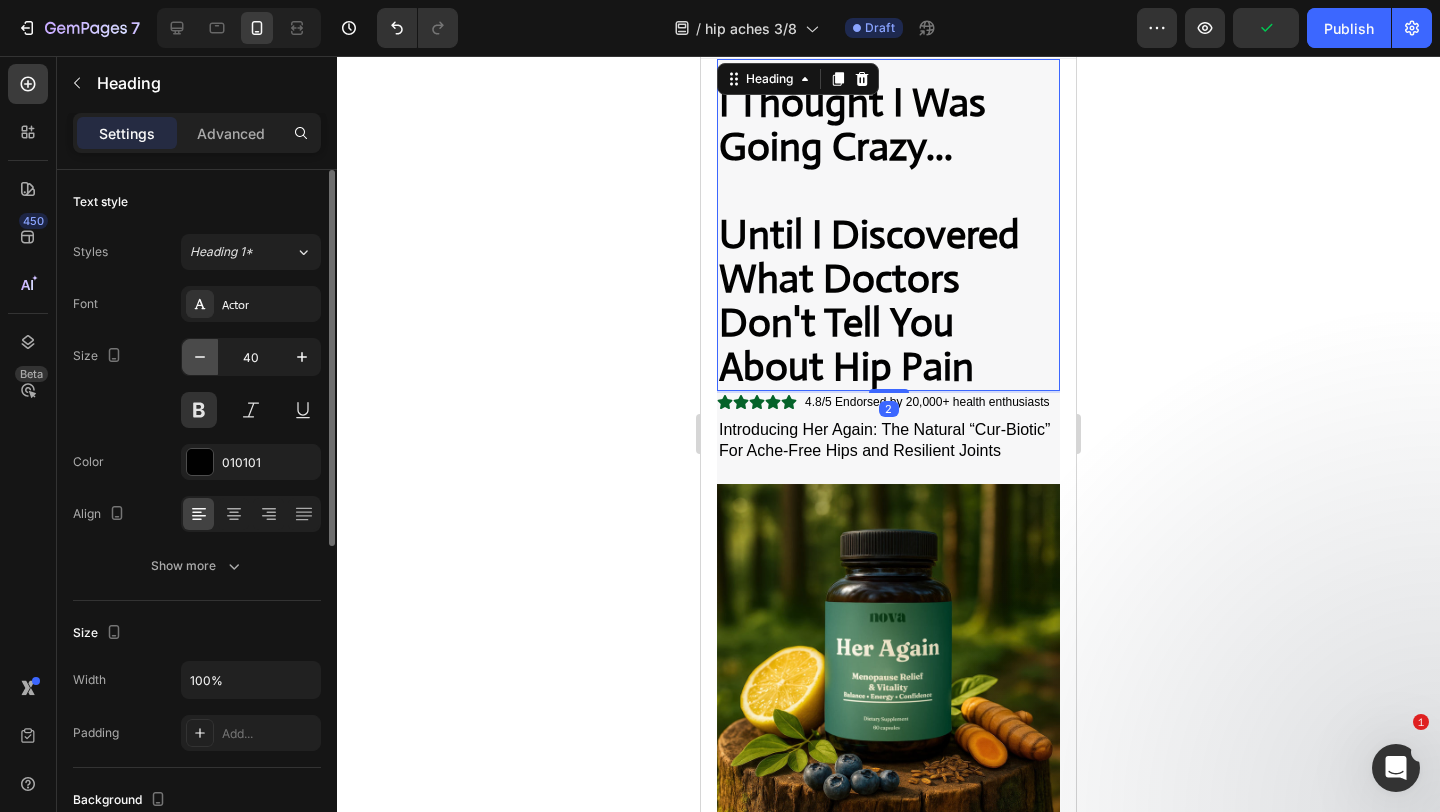 click 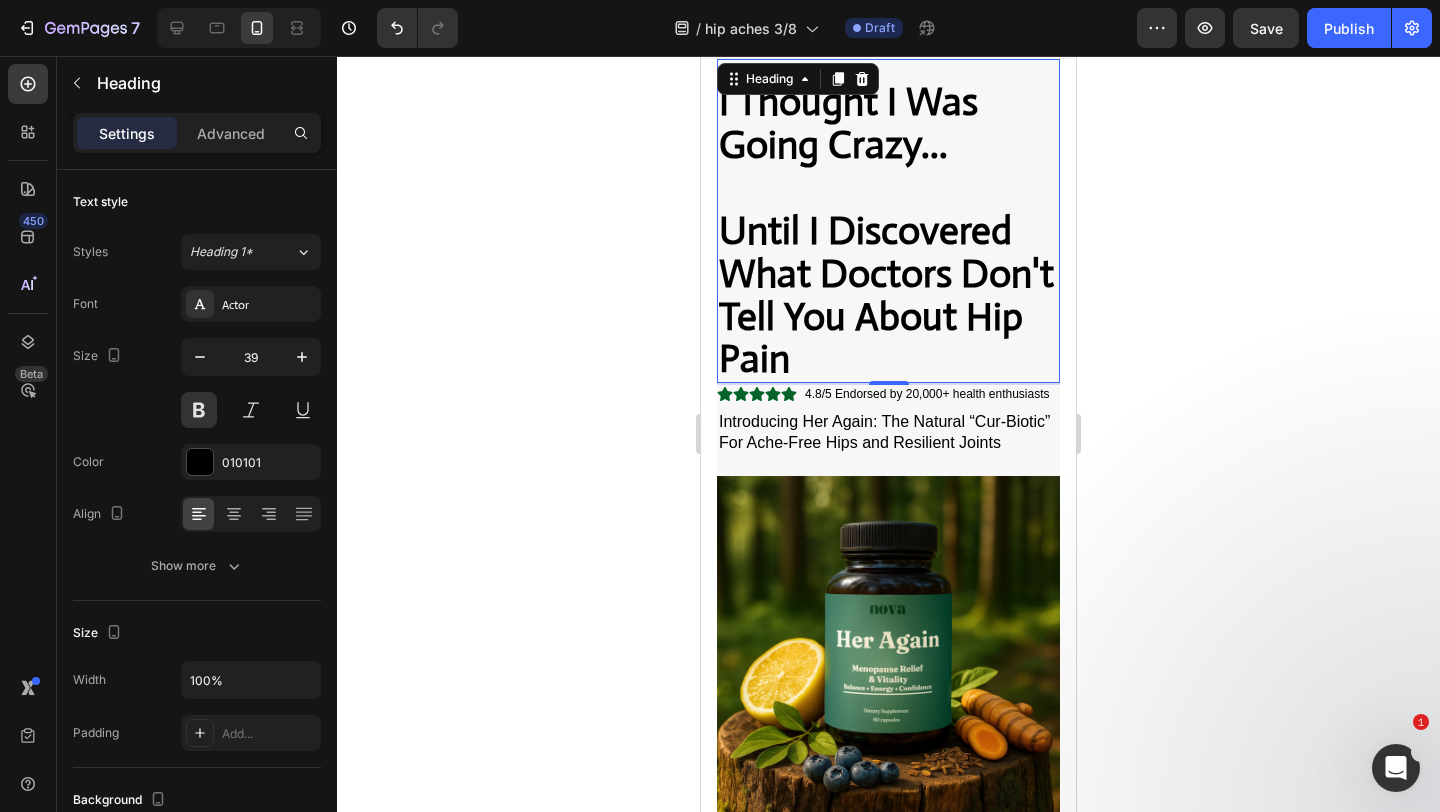click 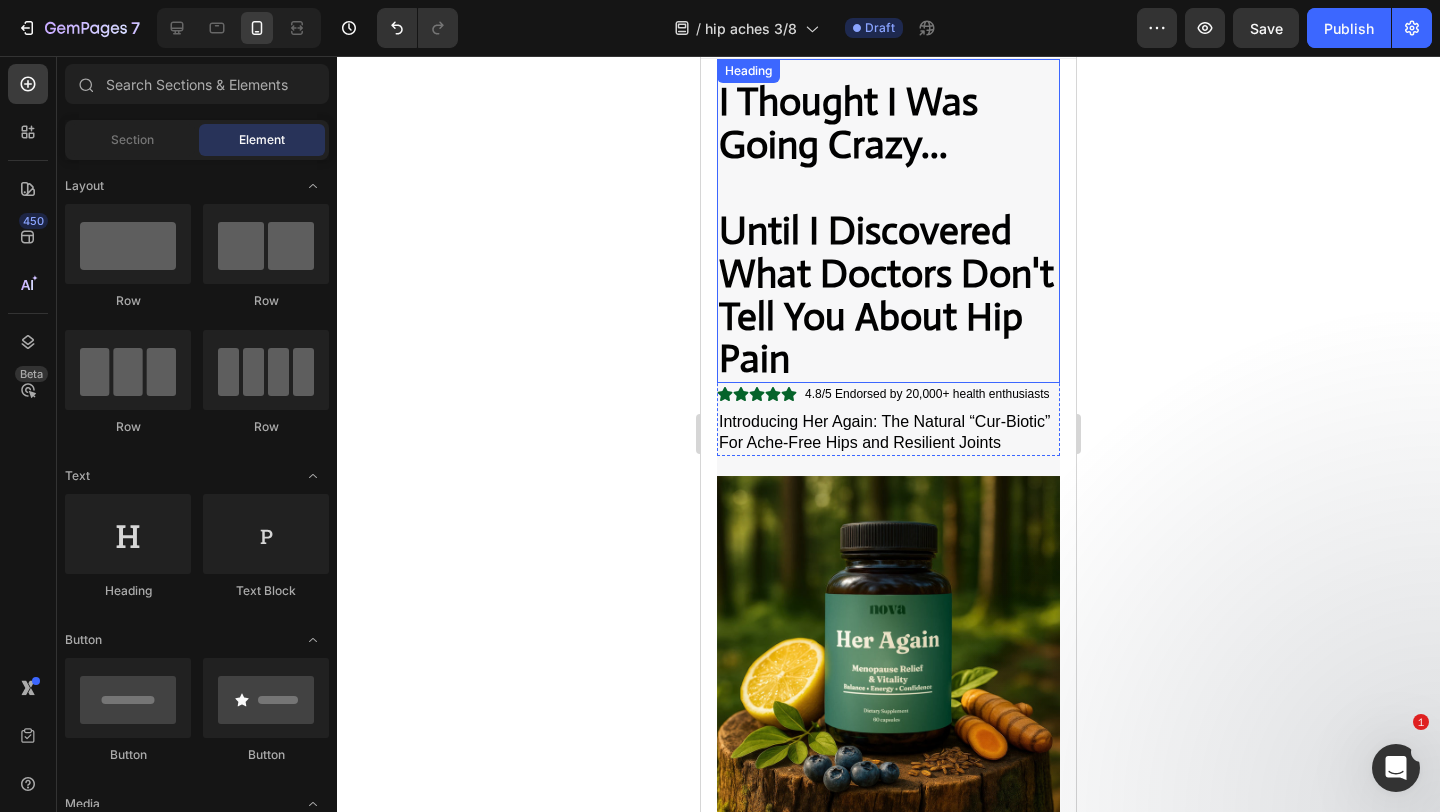 scroll, scrollTop: 0, scrollLeft: 0, axis: both 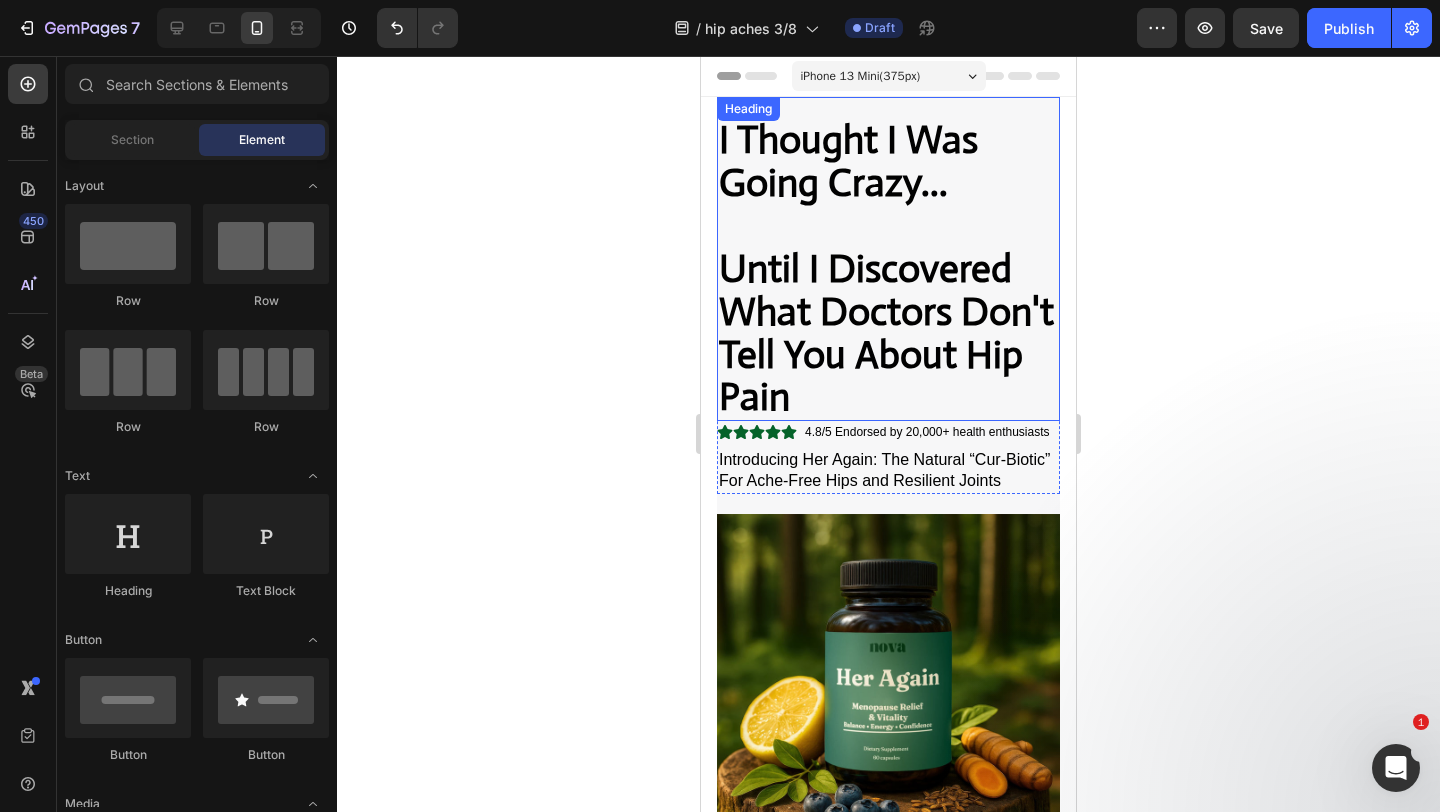 click 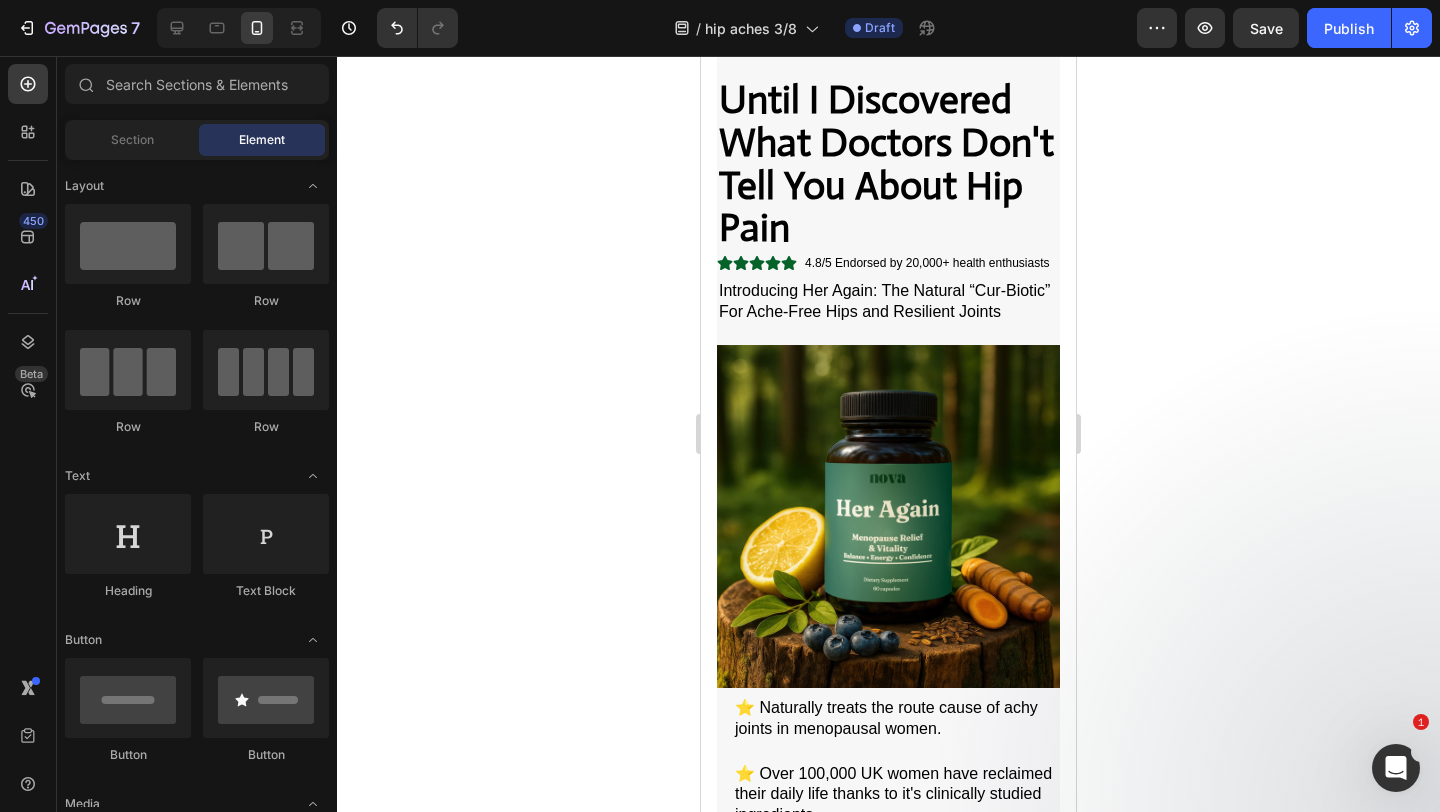 click 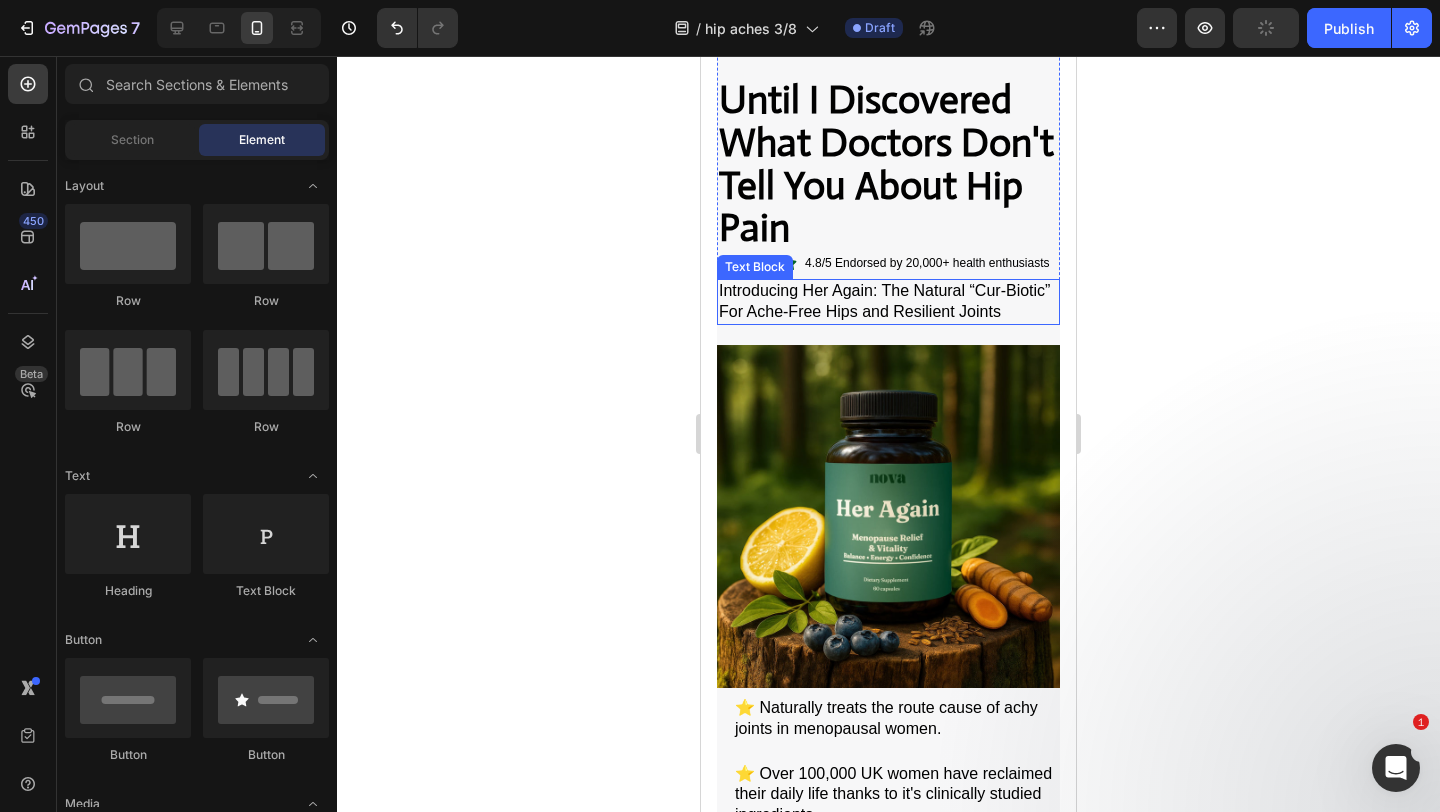 click on "Introducing Her Again: The Natural “Cur-Biotic” For Ache-Free Hips and Resilient Joints" at bounding box center [884, 301] 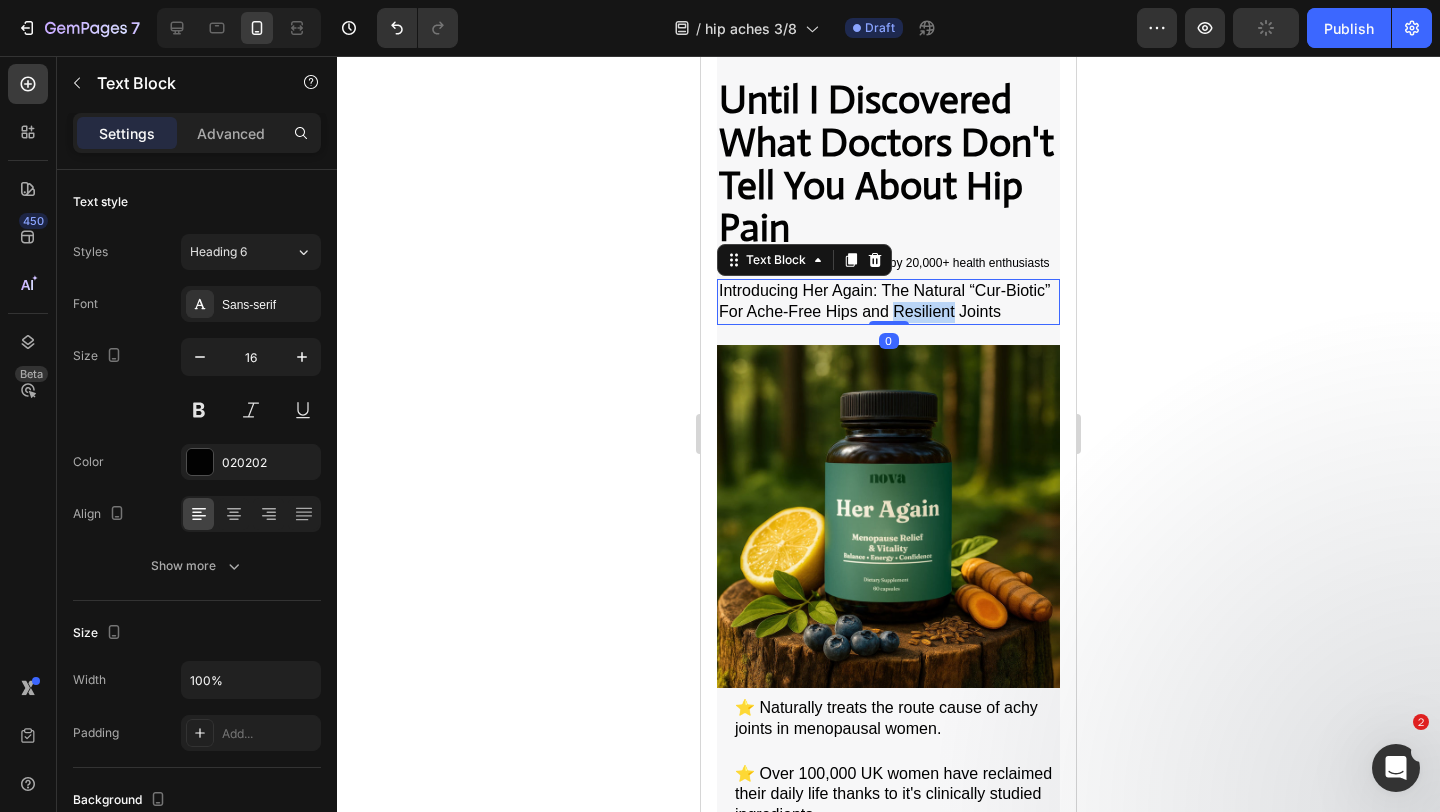 click on "Introducing Her Again: The Natural “Cur-Biotic” For Ache-Free Hips and Resilient Joints" at bounding box center (884, 301) 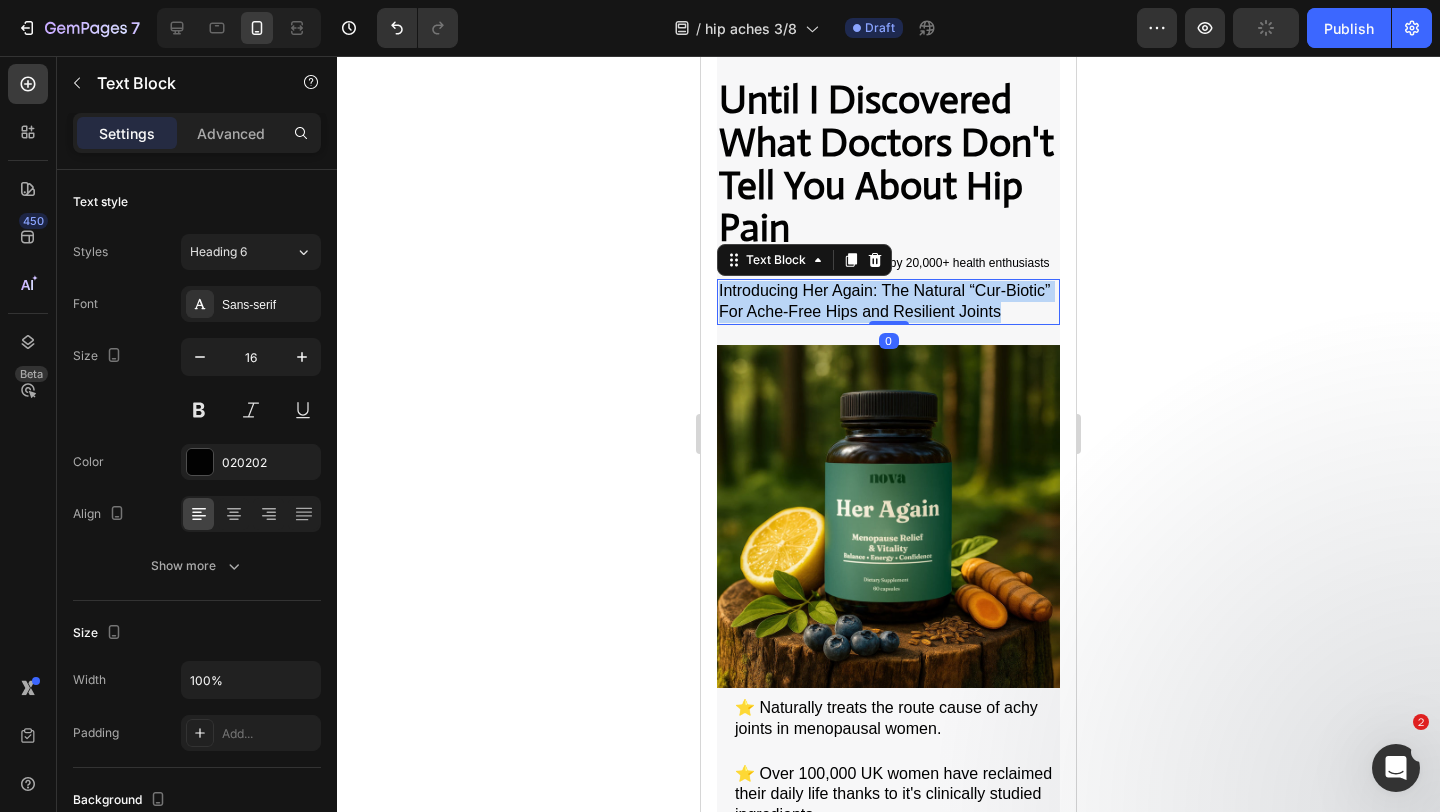 click on "Introducing Her Again: The Natural “Cur-Biotic” For Ache-Free Hips and Resilient Joints" at bounding box center (884, 301) 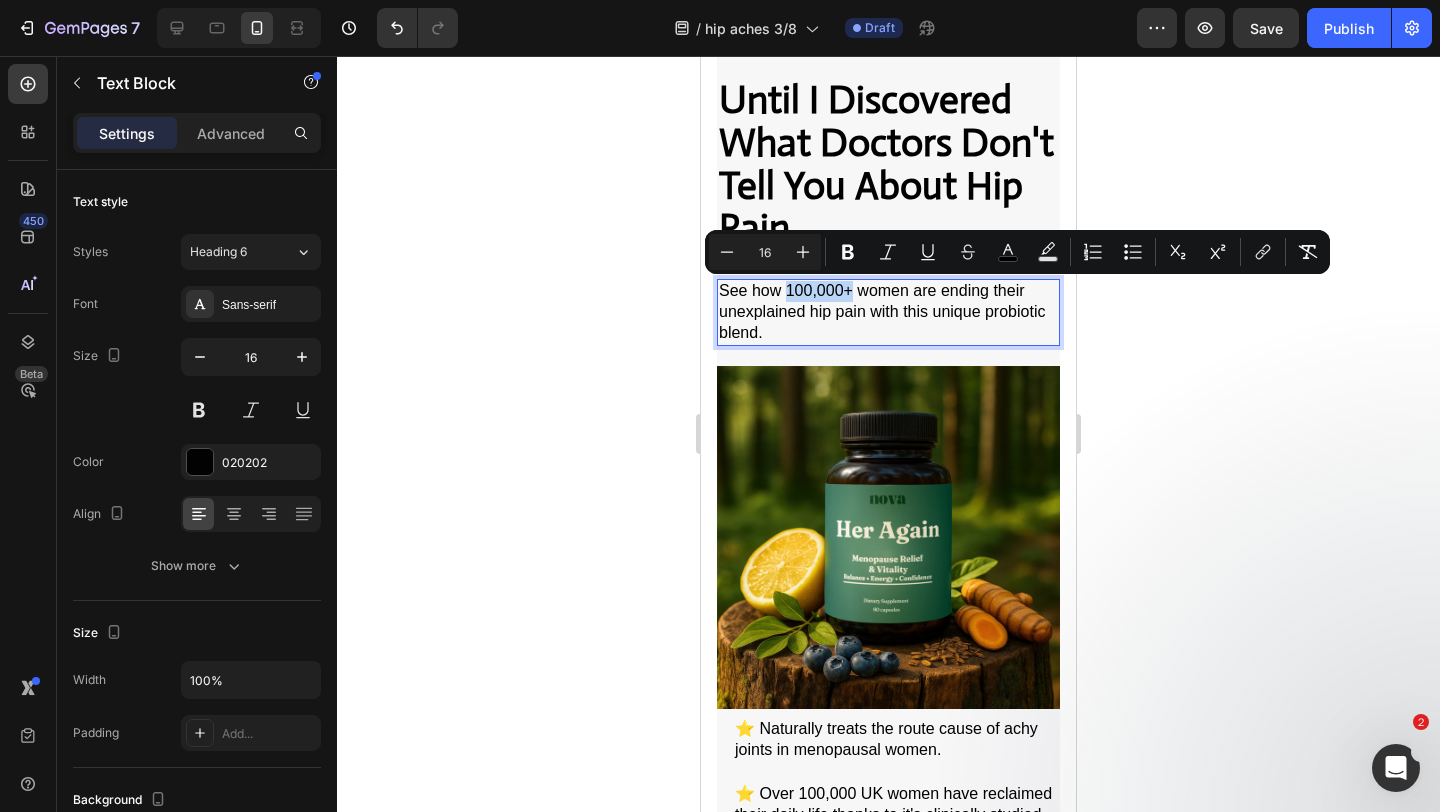 drag, startPoint x: 852, startPoint y: 293, endPoint x: 787, endPoint y: 292, distance: 65.00769 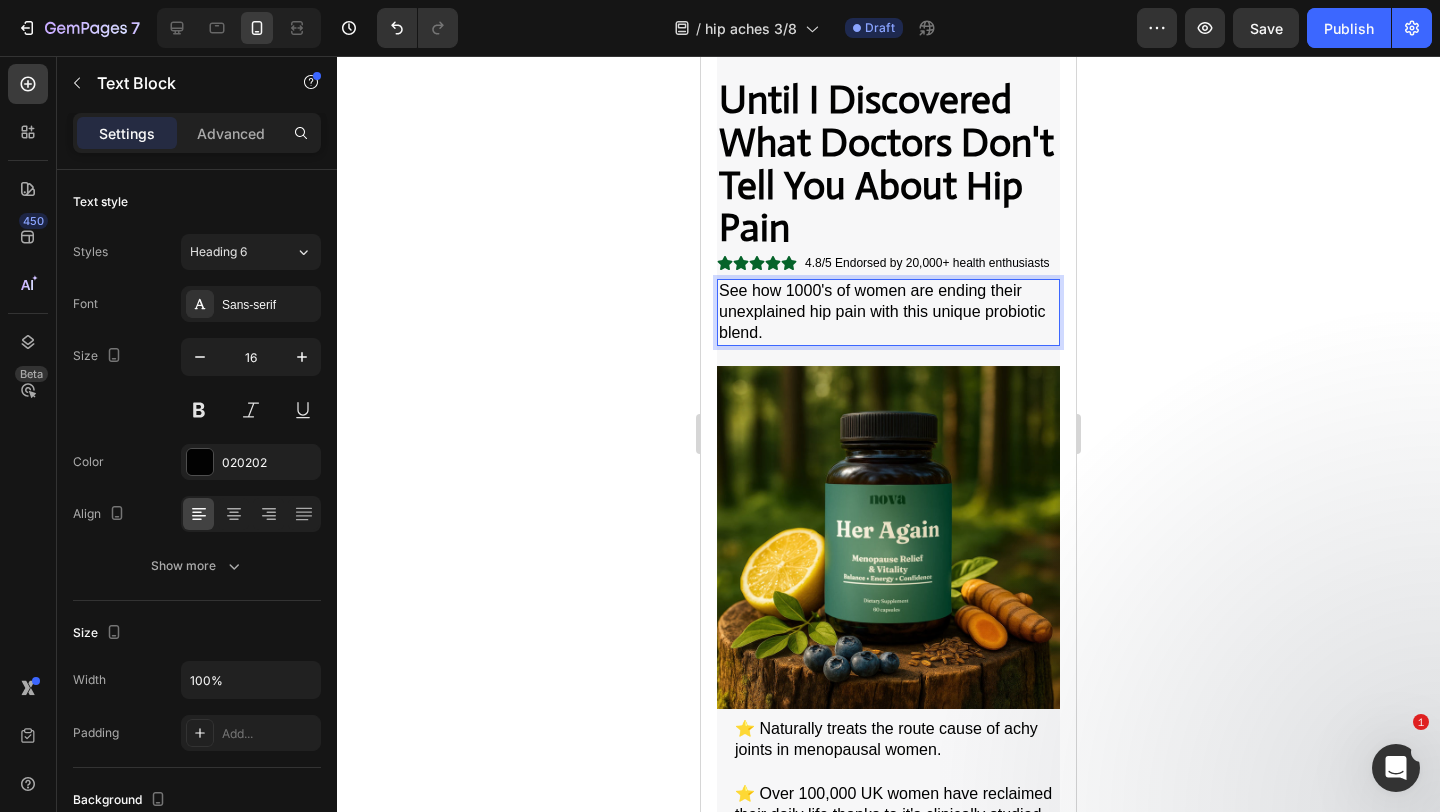 click 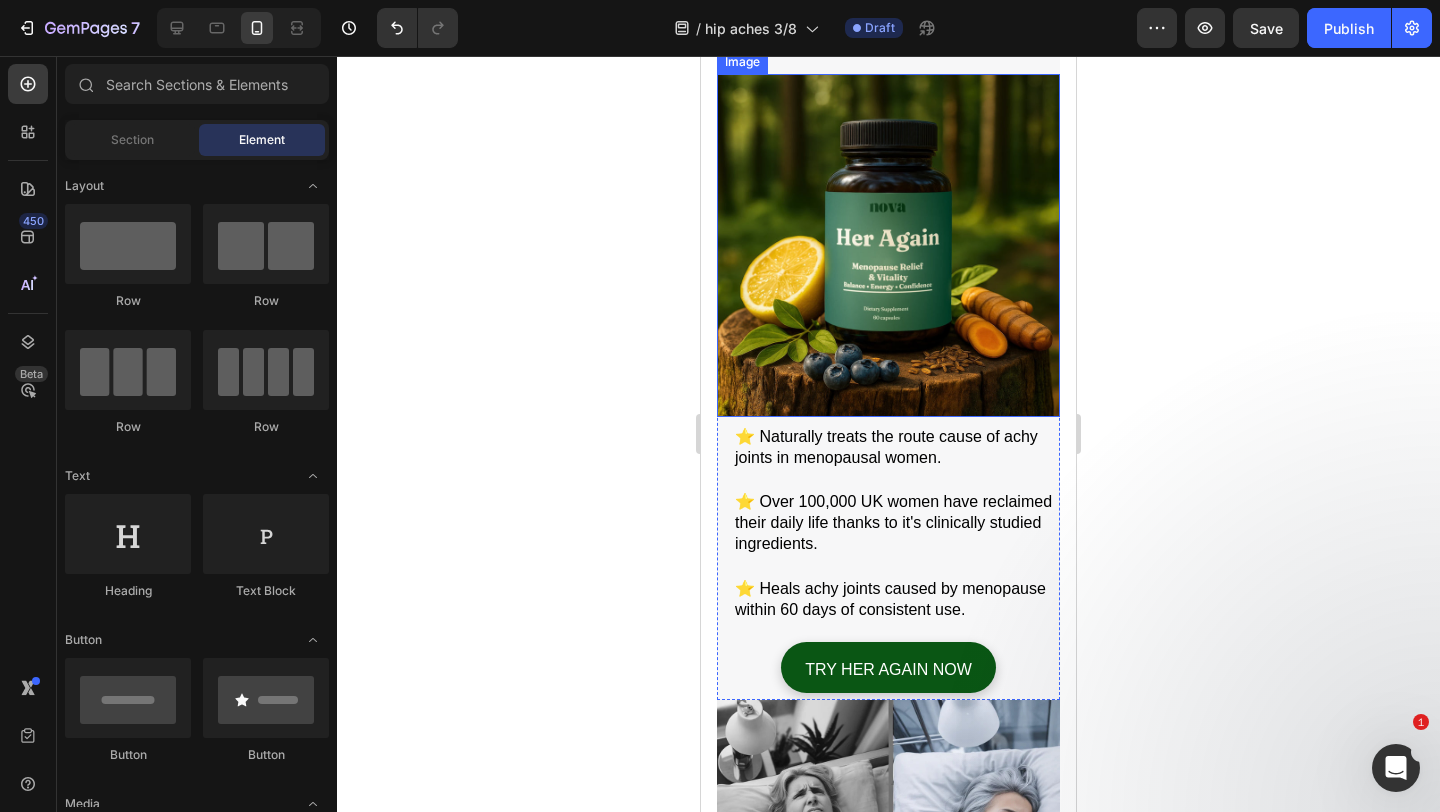scroll, scrollTop: 547, scrollLeft: 0, axis: vertical 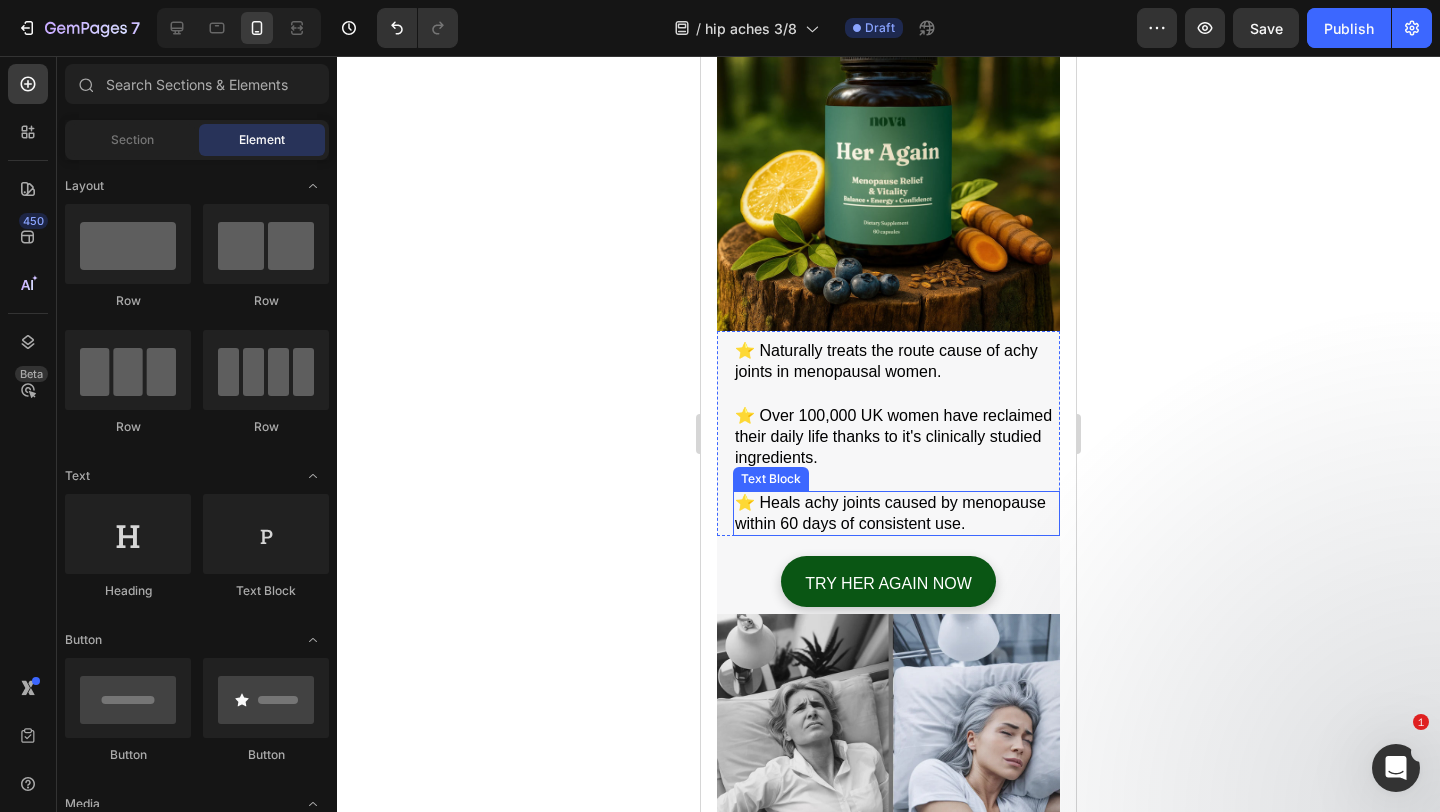 click on "⭐️ Heals achy joints caused by menopause within 60 days of consistent use." at bounding box center (896, 514) 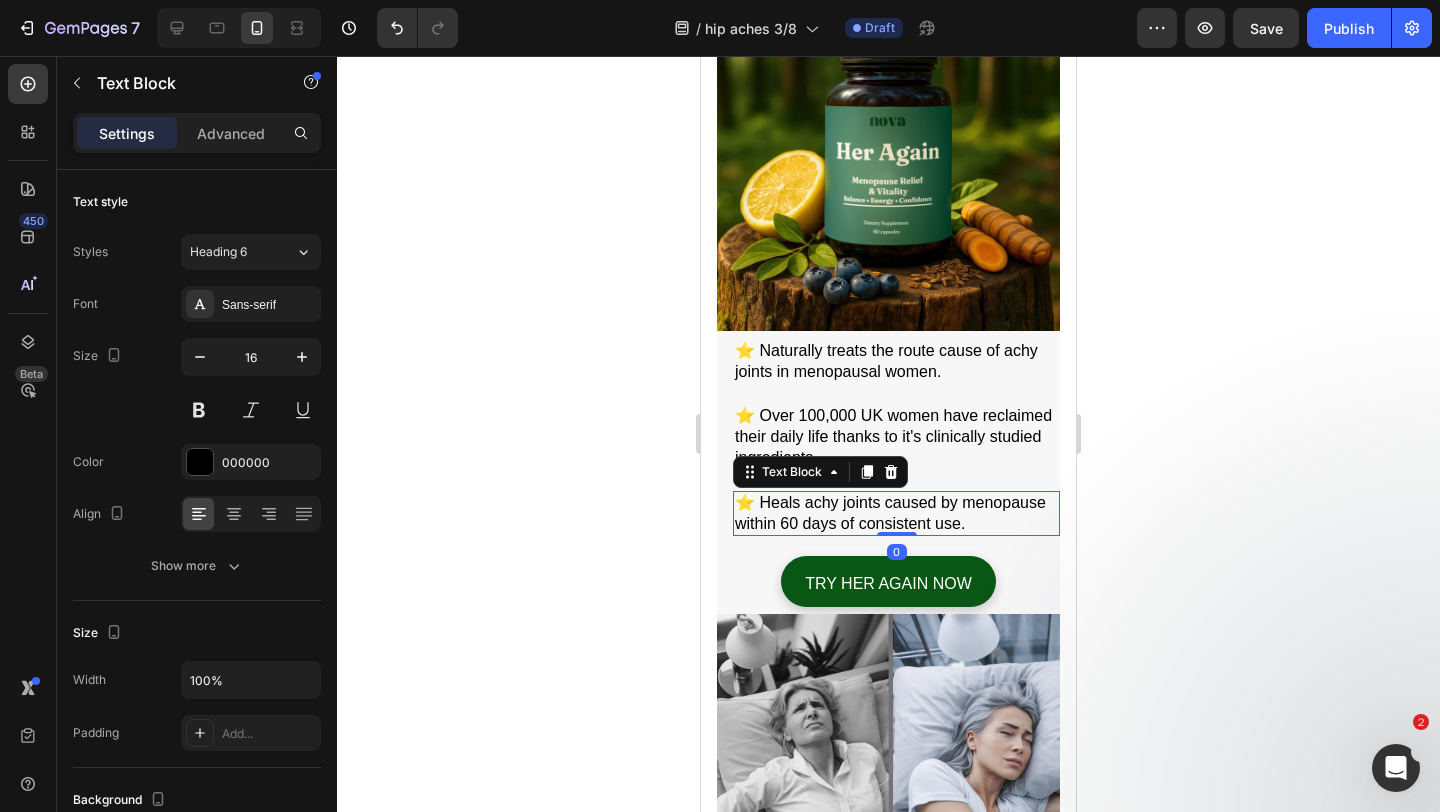 click on "⭐️ Heals achy joints caused by menopause within 60 days of consistent use." at bounding box center (896, 514) 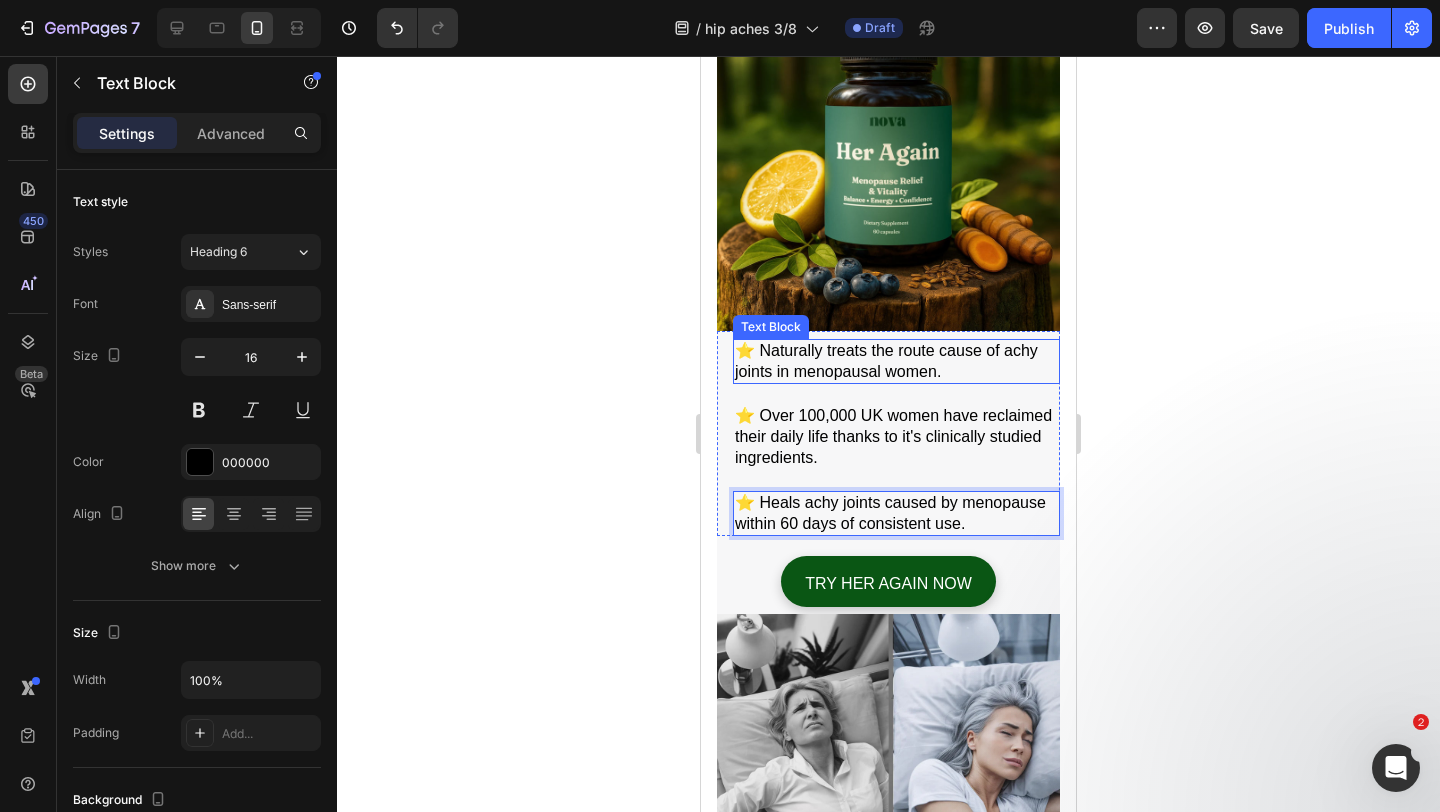 click on "⭐️ Naturally treats the route cause of achy joints in menopausal women." at bounding box center (896, 362) 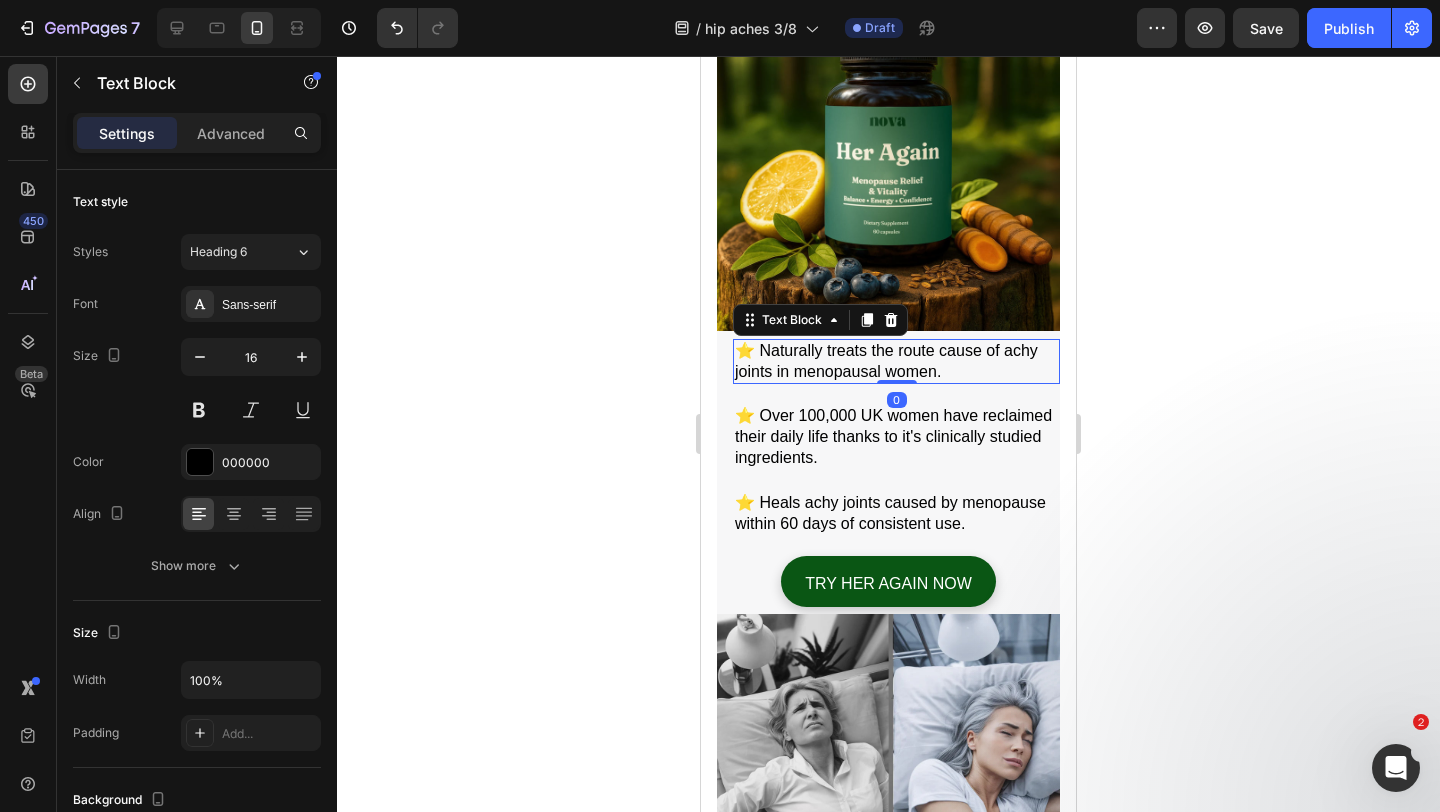 click on "⭐️ Naturally treats the route cause of achy joints in menopausal women." at bounding box center (896, 362) 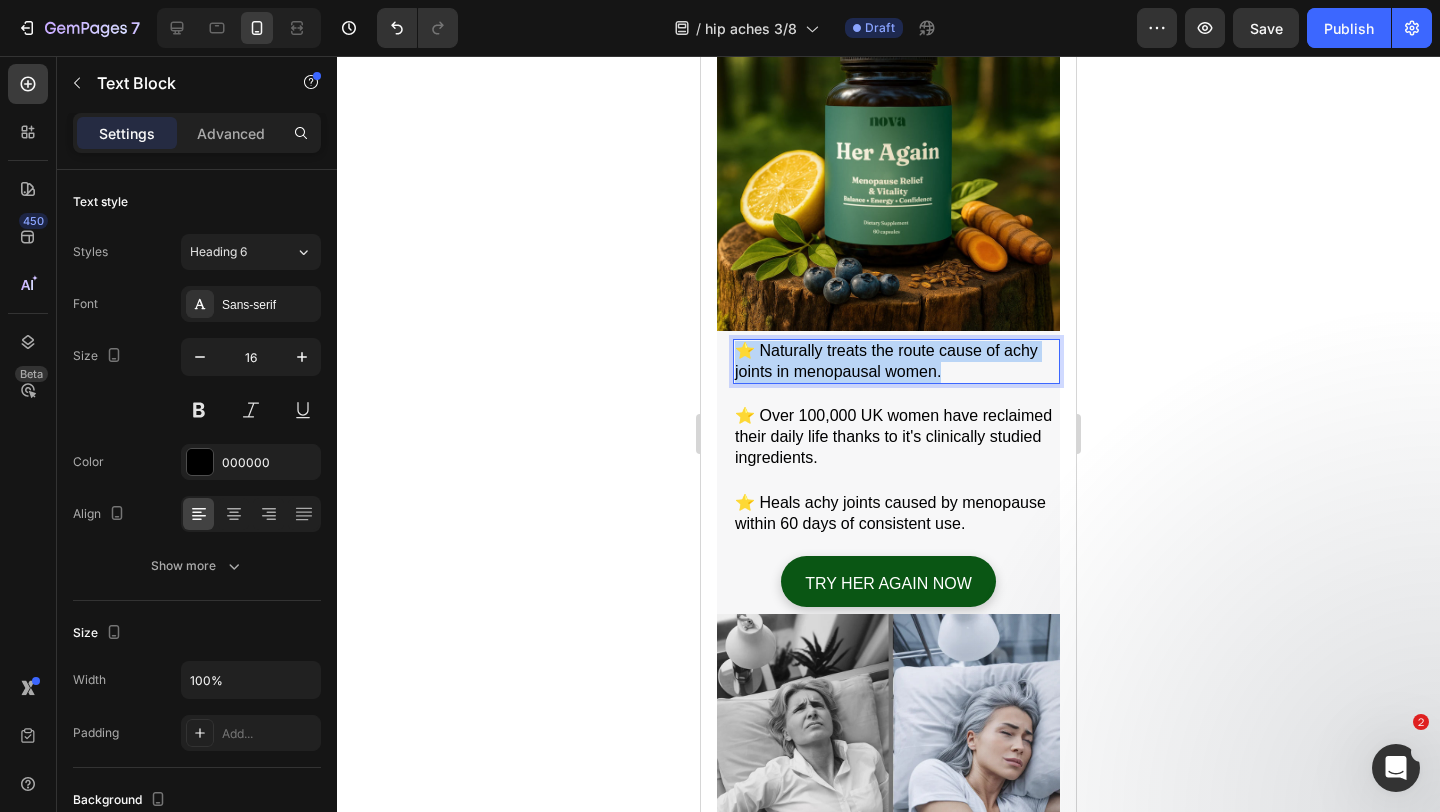 click on "⭐️ Naturally treats the route cause of achy joints in menopausal women." at bounding box center (896, 362) 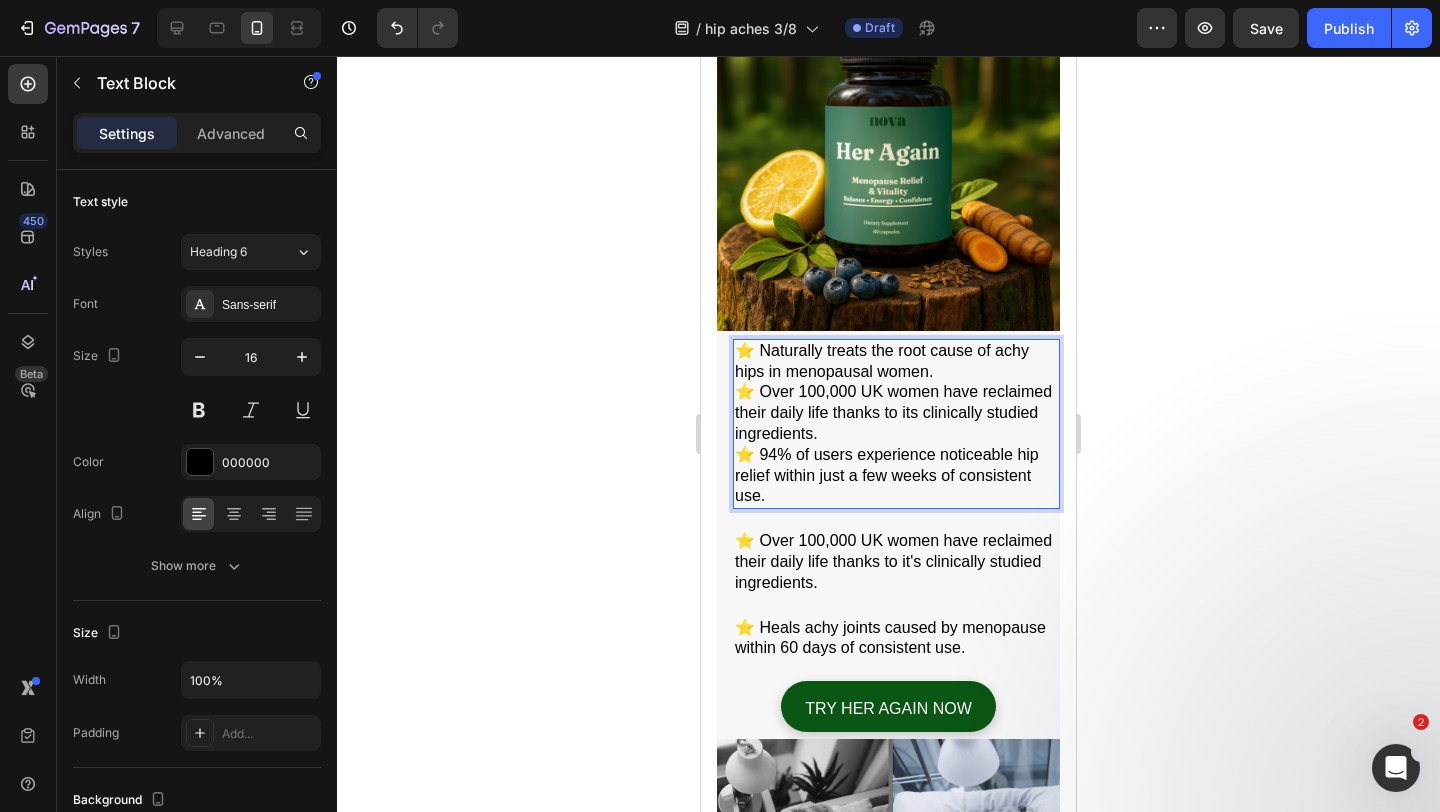 click on "⭐️ Over 100,000 UK women have reclaimed their daily life thanks to its clinically studied ingredients." at bounding box center (896, 413) 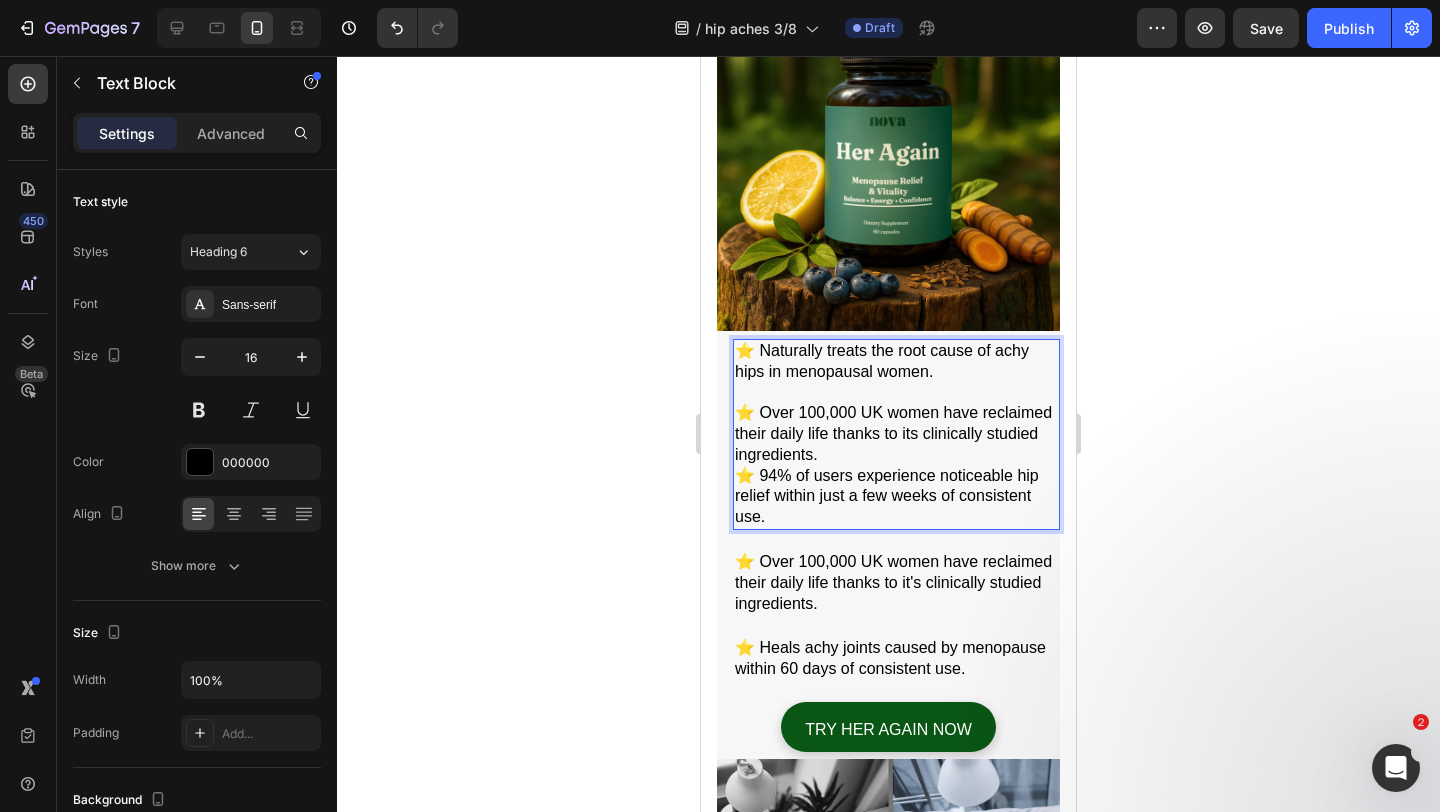 click on "⭐️ 94% of users experience noticeable hip relief within just a few weeks of consistent use." at bounding box center (896, 497) 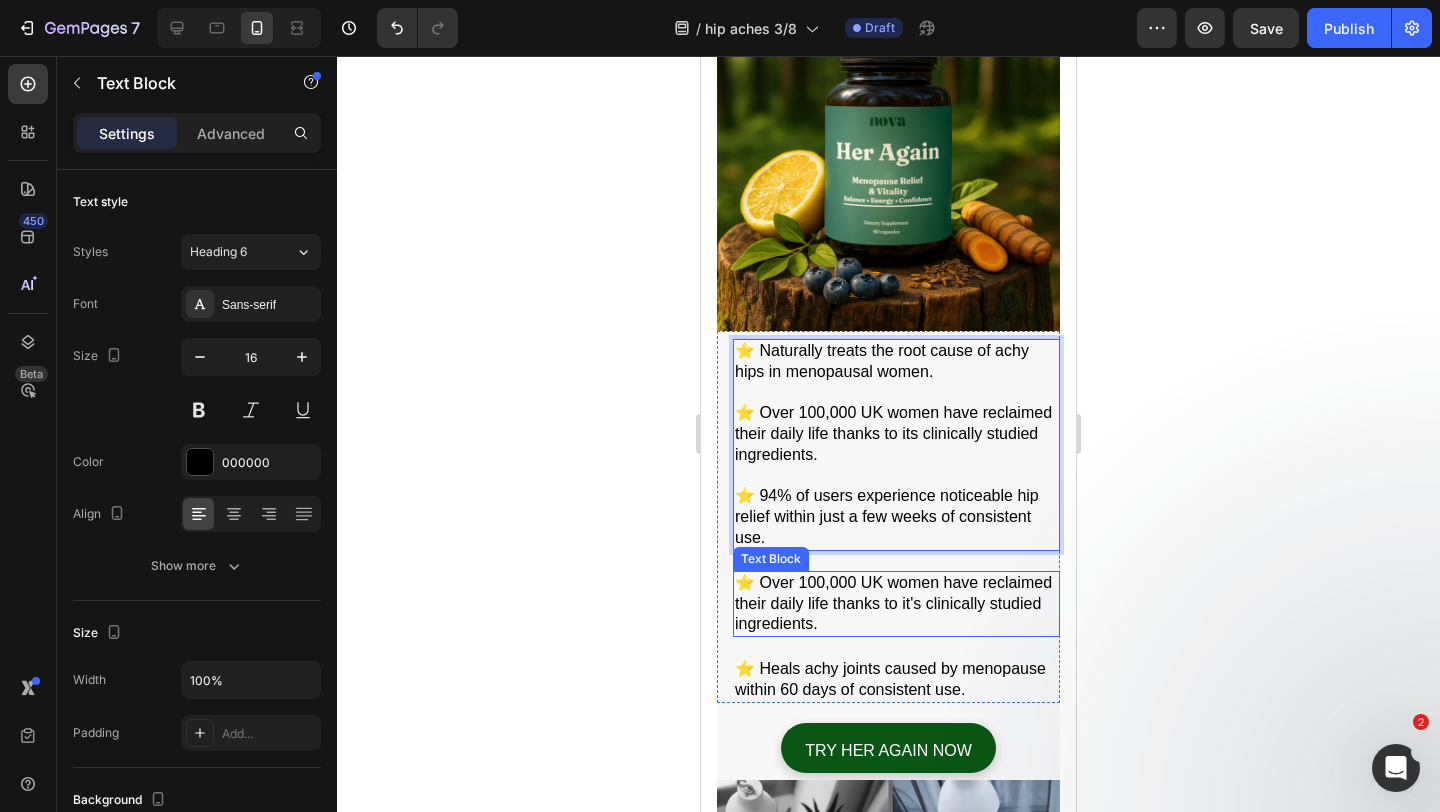 click on "⭐️ Over 100,000 UK women have reclaimed their daily life thanks to it's clinically studied ingredients." at bounding box center (896, 604) 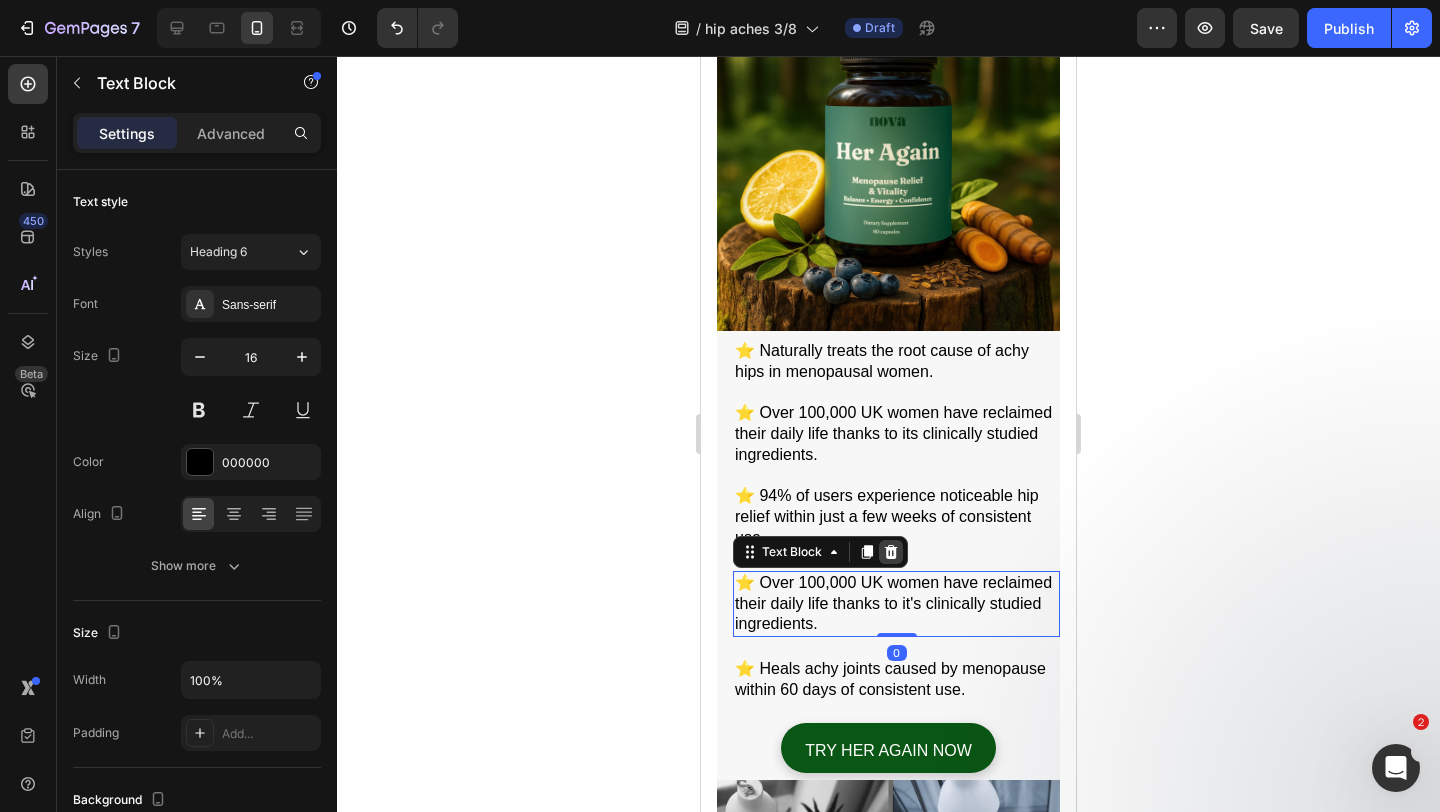 click 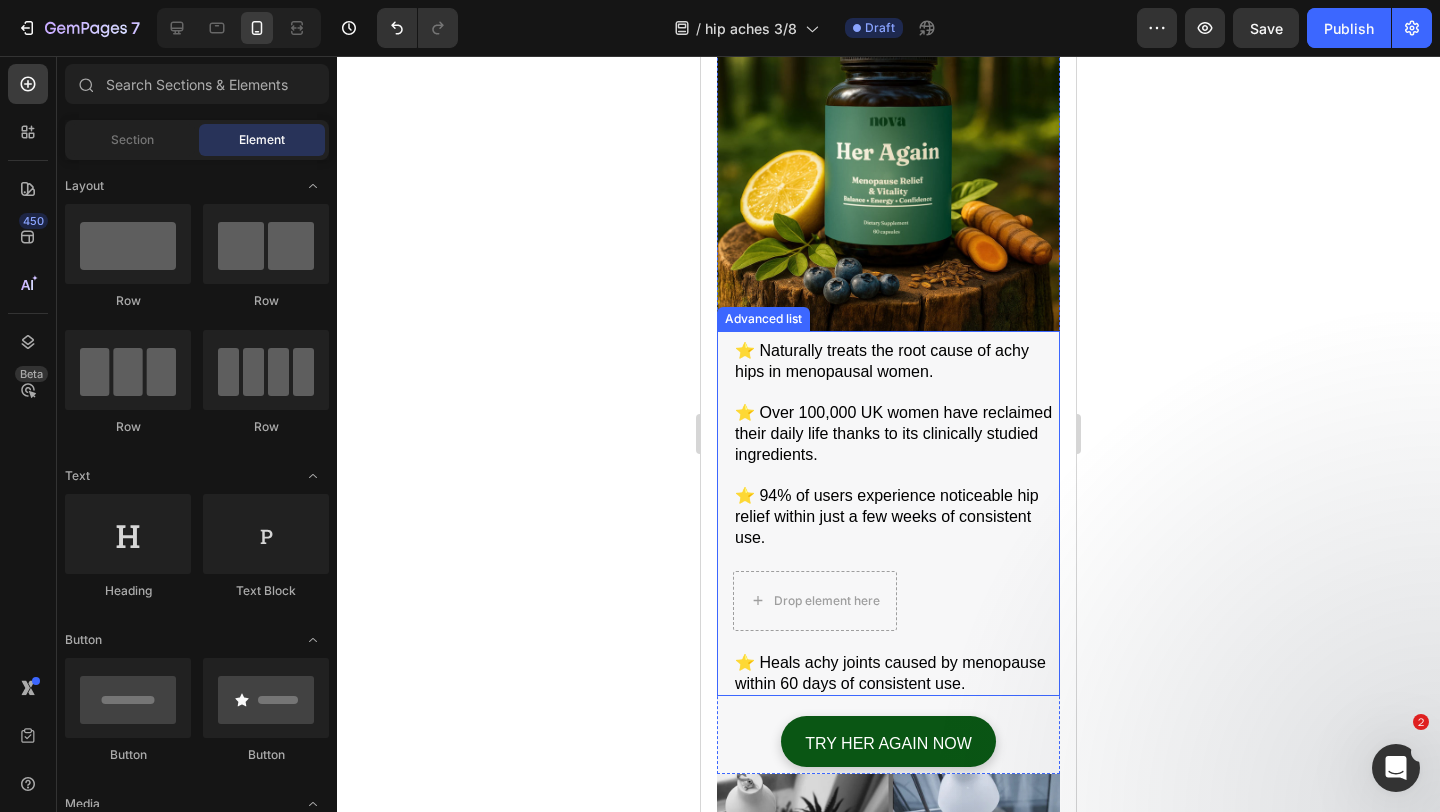 click on "Icon
Drop element here" at bounding box center [888, 601] 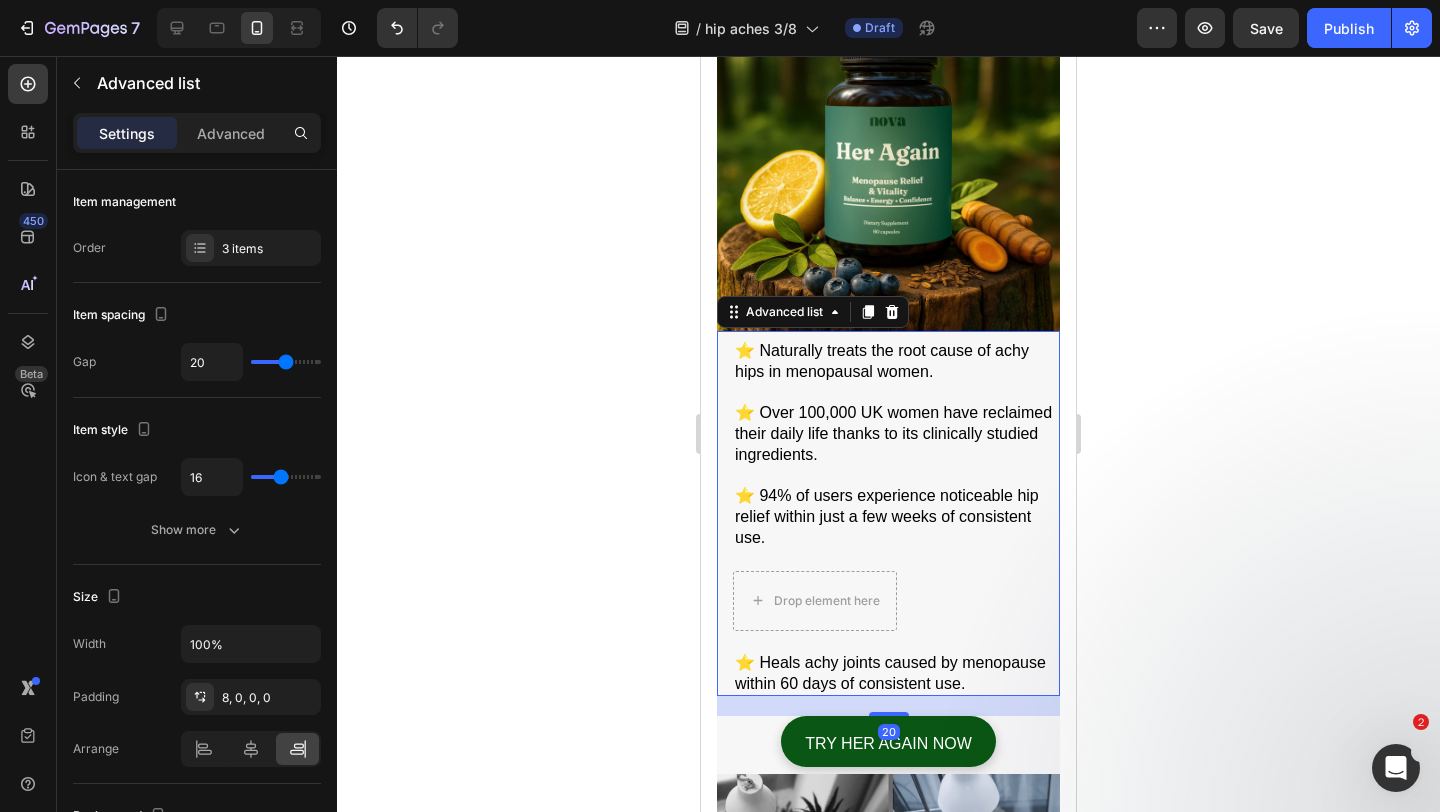 click on "Icon
Drop element here" at bounding box center [888, 601] 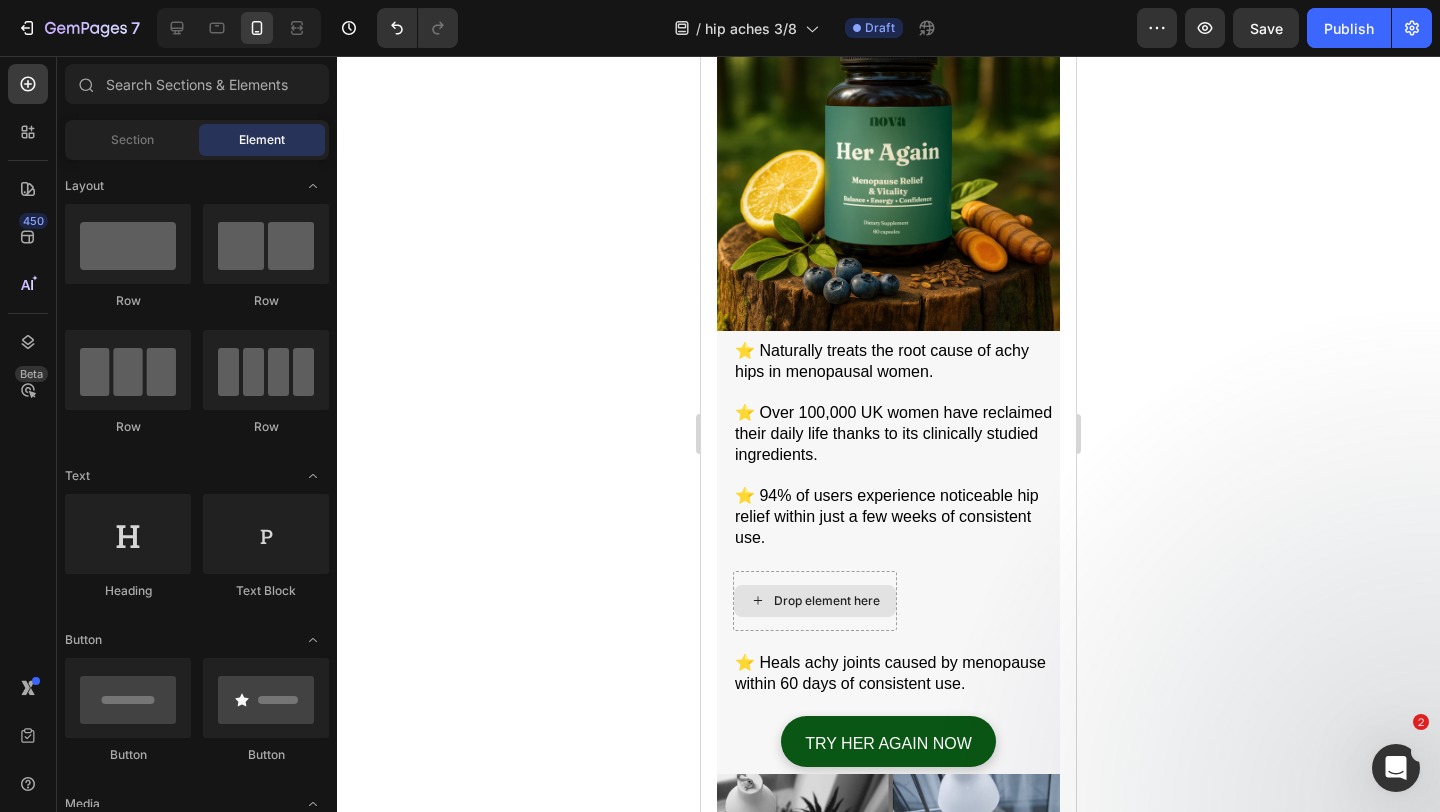 click on "Drop element here" at bounding box center (815, 601) 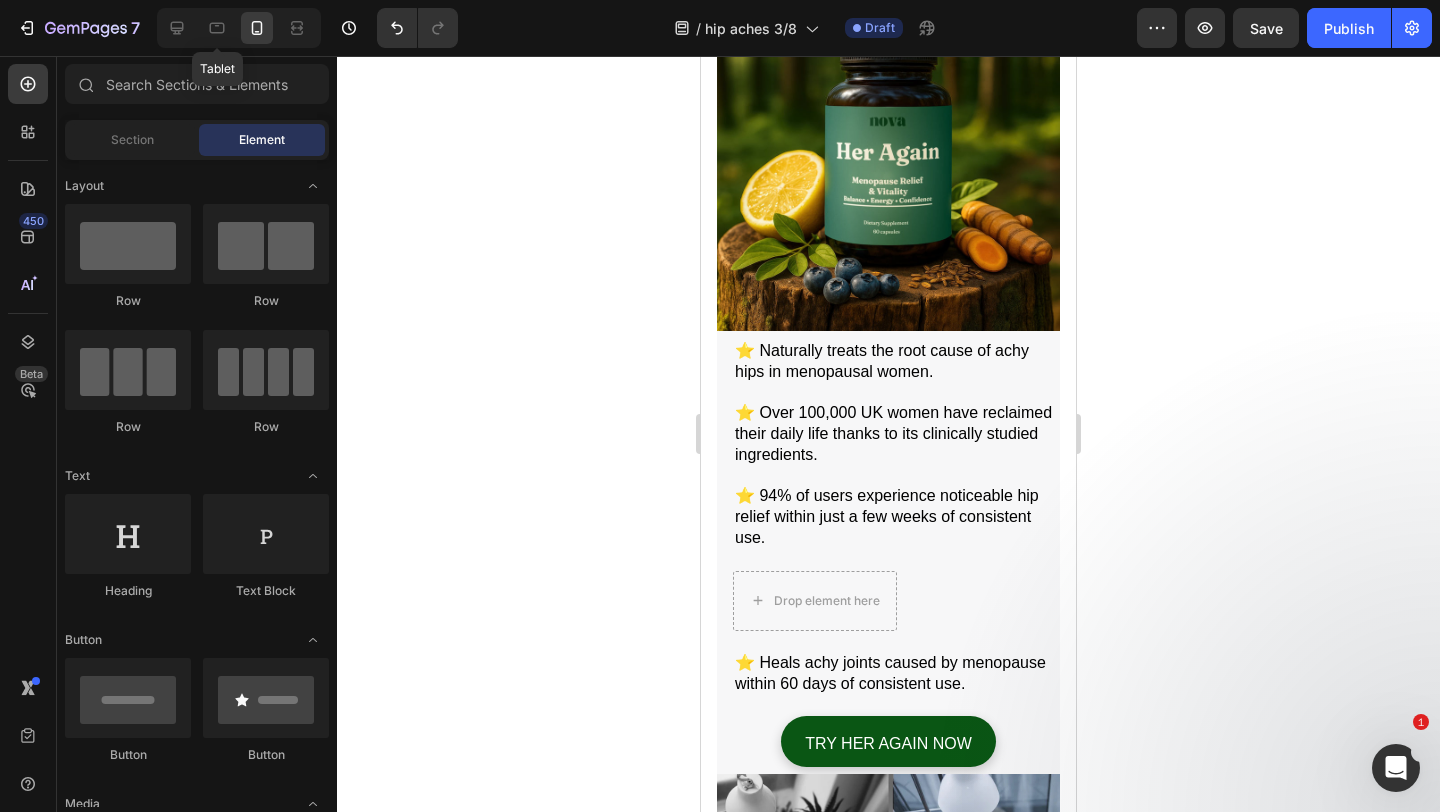 click on "Tablet" at bounding box center (239, 28) 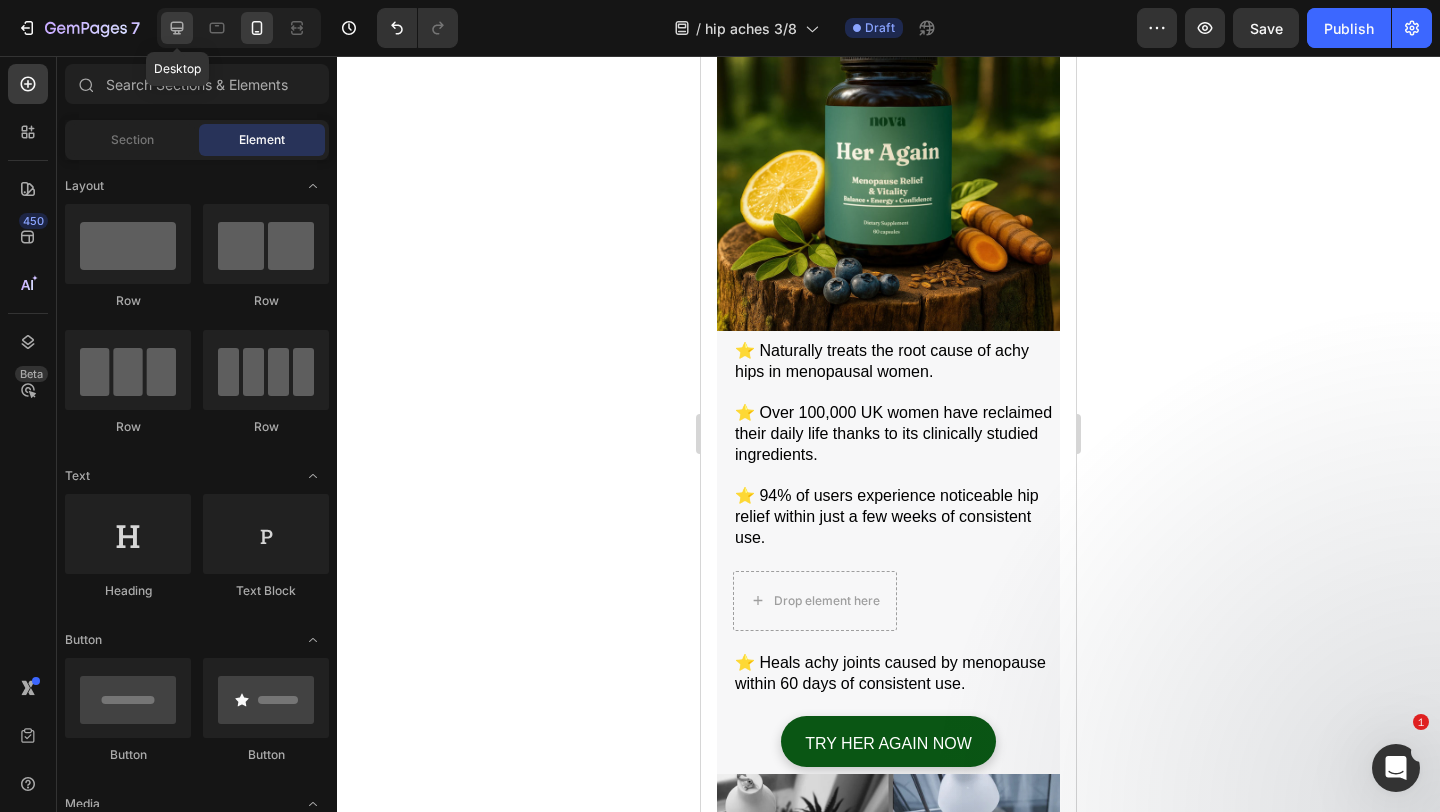 click 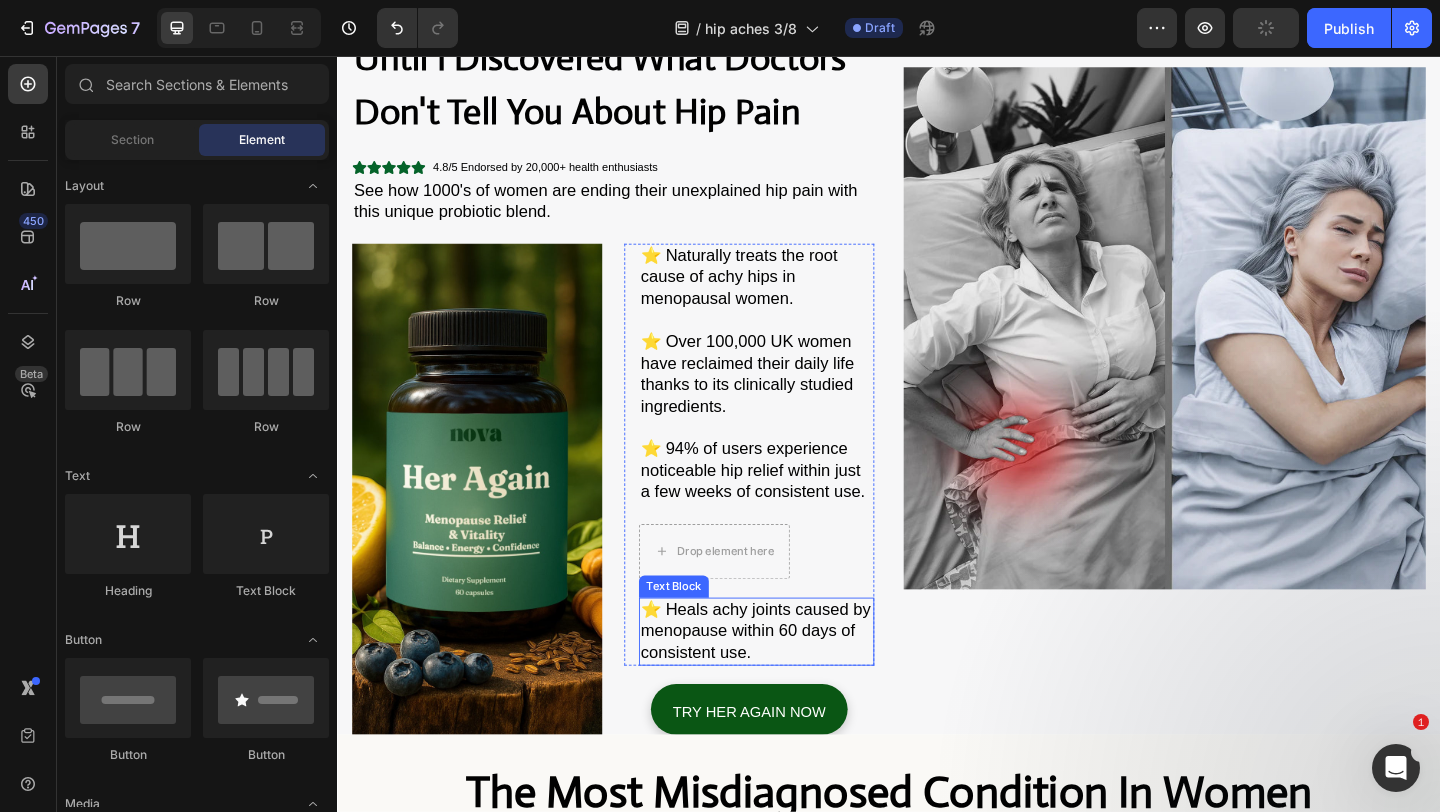 scroll, scrollTop: 182, scrollLeft: 0, axis: vertical 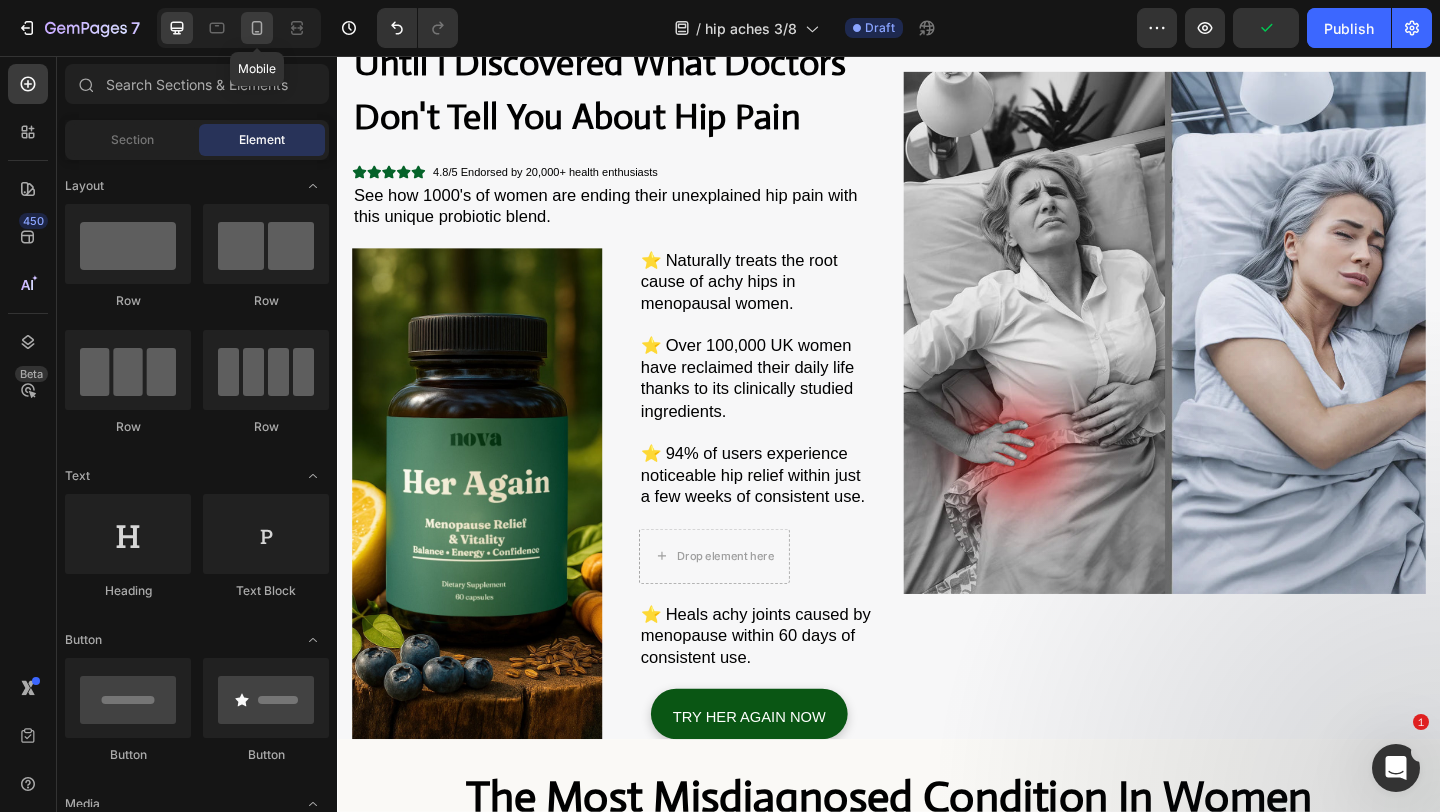 click 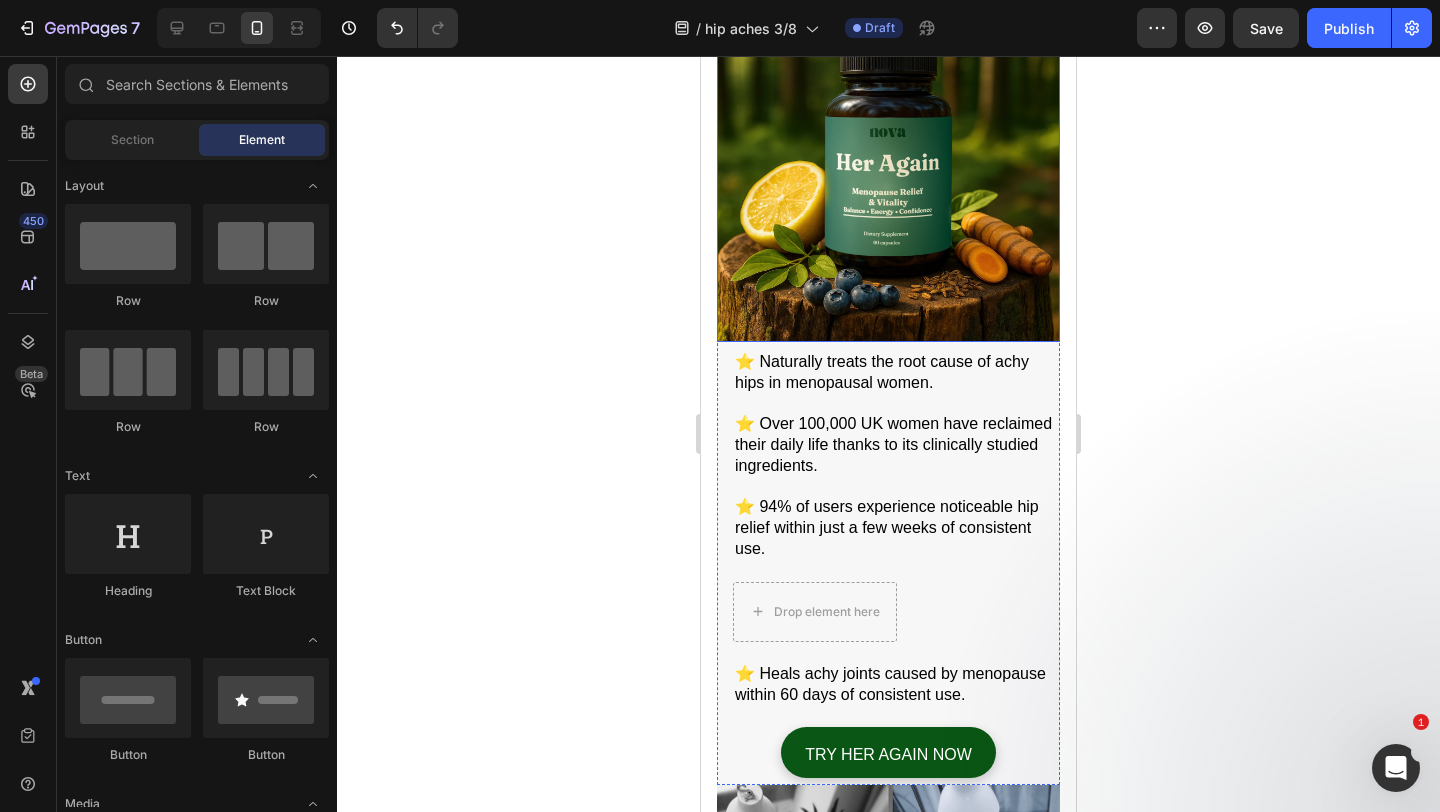 scroll, scrollTop: 547, scrollLeft: 0, axis: vertical 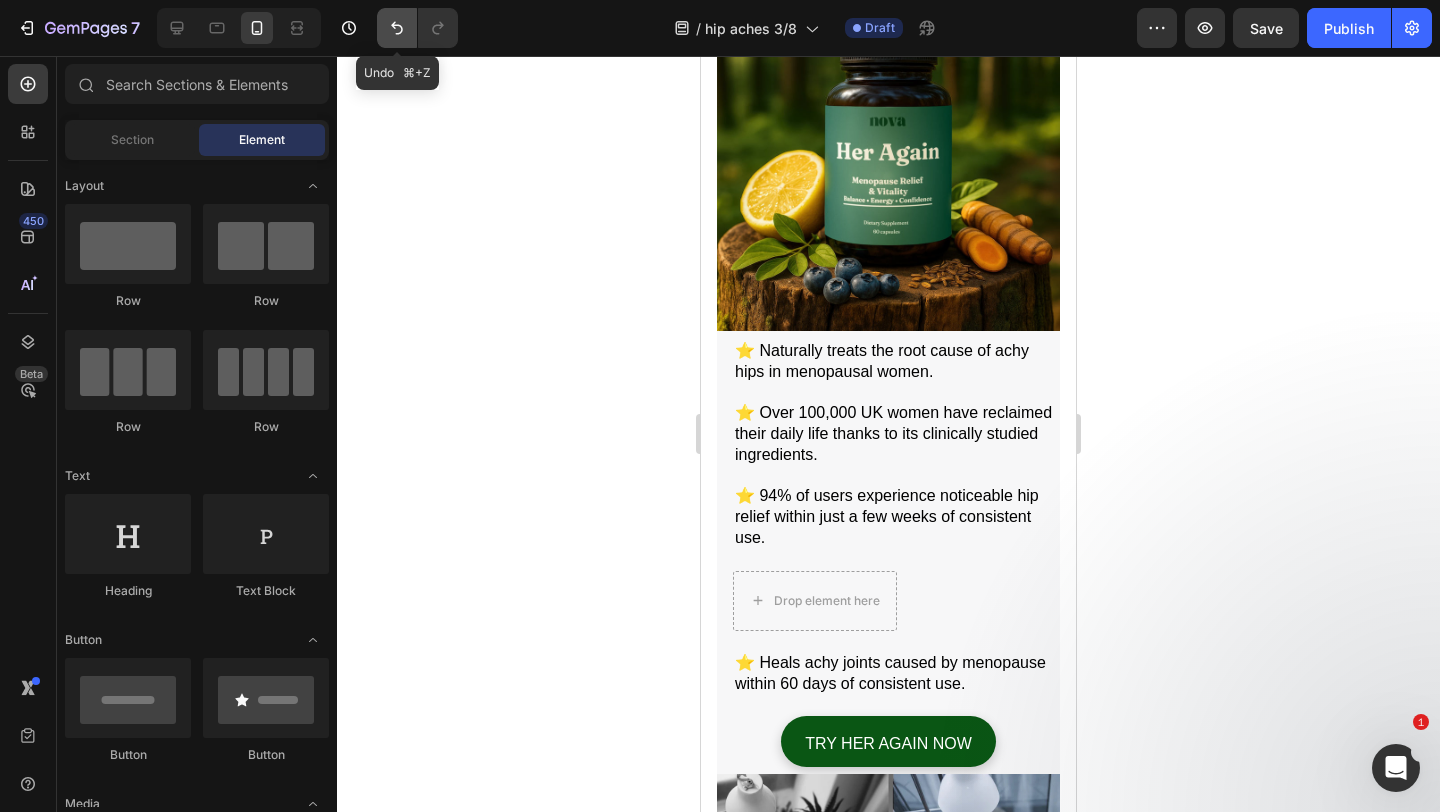 click 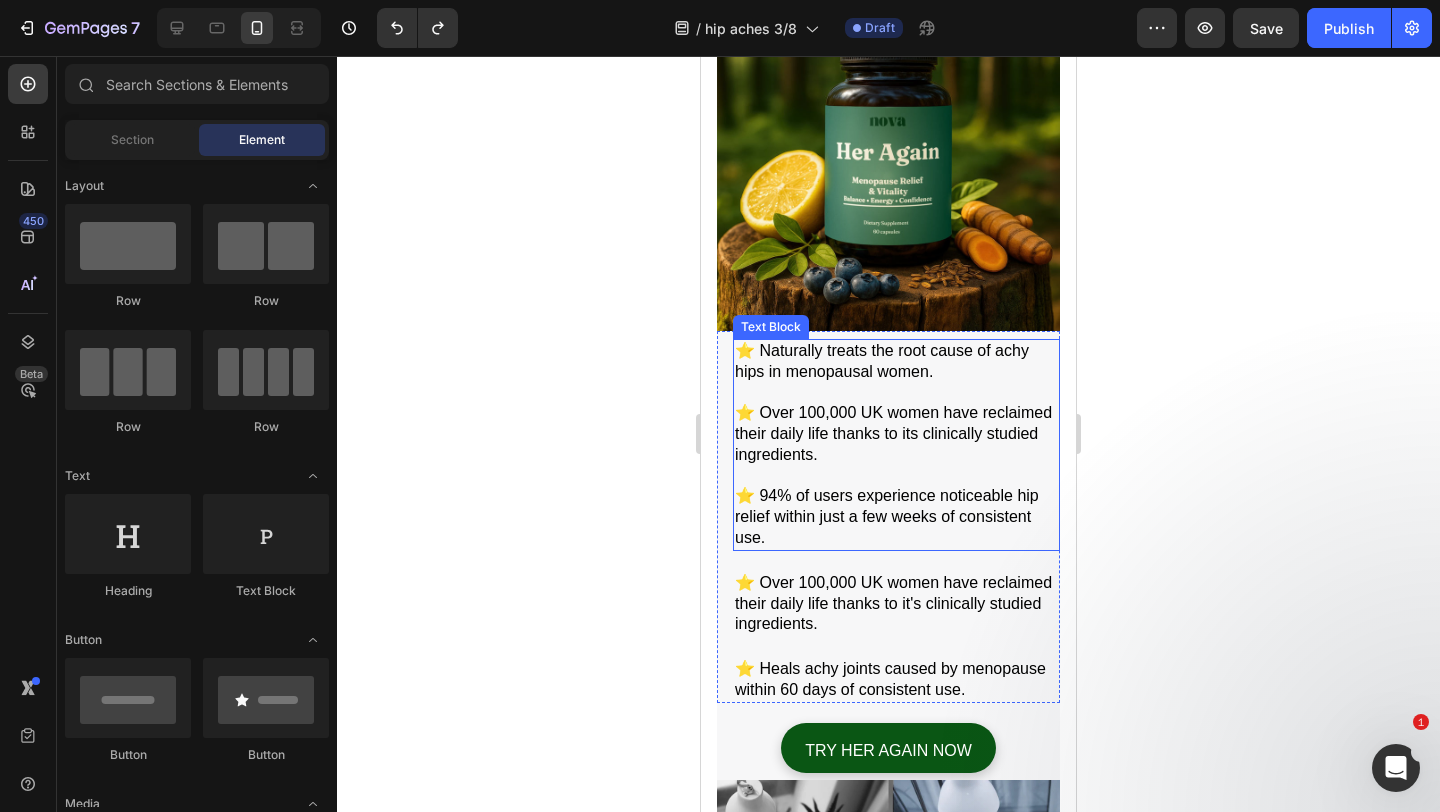 click on "⭐️ Over 100,000 UK women have reclaimed their daily life thanks to its clinically studied ingredients." at bounding box center [896, 434] 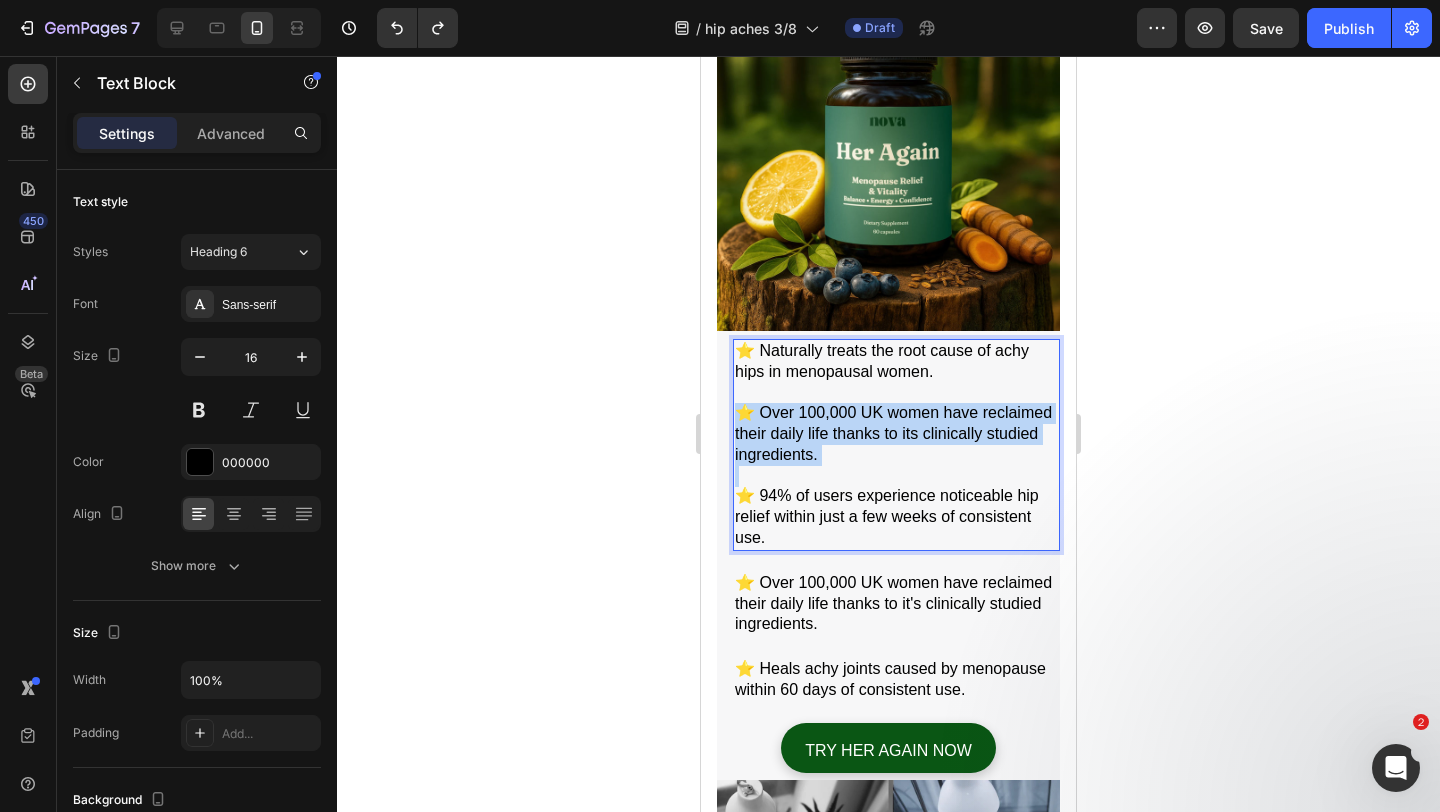 click on "⭐️ Over 100,000 UK women have reclaimed their daily life thanks to its clinically studied ingredients." at bounding box center [896, 434] 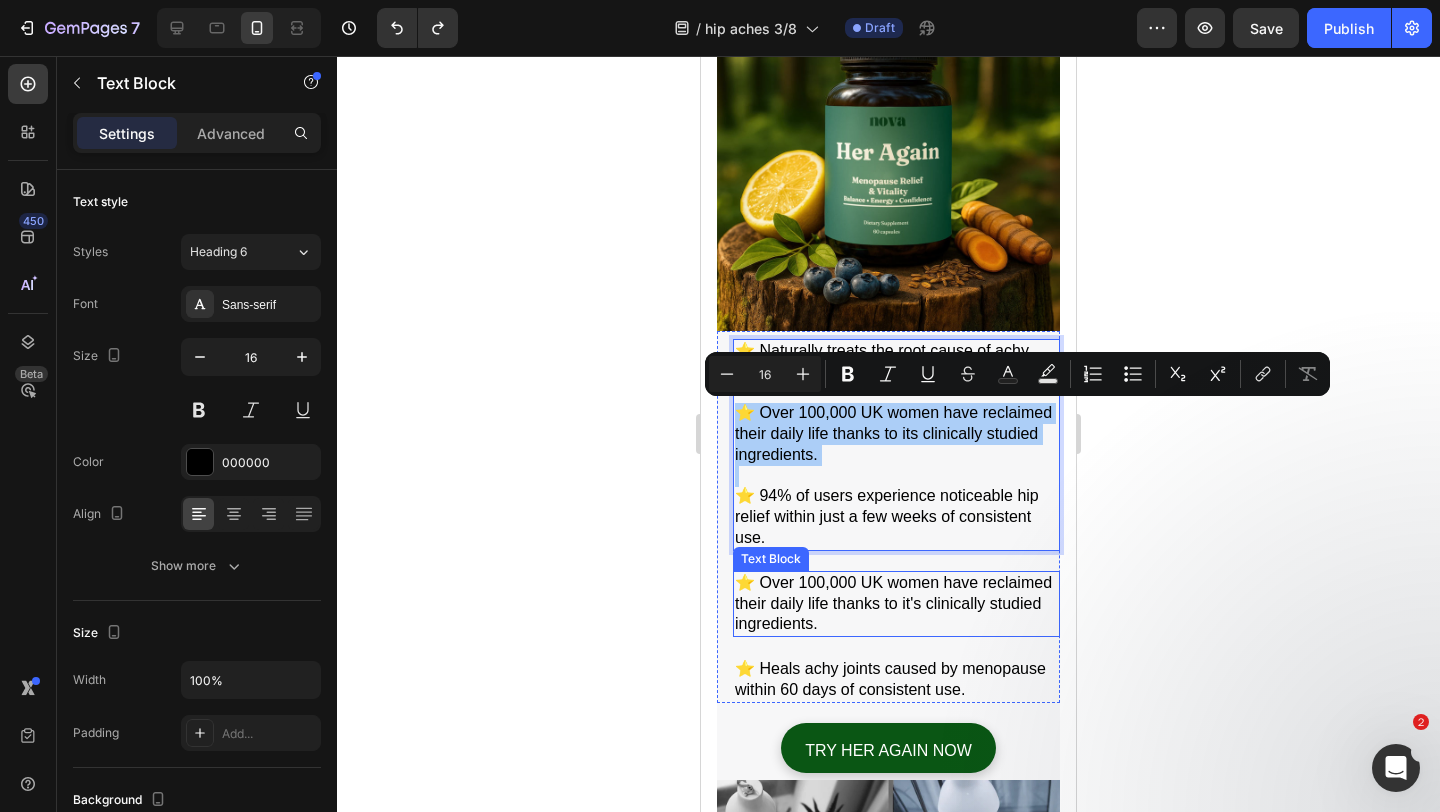 click on "⭐️ Over 100,000 UK women have reclaimed their daily life thanks to it's clinically studied ingredients." at bounding box center (896, 604) 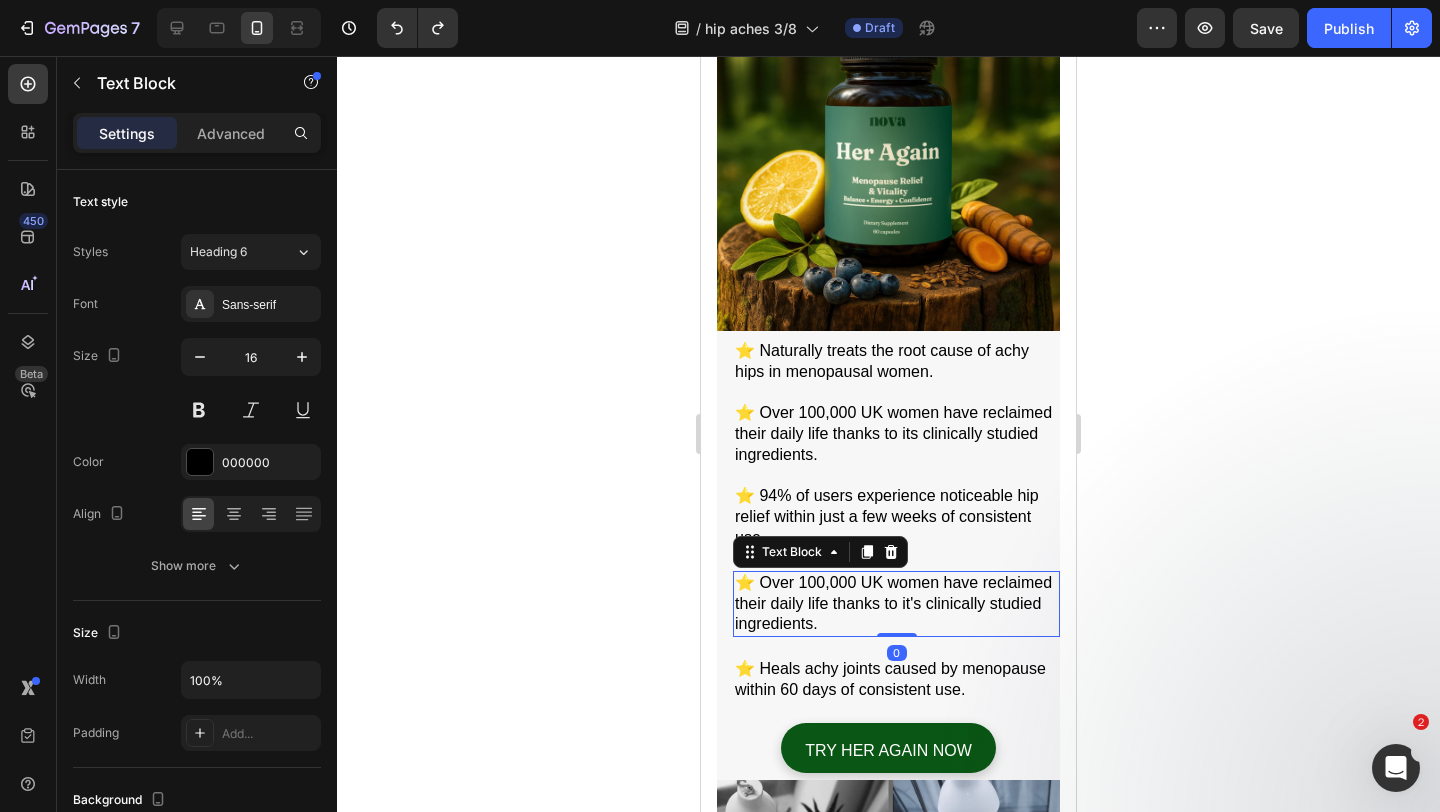 click on "⭐️ Over 100,000 UK women have reclaimed their daily life thanks to it's clinically studied ingredients." at bounding box center [896, 604] 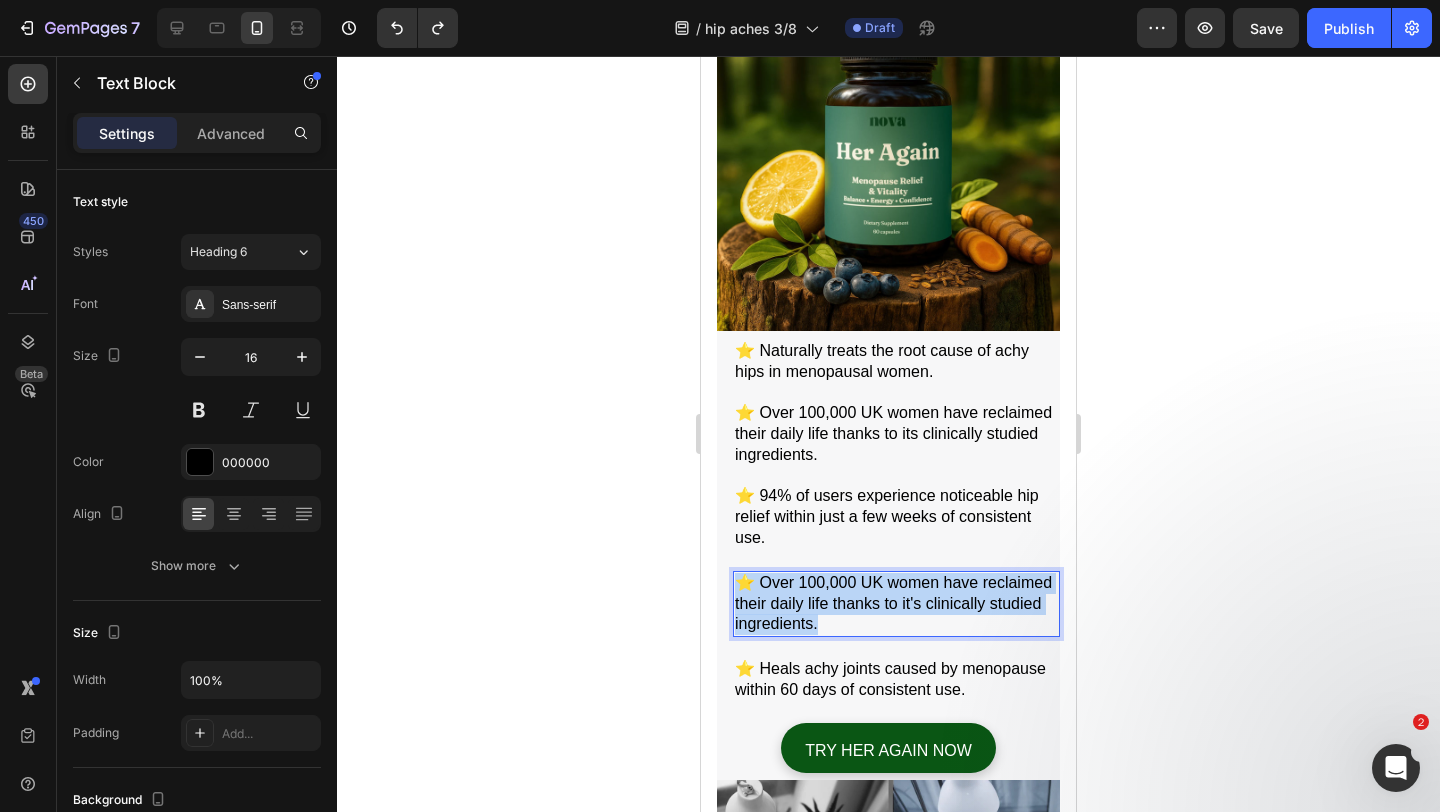 click on "⭐️ Over 100,000 UK women have reclaimed their daily life thanks to it's clinically studied ingredients." at bounding box center [896, 604] 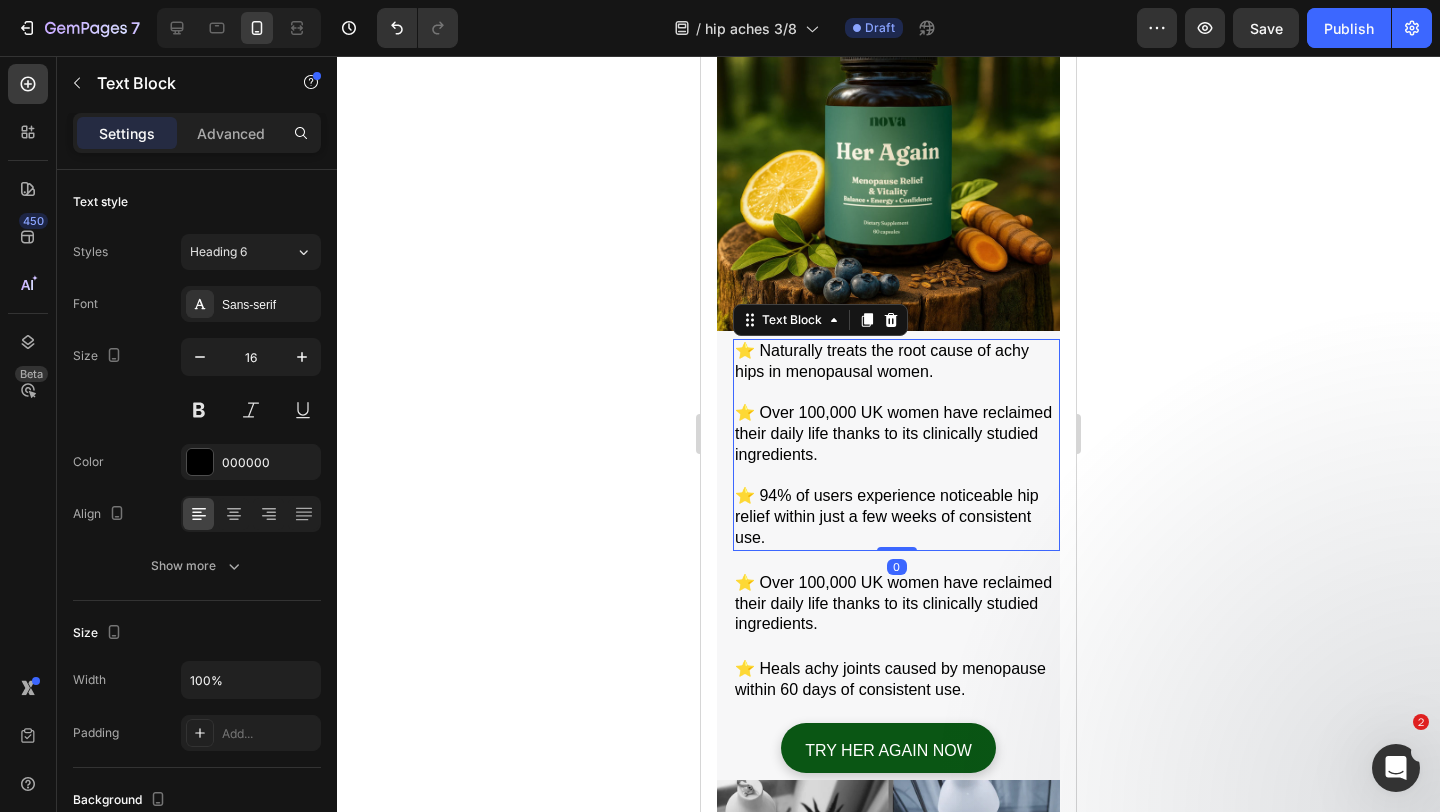 click on "⭐️ 94% of users experience noticeable hip relief within just a few weeks of consistent use." at bounding box center [896, 517] 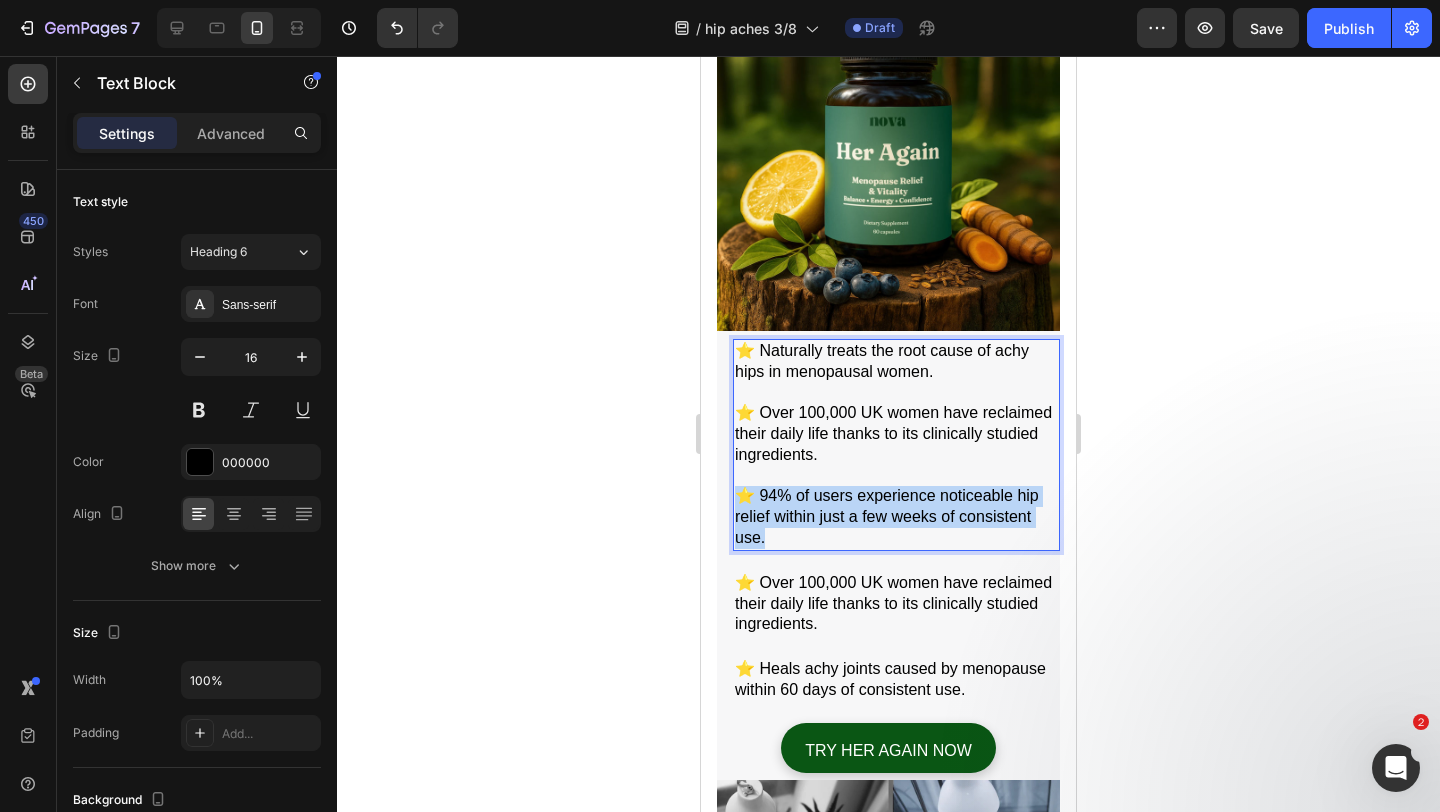 click on "⭐️ 94% of users experience noticeable hip relief within just a few weeks of consistent use." at bounding box center [896, 517] 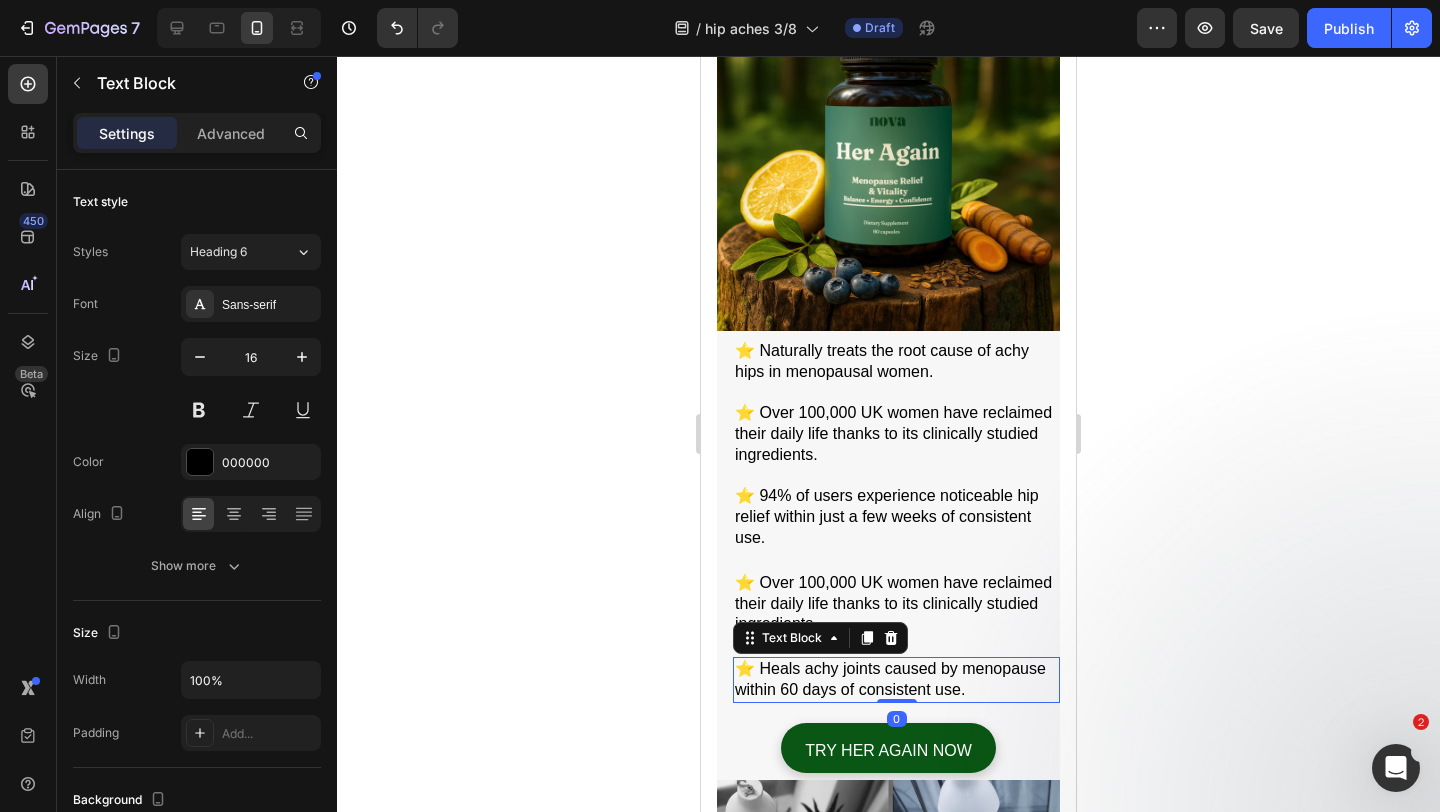 click on "⭐️ Heals achy joints caused by menopause within 60 days of consistent use." at bounding box center (896, 680) 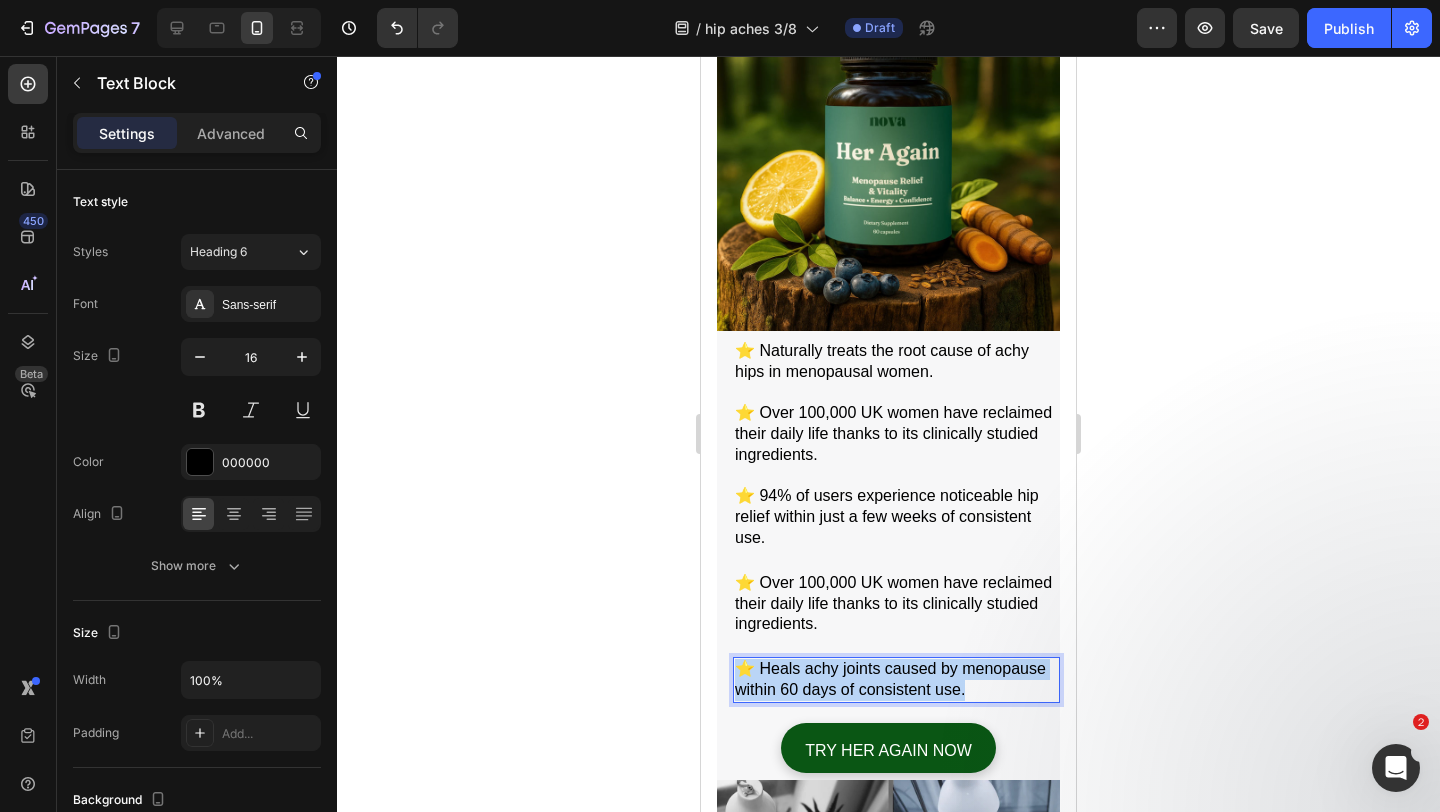 click on "⭐️ Heals achy joints caused by menopause within 60 days of consistent use." at bounding box center [896, 680] 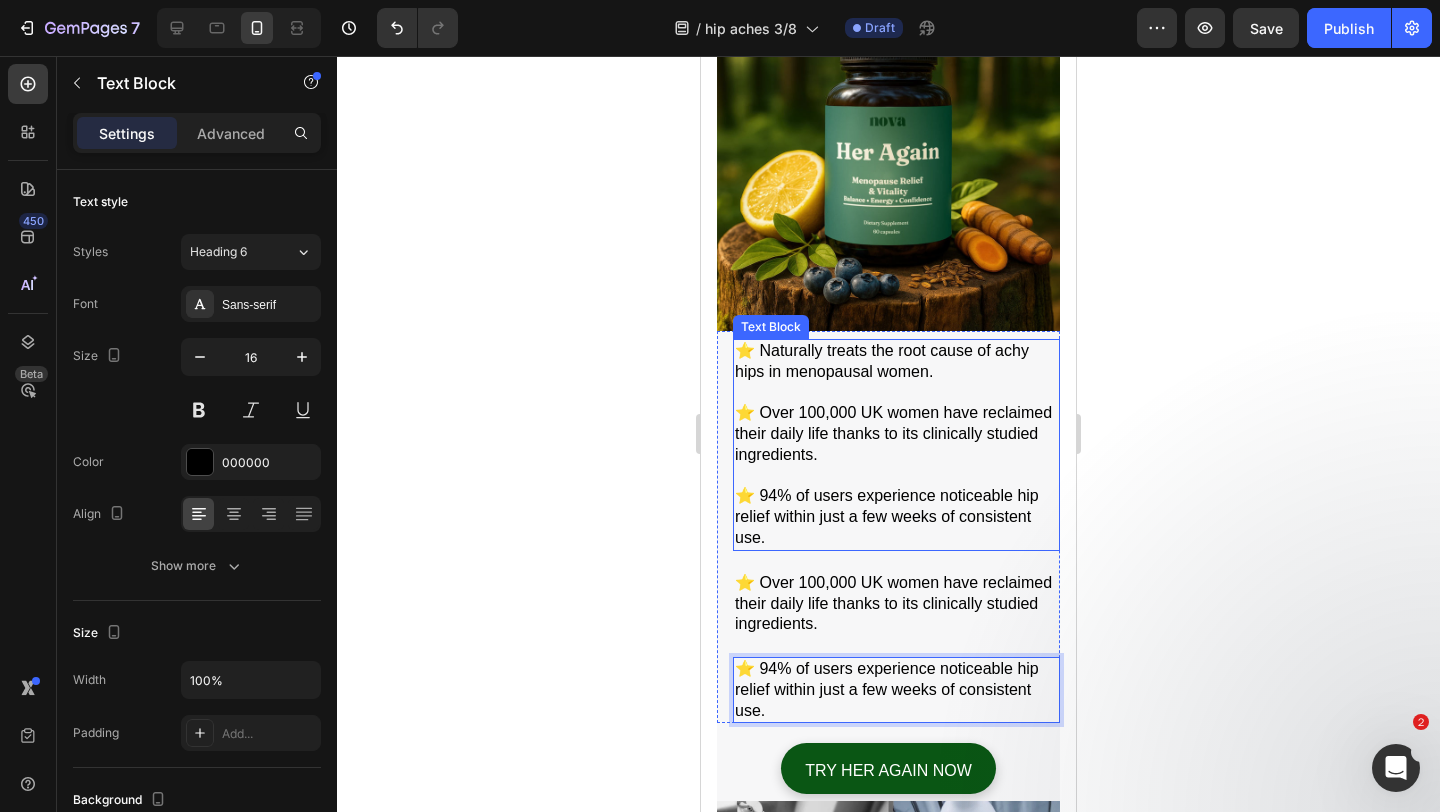 click on "⭐️ 94% of users experience noticeable hip relief within just a few weeks of consistent use." at bounding box center [896, 517] 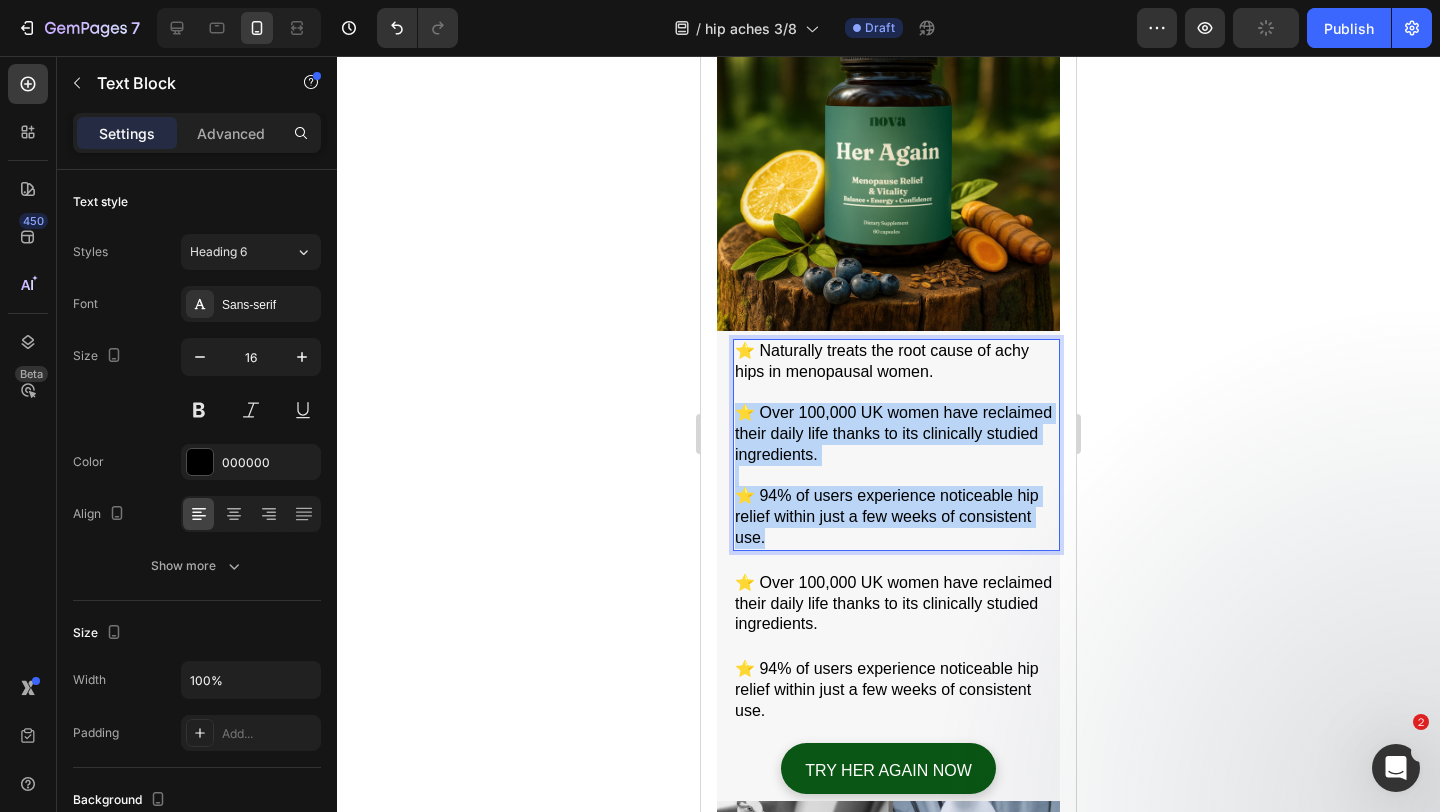 drag, startPoint x: 819, startPoint y: 534, endPoint x: 736, endPoint y: 410, distance: 149.21461 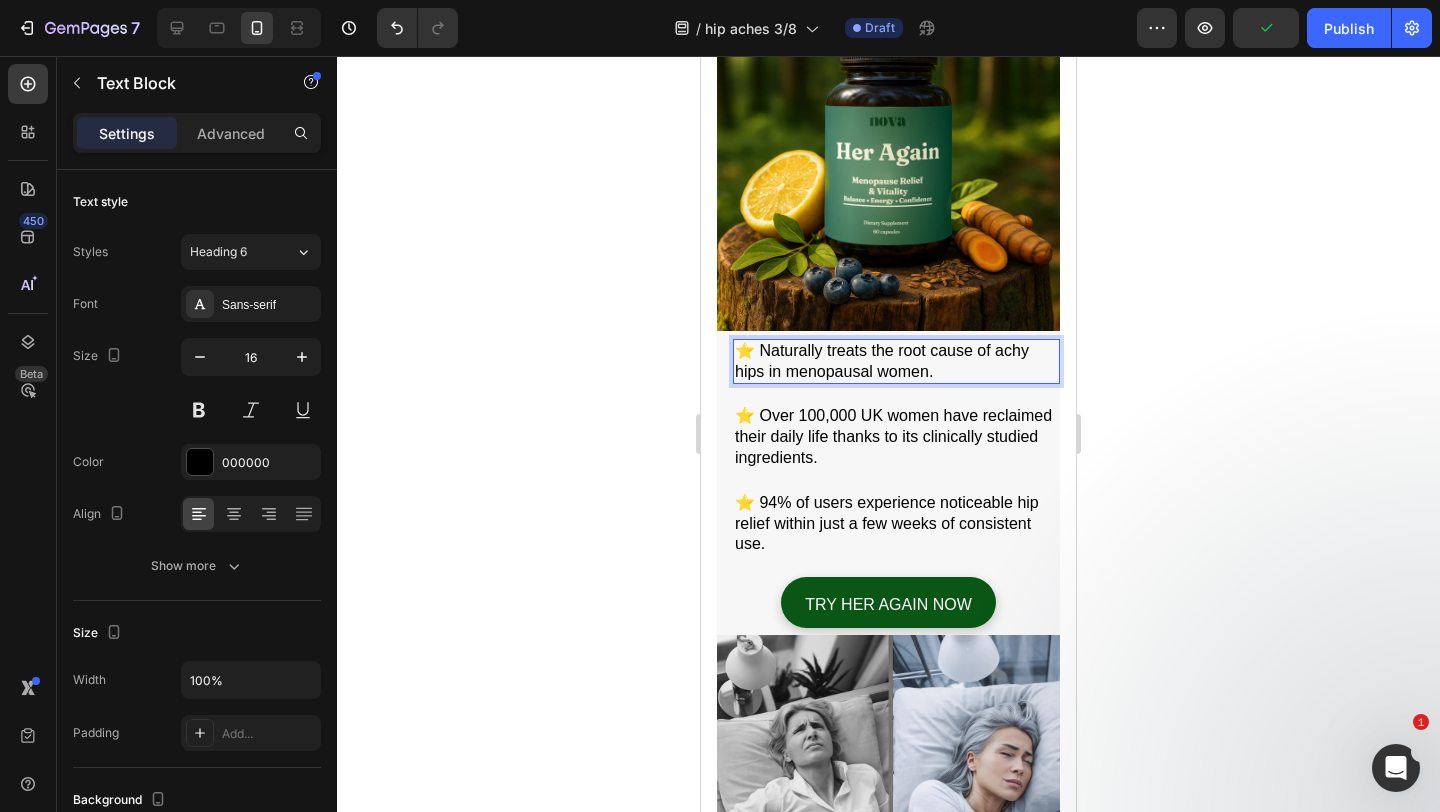 click 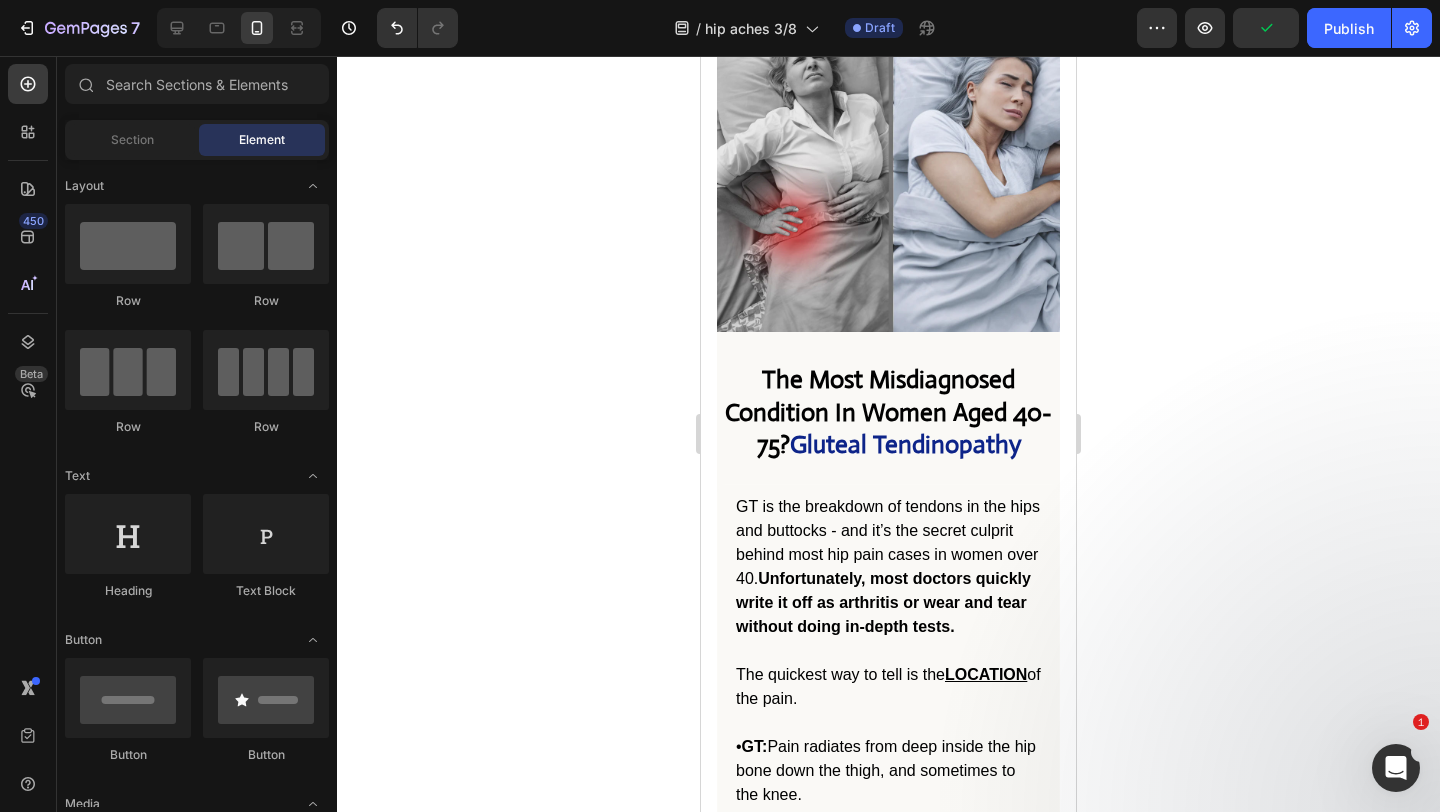 scroll, scrollTop: 1221, scrollLeft: 0, axis: vertical 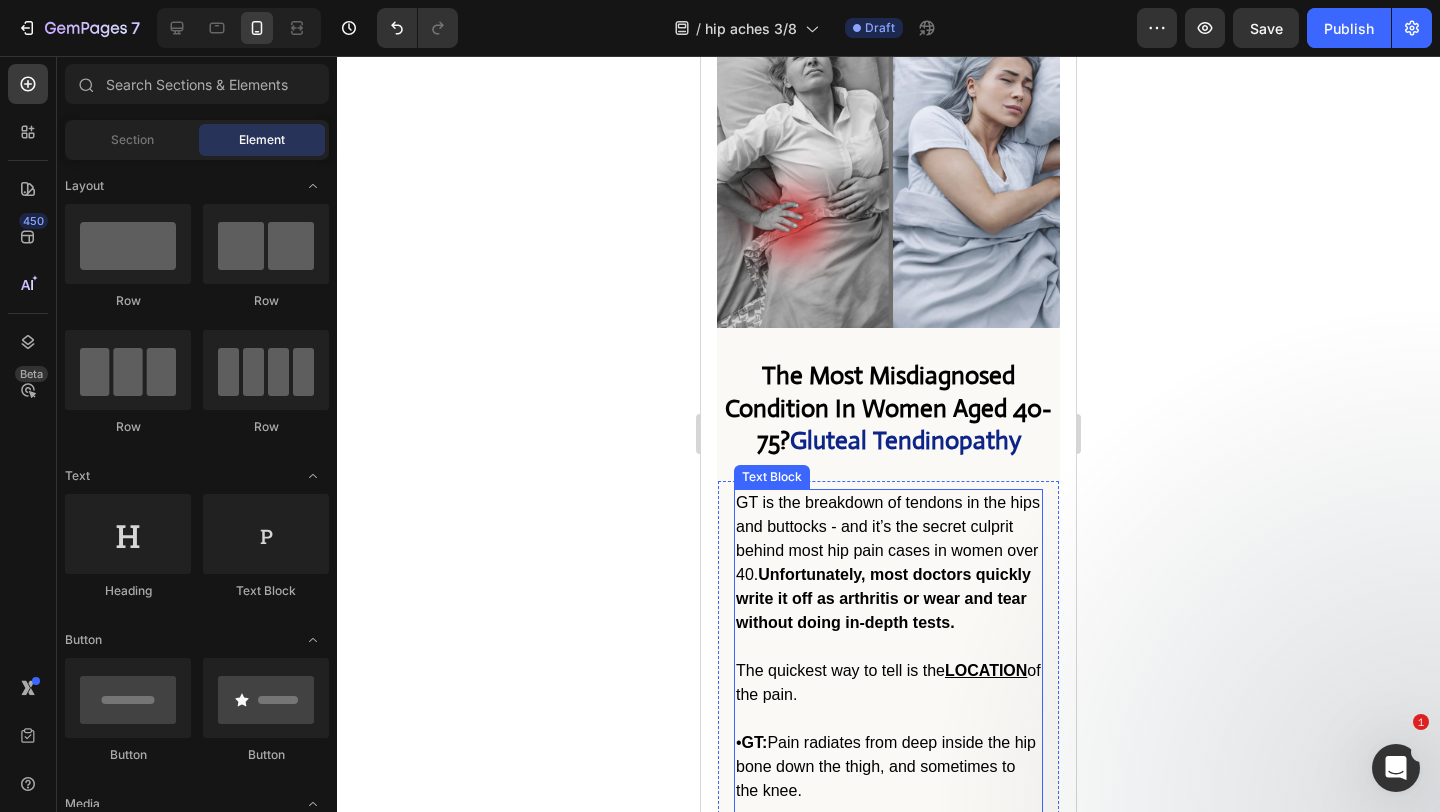 click on "GT is the breakdown of tendons in the hips and buttocks - and it’s the secret culprit behind most hip pain cases in women over 40.  Unfortunately, most doctors quickly write it off as arthritis or wear and tear without doing in-depth tests. The quickest way to tell is the  LOCATION  of the pain. •  GT:  Pain radiates from deep inside the hip bone down the thigh, and sometimes to the knee." at bounding box center (888, 647) 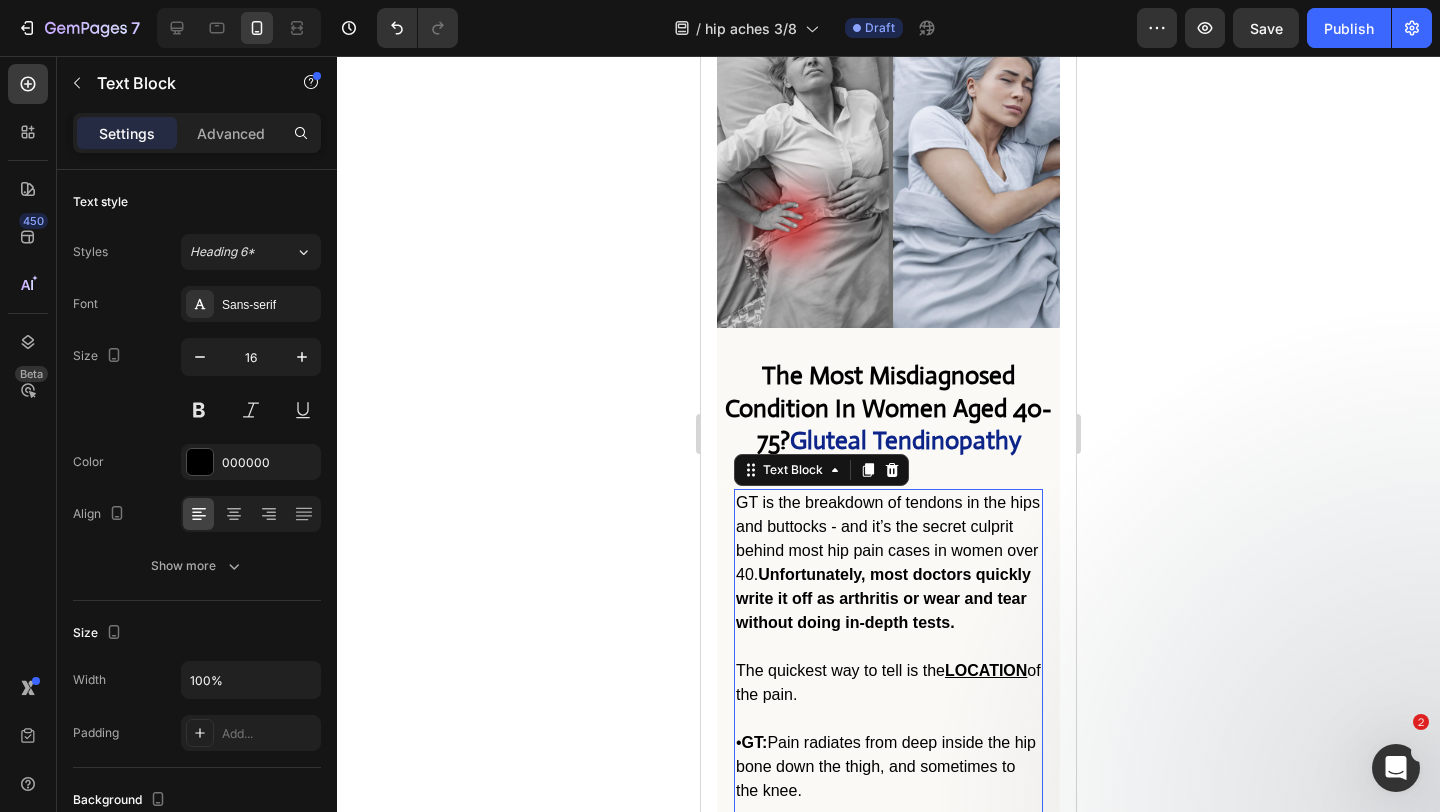 click on "GT is the breakdown of tendons in the hips and buttocks - and it’s the secret culprit behind most hip pain cases in women over 40.  Unfortunately, most doctors quickly write it off as arthritis or wear and tear without doing in-depth tests. The quickest way to tell is the  LOCATION  of the pain. •  GT:  Pain radiates from deep inside the hip bone down the thigh, and sometimes to the knee." at bounding box center (888, 647) 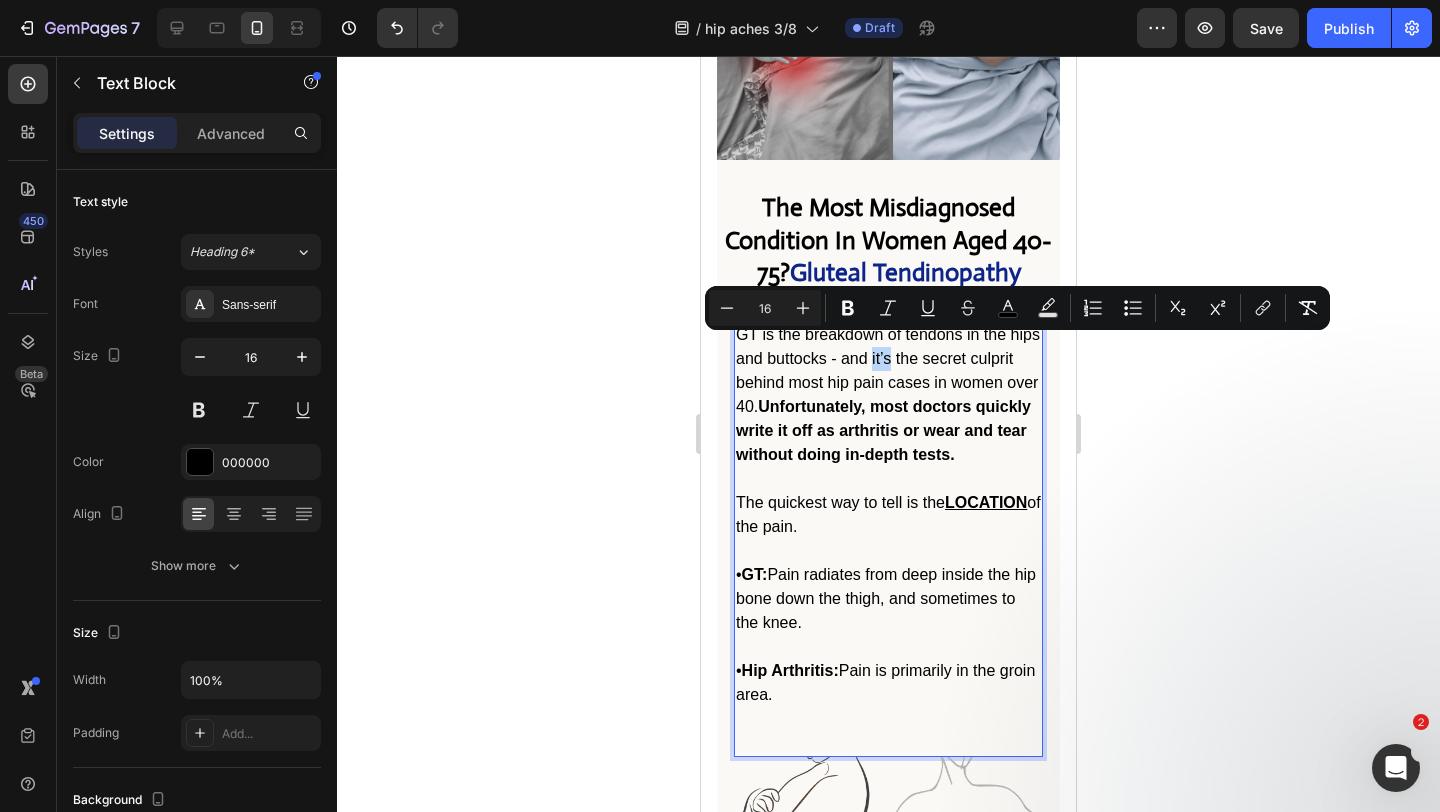 scroll, scrollTop: 1400, scrollLeft: 0, axis: vertical 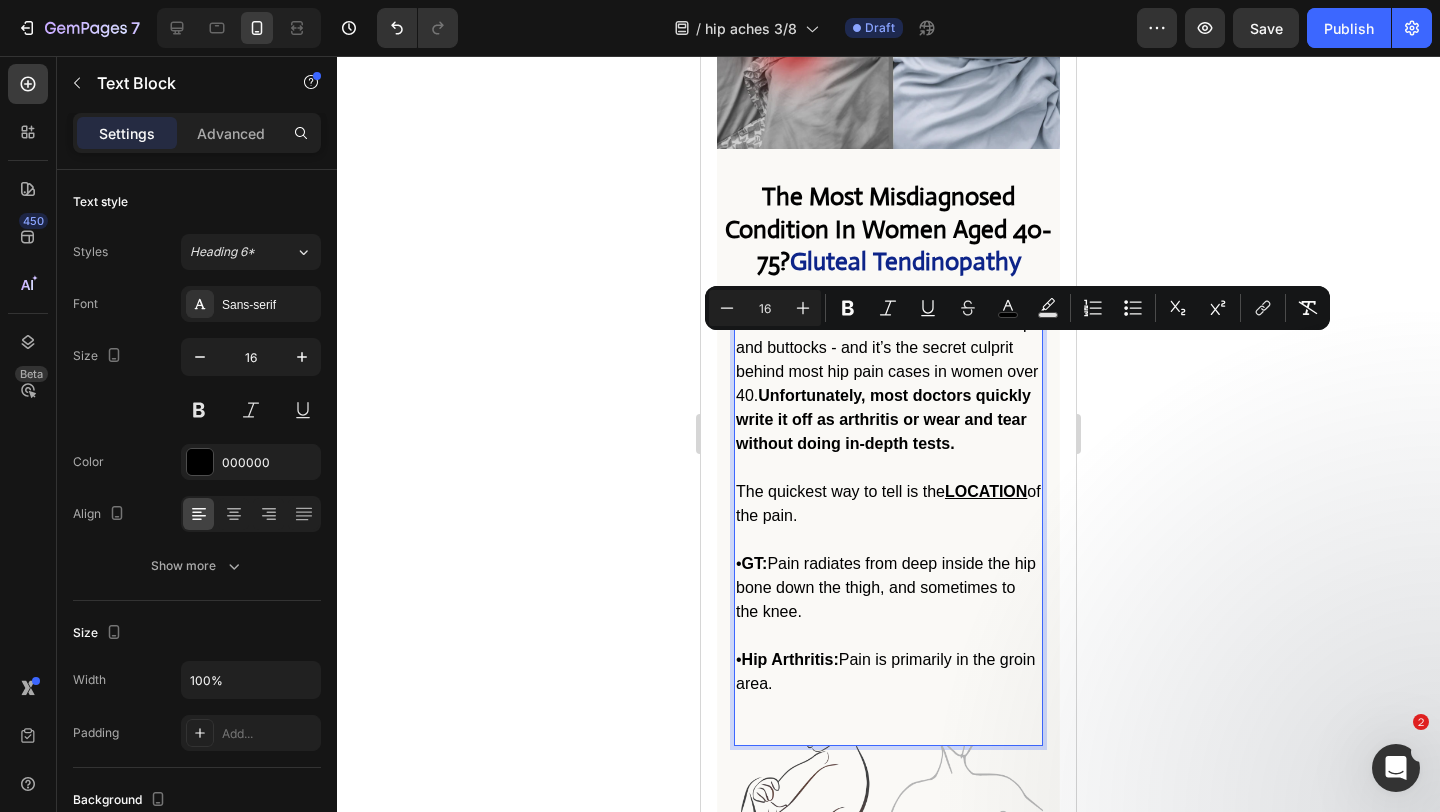 click on "•  Hip Arthritis:  Pain is primarily in the groin area." at bounding box center (888, 660) 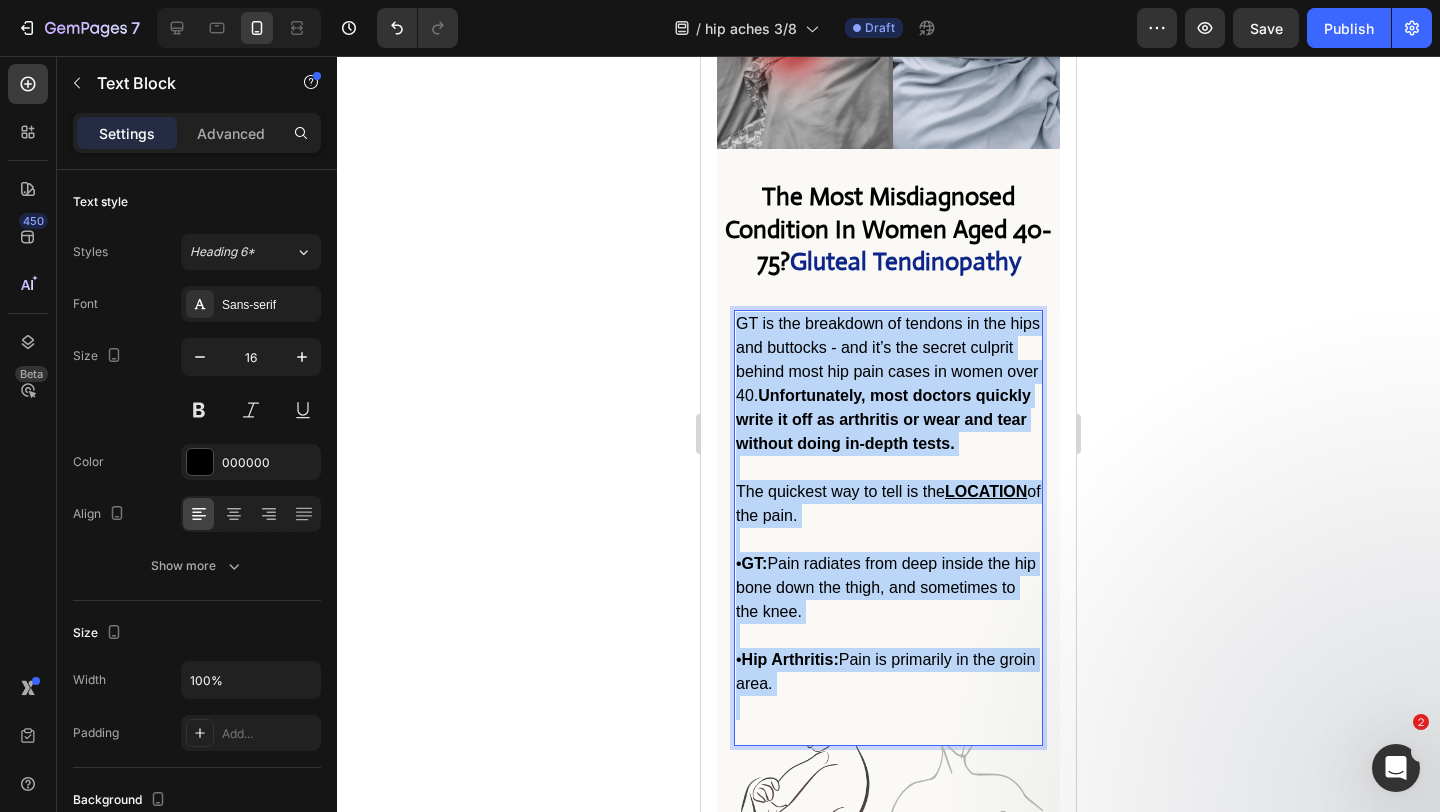 drag, startPoint x: 821, startPoint y: 680, endPoint x: 713, endPoint y: 331, distance: 365.3286 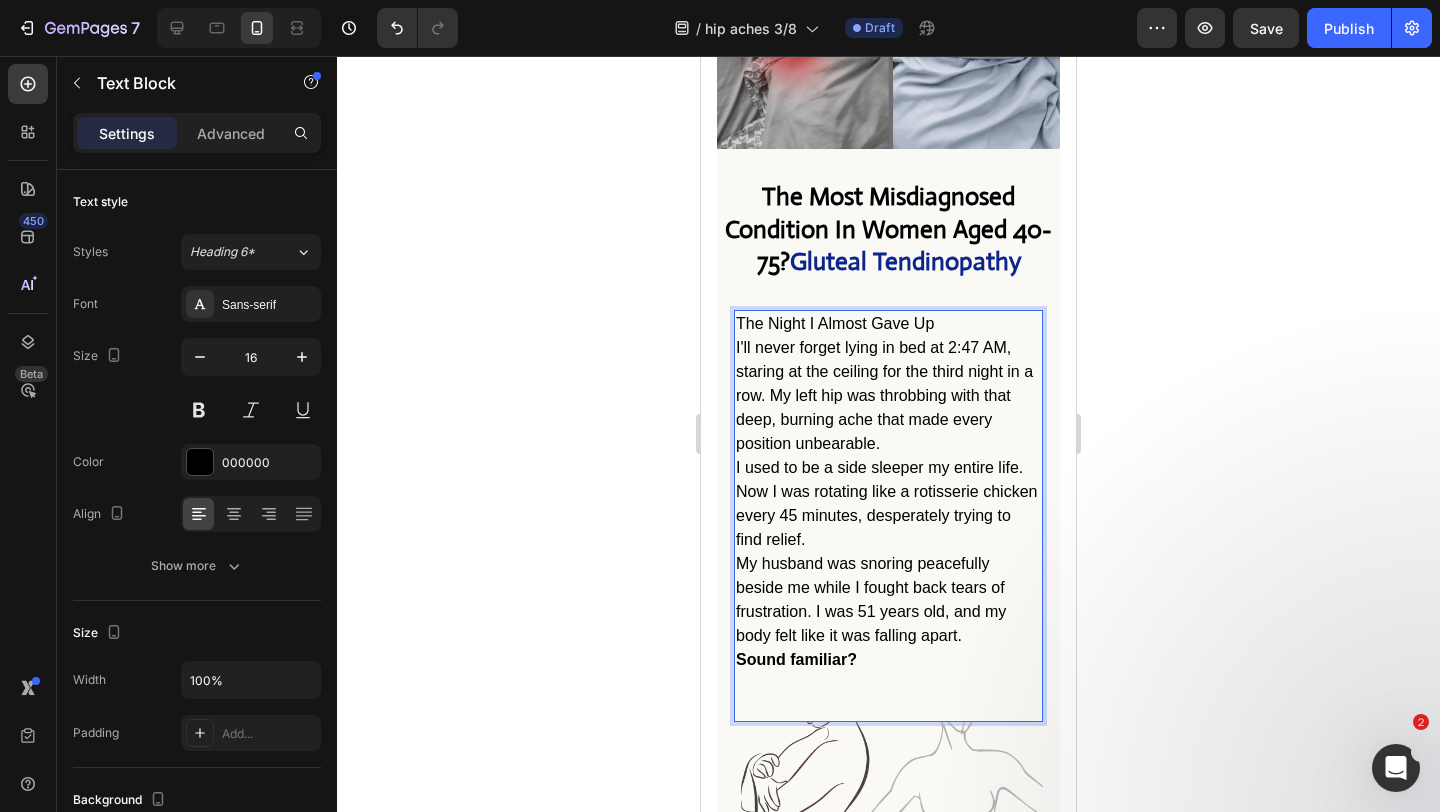 click on "The Night I Almost Gave Up" at bounding box center (888, 324) 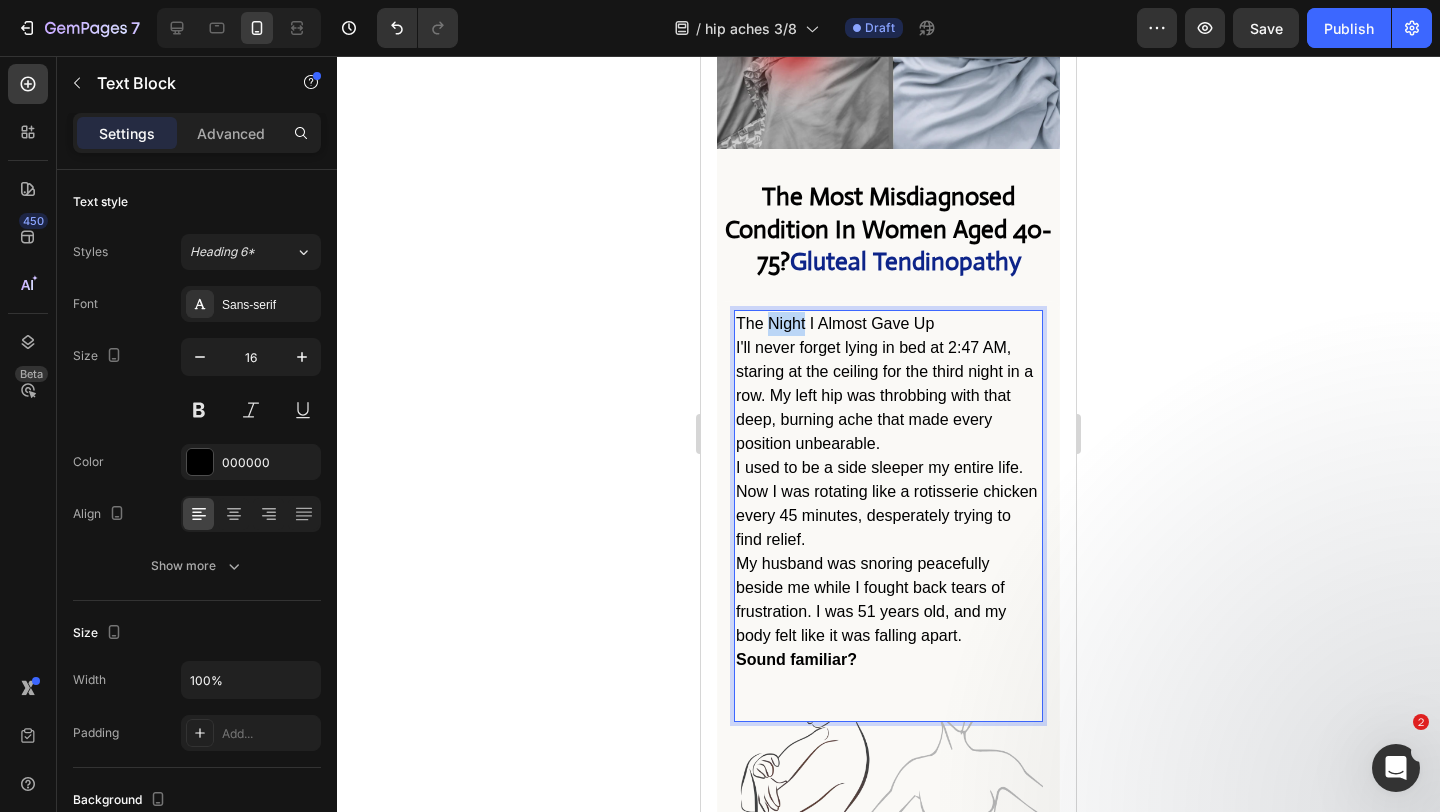click on "The Night I Almost Gave Up" at bounding box center (888, 324) 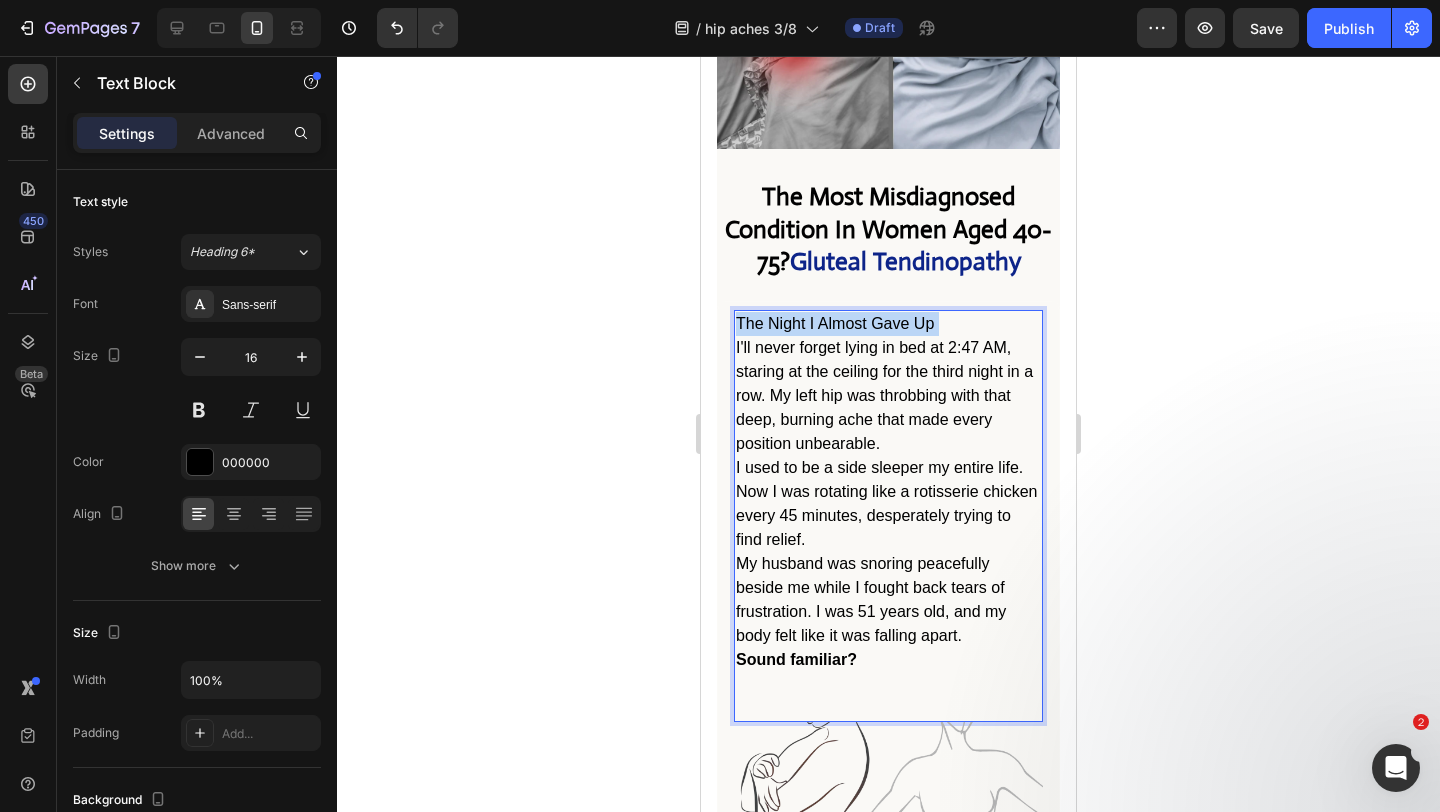 click on "The Night I Almost Gave Up" at bounding box center [888, 324] 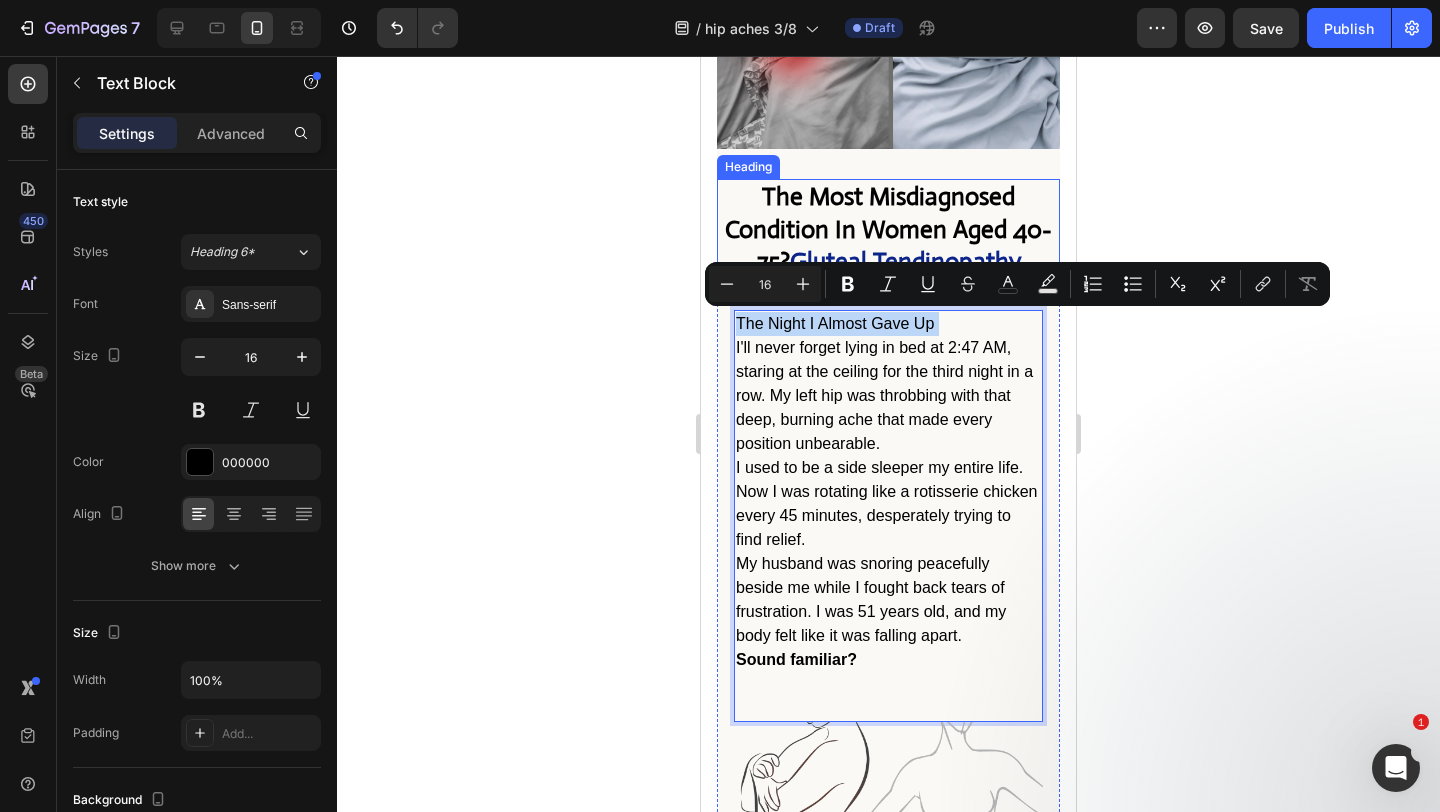click on "The Most Misdiagnosed Condition In Women Aged 40-75?  Gluteal Tendinopathy" at bounding box center (888, 230) 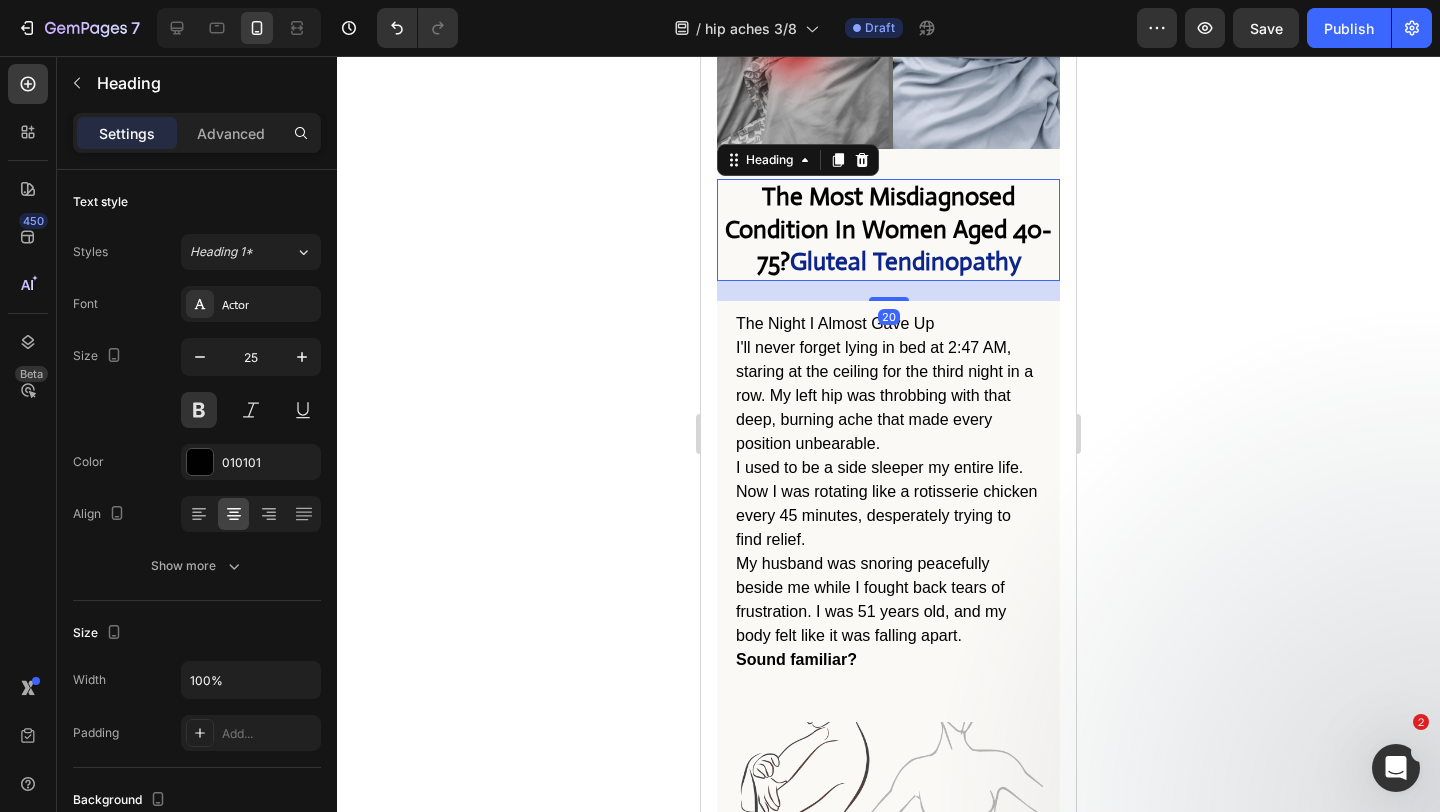click on "The Most Misdiagnosed Condition In Women Aged 40-75?  Gluteal Tendinopathy" at bounding box center (888, 230) 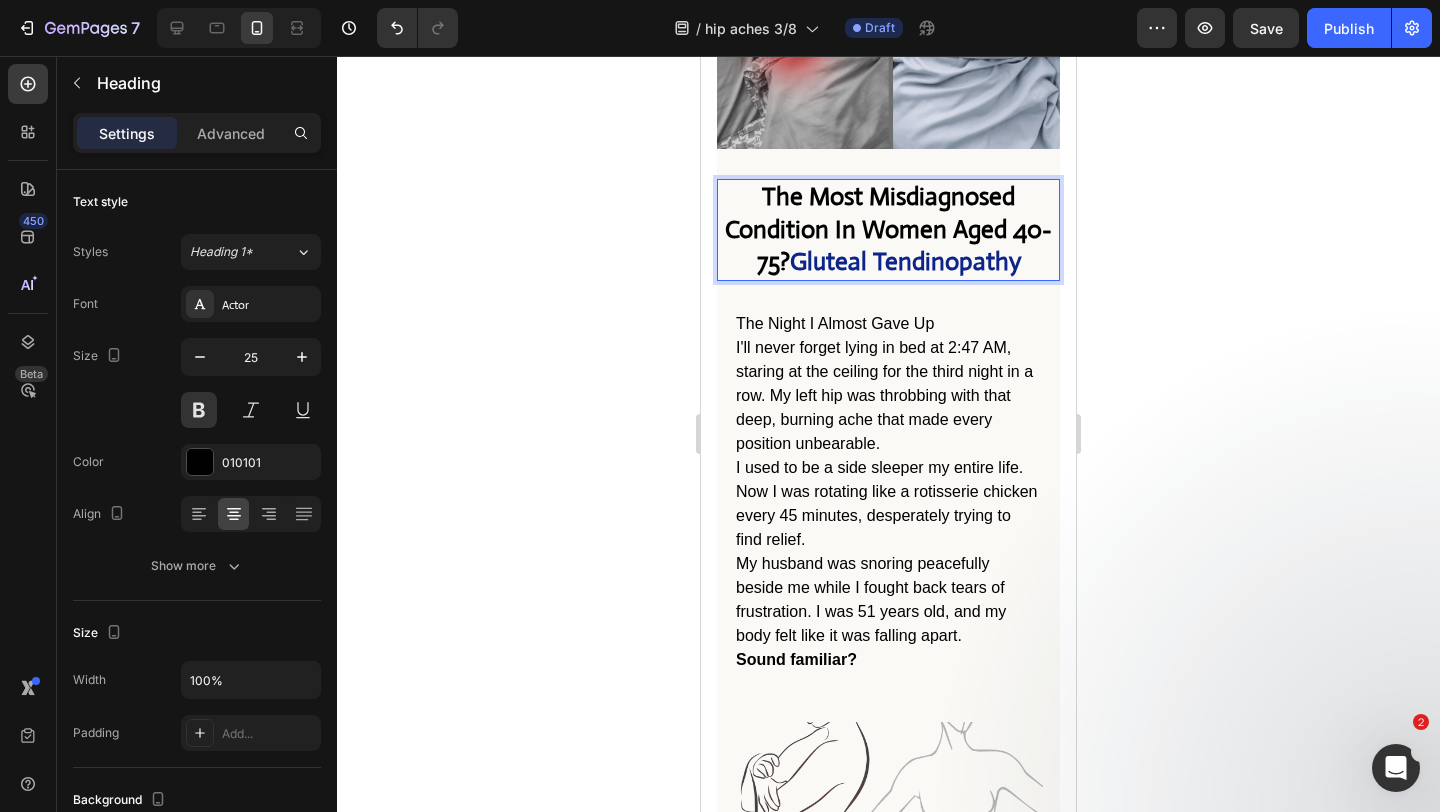 click on "The Most Misdiagnosed Condition In Women Aged 40-75?  Gluteal Tendinopathy" at bounding box center (888, 230) 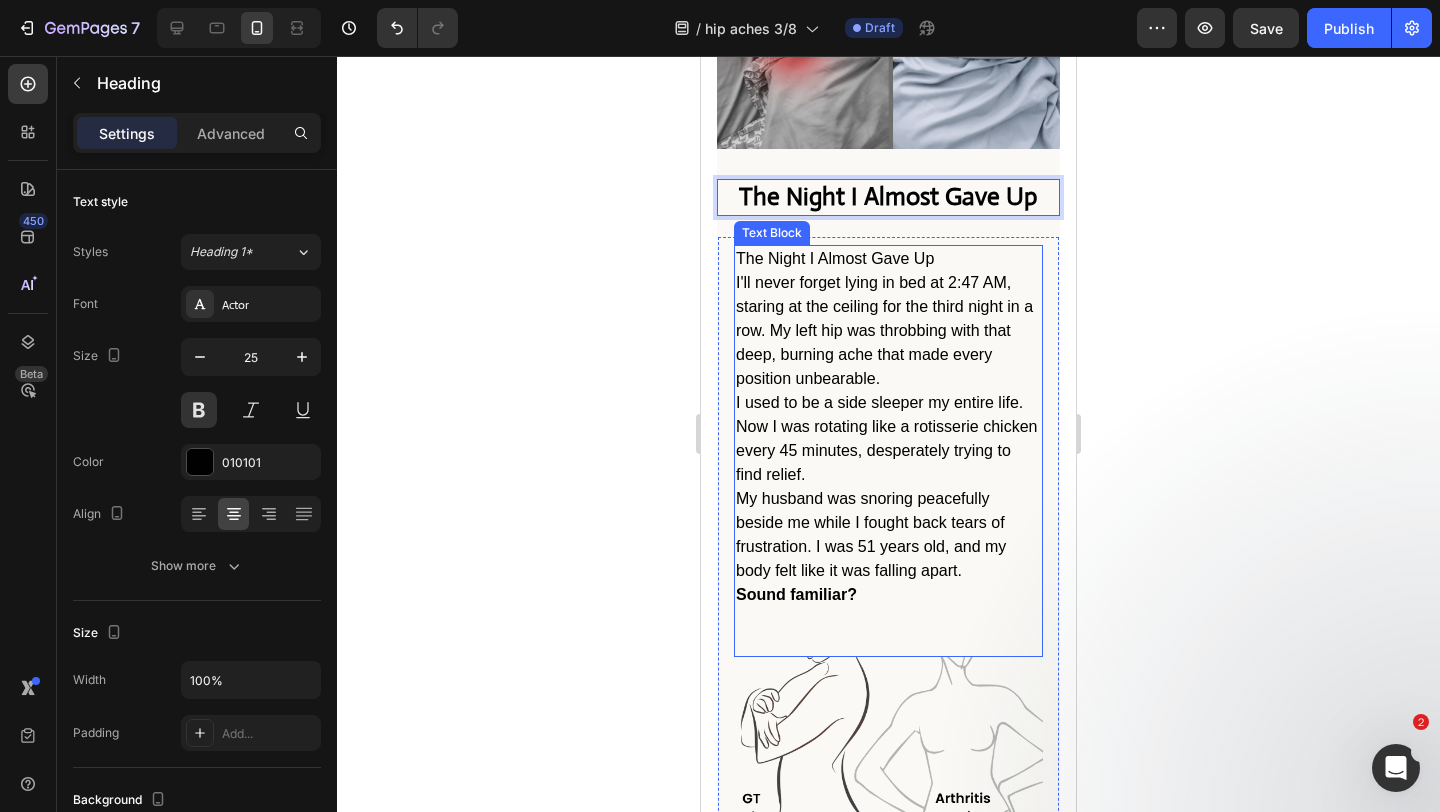 click on "The Night I Almost Gave Up" at bounding box center [888, 259] 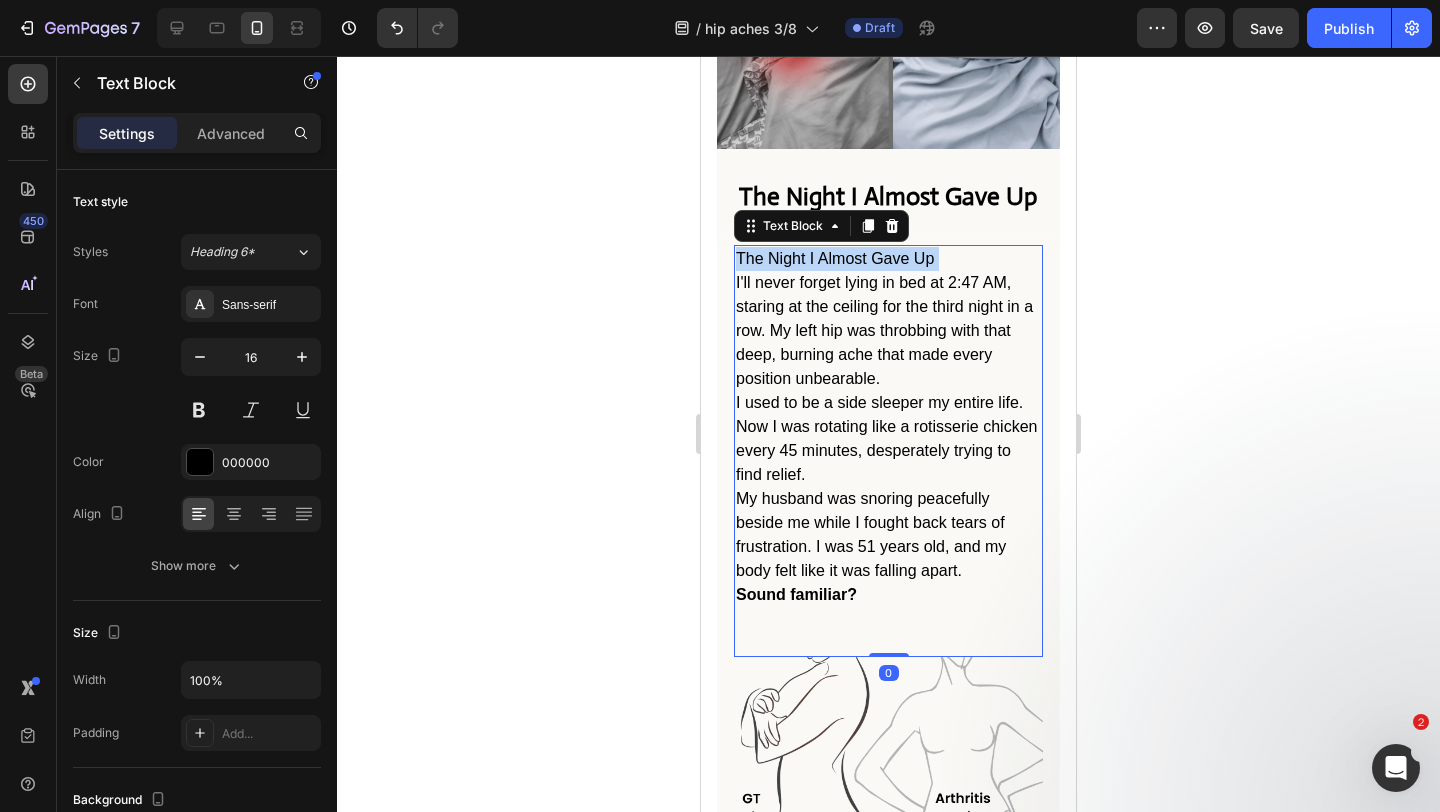 click on "The Night I Almost Gave Up" at bounding box center [888, 259] 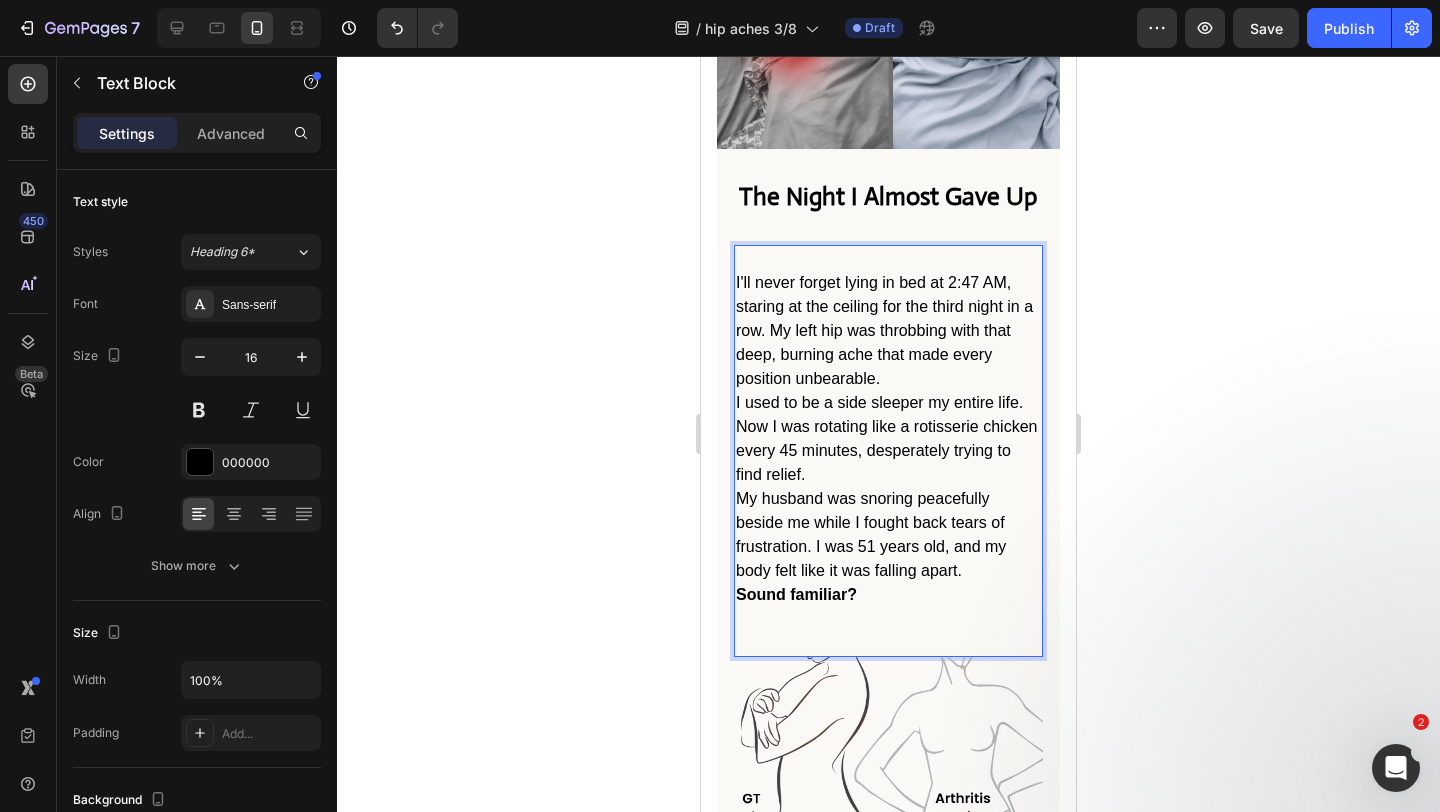 click on "I'll never forget lying in bed at 2:47 AM, staring at the ceiling for the third night in a row. My left hip was throbbing with that deep, burning ache that made every position unbearable." at bounding box center (888, 331) 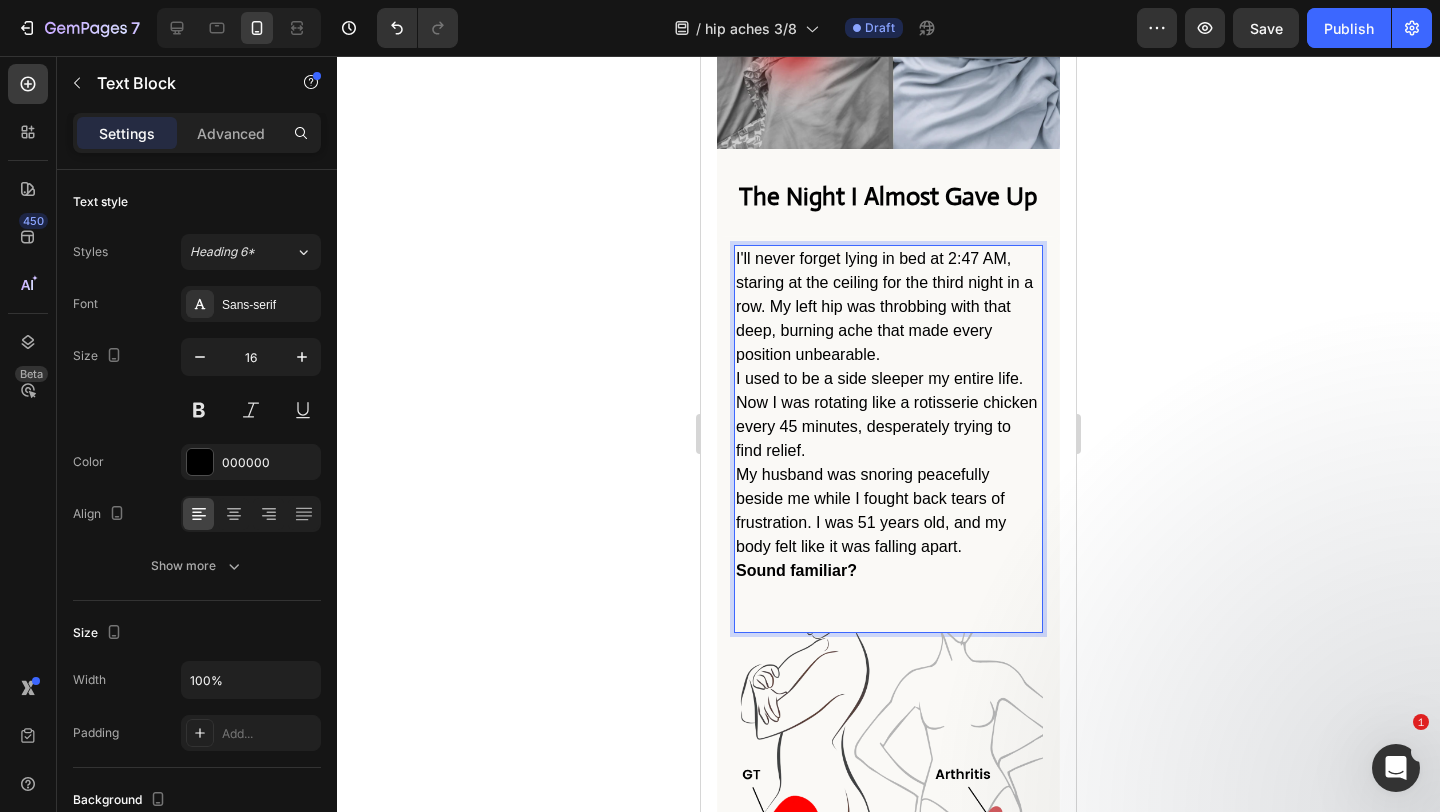 click 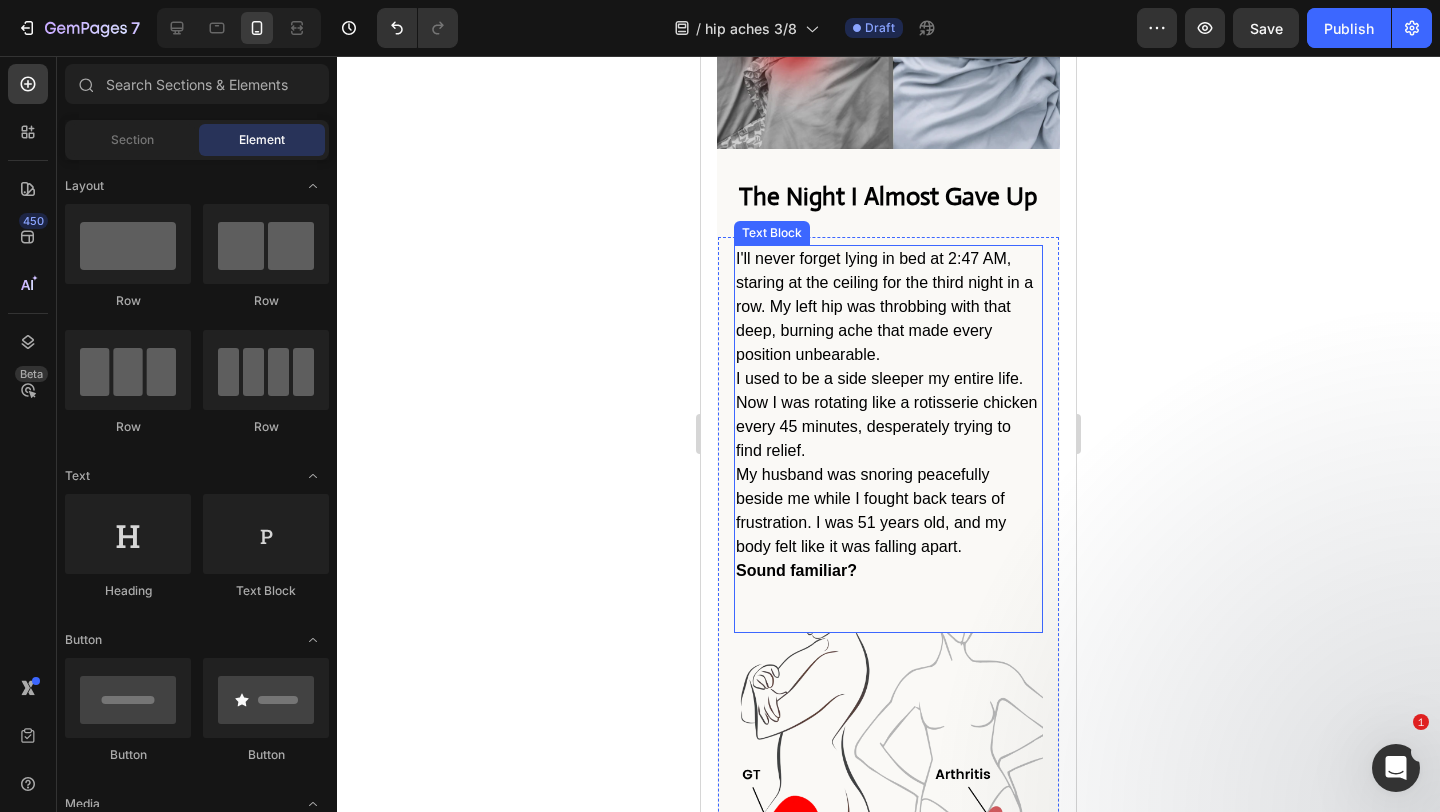 scroll, scrollTop: 1444, scrollLeft: 0, axis: vertical 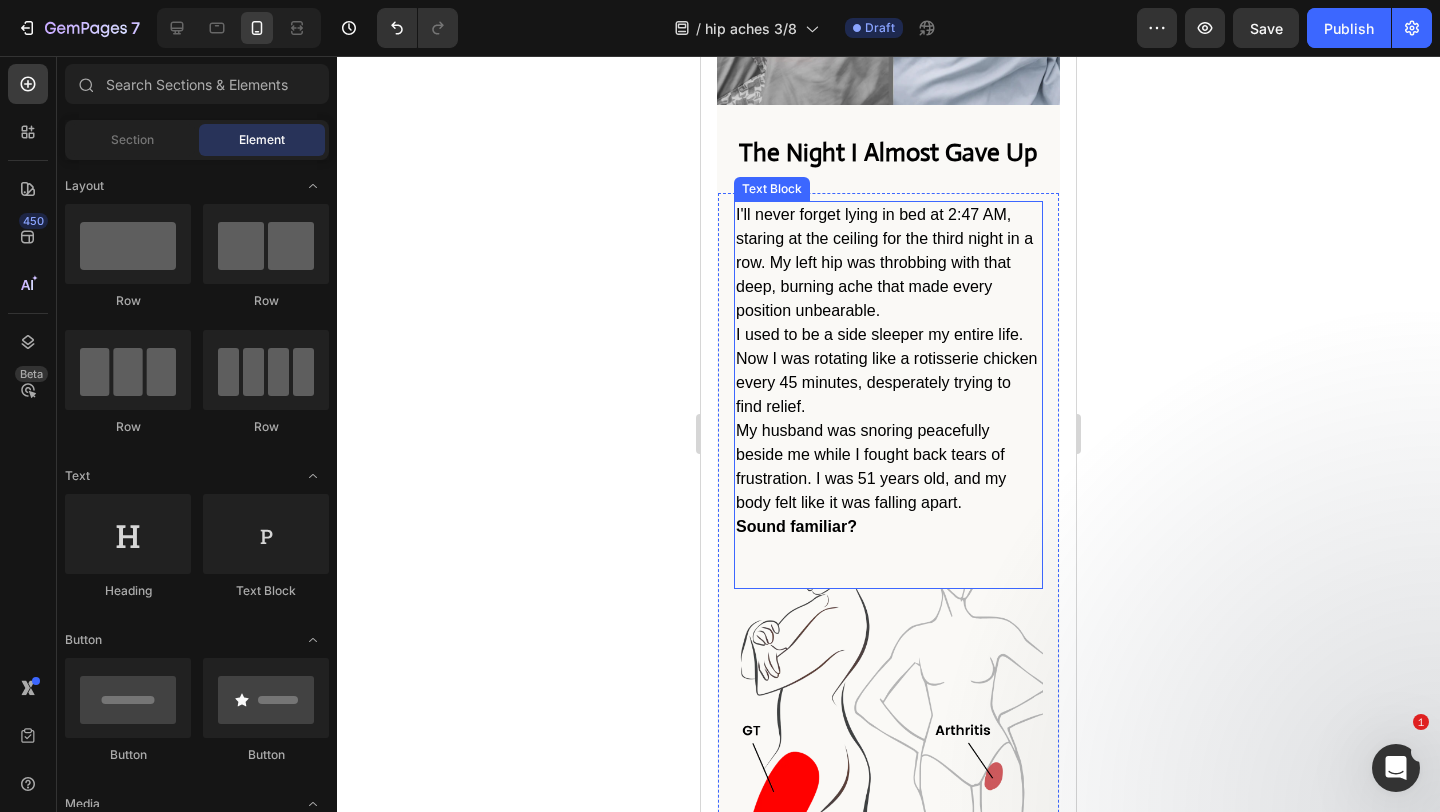 click on "I'll never forget lying in bed at 2:47 AM, staring at the ceiling for the third night in a row. My left hip was throbbing with that deep, burning ache that made every position unbearable." at bounding box center [888, 263] 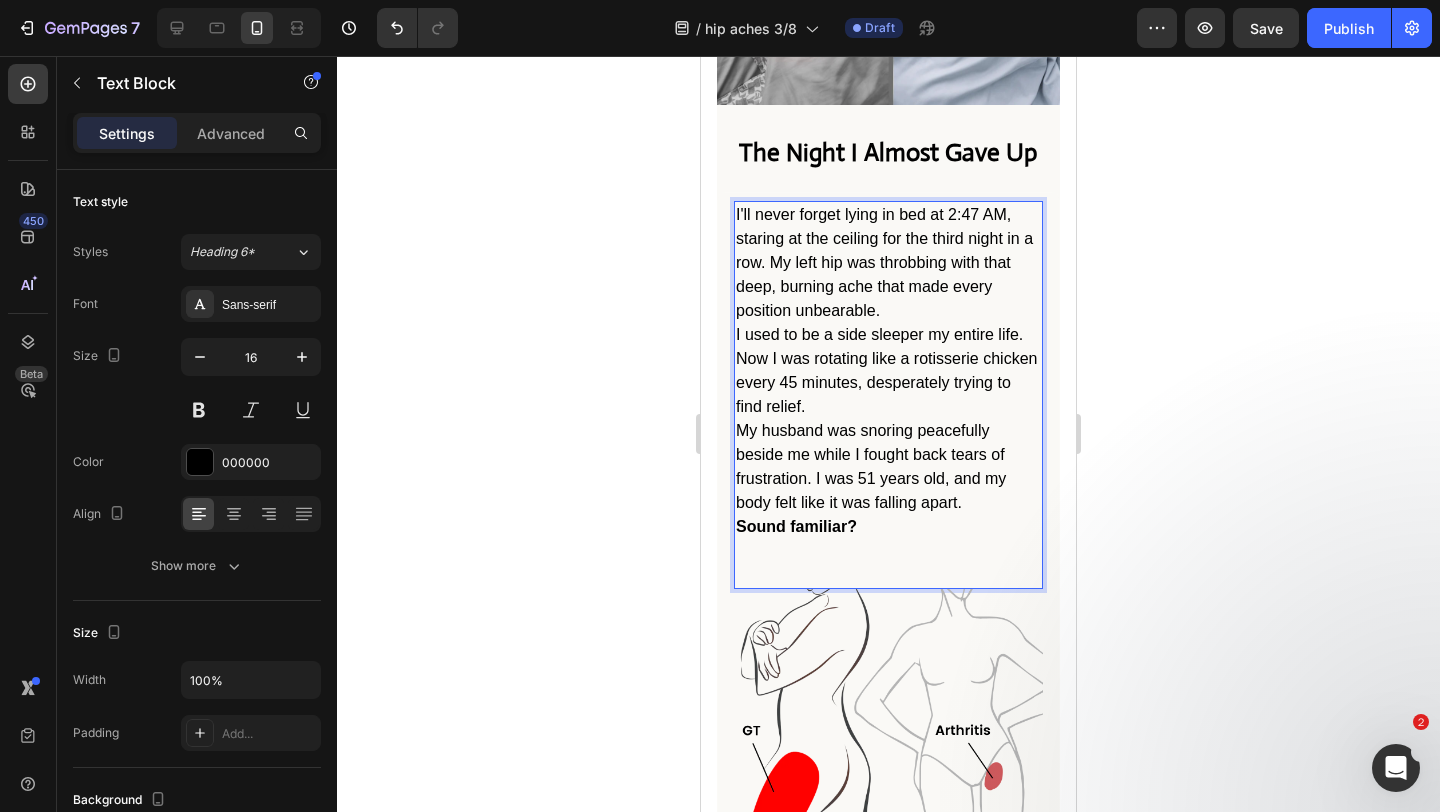 click on "I'll never forget lying in bed at 2:47 AM, staring at the ceiling for the third night in a row. My left hip was throbbing with that deep, burning ache that made every position unbearable." at bounding box center [888, 263] 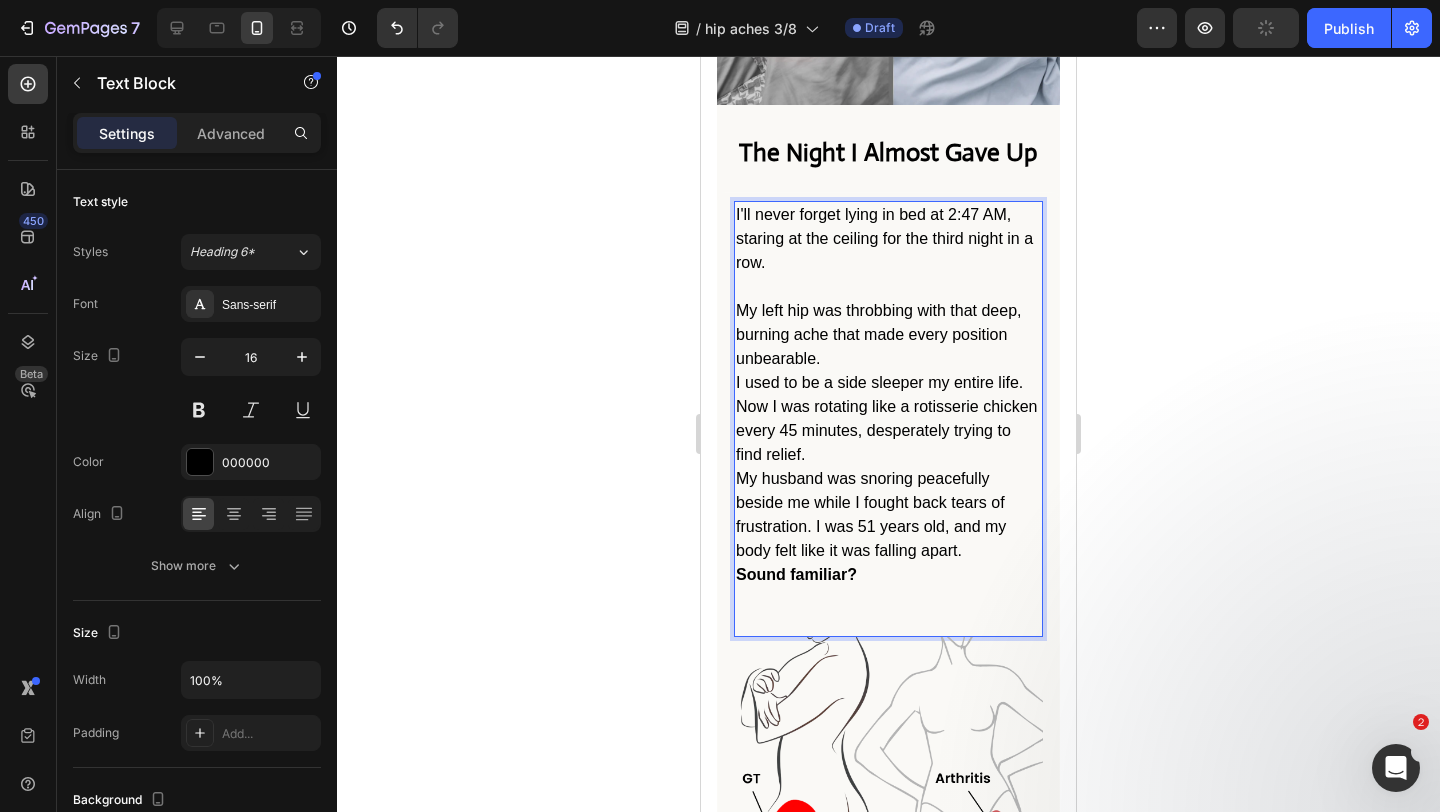 click on "I used to be a side sleeper my entire life. Now I was rotating like a rotisserie chicken every 45 minutes, desperately trying to find relief." at bounding box center [888, 419] 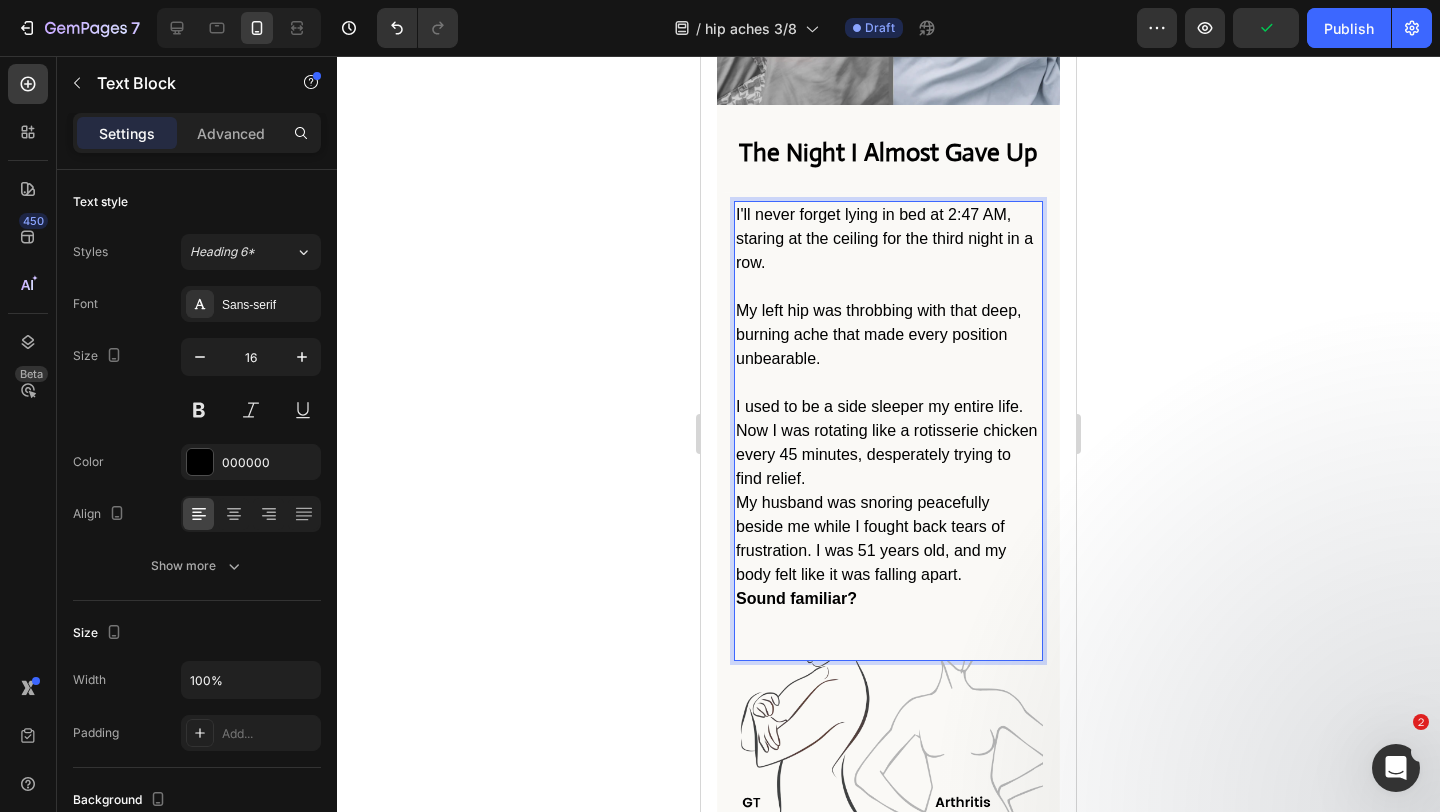 click on "I used to be a side sleeper my entire life. Now I was rotating like a rotisserie chicken every 45 minutes, desperately trying to find relief." at bounding box center [888, 443] 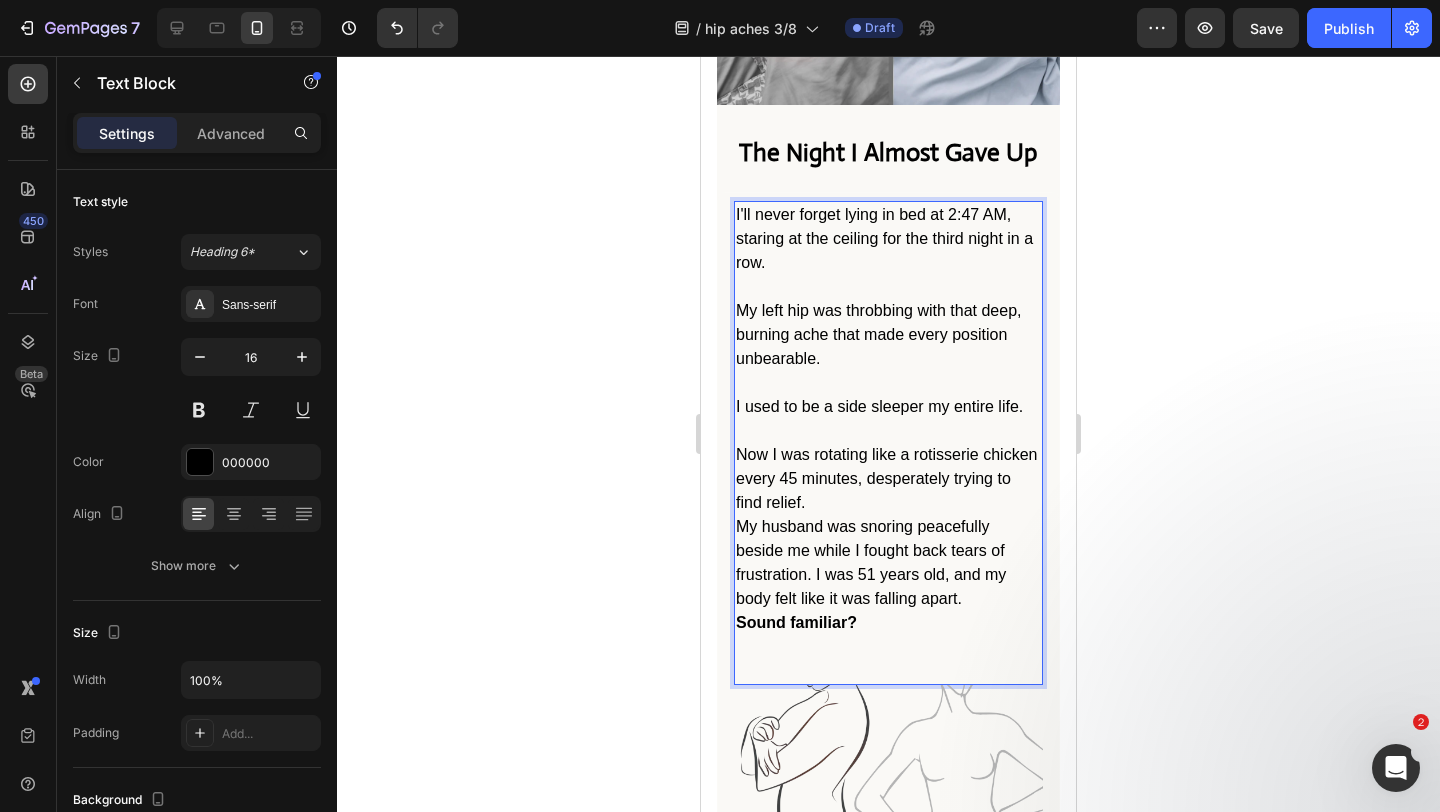 click on "My husband was snoring peacefully beside me while I fought back tears of frustration. I was 51 years old, and my body felt like it was falling apart." at bounding box center [888, 563] 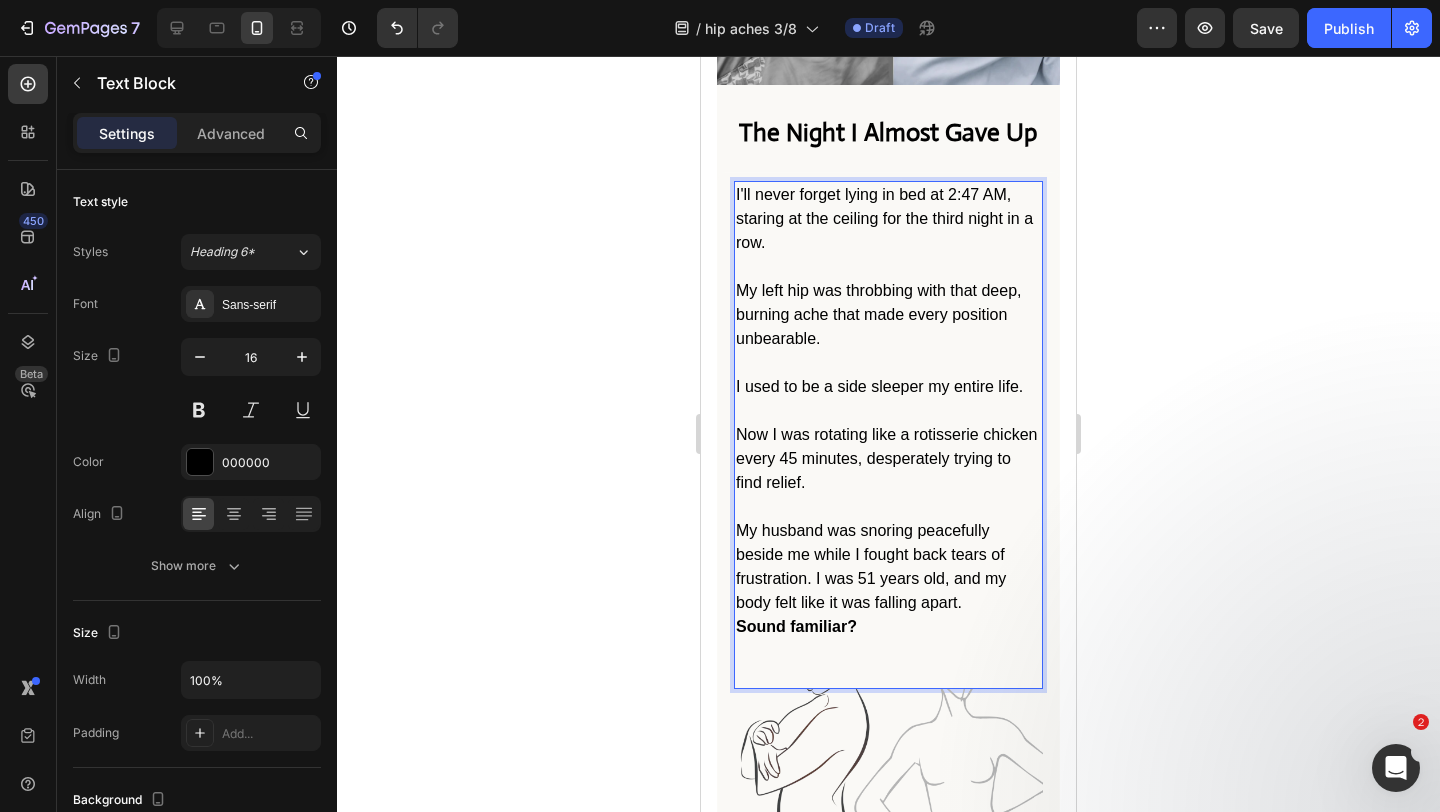 scroll, scrollTop: 1471, scrollLeft: 0, axis: vertical 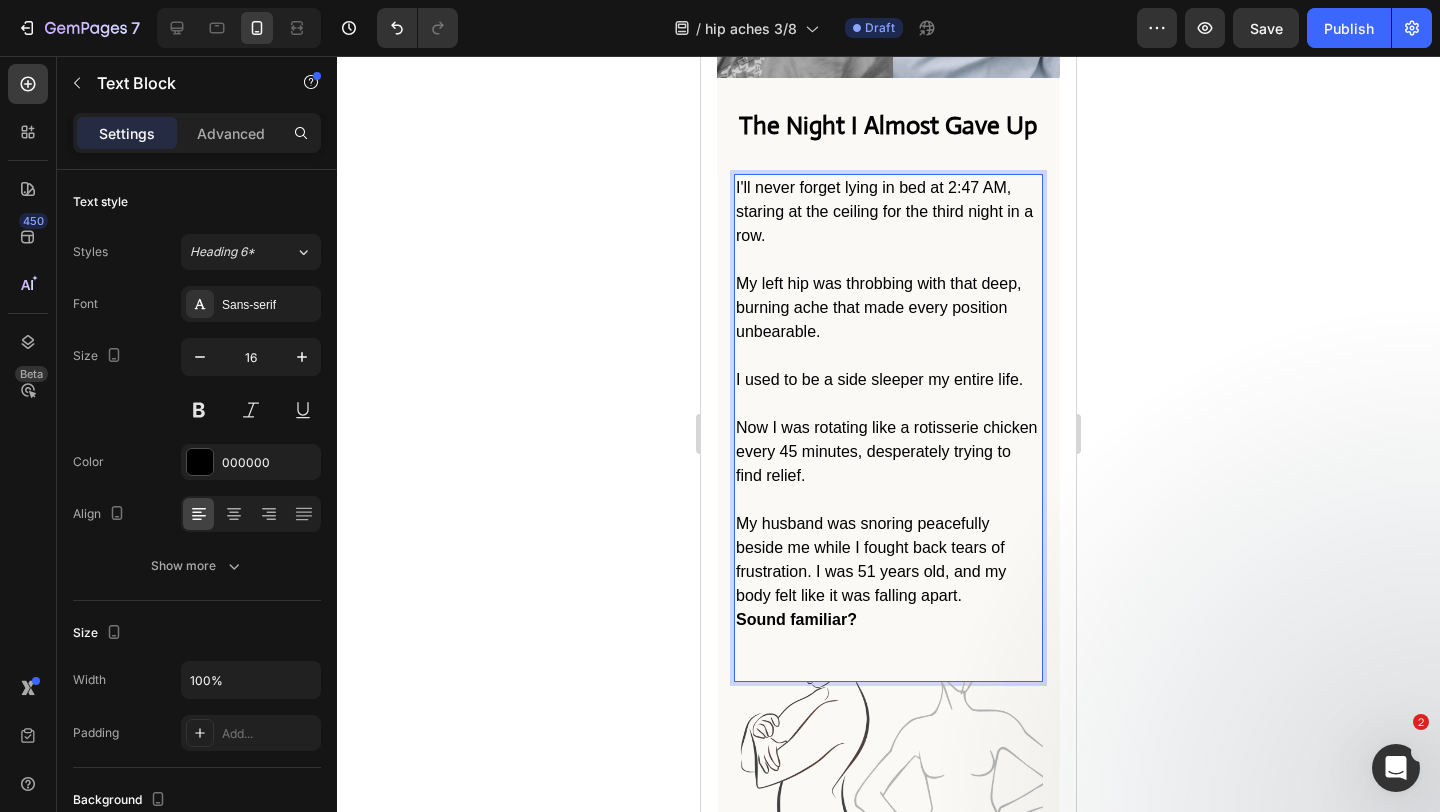 click on "My husband was snoring peacefully beside me while I fought back tears of frustration. I was 51 years old, and my body felt like it was falling apart." at bounding box center [888, 560] 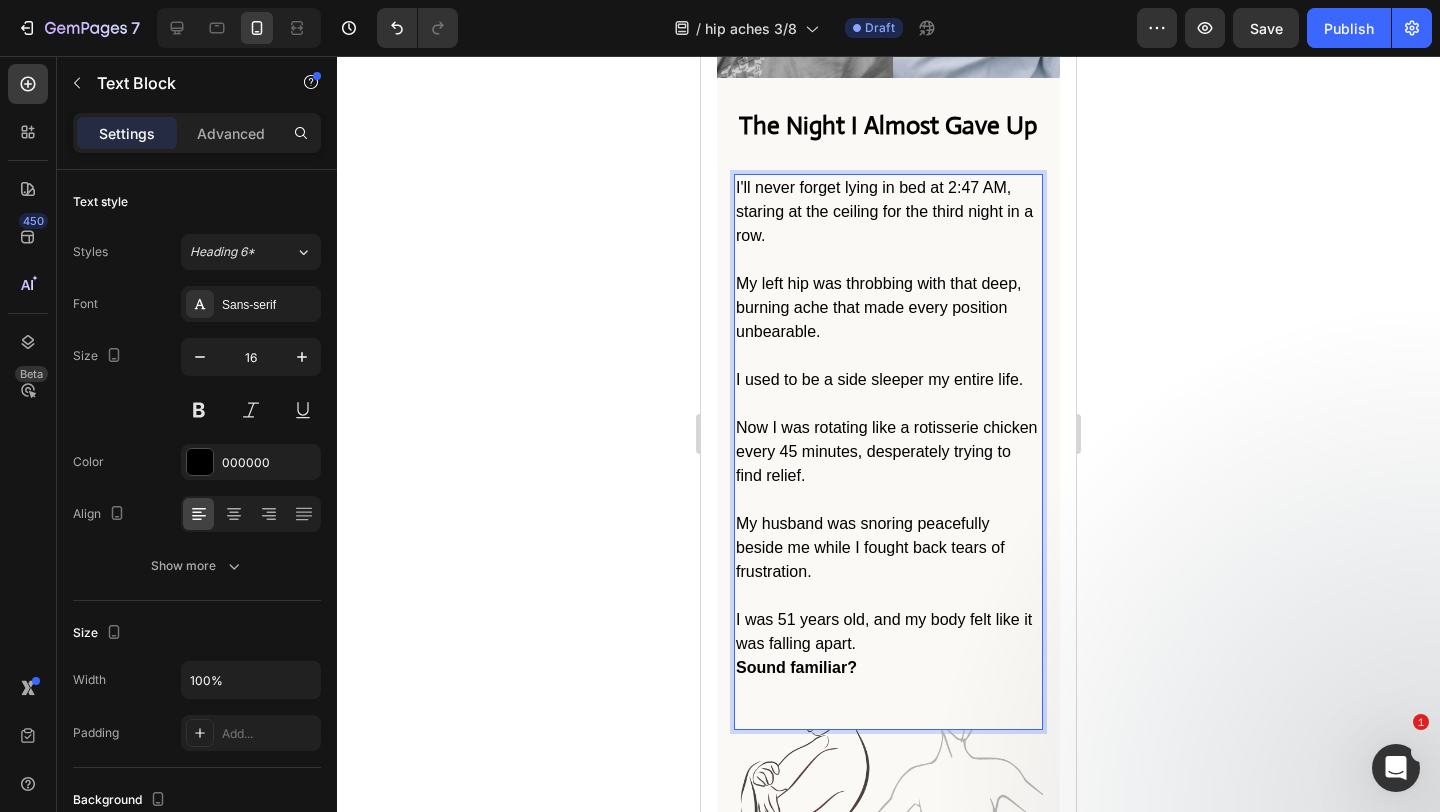 click 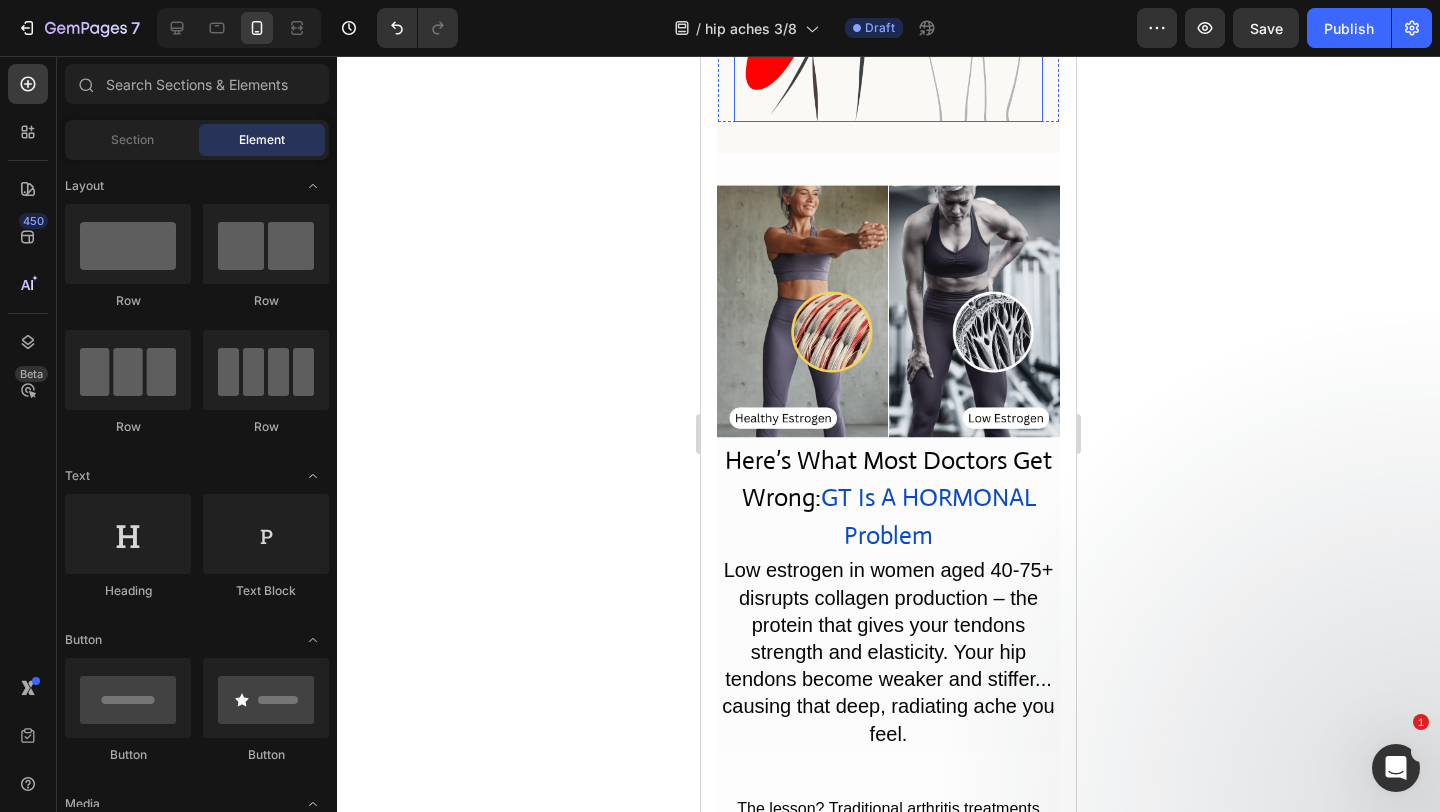 scroll, scrollTop: 2438, scrollLeft: 0, axis: vertical 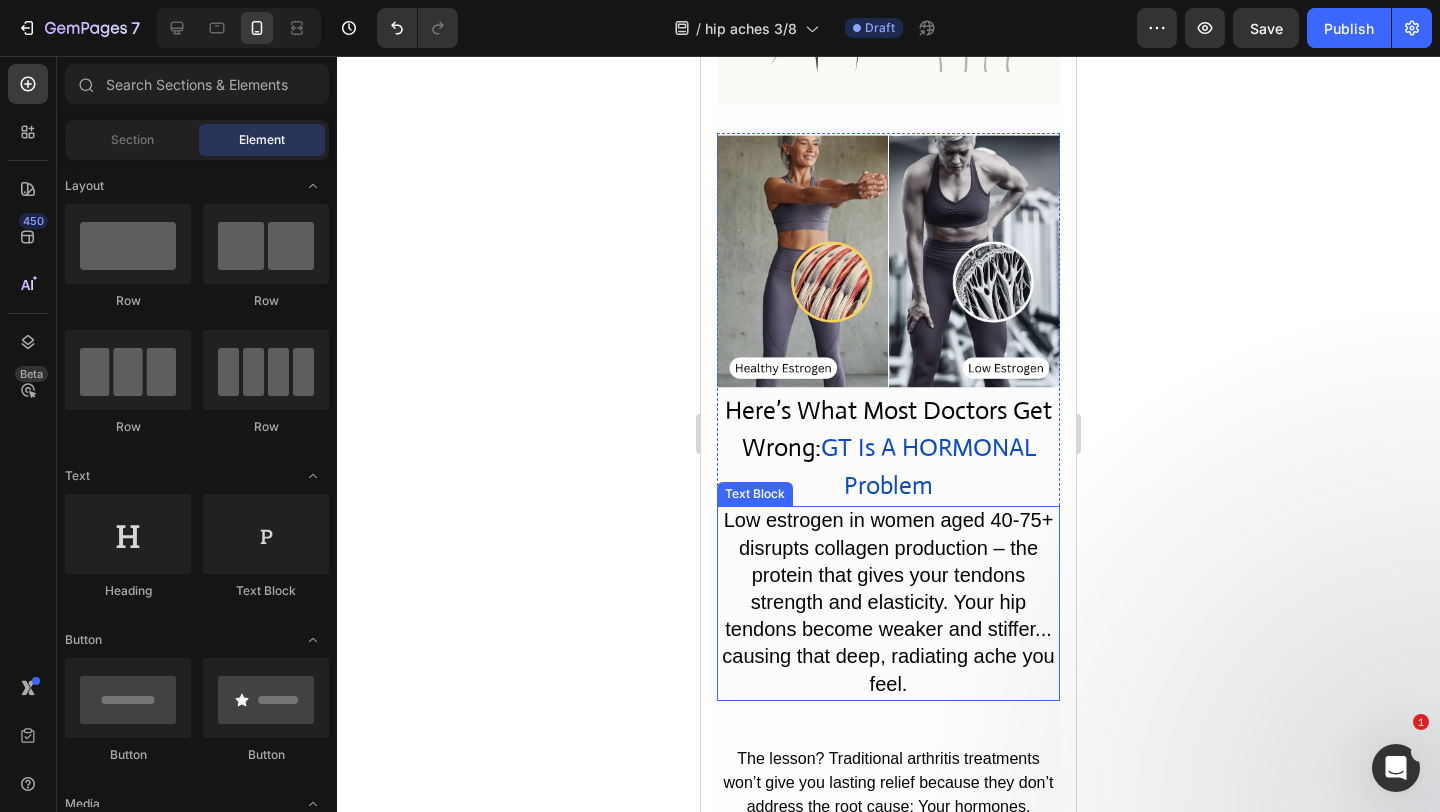 click on "Low estrogen in women aged 40-75+ disrupts collagen production – the protein that gives your tendons strength and elasticity. Your hip tendons become weaker and stiffer... causing that deep, radiating ache you feel." at bounding box center (888, 601) 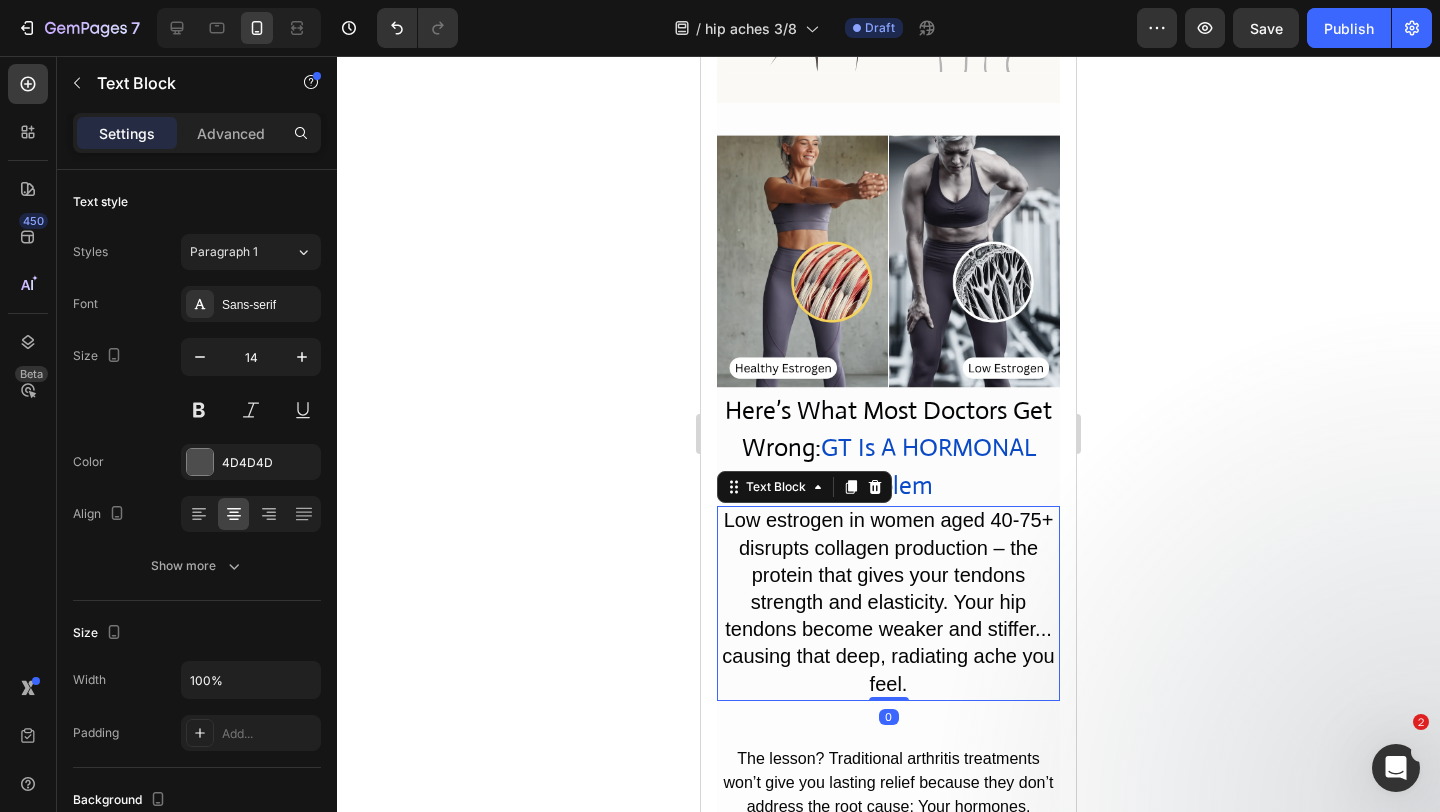 click on "Low estrogen in women aged 40-75+ disrupts collagen production – the protein that gives your tendons strength and elasticity. Your hip tendons become weaker and stiffer... causing that deep, radiating ache you feel." at bounding box center [888, 601] 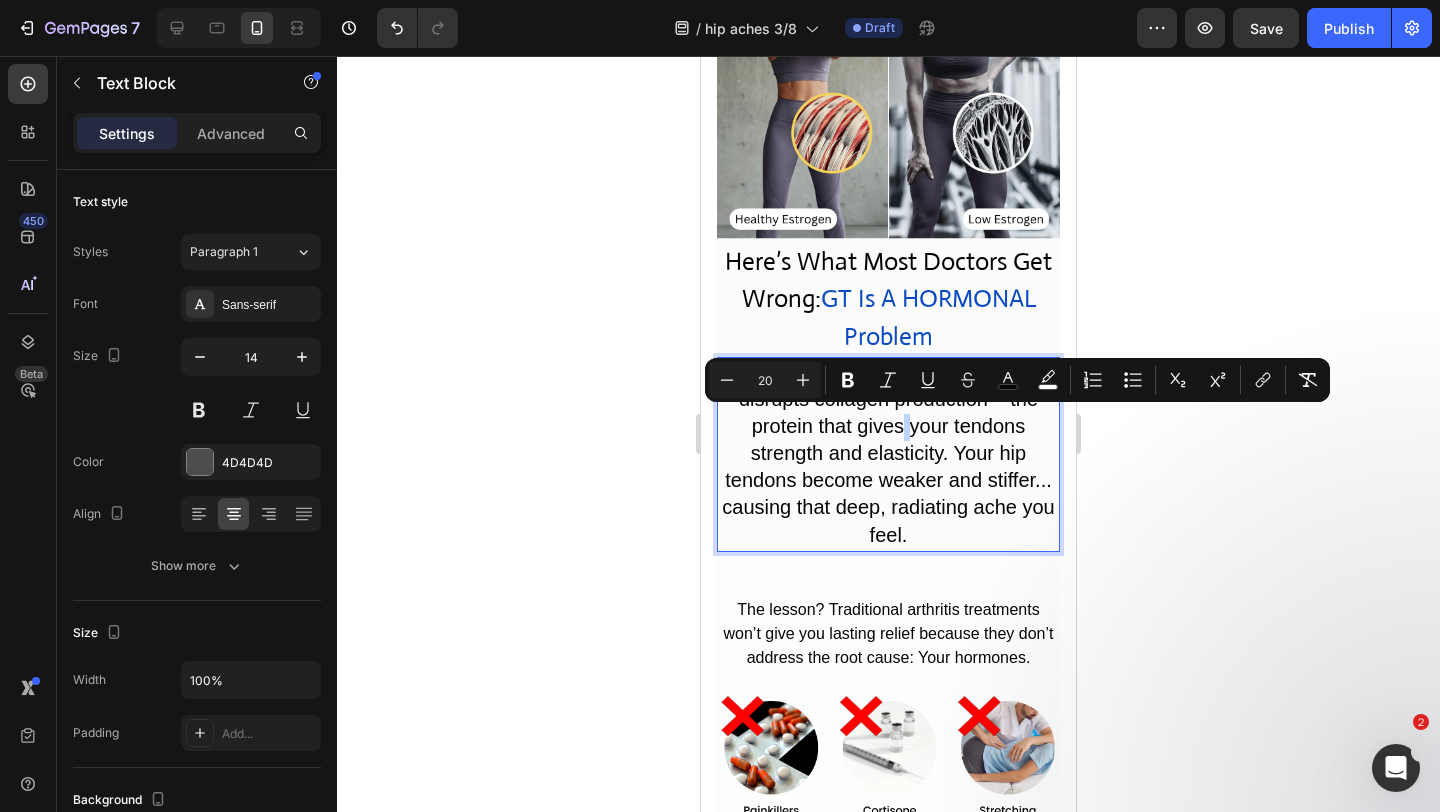 scroll, scrollTop: 2594, scrollLeft: 0, axis: vertical 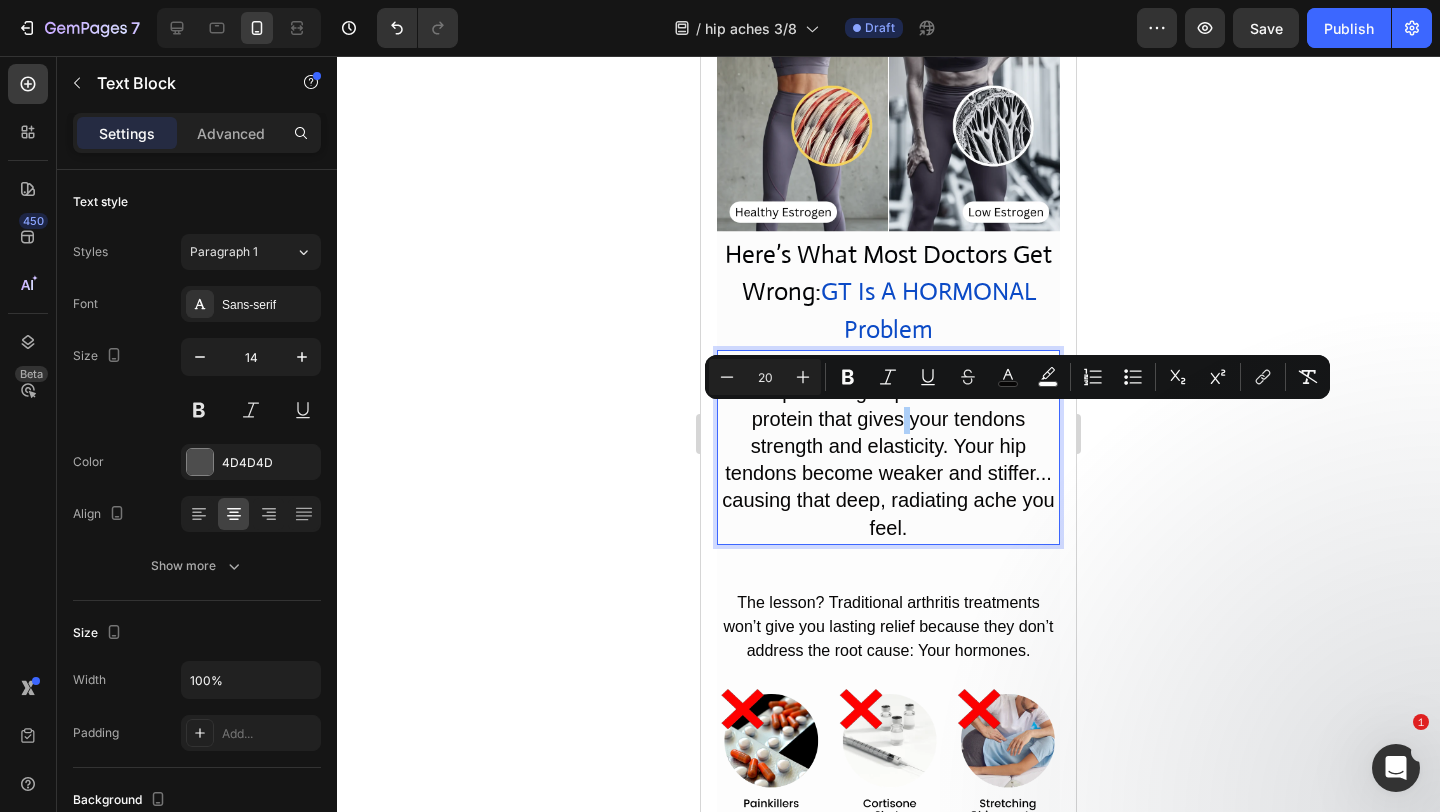click 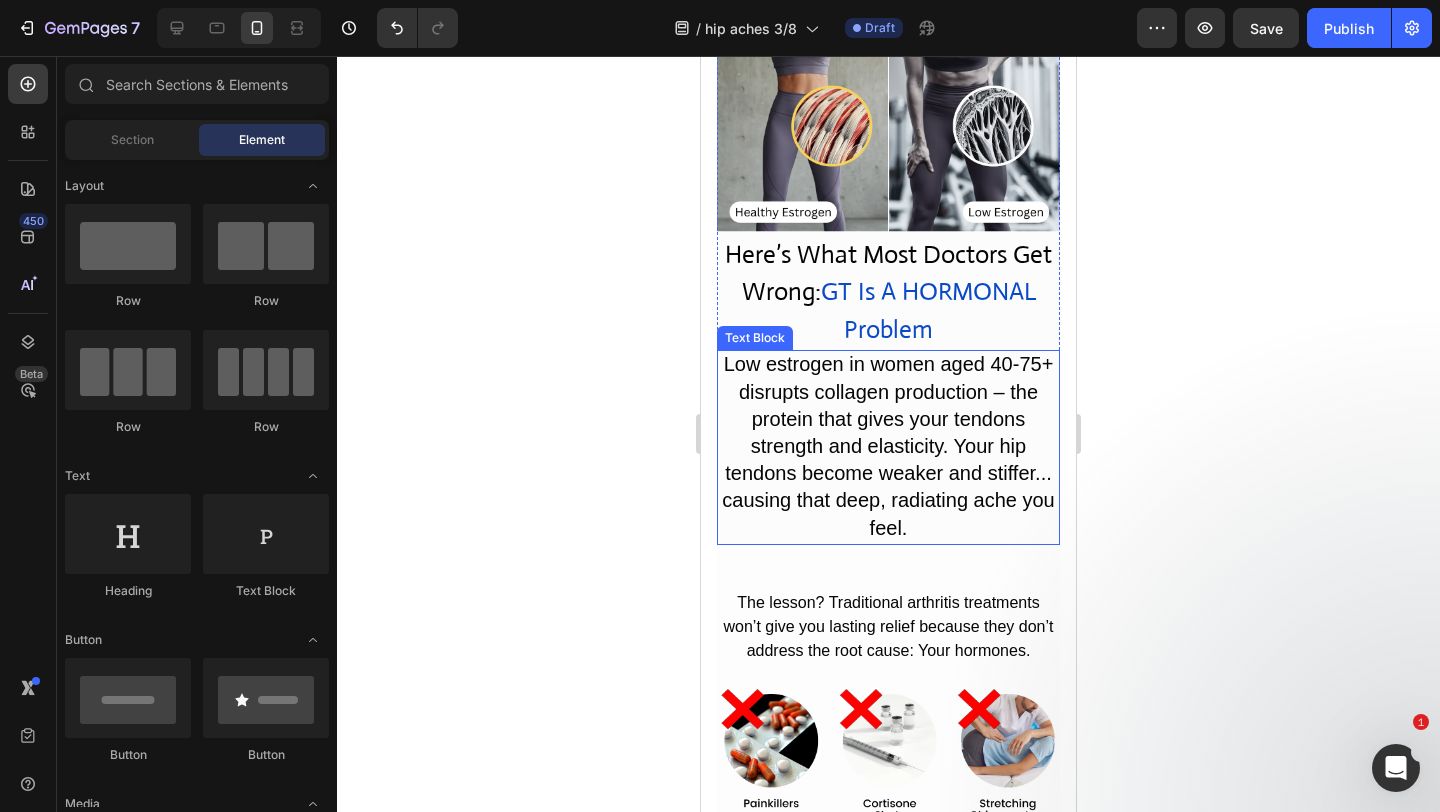 click on "Low estrogen in women aged 40-75+ disrupts collagen production – the protein that gives your tendons strength and elasticity. Your hip tendons become weaker and stiffer... causing that deep, radiating ache you feel." at bounding box center (888, 445) 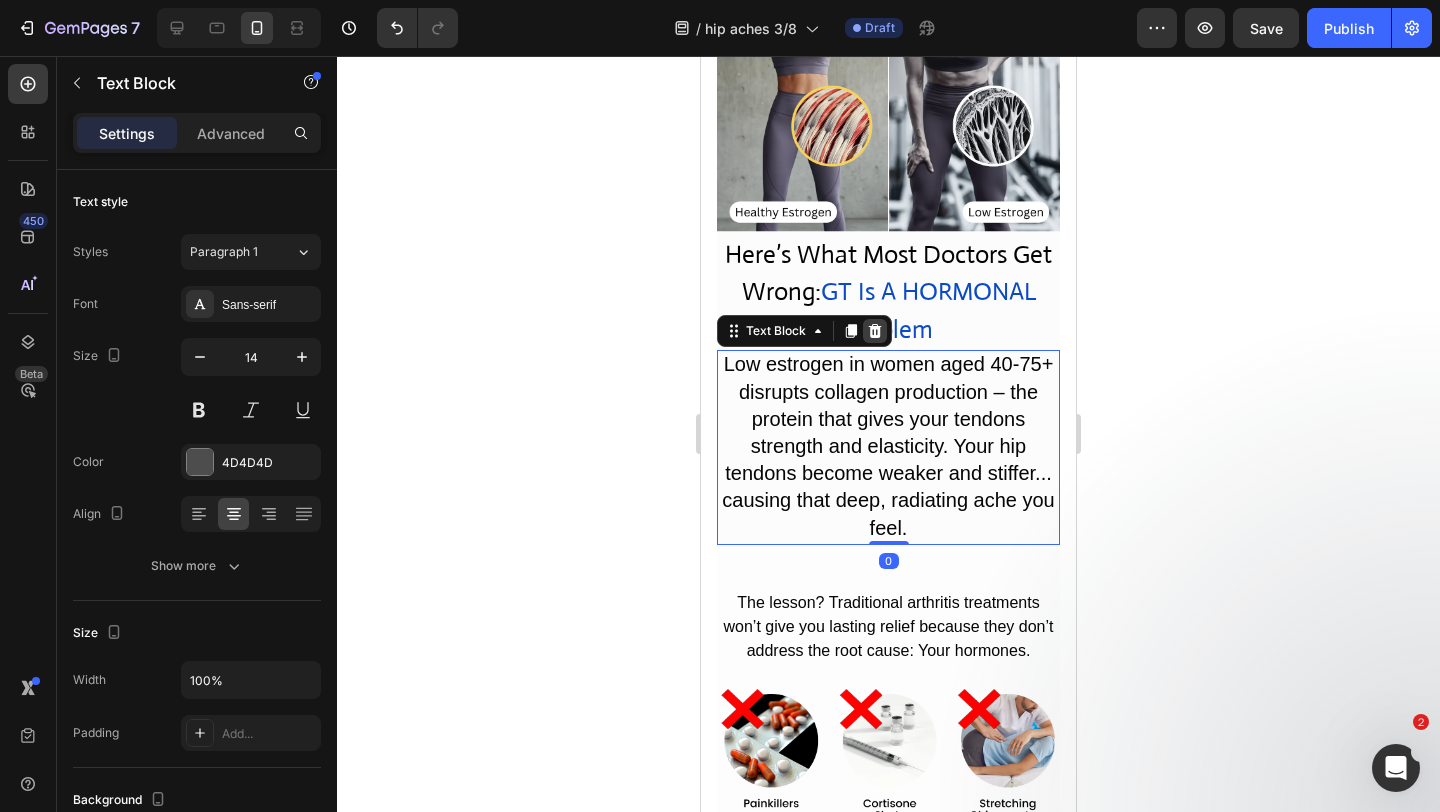 click 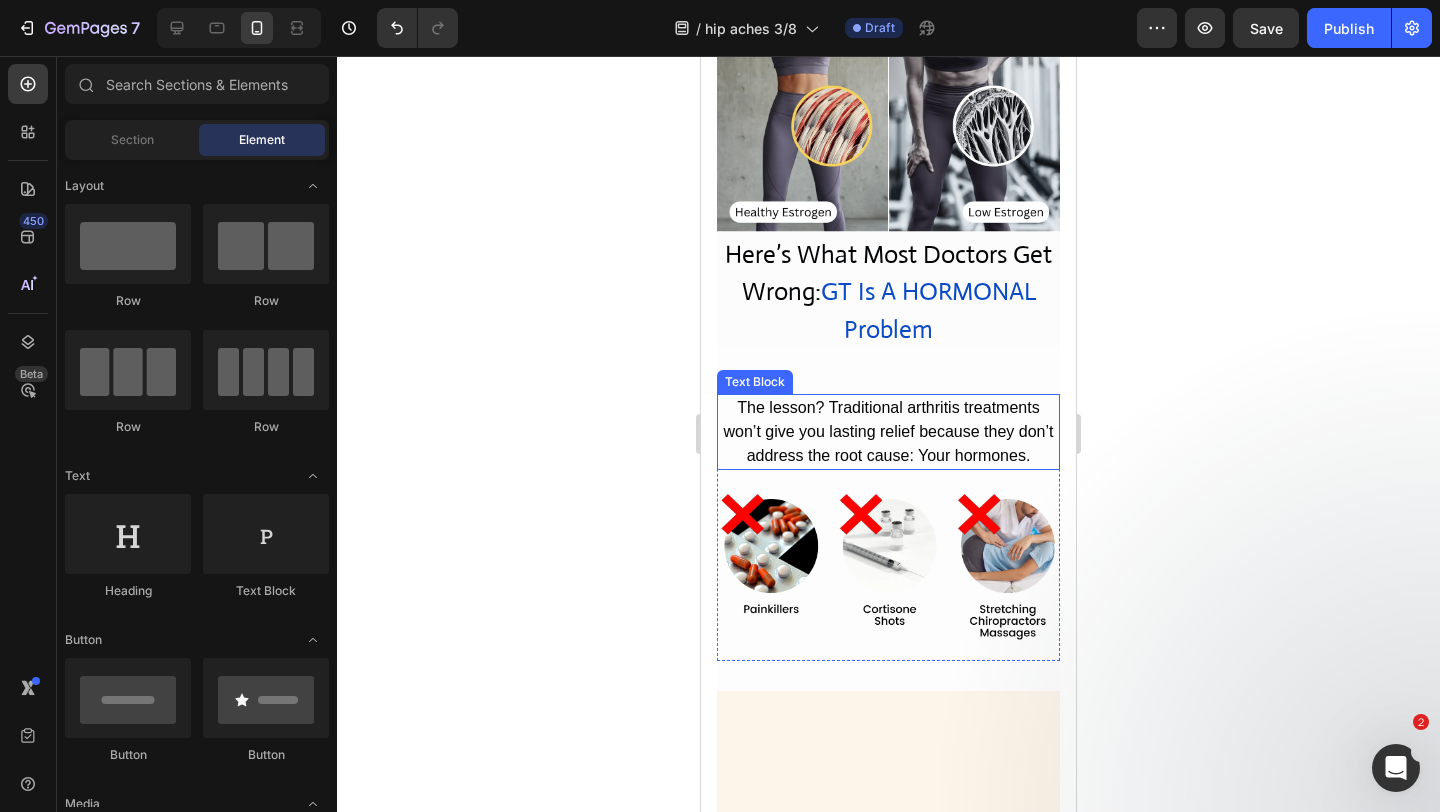 click on "The lesson? Traditional arthritis treatments won’t give you lasting relief because they don’t address the root cause: Your hormones." at bounding box center (888, 432) 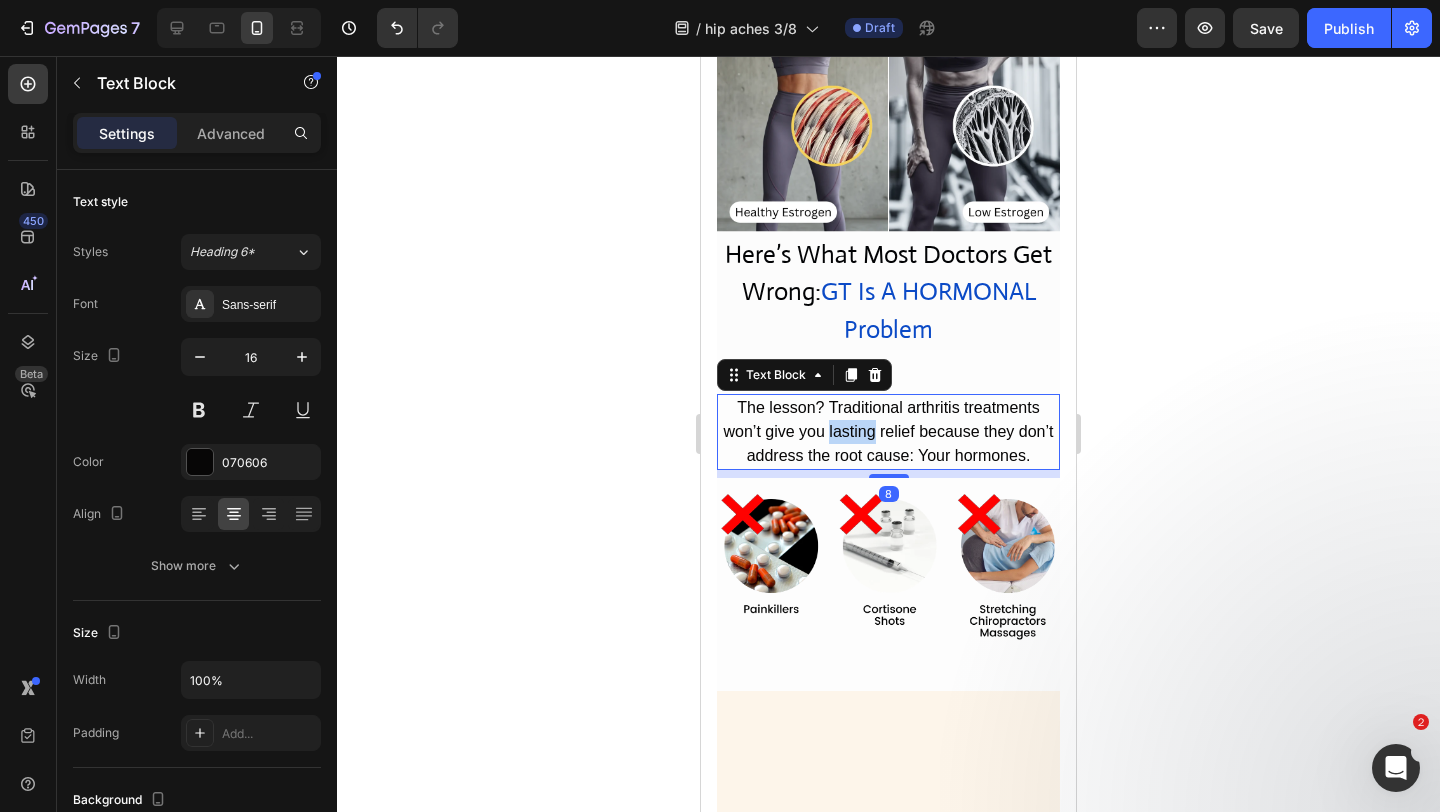 click on "The lesson? Traditional arthritis treatments won’t give you lasting relief because they don’t address the root cause: Your hormones." at bounding box center (888, 432) 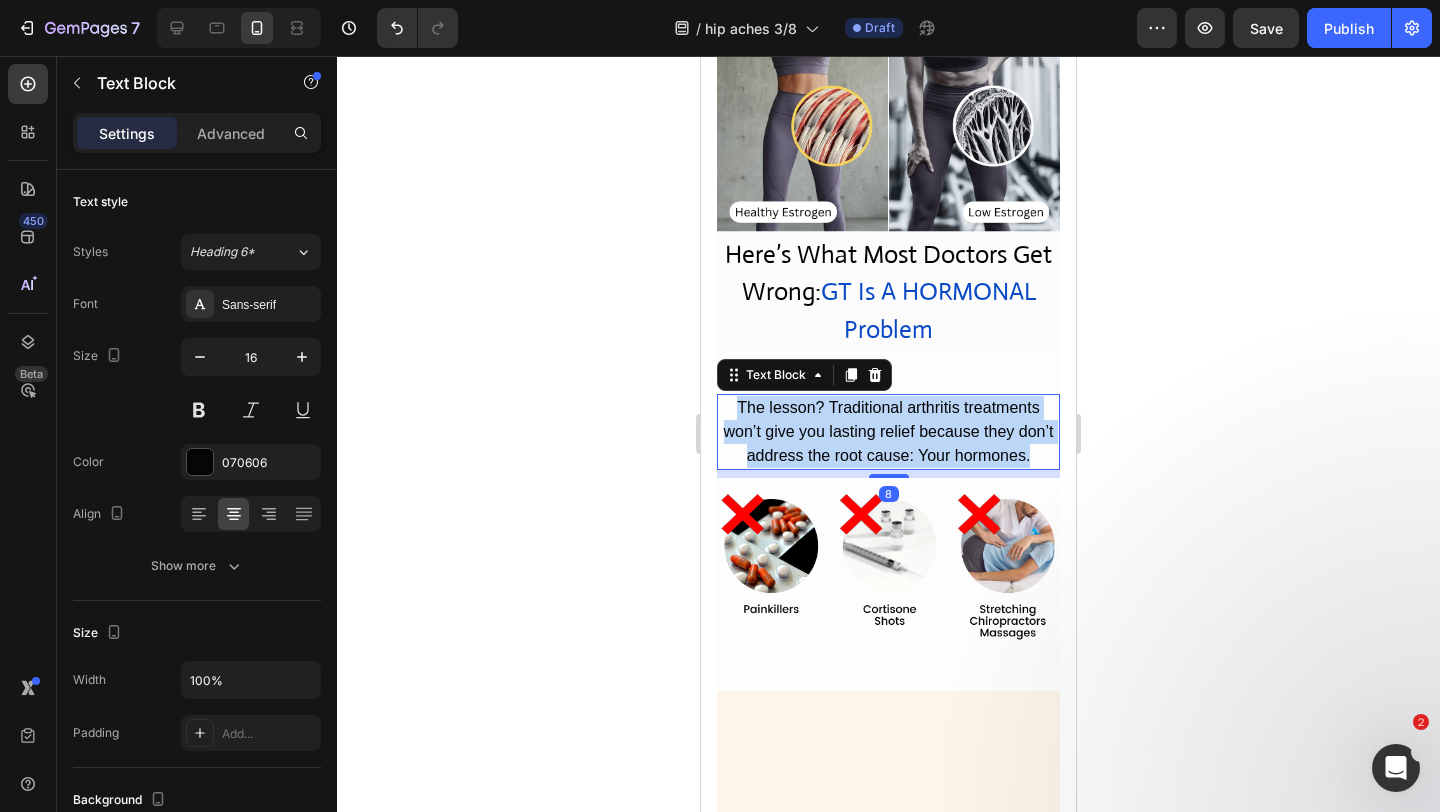 click on "The lesson? Traditional arthritis treatments won’t give you lasting relief because they don’t address the root cause: Your hormones." at bounding box center (888, 432) 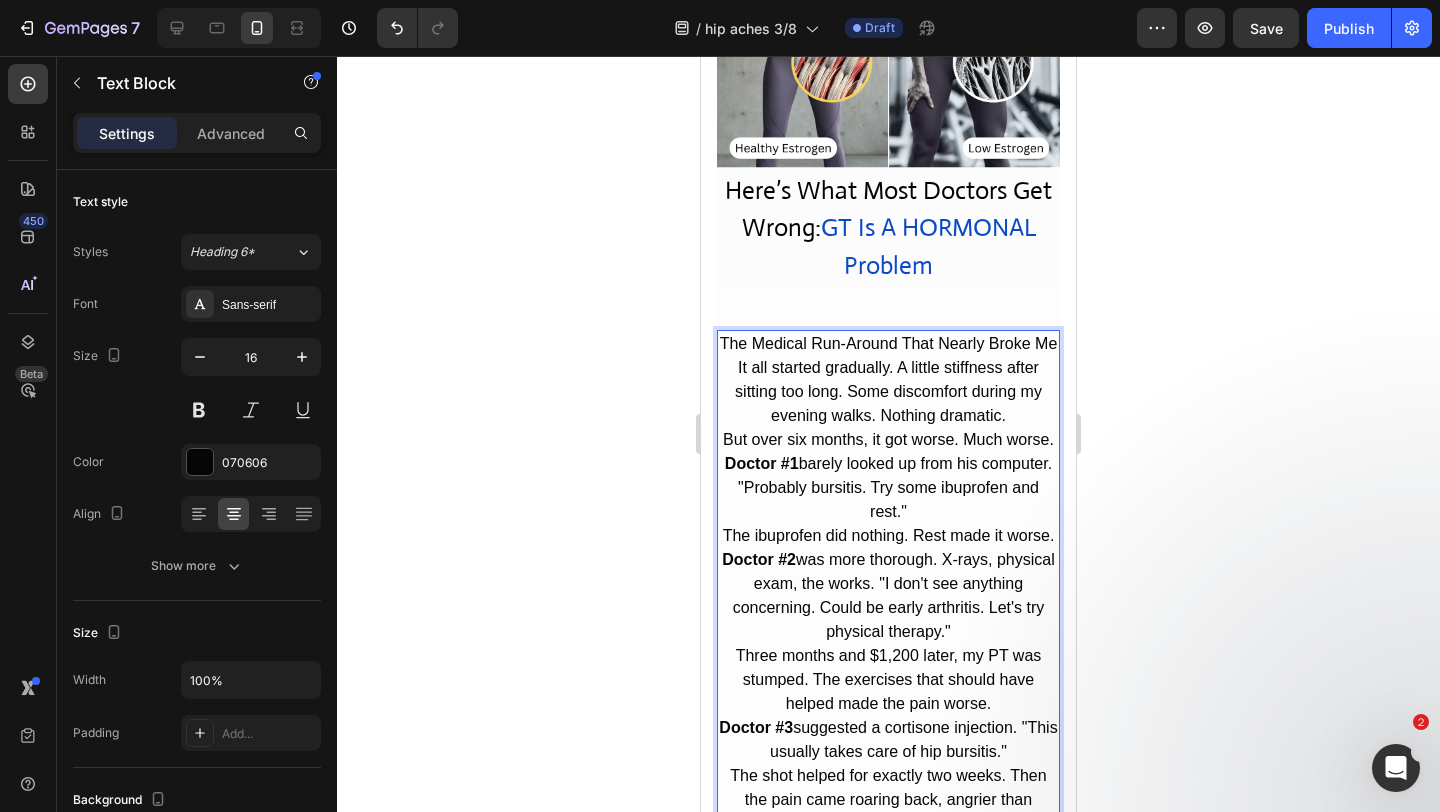 scroll, scrollTop: 2526, scrollLeft: 0, axis: vertical 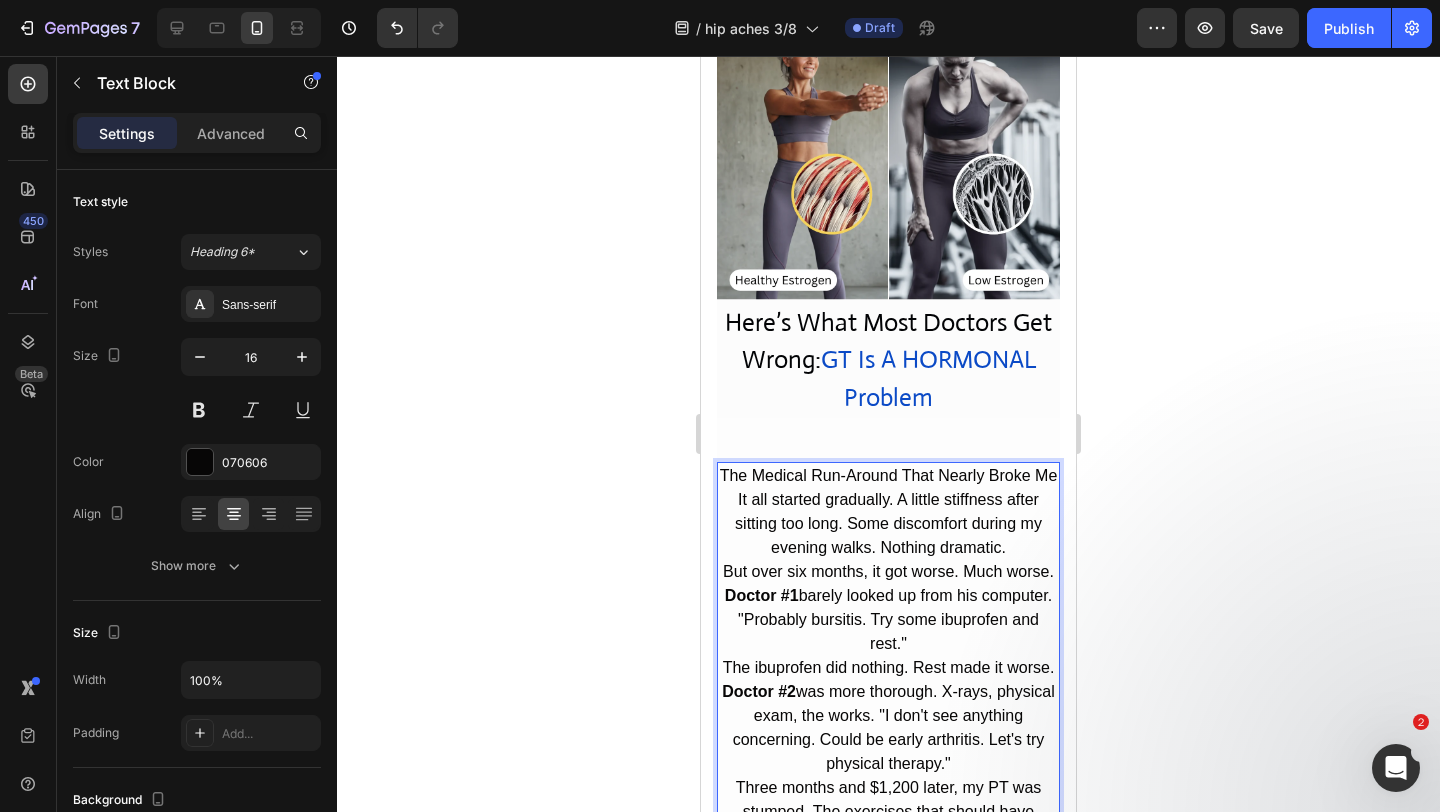 click on "The Medical Run-Around That Nearly Broke Me" at bounding box center (888, 476) 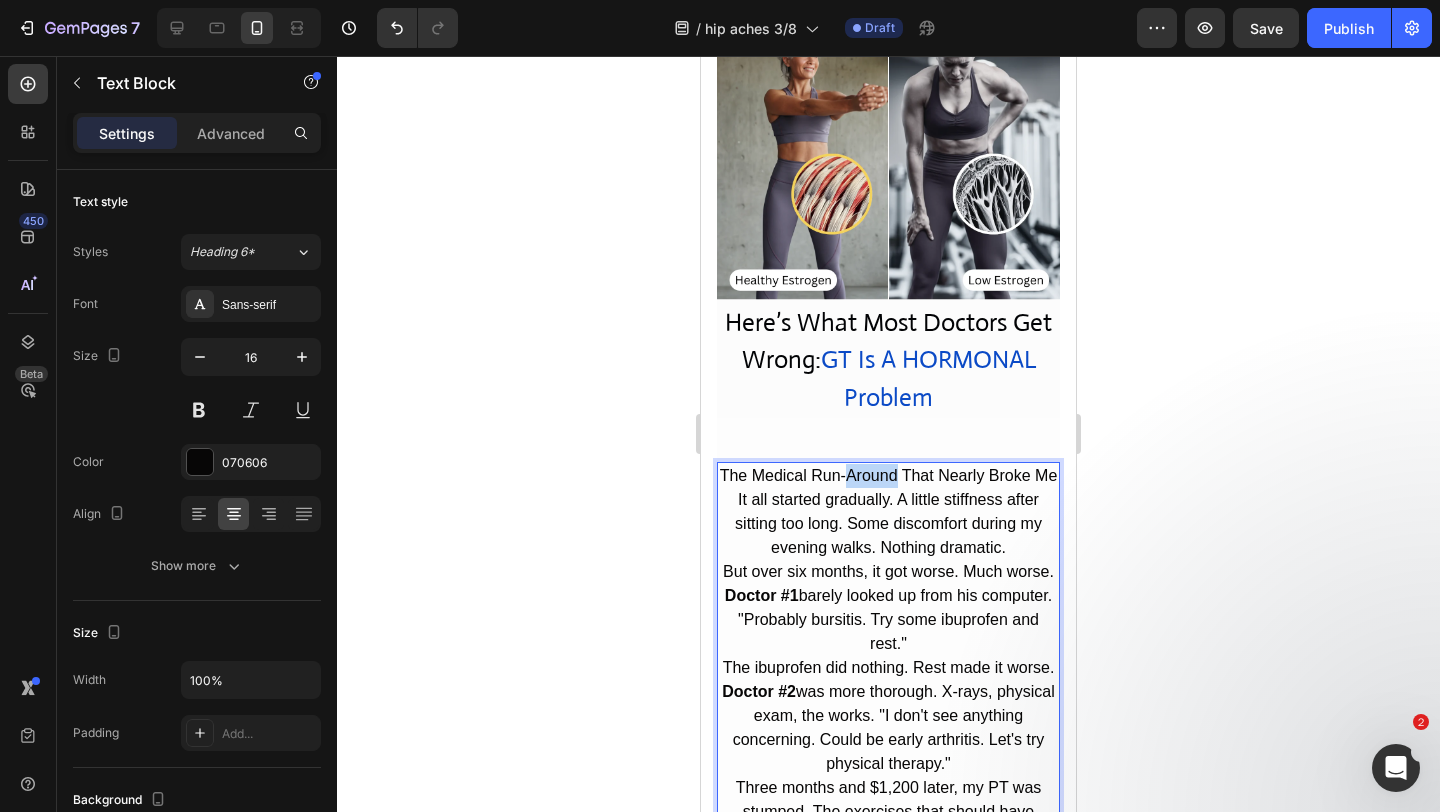 click on "The Medical Run-Around That Nearly Broke Me" at bounding box center (888, 476) 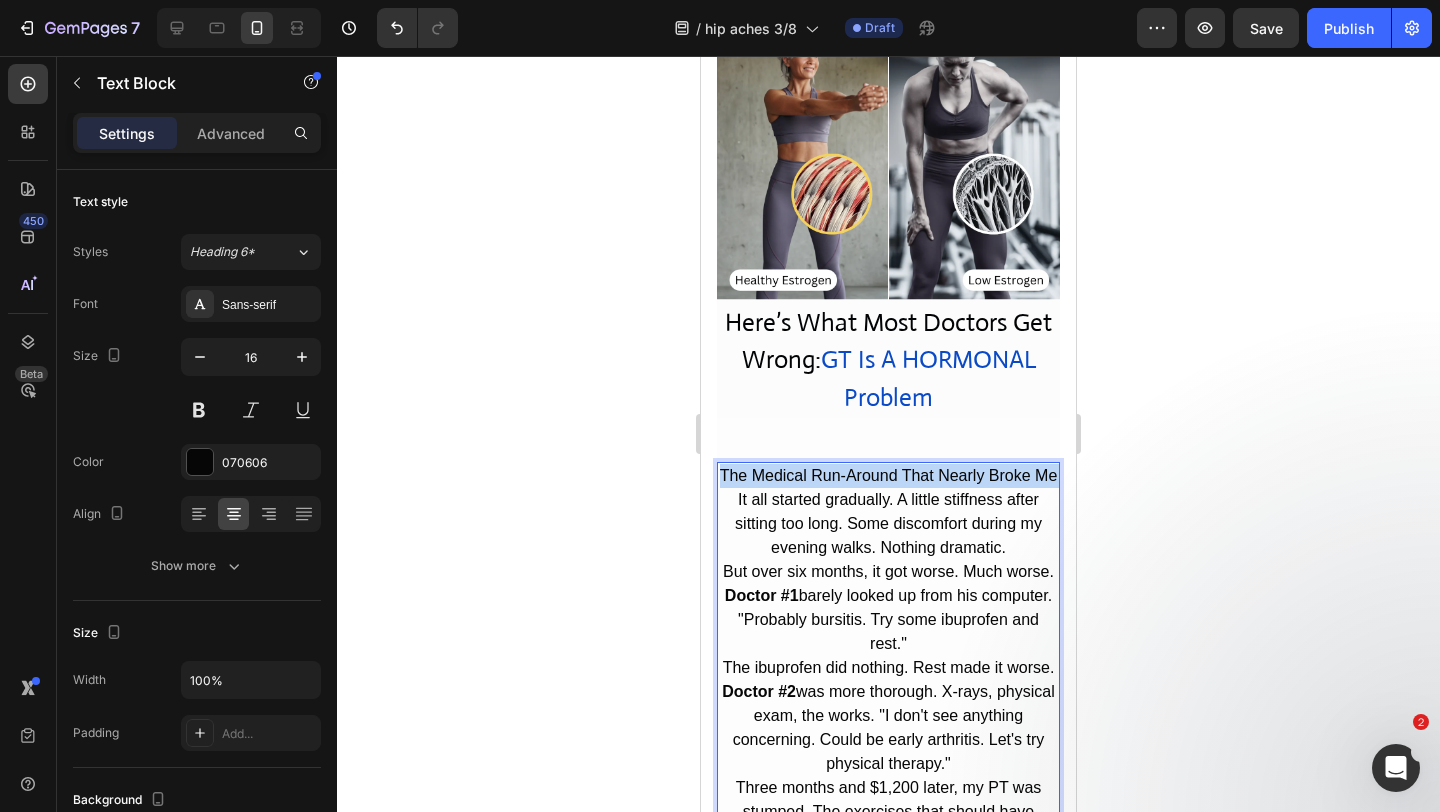 click on "The Medical Run-Around That Nearly Broke Me" at bounding box center (888, 476) 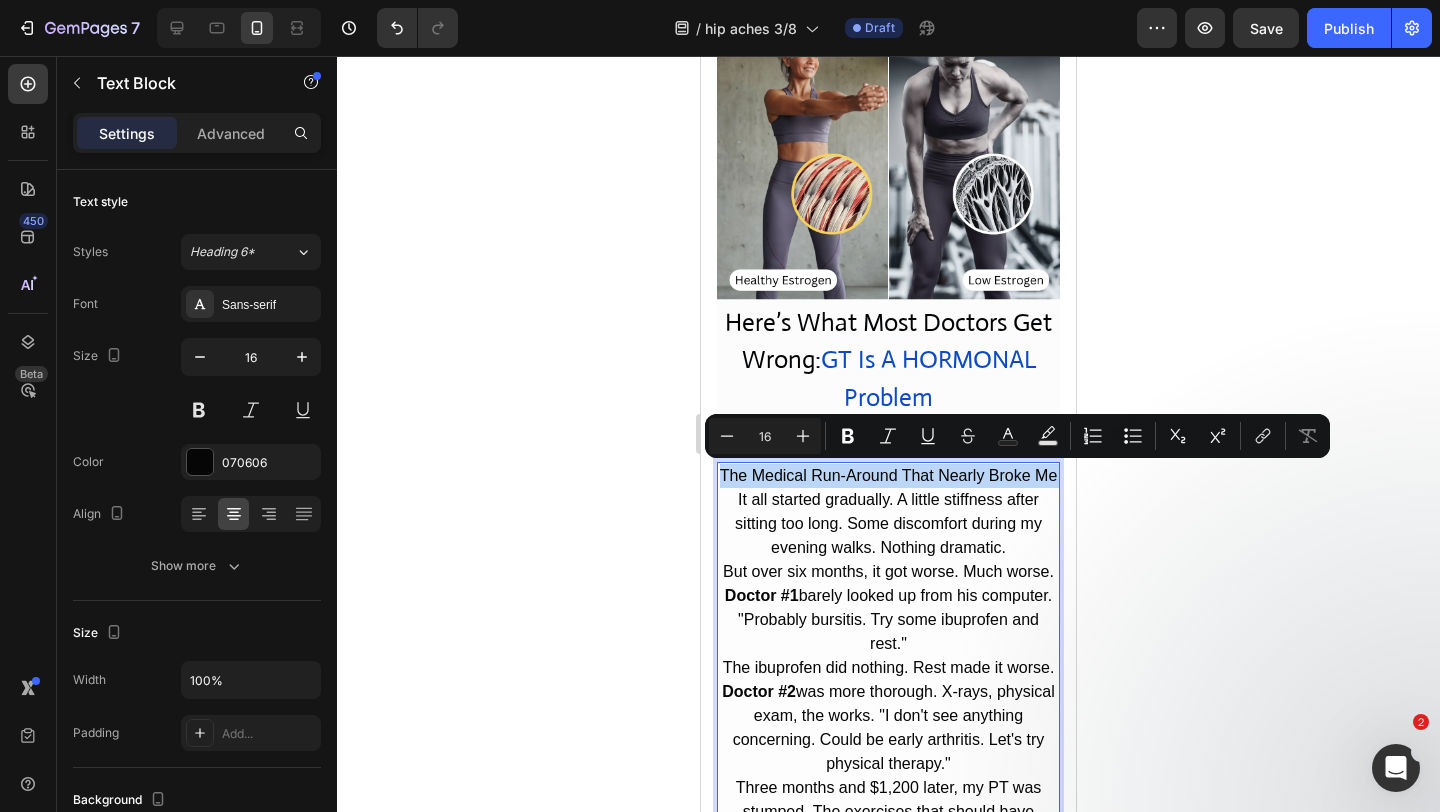 copy on "The Medical Run-Around That Nearly Broke Me" 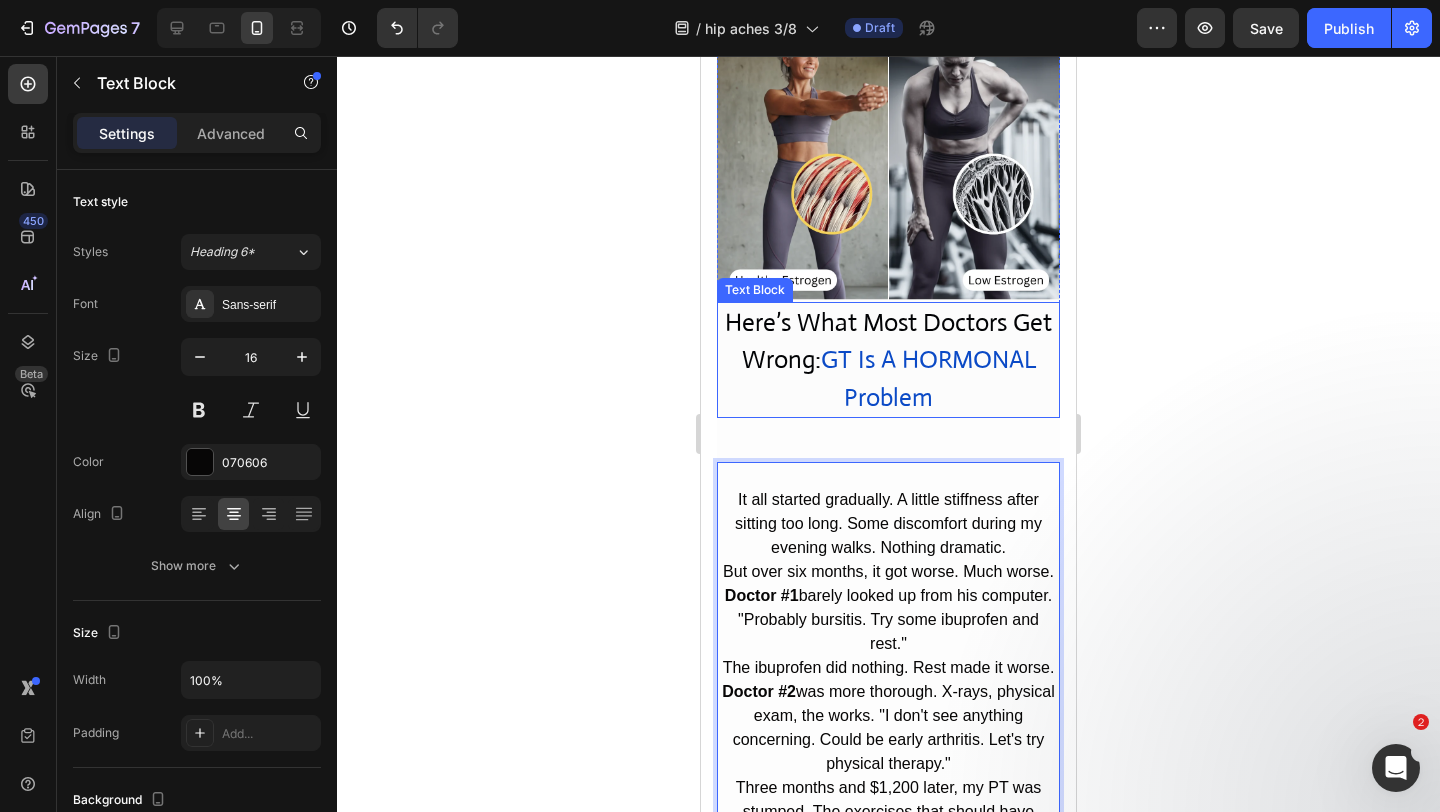 click on "GT Is A HORMONAL Problem" at bounding box center (928, 378) 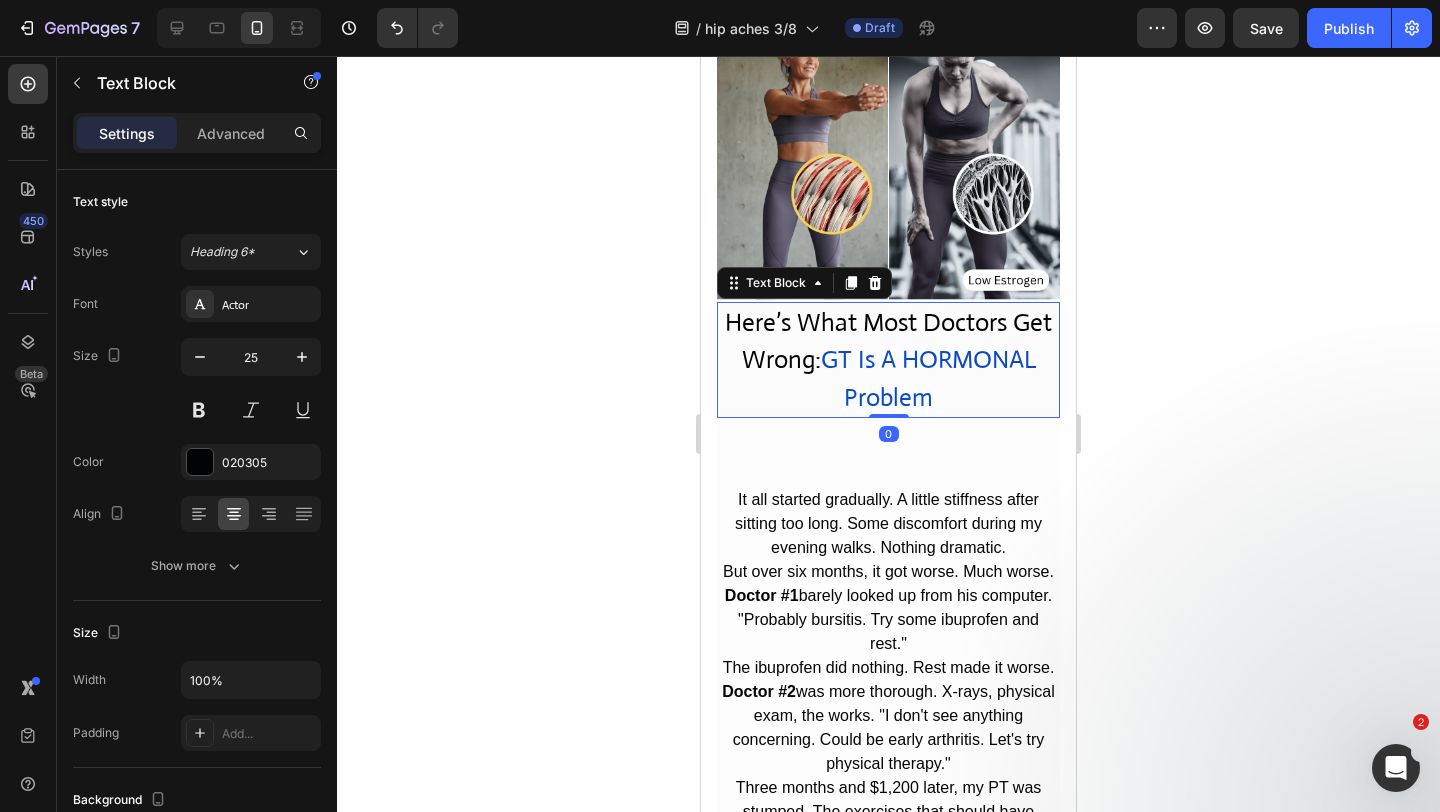 click on "GT Is A HORMONAL Problem" at bounding box center (928, 378) 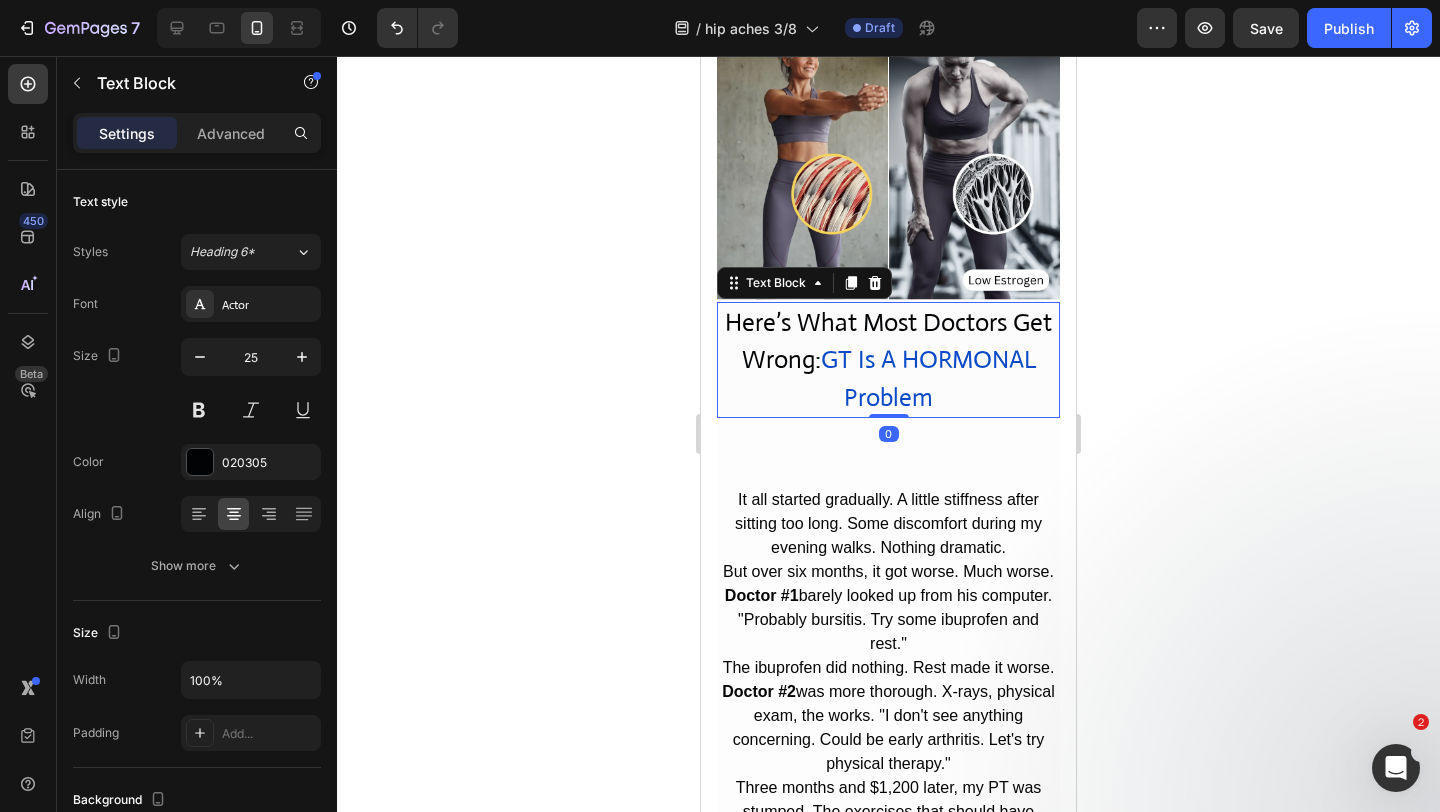 click on "GT Is A HORMONAL Problem" at bounding box center (928, 378) 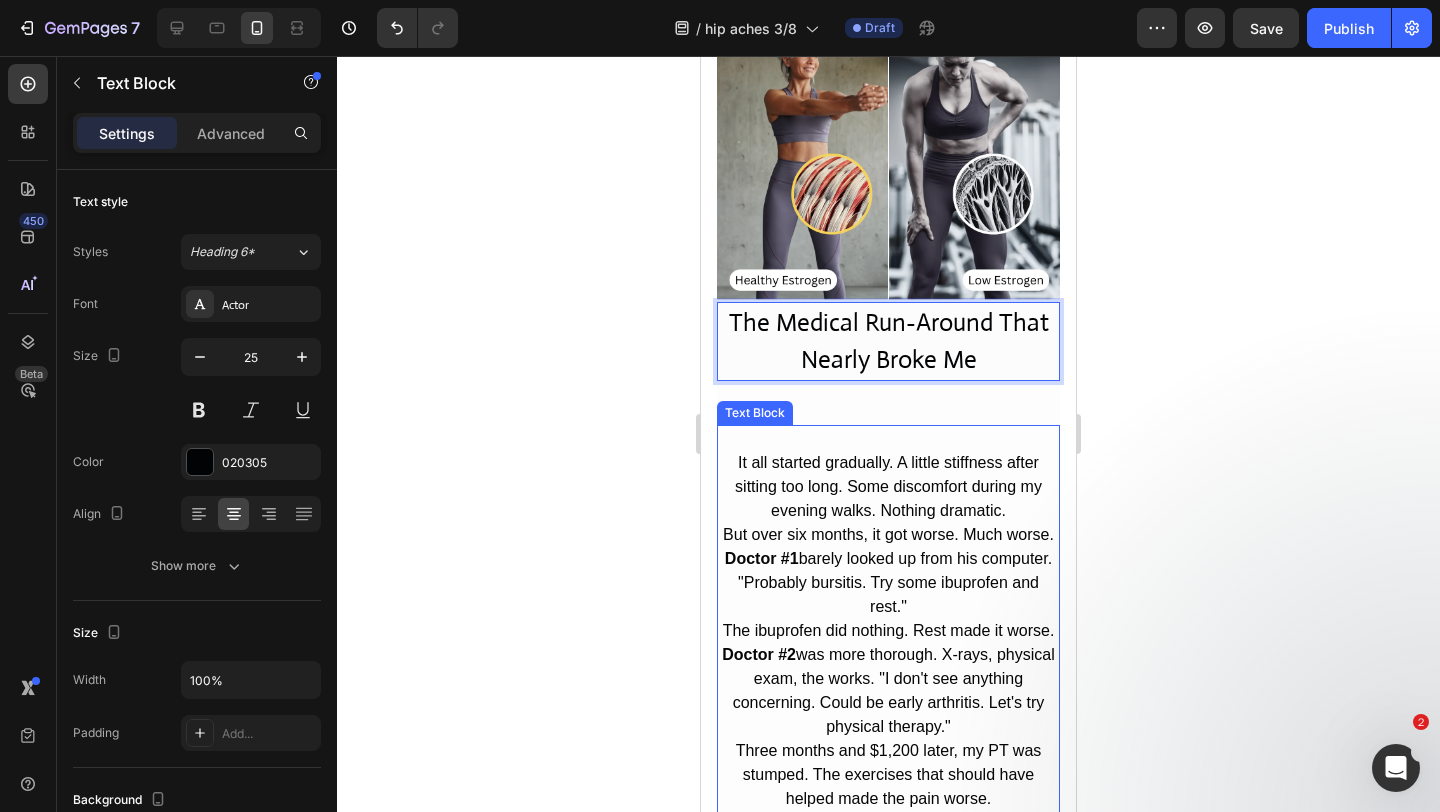 click on "It all started gradually. A little stiffness after sitting too long. Some discomfort during my evening walks. Nothing dramatic." at bounding box center [888, 487] 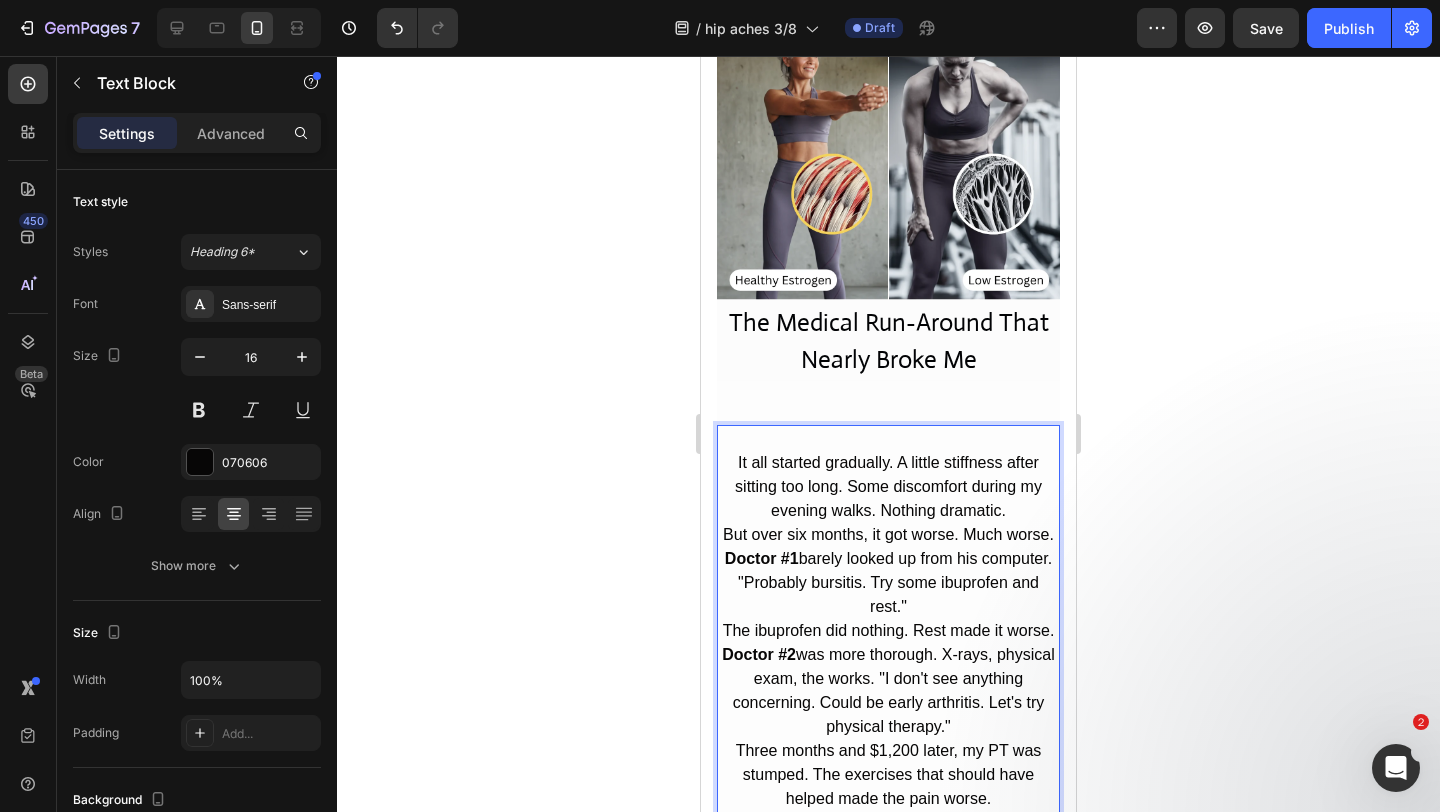 click on "It all started gradually. A little stiffness after sitting too long. Some discomfort during my evening walks. Nothing dramatic." at bounding box center (888, 487) 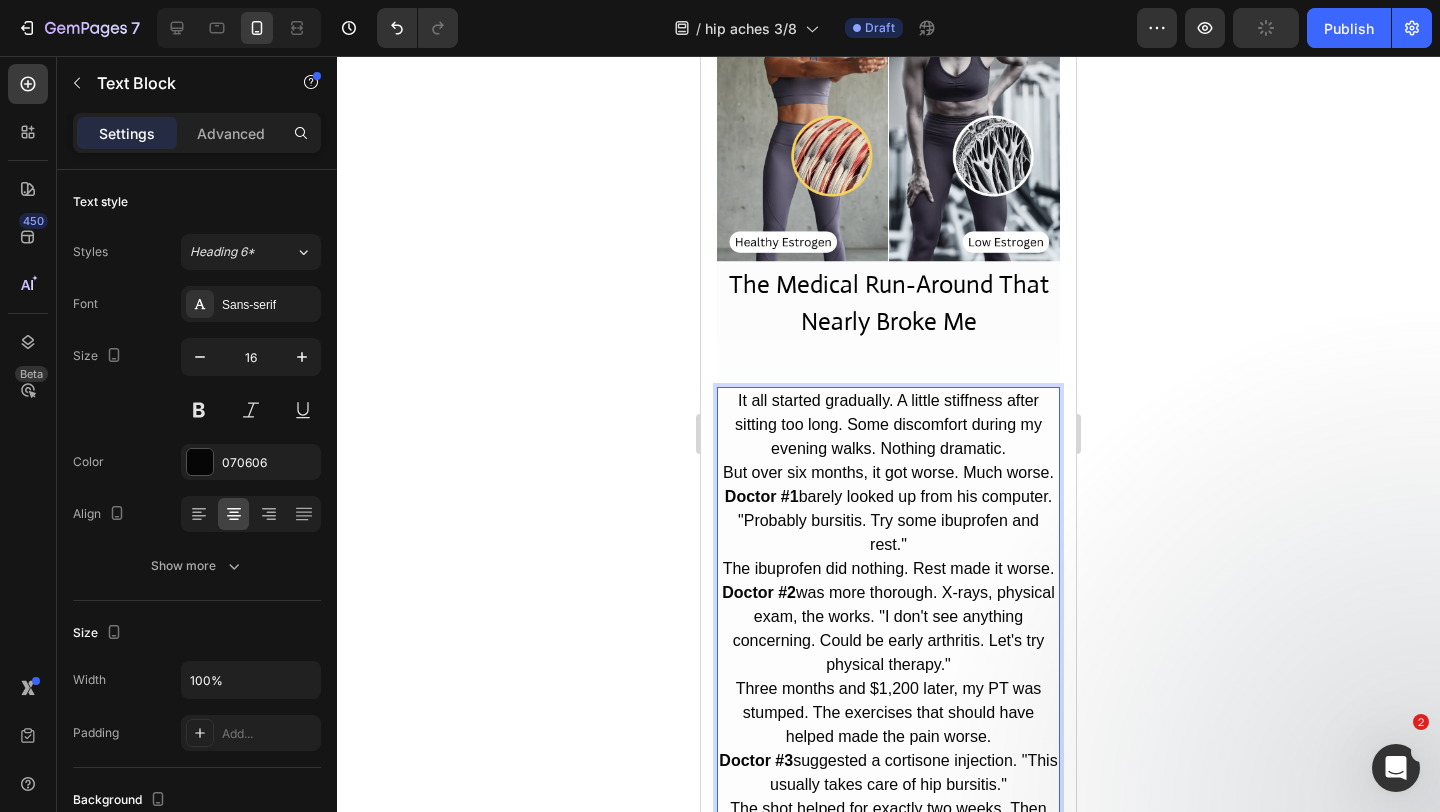 scroll, scrollTop: 2566, scrollLeft: 0, axis: vertical 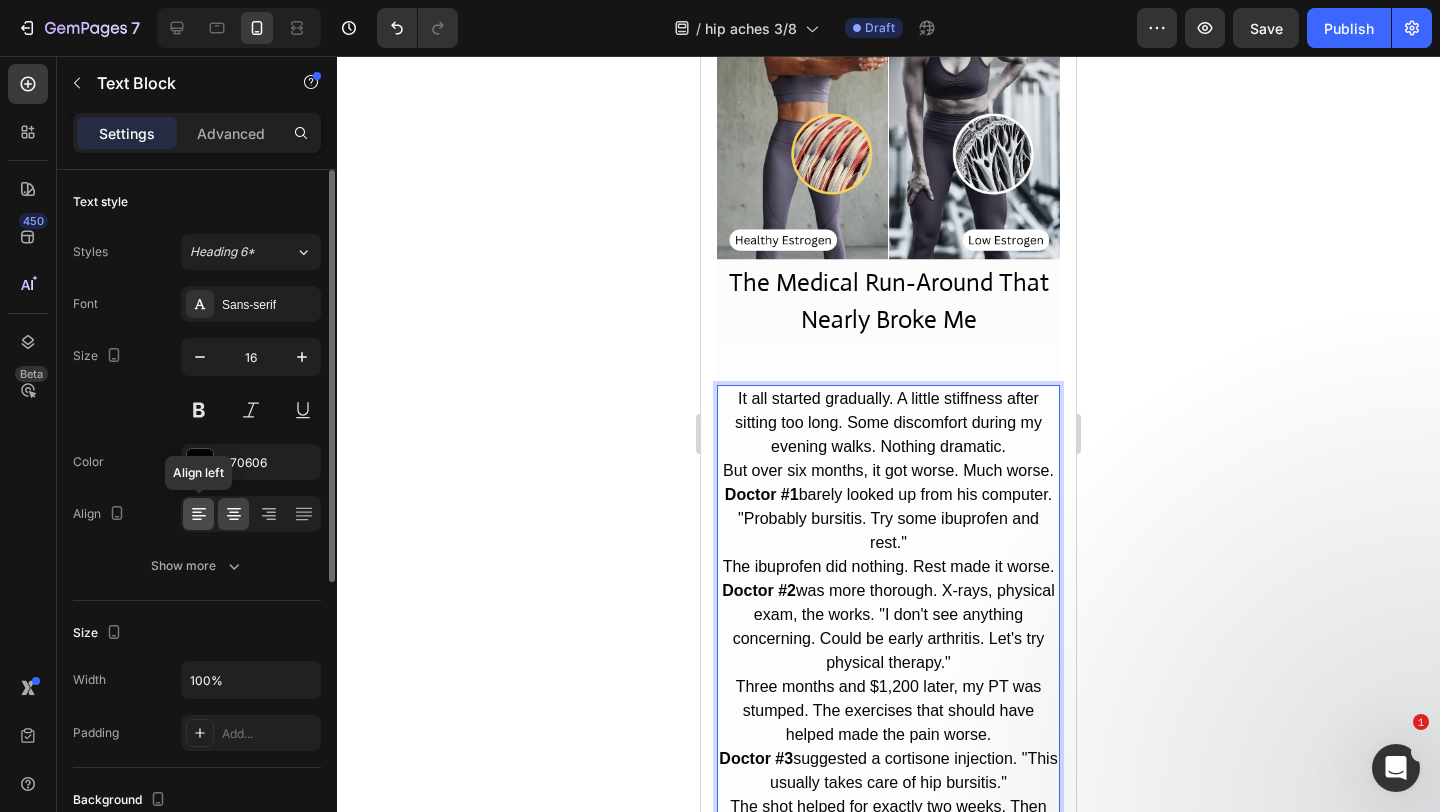 click 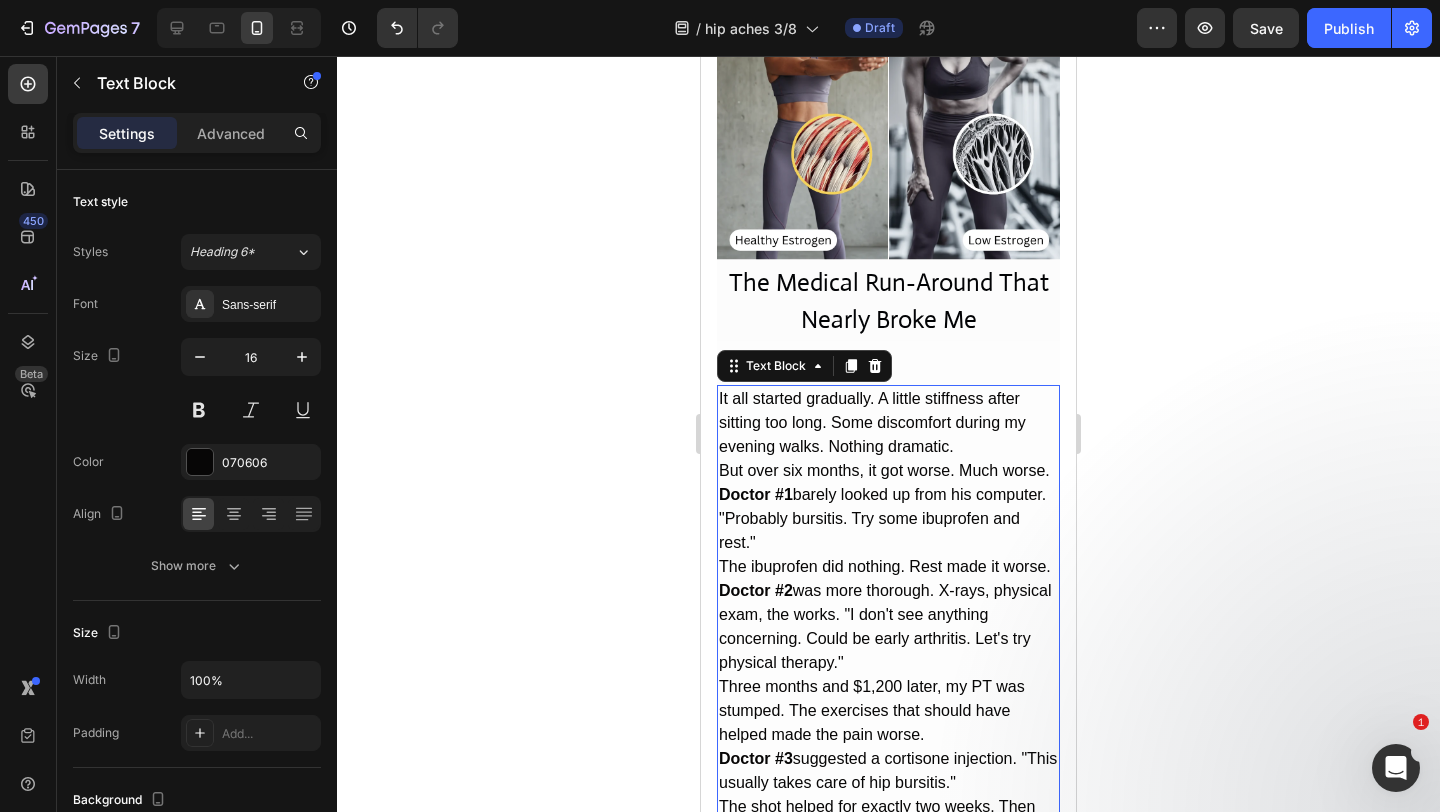 click on "But over six months, it got worse. Much worse." at bounding box center [888, 471] 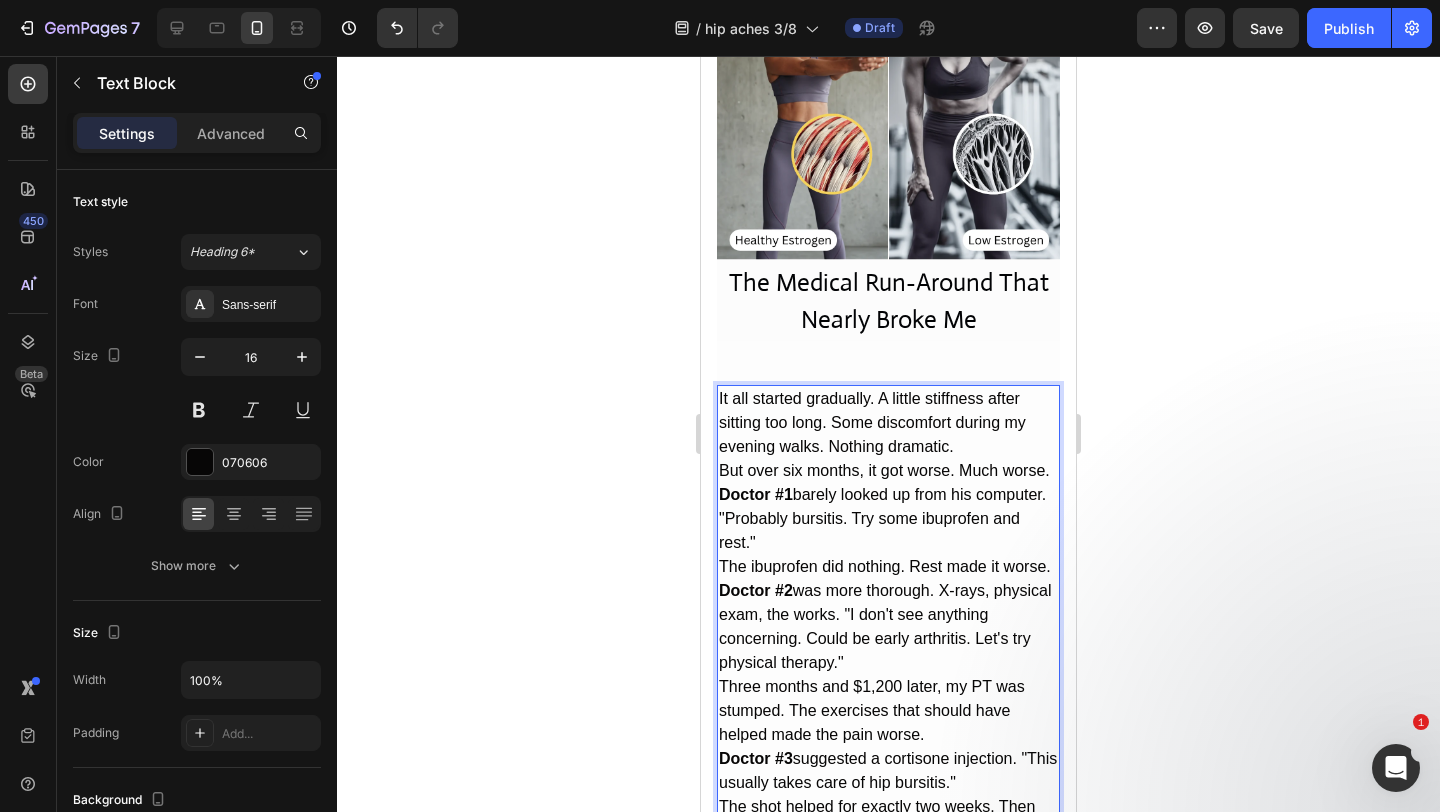 click on "It all started gradually. A little stiffness after sitting too long. Some discomfort during my evening walks. Nothing dramatic." at bounding box center [888, 423] 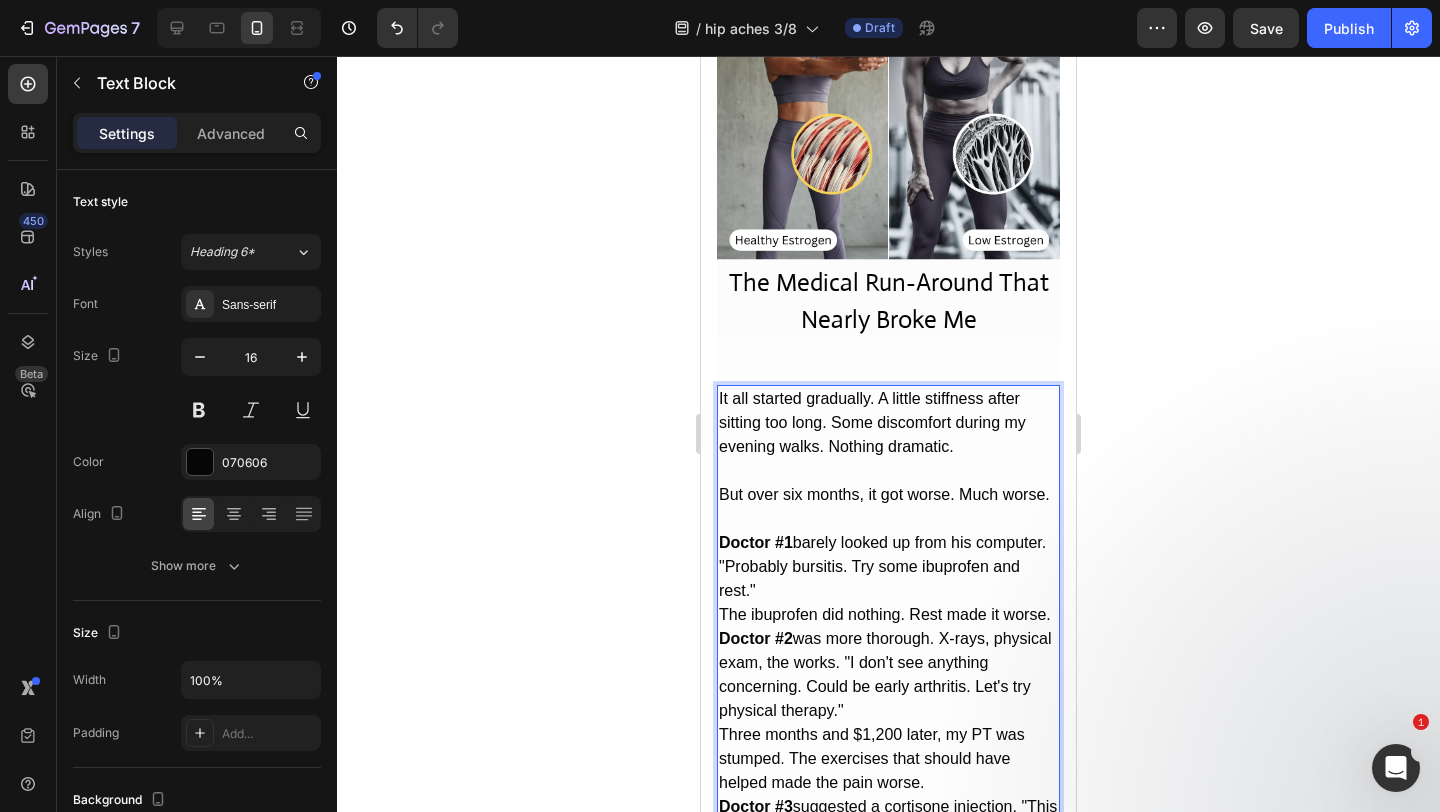 click on "The ibuprofen did nothing. Rest made it worse." at bounding box center [888, 615] 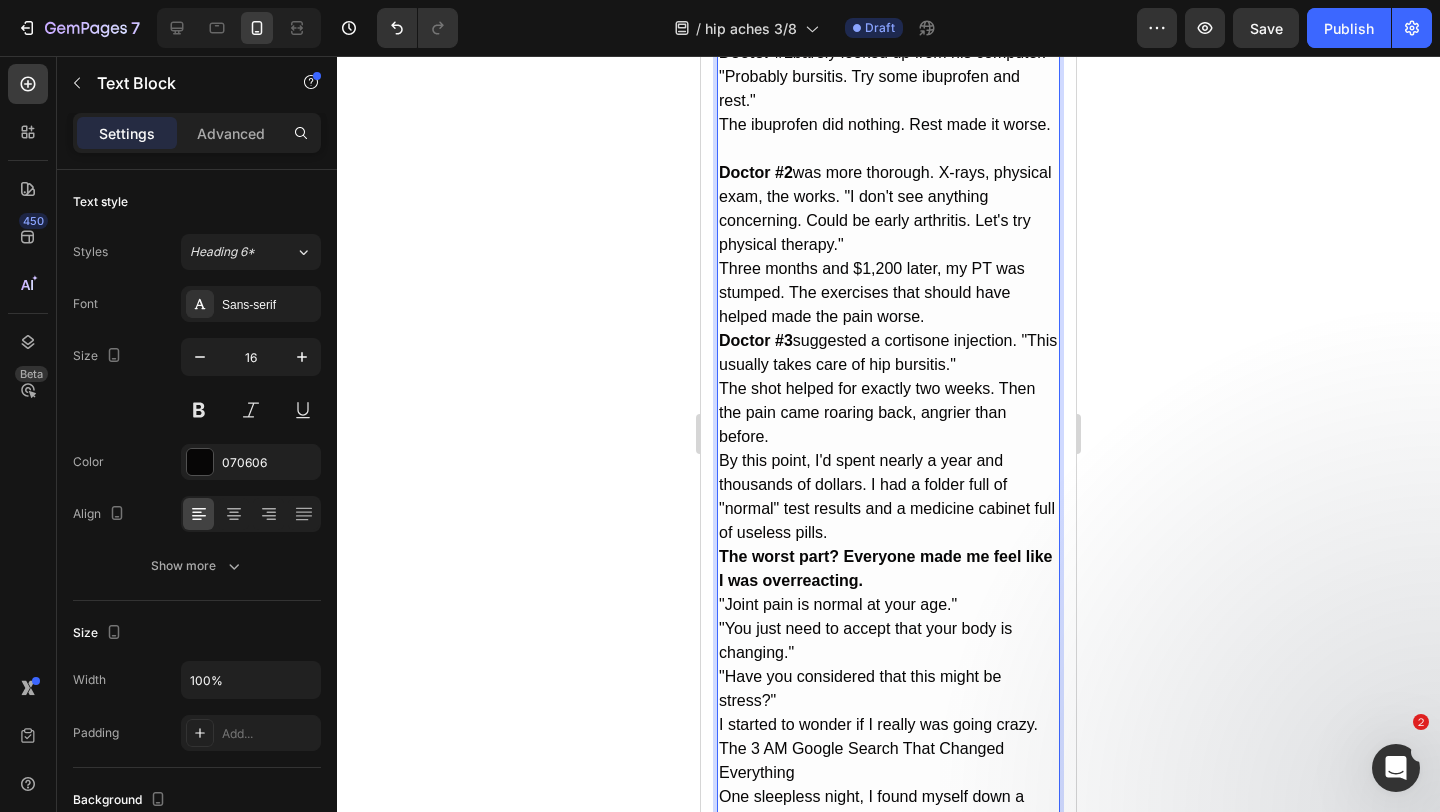 scroll, scrollTop: 3036, scrollLeft: 0, axis: vertical 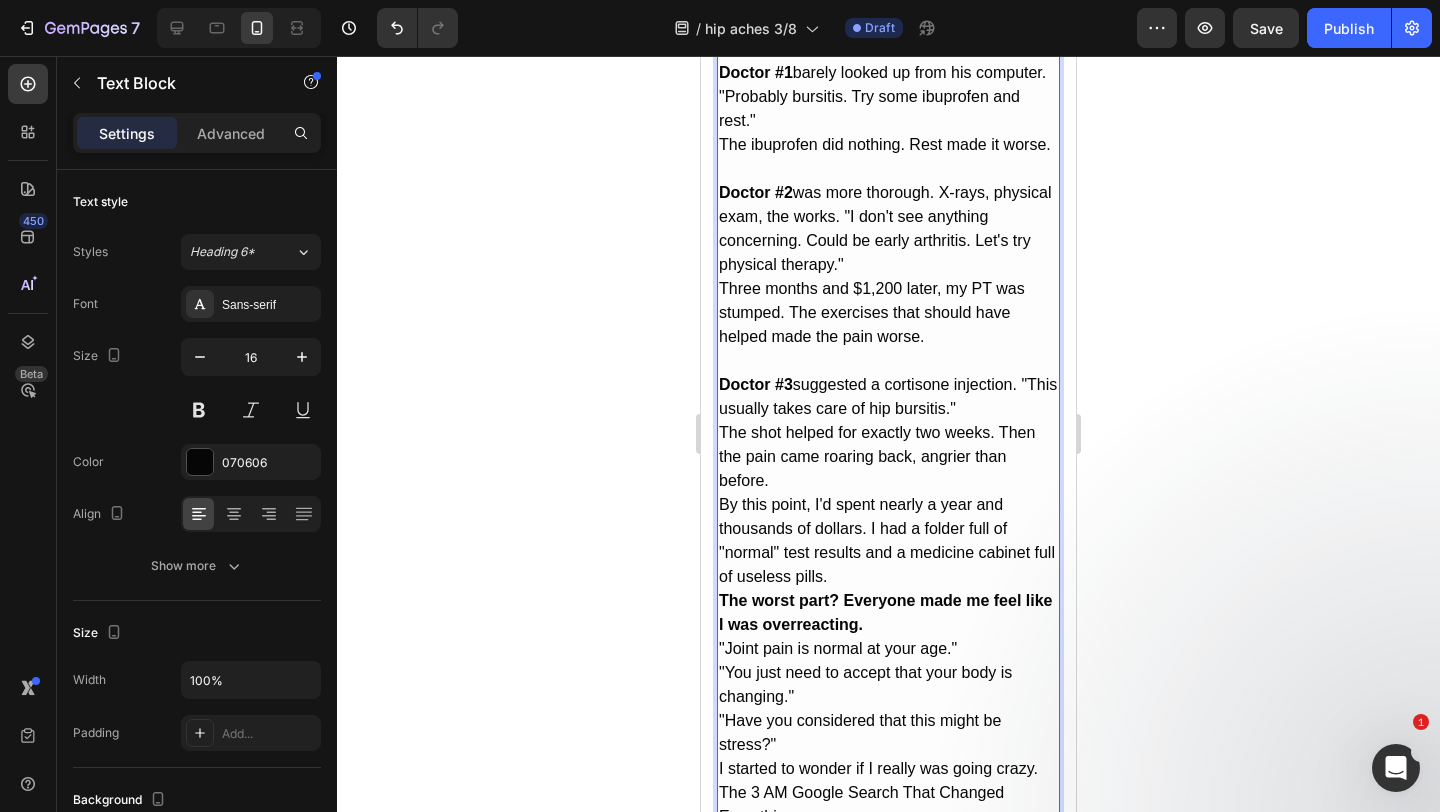 click on "By this point, I'd spent nearly a year and thousands of dollars. I had a folder full of "normal" test results and a medicine cabinet full of useless pills." at bounding box center (888, 541) 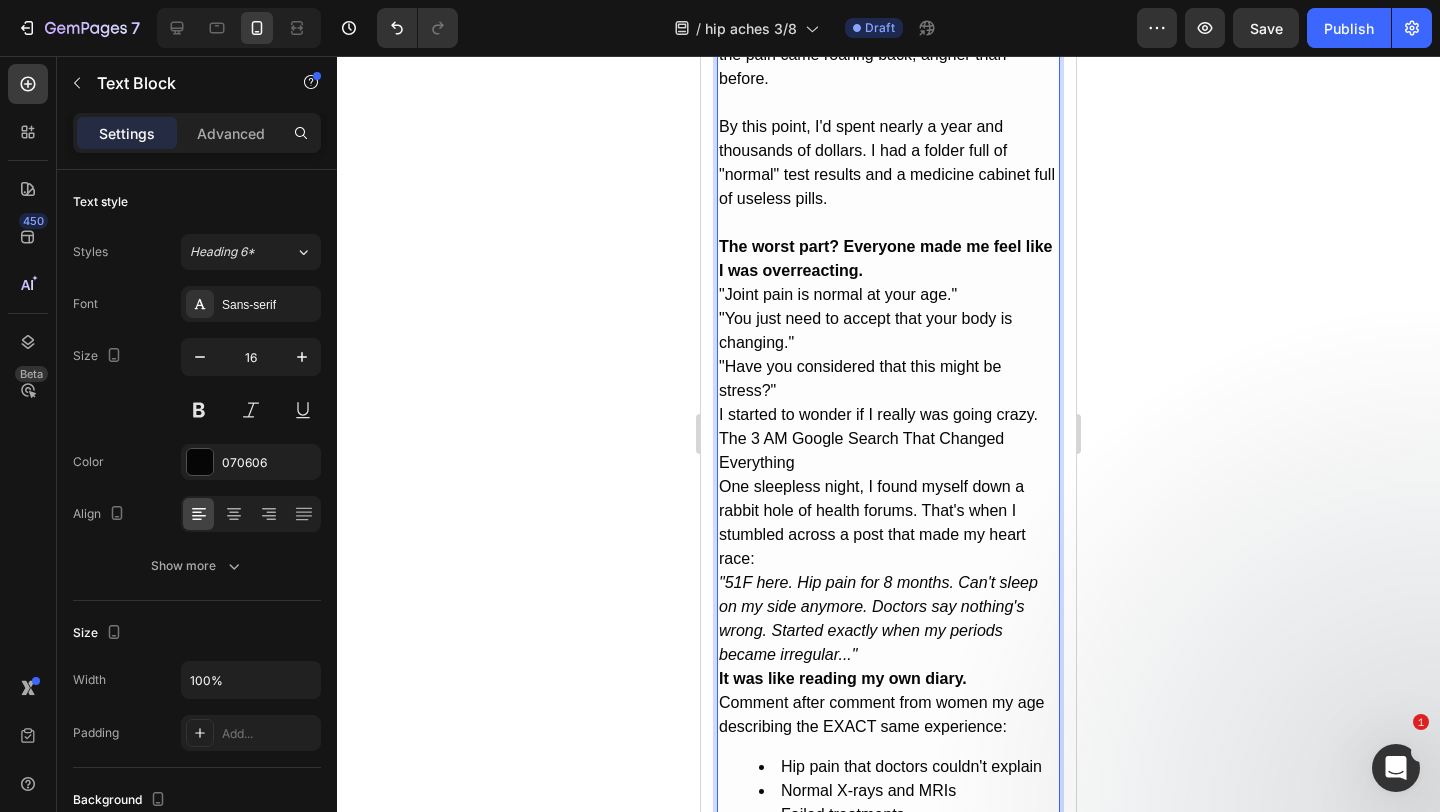scroll, scrollTop: 3442, scrollLeft: 0, axis: vertical 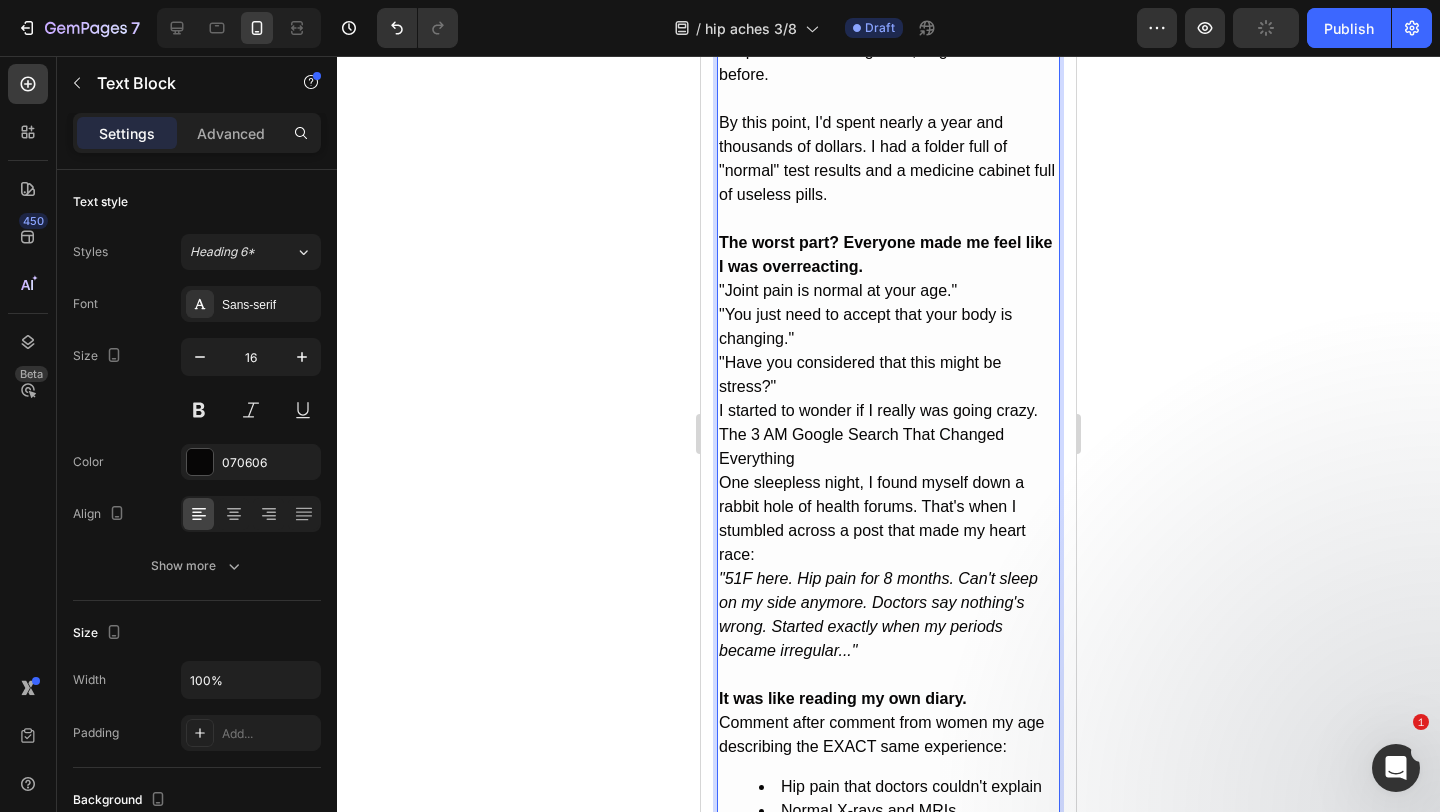 click on "Comment after comment from women my age describing the EXACT same experience:" at bounding box center (888, 735) 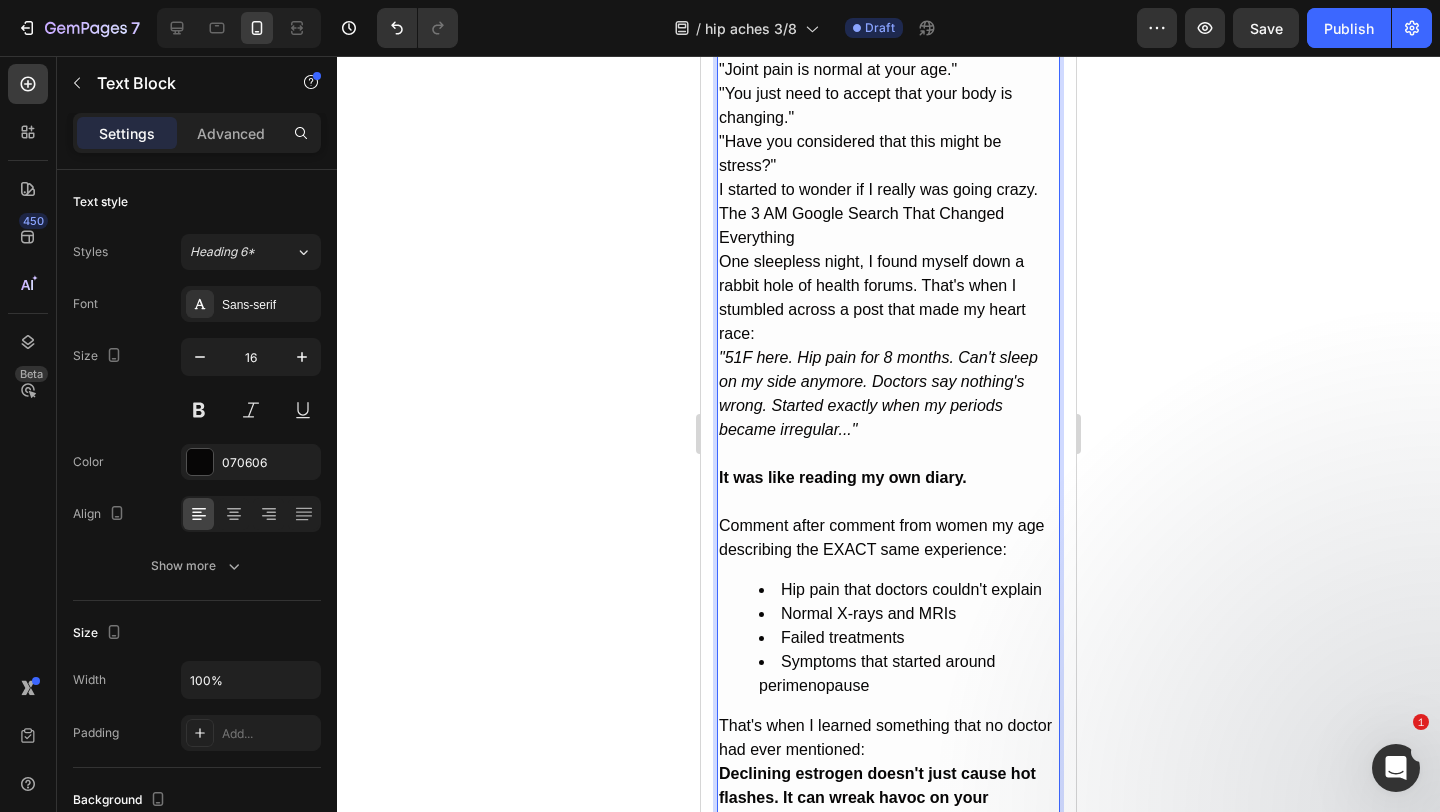 scroll, scrollTop: 3682, scrollLeft: 0, axis: vertical 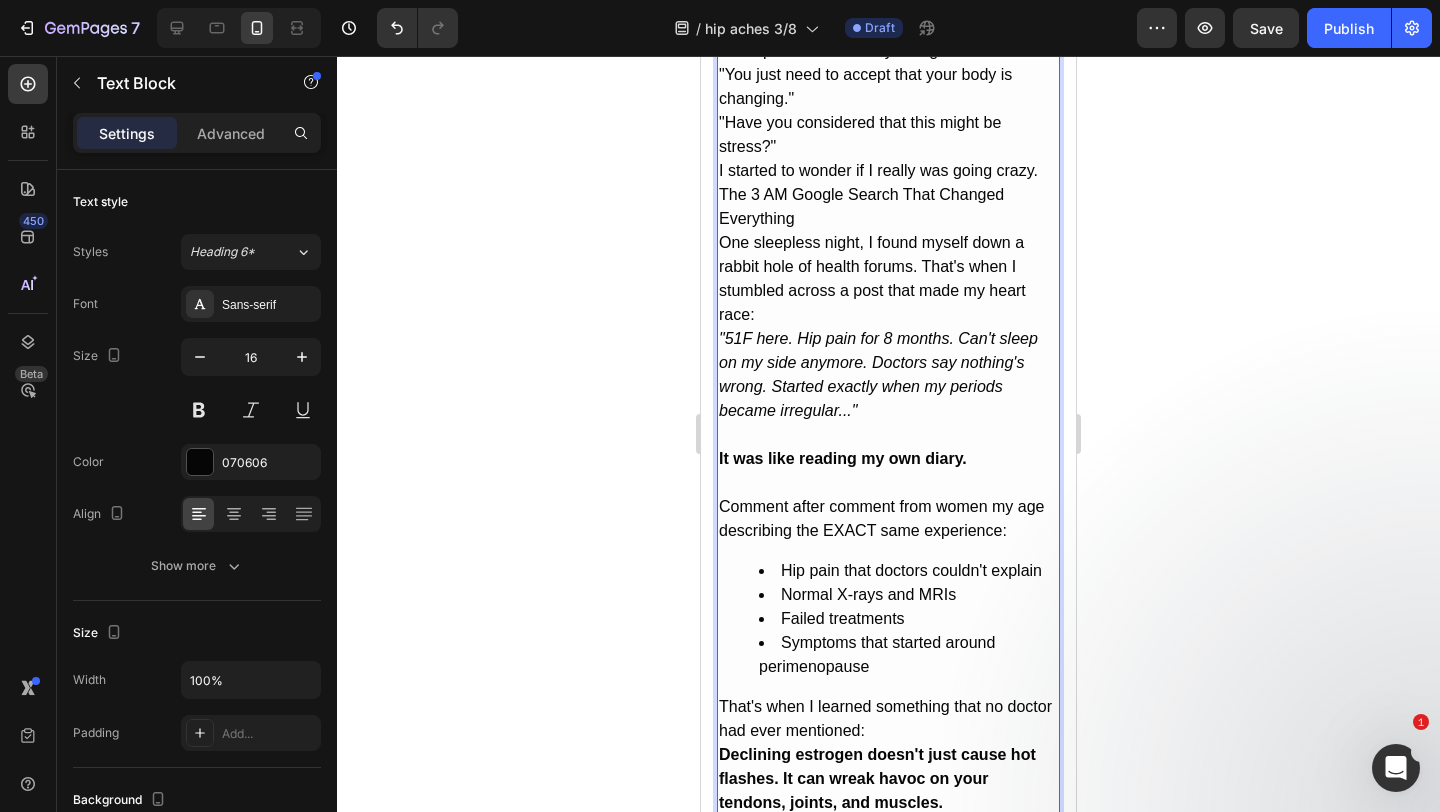 click on "That's when I learned something that no doctor had ever mentioned:" at bounding box center (888, 719) 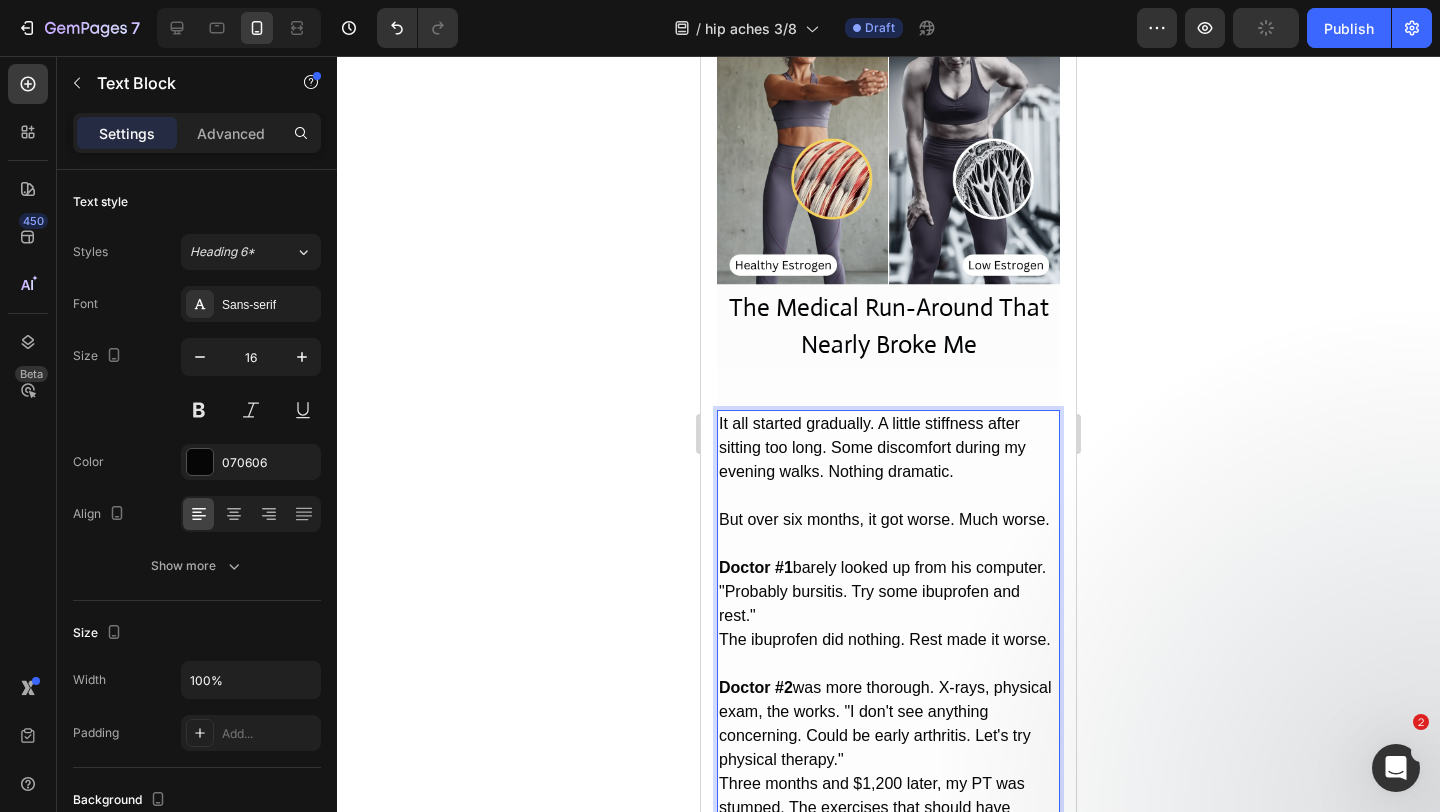 scroll, scrollTop: 2537, scrollLeft: 0, axis: vertical 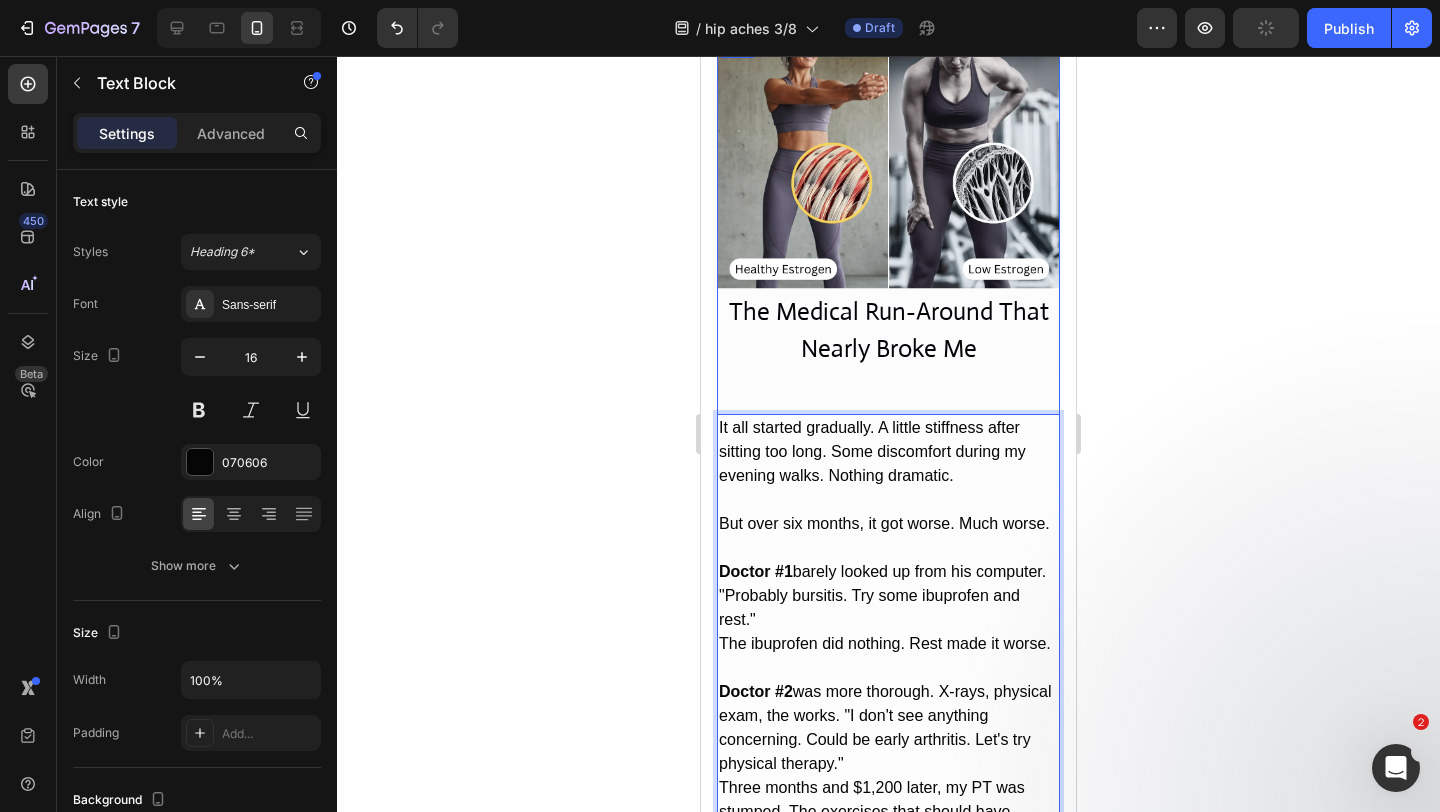 click on "Image The Medical Run-Around That Nearly Broke Me Text Block Row It all started gradually. A little stiffness after sitting too long. Some discomfort during my evening walks. Nothing dramatic. But over six months, it got worse. Much worse. Doctor #1  barely looked up from his computer. "Probably bursitis. Try some ibuprofen and rest." The ibuprofen did nothing. Rest made it worse. Doctor #2  was more thorough. X-rays, physical exam, the works. "I don't see anything concerning. Could be early arthritis. Let's try physical therapy." Three months and $1,200 later, my PT was stumped. The exercises that should have helped made the pain worse. Doctor #3  suggested a cortisone injection. "This usually takes care of hip bursitis." The shot helped for exactly two weeks. Then the pain came roaring back, angrier than before. By this point, I'd spent nearly a year and thousands of dollars. I had a folder full of "normal" test results and a medicine cabinet full of useless pills. "Joint pain is normal at your age."   8" at bounding box center [888, 1105] 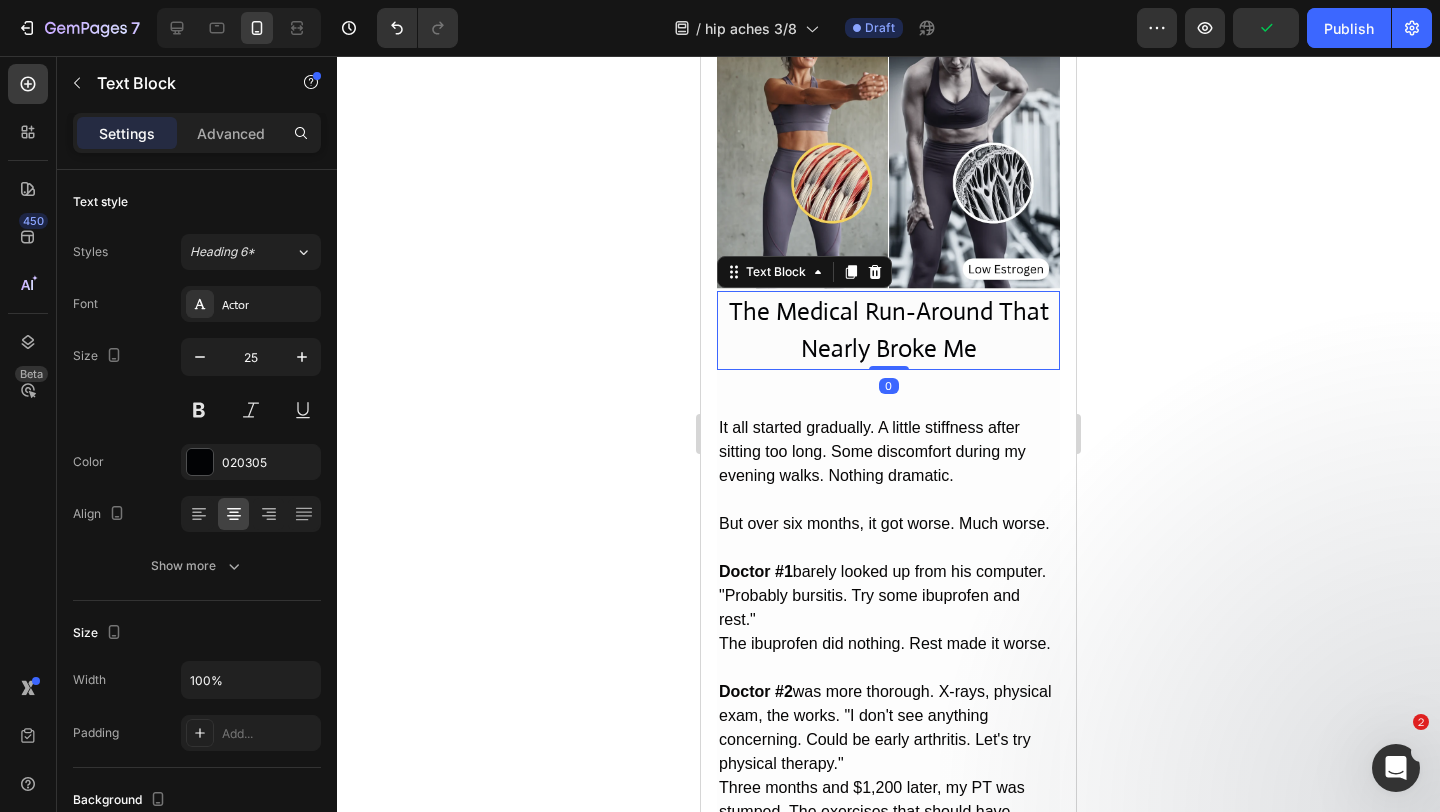 click on "The Medical Run-Around That Nearly Broke Me" at bounding box center (888, 330) 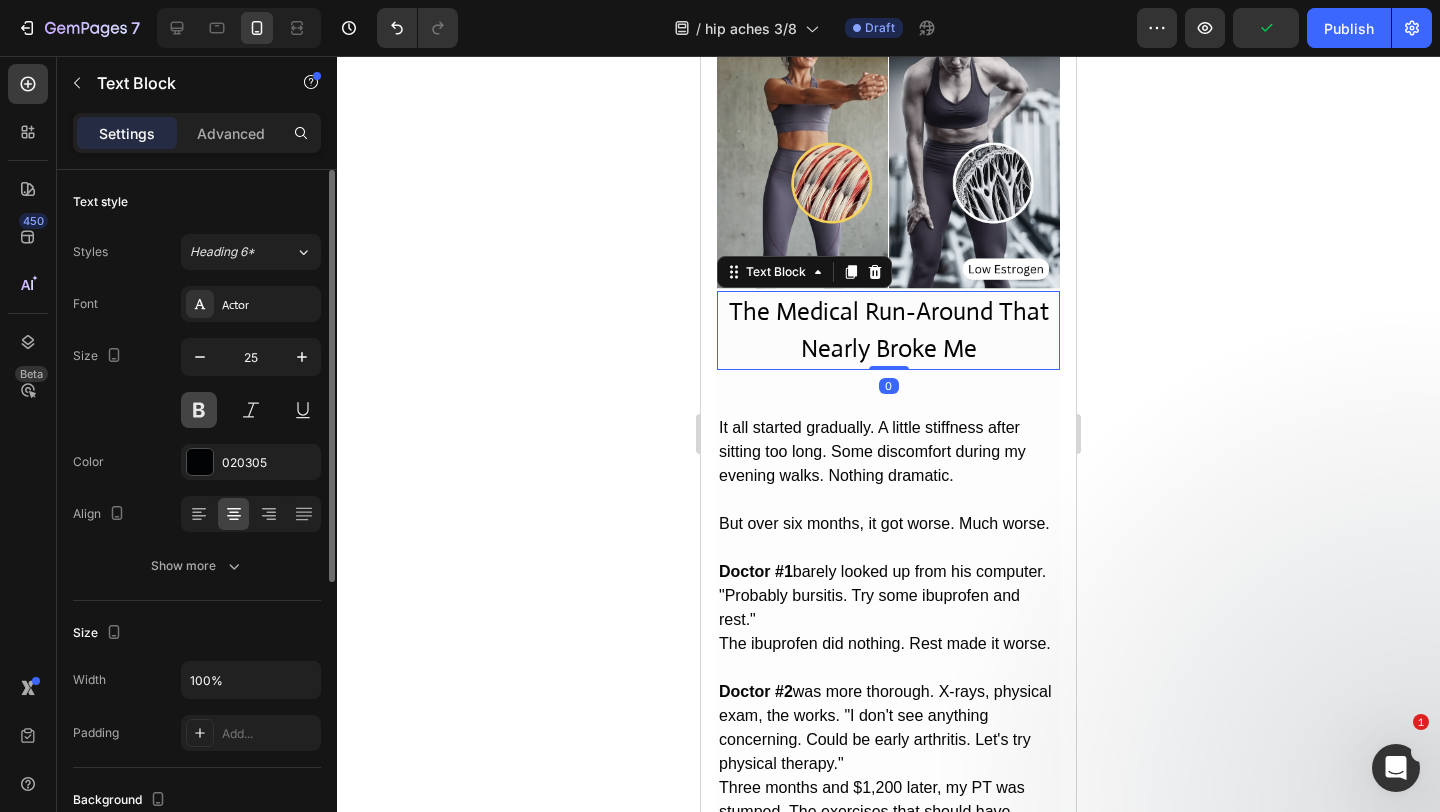 click at bounding box center (199, 410) 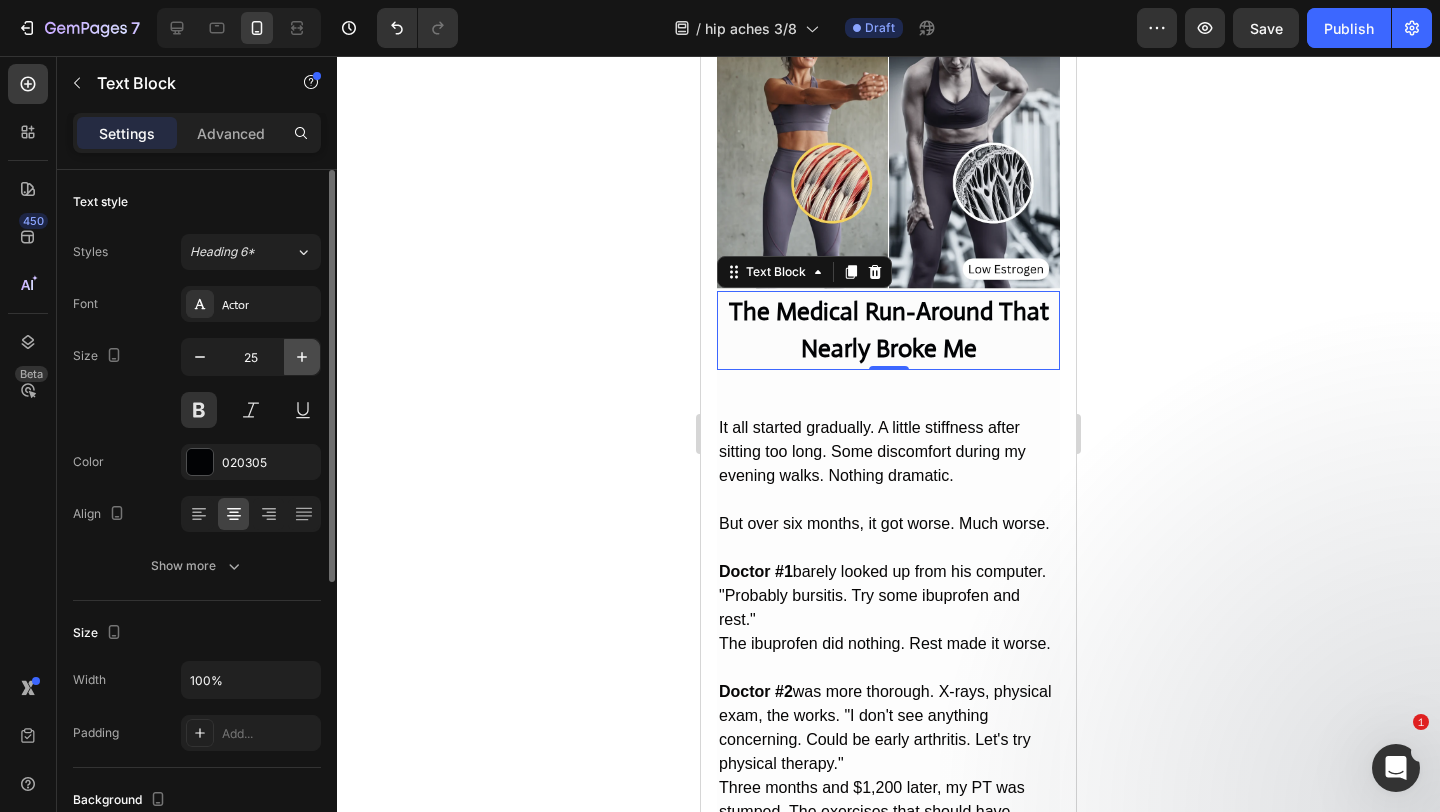 click at bounding box center [302, 357] 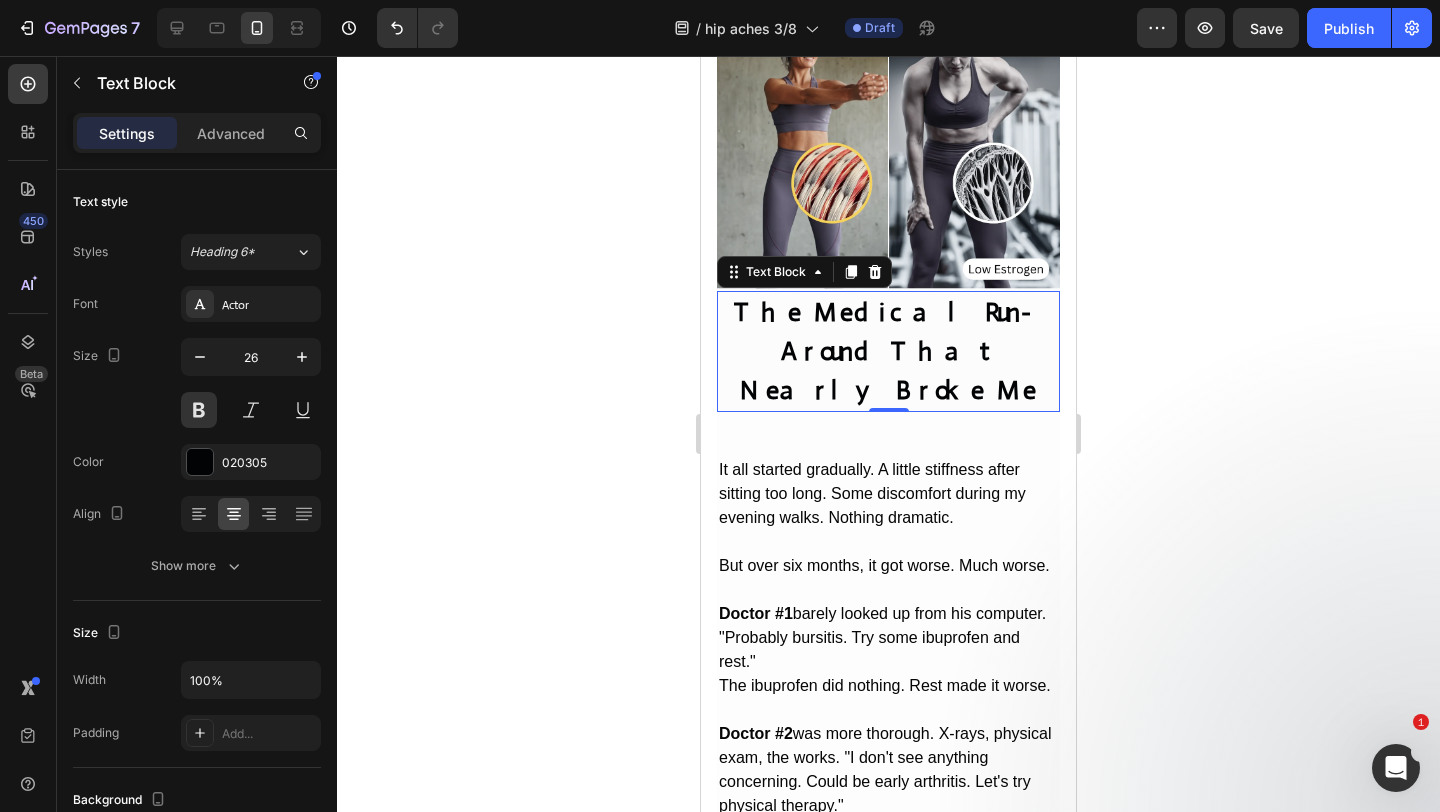 click 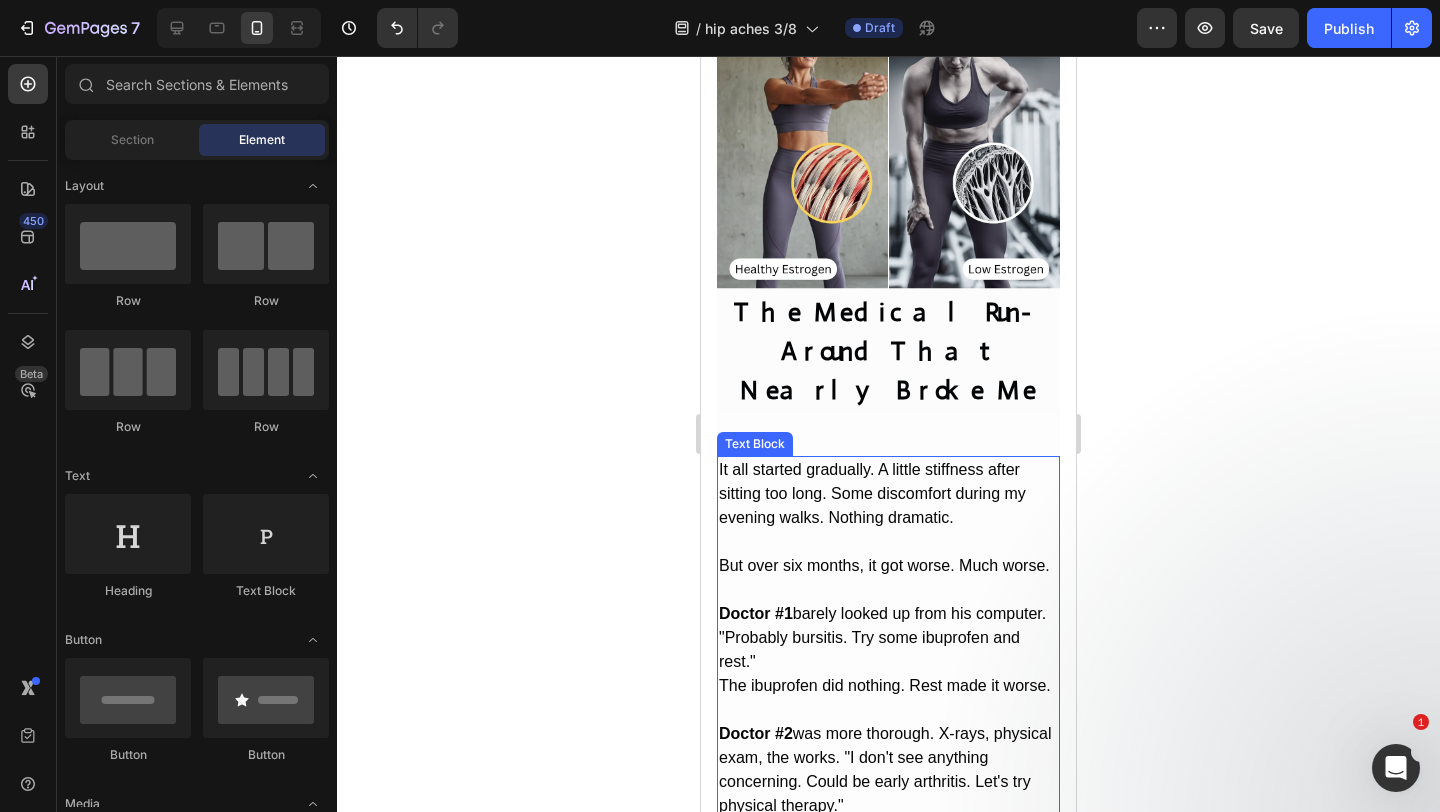 scroll, scrollTop: 2610, scrollLeft: 0, axis: vertical 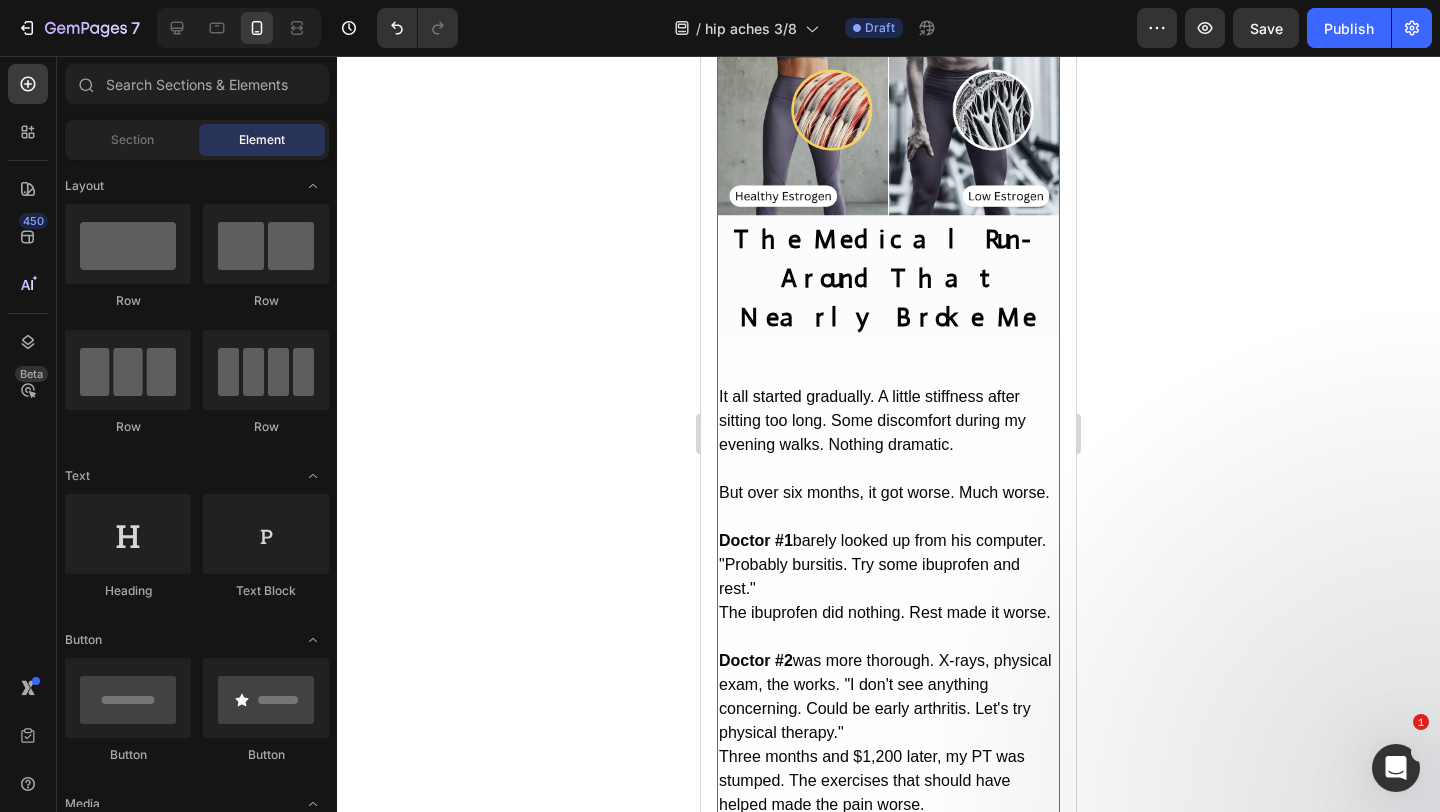 click on "Image The Medical Run-Around That Nearly Broke Me Text Block Row It all started gradually. A little stiffness after sitting too long. Some discomfort during my evening walks. Nothing dramatic. But over six months, it got worse. Much worse. Doctor #1  barely looked up from his computer. "Probably bursitis. Try some ibuprofen and rest." The ibuprofen did nothing. Rest made it worse. Doctor #2  was more thorough. X-rays, physical exam, the works. "I don't see anything concerning. Could be early arthritis. Let's try physical therapy." Three months and $1,200 later, my PT was stumped. The exercises that should have helped made the pain worse. Doctor #3  suggested a cortisone injection. "This usually takes care of hip bursitis." The shot helped for exactly two weeks. Then the pain came roaring back, angrier than before. By this point, I'd spent nearly a year and thousands of dollars. I had a folder full of "normal" test results and a medicine cabinet full of useless pills. "Joint pain is normal at your age." Image" at bounding box center [888, 1053] 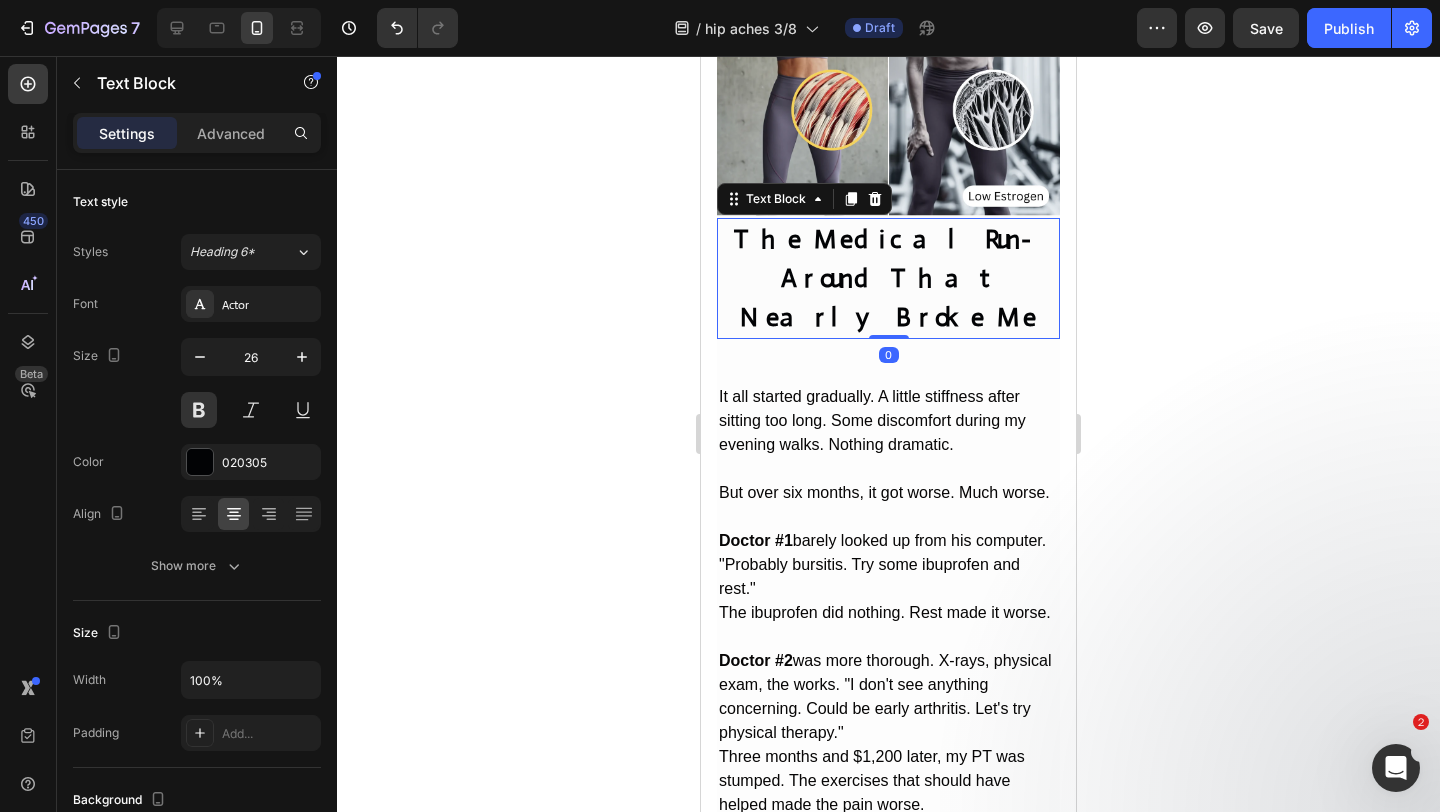 click on "The Medical Run-Around That Nearly Broke Me" at bounding box center (888, 278) 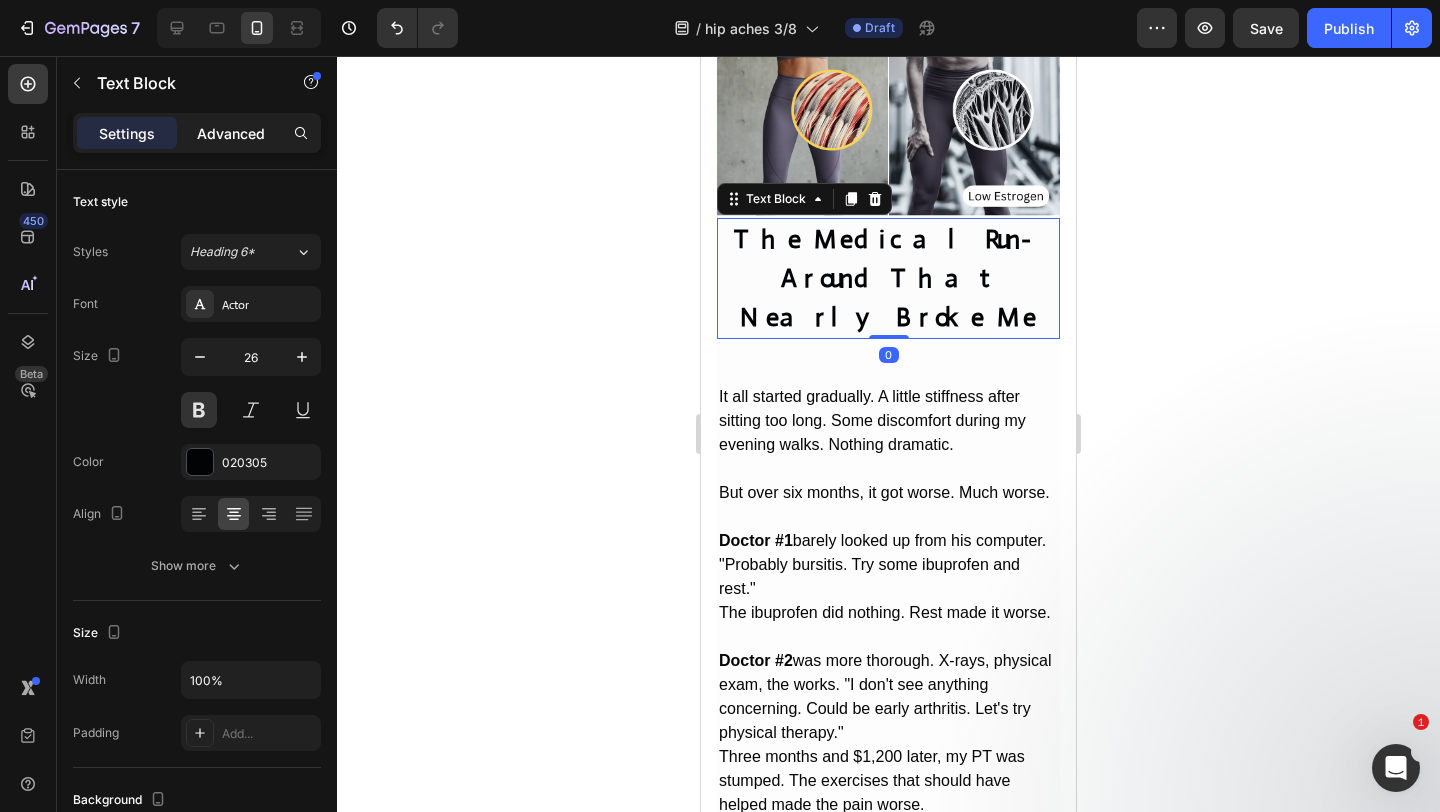 click on "Advanced" at bounding box center (231, 133) 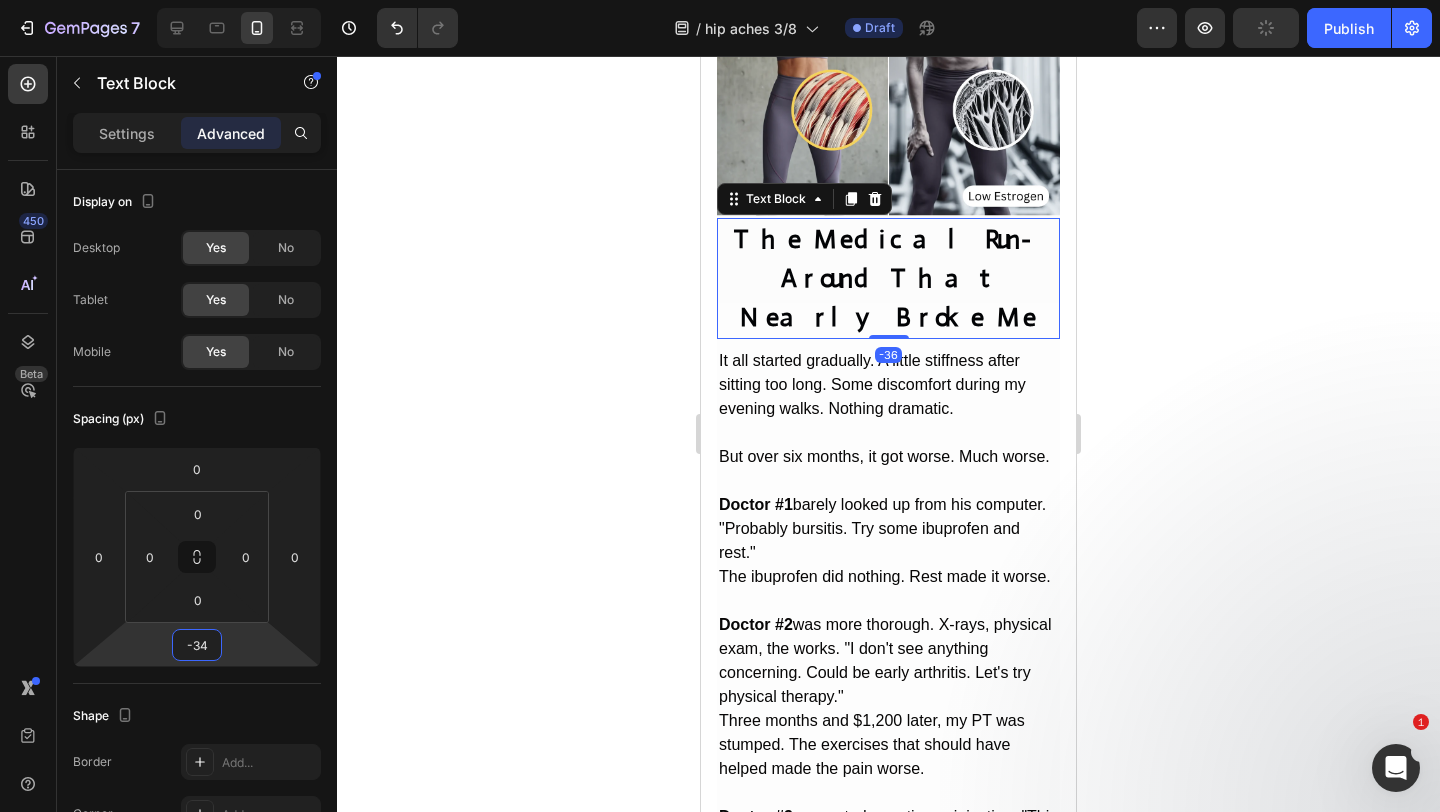 type on "-32" 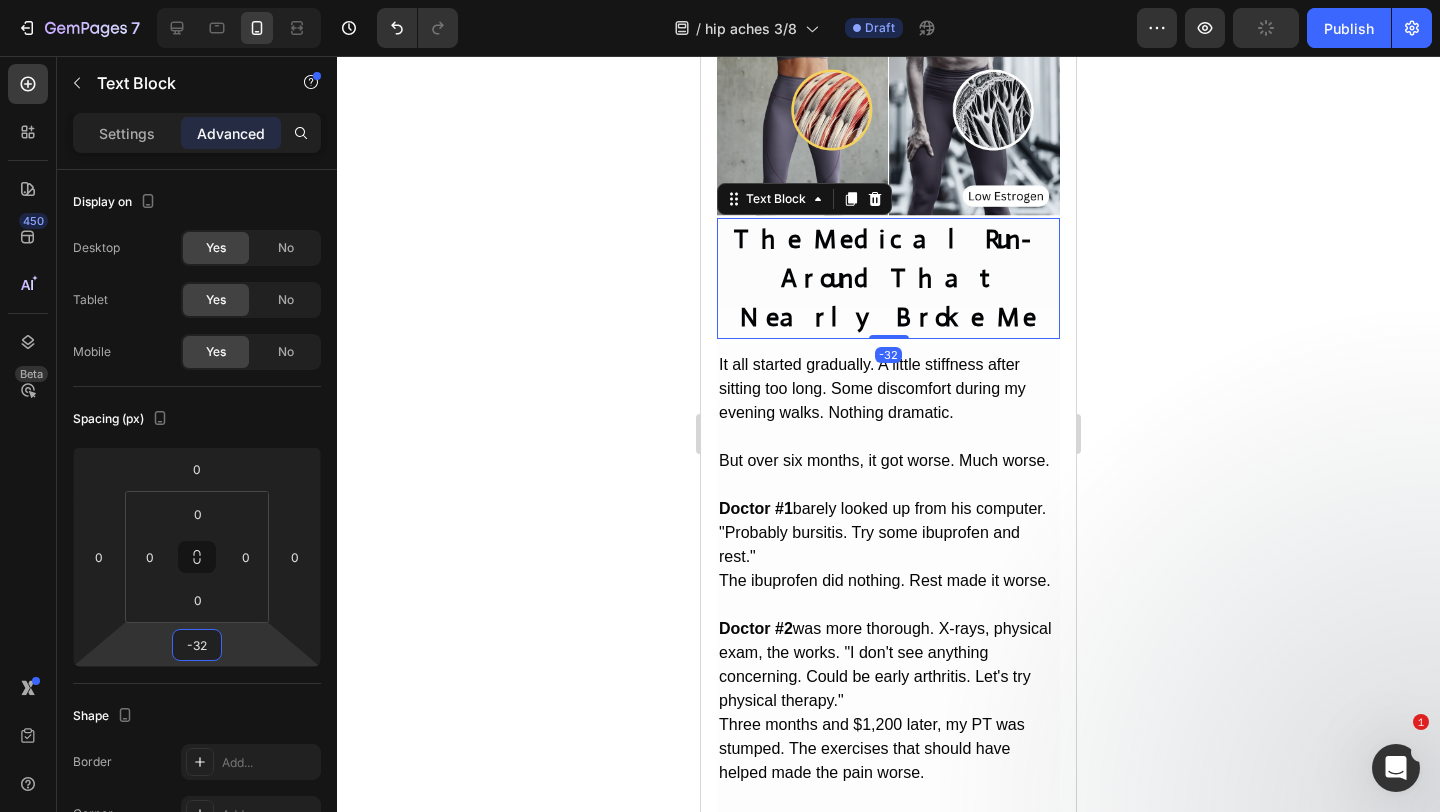 drag, startPoint x: 202, startPoint y: 627, endPoint x: 202, endPoint y: 643, distance: 16 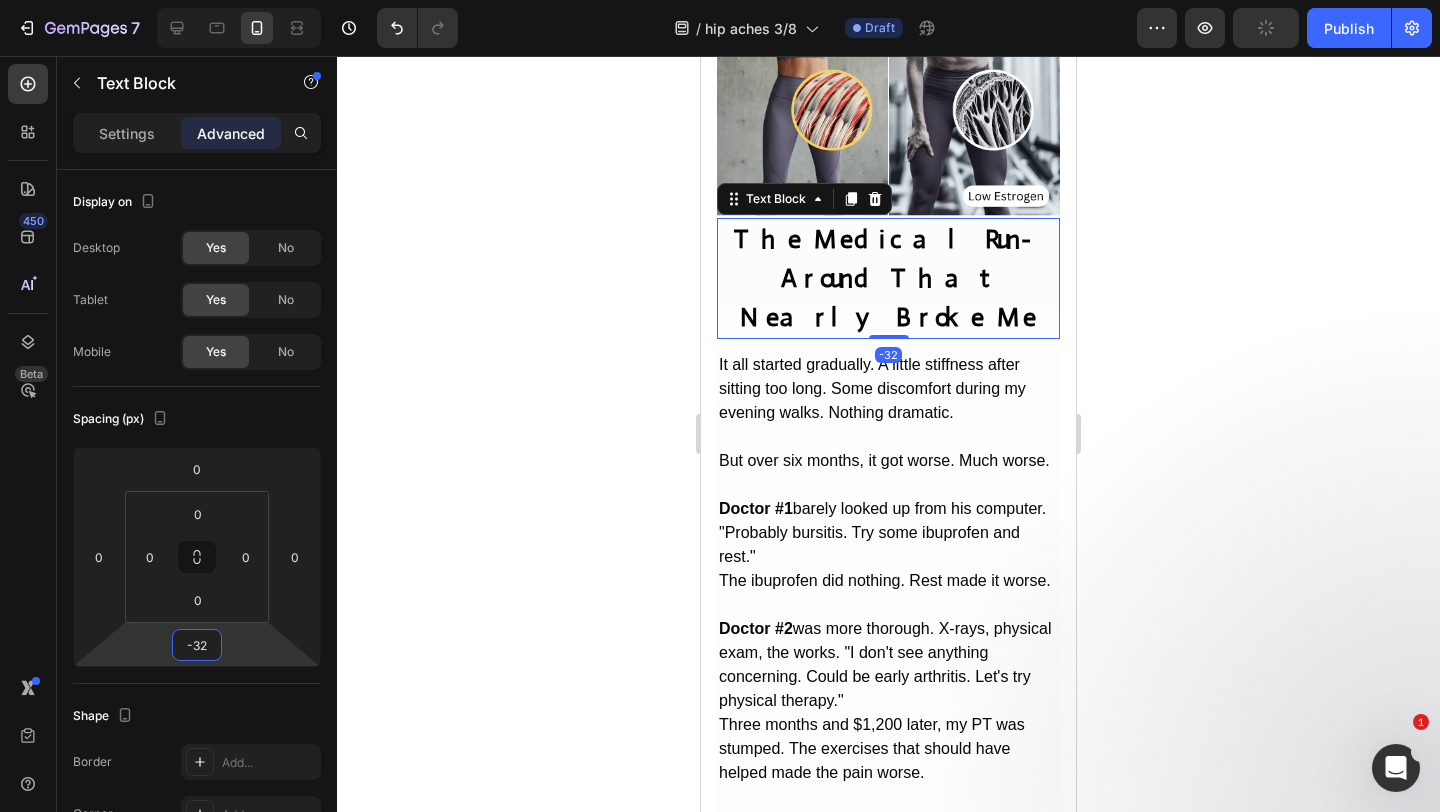 click on "7  Version history  /  hip aches 3/8 Draft Preview  Publish  450 Beta Sections(18) Elements(83) Section Element Hero Section Product Detail Brands Trusted Badges Guarantee Product Breakdown How to use Testimonials Compare Bundle FAQs Social Proof Brand Story Product List Collection Blog List Contact Sticky Add to Cart Custom Footer Browse Library 450 Layout
Row
Row
Row
Row Text
Heading
Text Block Button
Button
Button Media
Image
Image" at bounding box center [720, 0] 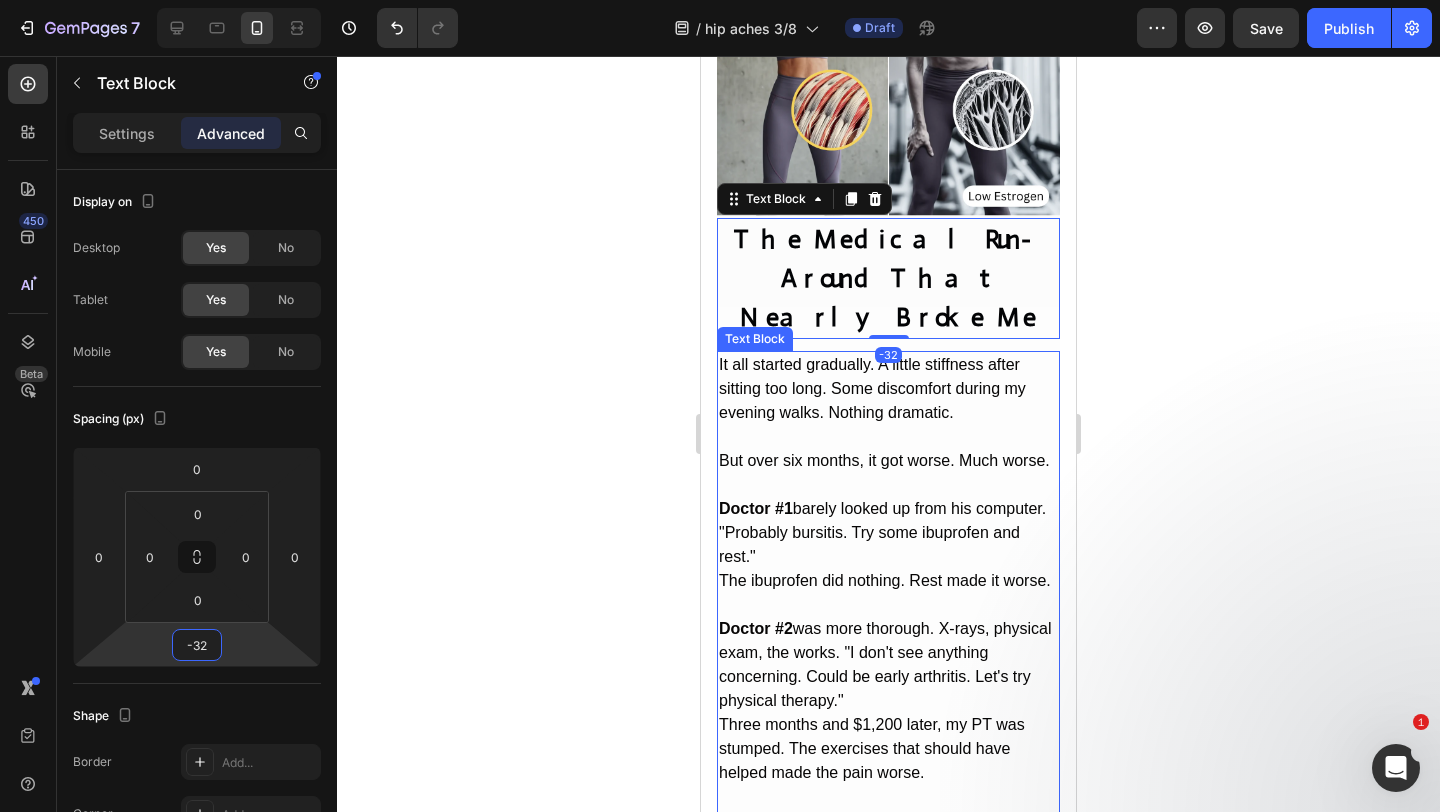 click 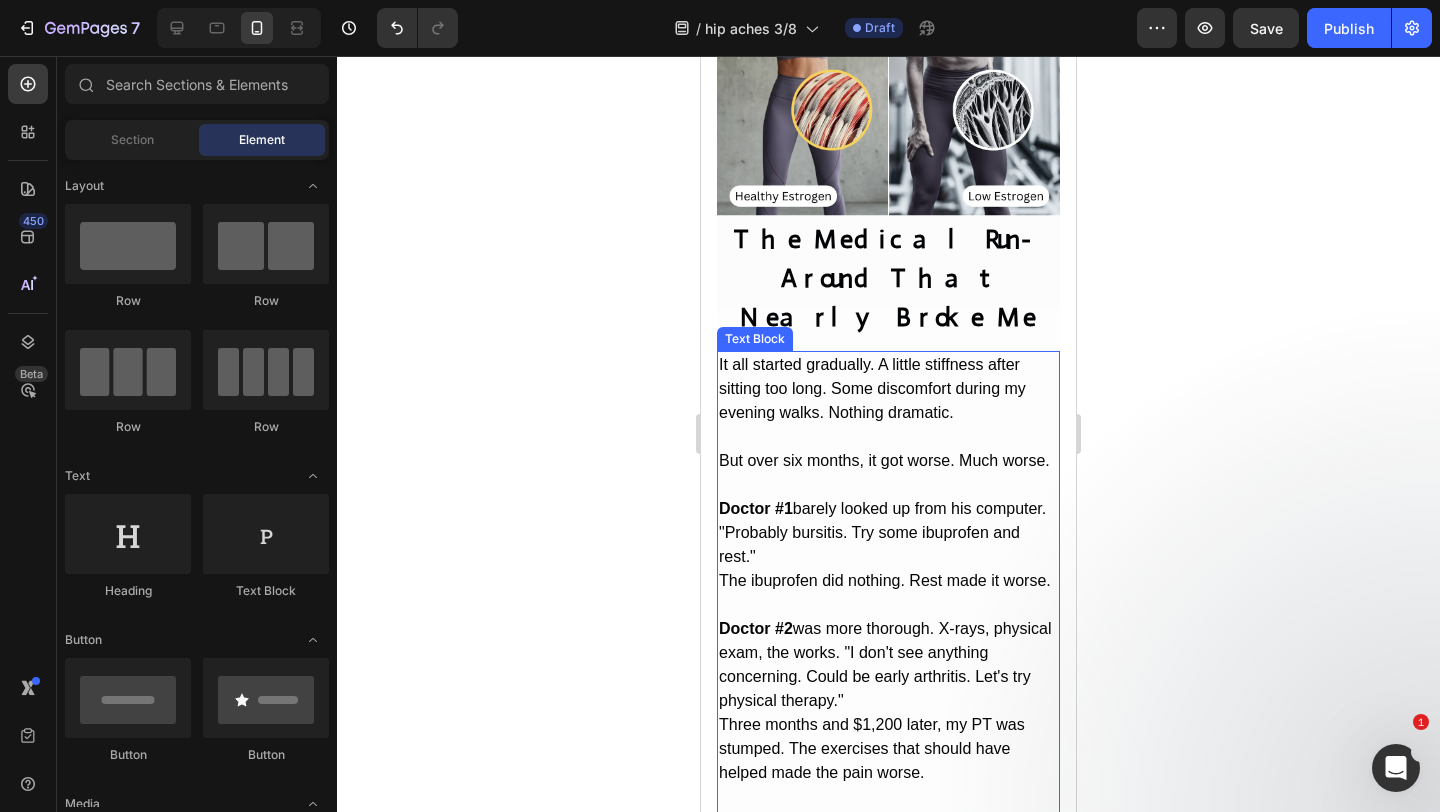click 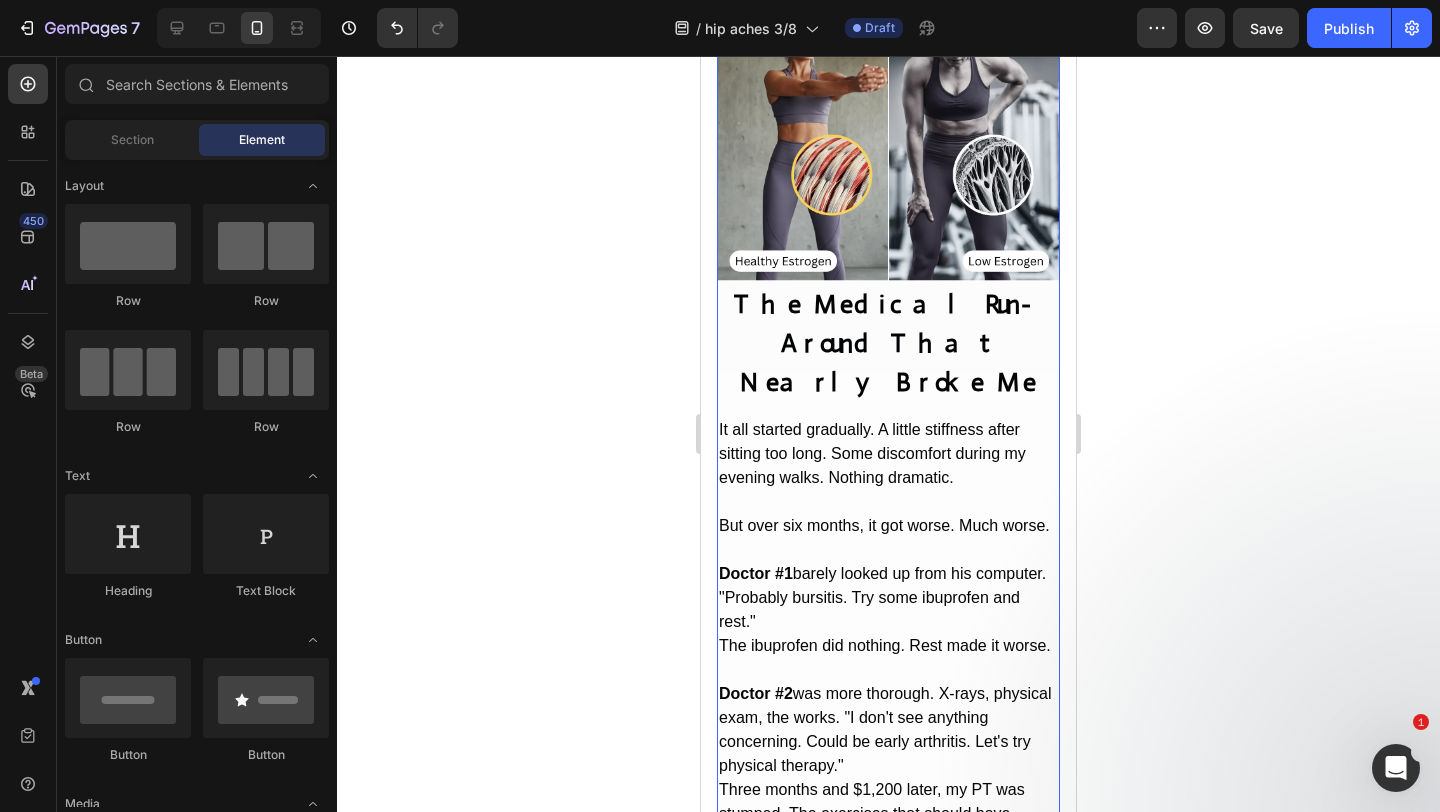 scroll, scrollTop: 2543, scrollLeft: 0, axis: vertical 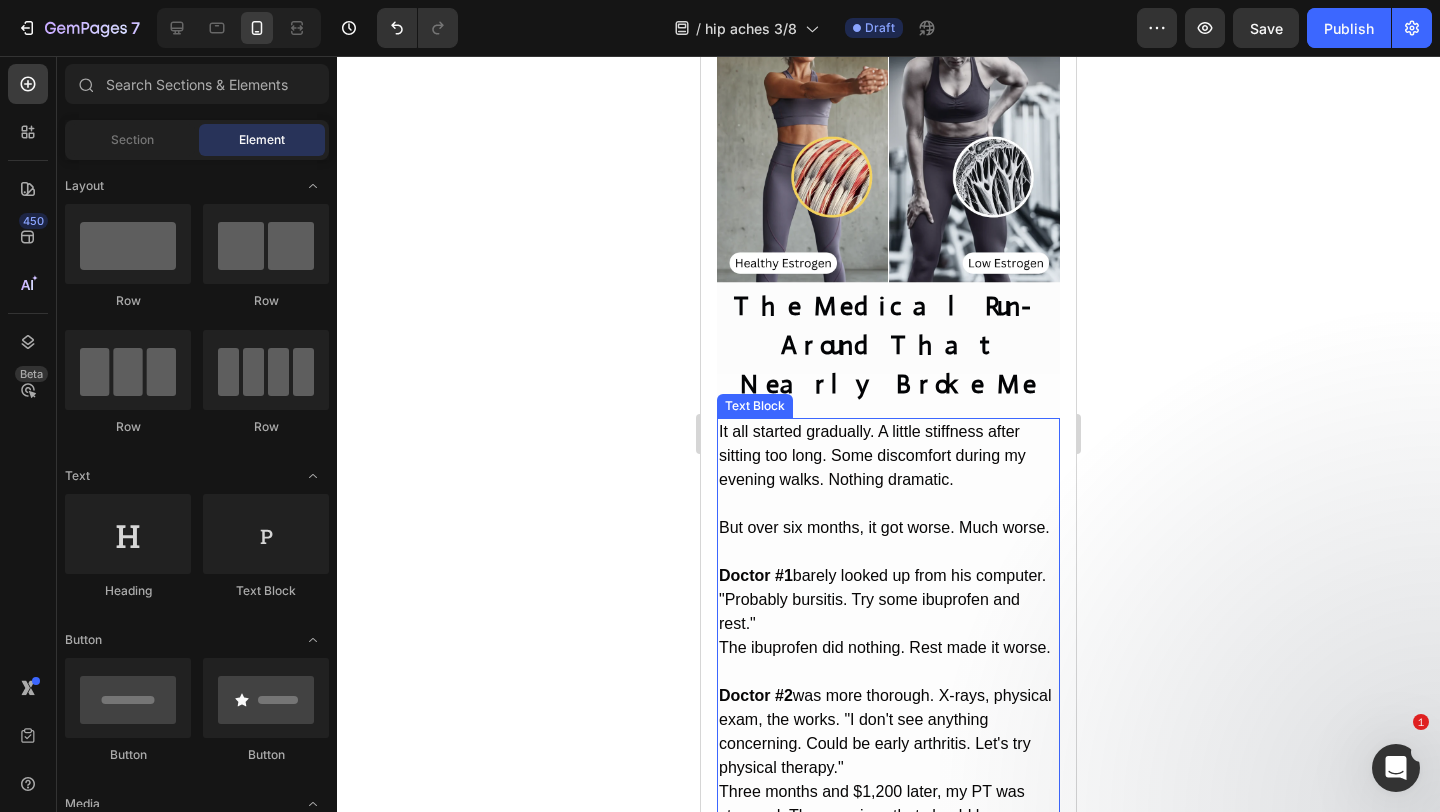 click on "It all started gradually. A little stiffness after sitting too long. Some discomfort during my evening walks. Nothing dramatic." at bounding box center (888, 456) 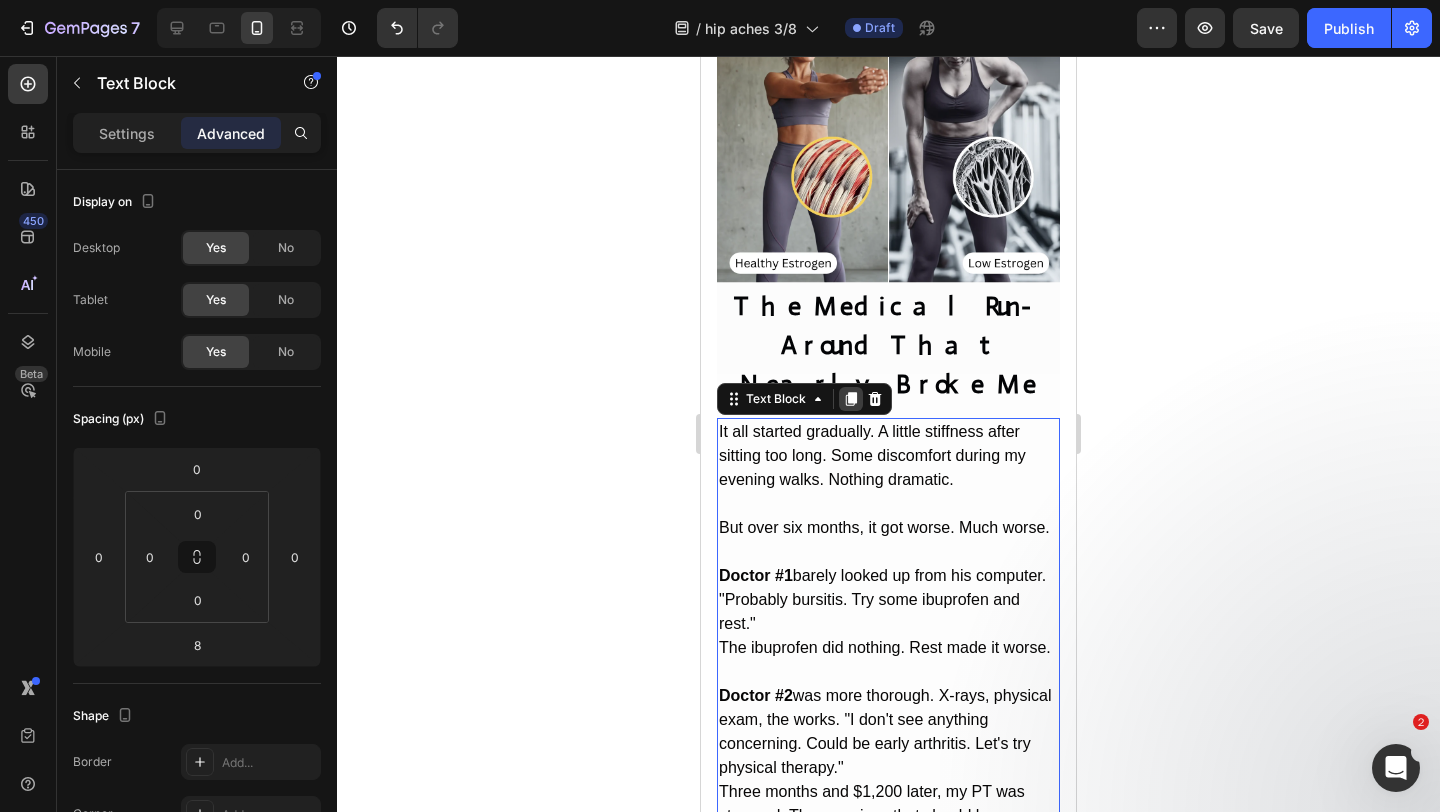 click 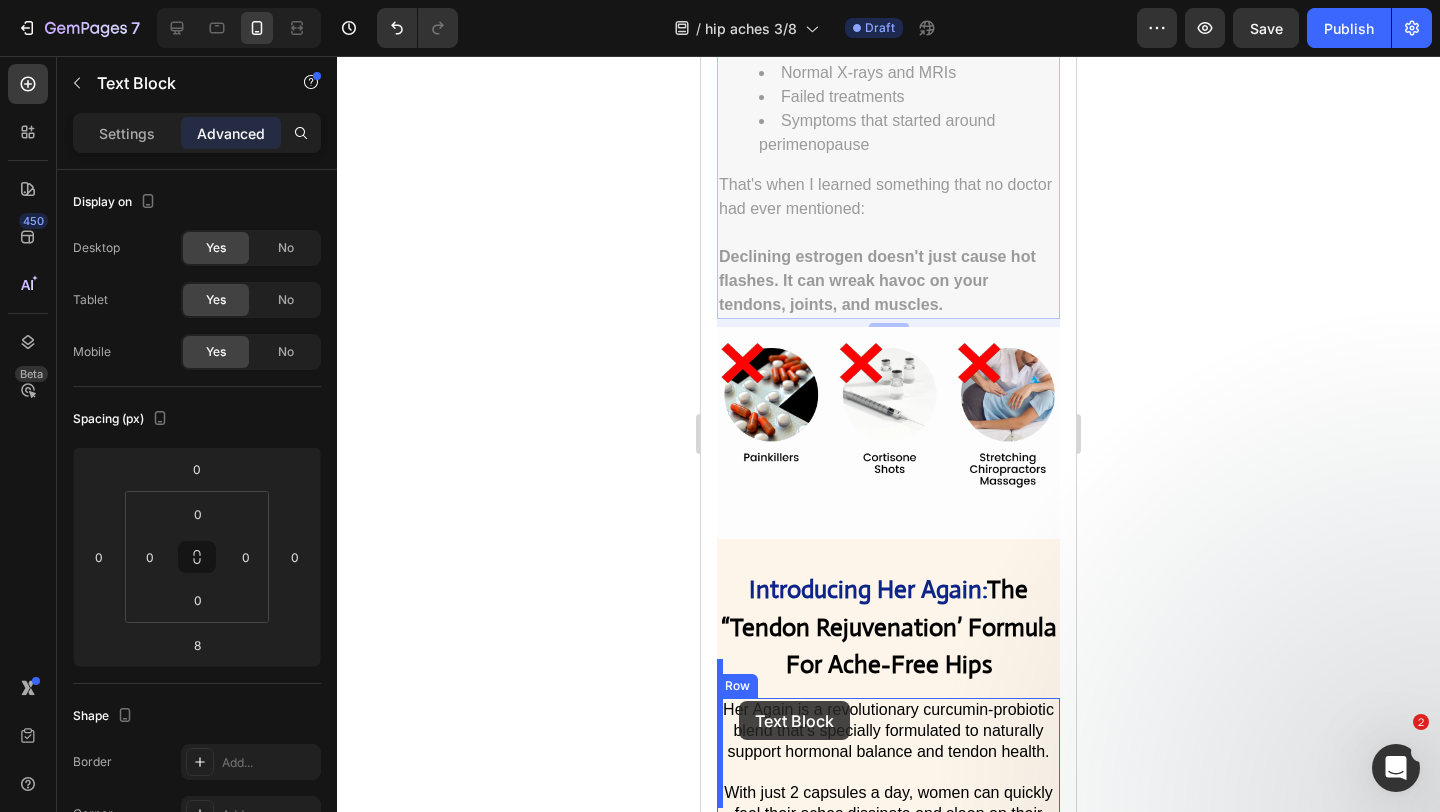 scroll, scrollTop: 5797, scrollLeft: 0, axis: vertical 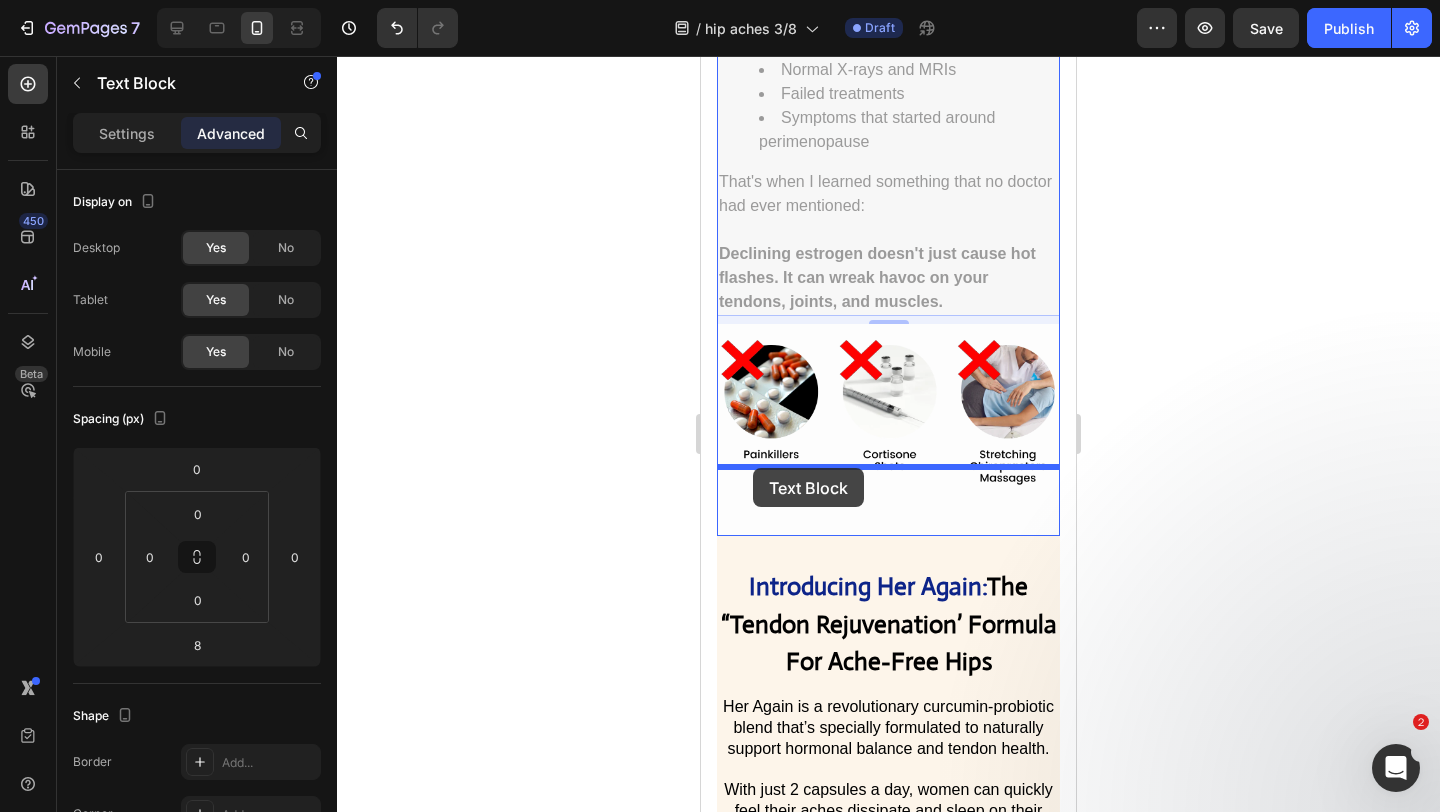 drag, startPoint x: 740, startPoint y: 476, endPoint x: 753, endPoint y: 468, distance: 15.264338 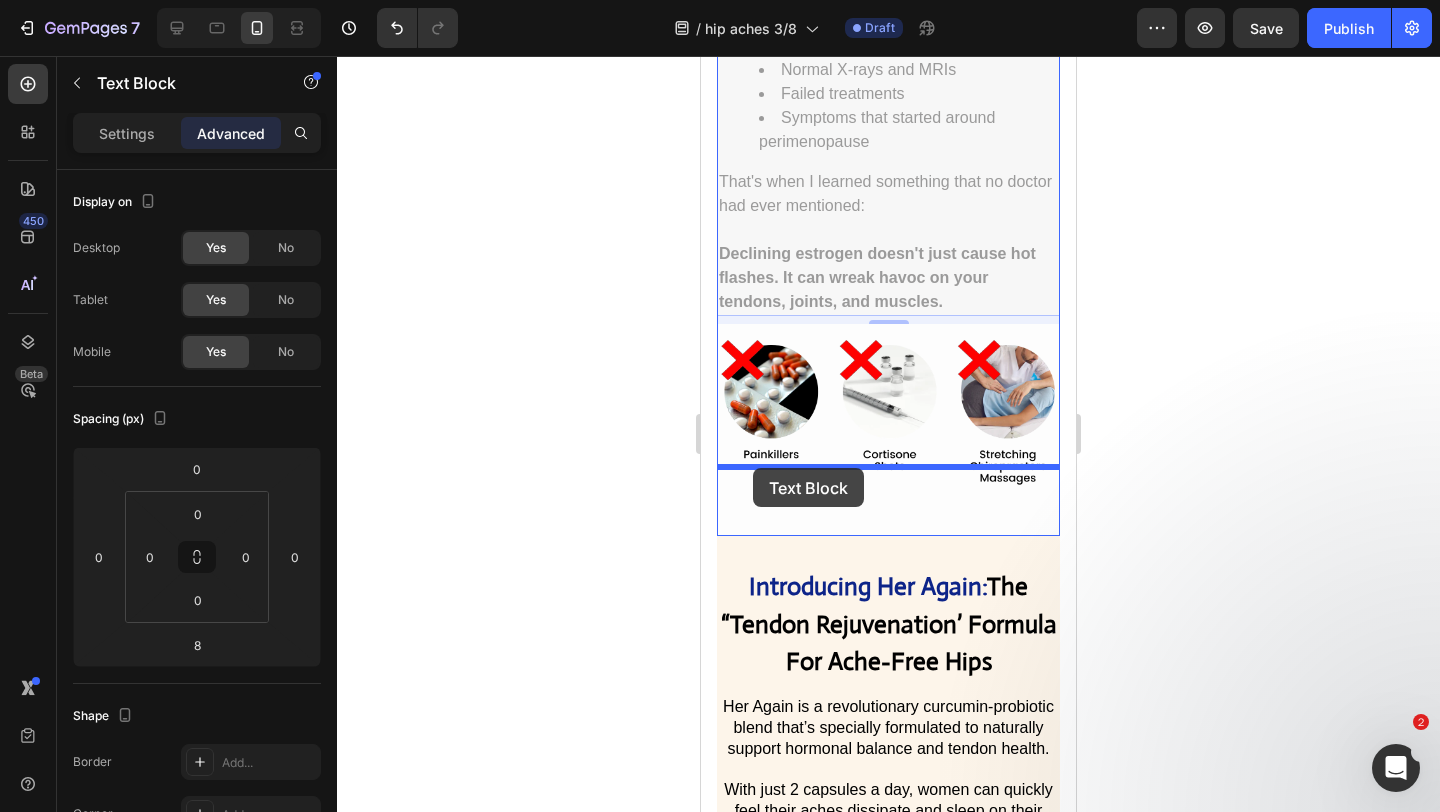 scroll, scrollTop: 4217, scrollLeft: 0, axis: vertical 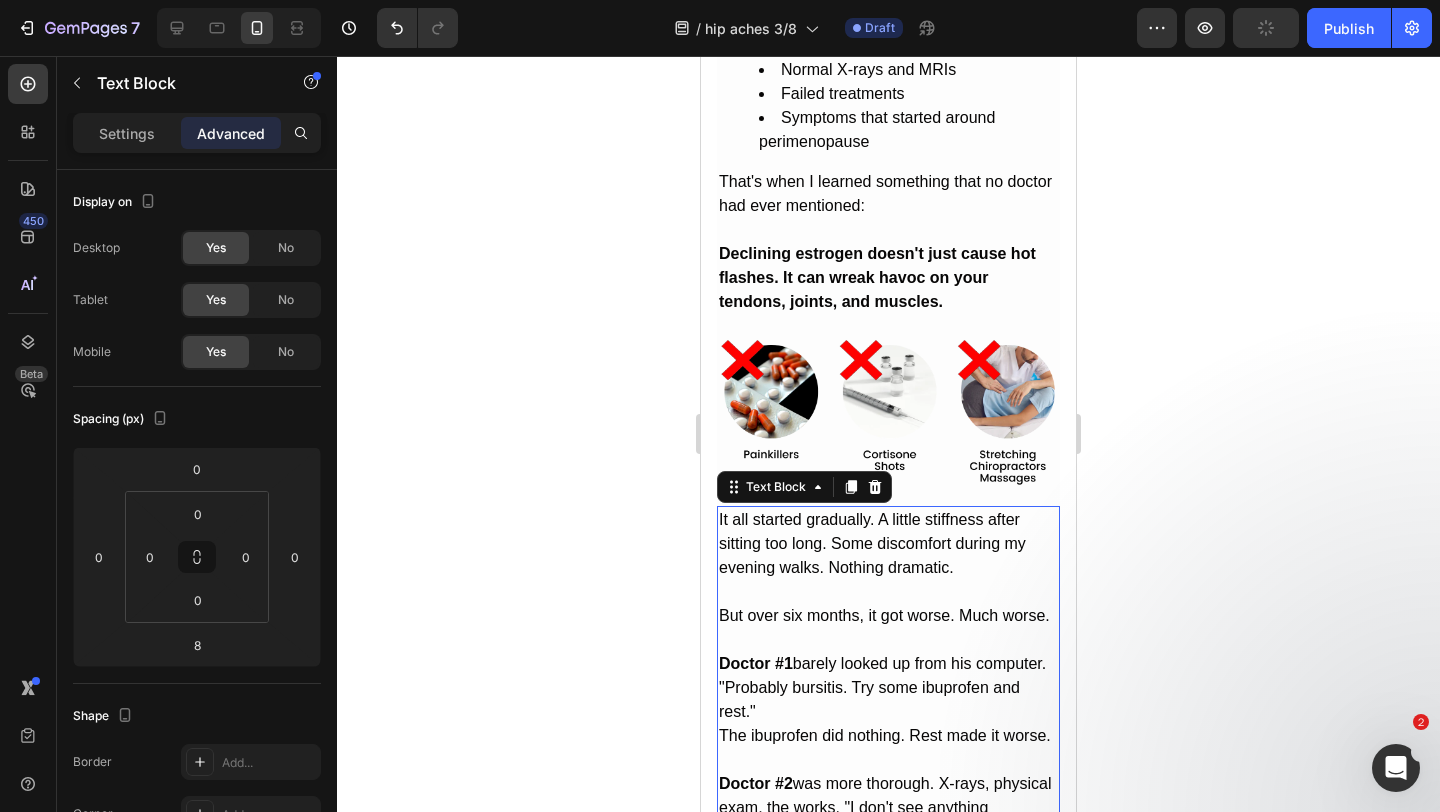 click on "It all started gradually. A little stiffness after sitting too long. Some discomfort during my evening walks. Nothing dramatic." at bounding box center (888, 544) 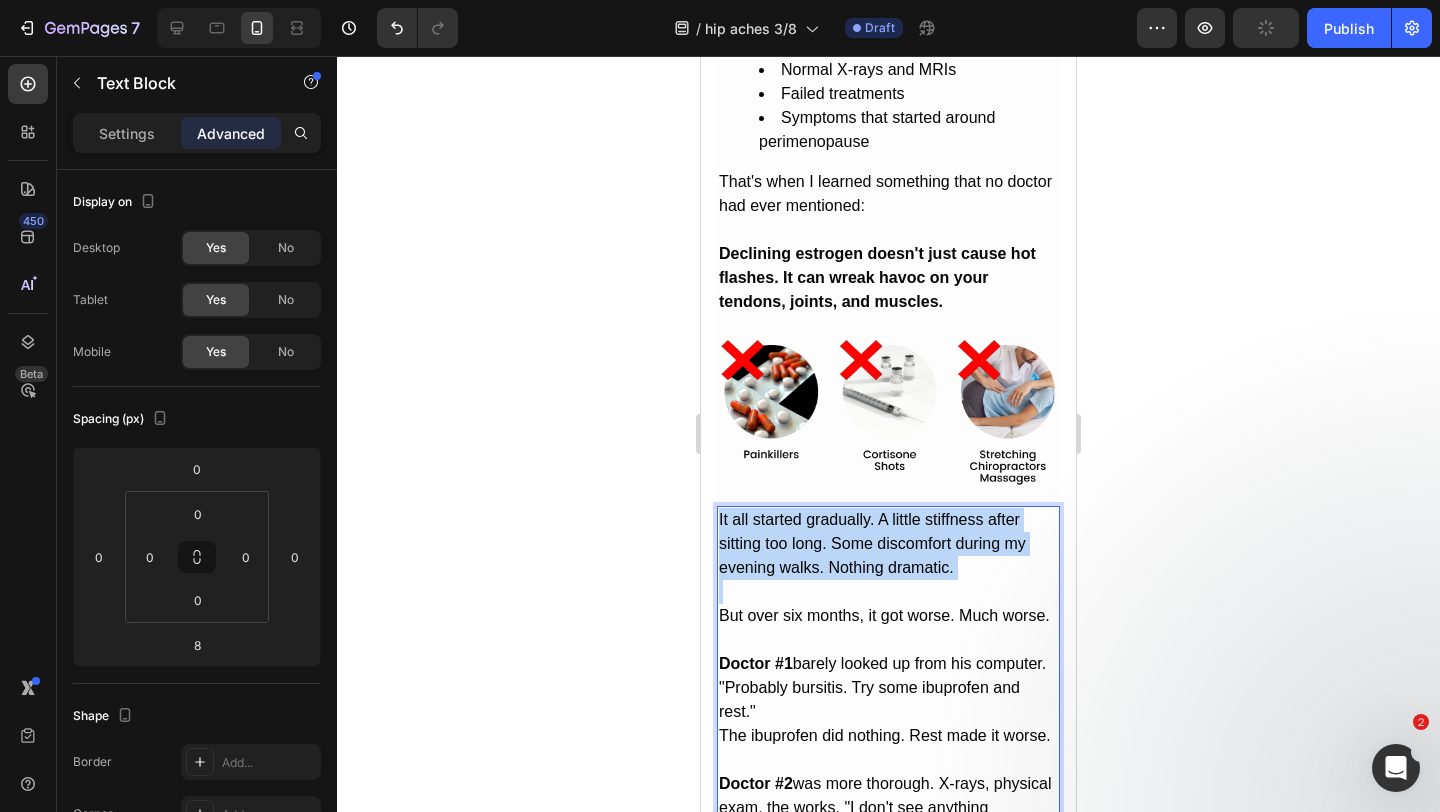 click on "It all started gradually. A little stiffness after sitting too long. Some discomfort during my evening walks. Nothing dramatic." at bounding box center (888, 544) 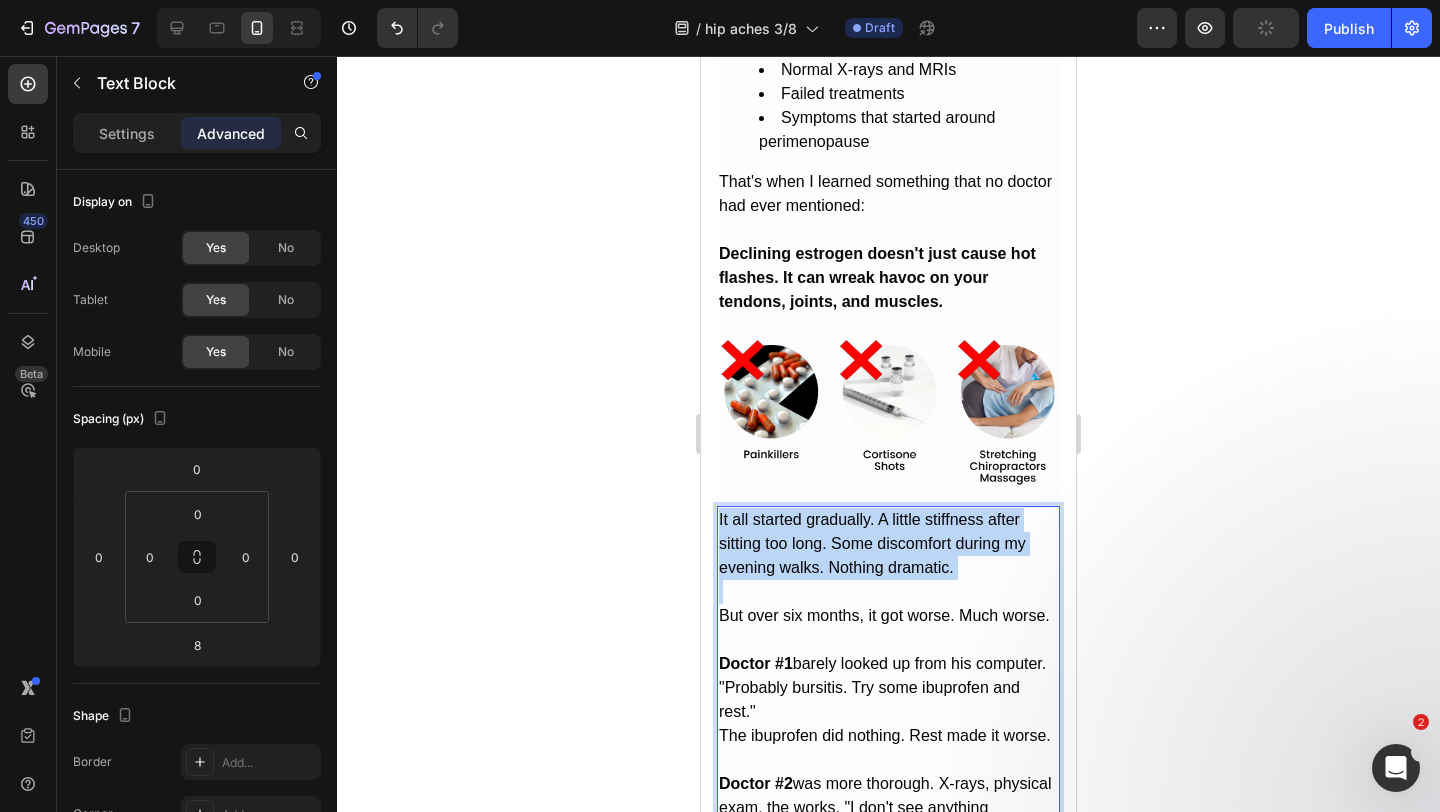 click on "It all started gradually. A little stiffness after sitting too long. Some discomfort during my evening walks. Nothing dramatic." at bounding box center (888, 544) 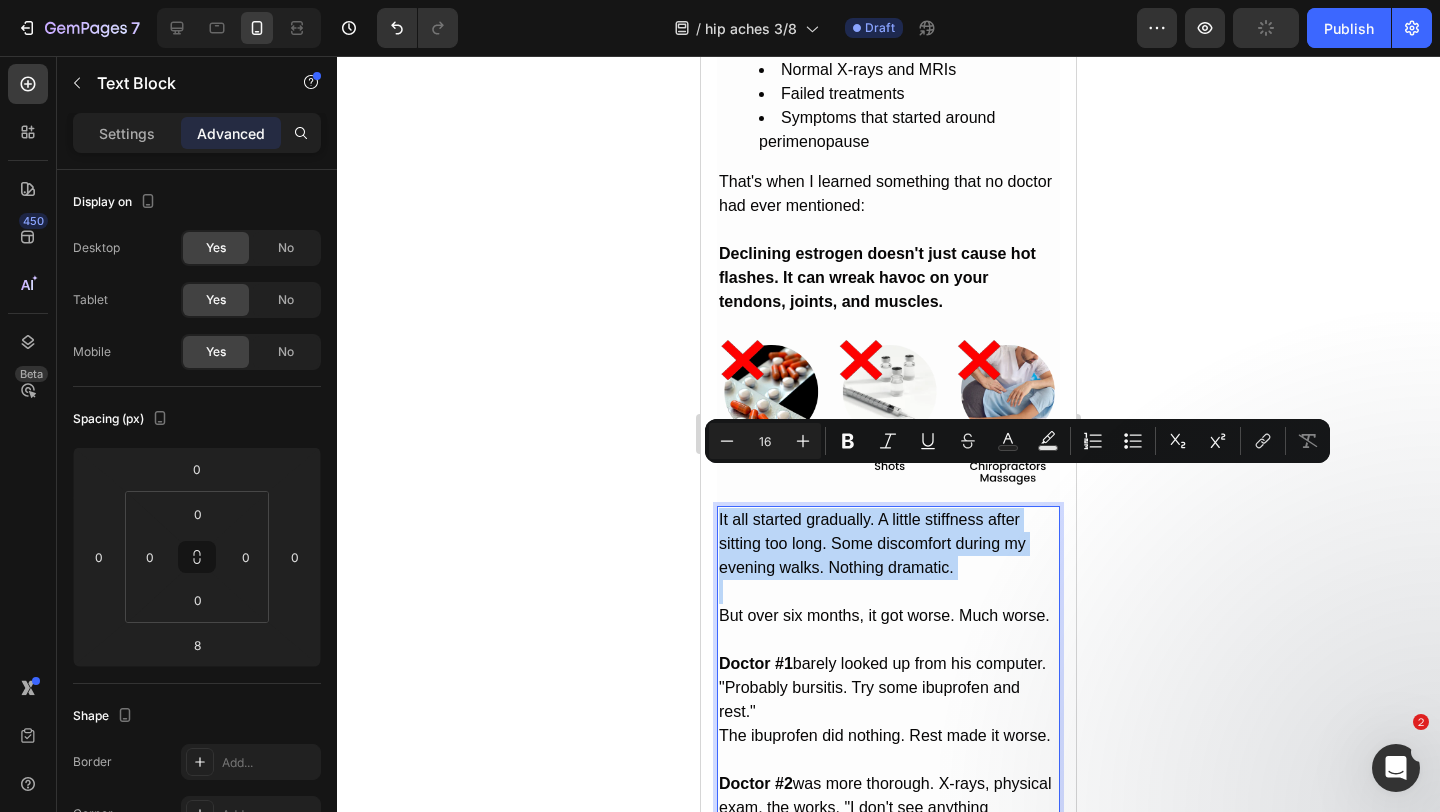 click at bounding box center (888, 592) 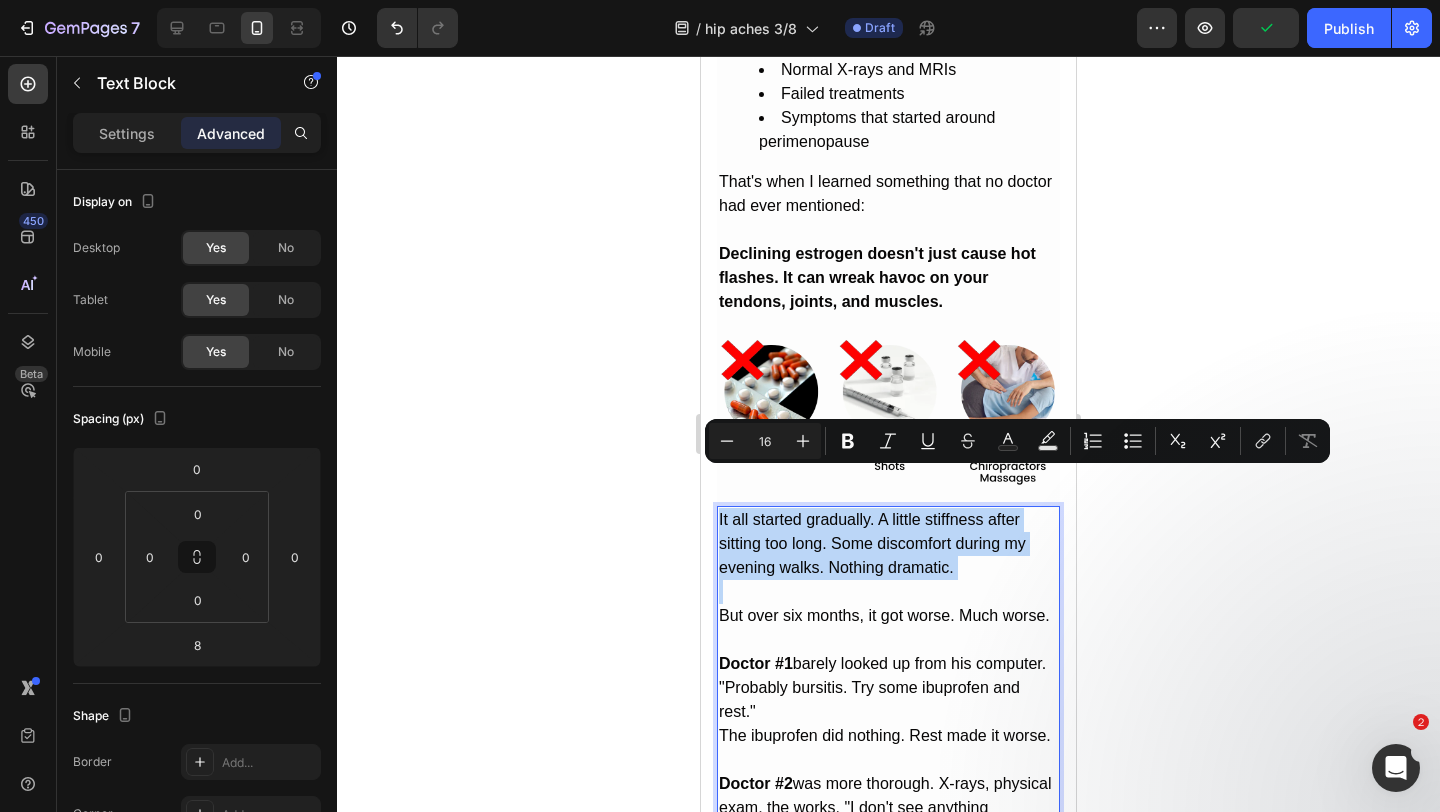 click on "It all started gradually. A little stiffness after sitting too long. Some discomfort during my evening walks. Nothing dramatic." at bounding box center (888, 544) 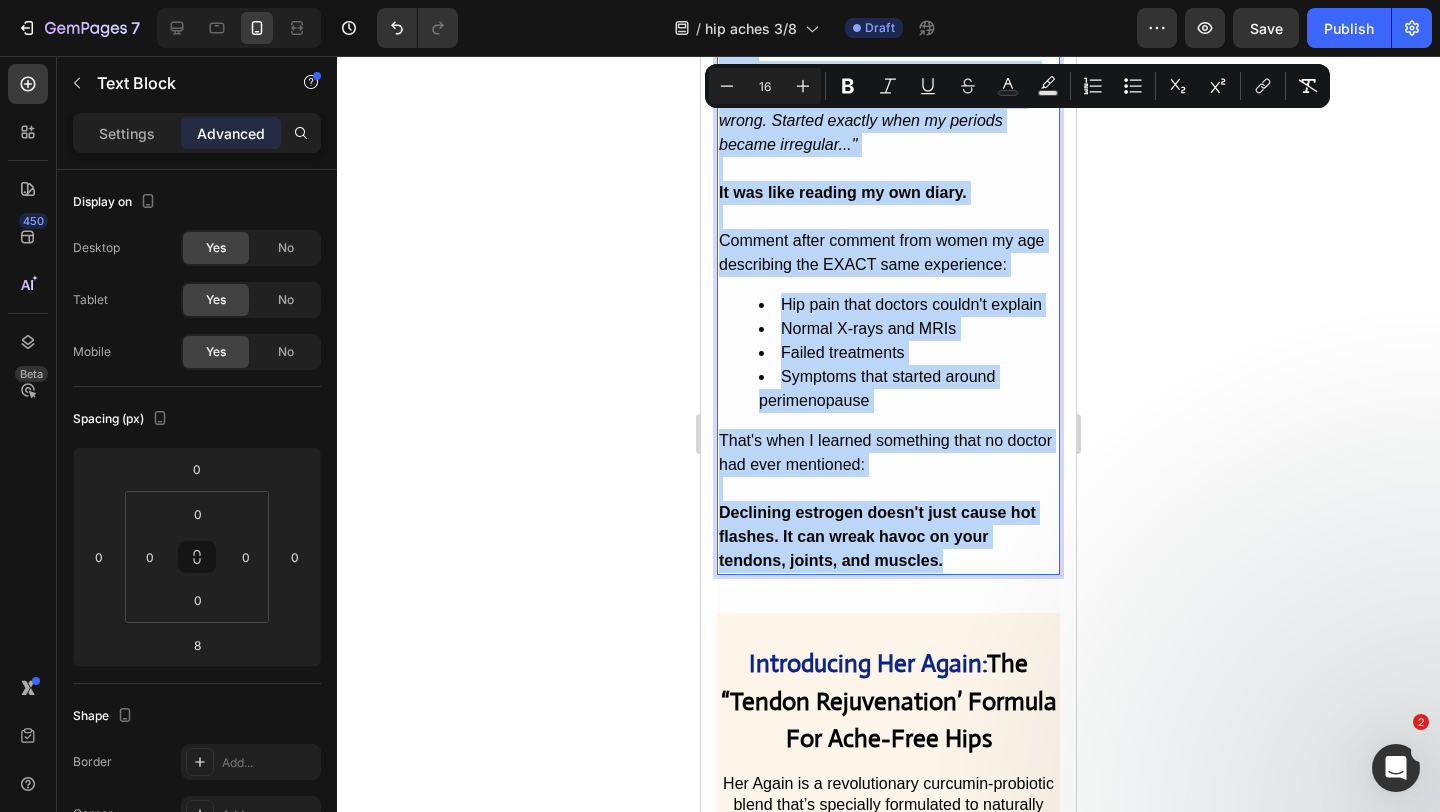 scroll, scrollTop: 5765, scrollLeft: 0, axis: vertical 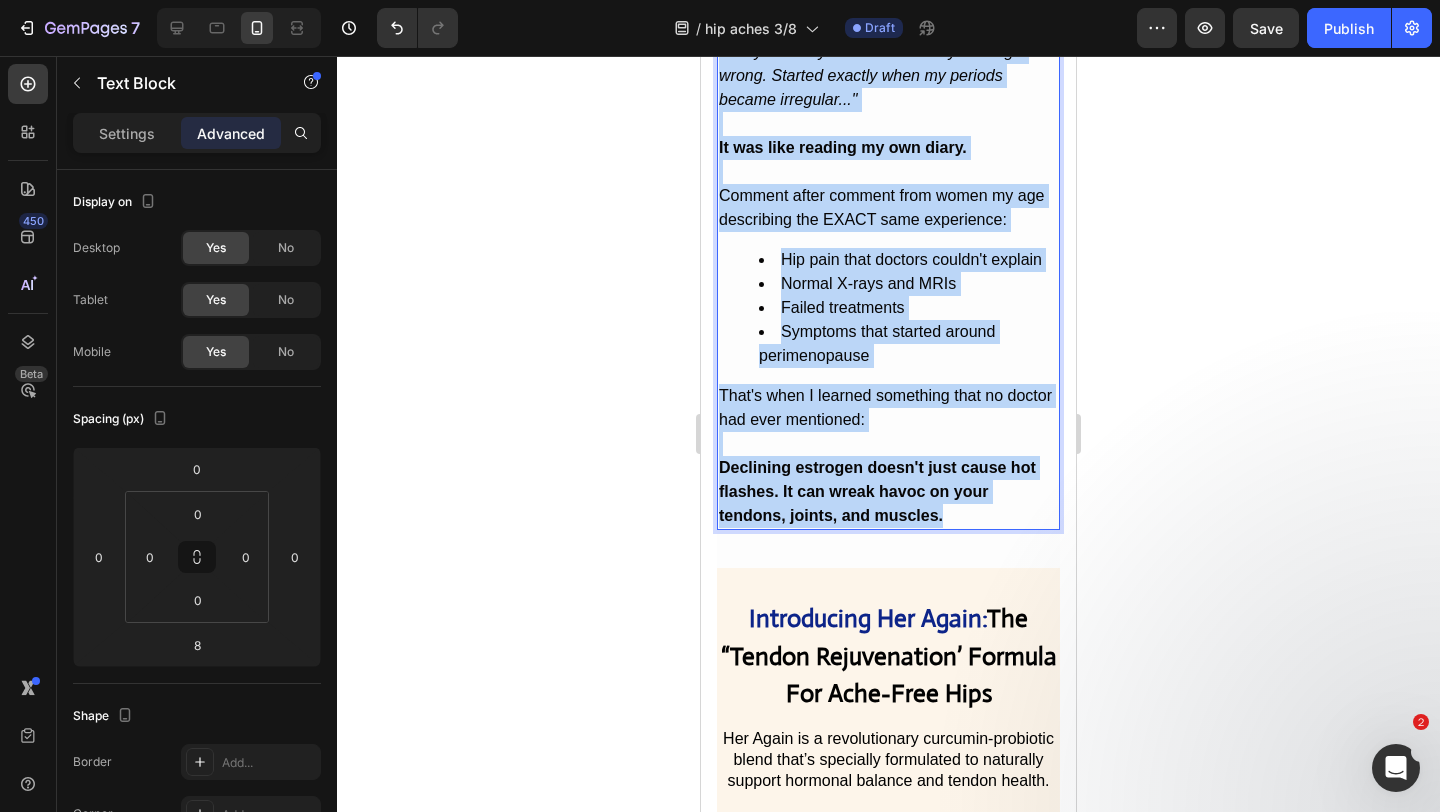 drag, startPoint x: 722, startPoint y: 478, endPoint x: 955, endPoint y: 477, distance: 233.00215 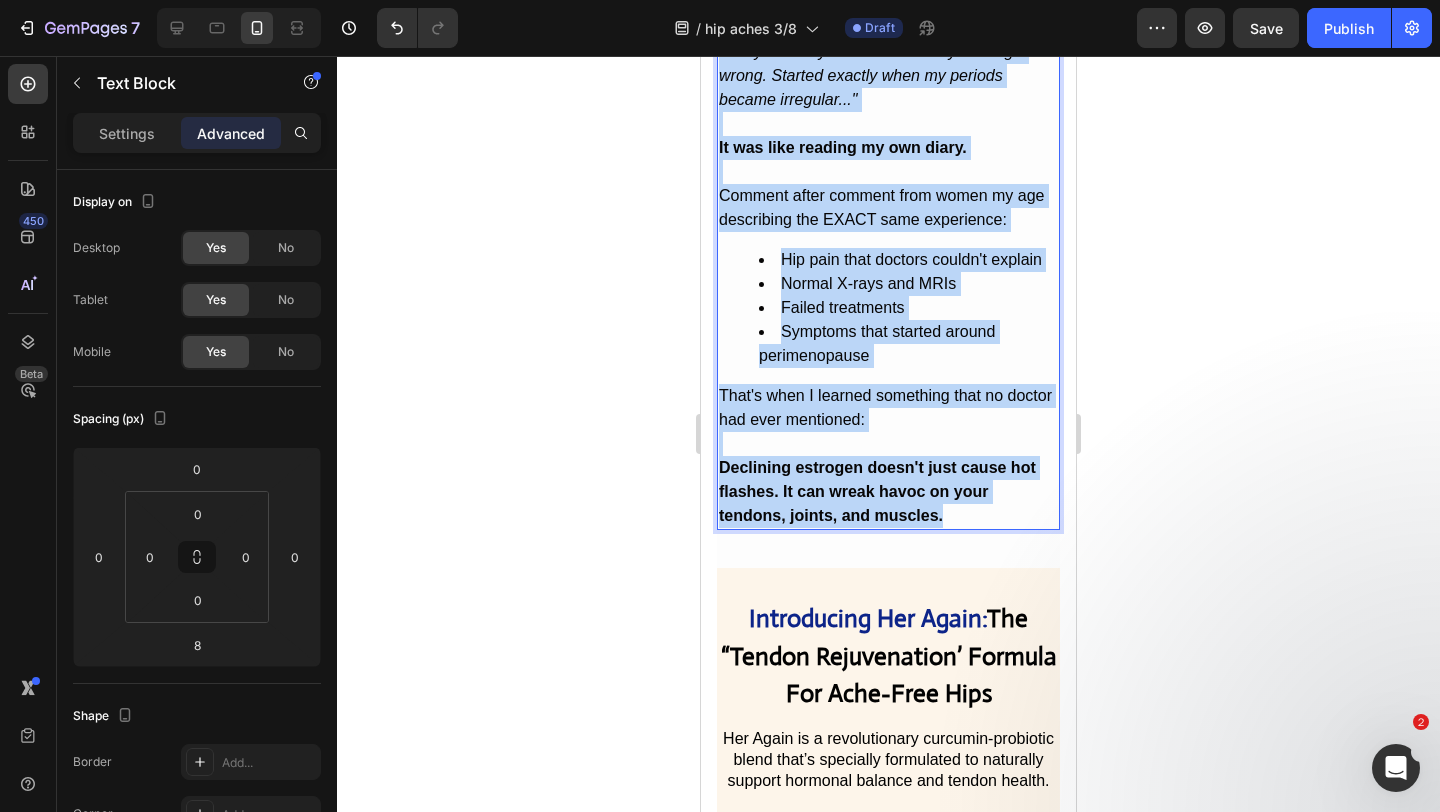 click on "It all started gradually. A little stiffness after sitting too long. Some discomfort during my evening walks. Nothing dramatic. But over six months, it got worse. Much worse. Doctor #1  barely looked up from his computer. "Probably bursitis. Try some ibuprofen and rest." The ibuprofen did nothing. Rest made it worse. Doctor #2  was more thorough. X-rays, physical exam, the works. "I don't see anything concerning. Could be early arthritis. Let's try physical therapy." Three months and $1,200 later, my PT was stumped. The exercises that should have helped made the pain worse. Doctor #3  suggested a cortisone injection. "This usually takes care of hip bursitis." The shot helped for exactly two weeks. Then the pain came roaring back, angrier than before. By this point, I'd spent nearly a year and thousands of dollars. I had a folder full of "normal" test results and a medicine cabinet full of useless pills. The worst part? Everyone made me feel like I was overreacting. "Joint pain is normal at your age."" at bounding box center (888, -256) 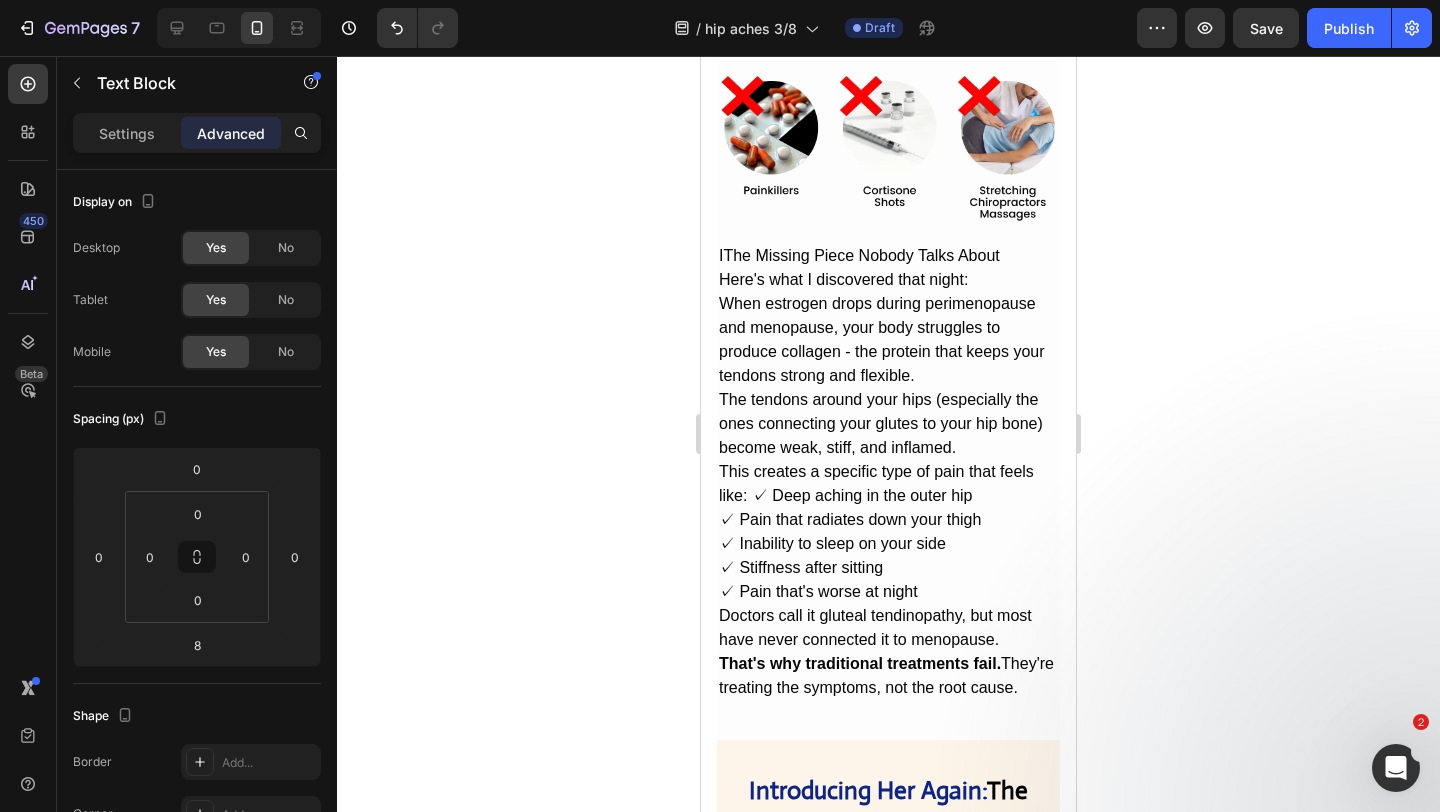 scroll, scrollTop: 4479, scrollLeft: 0, axis: vertical 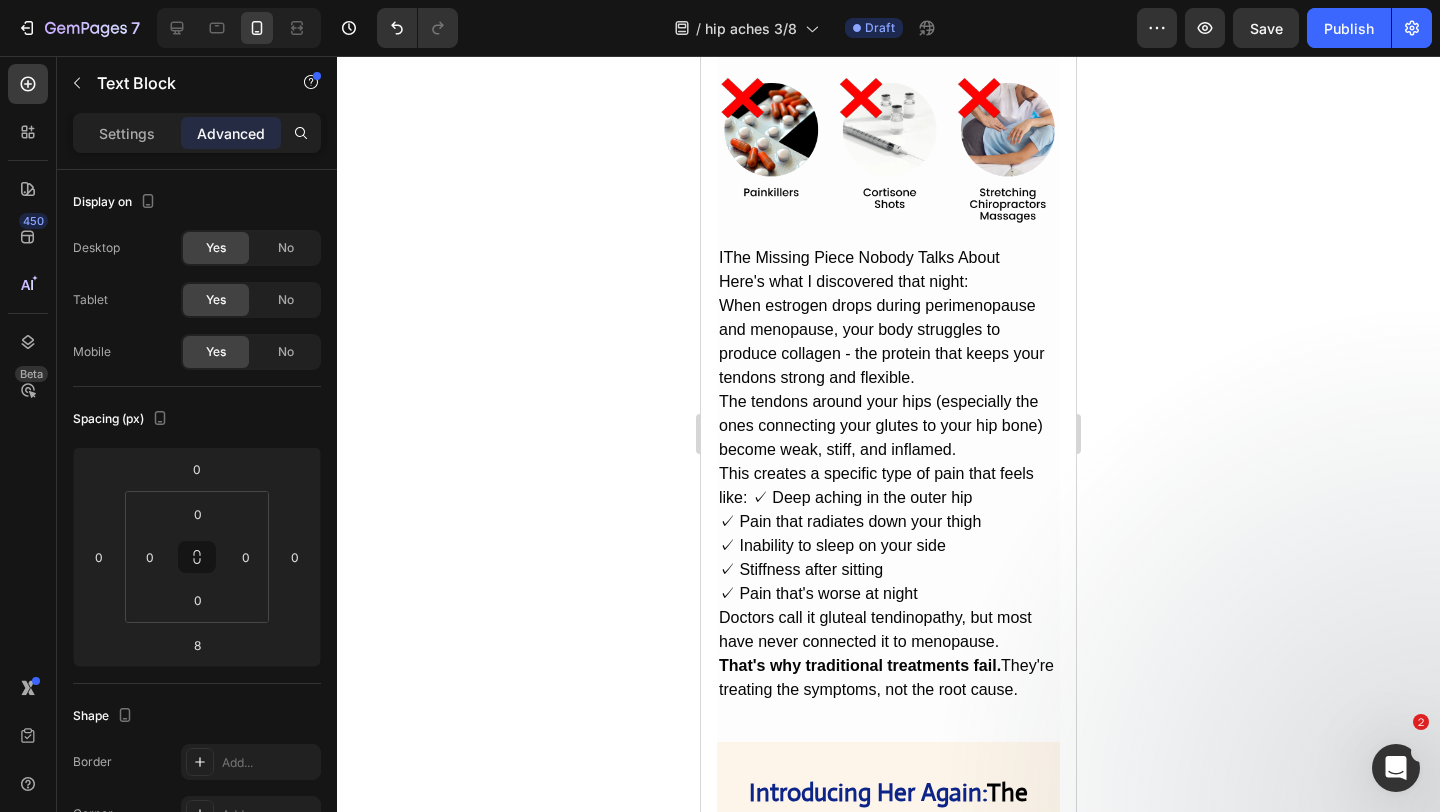 click on "When estrogen drops during perimenopause and menopause, your body struggles to produce collagen - the protein that keeps your tendons strong and flexible." at bounding box center (888, 342) 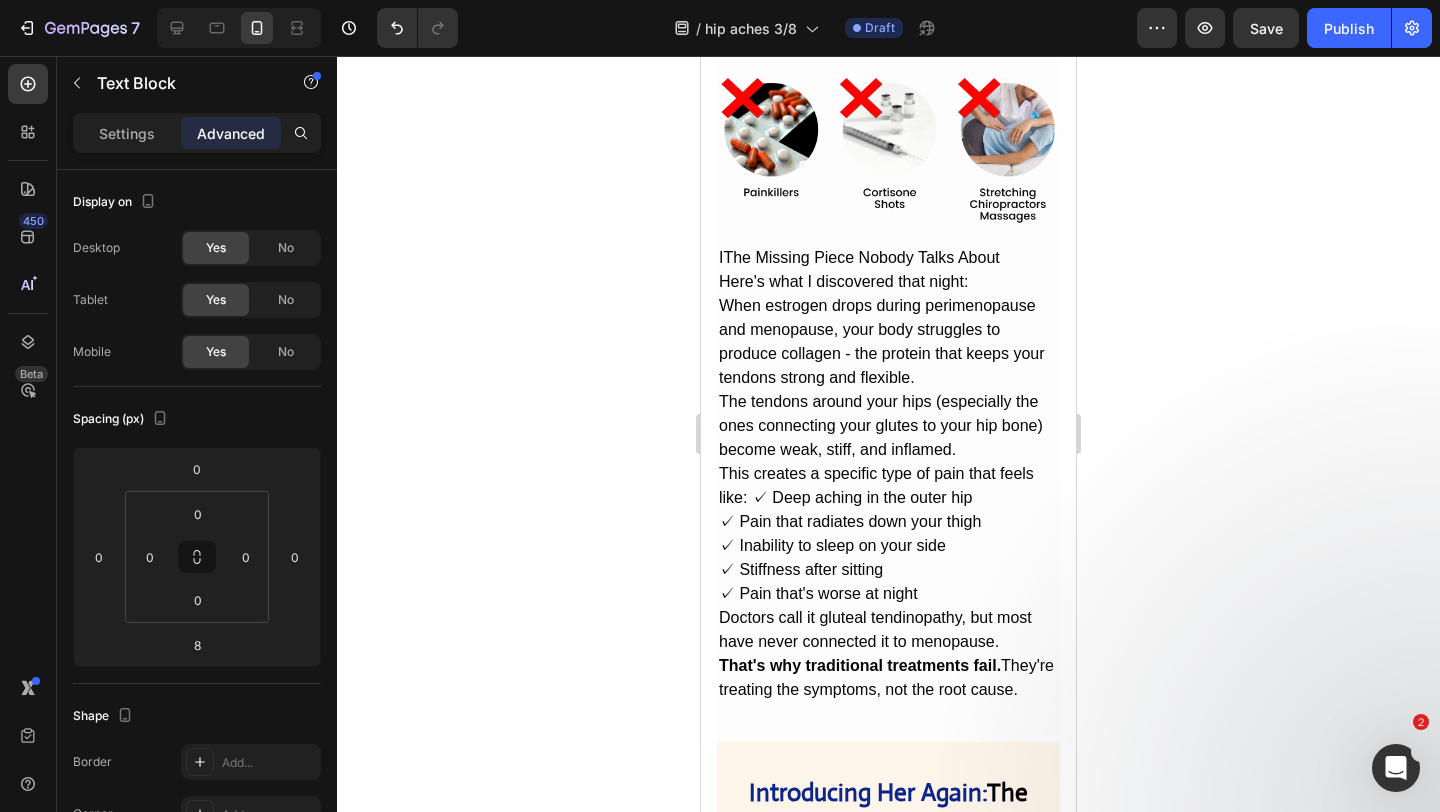 click on "IThe Missing Piece Nobody Talks About" at bounding box center (888, 258) 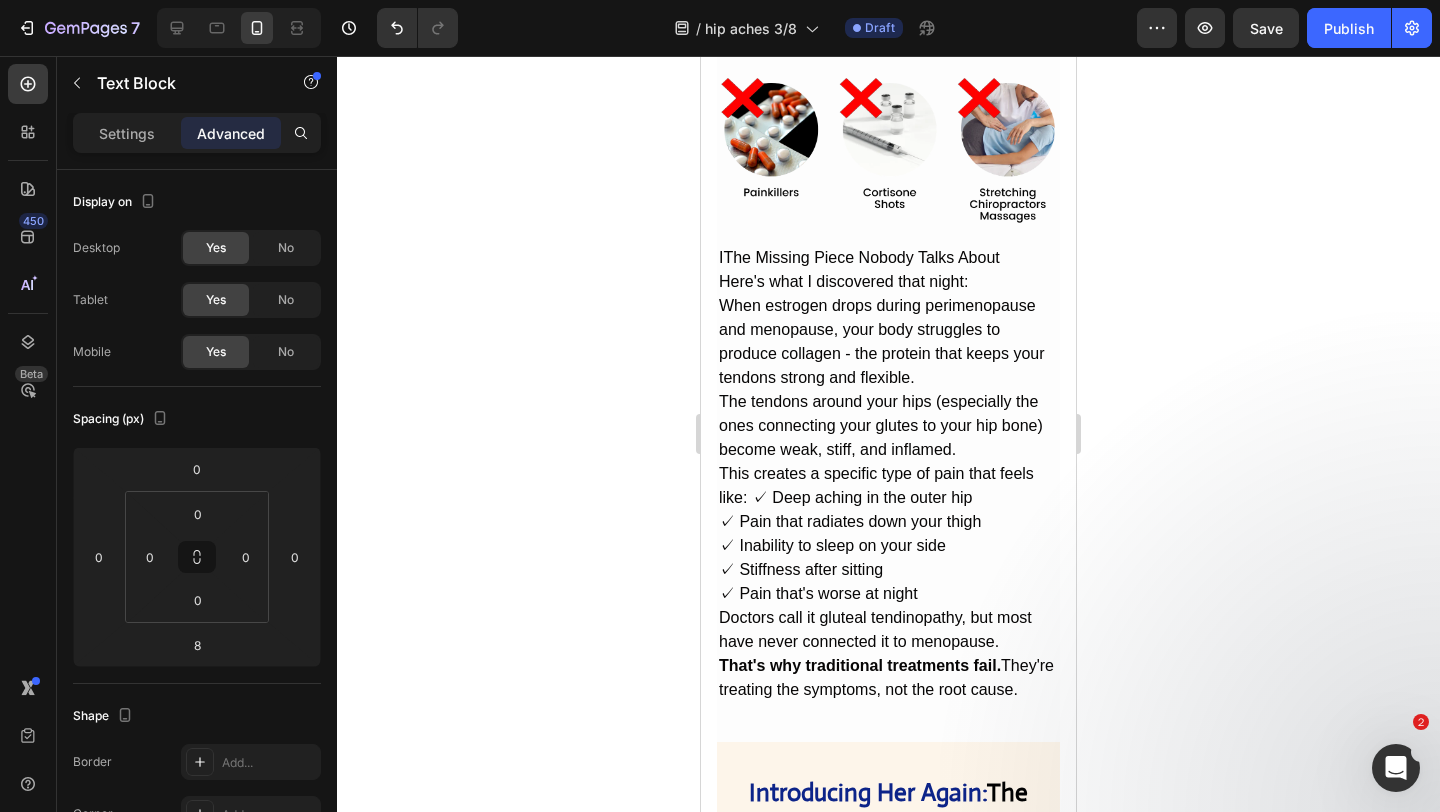 click on "IThe Missing Piece Nobody Talks About" at bounding box center [888, 258] 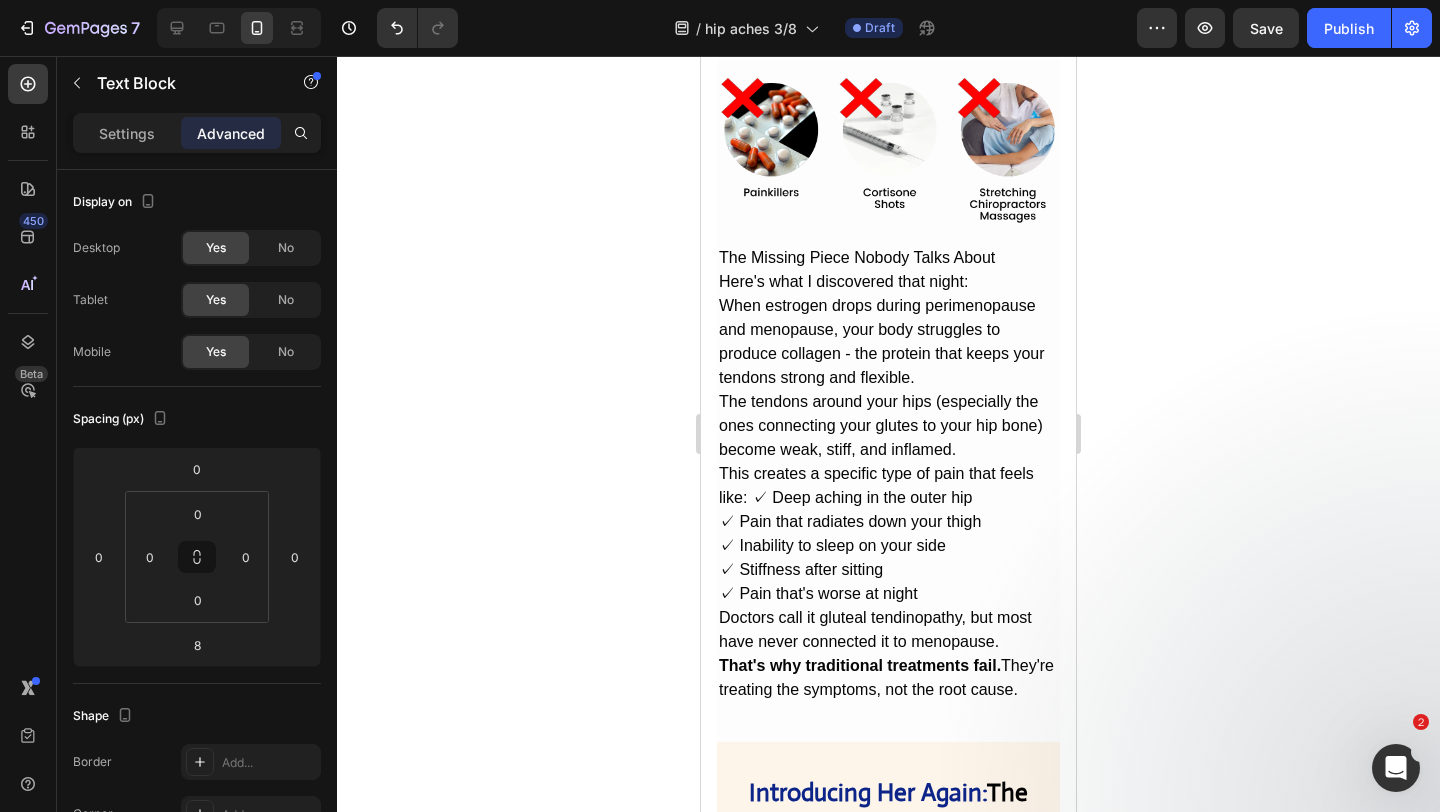 click on "The Missing Piece Nobody Talks About" at bounding box center (888, 258) 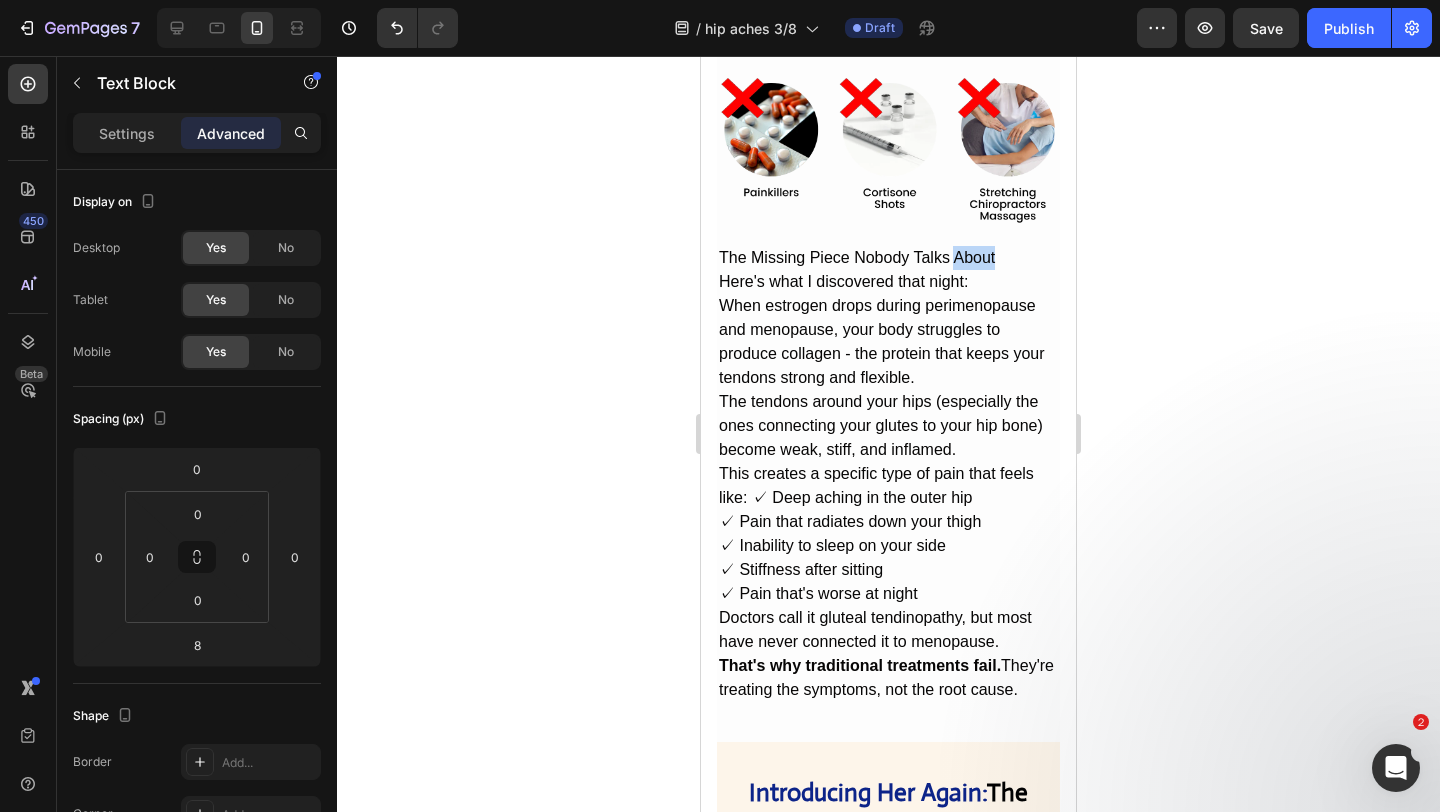 click on "The Missing Piece Nobody Talks About" at bounding box center [888, 258] 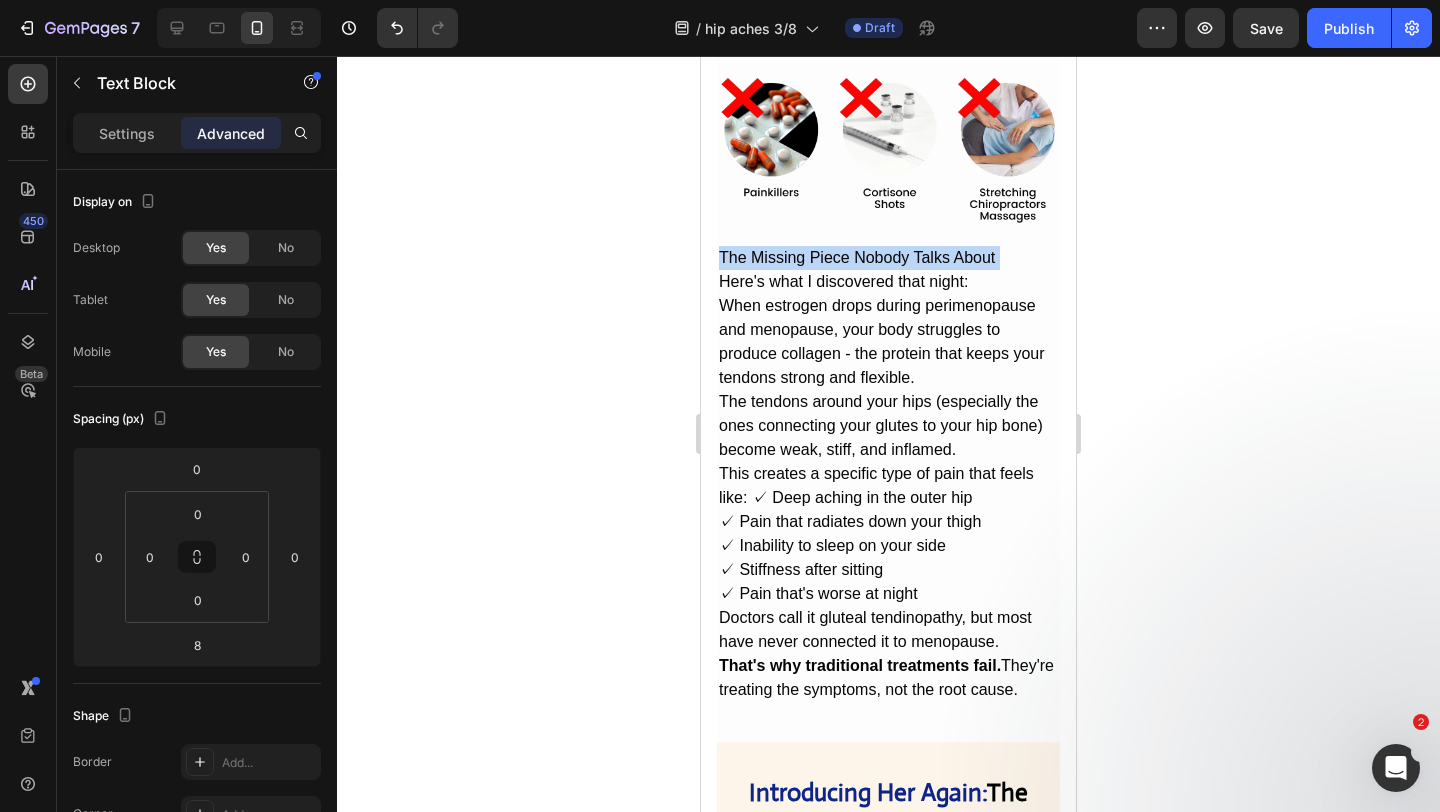 click on "The Missing Piece Nobody Talks About" at bounding box center (888, 258) 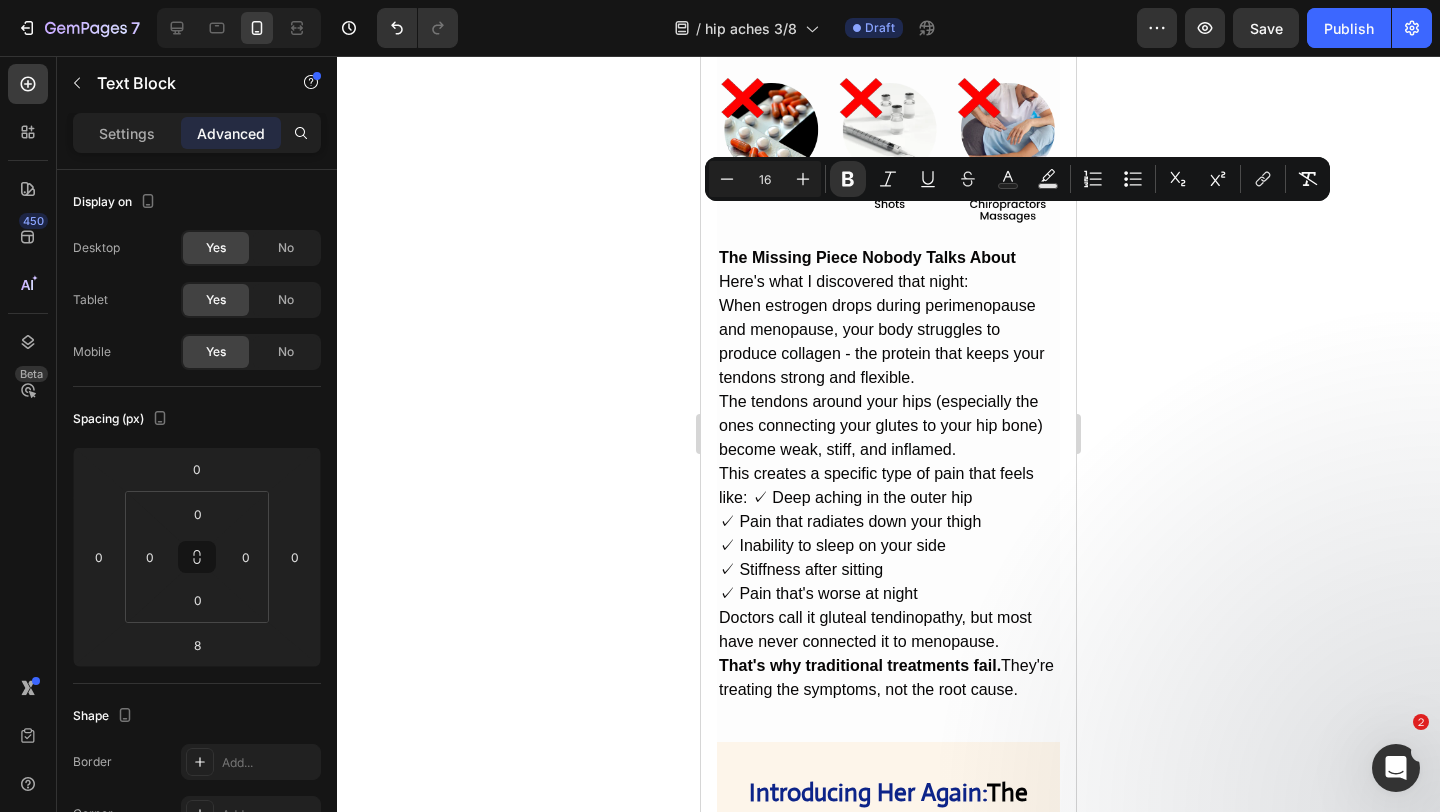 click on "Here's what I discovered that night:" at bounding box center (888, 282) 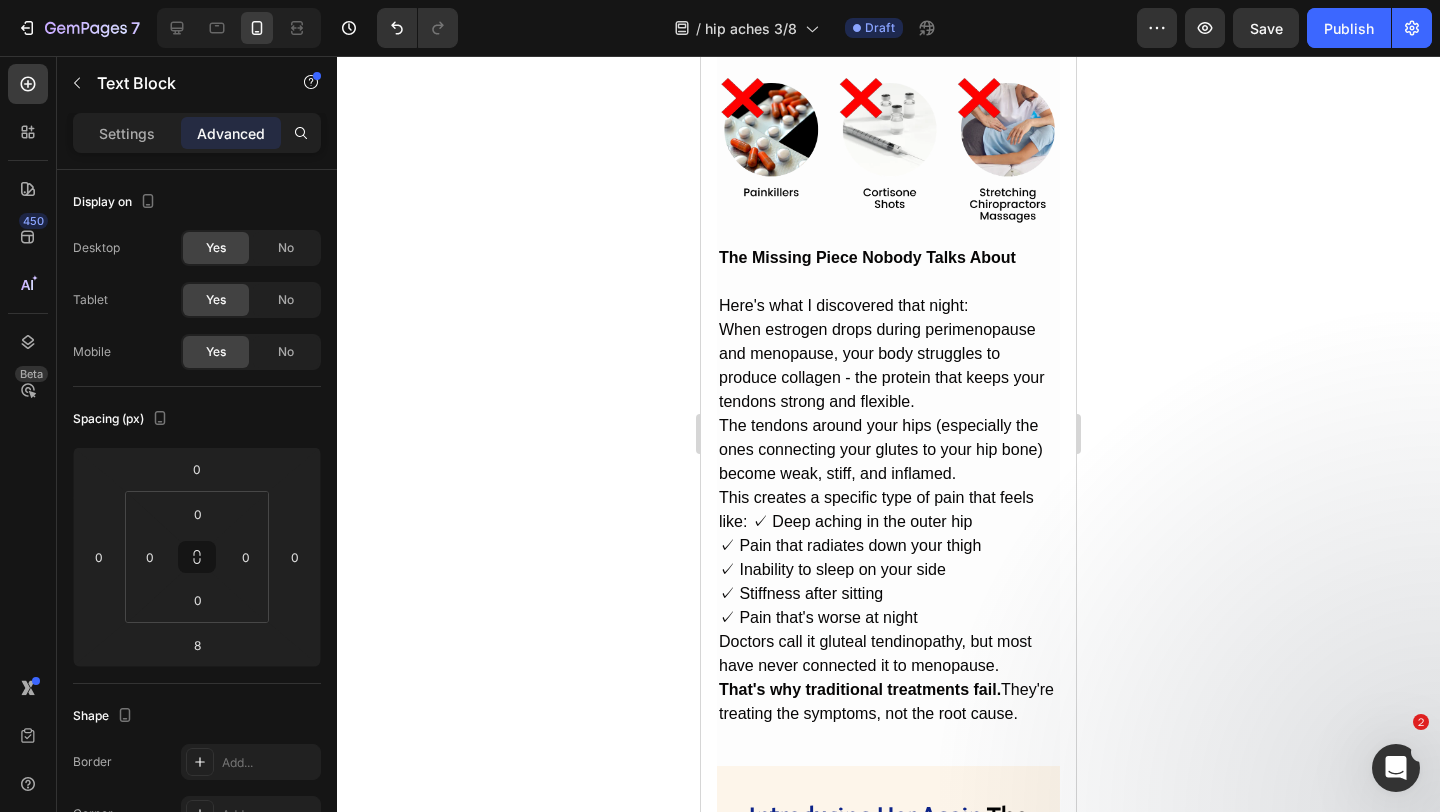 click on "When estrogen drops during perimenopause and menopause, your body struggles to produce collagen - the protein that keeps your tendons strong and flexible." at bounding box center [888, 366] 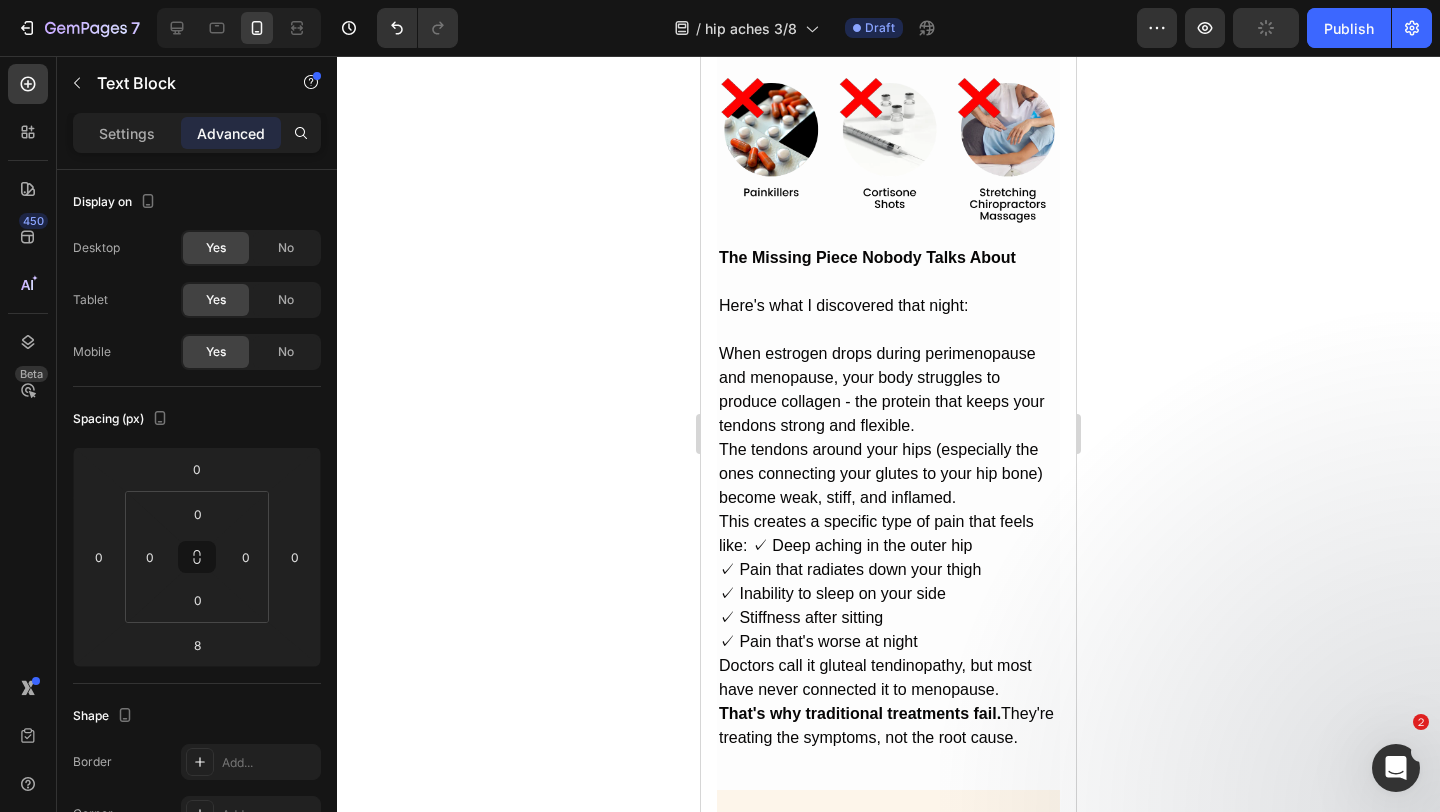 click on "The tendons around your hips (especially the ones connecting your glutes to your hip bone) become weak, stiff, and inflamed." at bounding box center (888, 474) 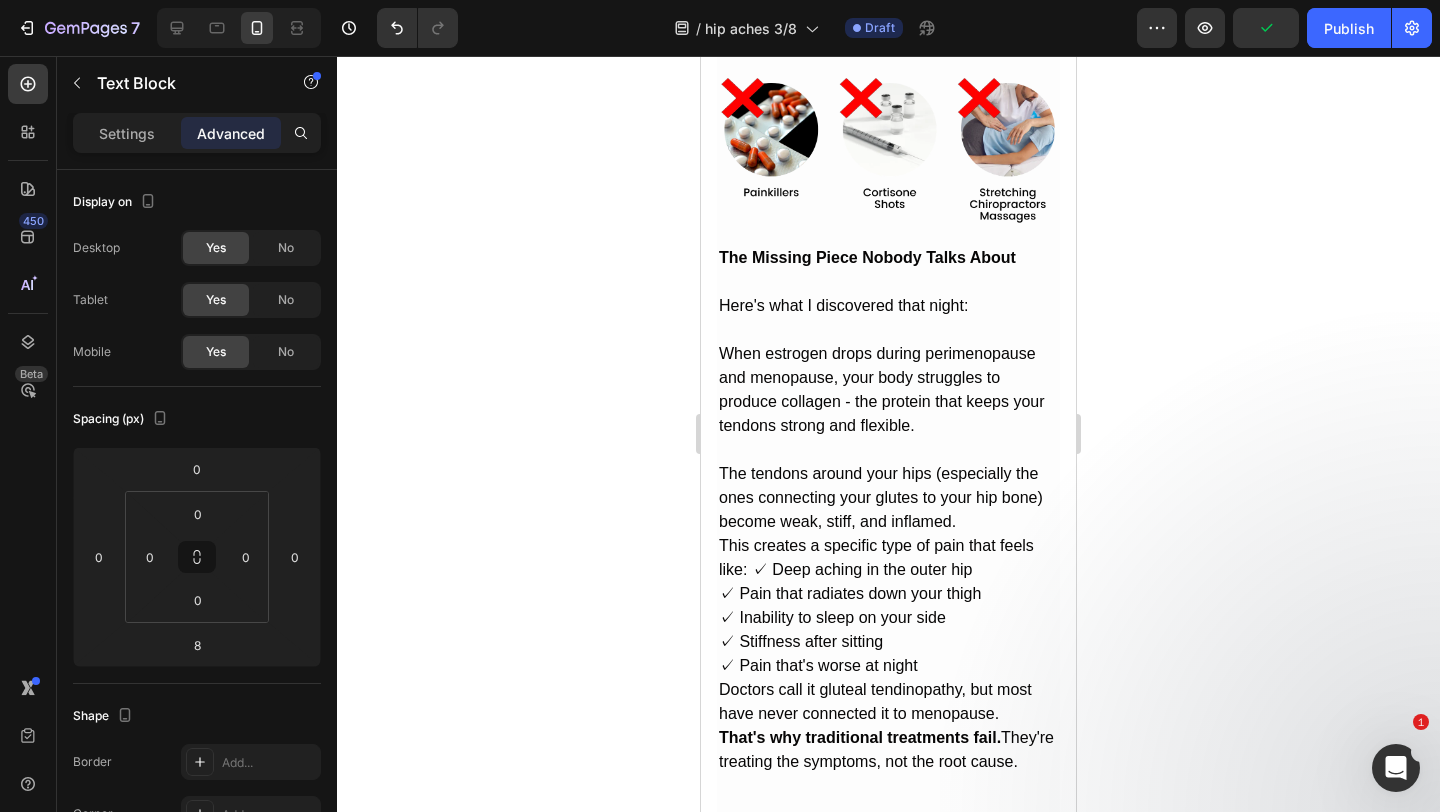 click on "This creates a specific type of pain that feels like: ✓ Deep aching in the outer hip ✓ Pain that radiates down your thigh ✓ Inability to sleep on your side ✓ Stiffness after sitting ✓ Pain that's worse at night" at bounding box center [888, 606] 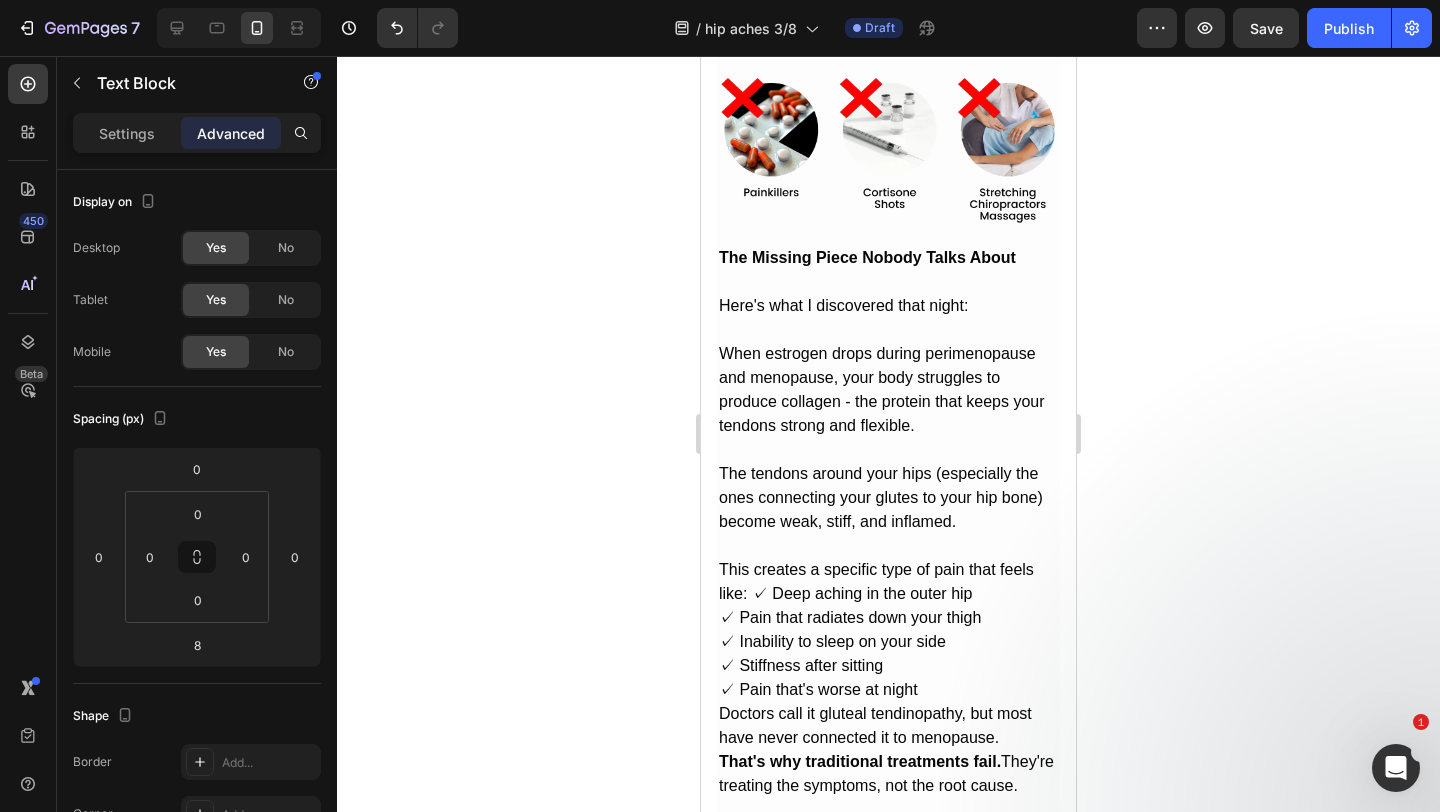 click on "This creates a specific type of pain that feels like: ✓ Deep aching in the outer hip ✓ Pain that radiates down your thigh ✓ Inability to sleep on your side ✓ Stiffness after sitting ✓ Pain that's worse at night" at bounding box center [888, 630] 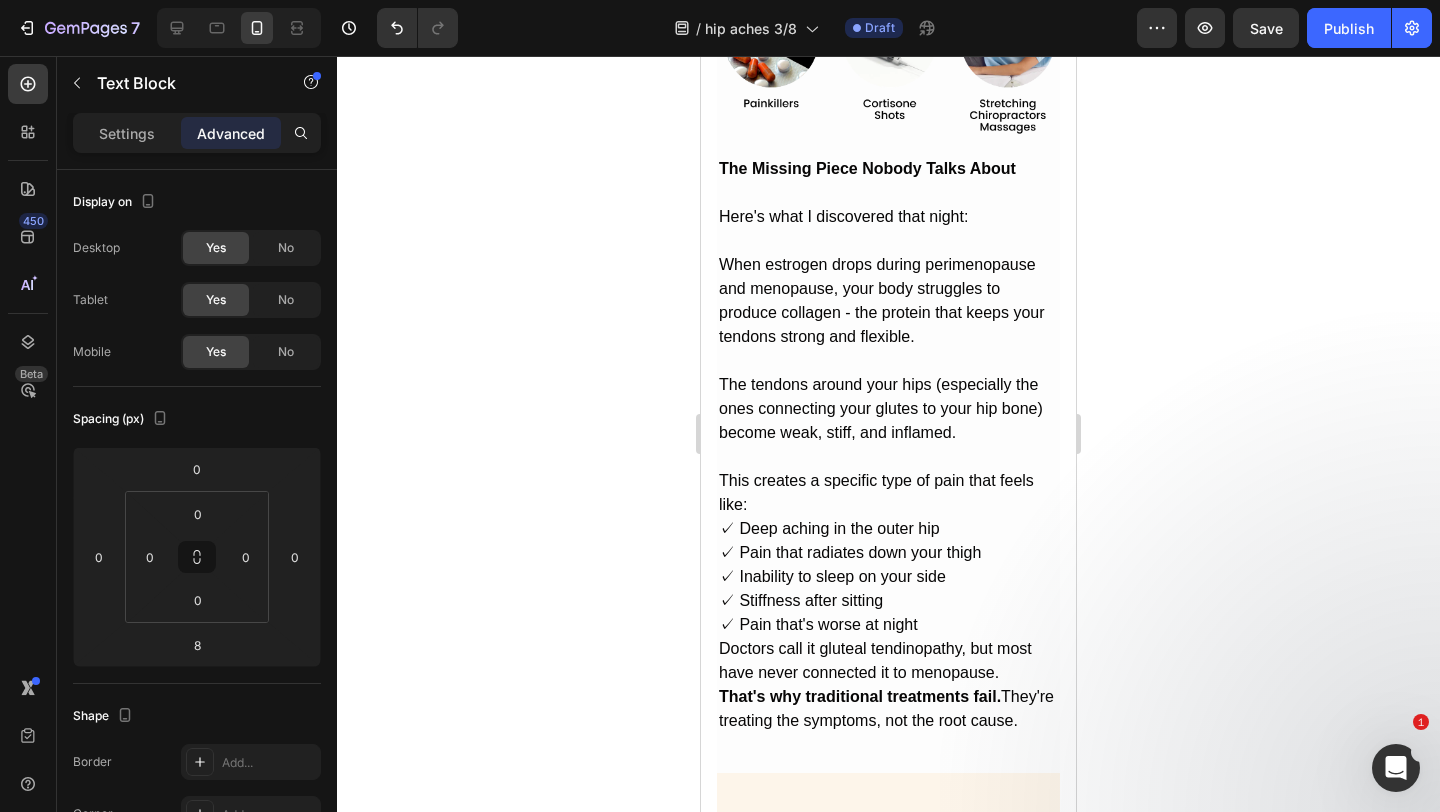 scroll, scrollTop: 4569, scrollLeft: 0, axis: vertical 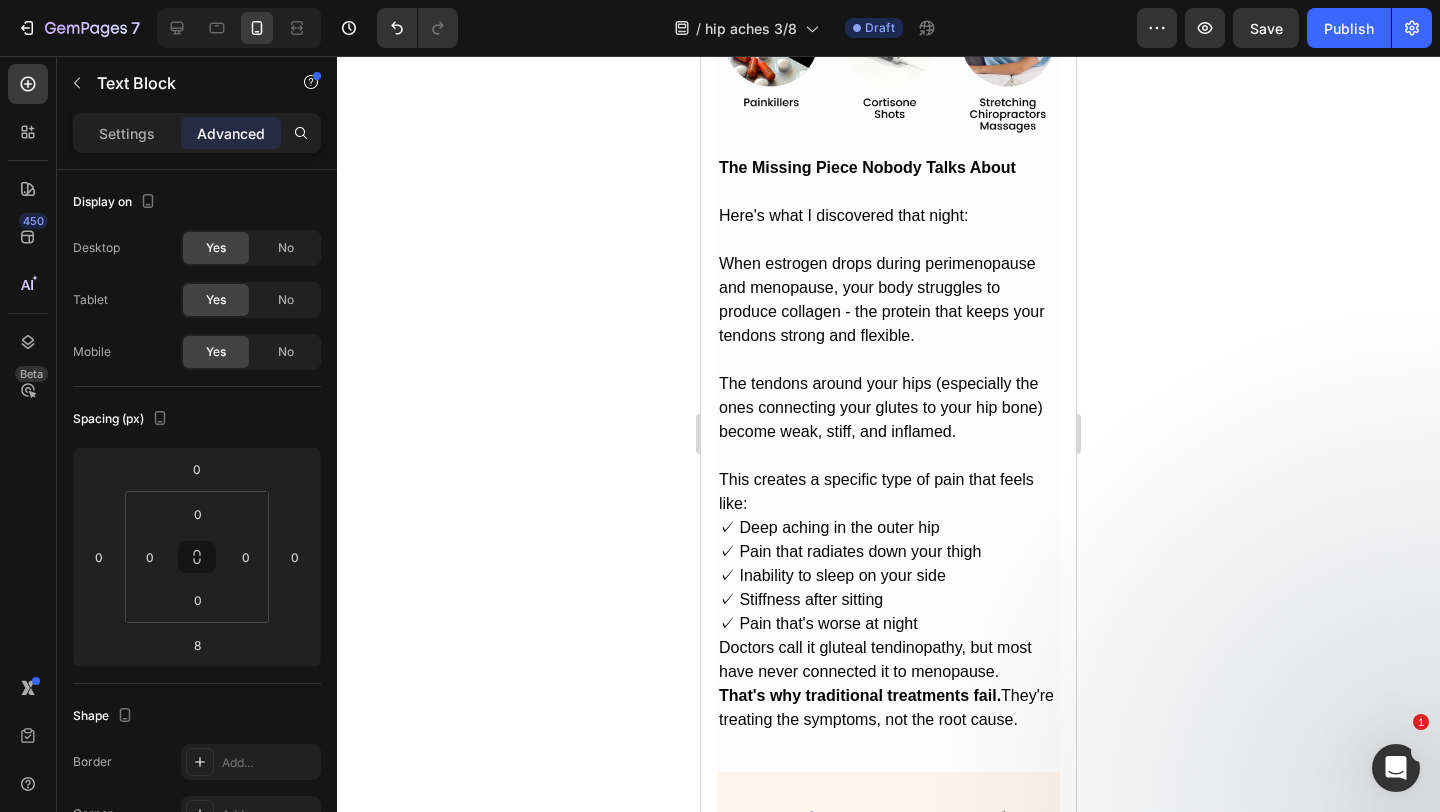 click on "The Missing Piece Nobody Talks About Here's what I discovered that night: When estrogen drops during perimenopause and menopause, your body struggles to produce collagen - the protein that keeps your tendons strong and flexible. The tendons around your hips (especially the ones connecting your glutes to your hip bone) become weak, stiff, and inflamed. This creates a specific type of pain that feels like:  ✓ Deep aching in the outer hip ✓ Pain that radiates down your thigh ✓ Inability to sleep on your side ✓ Stiffness after sitting ✓ Pain that's worse at night Doctors call it gluteal tendinopathy, but most have never connected it to menopause. That's why traditional treatments fail.  They're treating the symptoms, not the root cause." at bounding box center (888, 444) 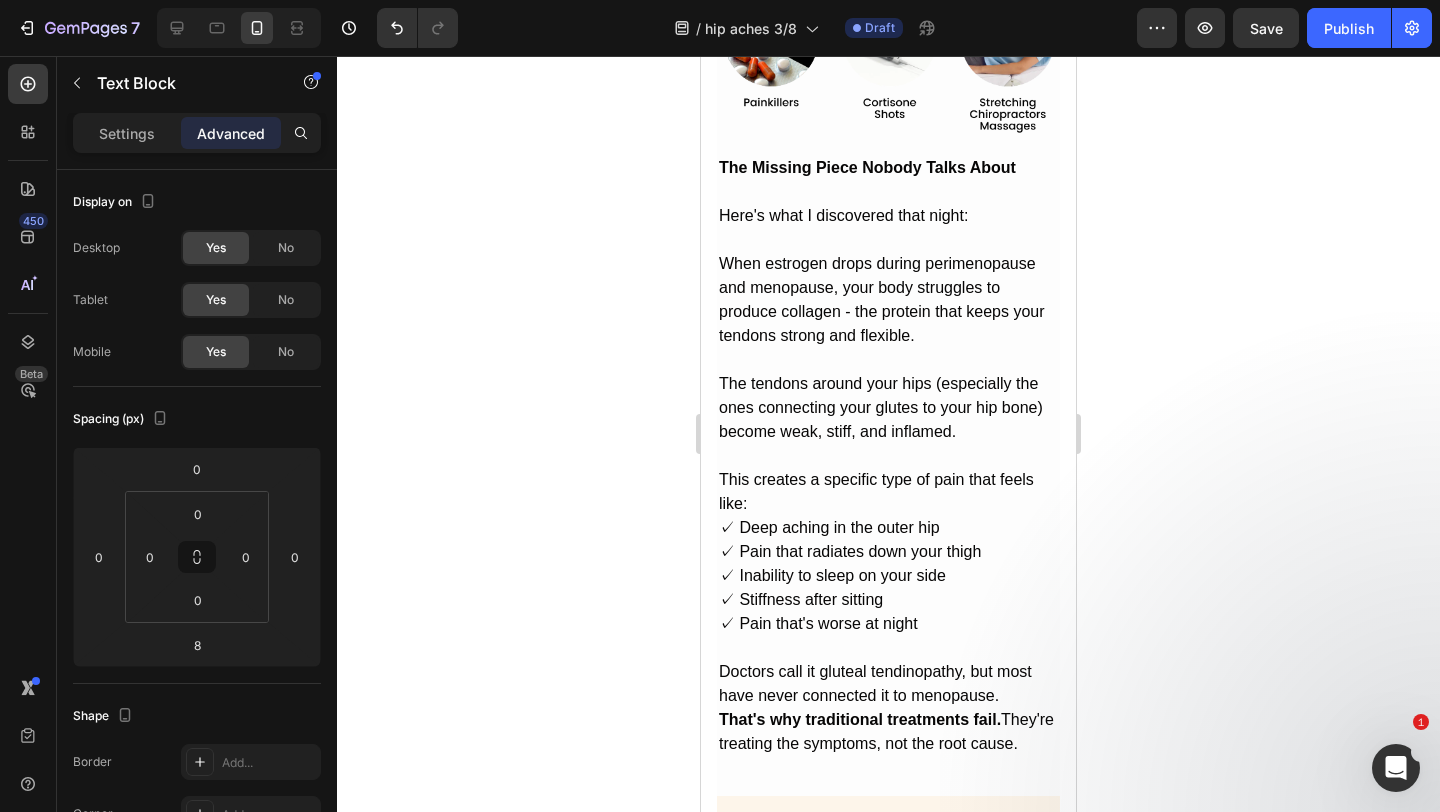 click on "That's why traditional treatments fail." at bounding box center (860, 719) 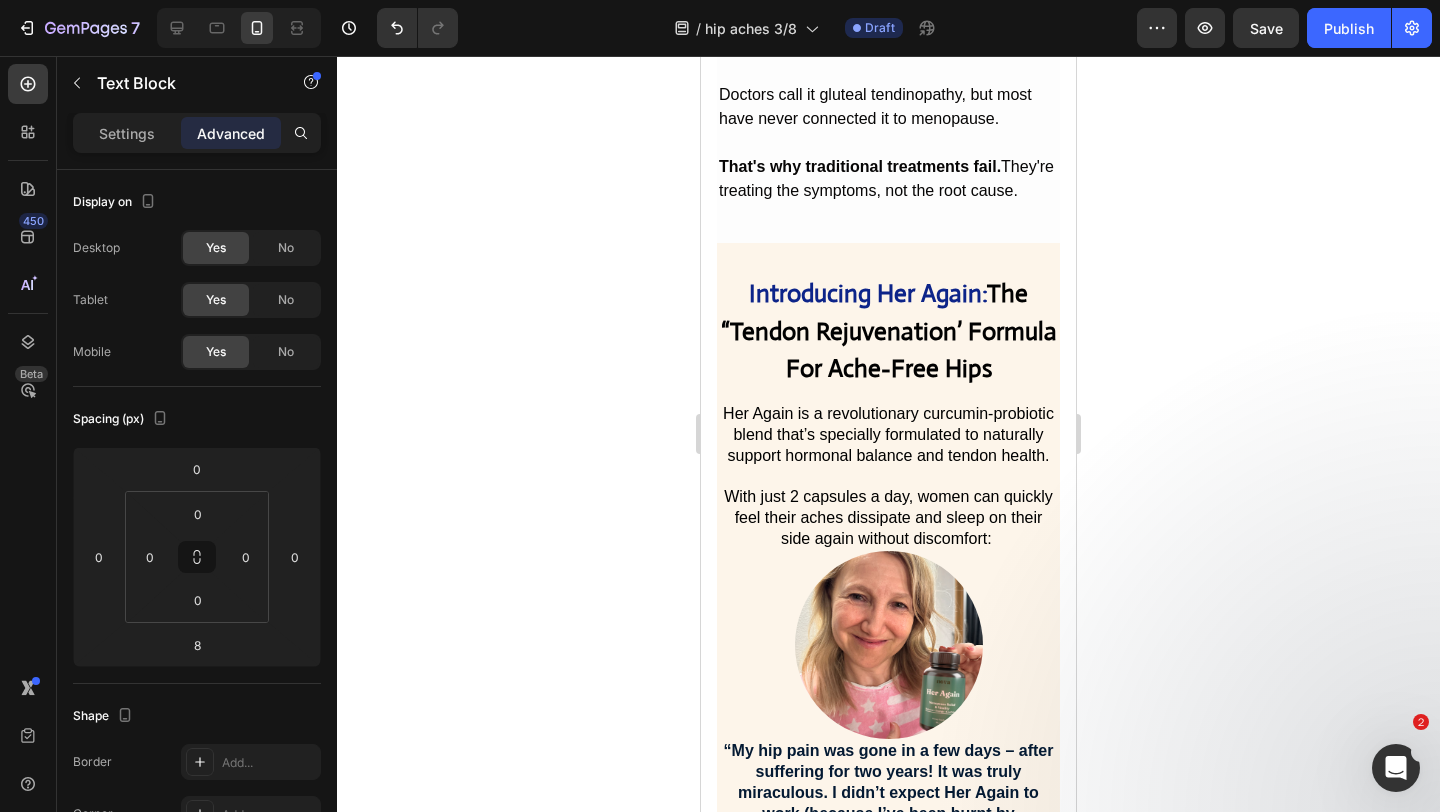 scroll, scrollTop: 5165, scrollLeft: 0, axis: vertical 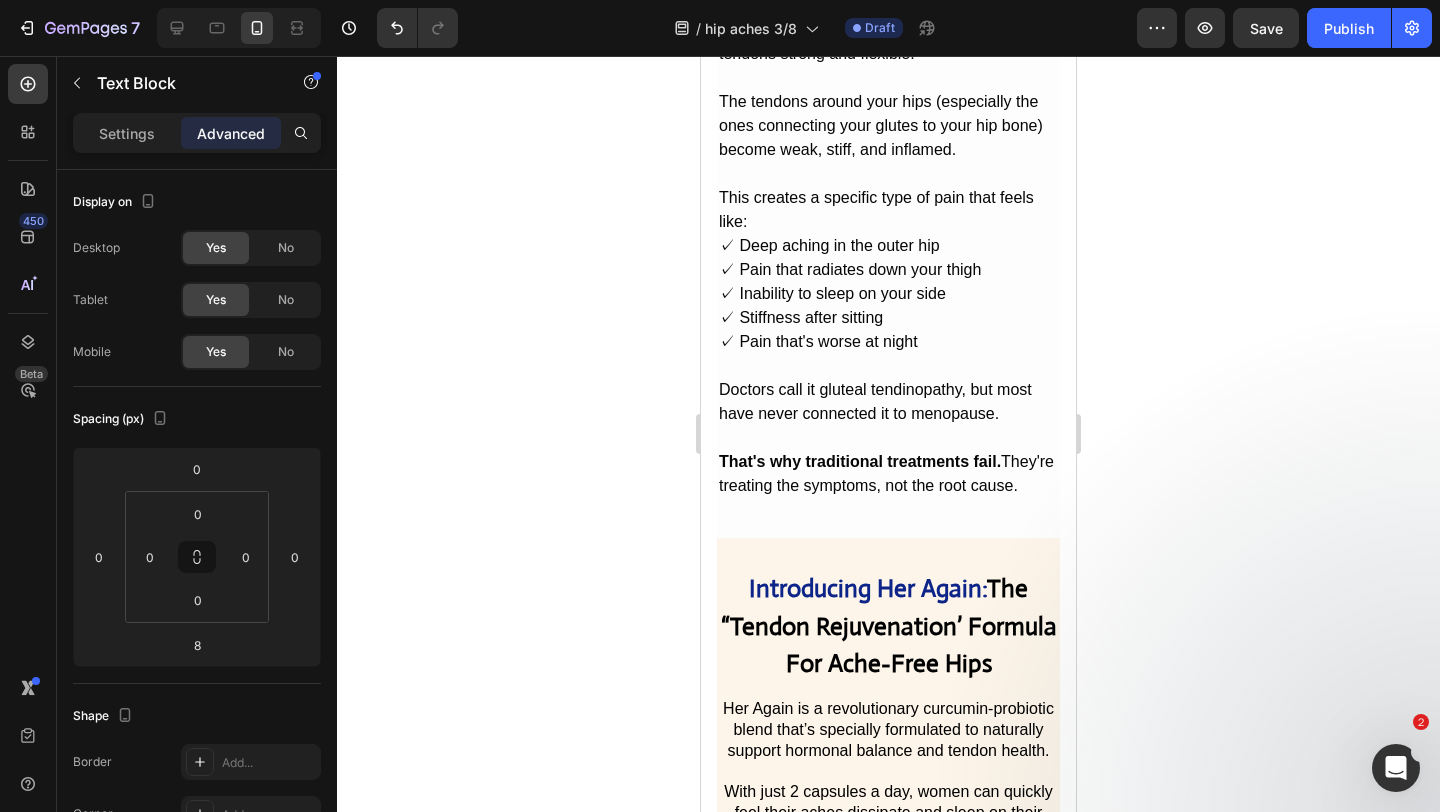 click on "That's why traditional treatments fail.  They're treating the symptoms, not the root cause." at bounding box center [888, 474] 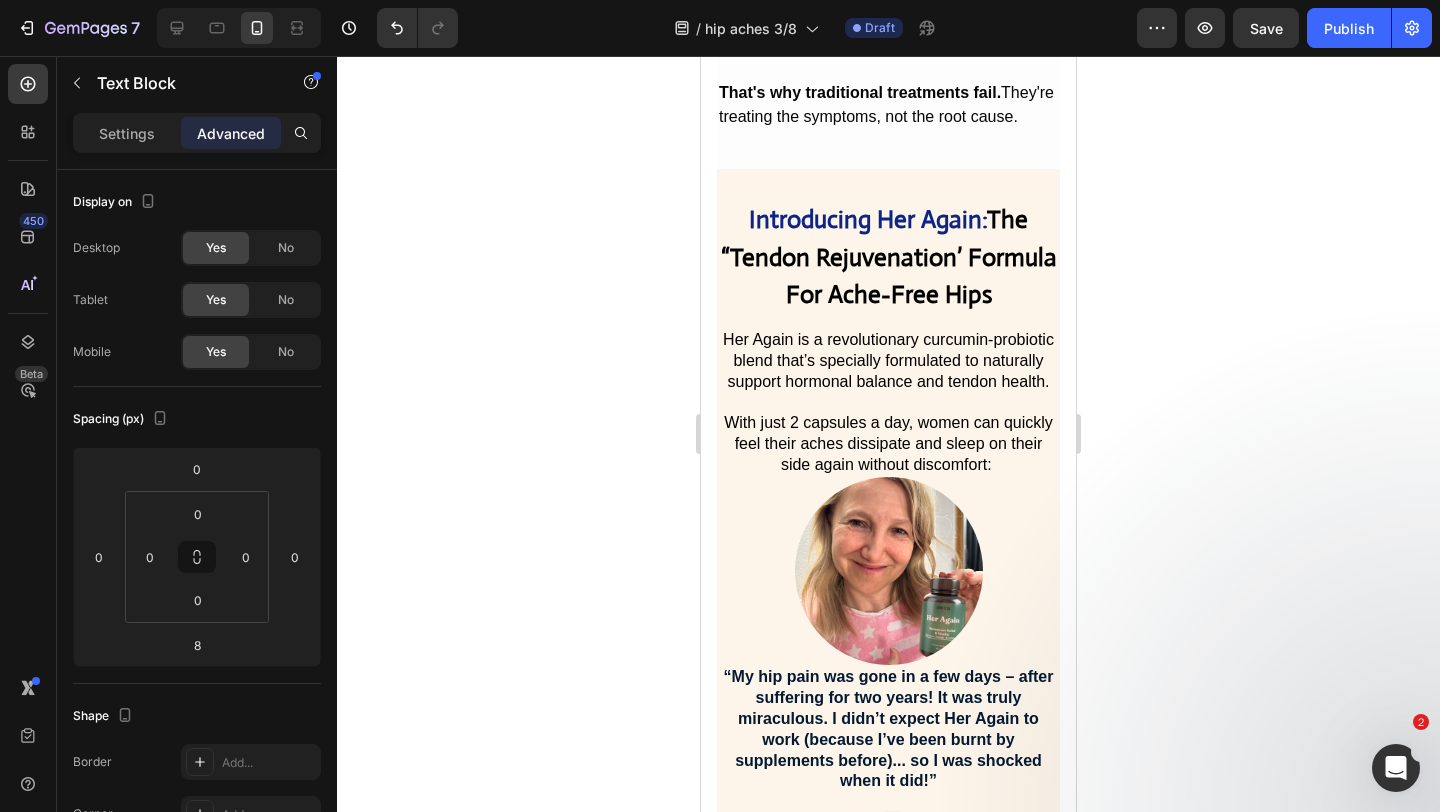 scroll, scrollTop: 5223, scrollLeft: 0, axis: vertical 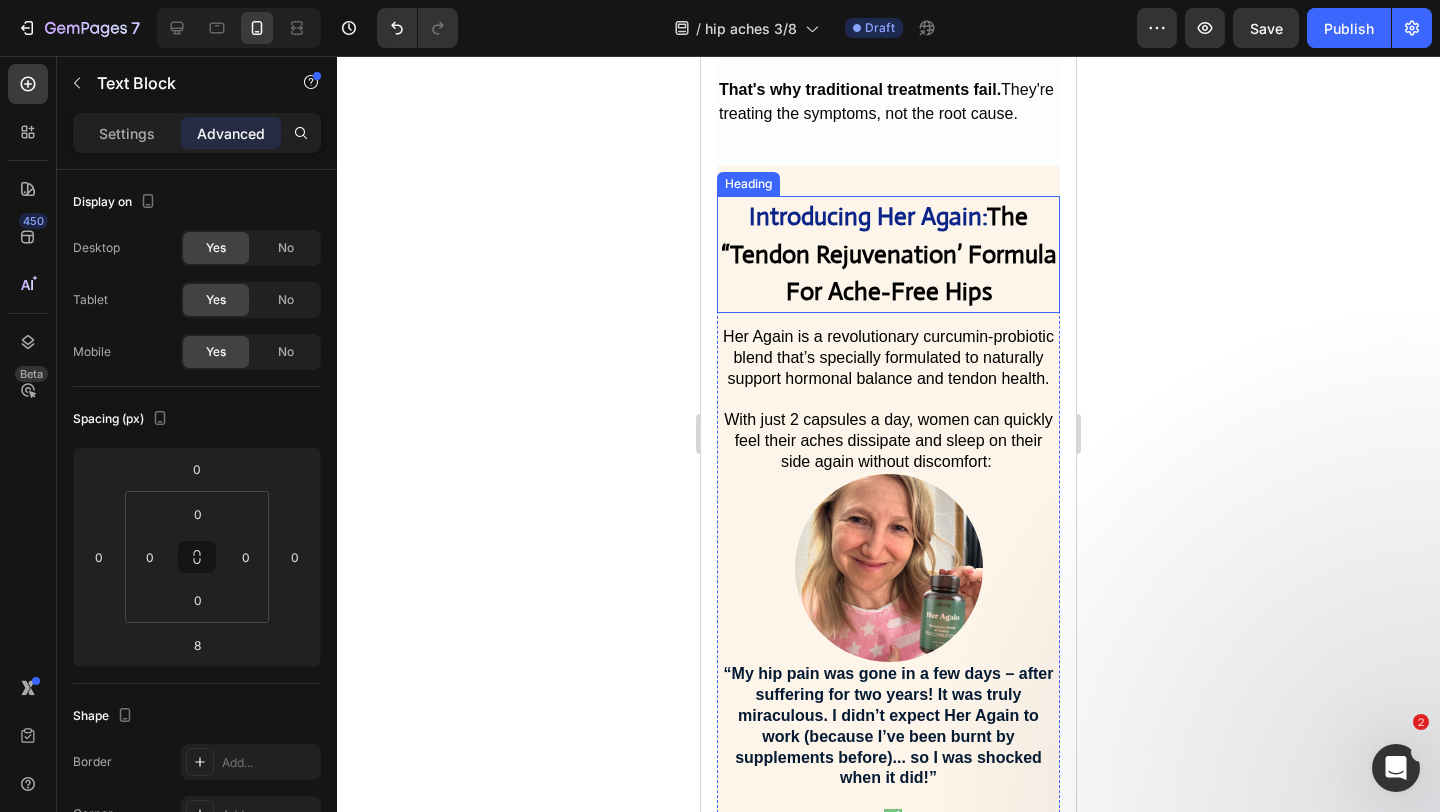 click on "Introducing Her Again:  The “Tendon Rejuvenation’ Formula For Ache-Free Hips" at bounding box center (888, 254) 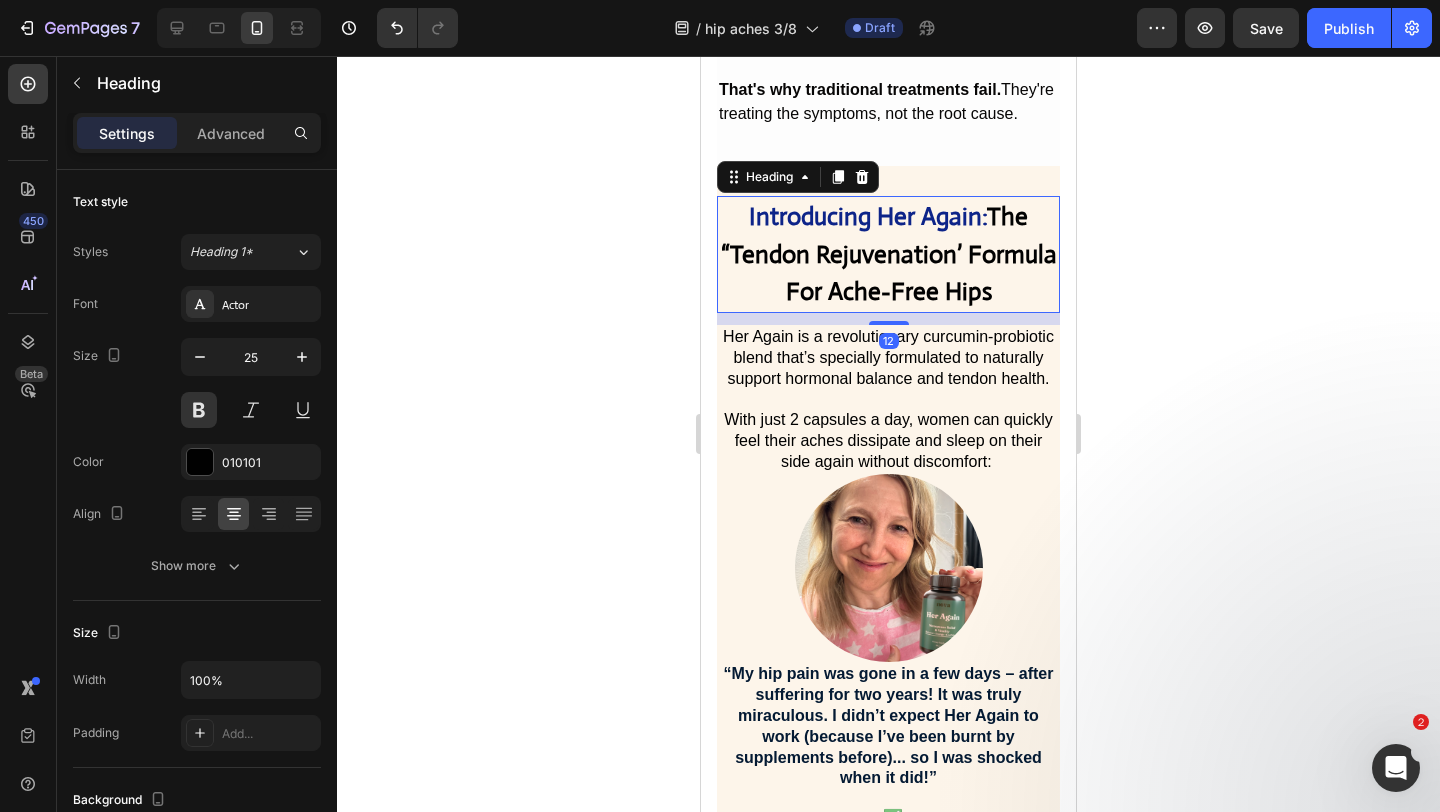 click on "Introducing Her Again:  The “Tendon Rejuvenation’ Formula For Ache-Free Hips" at bounding box center (888, 254) 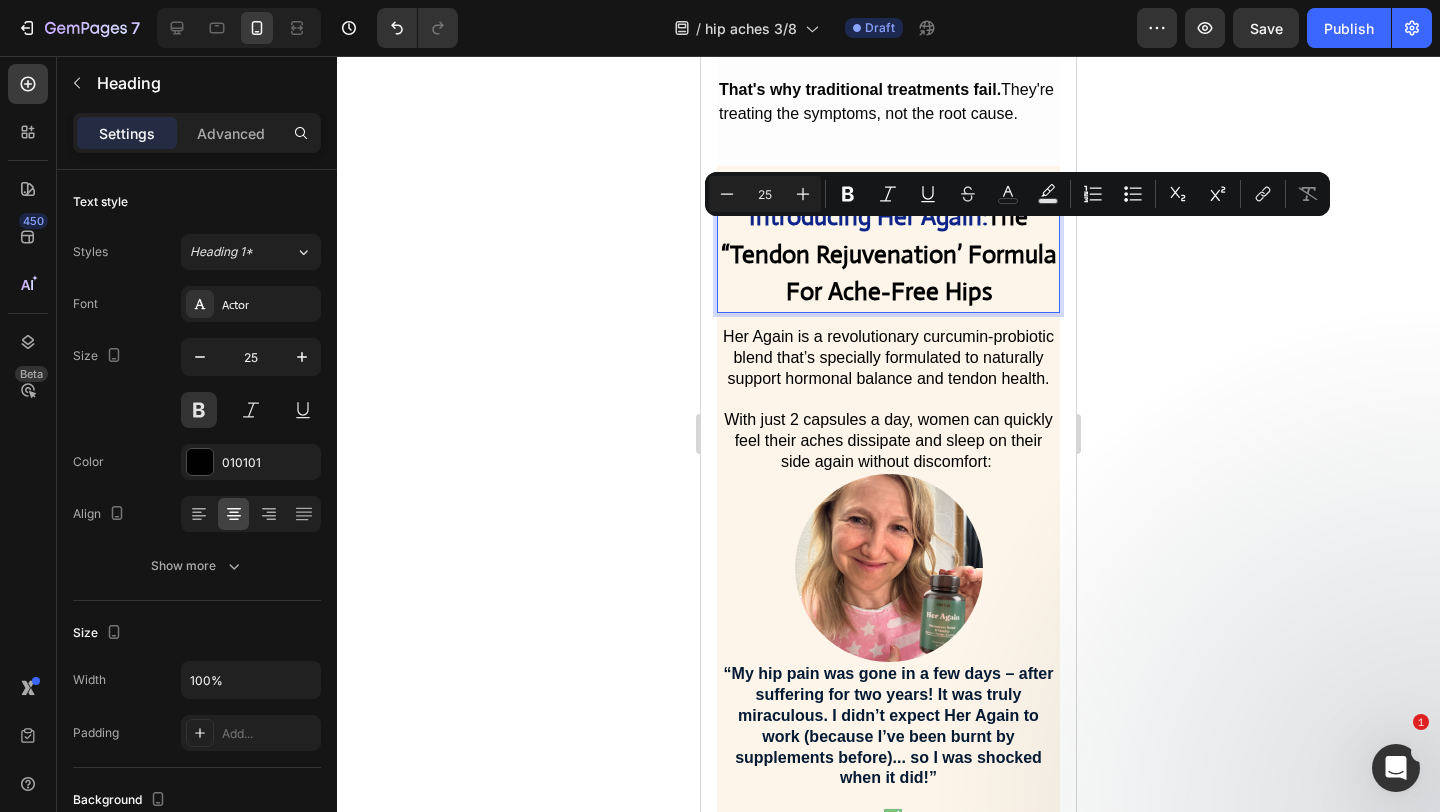 click 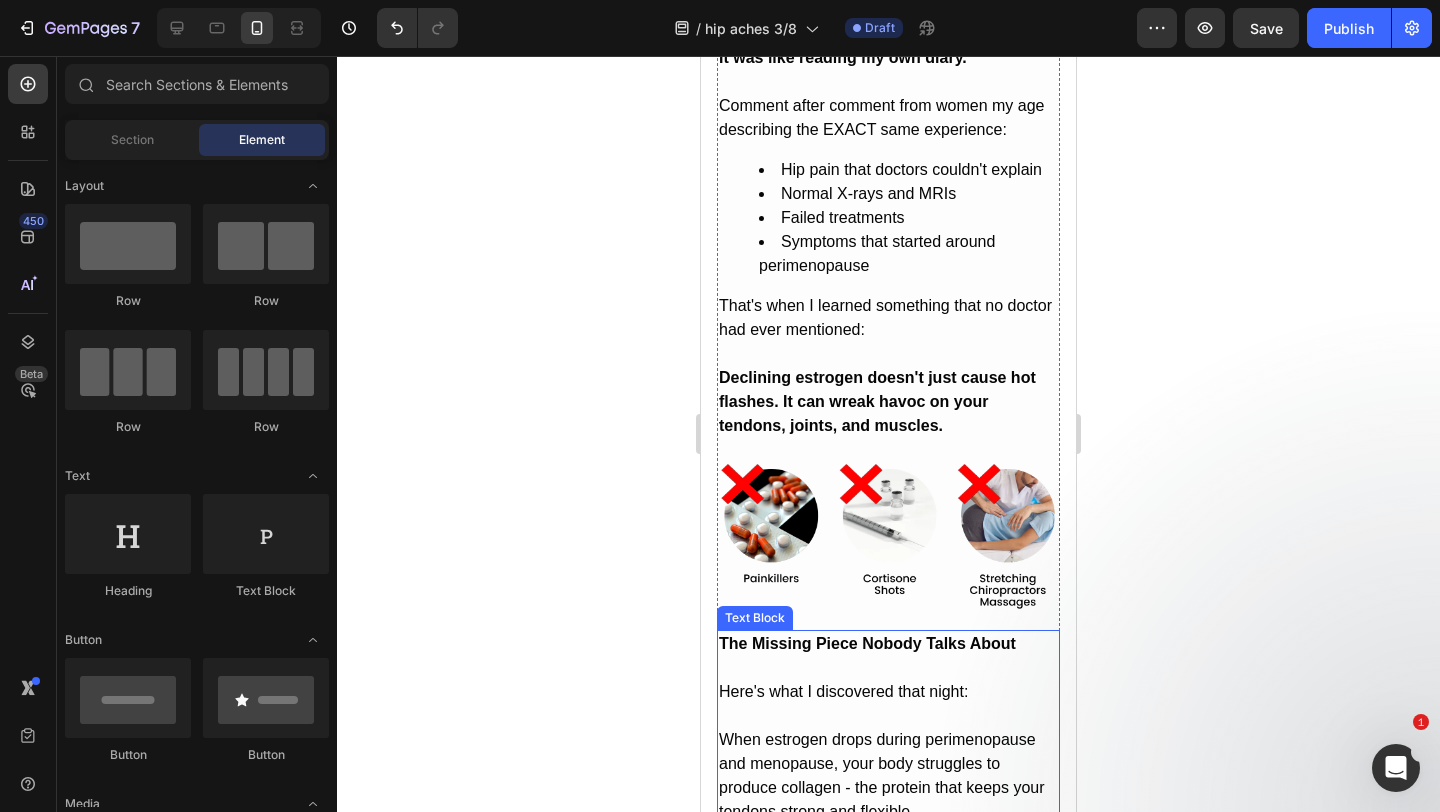 scroll, scrollTop: 4105, scrollLeft: 0, axis: vertical 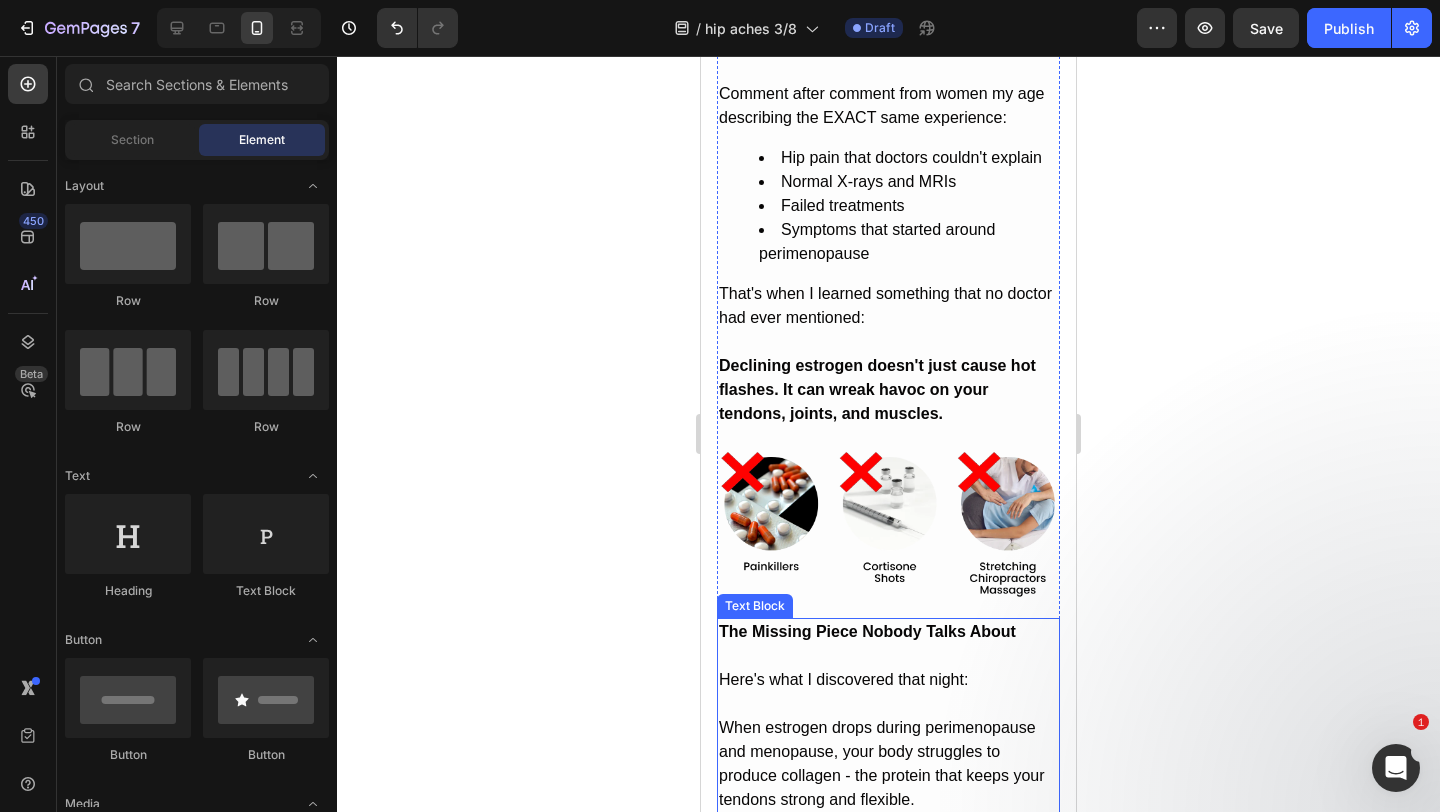 click on "When estrogen drops during perimenopause and menopause, your body struggles to produce collagen - the protein that keeps your tendons strong and flexible." at bounding box center (888, 764) 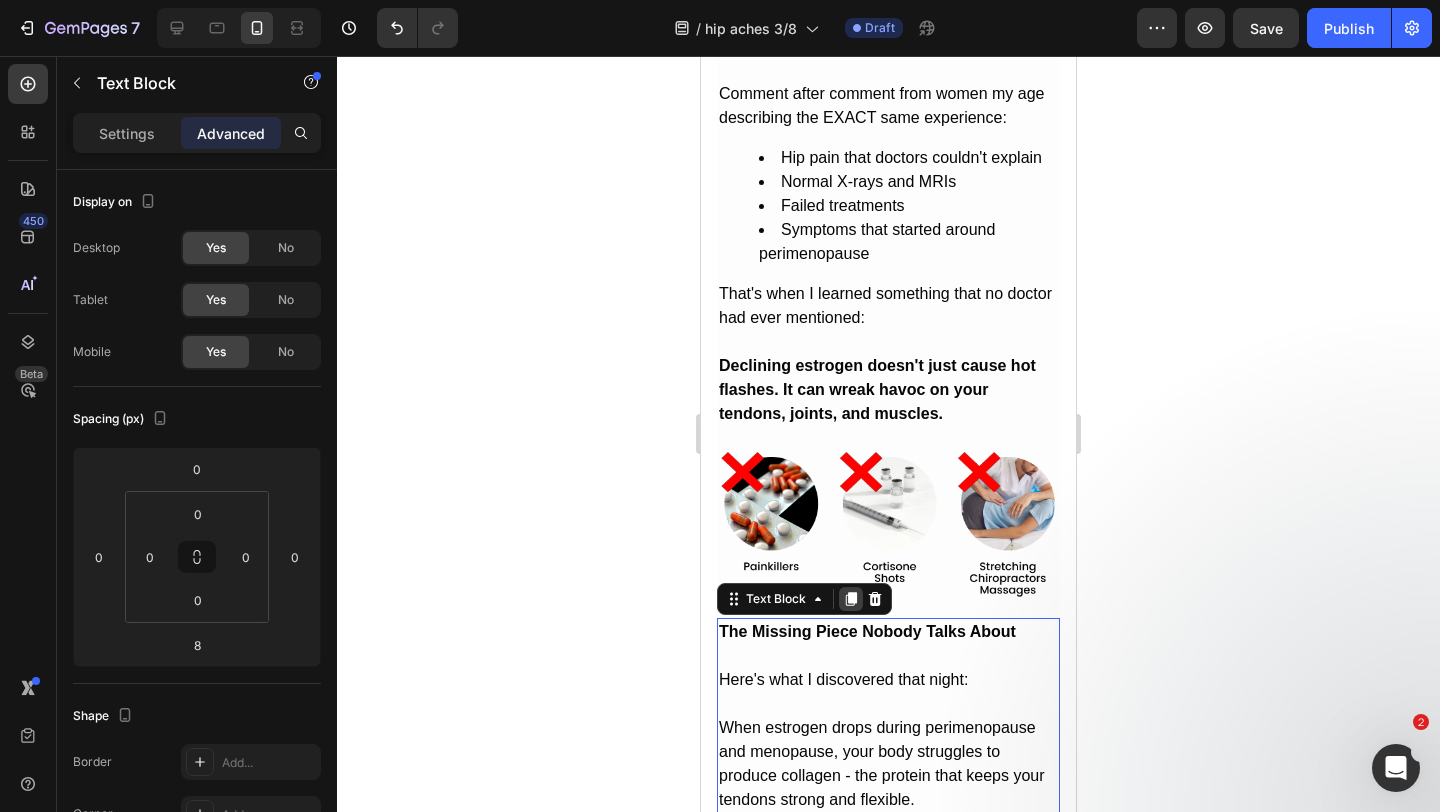 click 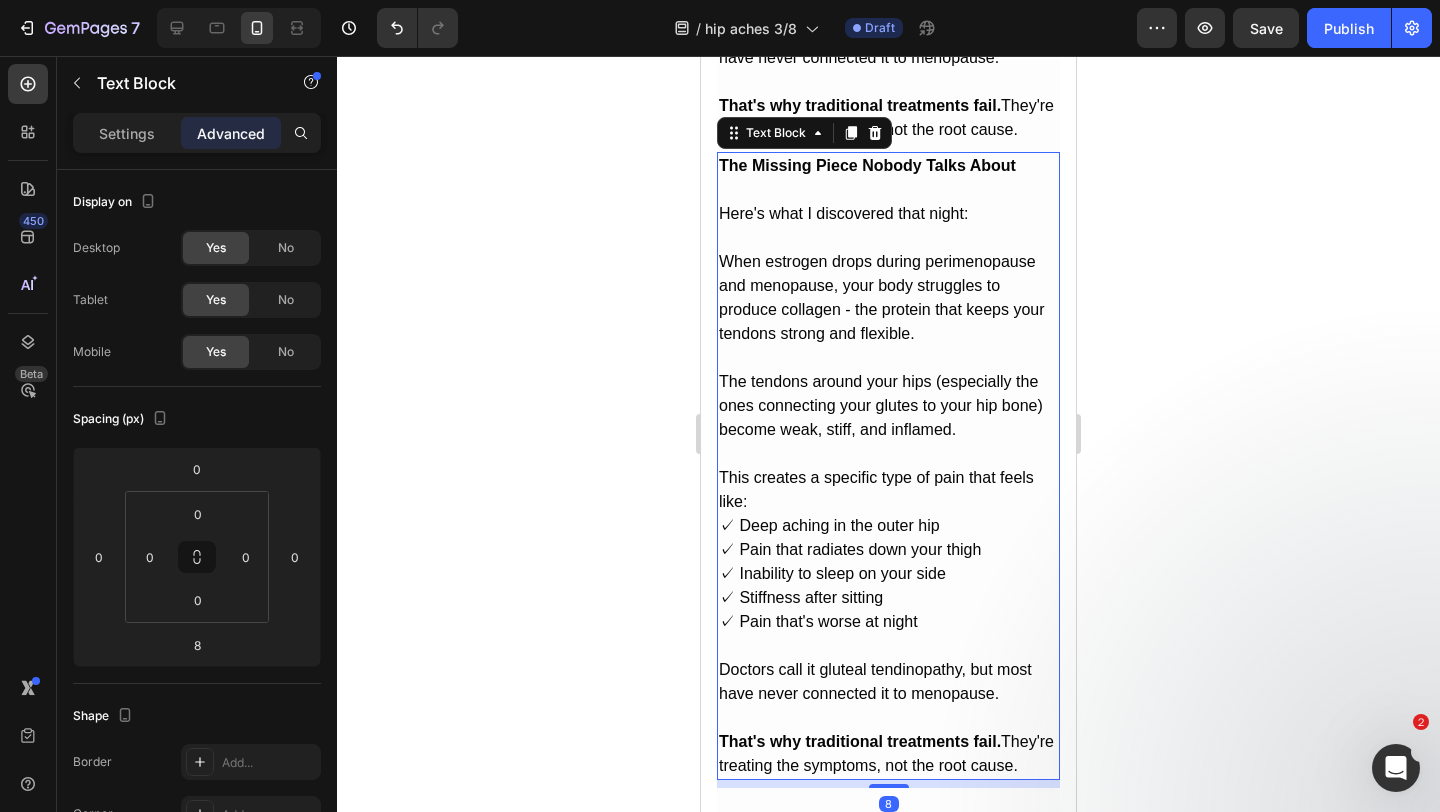 scroll, scrollTop: 5218, scrollLeft: 0, axis: vertical 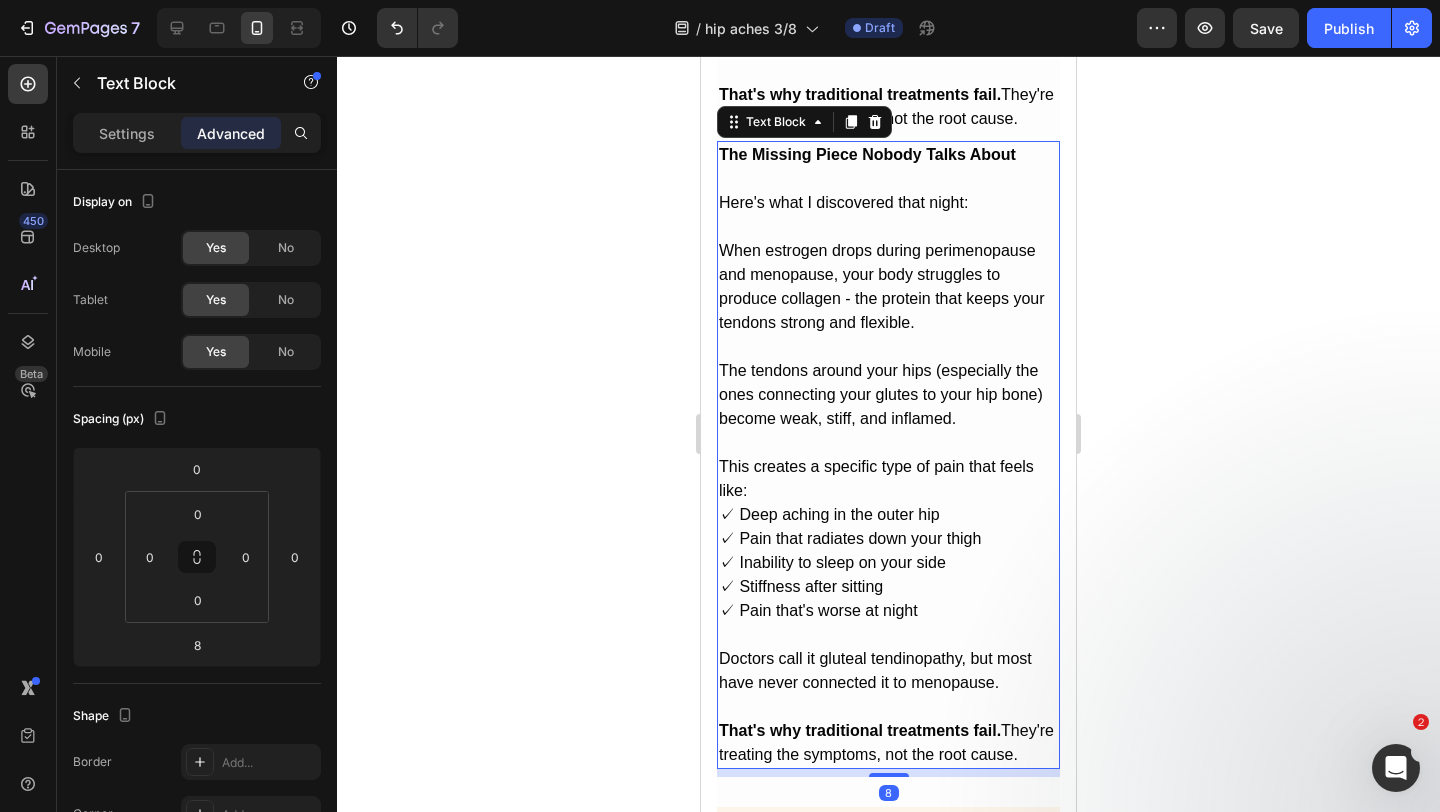 click on "✓ Deep aching in the outer hip ✓ Pain that radiates down your thigh ✓ Inability to sleep on your side ✓ Stiffness after sitting ✓ Pain that's worse at night" at bounding box center (888, 563) 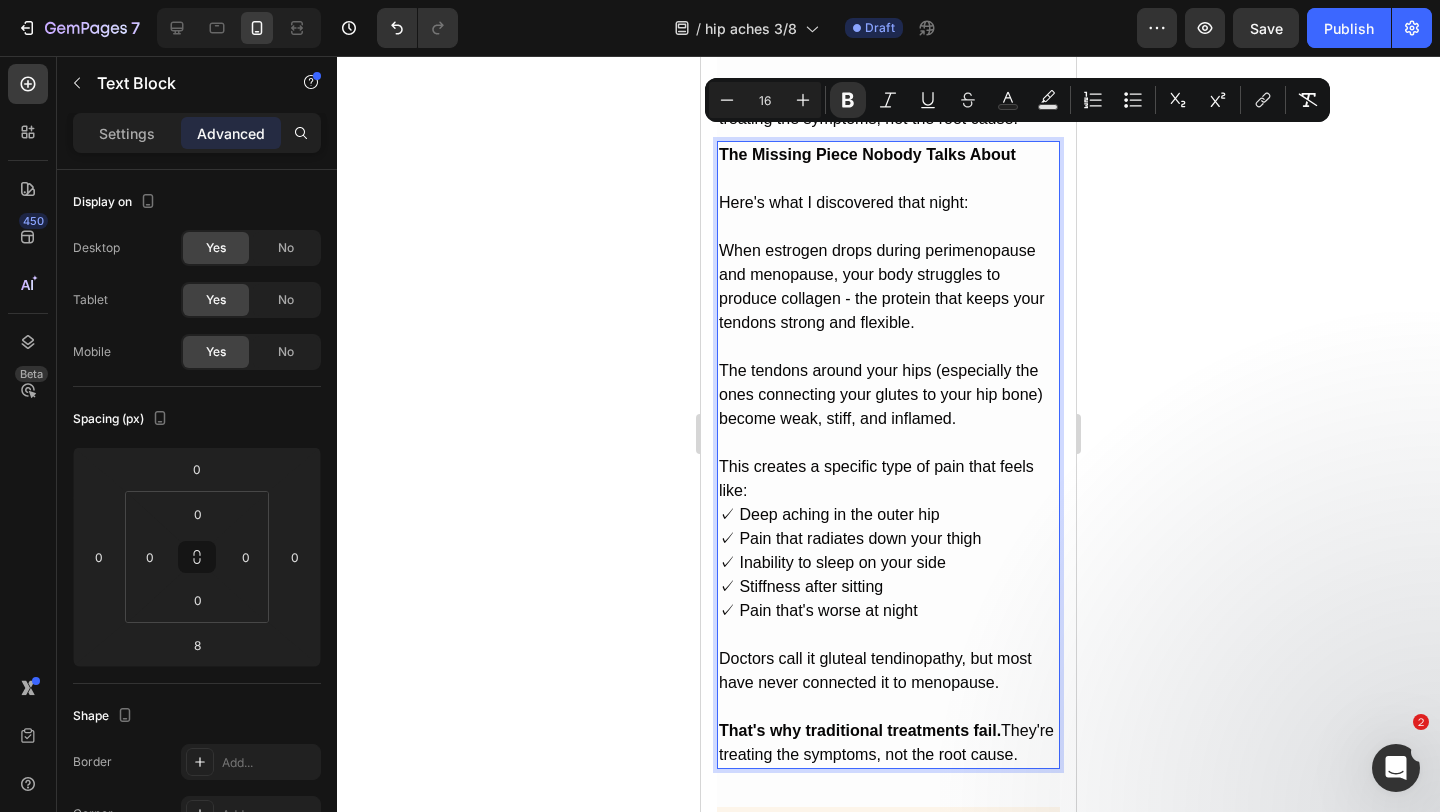 drag, startPoint x: 773, startPoint y: 762, endPoint x: 1395, endPoint y: 183, distance: 849.77936 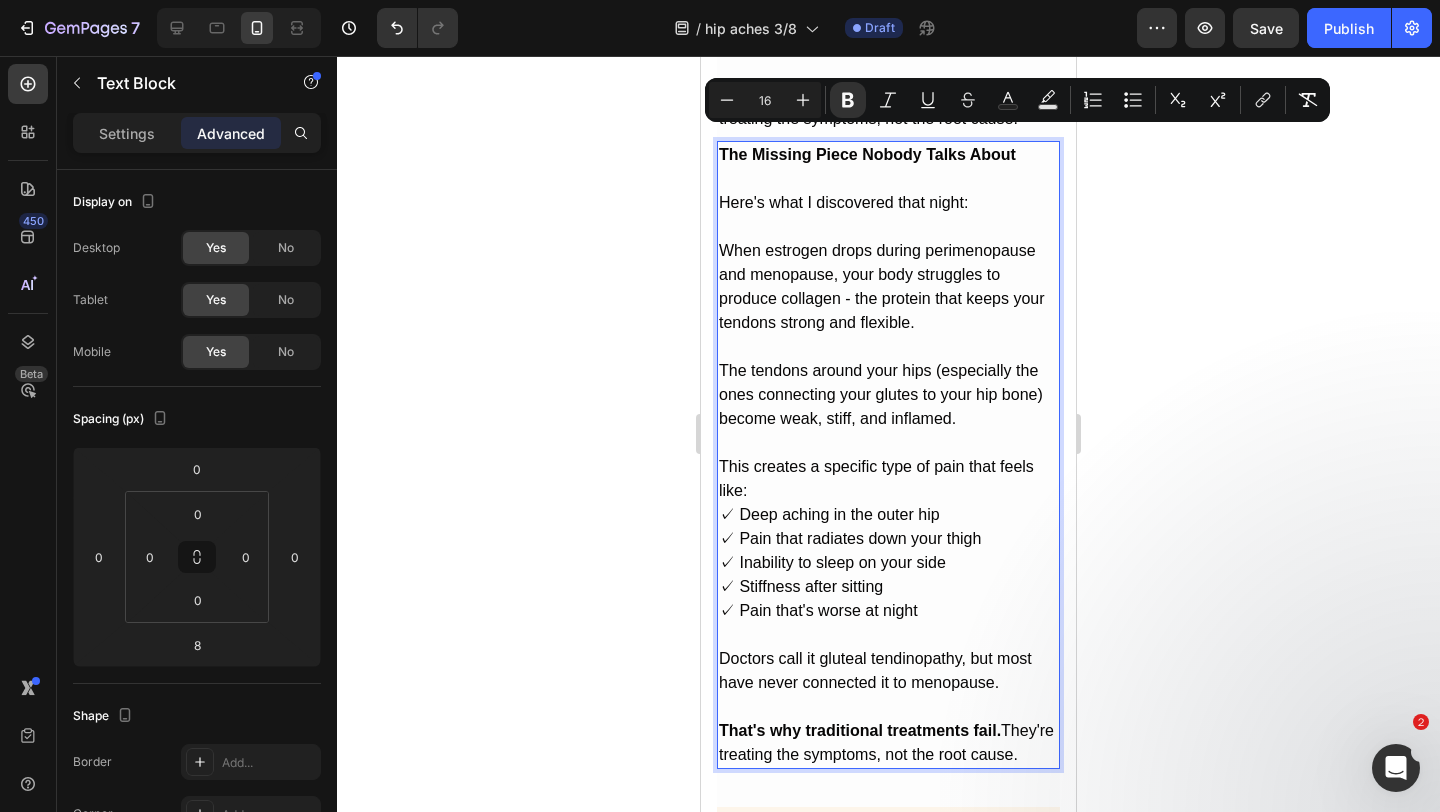click on "iPhone 13 Mini  ( 375 px) iPhone 13 Mini iPhone 13 Pro iPhone 11 Pro Max iPhone 15 Pro Max Pixel 7 Galaxy S8+ Galaxy S20 Ultra iPad Mini iPad Air iPad Pro Header Image The Medical Run-Around That Nearly Broke Me Text Block Row It all started gradually. A little stiffness after sitting too long. Some discomfort during my evening walks. Nothing dramatic.   But over six months, it got worse. Much worse.   Doctor #1  barely looked up from his computer. "Probably bursitis. Try some ibuprofen and rest." The ibuprofen did nothing. Rest made it worse.   Doctor #2  was more thorough. X-rays, physical exam, the works. "I don't see anything concerning. Could be early arthritis. Let's try physical therapy." Three months and $1,200 later, my PT was stumped. The exercises that should have helped made the pain worse.   Doctor #3  suggested a cortisone injection. "This usually takes care of hip bursitis." The shot helped for exactly two weeks. Then the pain came roaring back, angrier than before.           Image Row" at bounding box center [888, 4618] 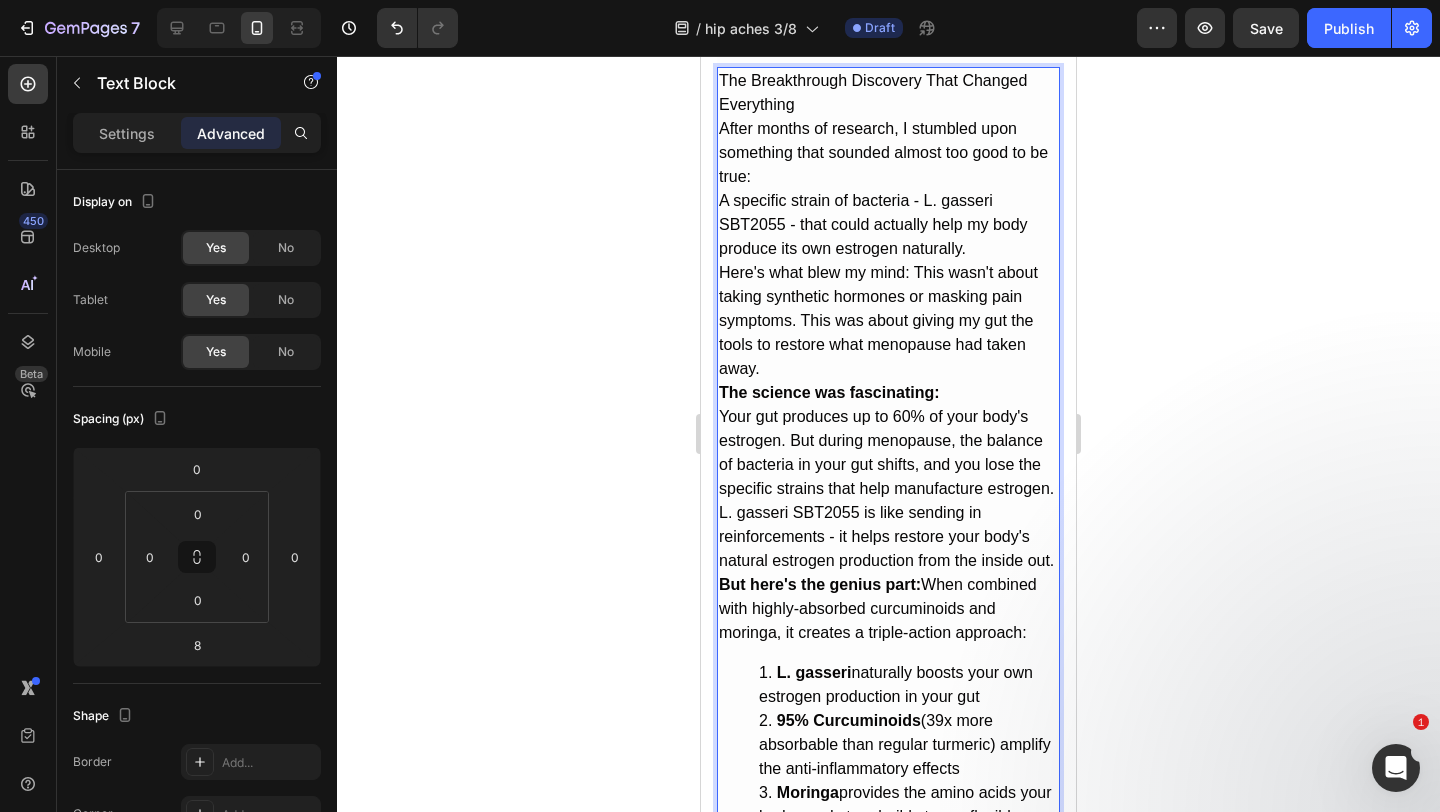scroll, scrollTop: 5036, scrollLeft: 0, axis: vertical 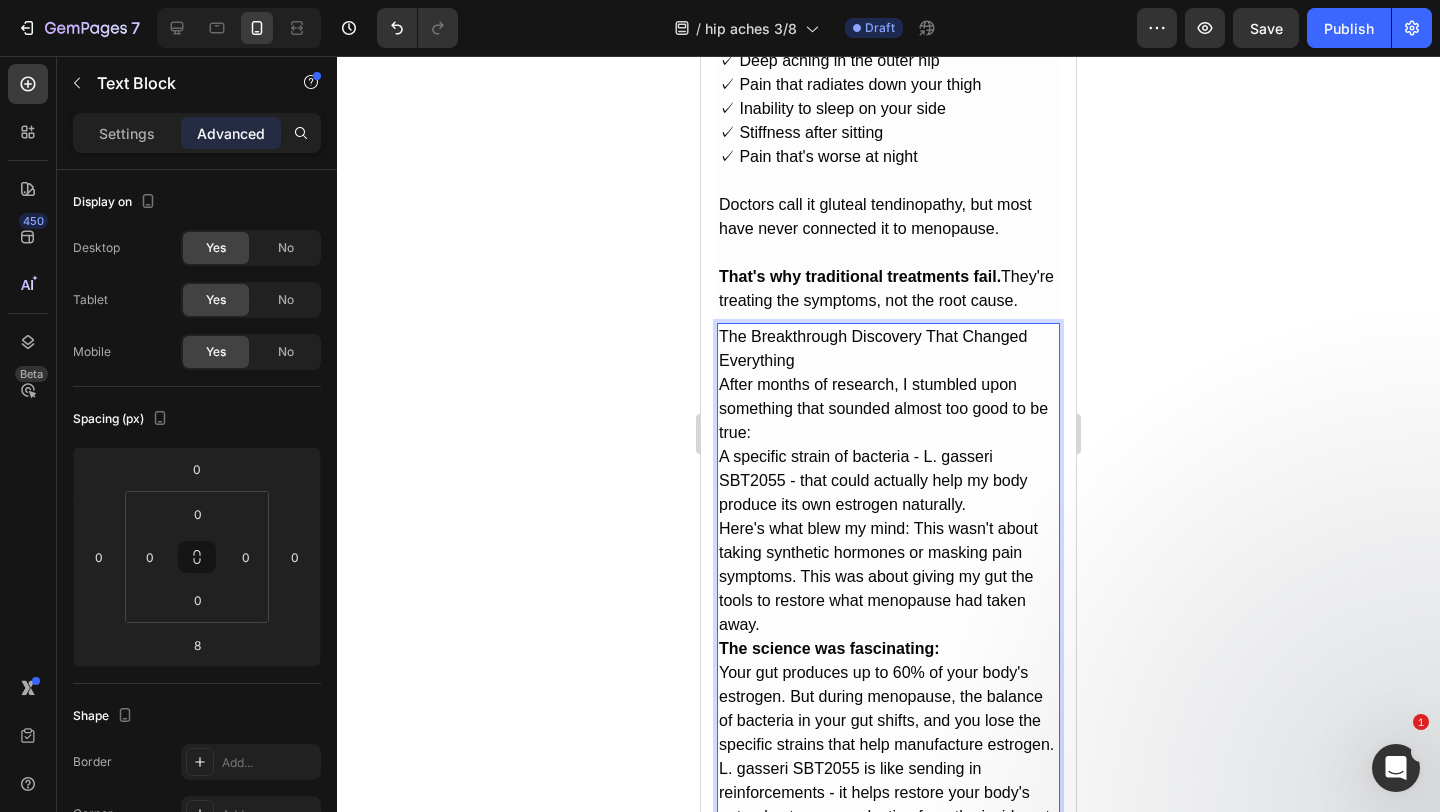 click on "The Breakthrough Discovery That Changed Everything" at bounding box center (888, 349) 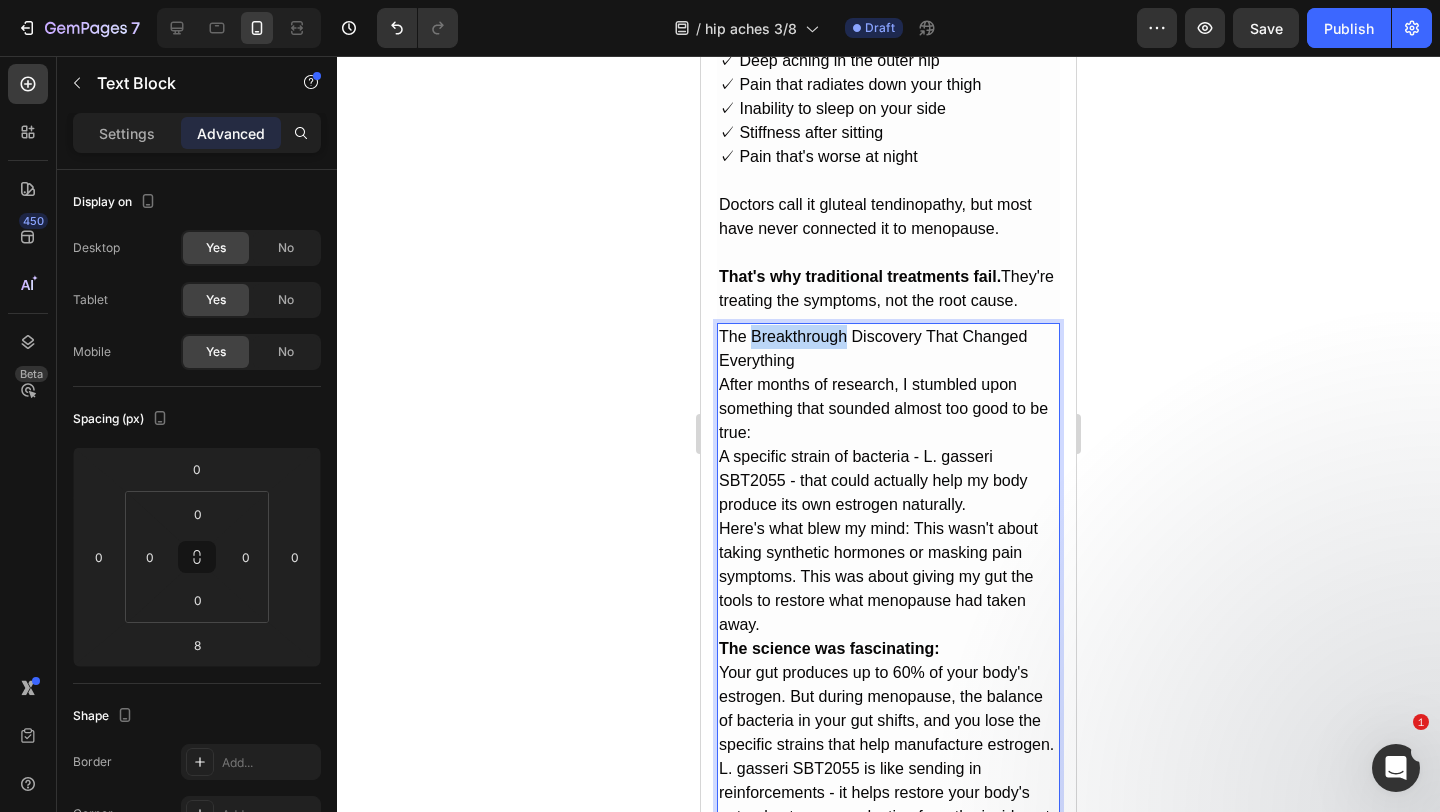click on "The Breakthrough Discovery That Changed Everything" at bounding box center (888, 349) 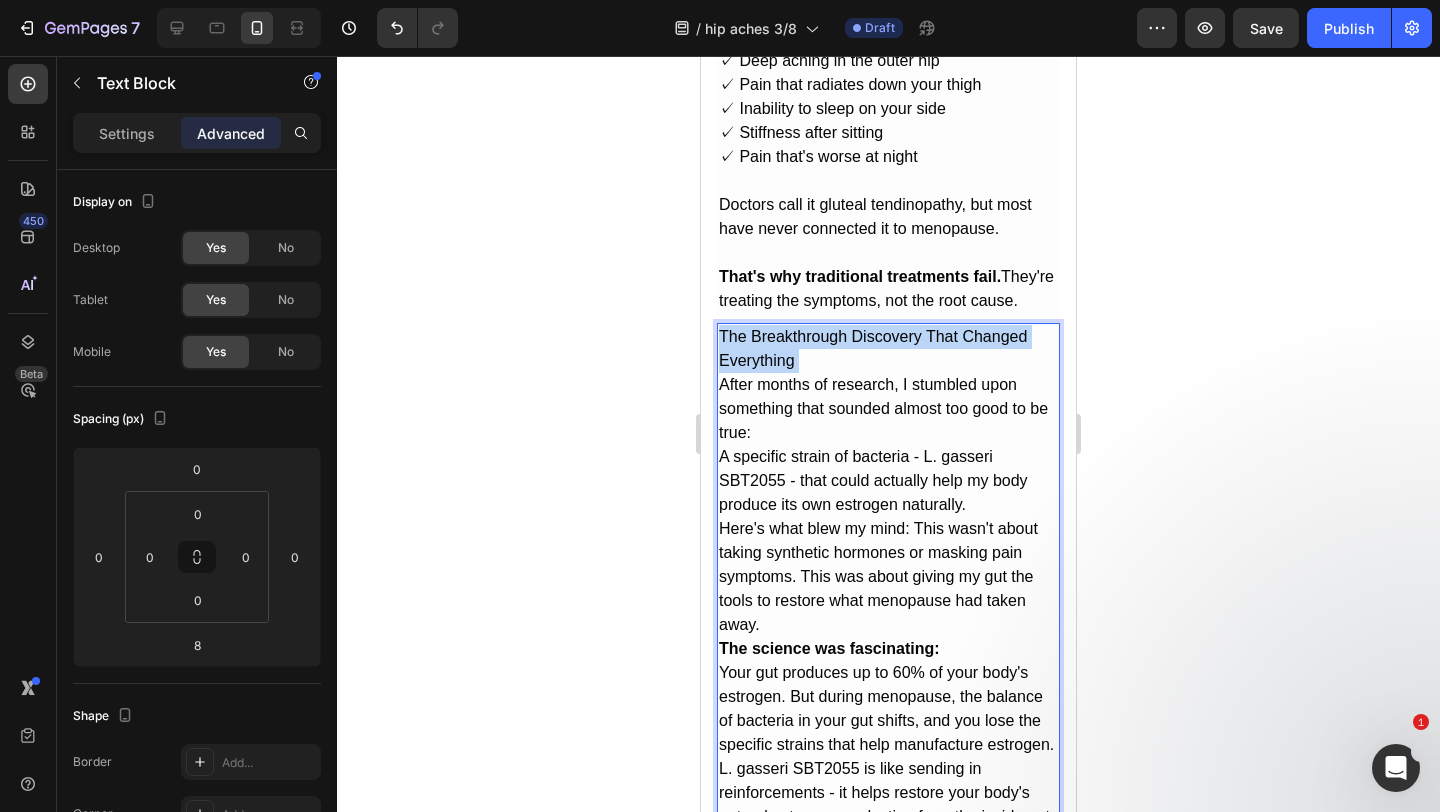 click on "The Breakthrough Discovery That Changed Everything" at bounding box center [888, 349] 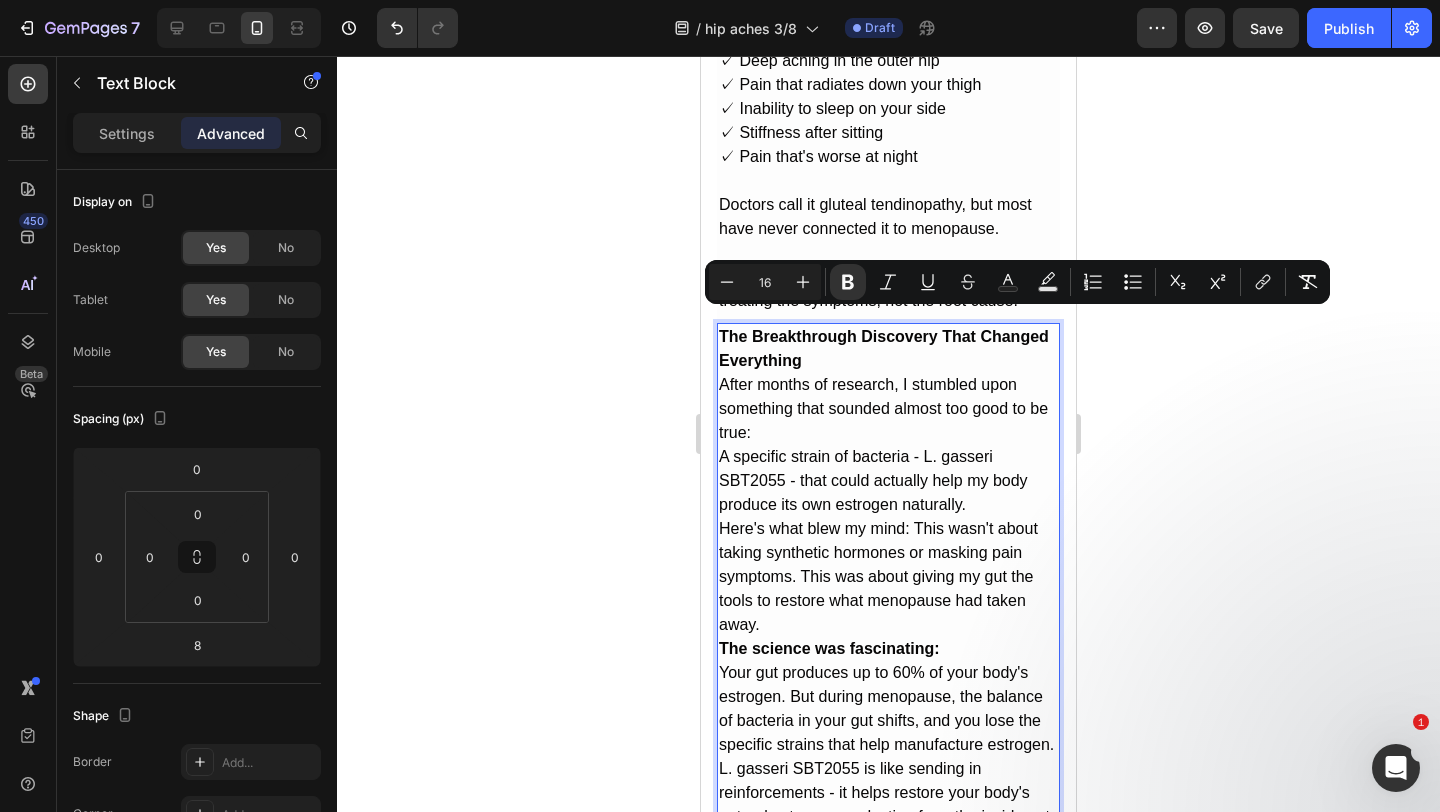 click on "The Breakthrough Discovery That Changed Everything" at bounding box center (888, 349) 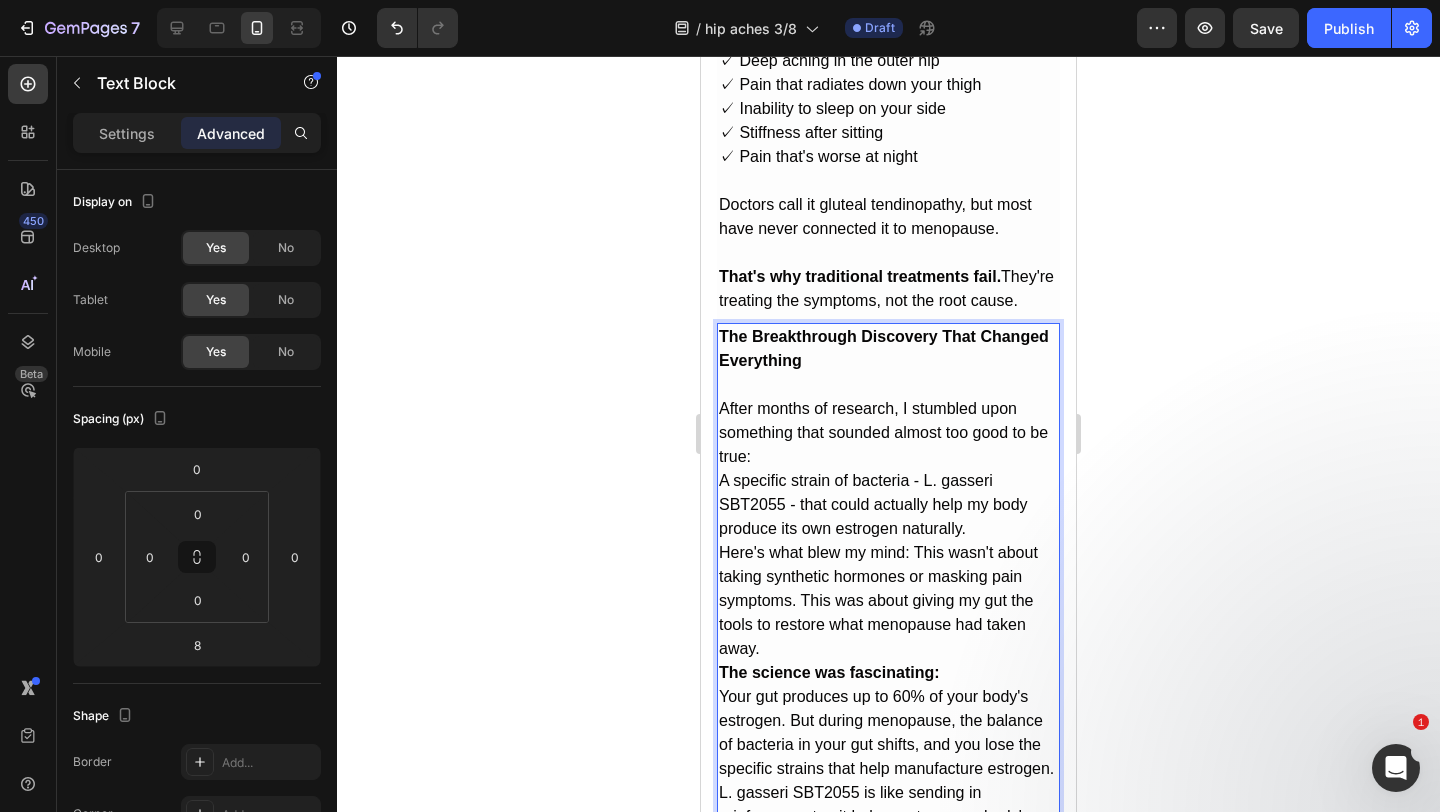 click on "After months of research, I stumbled upon something that sounded almost too good to be true:" at bounding box center [888, 433] 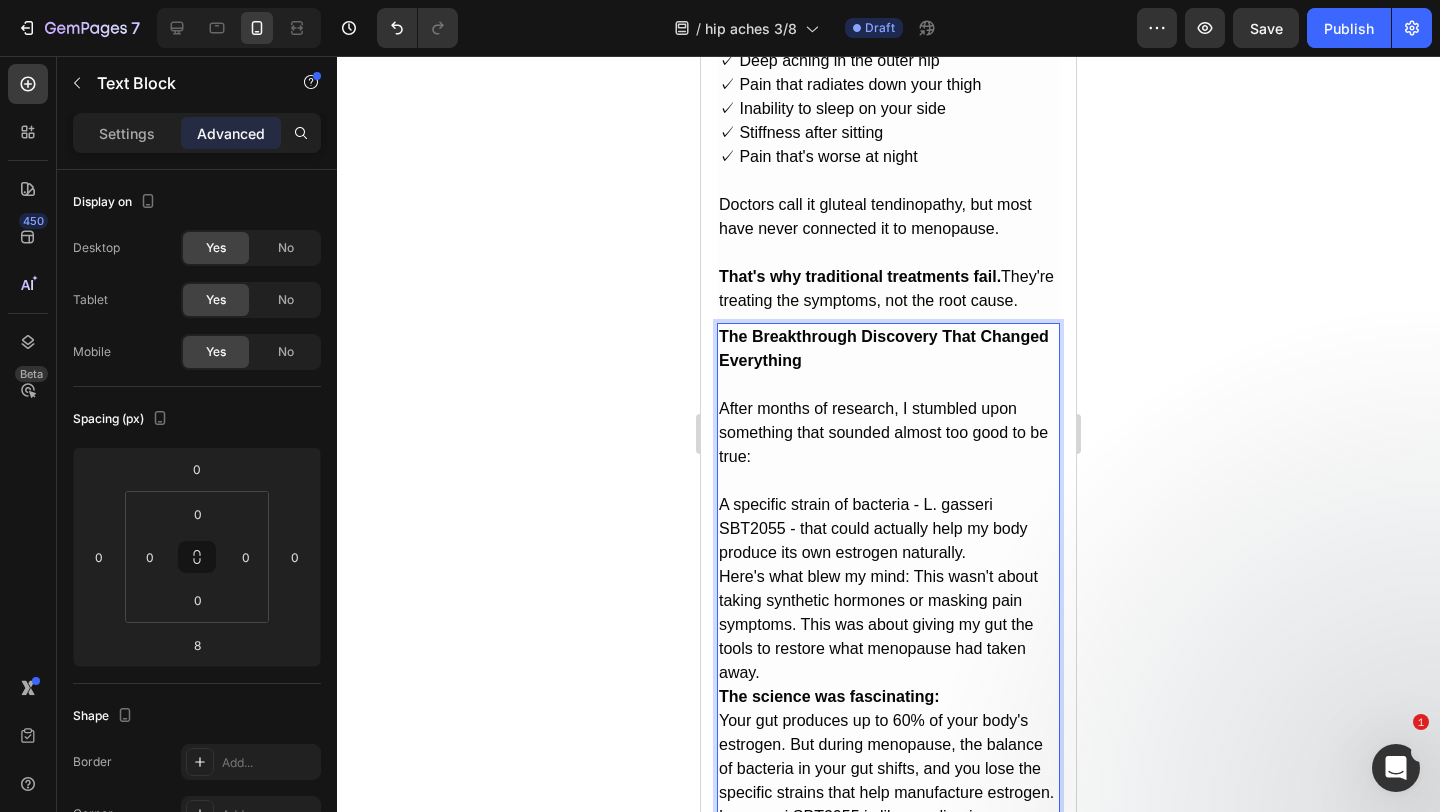 click on "The Breakthrough Discovery That Changed Everything After months of research, I stumbled upon something that sounded almost too good to be true: A specific strain of bacteria - L. gasseri SBT2055 - that could actually help my body produce its own estrogen naturally. Here's what blew my mind: This wasn't about taking synthetic hormones or masking pain symptoms. This was about giving my gut the tools to restore what menopause had taken away. The science was fascinating: Your gut produces up to 60% of your body's estrogen. But during menopause, the balance of bacteria in your gut shifts, and you lose the specific strains that help manufacture estrogen. L. gasseri SBT2055 is like sending in reinforcements - it helps restore your body's natural estrogen production from the inside out. But here's the genius part:  When combined with highly-absorbed curcuminoids and moringa, it creates a triple-action approach: L. gasseri  naturally boosts your own estrogen production in your gut 95% Curcuminoids Moringa The result?" at bounding box center [888, 905] 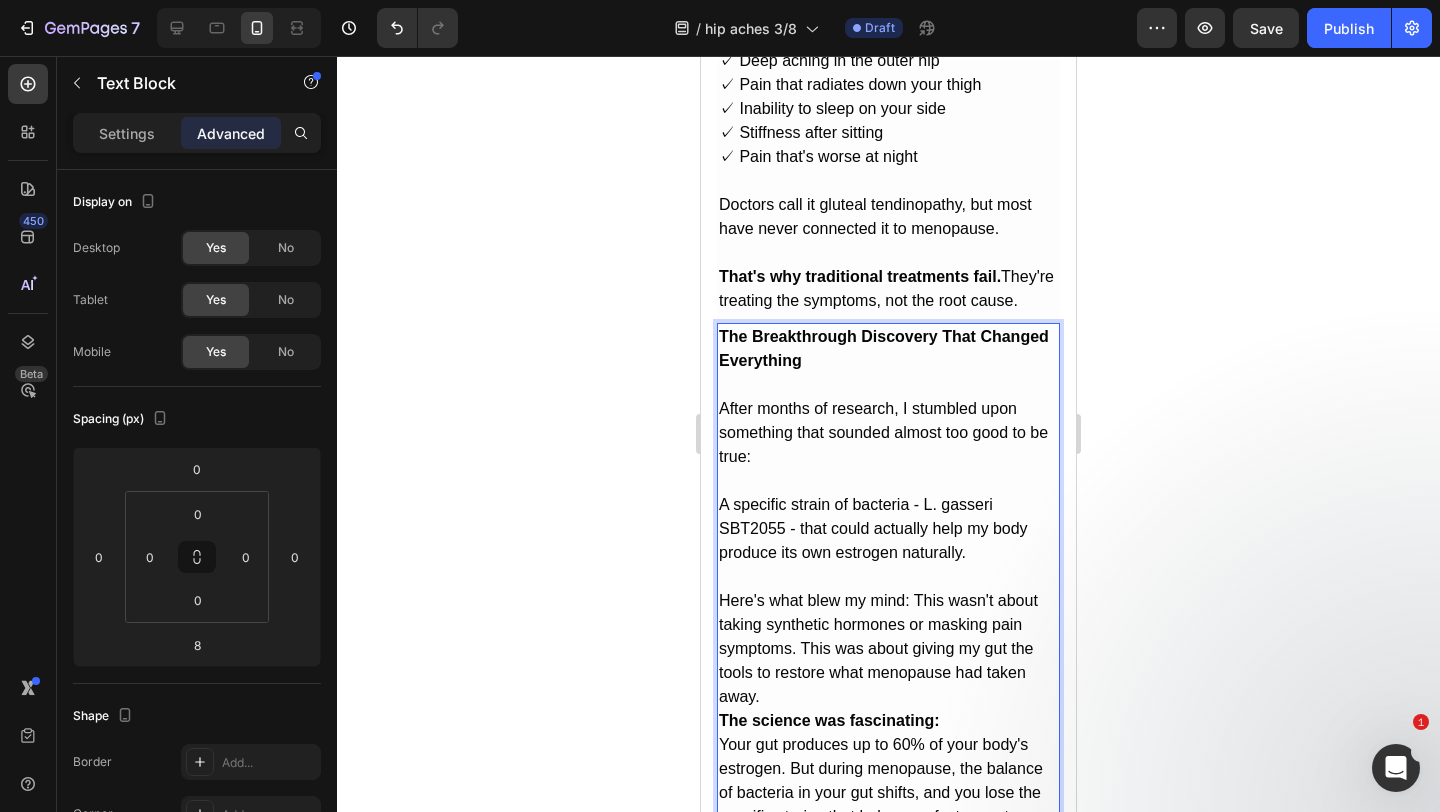 scroll, scrollTop: 5045, scrollLeft: 0, axis: vertical 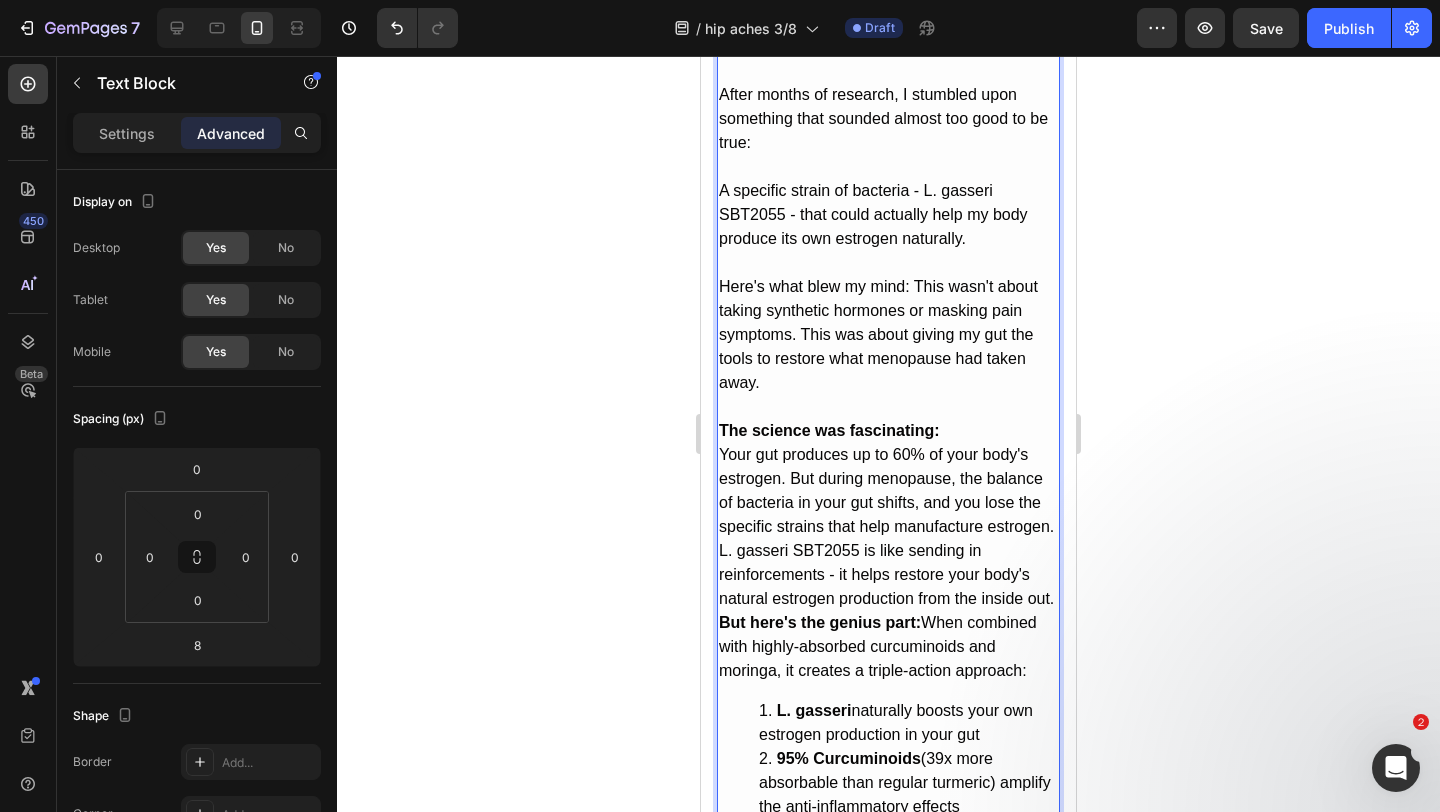 click on "Your gut produces up to 60% of your body's estrogen. But during menopause, the balance of bacteria in your gut shifts, and you lose the specific strains that help manufacture estrogen." at bounding box center [888, 491] 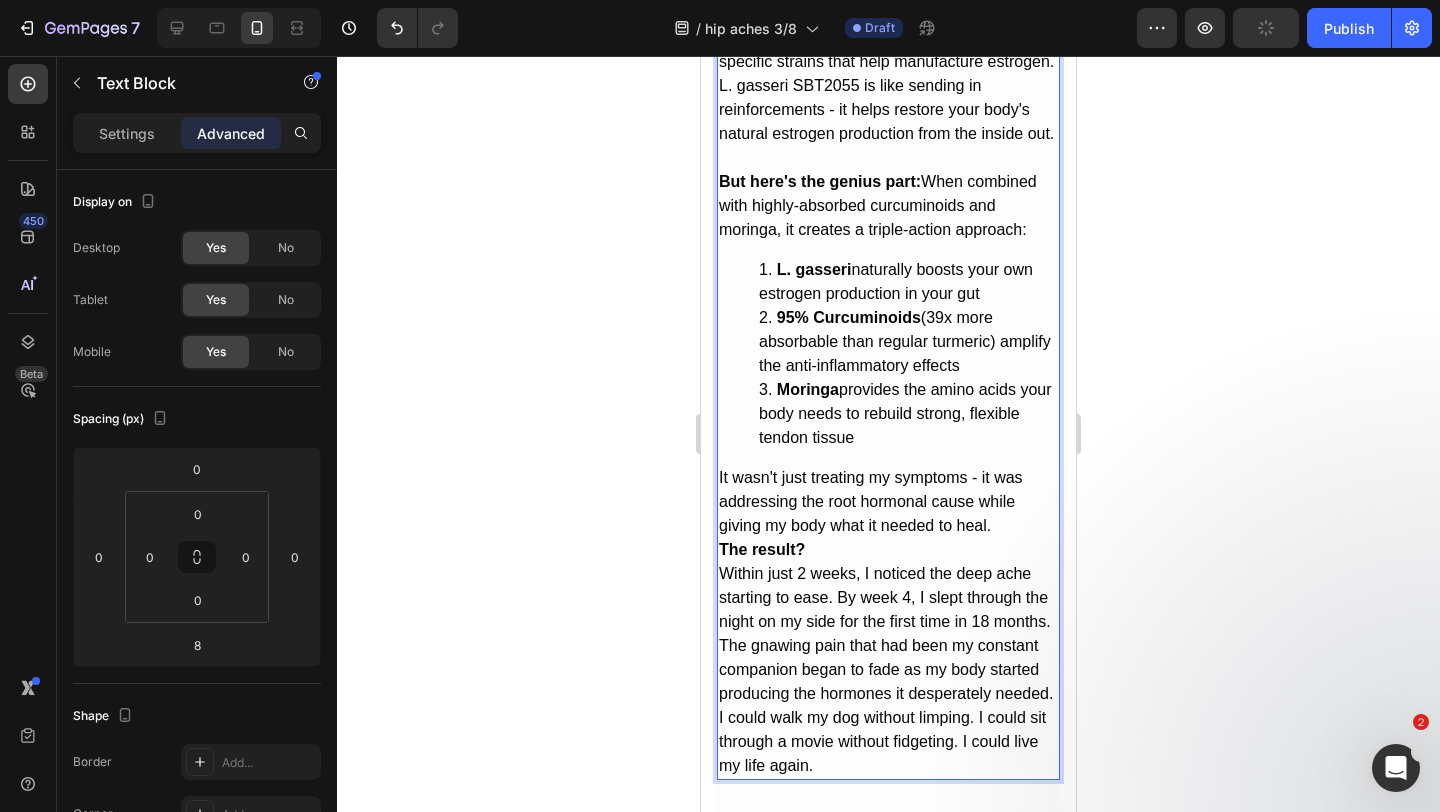 scroll, scrollTop: 5861, scrollLeft: 0, axis: vertical 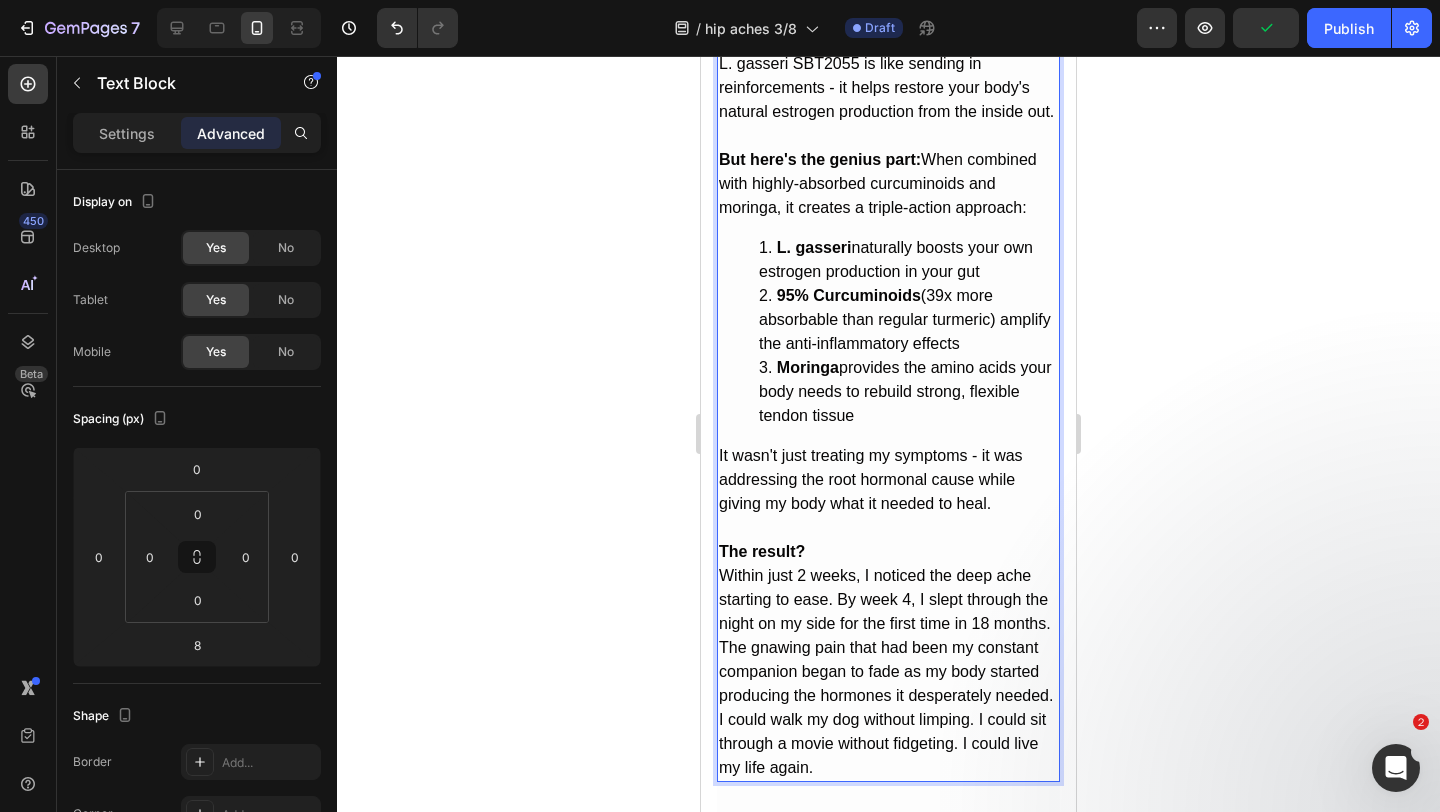 click on "Within just 2 weeks, I noticed the deep ache starting to ease. By week 4, I slept through the night on my side for the first time in 18 months." at bounding box center [888, 600] 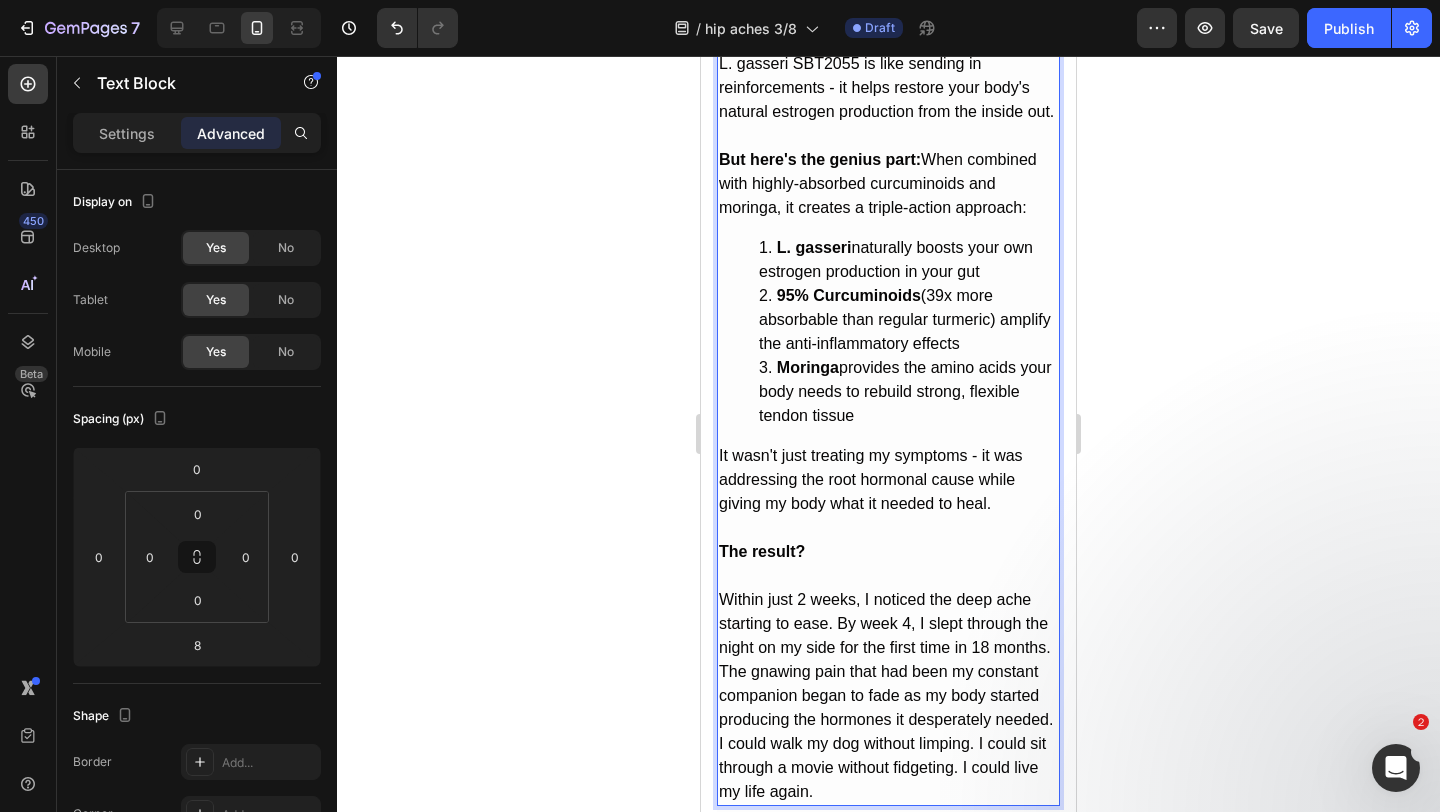 click on "The gnawing pain that had been my constant companion began to fade as my body started producing the hormones it desperately needed." at bounding box center (888, 696) 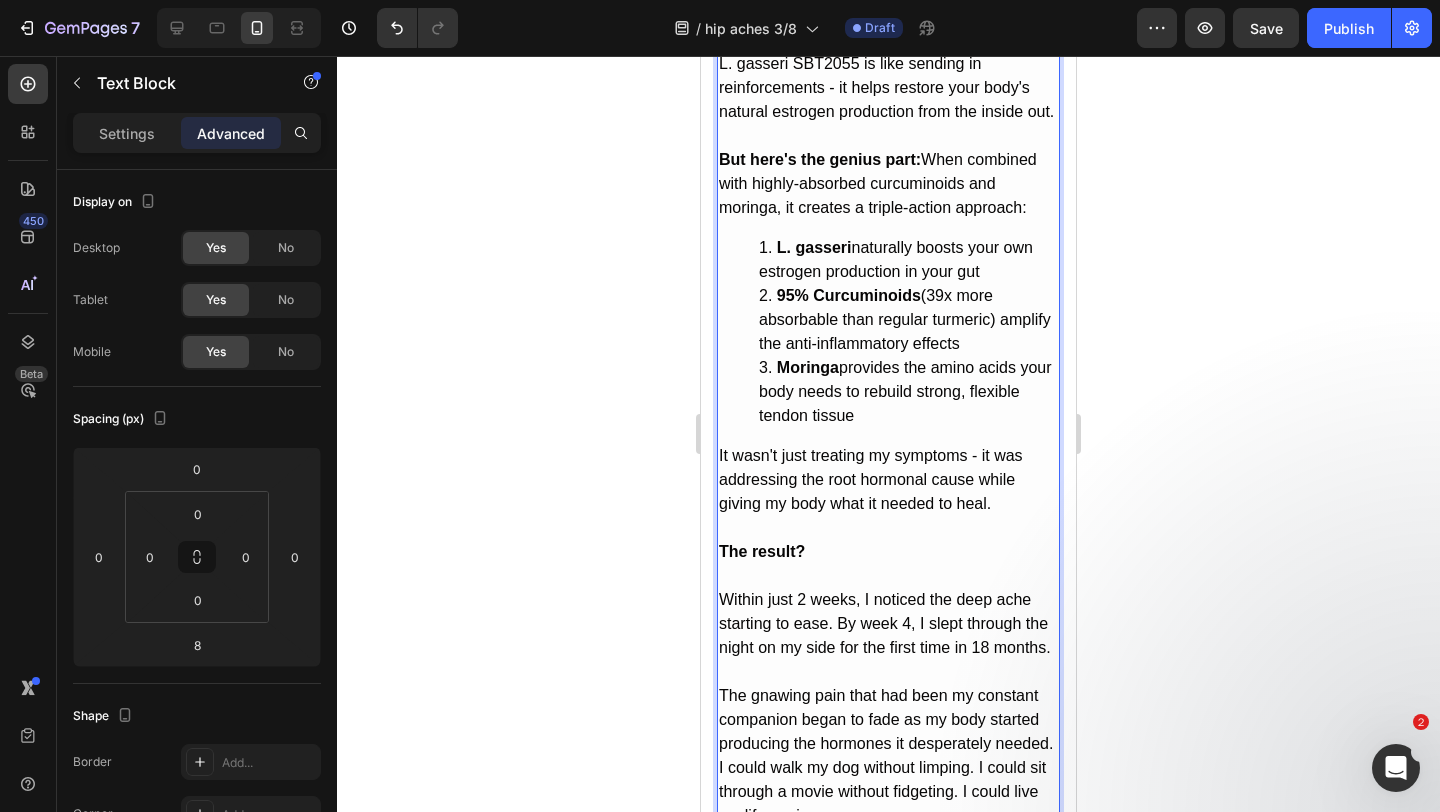click on "The Breakthrough Discovery That Changed Everything After months of research, I stumbled upon something that sounded almost too good to be true: A specific strain of bacteria - L. gasseri SBT2055 - that could actually help my body produce its own estrogen naturally. Here's what blew my mind: This wasn't about taking synthetic hormones or masking pain symptoms. This was about giving my gut the tools to restore what menopause had taken away. The science was fascinating: Your gut produces up to 60% of your body's estrogen. But during menopause, the balance of bacteria in your gut shifts, and you lose the specific strains that help manufacture estrogen. L. gasseri SBT2055 is like sending in reinforcements - it helps restore your body's natural estrogen production from the inside out. But here's the genius part:  When combined with highly-absorbed curcuminoids and moringa, it creates a triple-action approach: L. gasseri  naturally boosts your own estrogen production in your gut 95% Curcuminoids Moringa The result?" at bounding box center [888, 164] 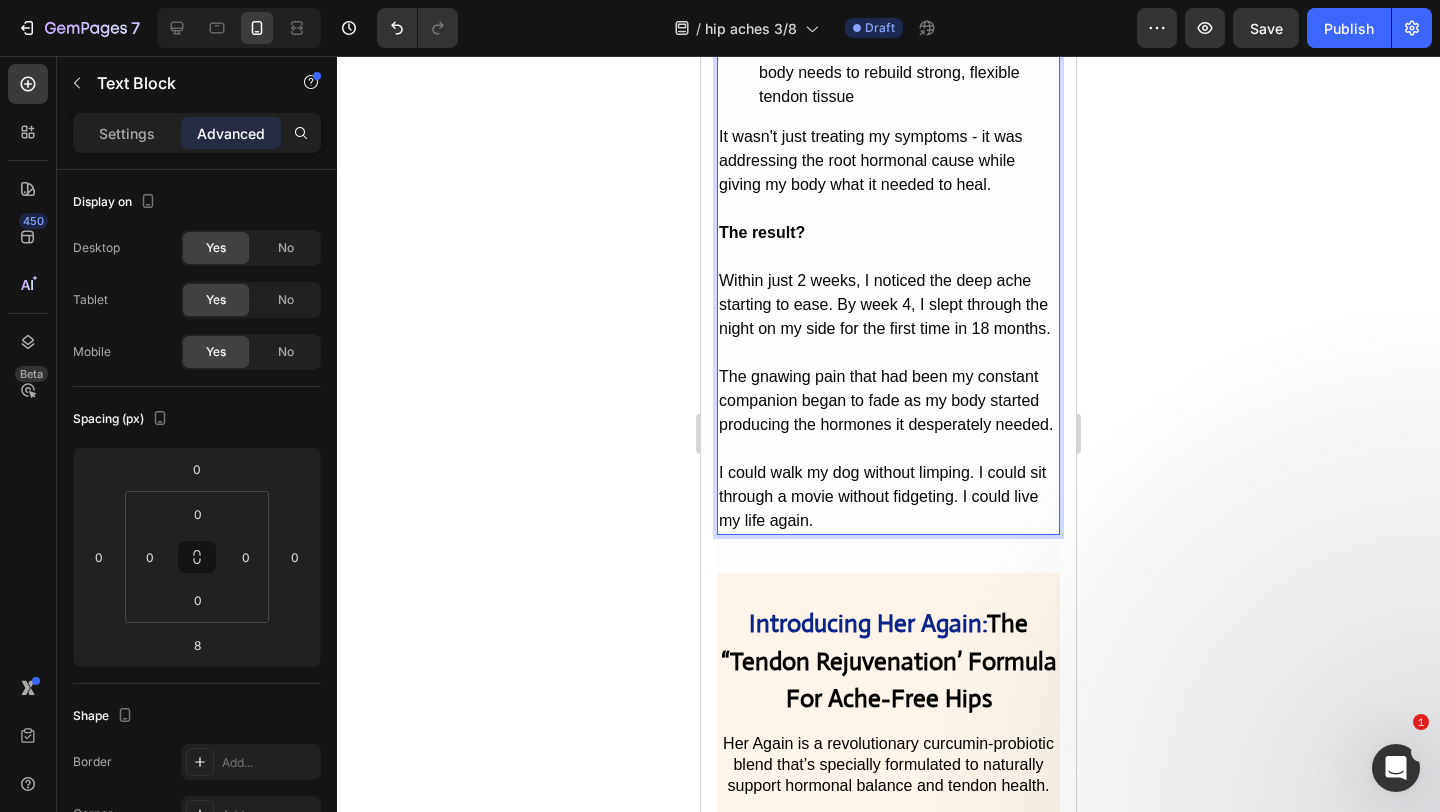 click 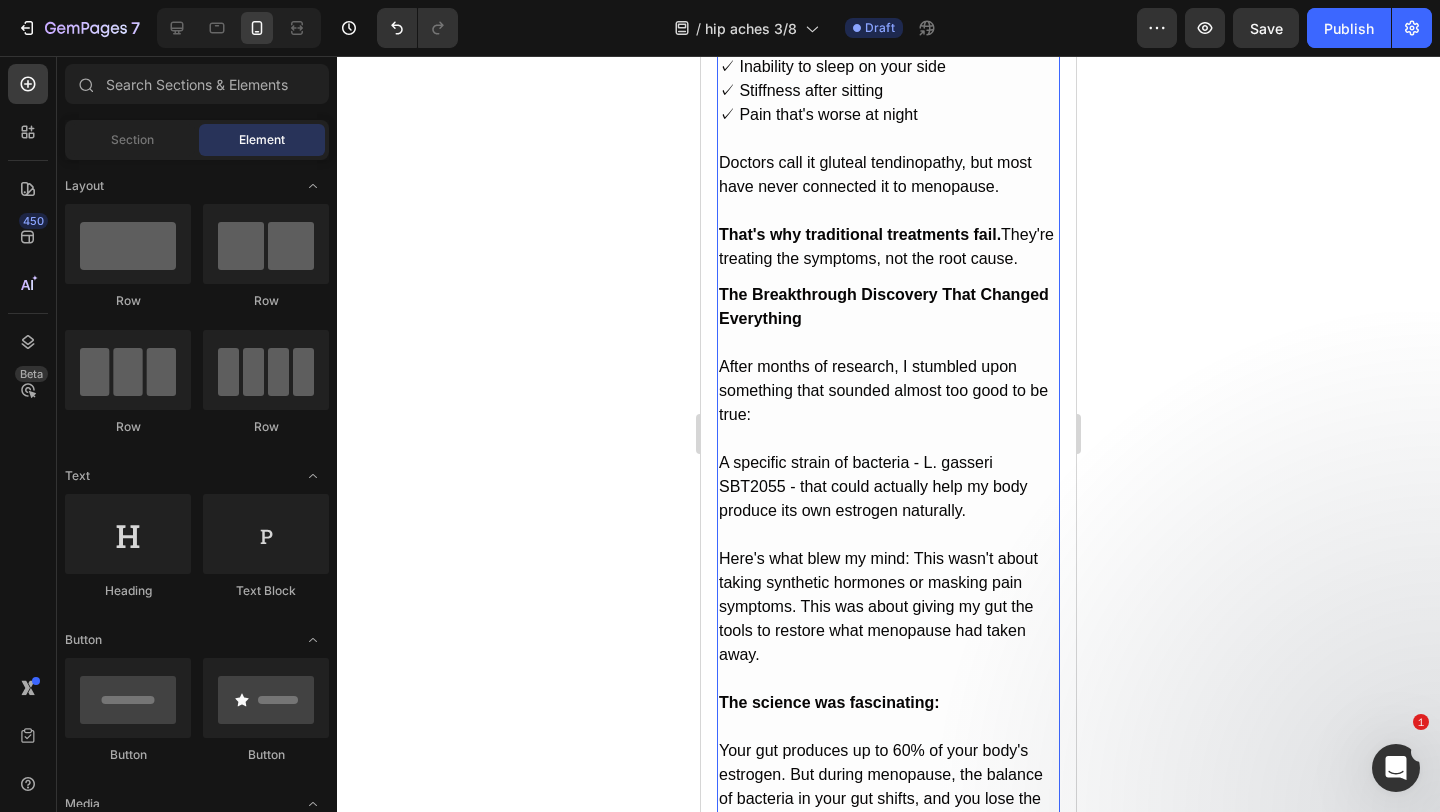 scroll, scrollTop: 5035, scrollLeft: 0, axis: vertical 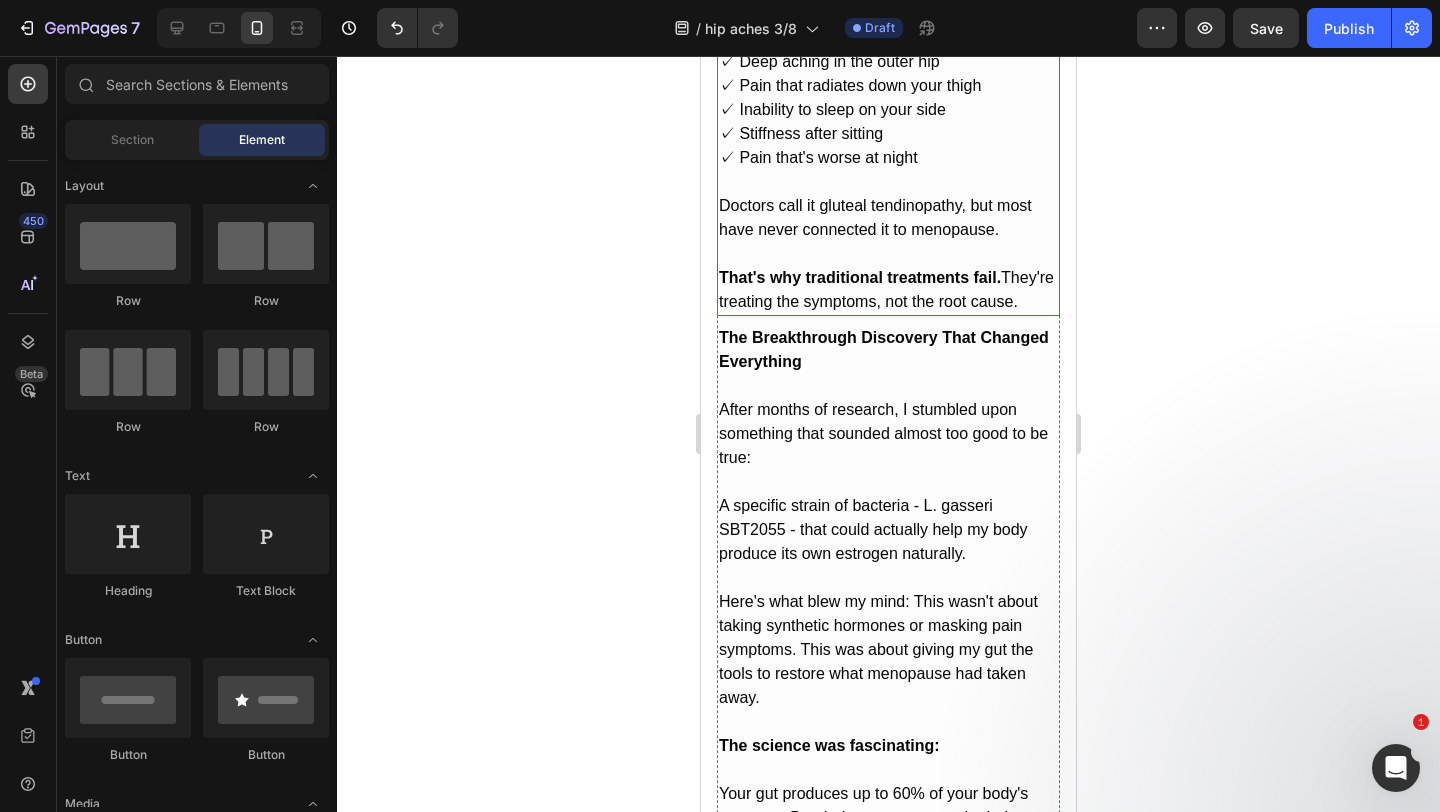 click on "That's why traditional treatments fail.  They're treating the symptoms, not the root cause." at bounding box center (888, 290) 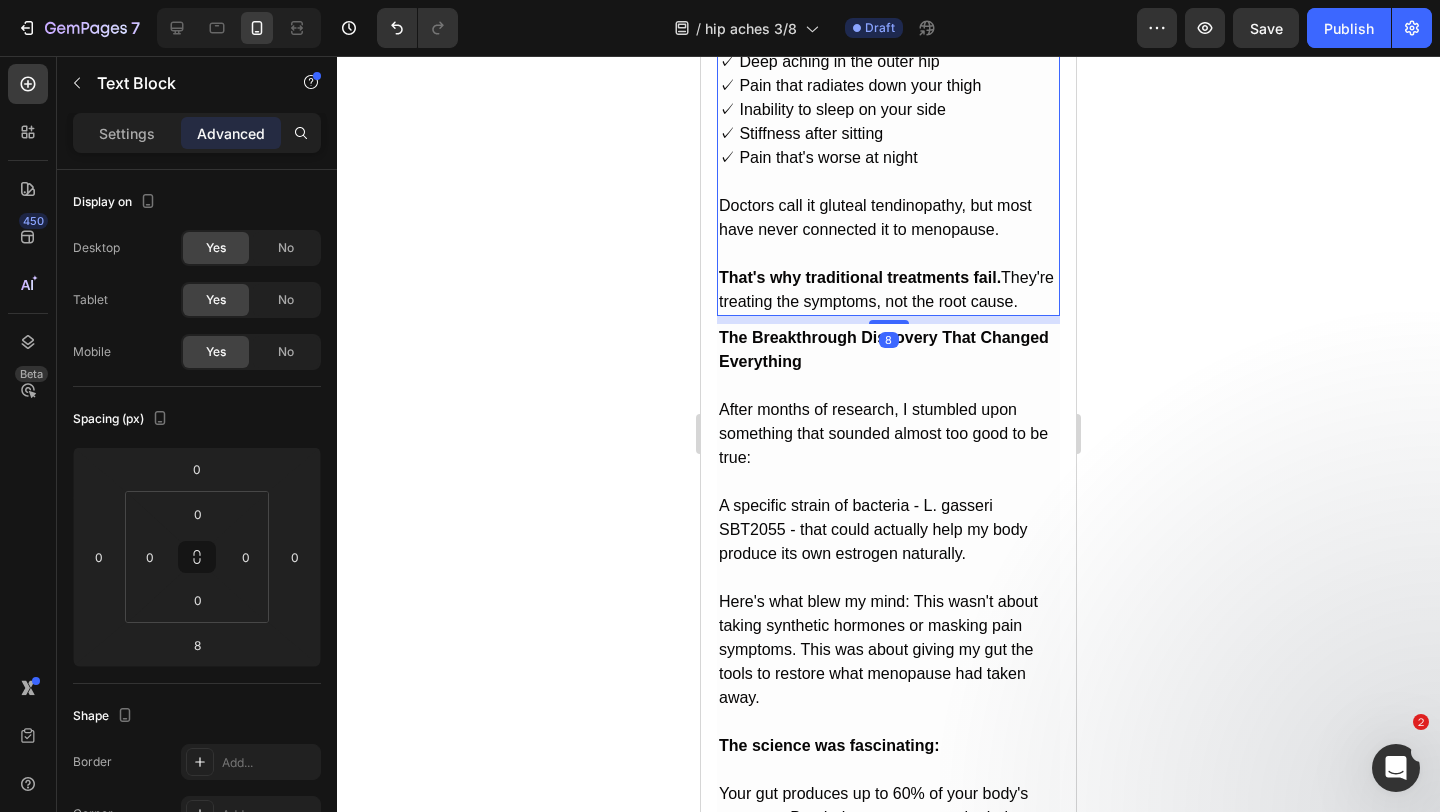 click on "That's why traditional treatments fail.  They're treating the symptoms, not the root cause." at bounding box center (888, 290) 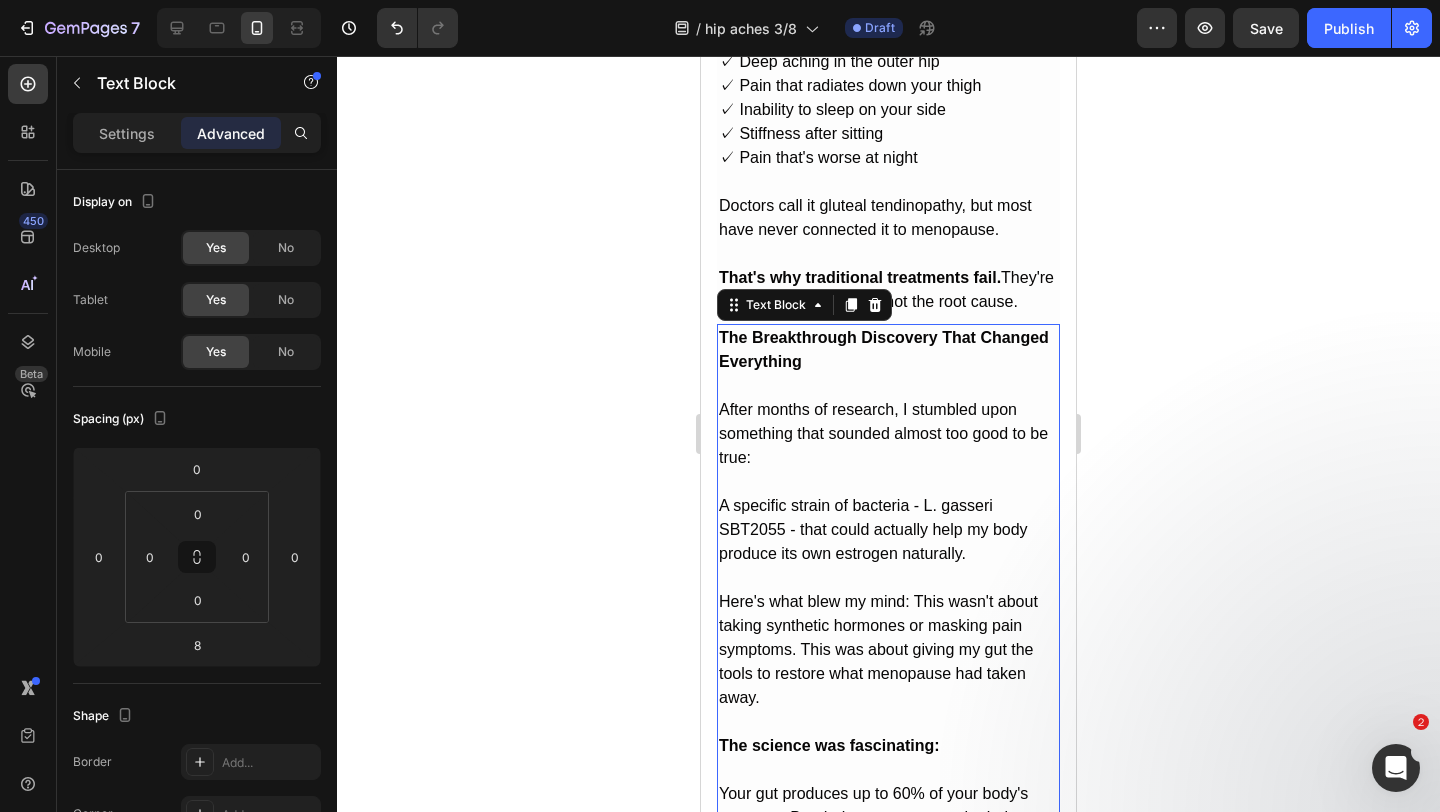 click on "The Breakthrough Discovery That Changed Everything" at bounding box center [888, 350] 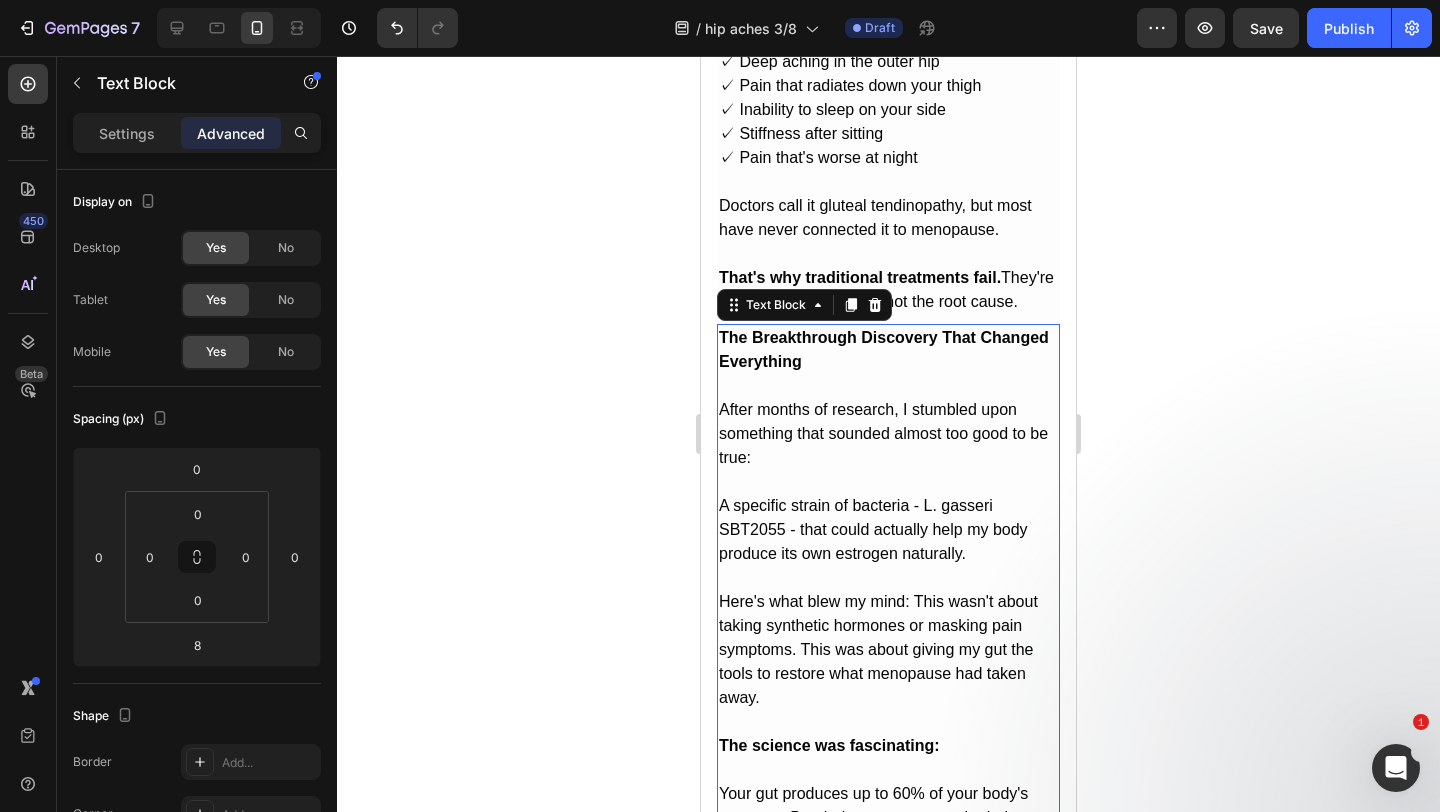 click 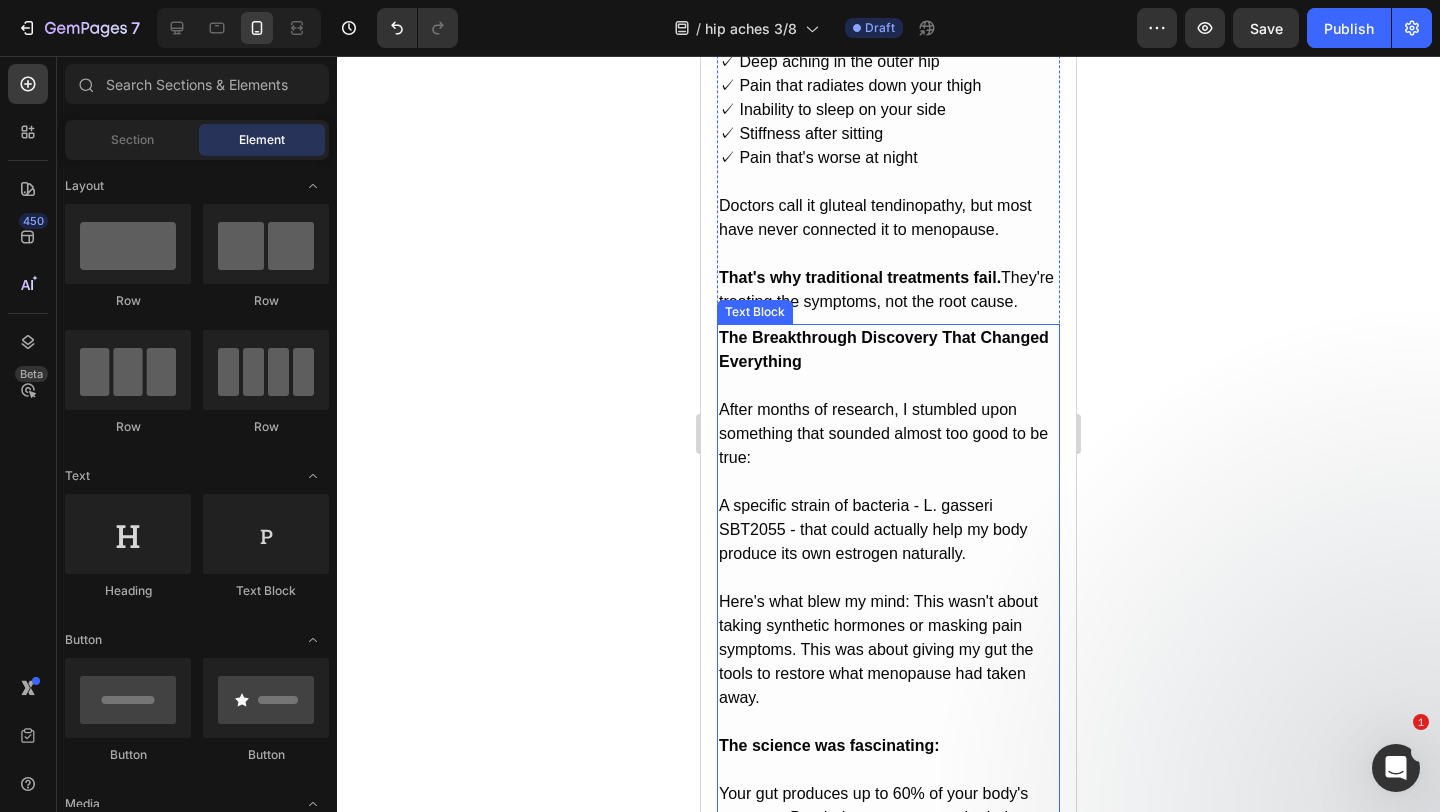click on "The Breakthrough Discovery That Changed Everything" at bounding box center [888, 350] 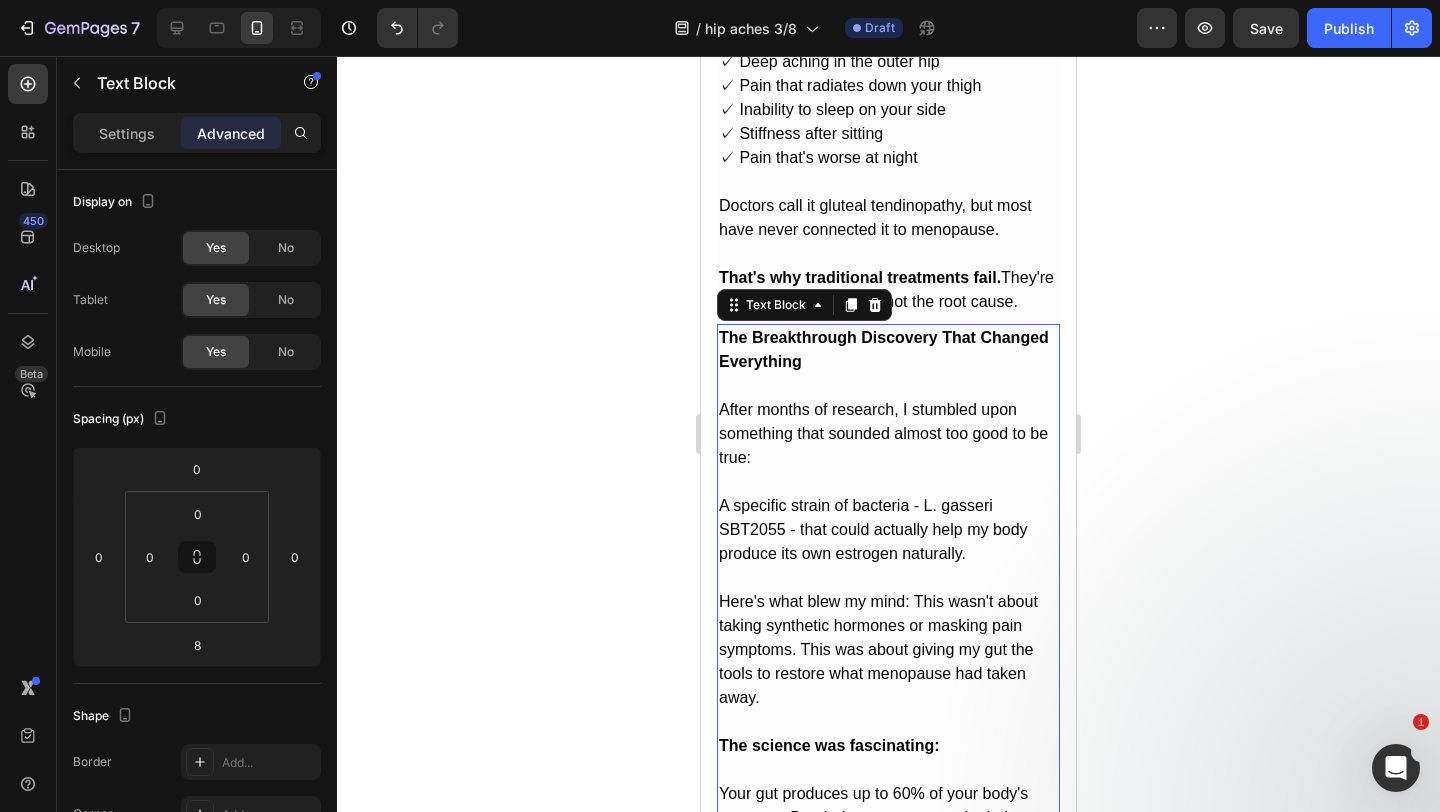 click 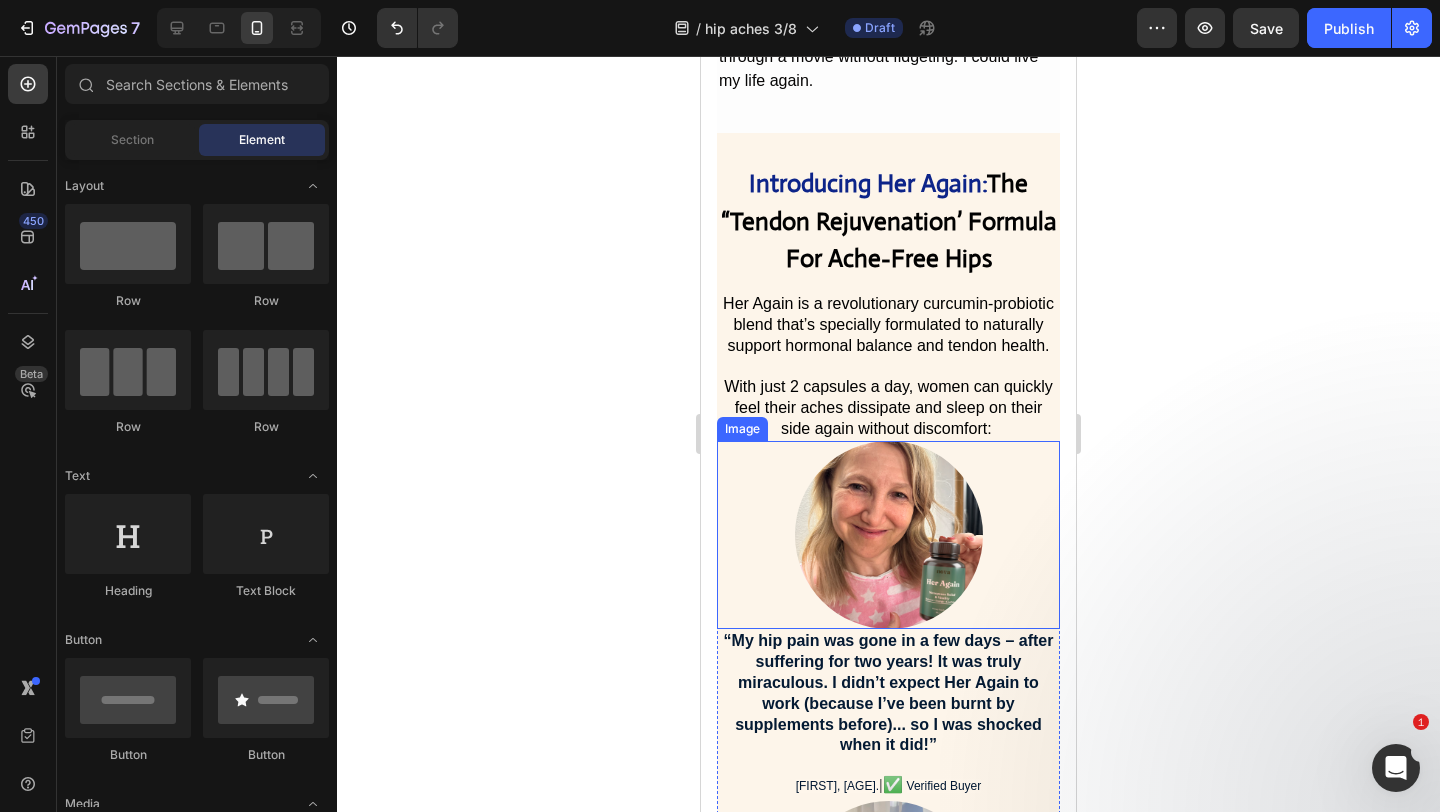 scroll, scrollTop: 6614, scrollLeft: 0, axis: vertical 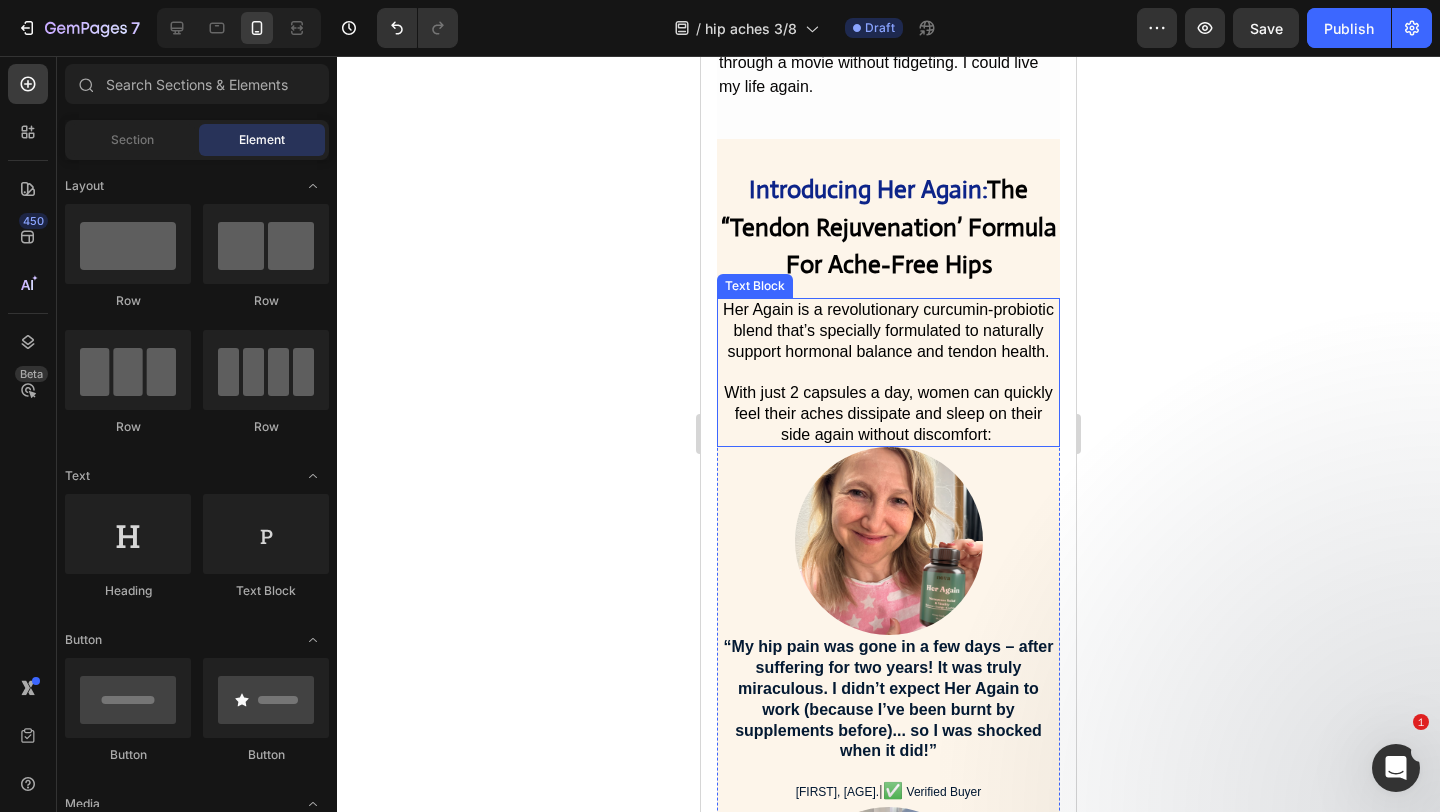 click on "Her Again is a revolutionary curcumin-probiotic blend that’s specially formulated to naturally support hormonal balance and tendon health." at bounding box center (888, 341) 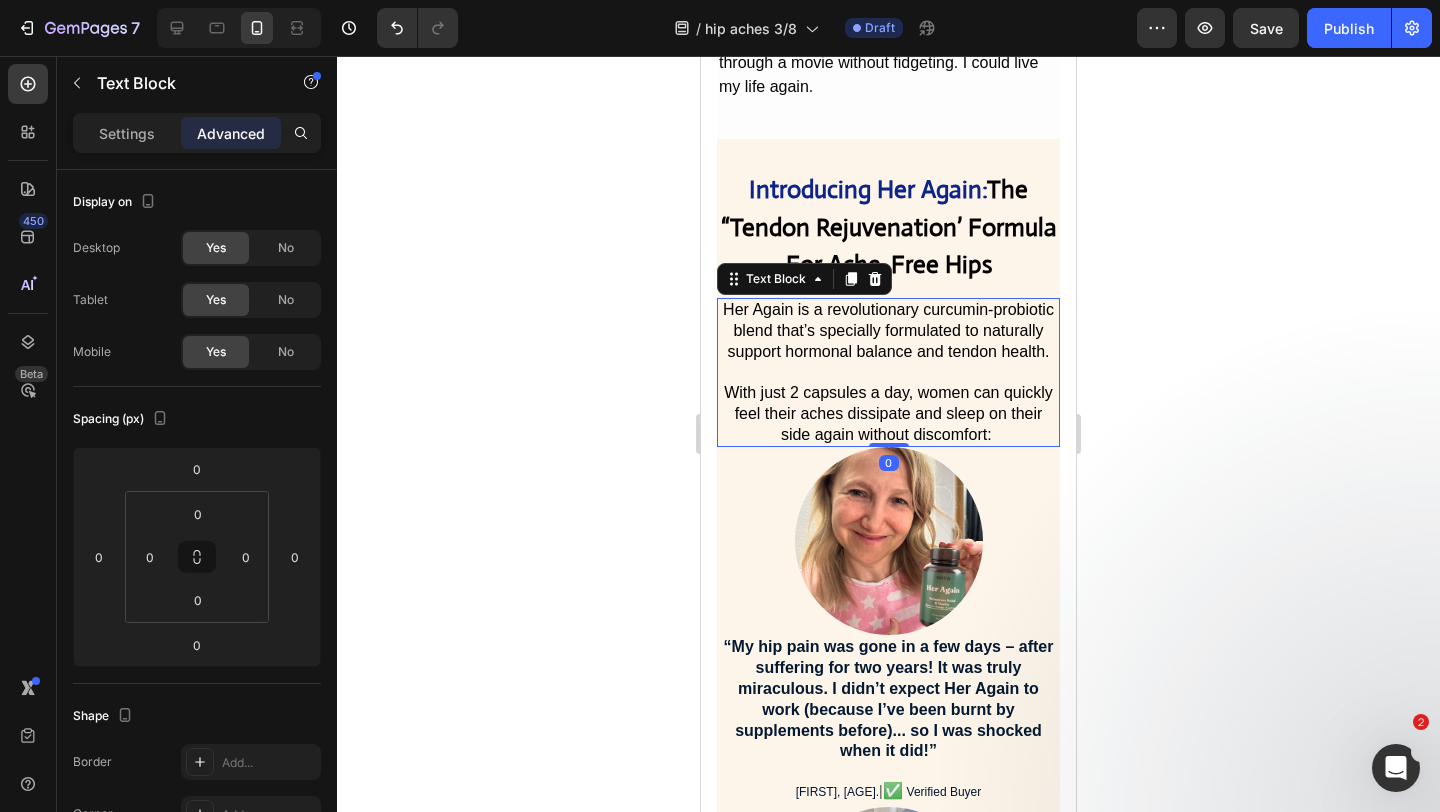 click on "With just 2 capsules a day, women can quickly feel their aches dissipate and sleep on their side again without discomfort:" at bounding box center [888, 414] 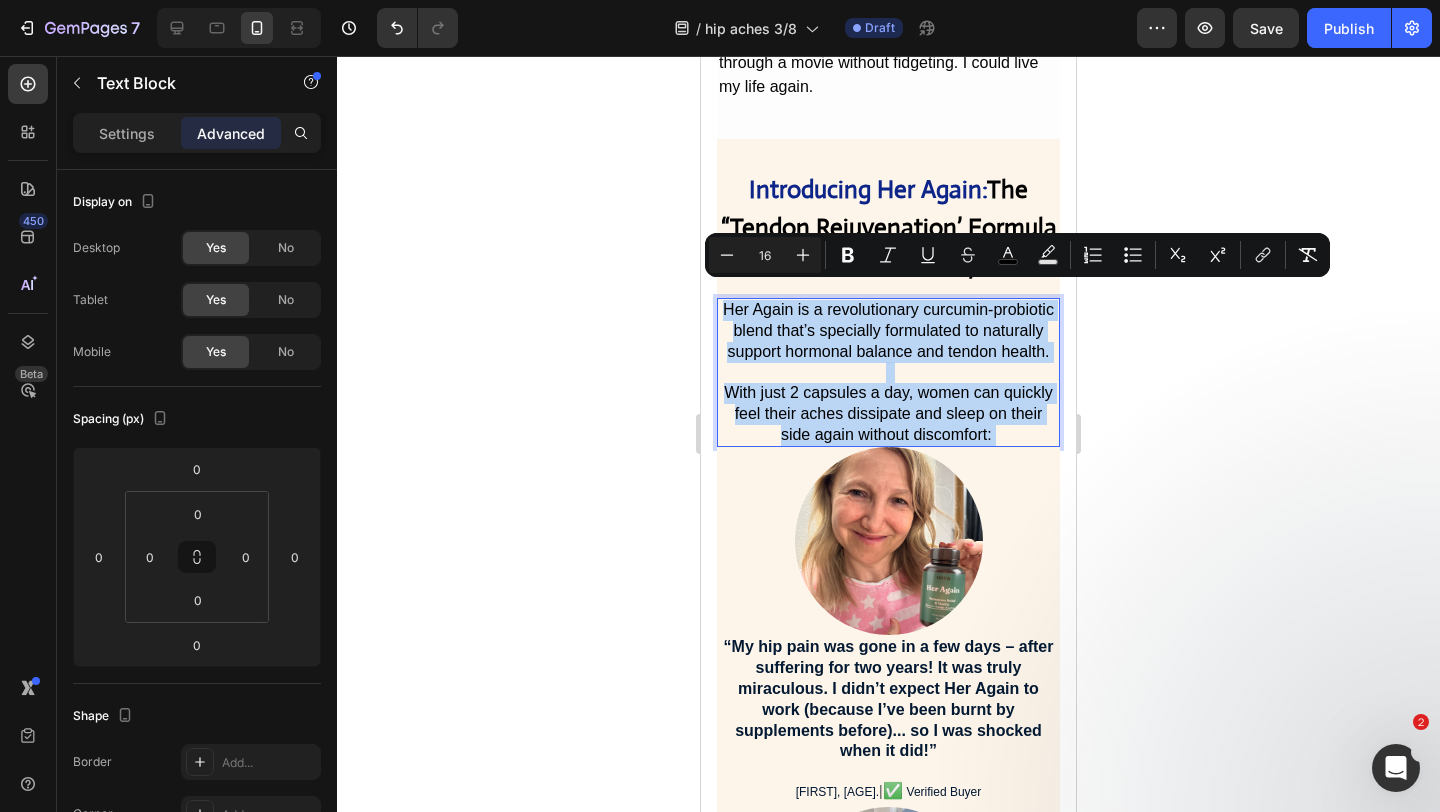 drag, startPoint x: 1001, startPoint y: 416, endPoint x: 725, endPoint y: 295, distance: 301.35858 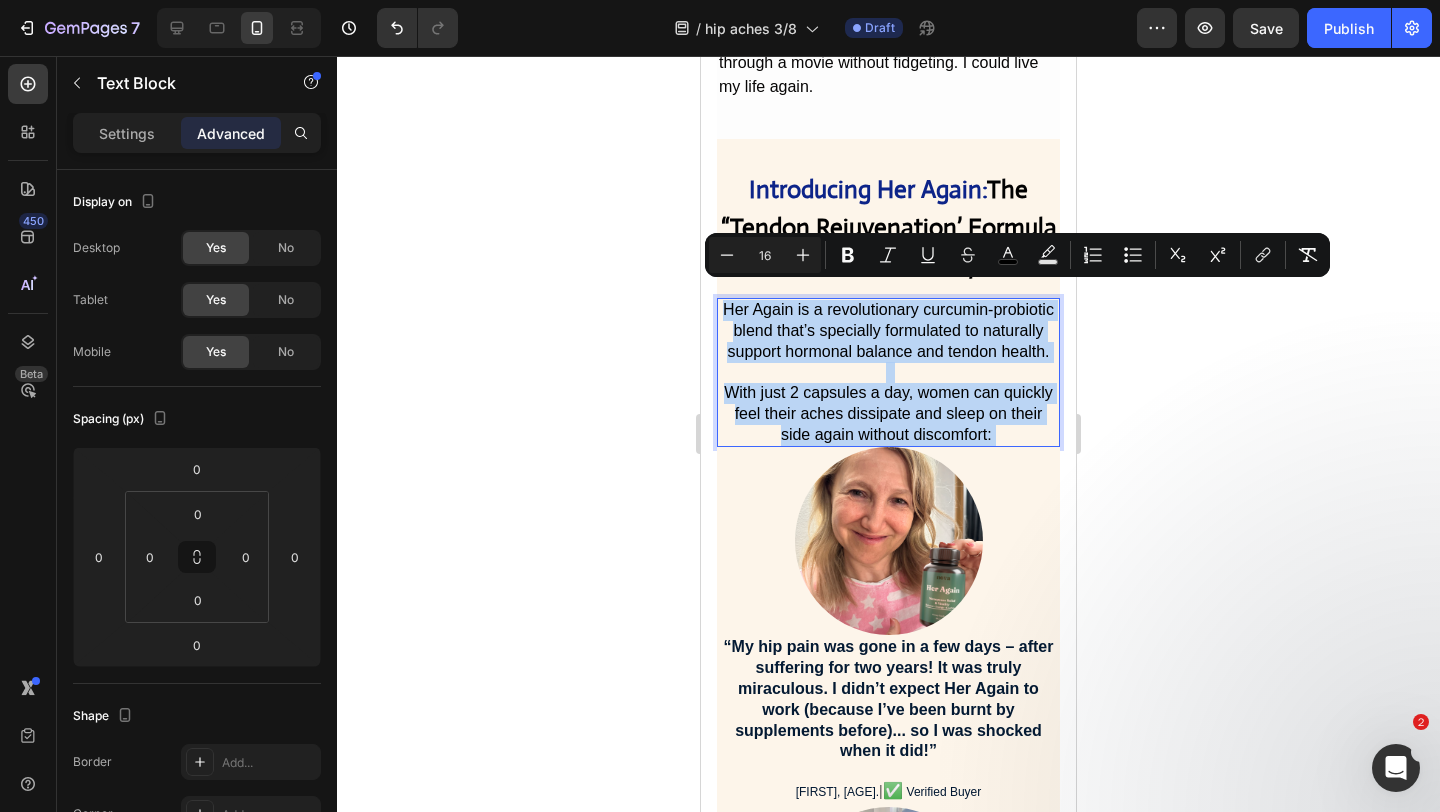 click on "Her Again is a revolutionary curcumin-probiotic blend that’s specially formulated to naturally support hormonal balance and tendon health.   With just 2 capsules a day, women can quickly feel their aches dissipate and sleep on their side again without discomfort:" at bounding box center (888, 373) 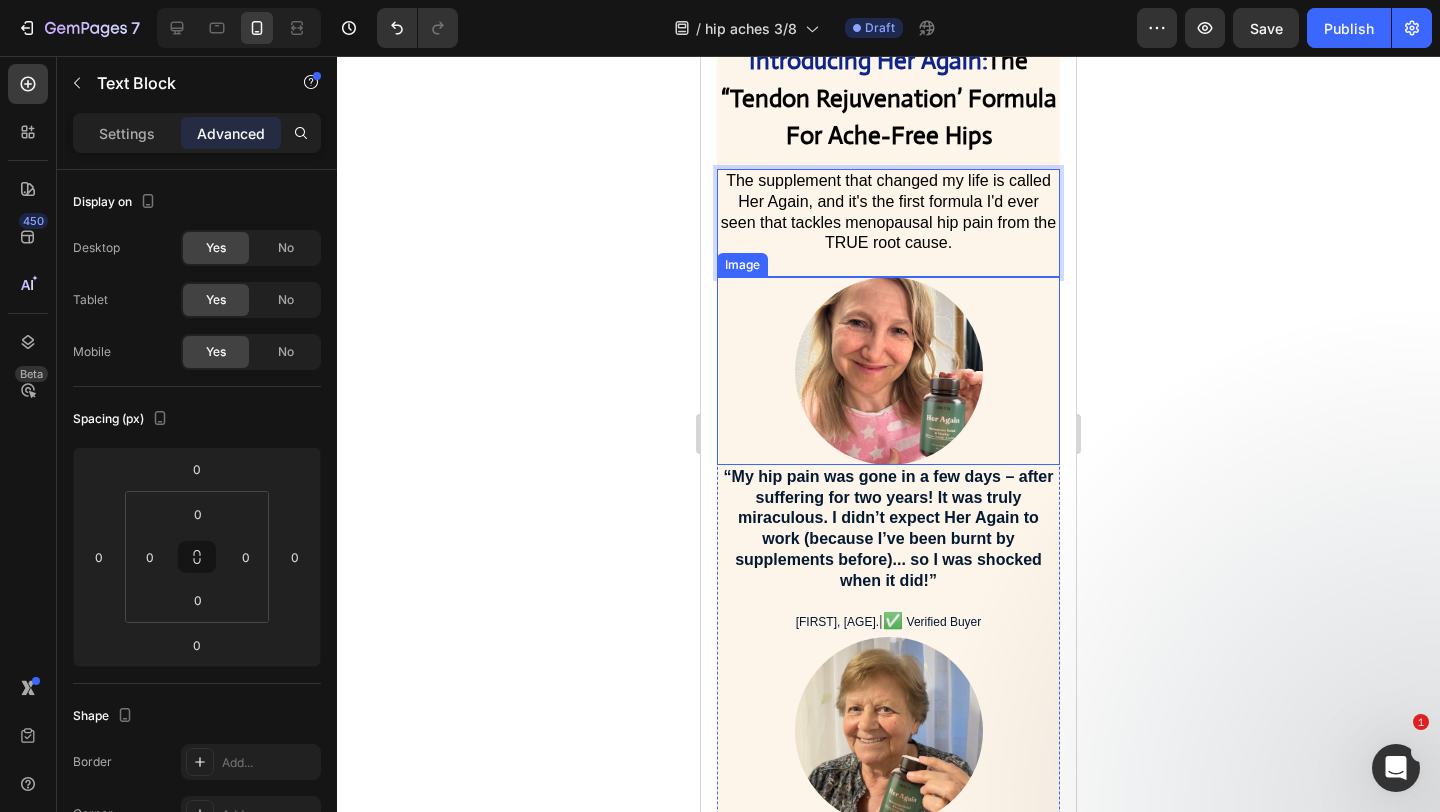 scroll, scrollTop: 6685, scrollLeft: 0, axis: vertical 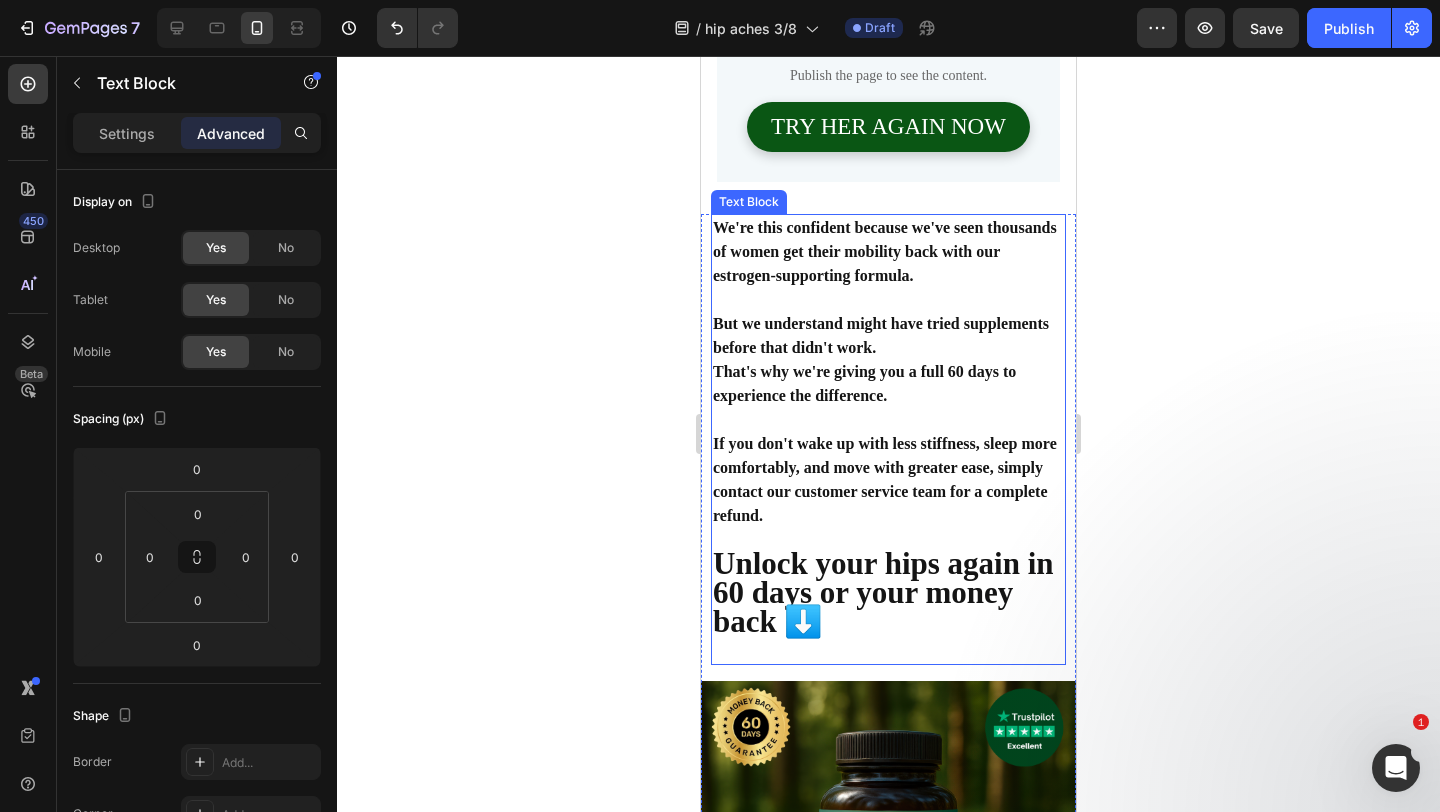 click on "If you don't wake up with less stiffness, sleep more comfortably, and move with greater ease, simply contact our customer service team for a complete refund." at bounding box center [888, 480] 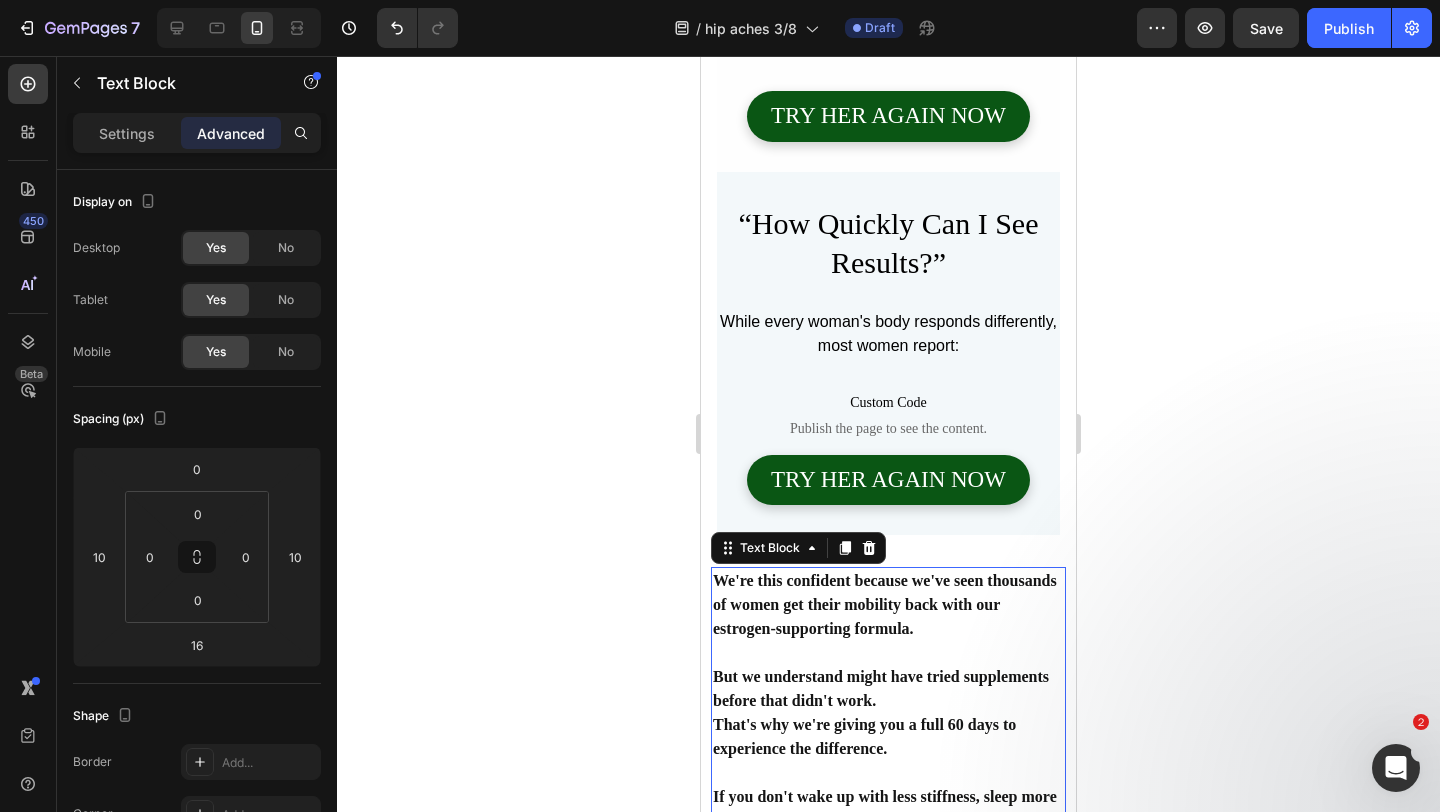 scroll, scrollTop: 11967, scrollLeft: 0, axis: vertical 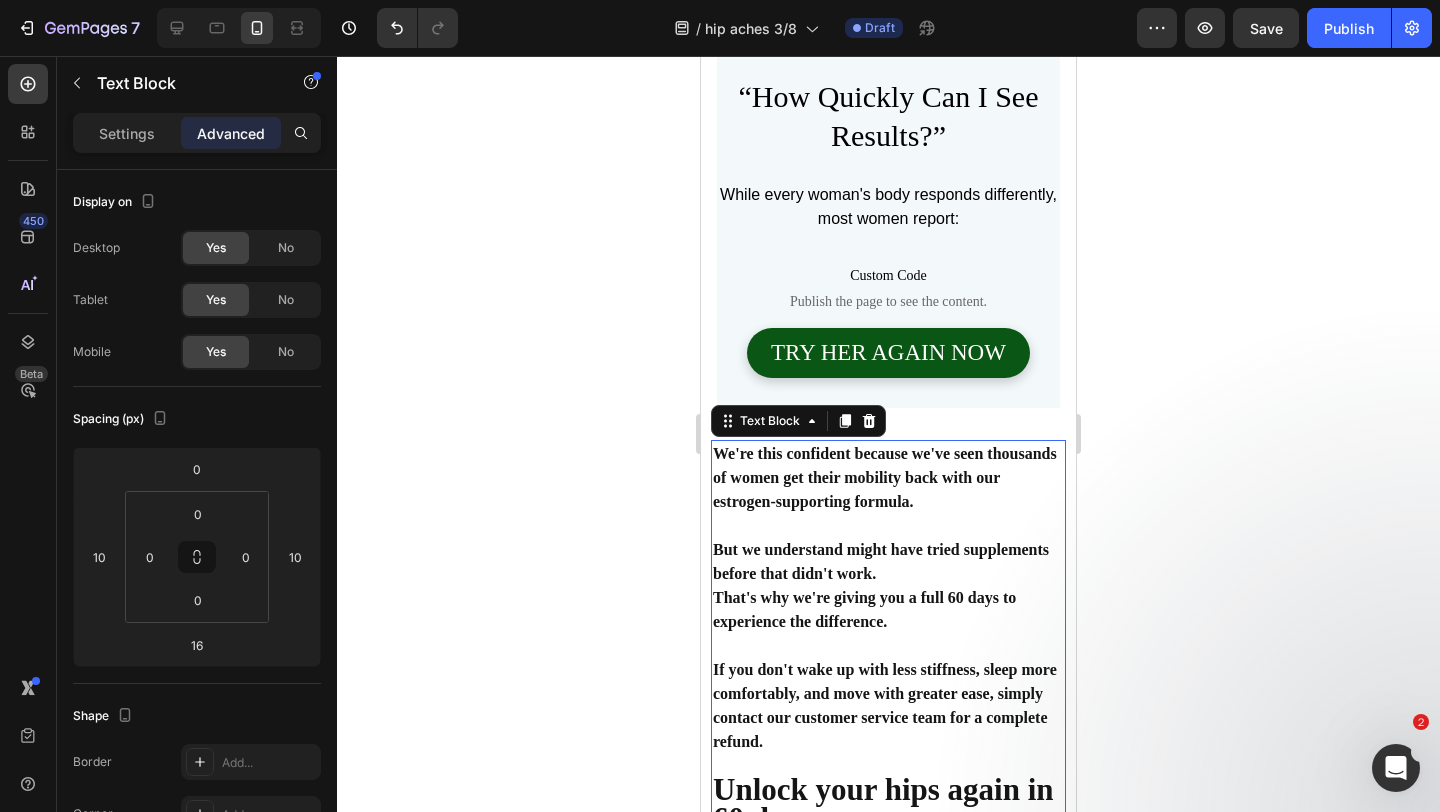 click on "We're this confident because we've seen thousands of women get their mobility back with our estrogen-supporting formula." at bounding box center [888, 478] 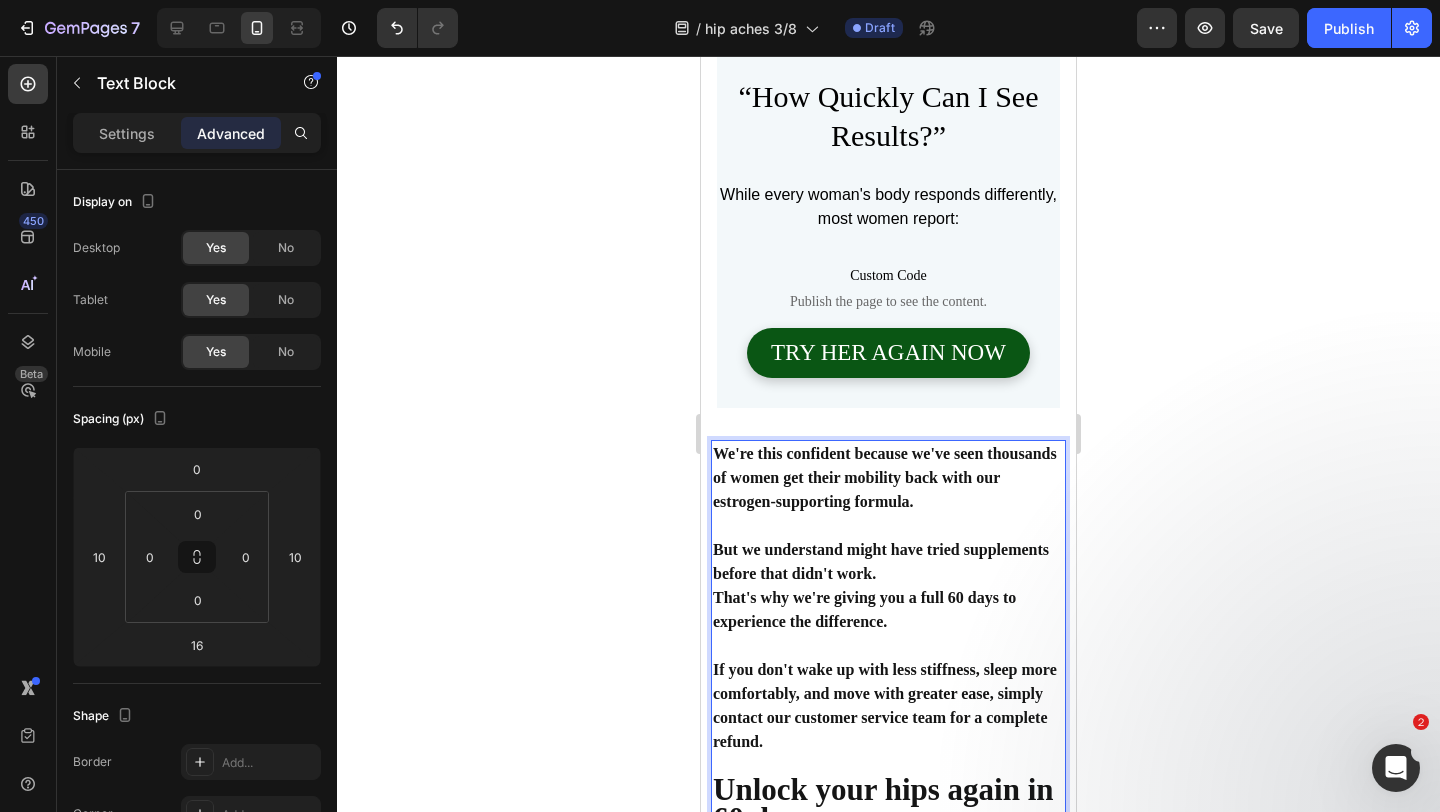 click on "We're this confident because we've seen thousands of women get their mobility back with our estrogen-supporting formula." at bounding box center (888, 478) 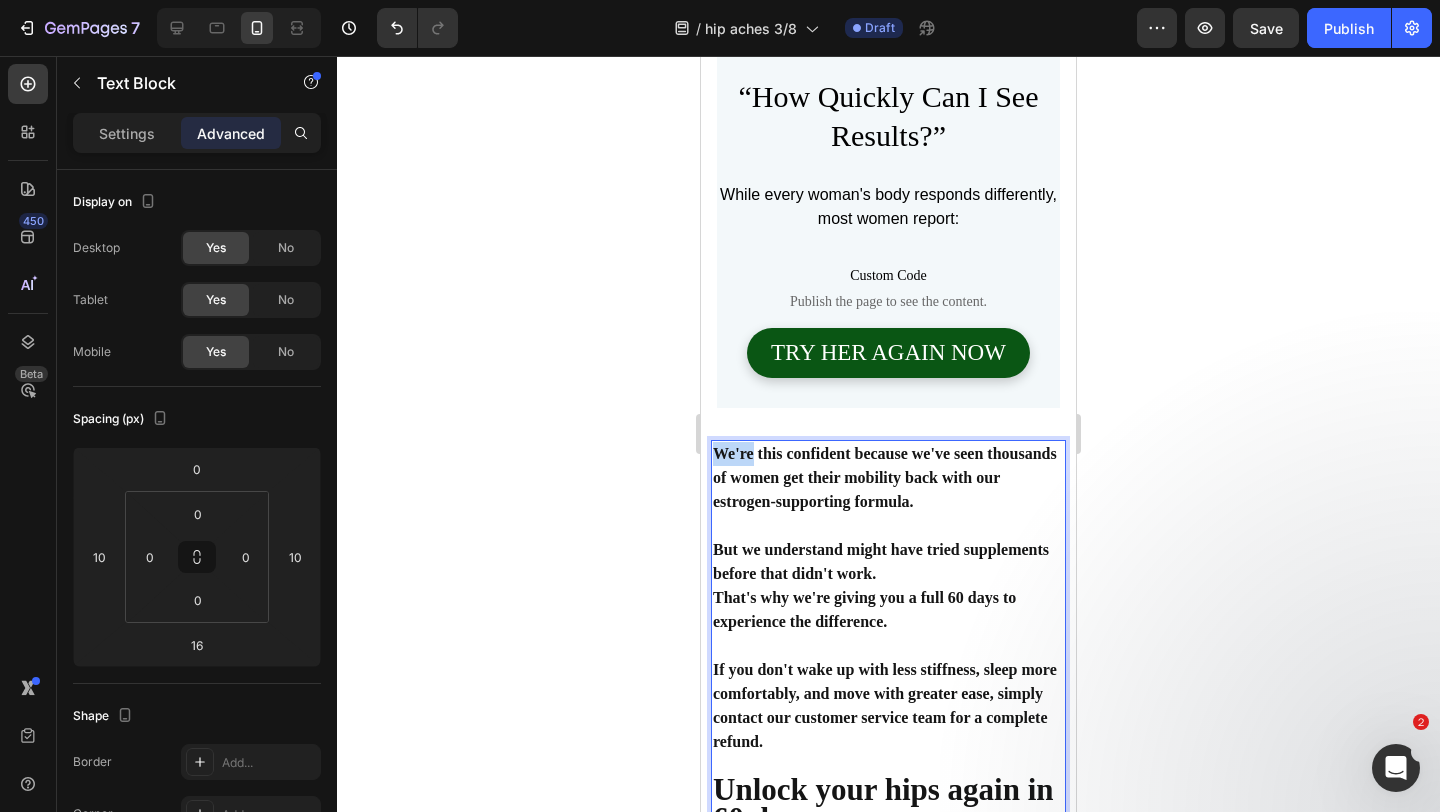 click on "We're this confident because we've seen thousands of women get their mobility back with our estrogen-supporting formula." at bounding box center (888, 478) 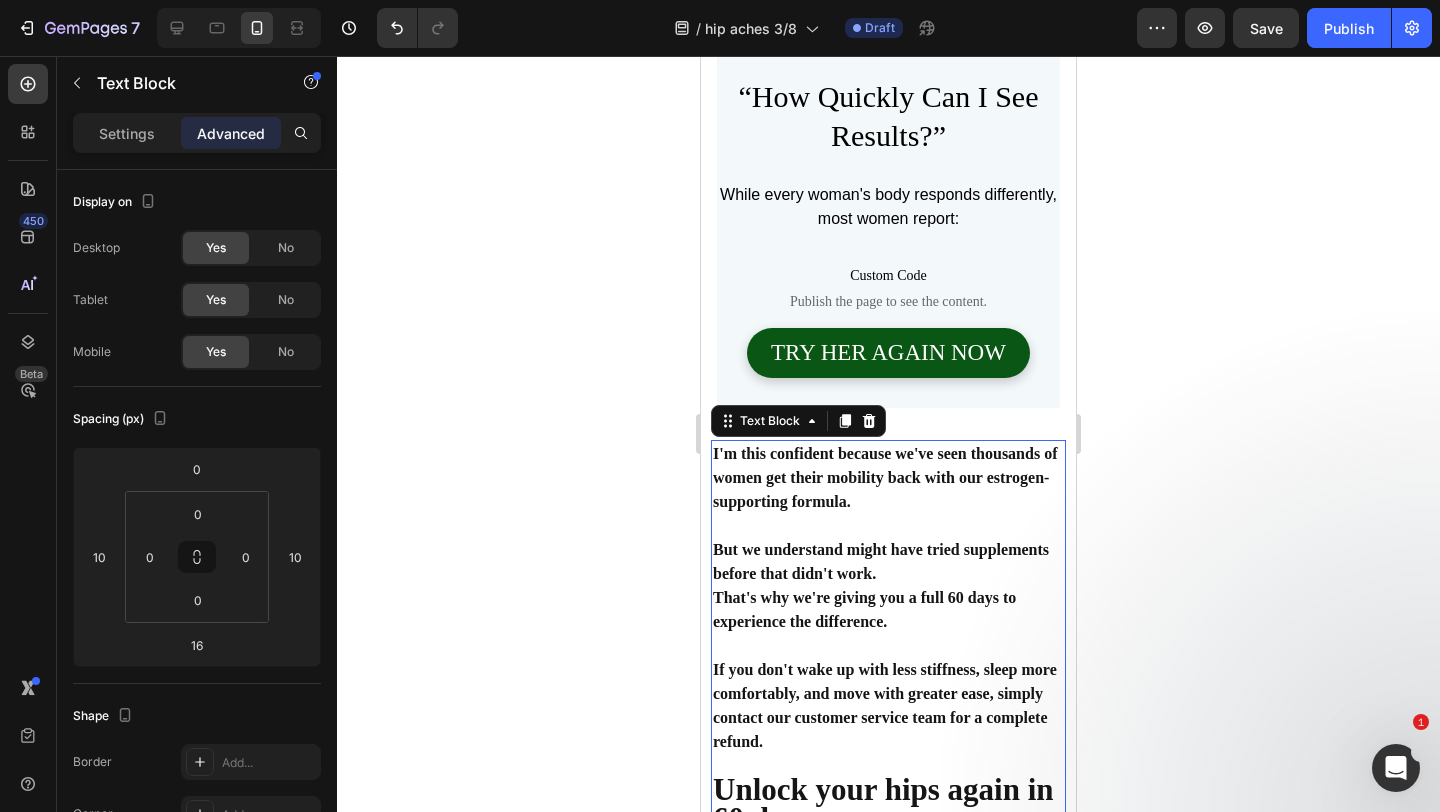 click on "But we understand might have tried supplements before that didn't work." at bounding box center (888, 562) 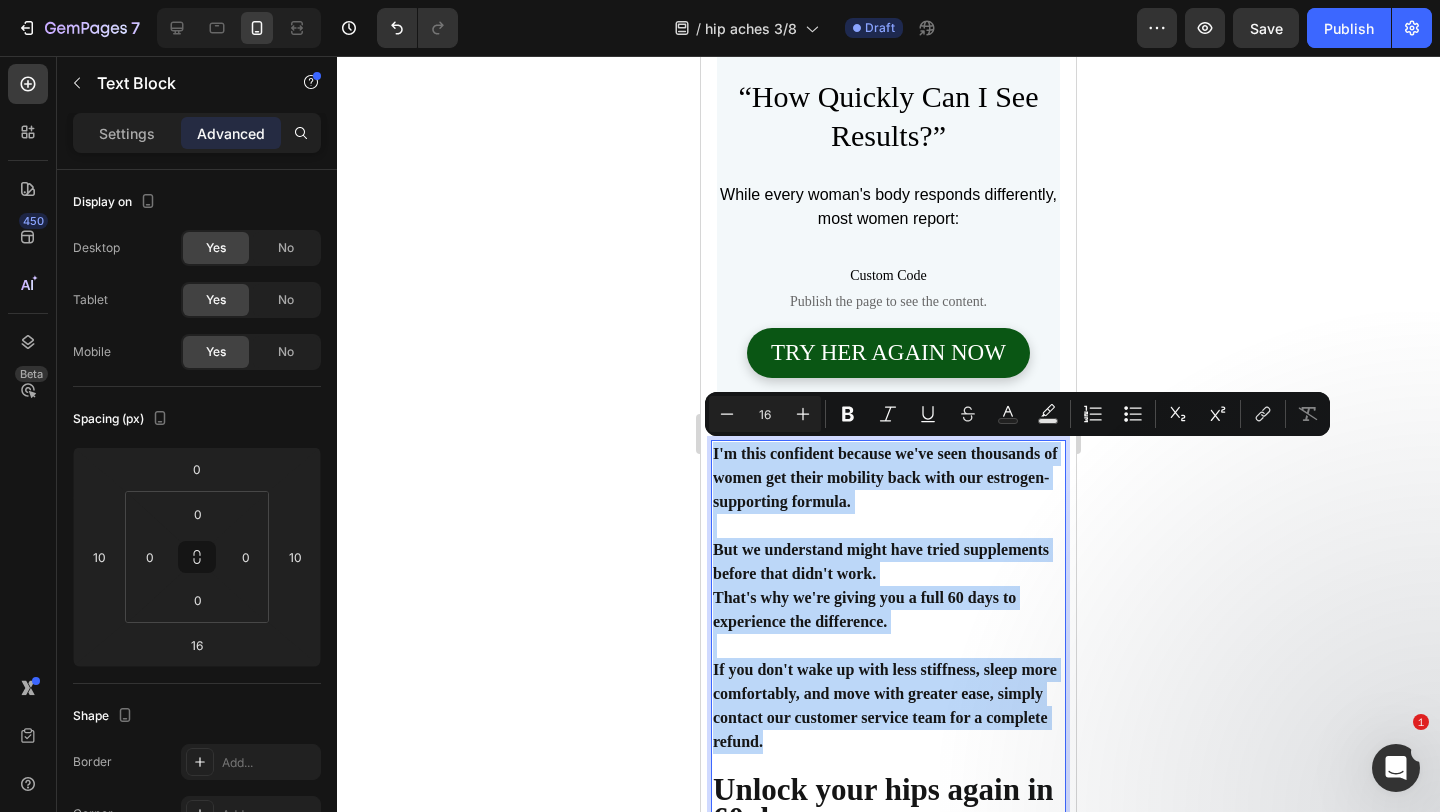 drag, startPoint x: 798, startPoint y: 736, endPoint x: 713, endPoint y: 455, distance: 293.57452 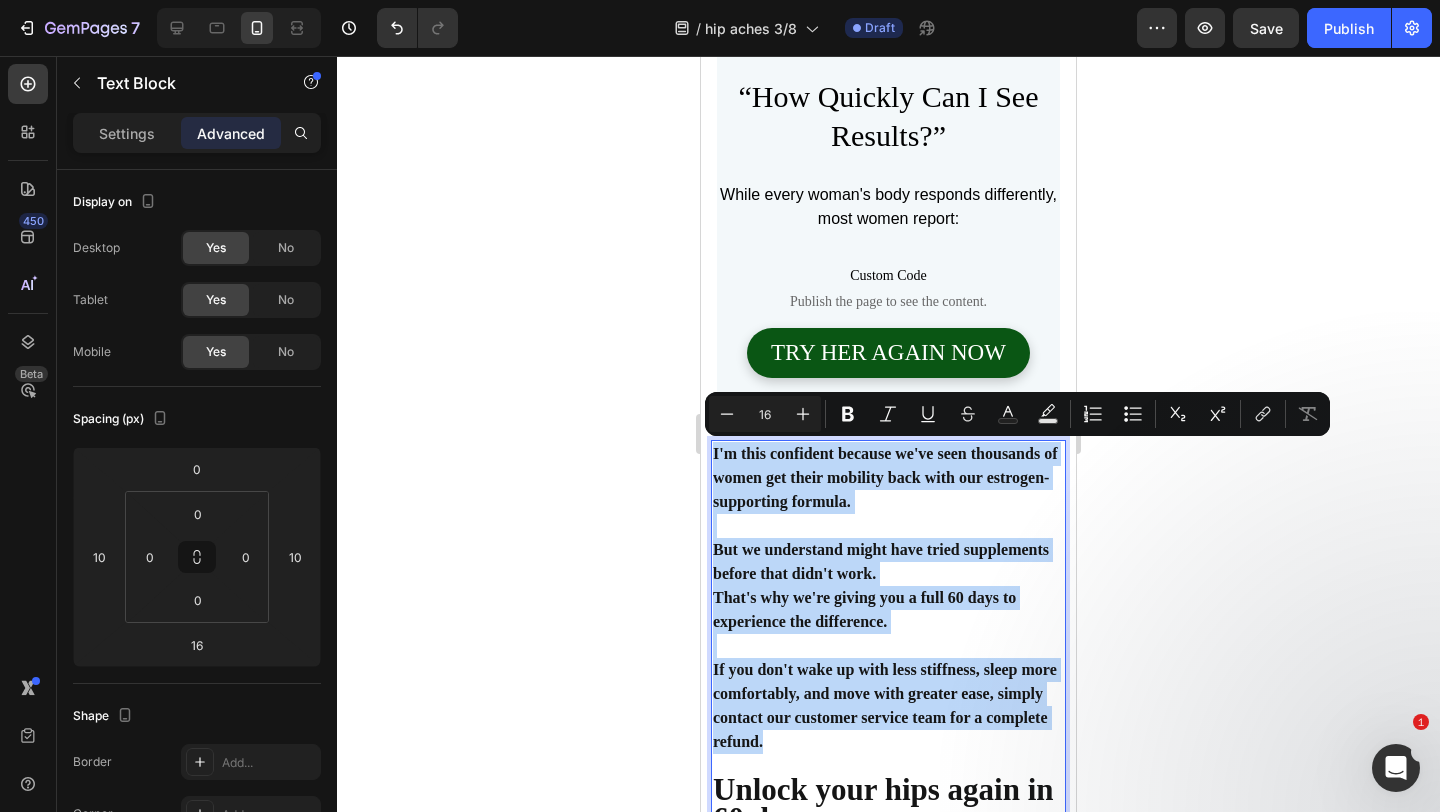 click on "I'm this confident because we've seen thousands of women get their mobility back with our estrogen-supporting formula.  But we understand might have tried supplements before that didn't work. That's why we're giving you a full 60 days to experience the difference.  If you don't wake up with less stiffness, sleep more comfortably, and move with greater ease, simply contact our customer service team for a complete refund. Unlock your hips again in 60 days or your money back ⬇️" at bounding box center (888, 665) 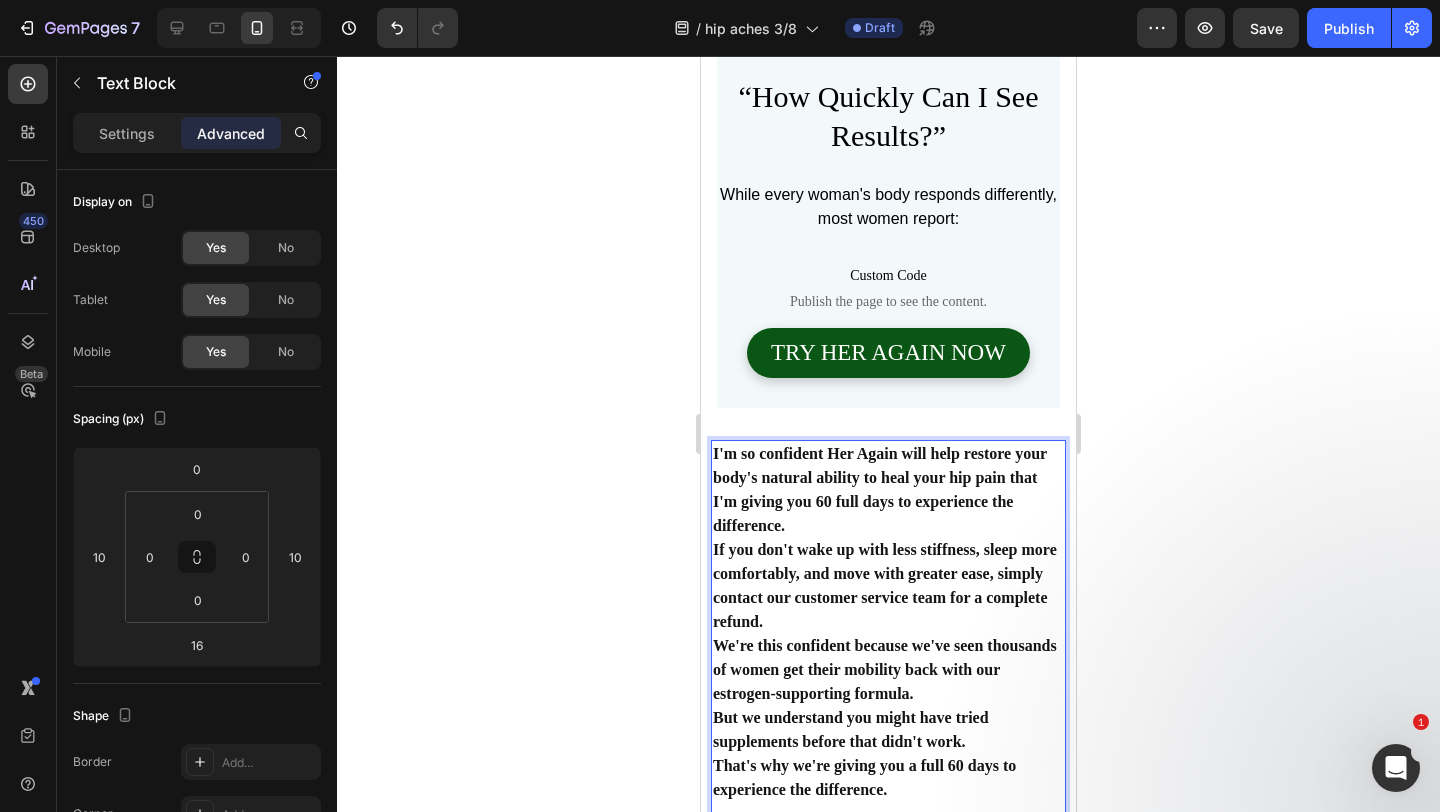 scroll, scrollTop: 11974, scrollLeft: 0, axis: vertical 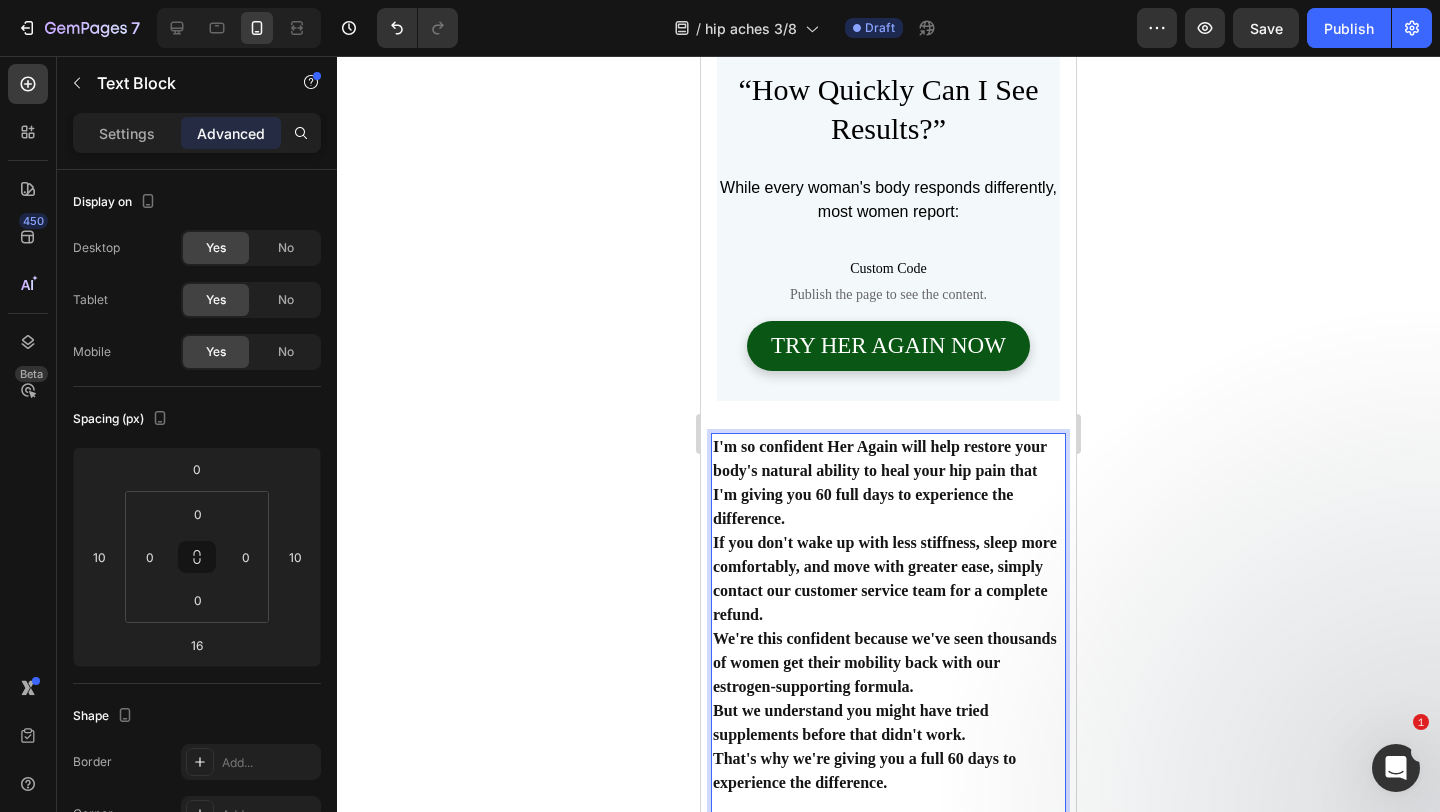 click on "I'm so confident Her Again will help restore your body's natural ability to heal your hip pain that I'm giving you 60 full days to experience the difference." at bounding box center [888, 483] 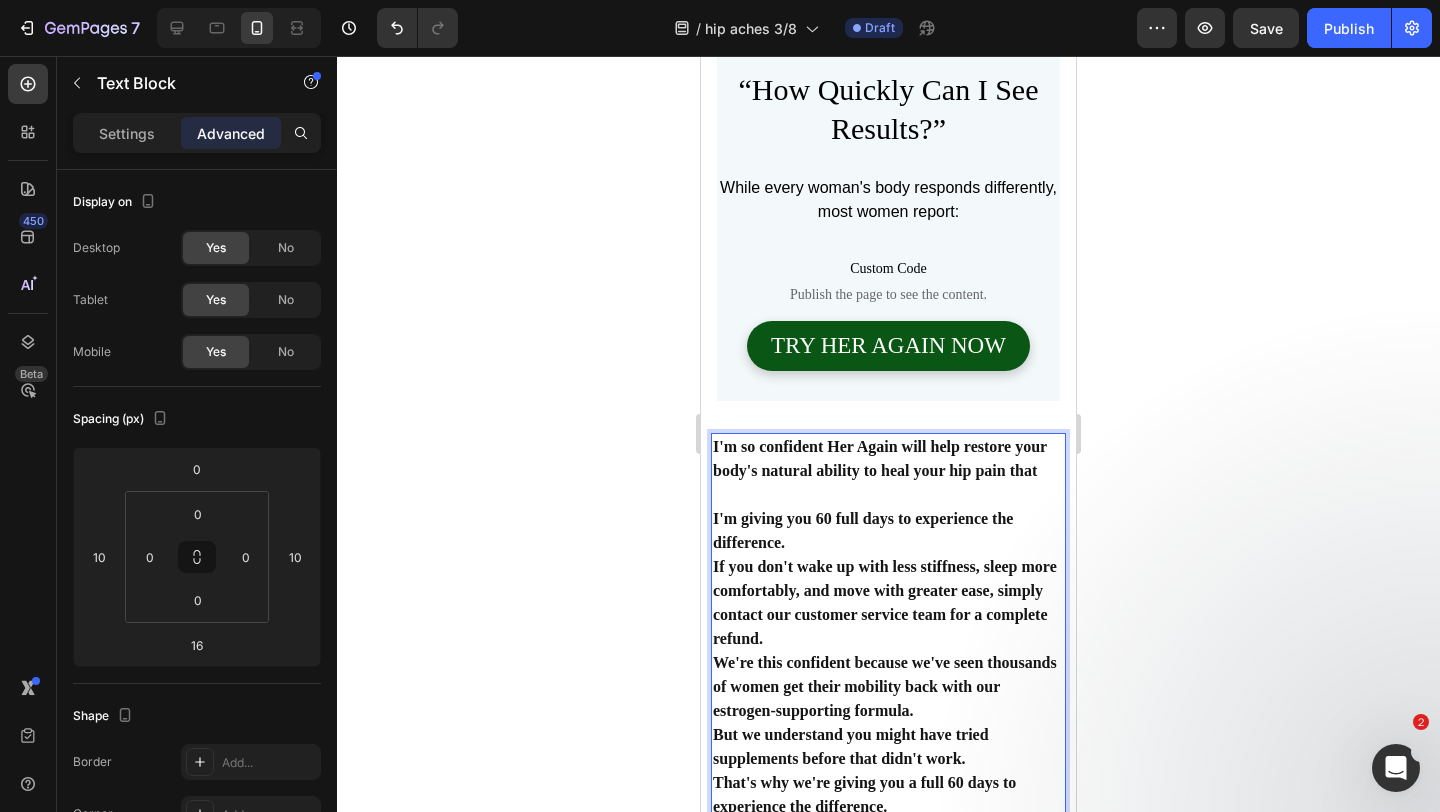click on "I'm so confident Her Again will help restore your body's natural ability to heal your hip pain that  I'm giving you 60 full days to experience the difference. If you don't wake up with less stiffness, sleep more comfortably, and move with greater ease, simply contact our customer service team for a complete refund. We're this confident because we've seen thousands of women get their mobility back with our estrogen-supporting formula. But we understand you might have tried supplements before that didn't work. That's why we're giving you a full 60 days to experience the difference. Unlock your hips again in 60 days or your money back ⬇️" at bounding box center [888, 694] 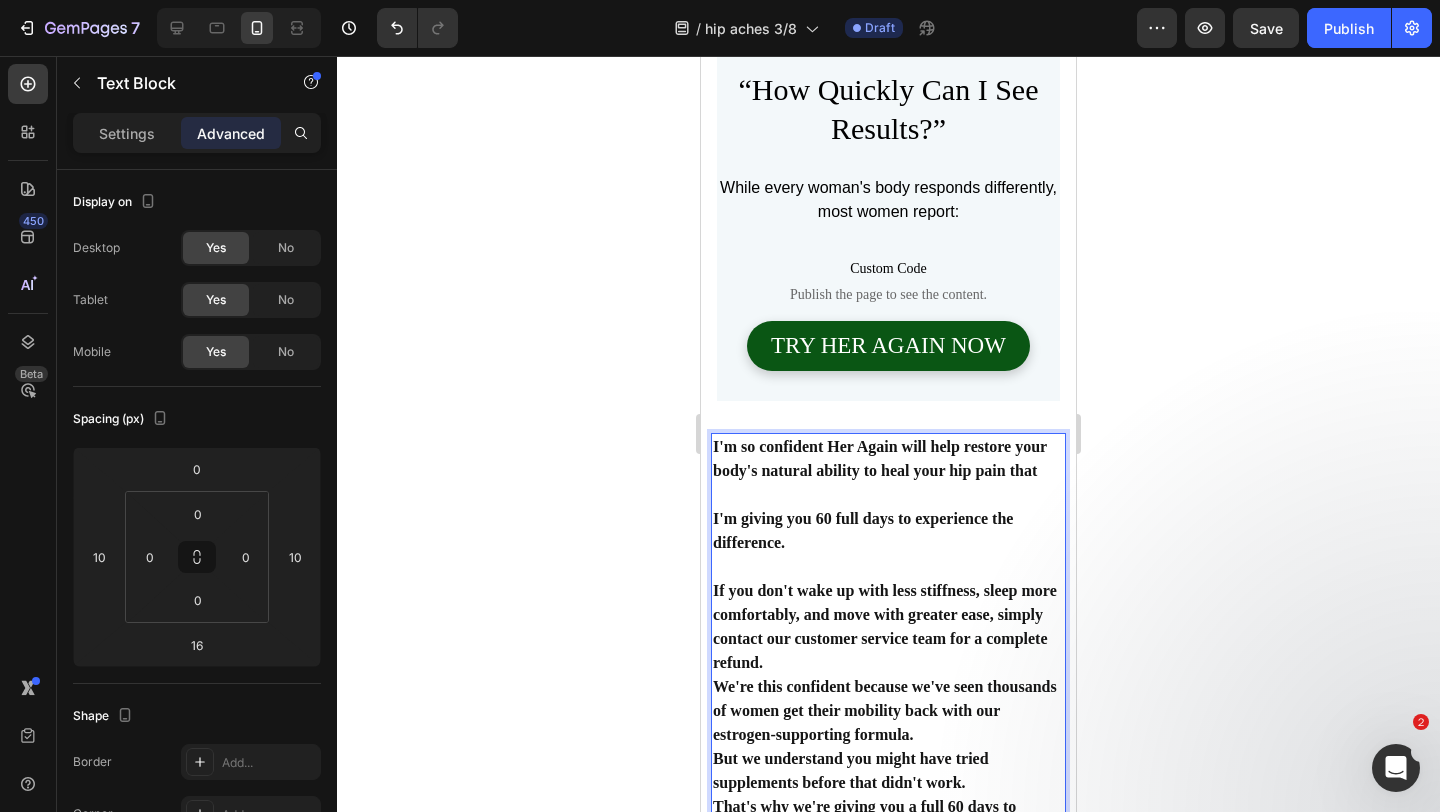 click on "We're this confident because we've seen thousands of women get their mobility back with our estrogen-supporting formula." at bounding box center [888, 711] 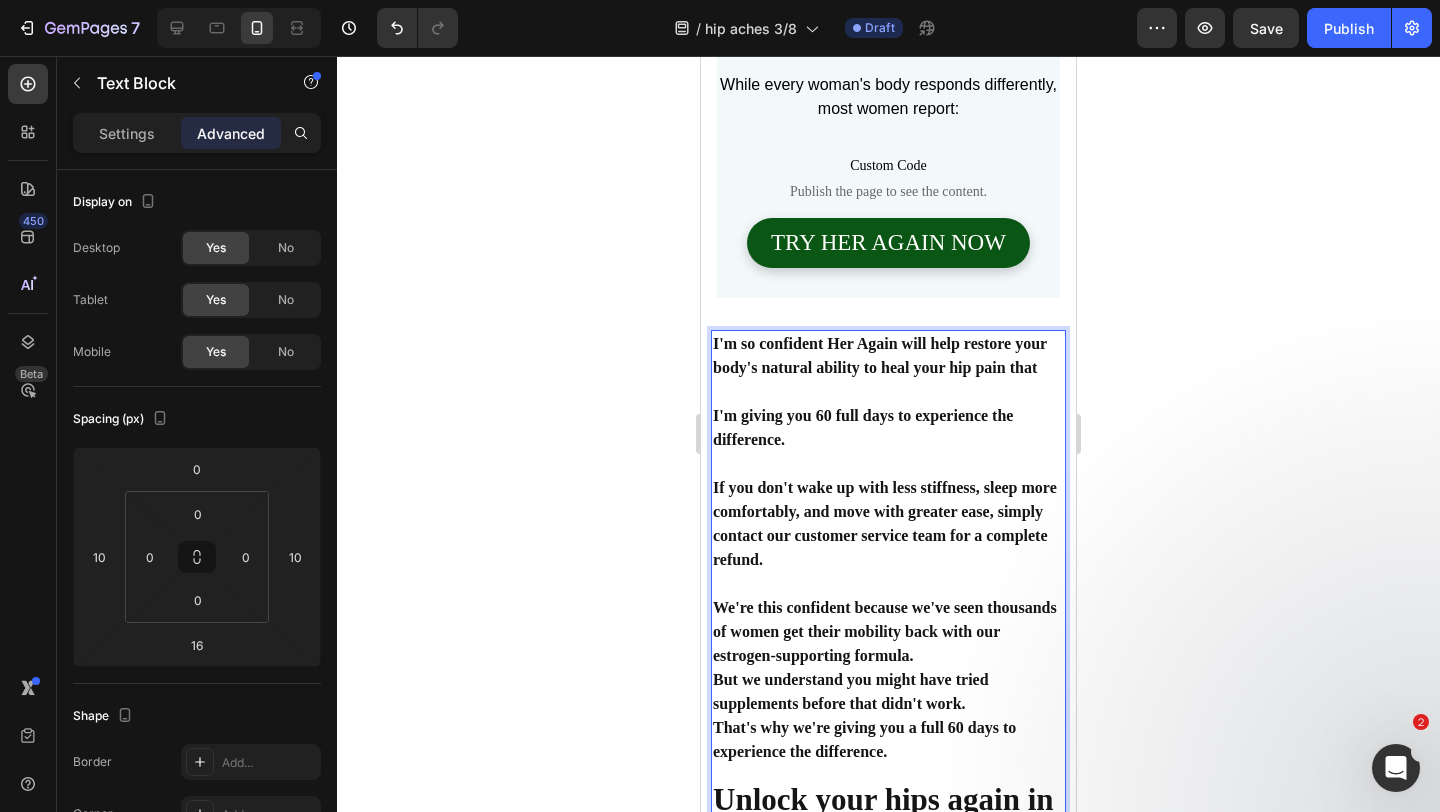 scroll, scrollTop: 12078, scrollLeft: 0, axis: vertical 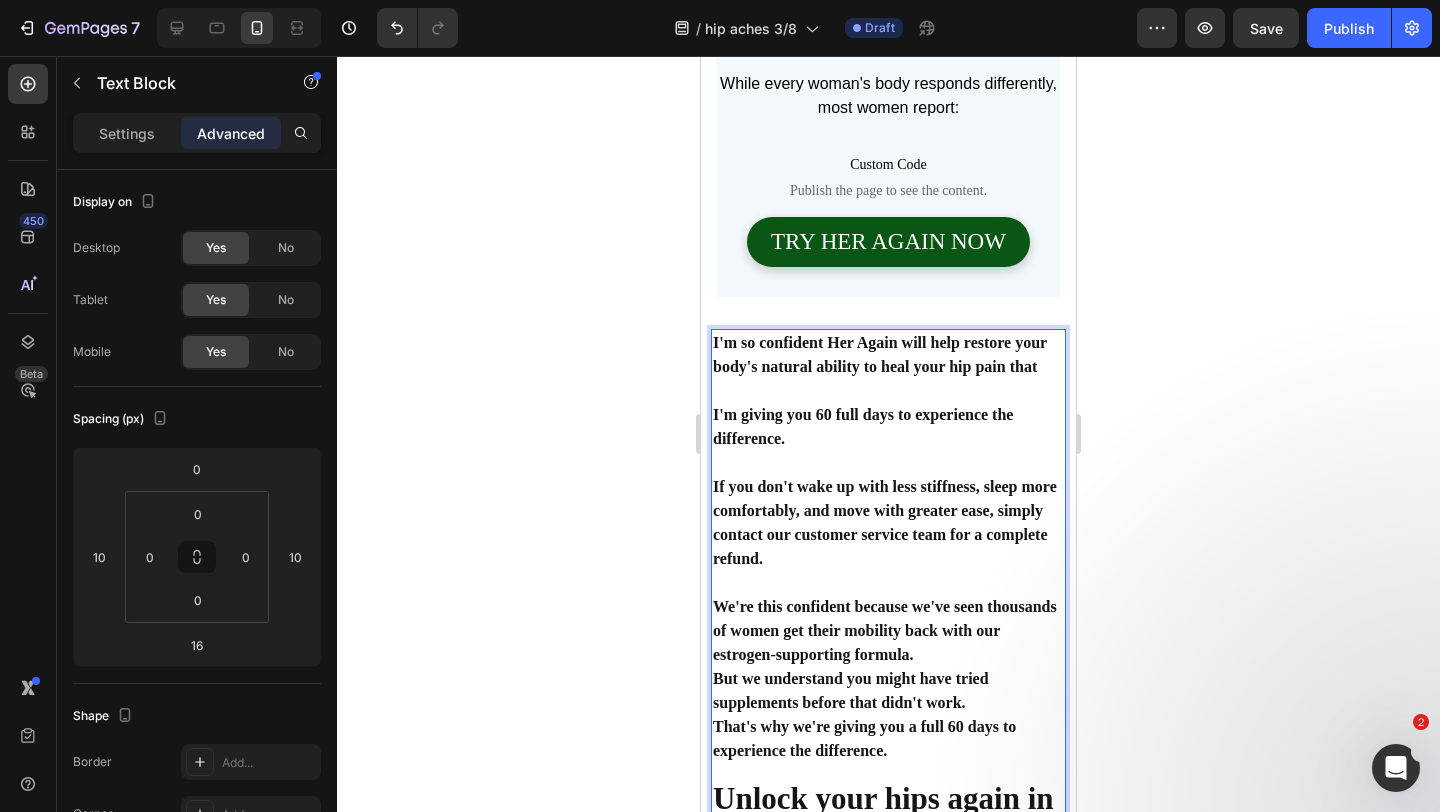 click on "But we understand you might have tried supplements before that didn't work." at bounding box center (888, 691) 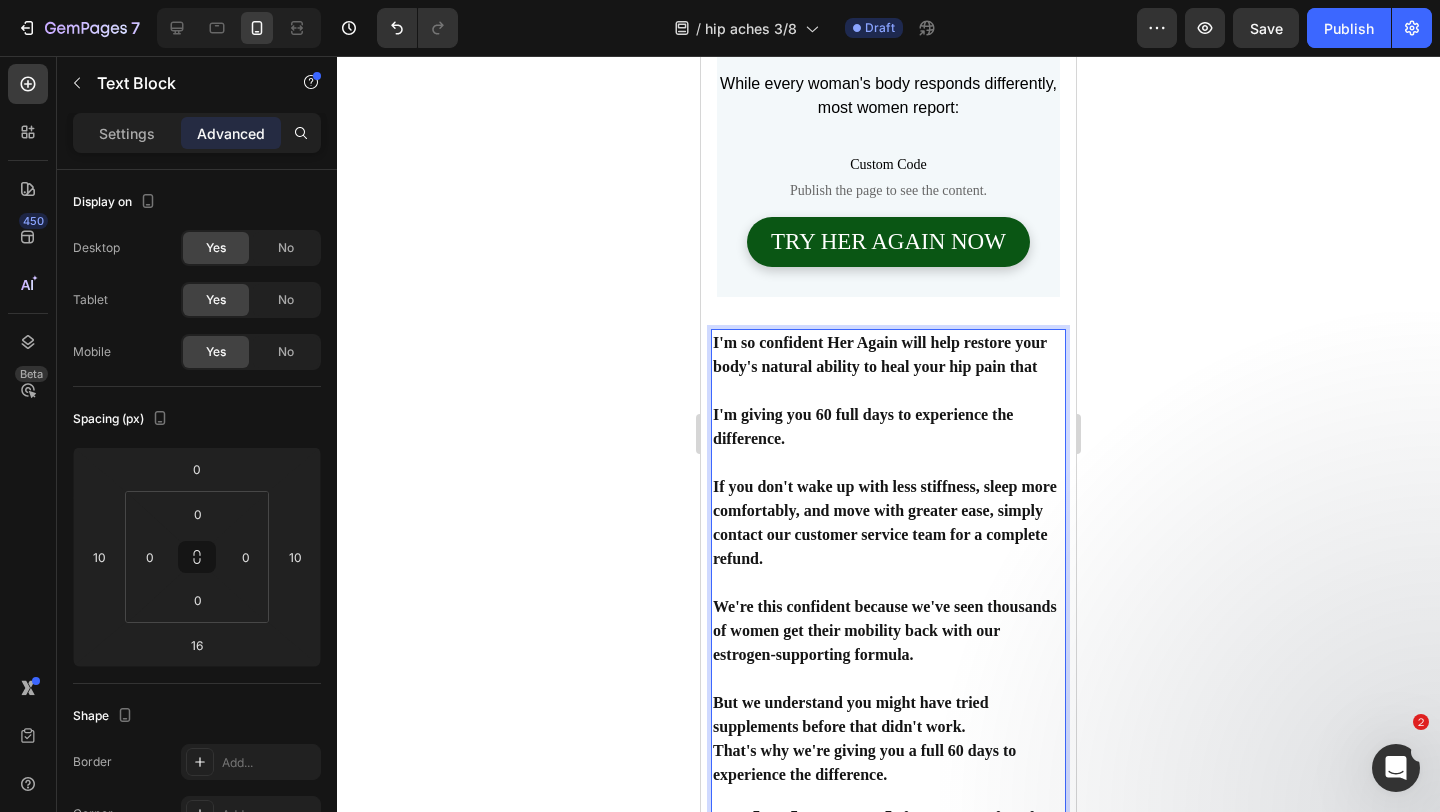 click on "That's why we're giving you a full 60 days to experience the difference." at bounding box center [888, 763] 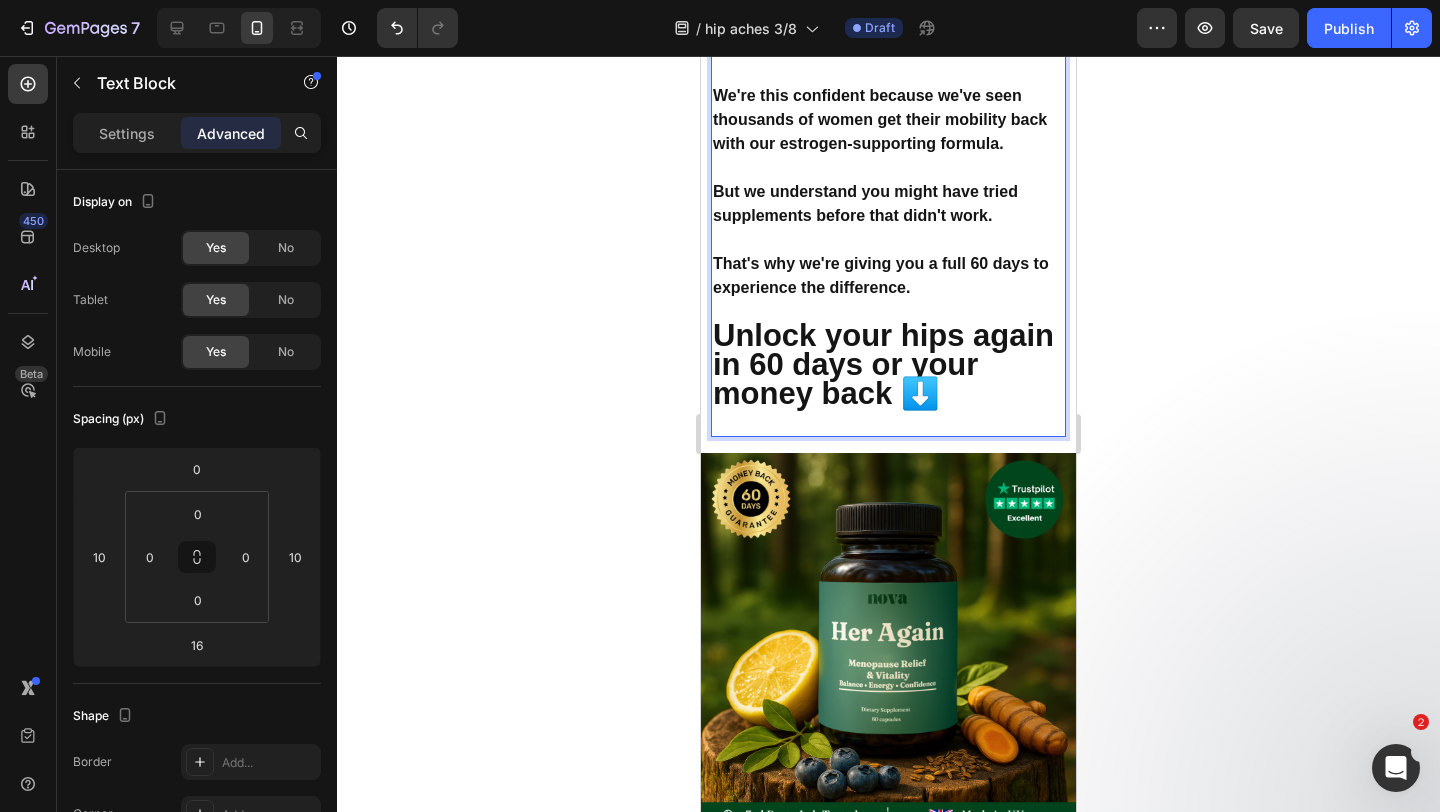 scroll, scrollTop: 12769, scrollLeft: 0, axis: vertical 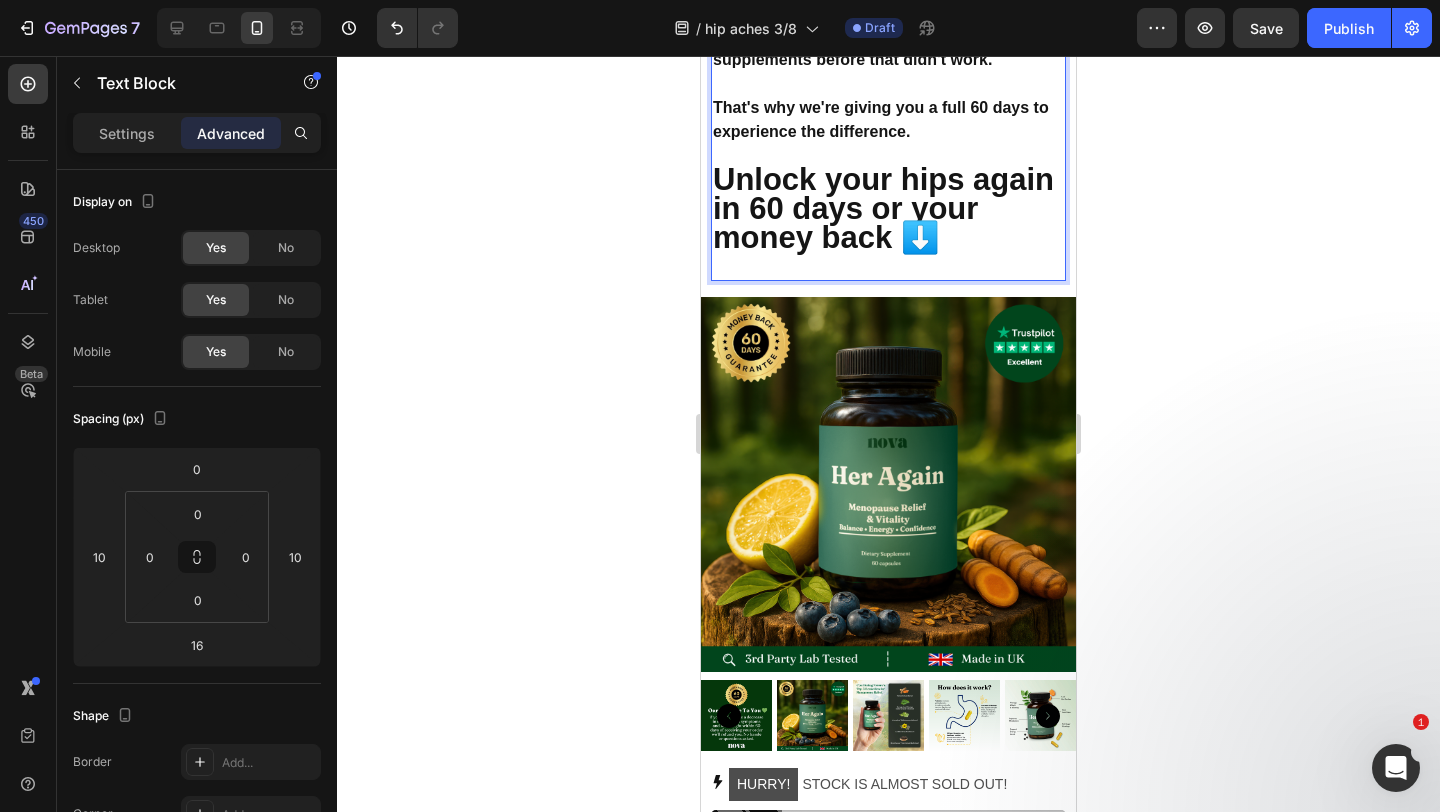 click 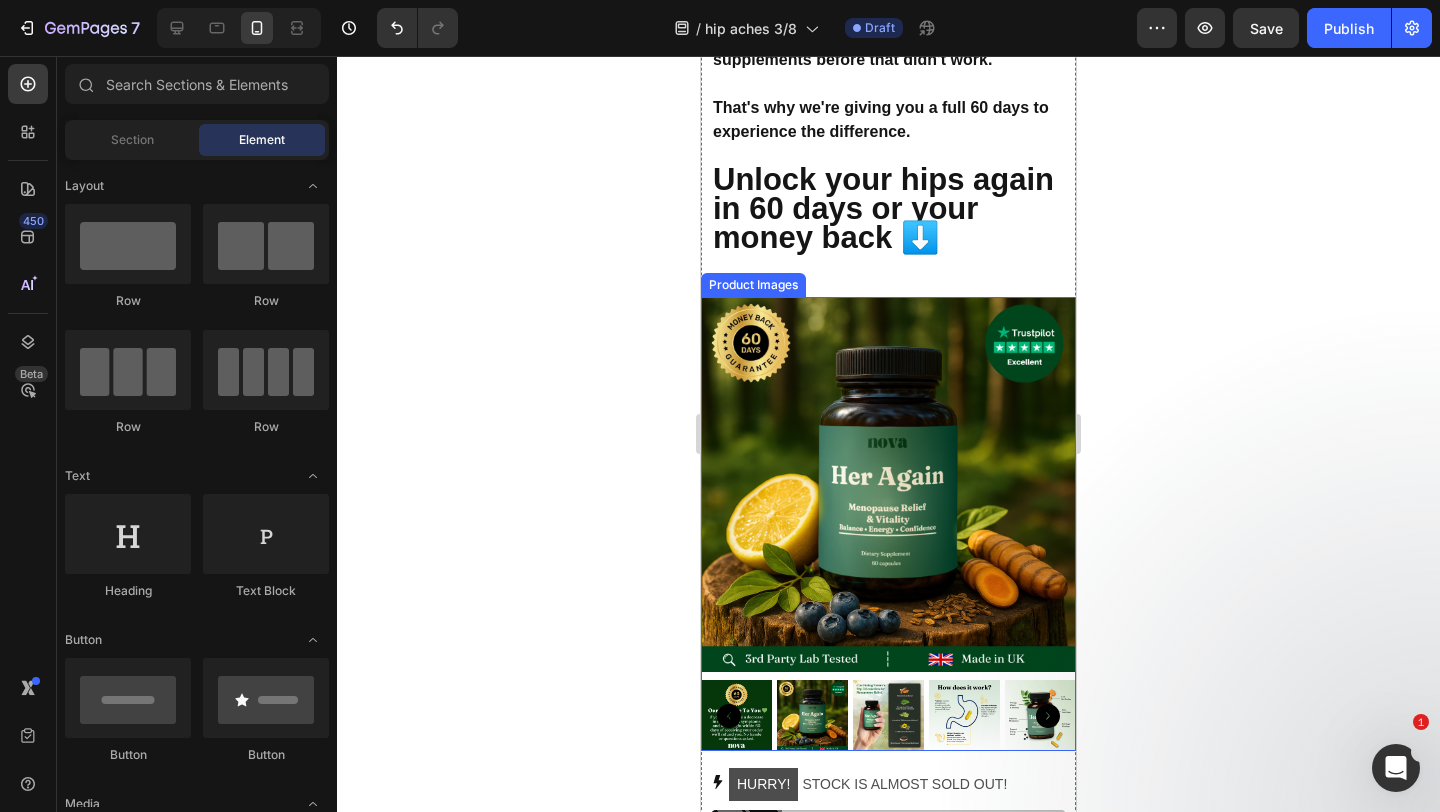 scroll, scrollTop: 12835, scrollLeft: 0, axis: vertical 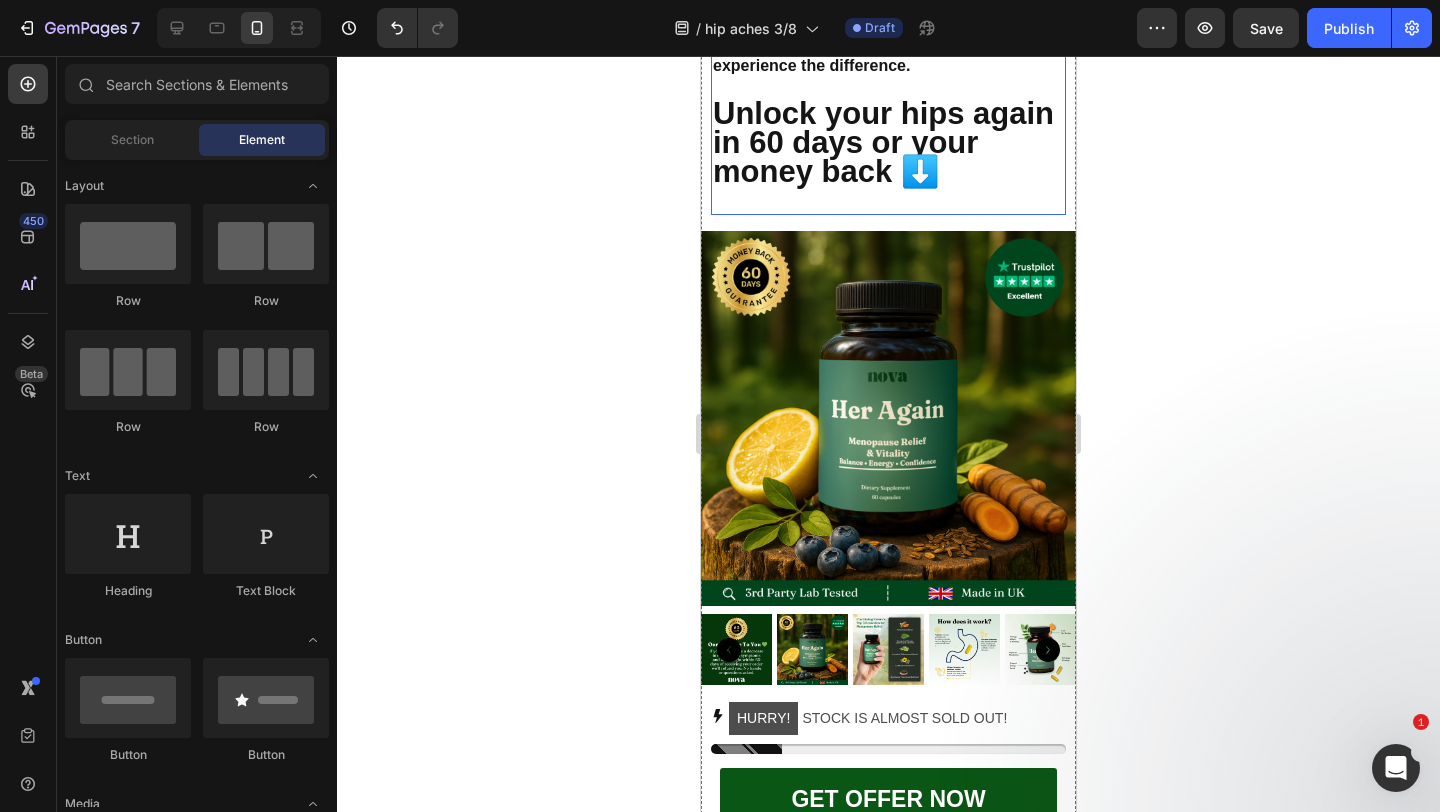 click on "Unlock your hips again in 60 days or your money back ⬇️" at bounding box center [883, 142] 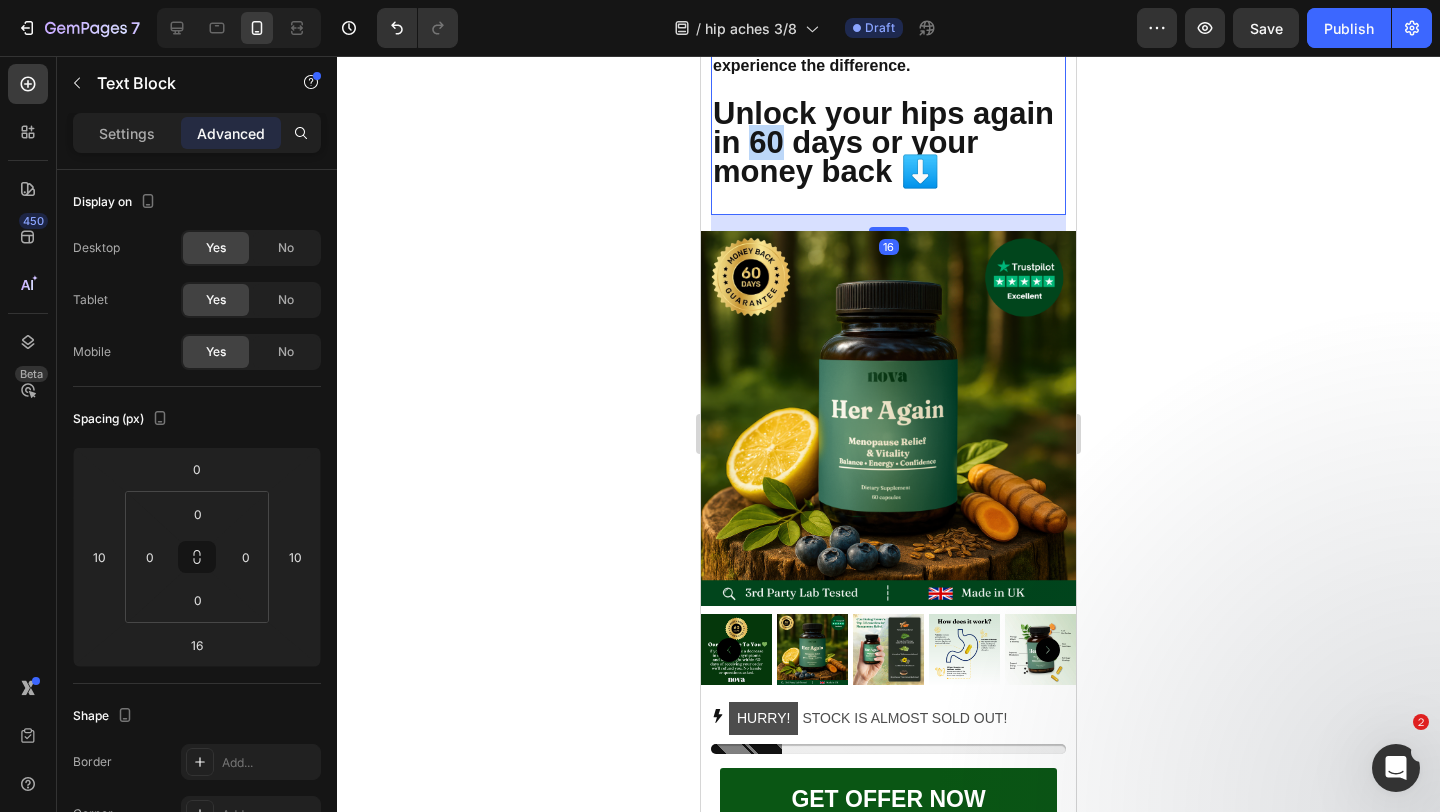 click on "Unlock your hips again in 60 days or your money back ⬇️" at bounding box center [883, 142] 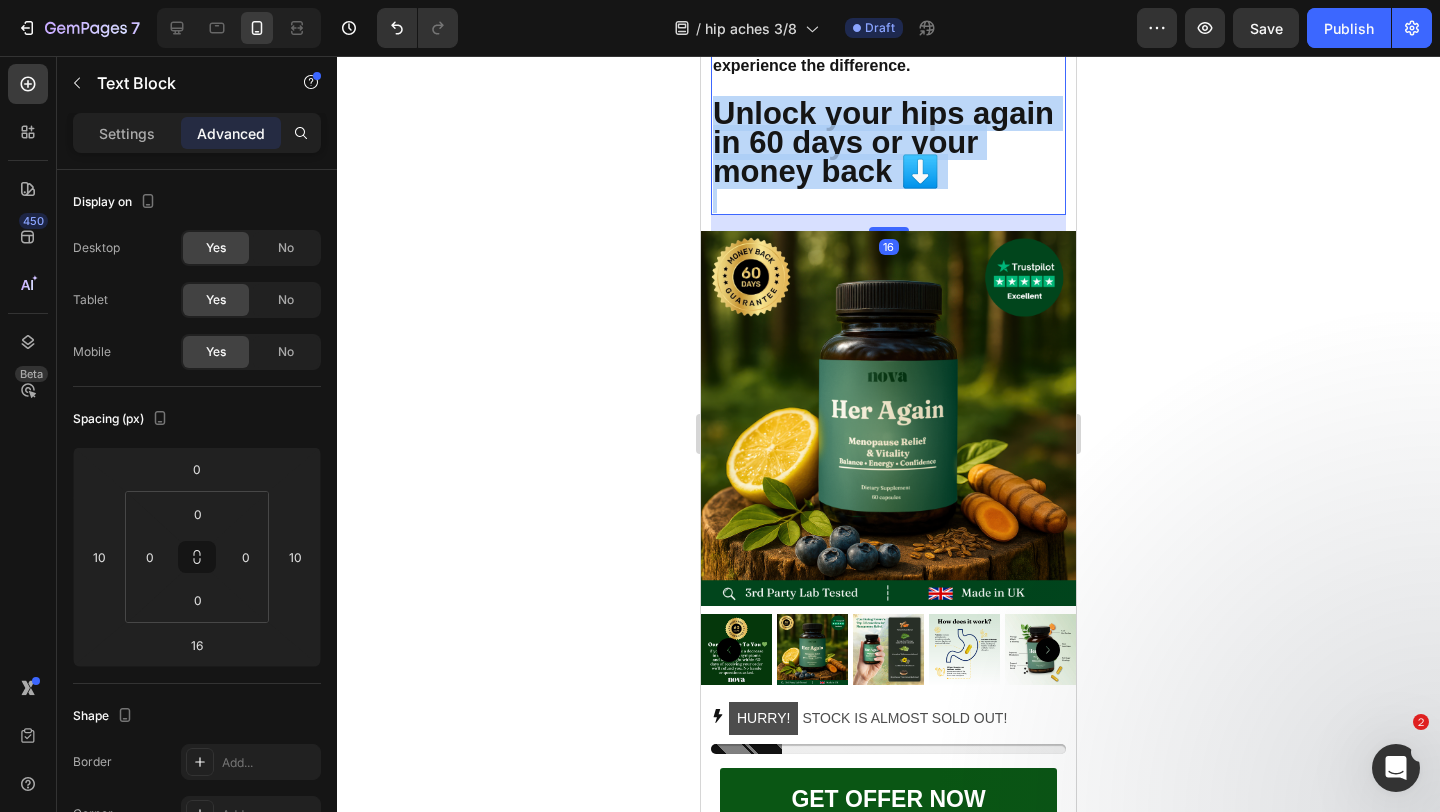 click on "Unlock your hips again in 60 days or your money back ⬇️" at bounding box center [883, 142] 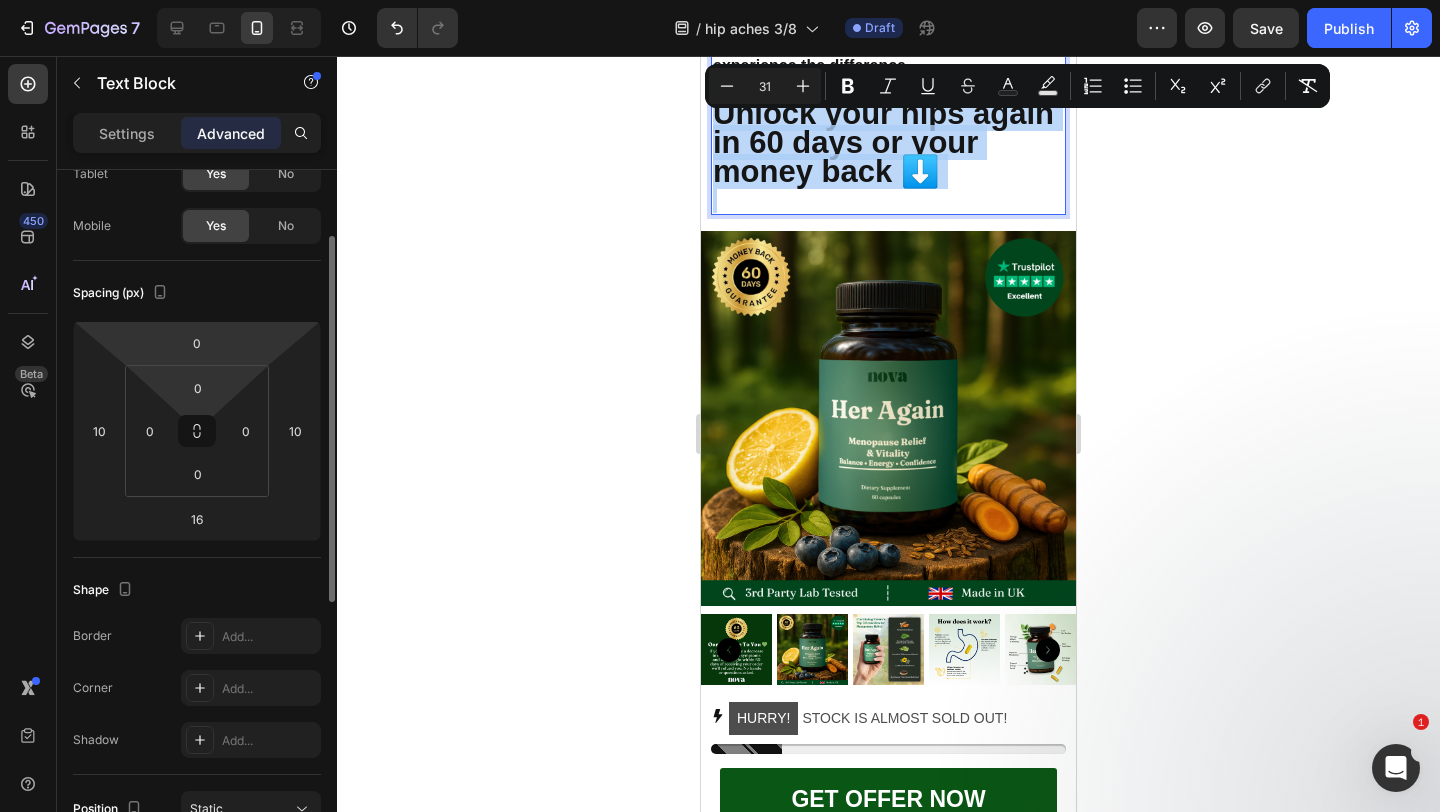 scroll, scrollTop: 431, scrollLeft: 0, axis: vertical 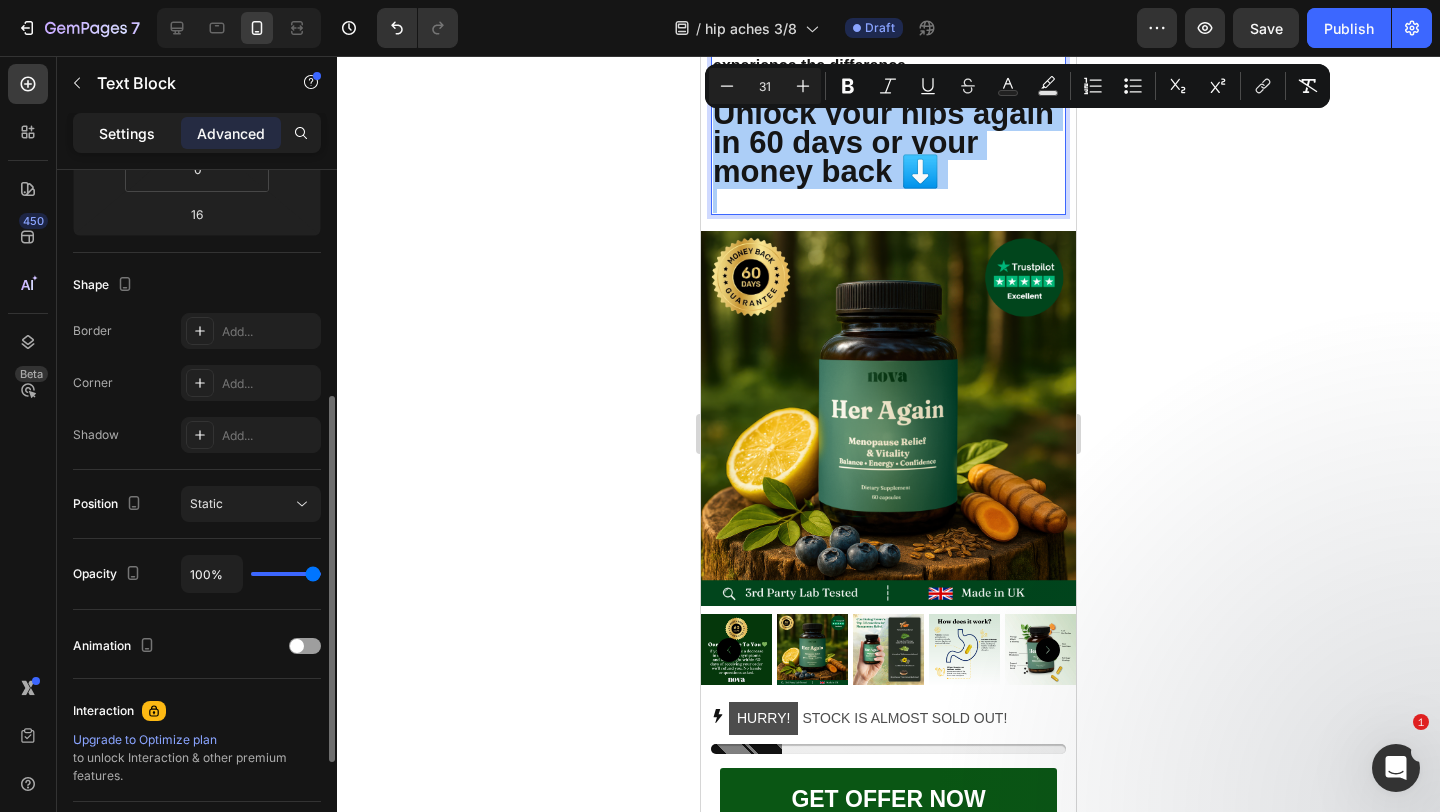 click on "Settings" 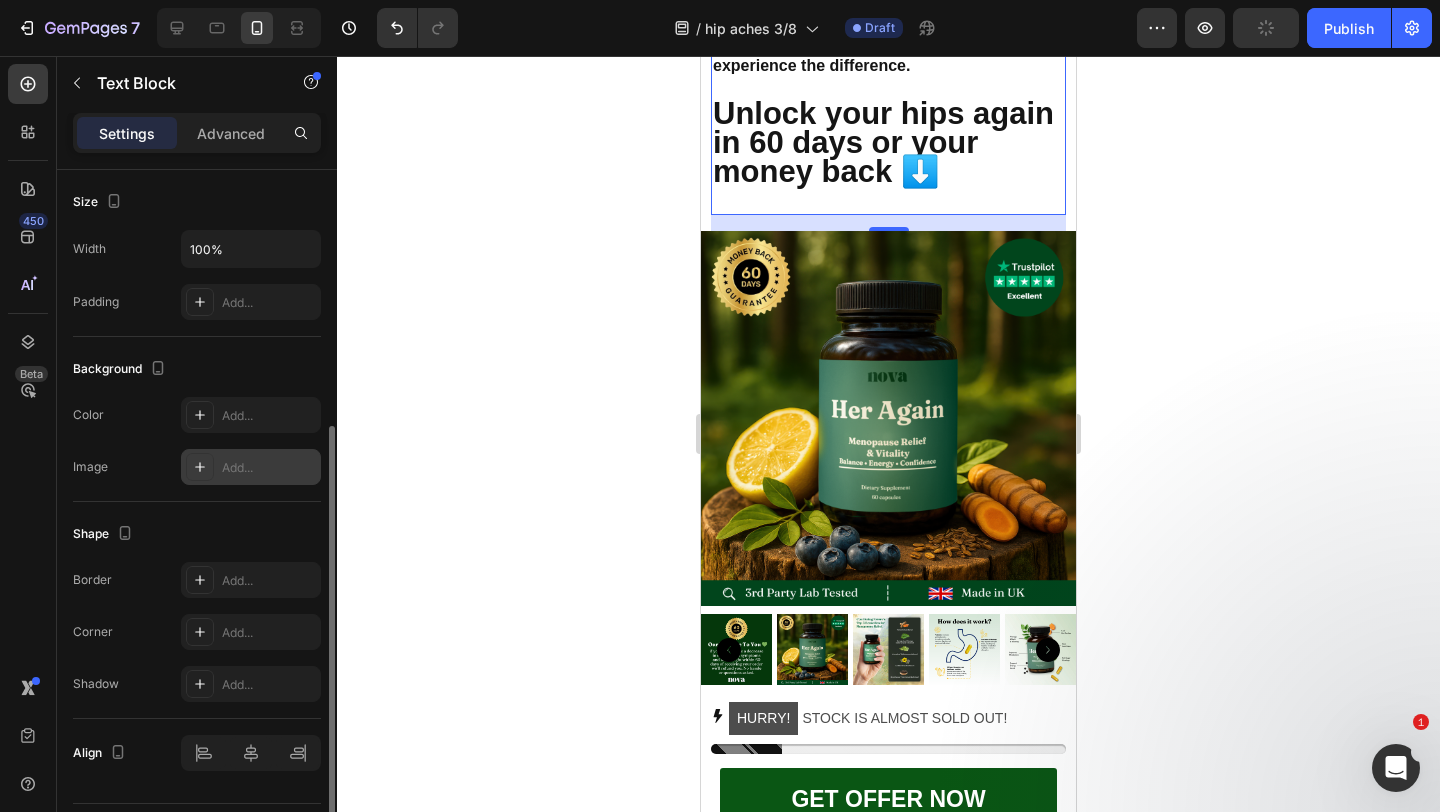 scroll, scrollTop: 486, scrollLeft: 0, axis: vertical 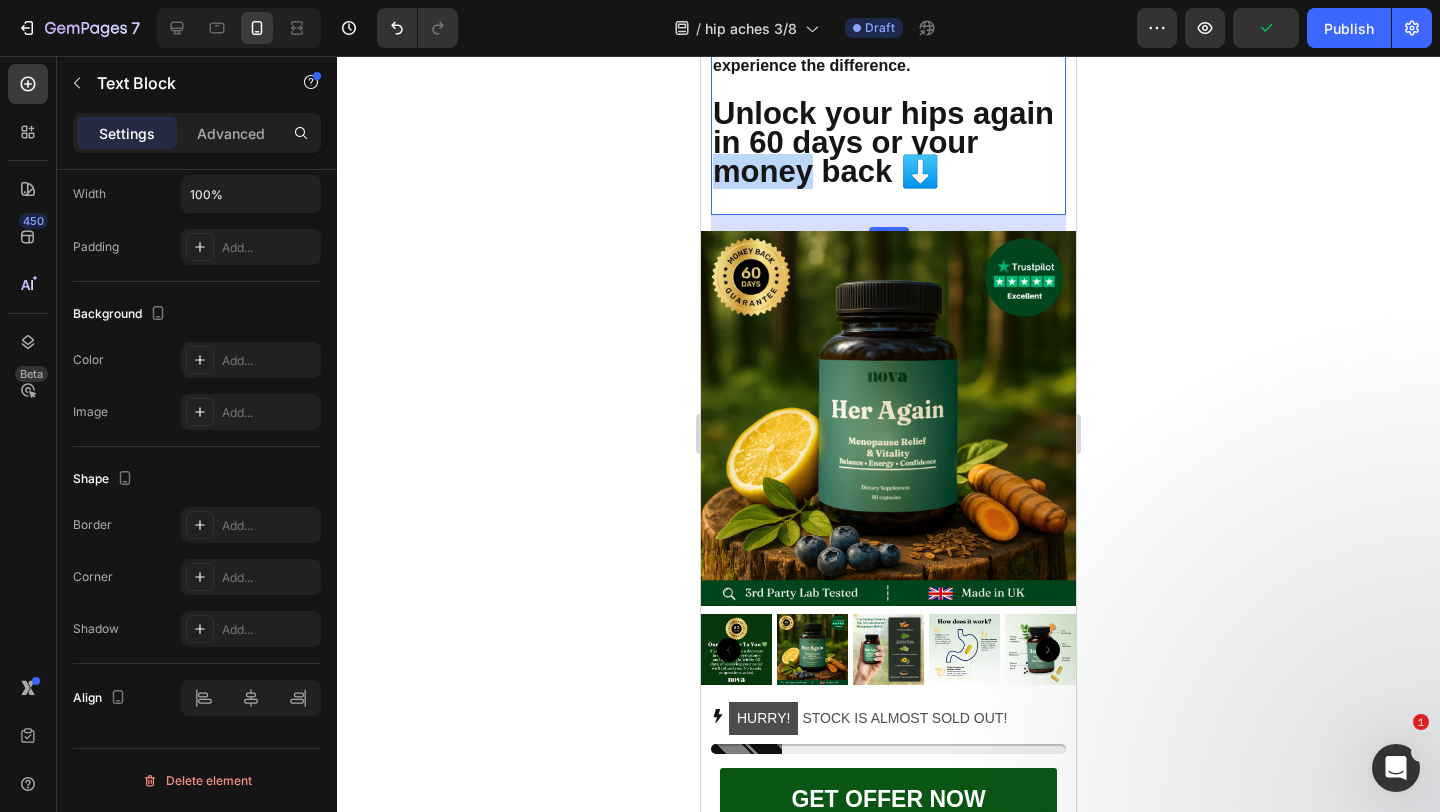 click on "Unlock your hips again in 60 days or your money back ⬇️" at bounding box center (883, 142) 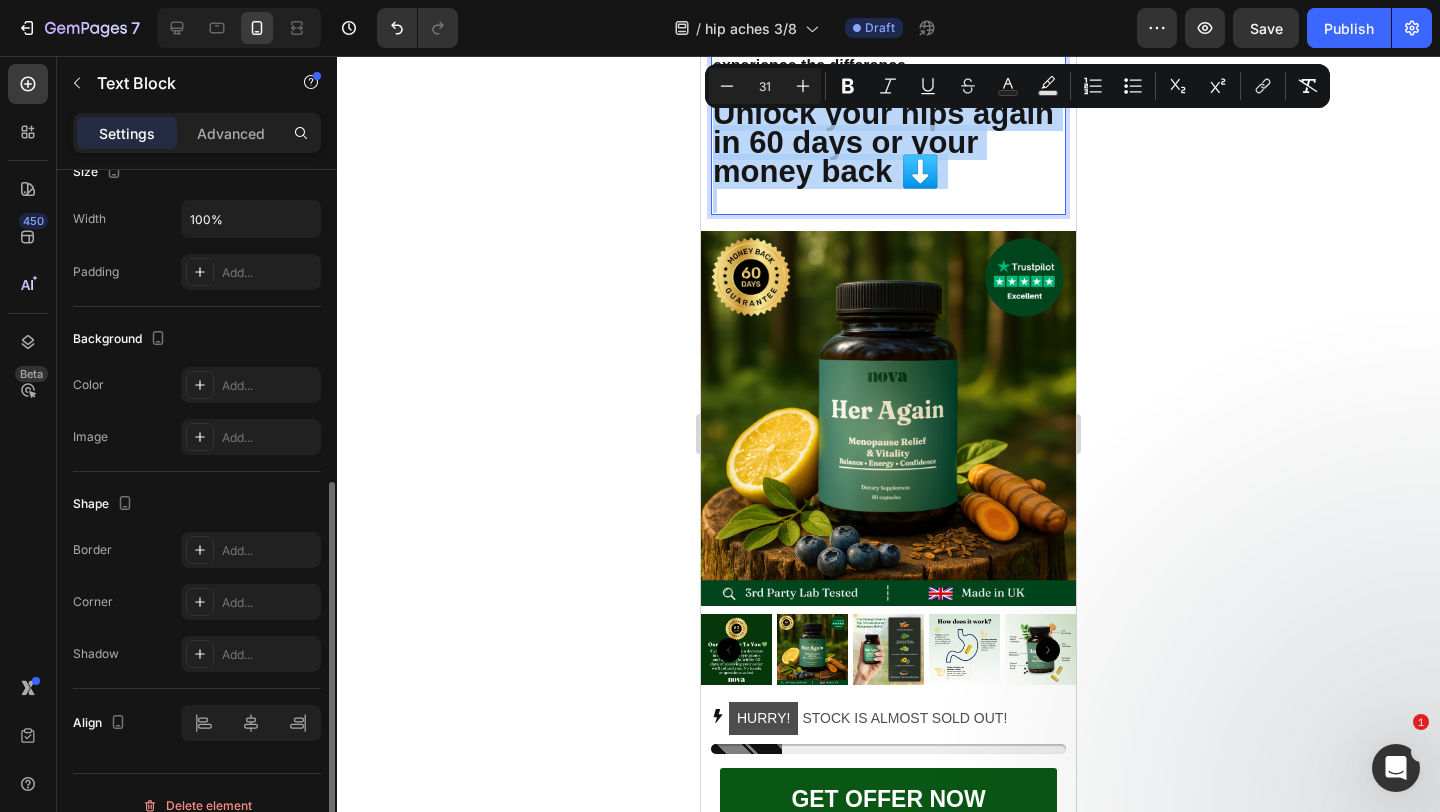 scroll, scrollTop: 486, scrollLeft: 0, axis: vertical 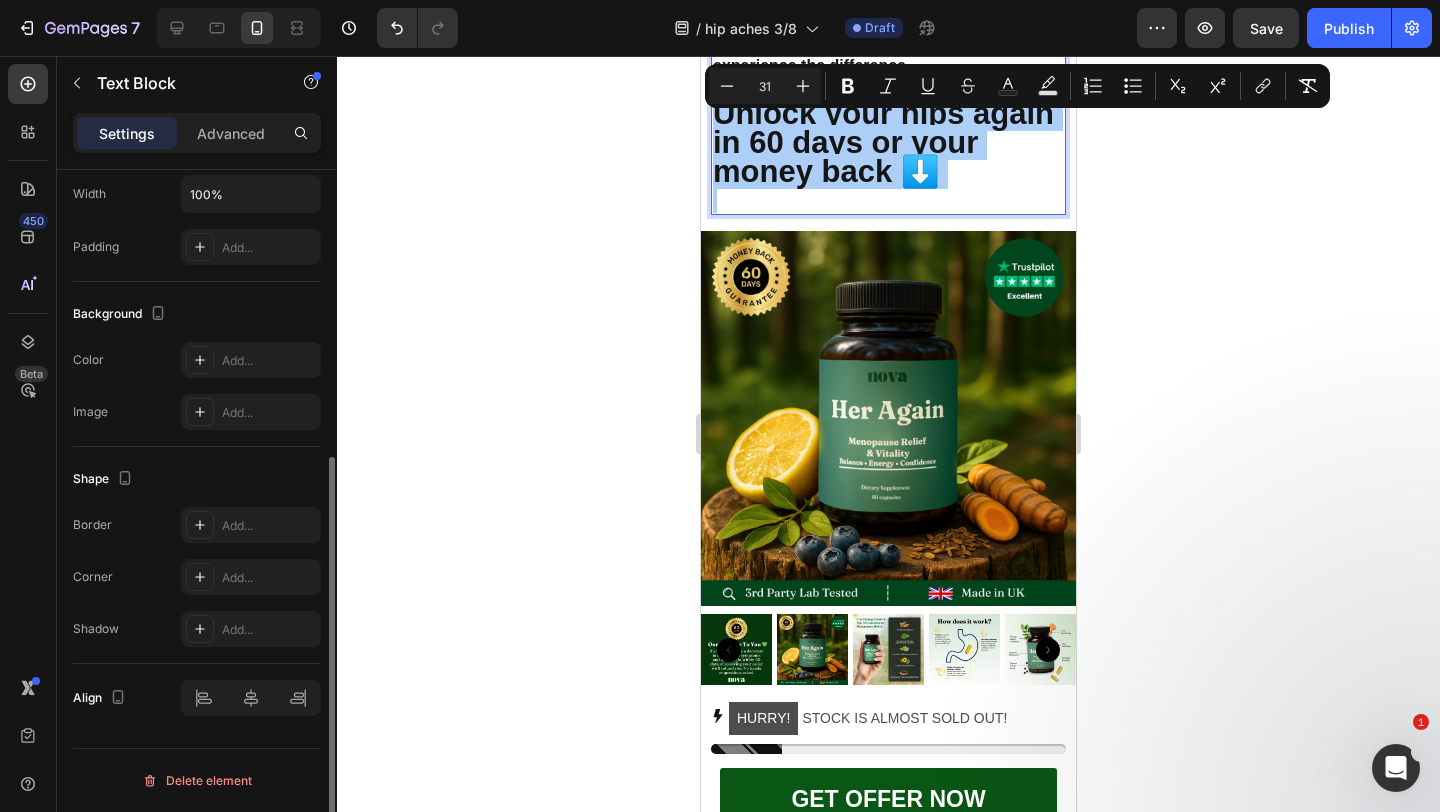 click 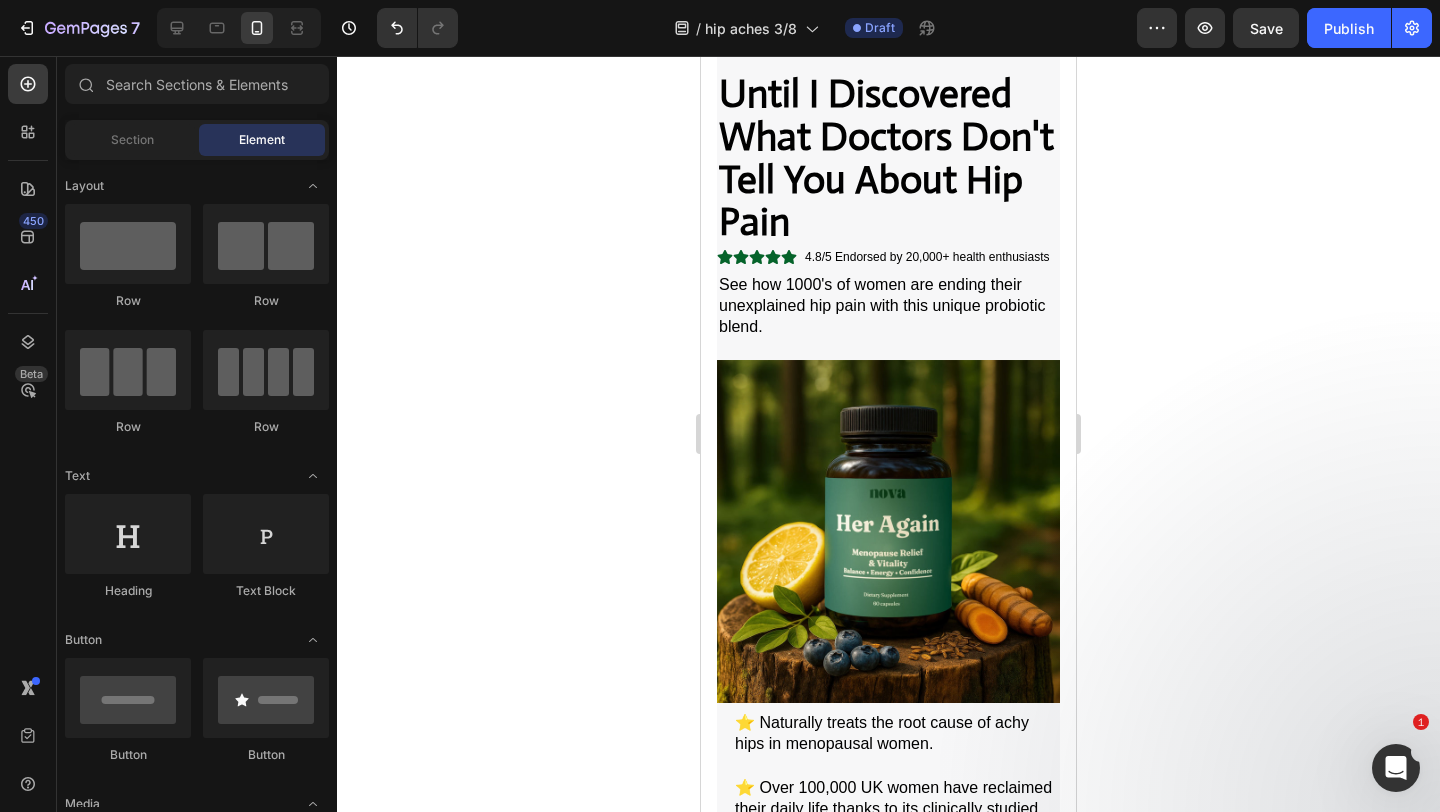 scroll, scrollTop: 0, scrollLeft: 0, axis: both 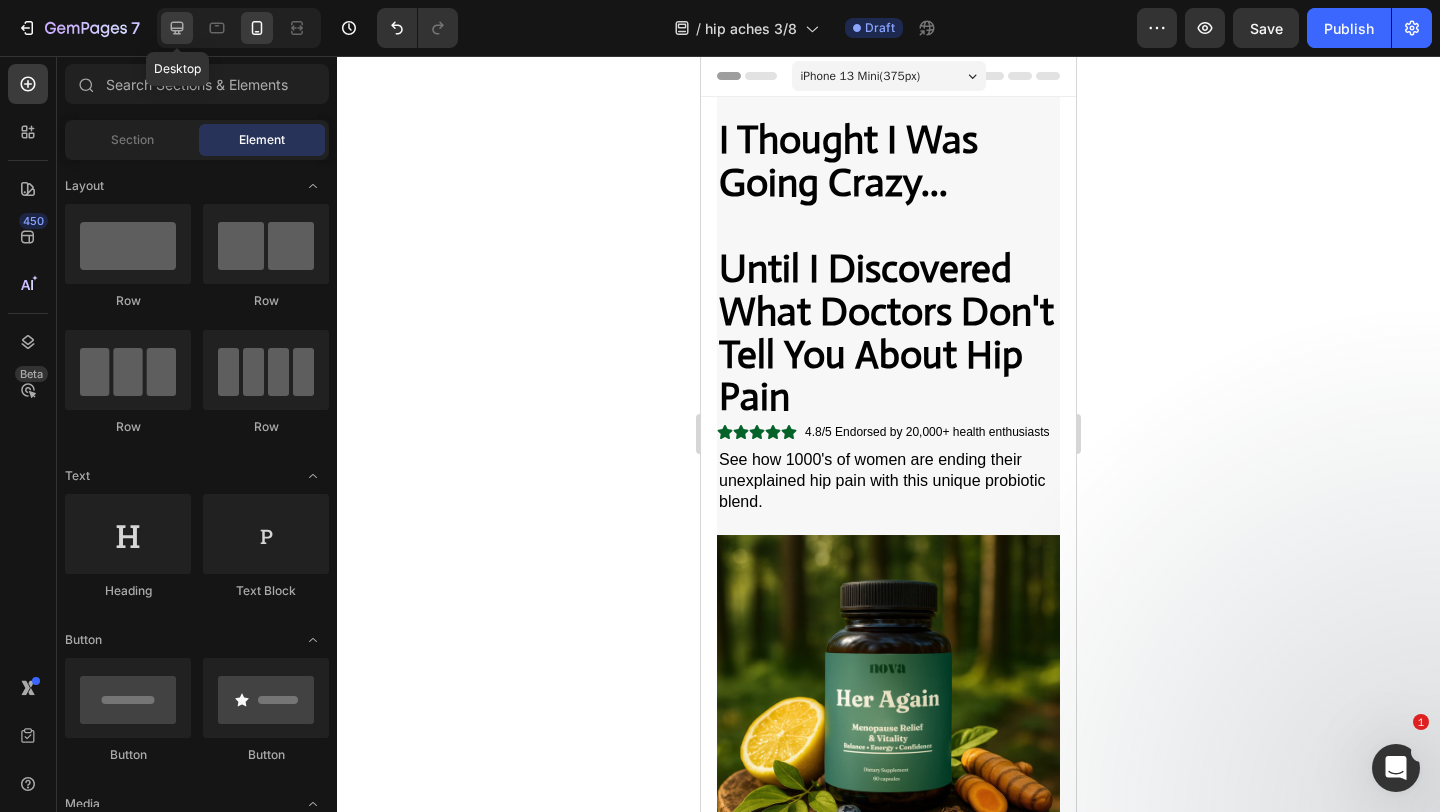 click 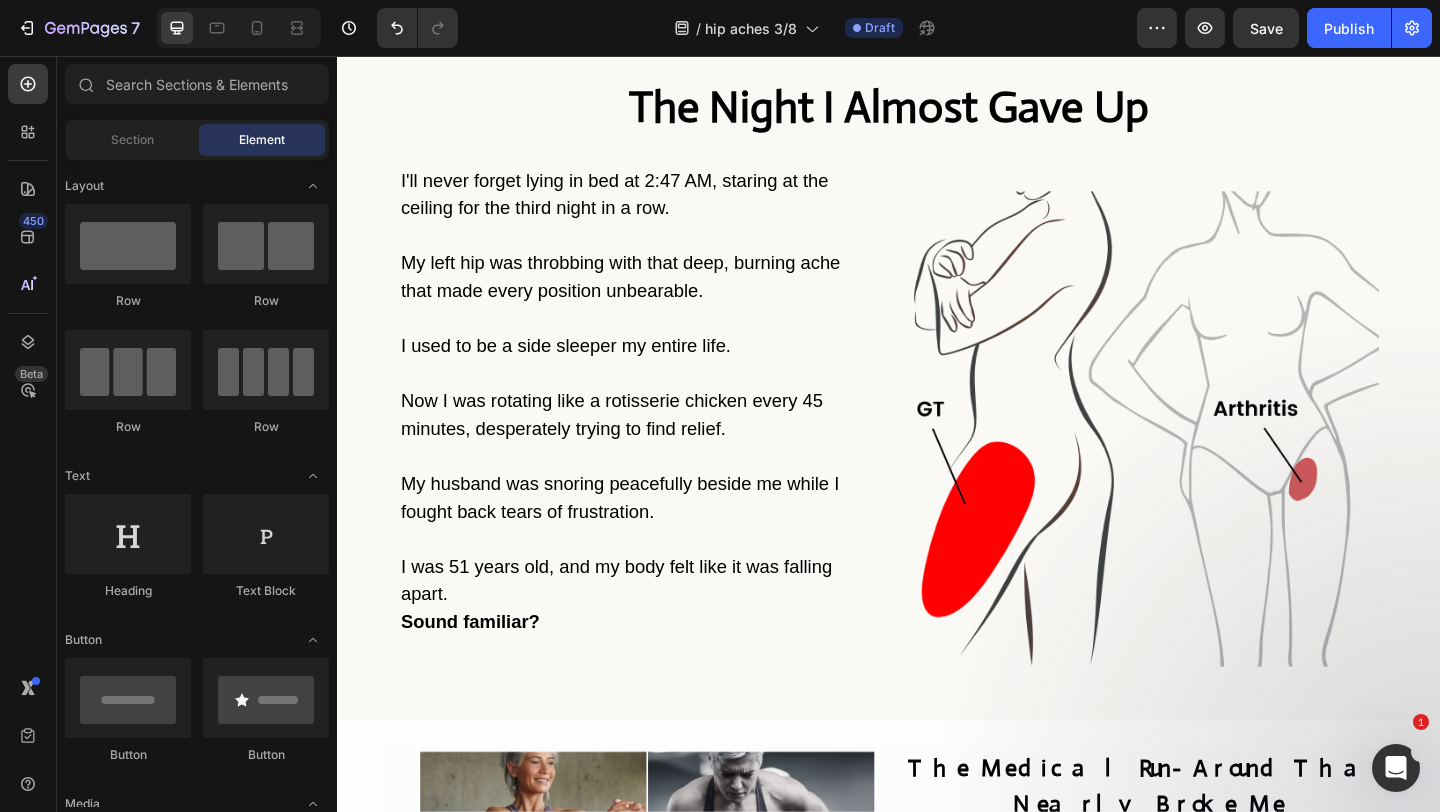scroll, scrollTop: 1338, scrollLeft: 0, axis: vertical 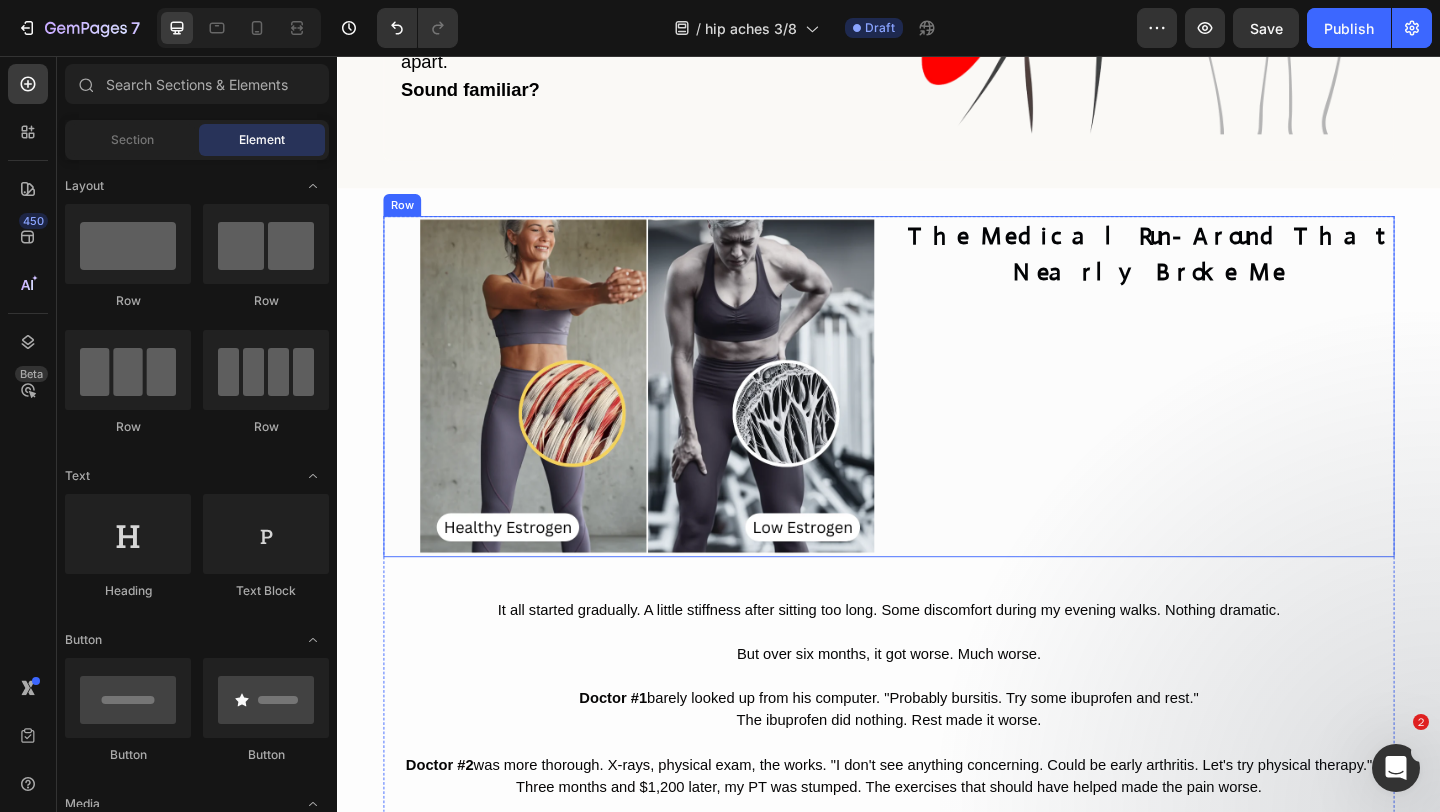 click on "The Medical Run-Around That Nearly Broke Me Text Block" at bounding box center (1220, 415) 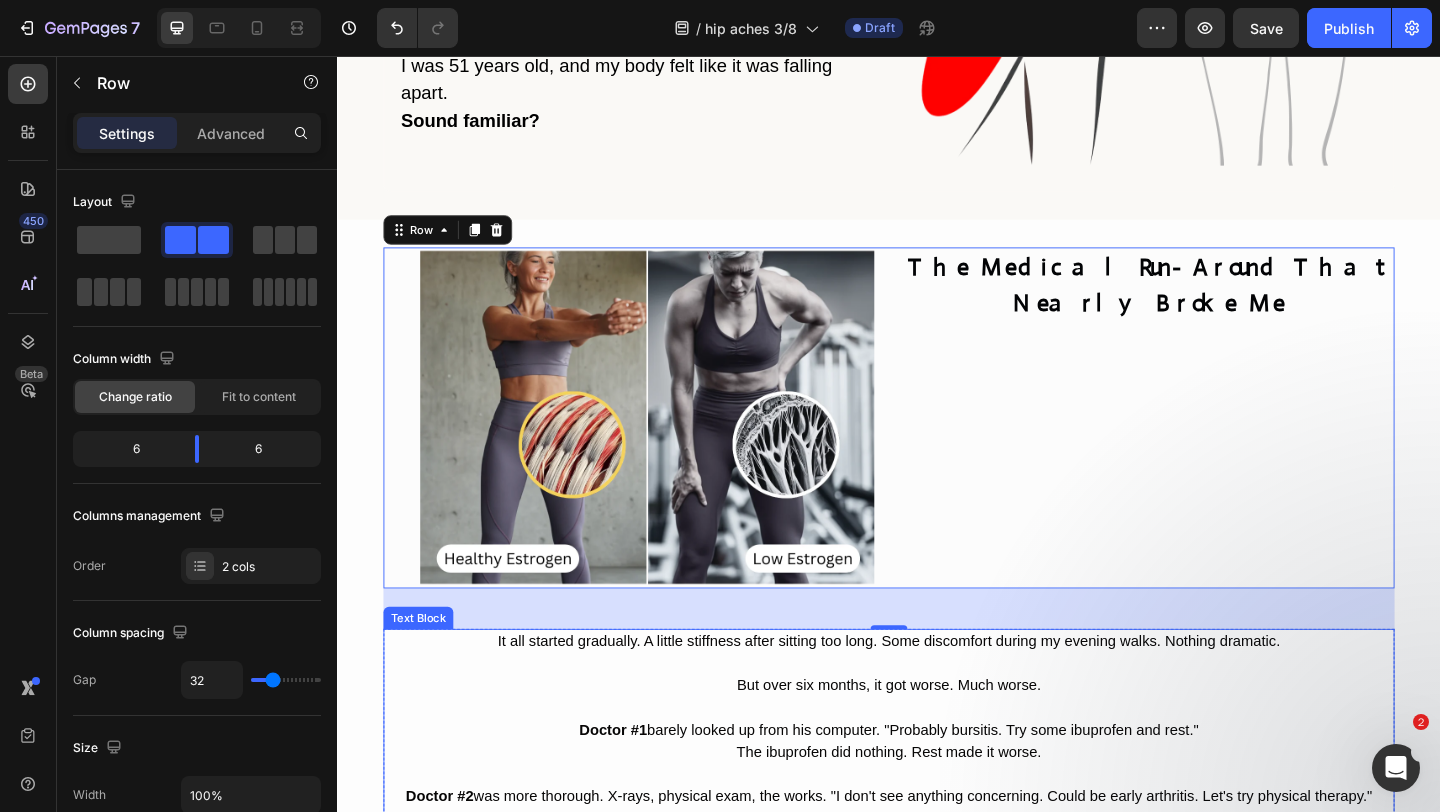 scroll, scrollTop: 1284, scrollLeft: 0, axis: vertical 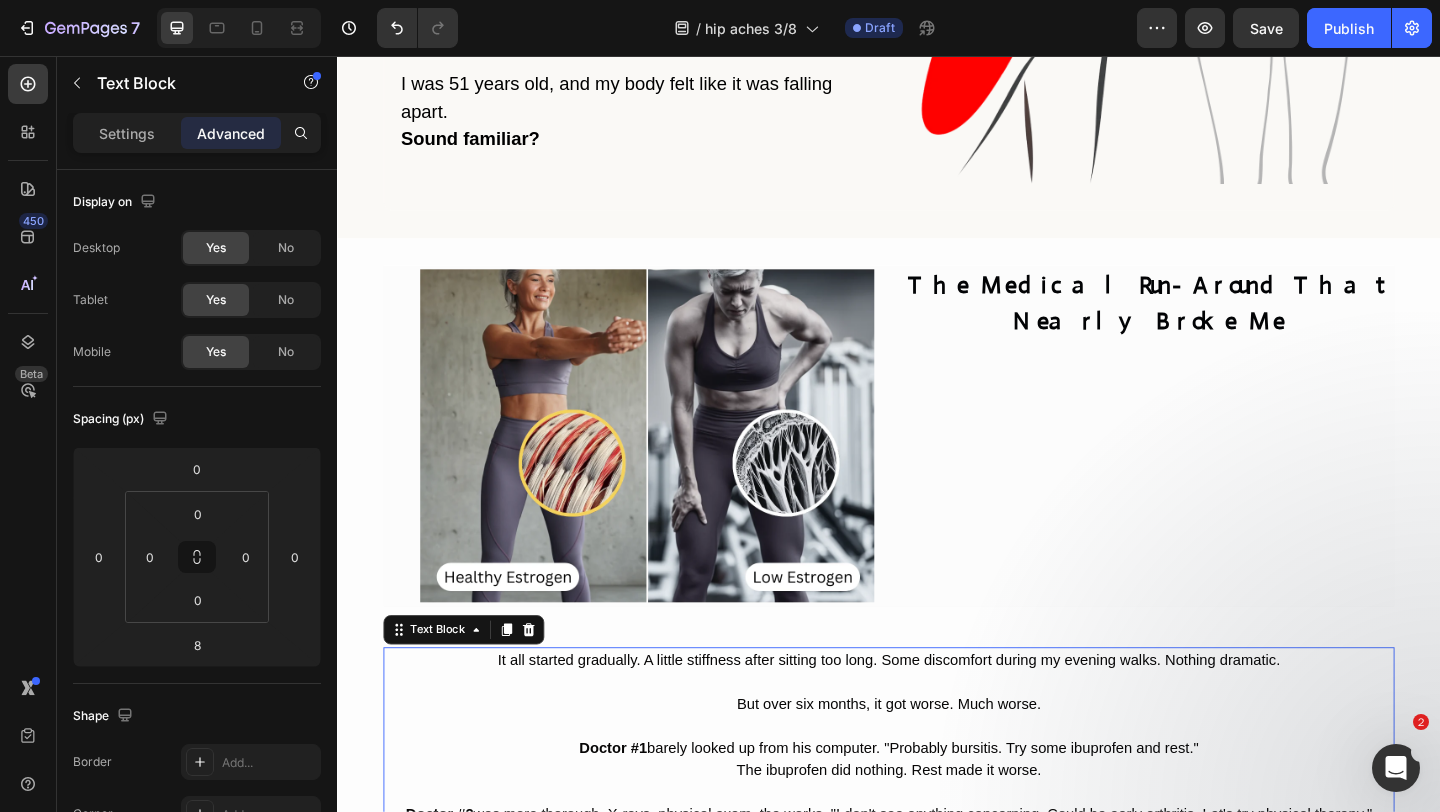 click at bounding box center (937, 785) 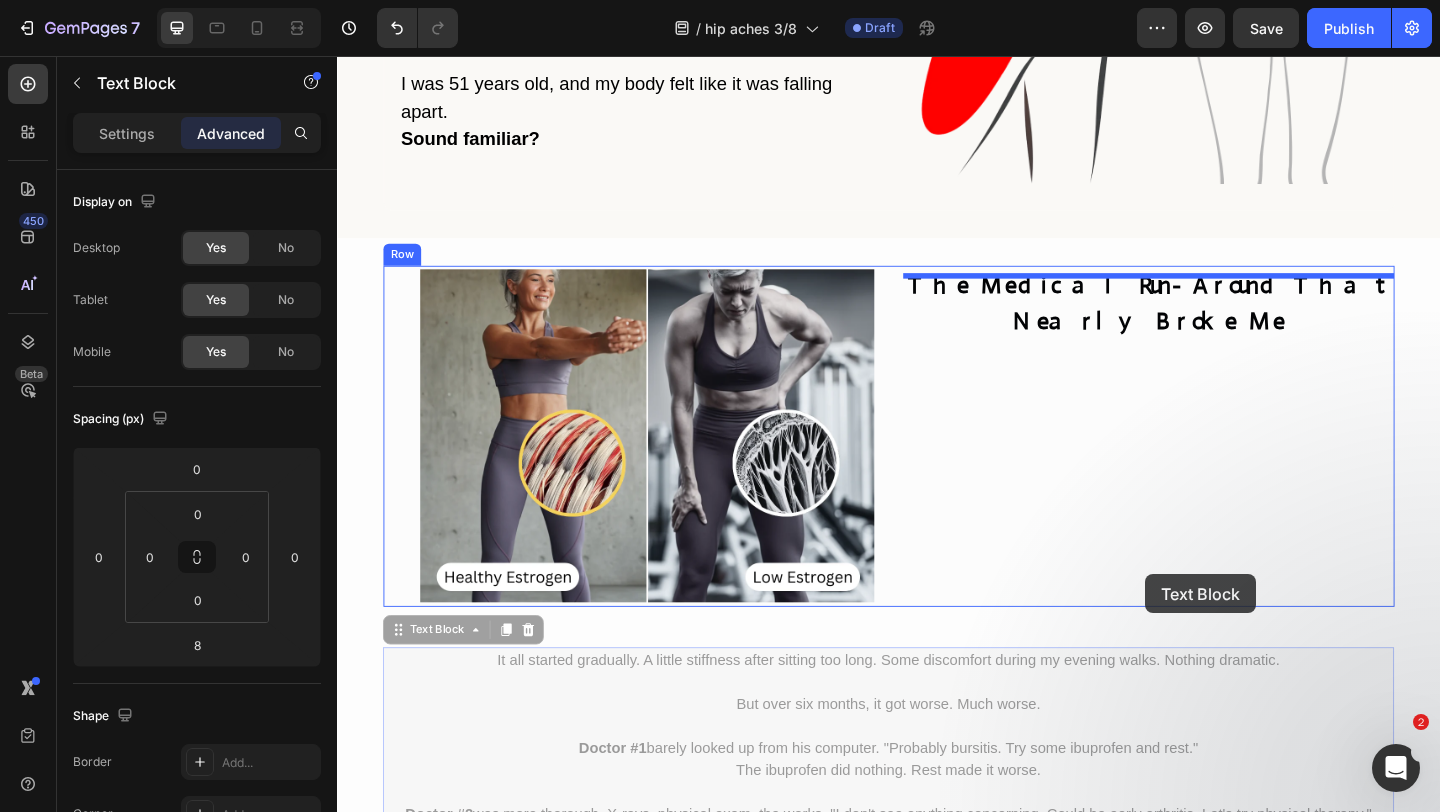 drag, startPoint x: 407, startPoint y: 684, endPoint x: 1216, endPoint y: 622, distance: 811.3723 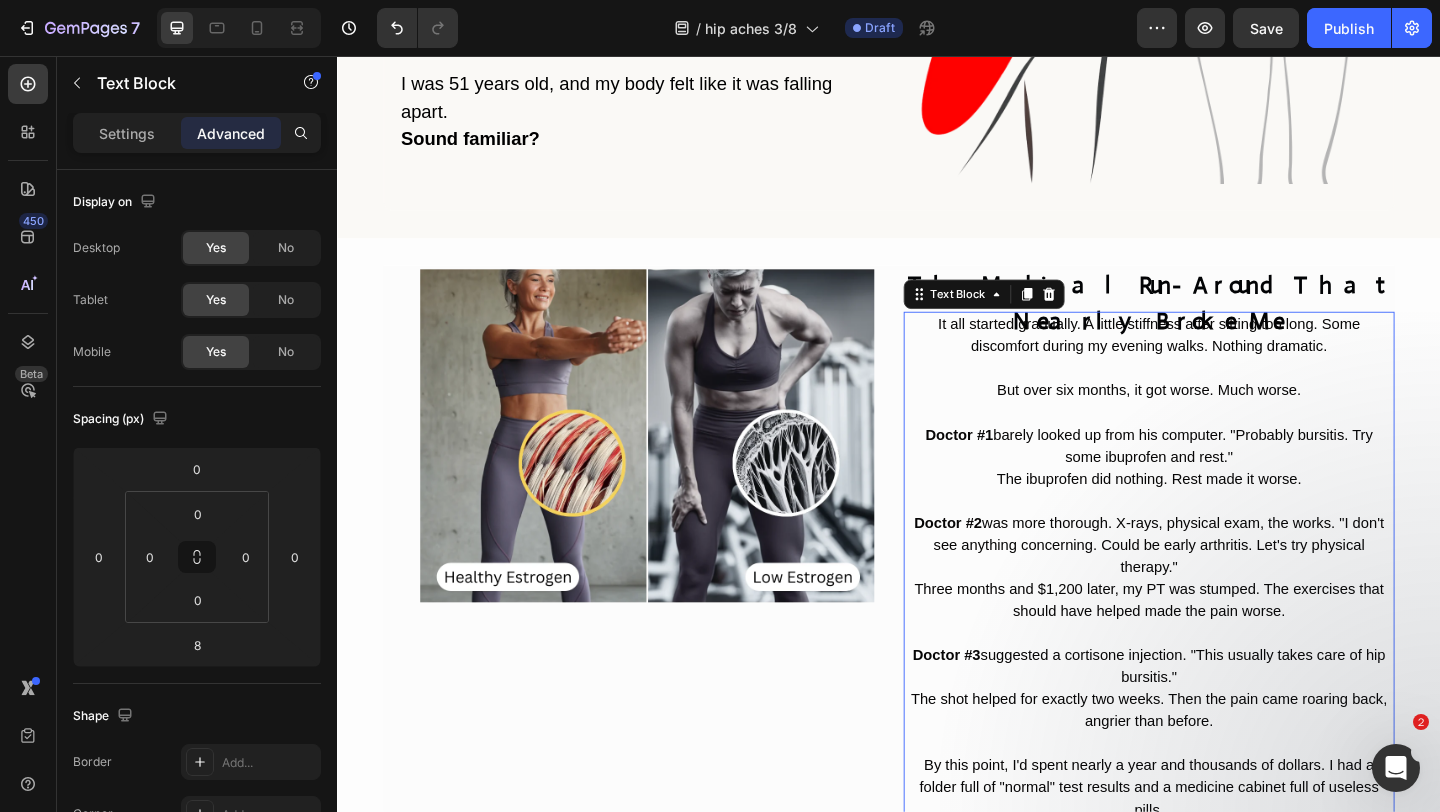 click on "It all started gradually. A little stiffness after sitting too long. Some discomfort during my evening walks. Nothing dramatic." at bounding box center (1220, 360) 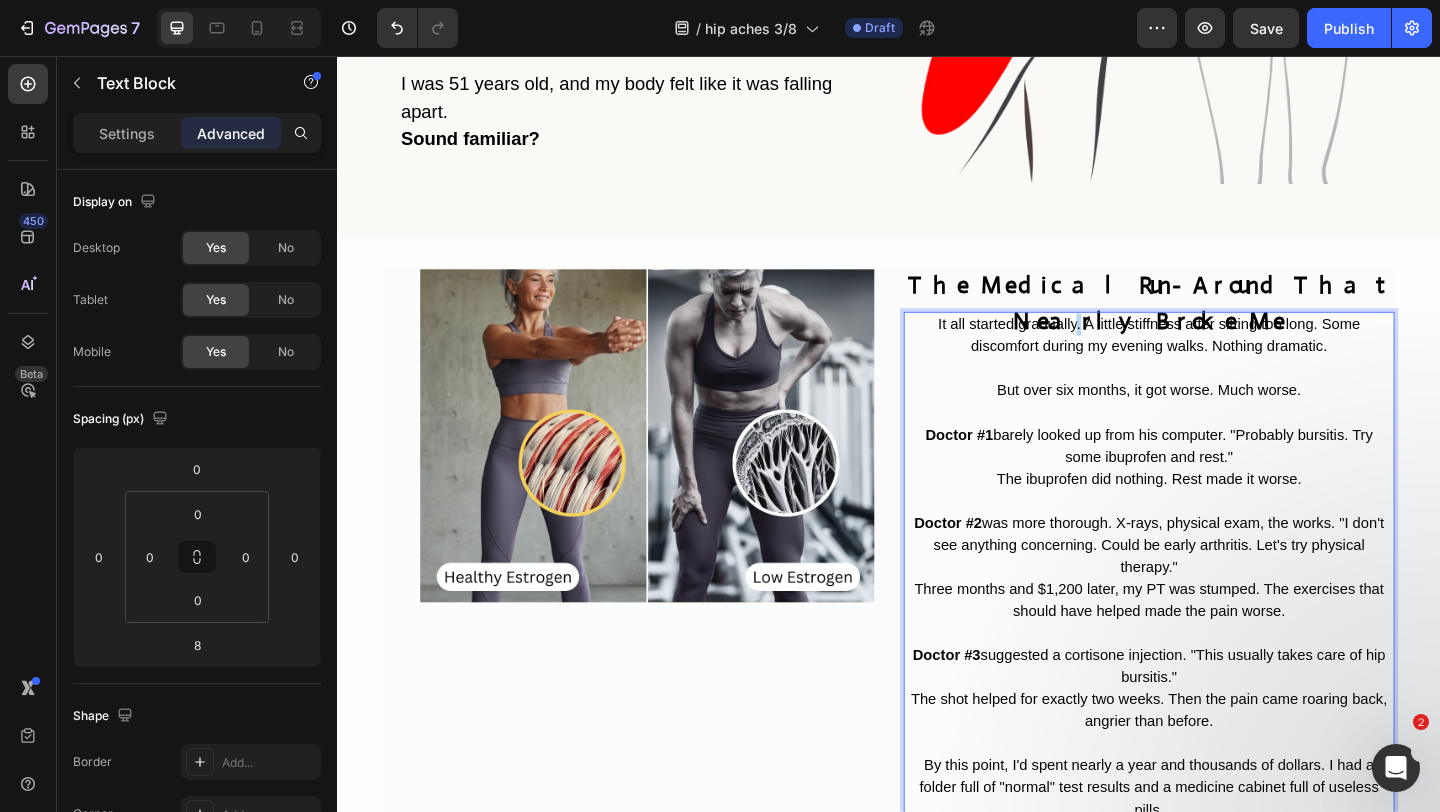 click on "It all started gradually. A little stiffness after sitting too long. Some discomfort during my evening walks. Nothing dramatic." at bounding box center (1220, 360) 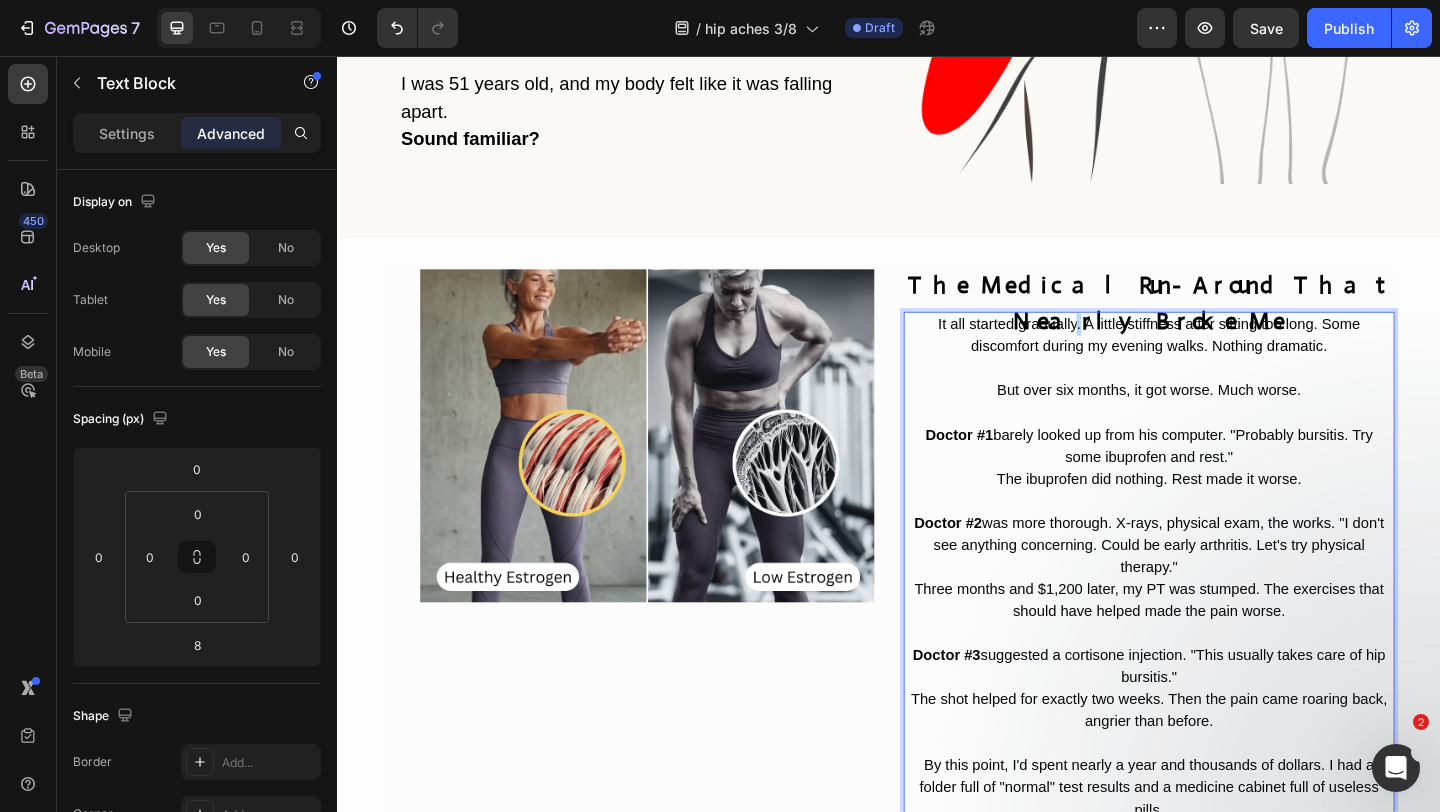 click on "It all started gradually. A little stiffness after sitting too long. Some discomfort during my evening walks. Nothing dramatic." at bounding box center (1220, 360) 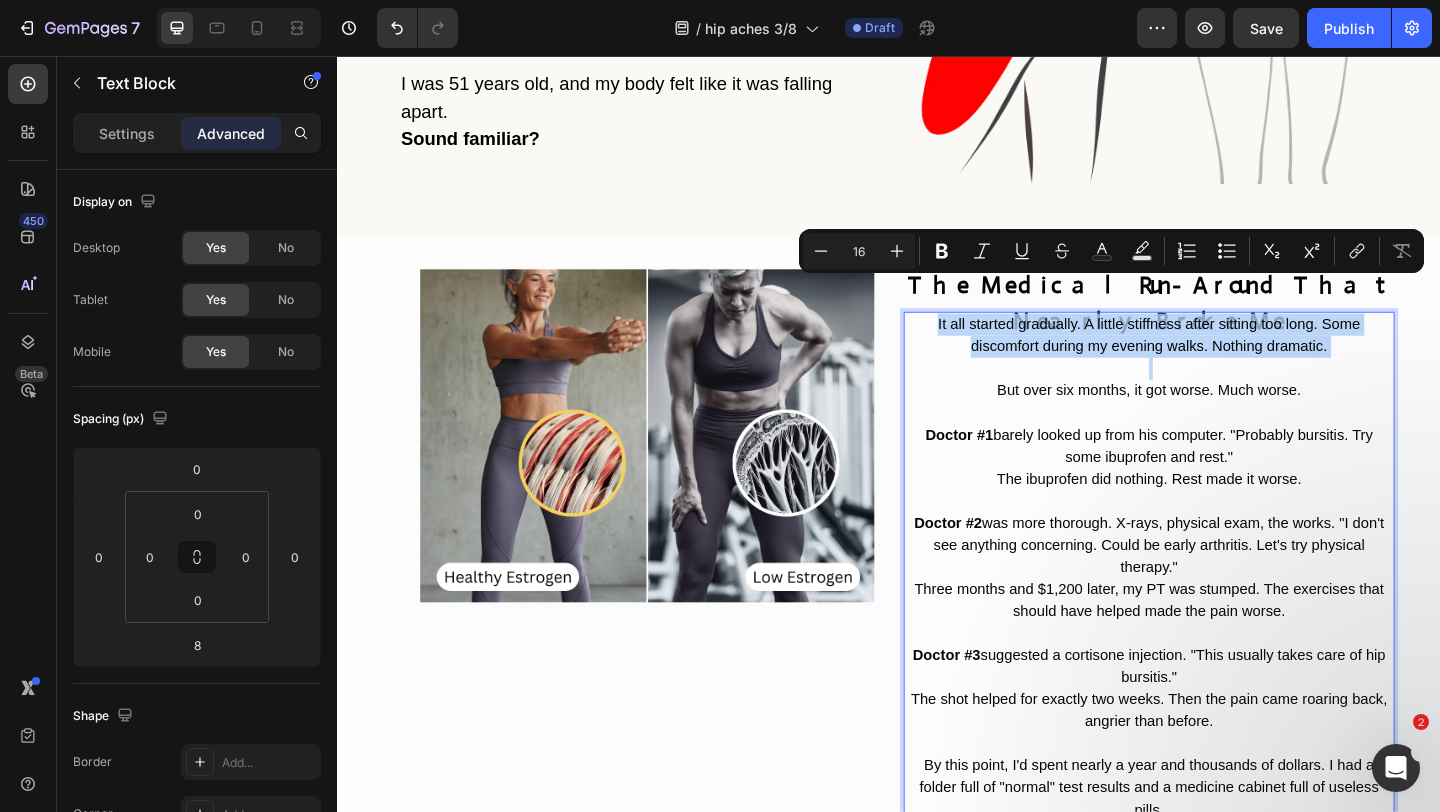click on "It all started gradually. A little stiffness after sitting too long. Some discomfort during my evening walks. Nothing dramatic." at bounding box center (1220, 360) 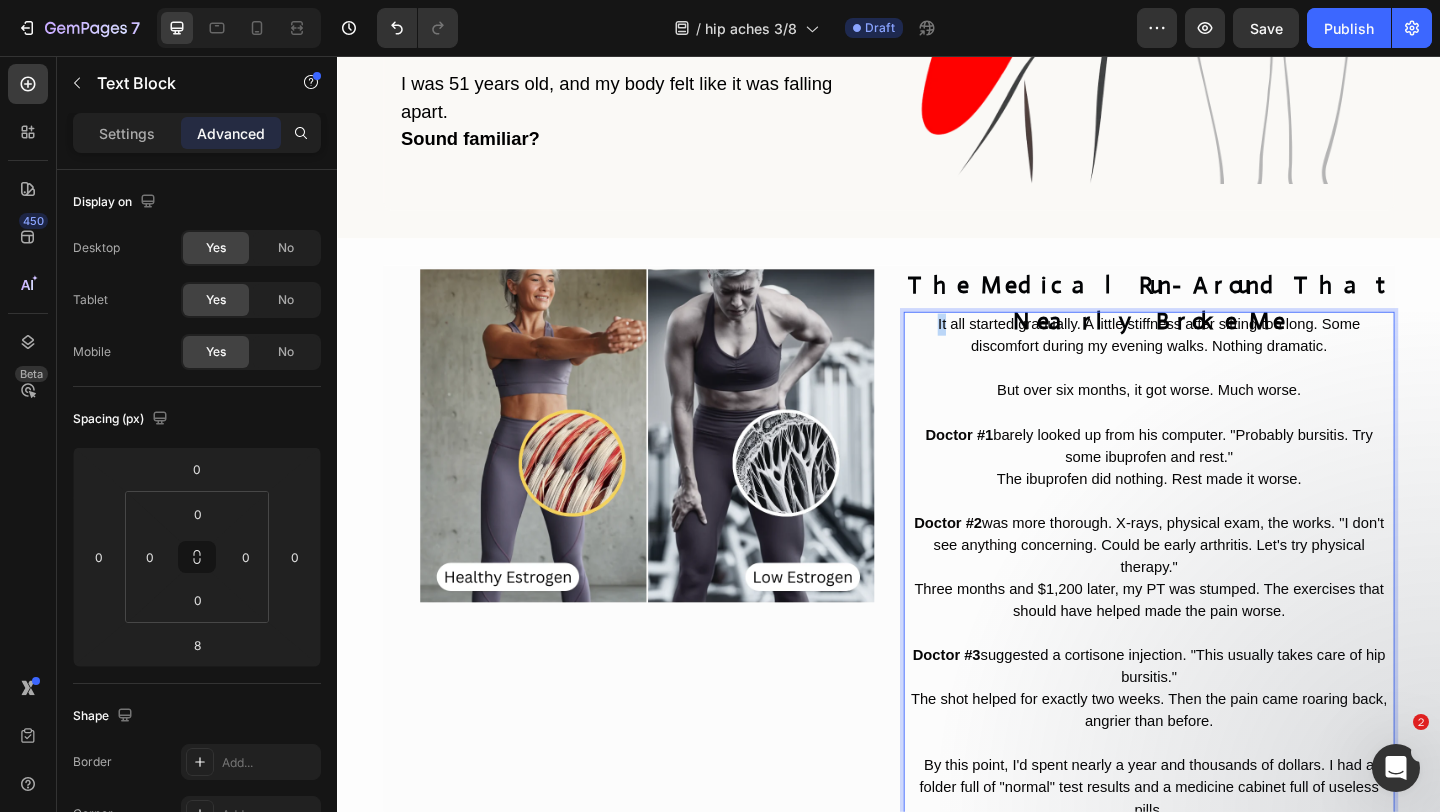 click on "It all started gradually. A little stiffness after sitting too long. Some discomfort during my evening walks. Nothing dramatic." at bounding box center (1220, 360) 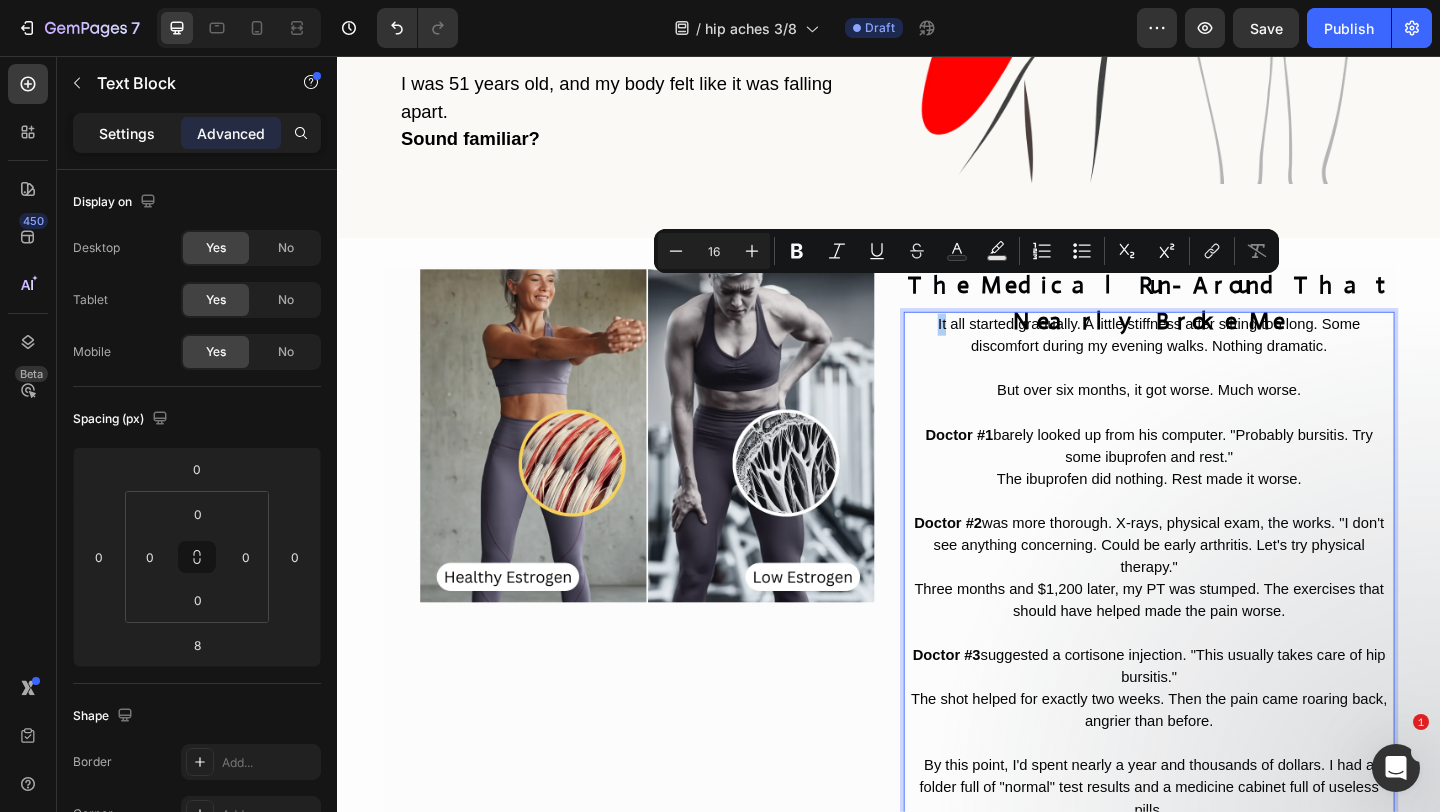 click on "Settings" 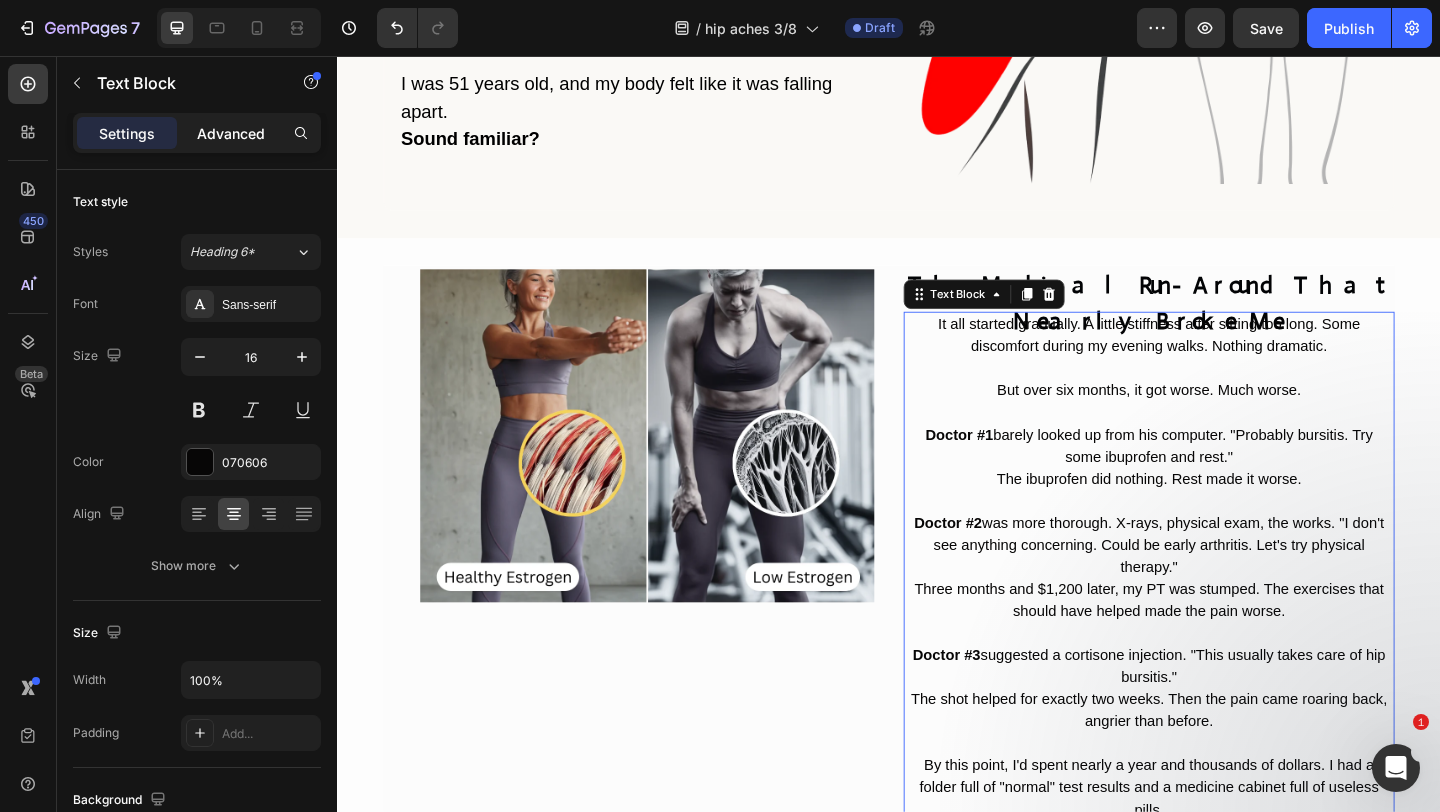 click on "Advanced" at bounding box center [231, 133] 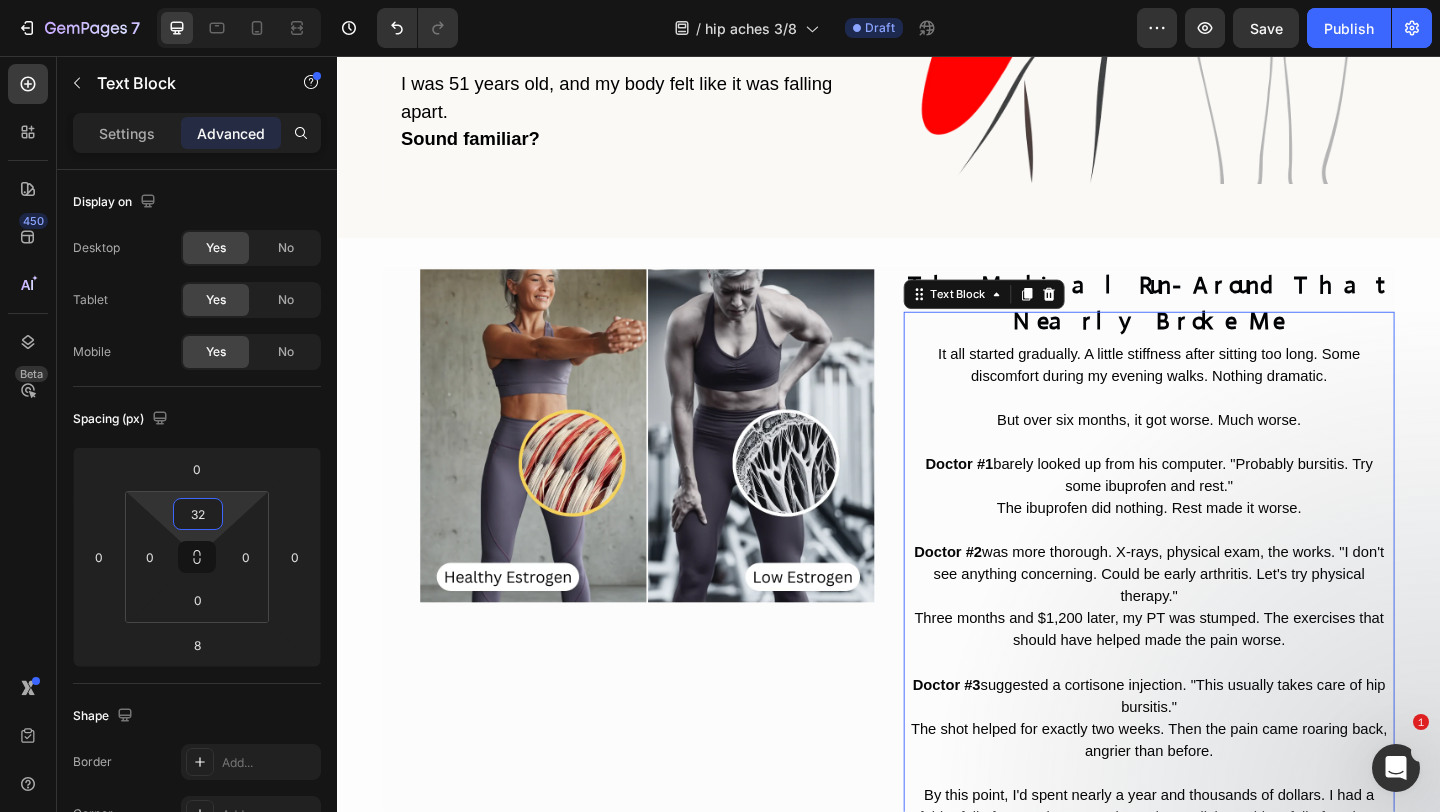 type on "34" 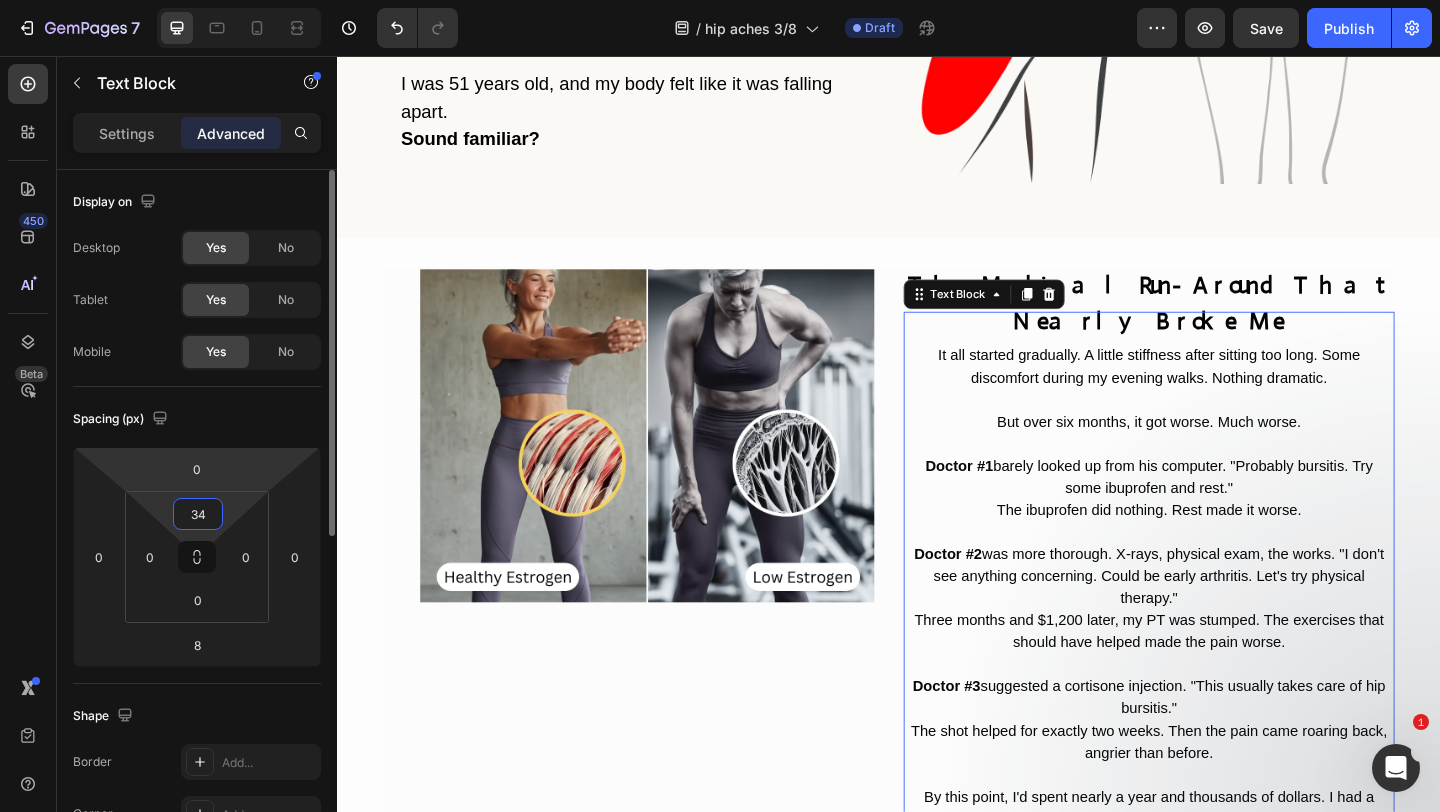 drag, startPoint x: 226, startPoint y: 495, endPoint x: 226, endPoint y: 478, distance: 17 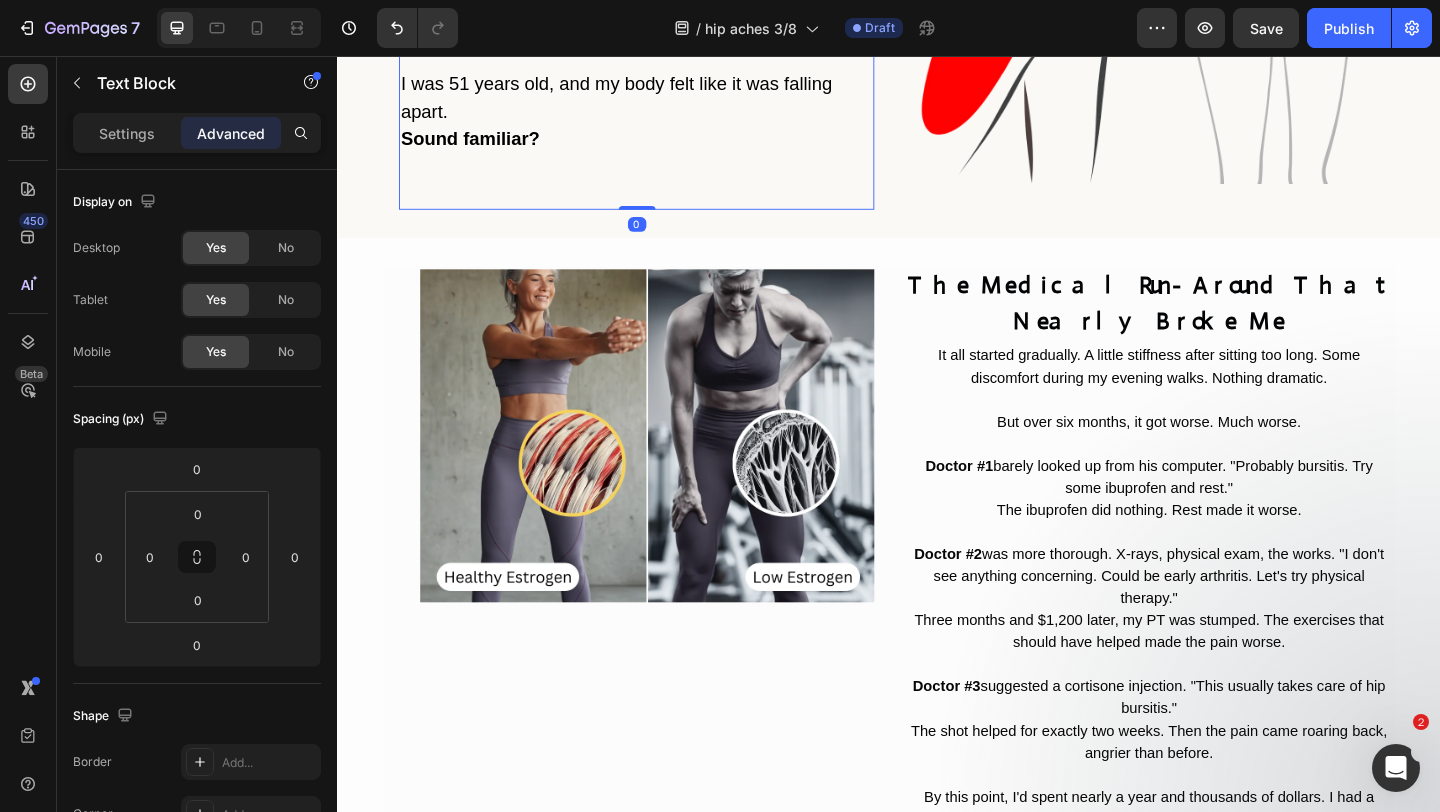 click at bounding box center [662, 191] 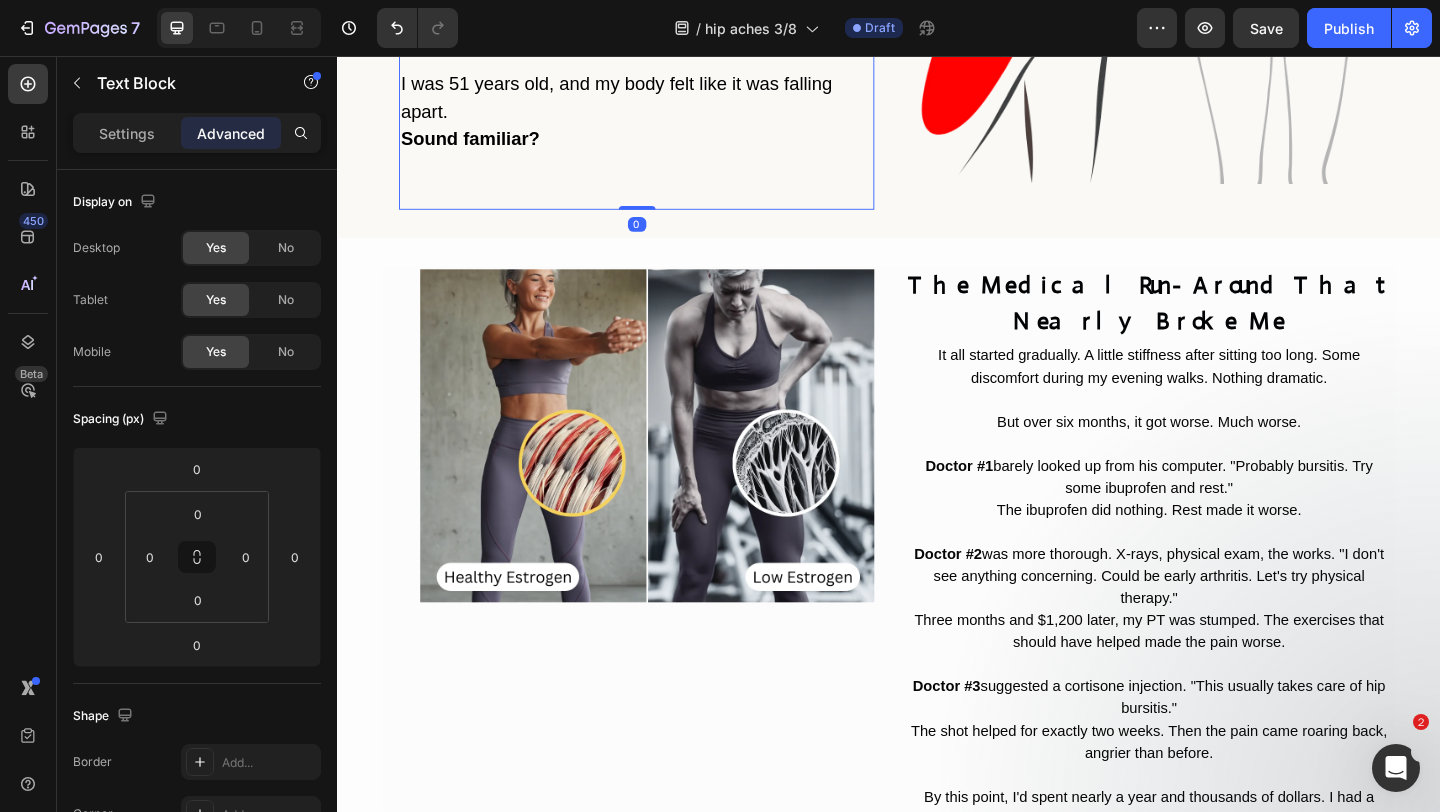 scroll, scrollTop: 486, scrollLeft: 0, axis: vertical 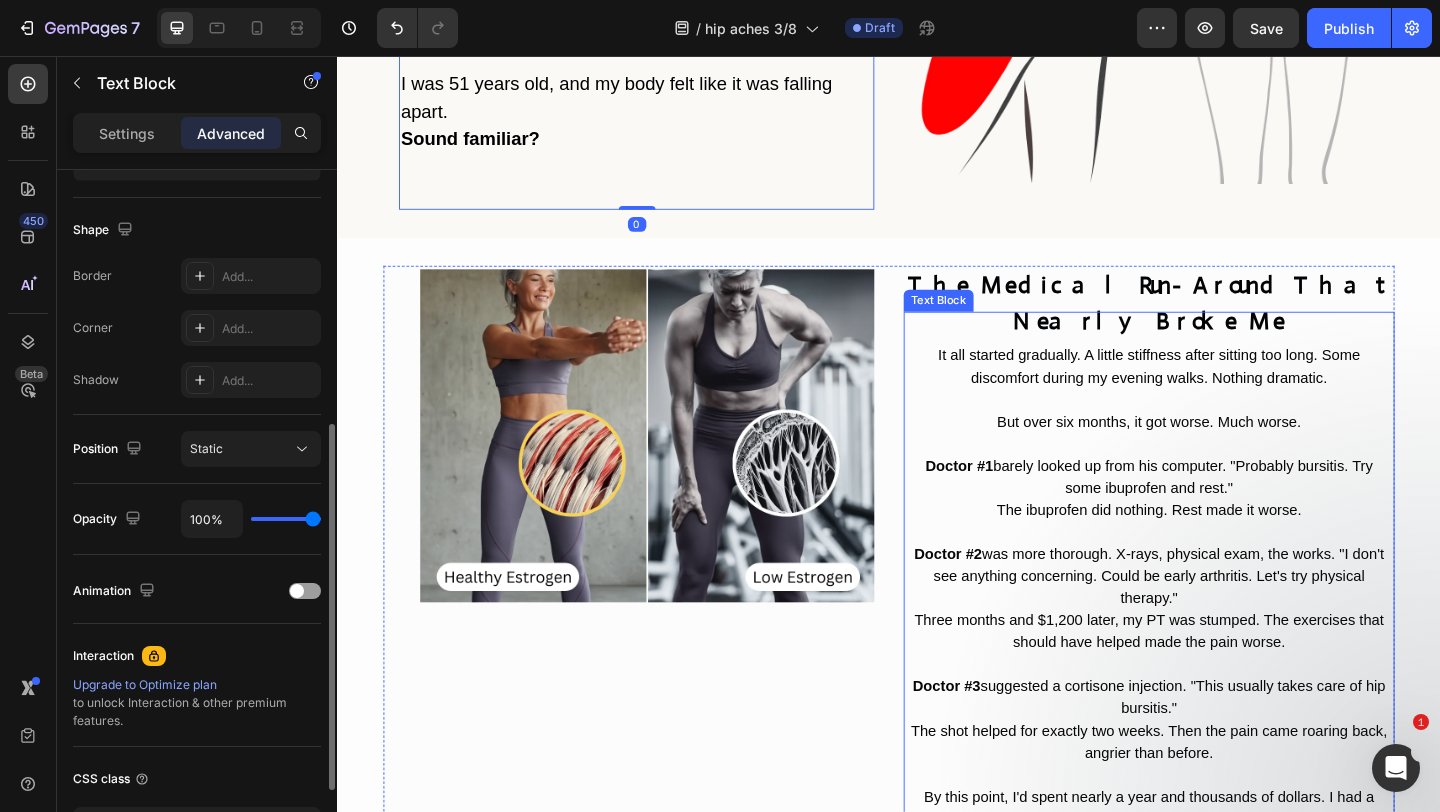 click on "It all started gradually. A little stiffness after sitting too long. Some discomfort during my evening walks. Nothing dramatic. But over six months, it got worse. Much worse. Doctor #1  barely looked up from his computer. "Probably bursitis. Try some ibuprofen and rest." The ibuprofen did nothing. Rest made it worse. Doctor #2  was more thorough. X-rays, physical exam, the works. "I don't see anything concerning. Could be early arthritis. Let's try physical therapy." Three months and $1,200 later, my PT was stumped. The exercises that should have helped made the pain worse. Doctor #3  suggested a cortisone injection. "This usually takes care of hip bursitis." The shot helped for exactly two weeks. Then the pain came roaring back, angrier than before. By this point, I'd spent nearly a year and thousands of dollars. I had a folder full of "normal" test results and a medicine cabinet full of useless pills. The worst part? Everyone made me feel like I was overreacting. "Joint pain is normal at your age."" at bounding box center [1220, 945] 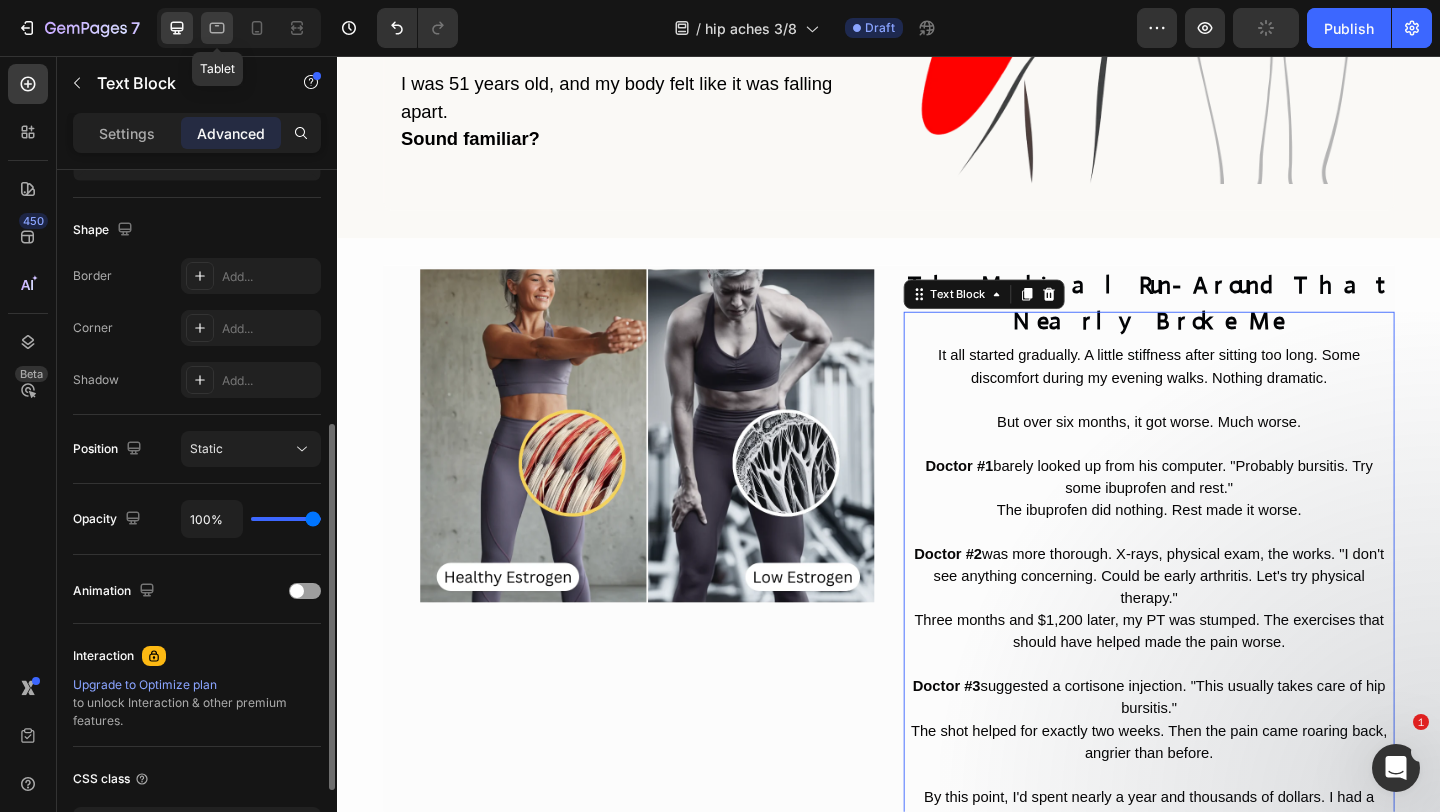 click 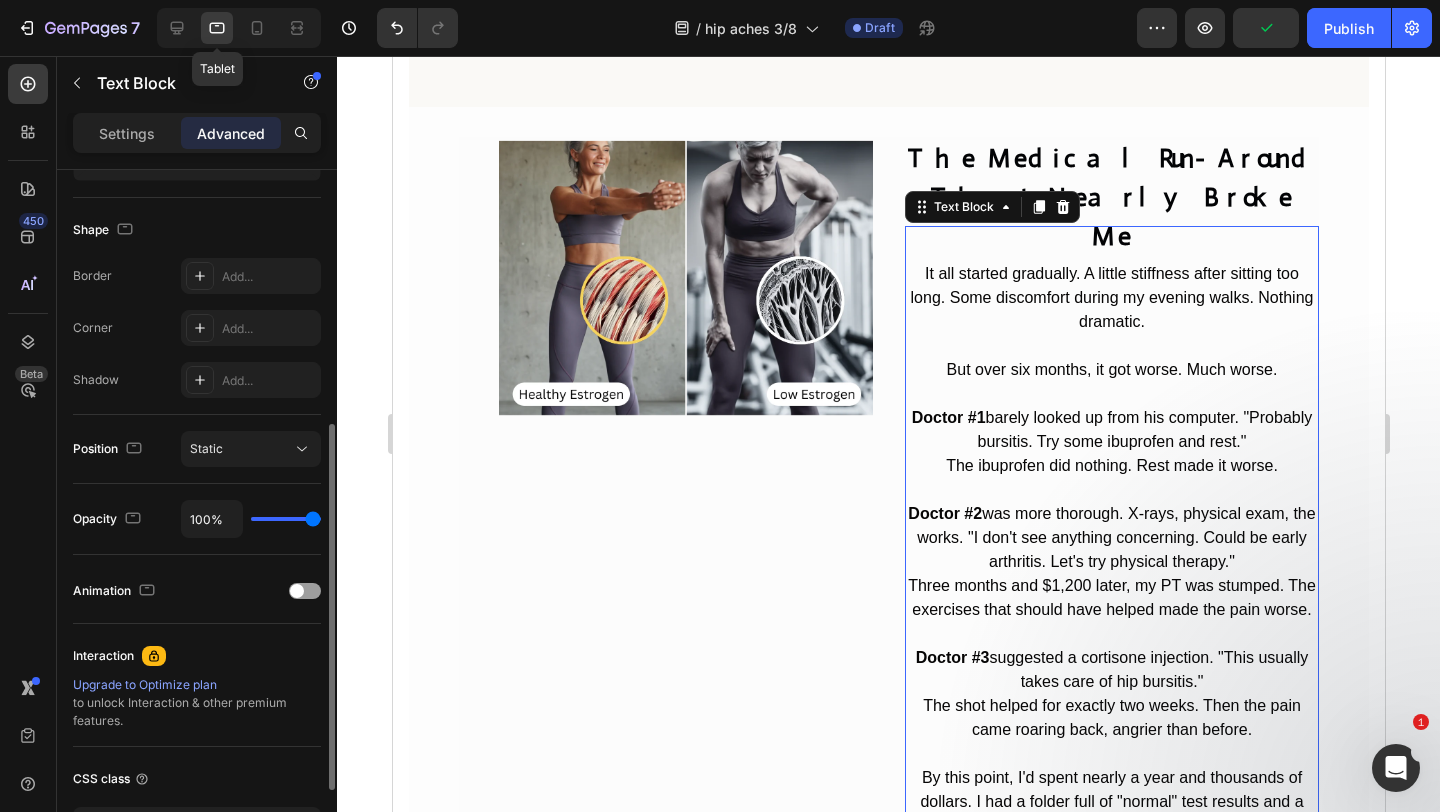 scroll, scrollTop: 1440, scrollLeft: 0, axis: vertical 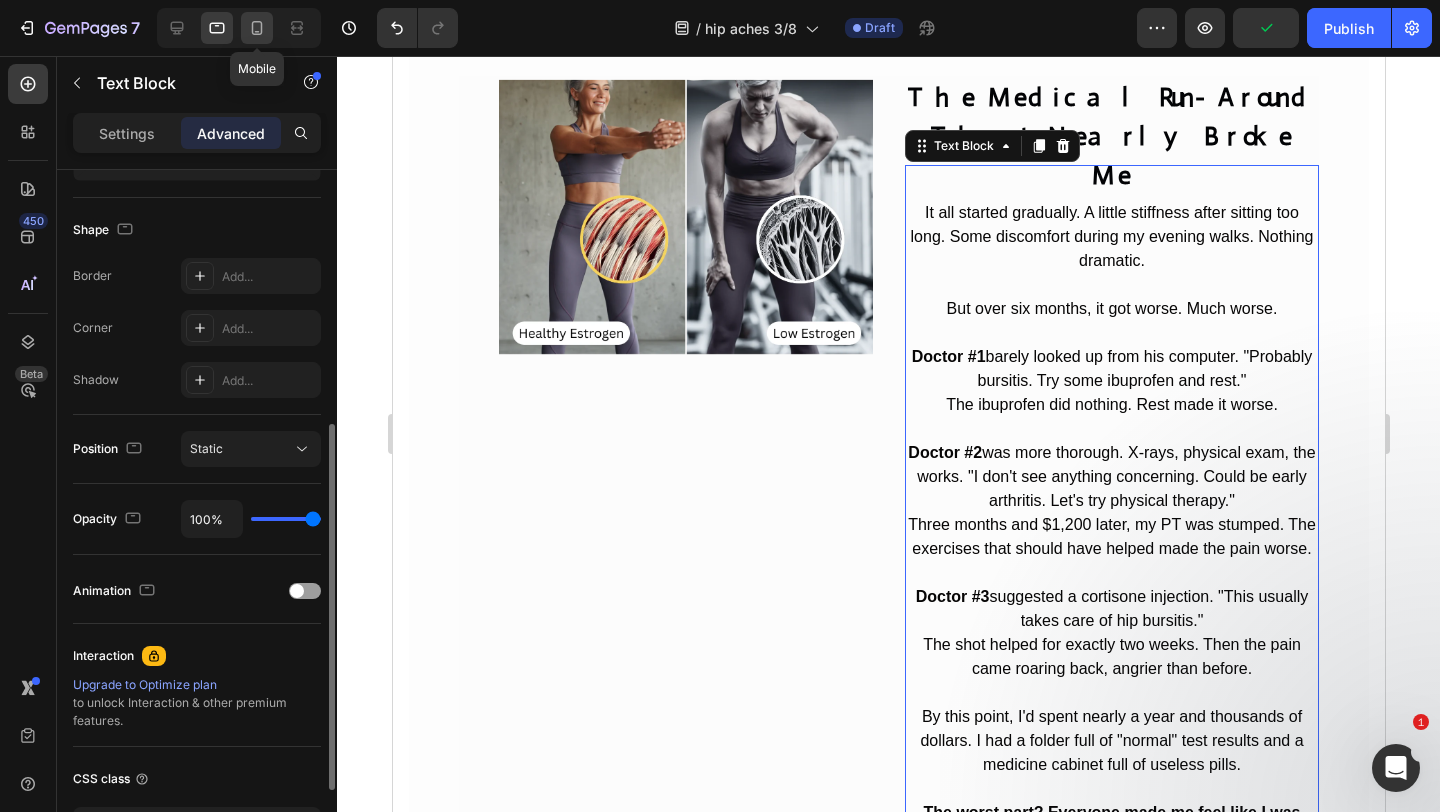 click 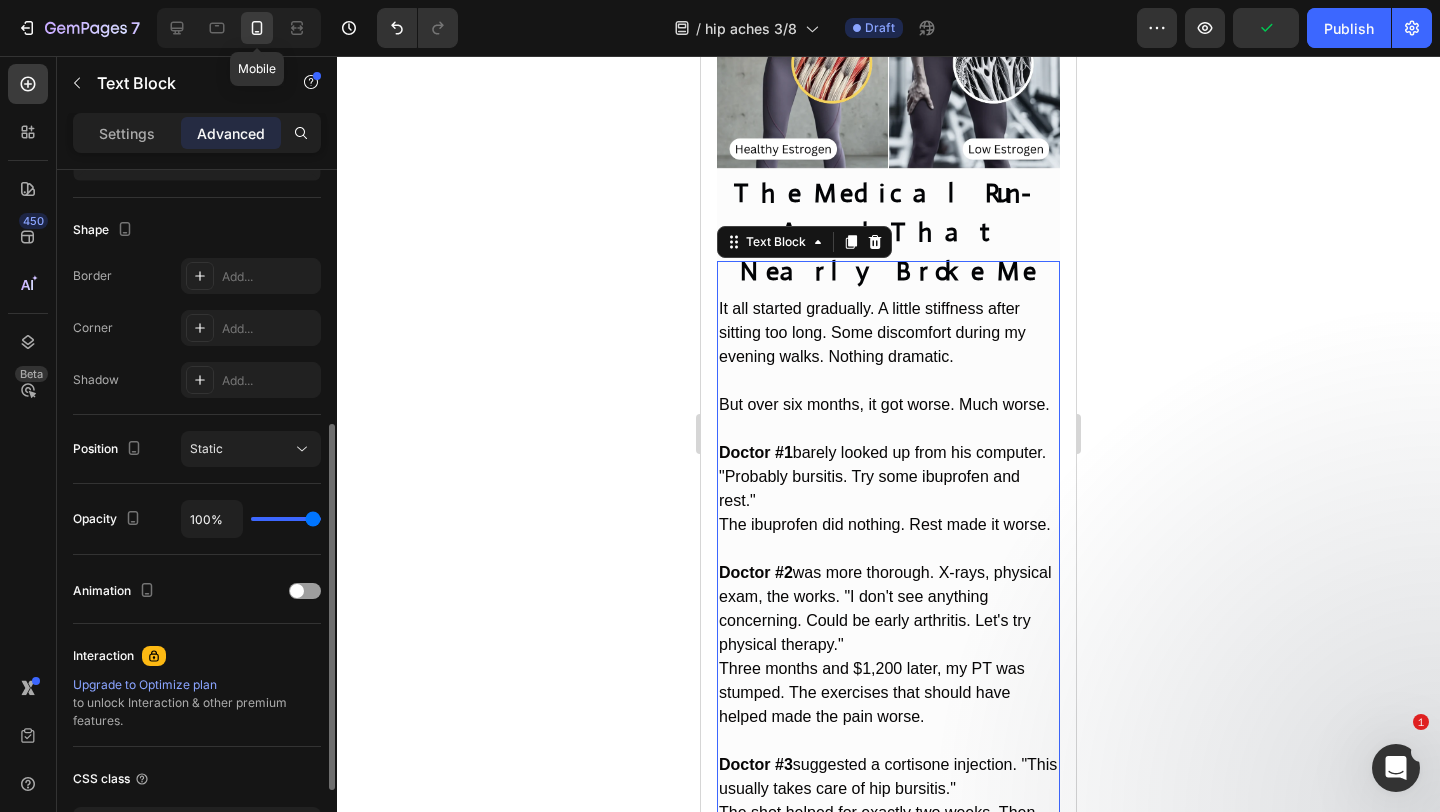 scroll, scrollTop: 1697, scrollLeft: 0, axis: vertical 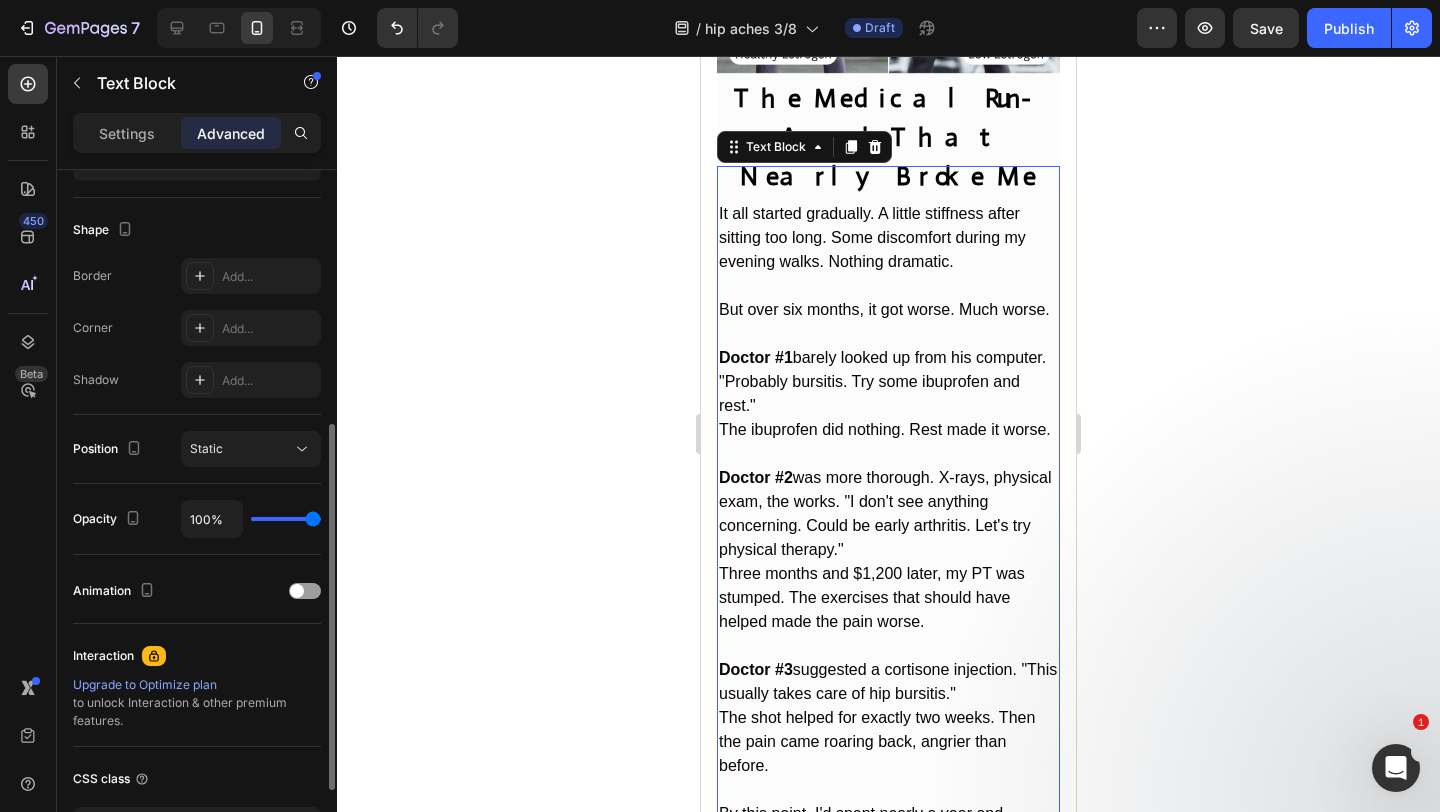 click 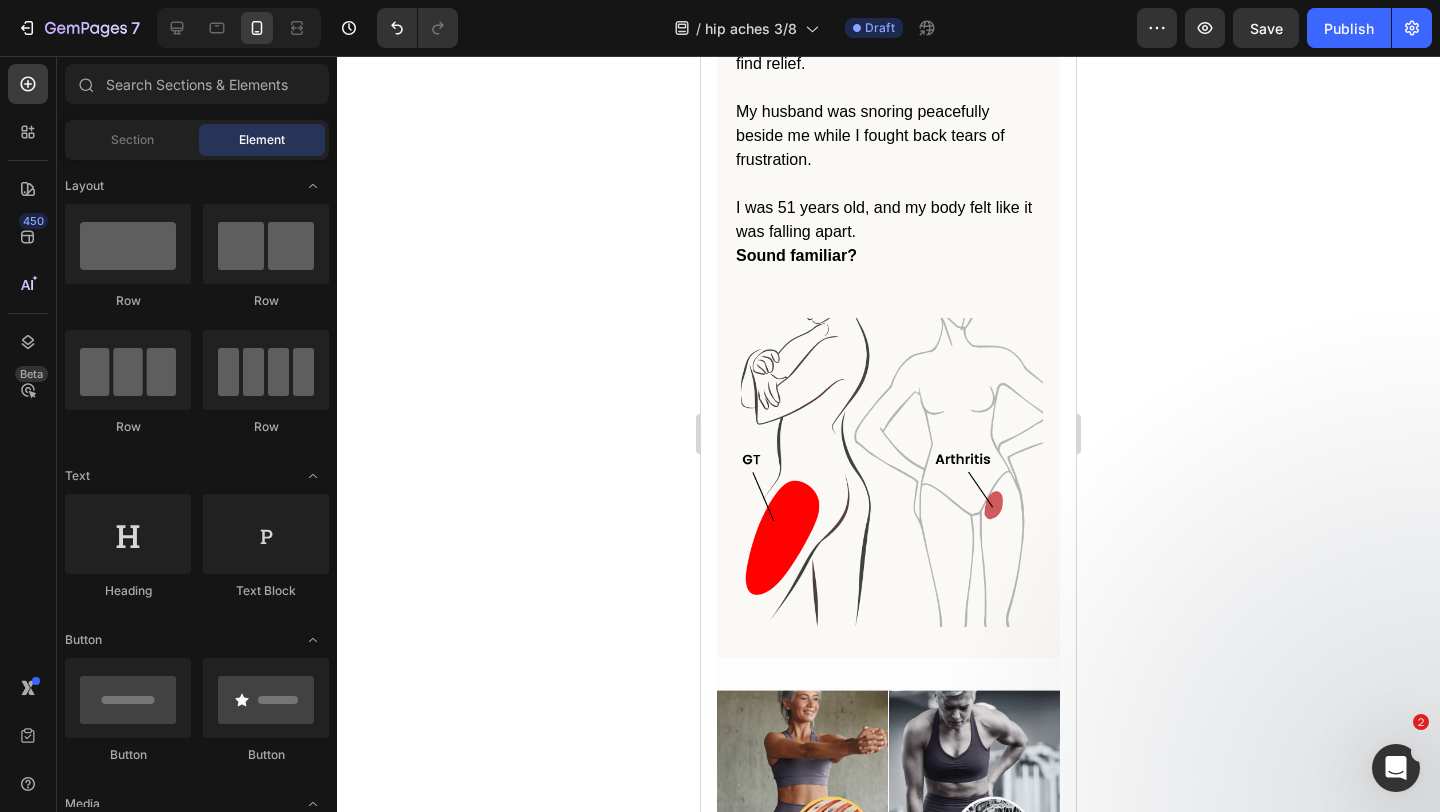 scroll, scrollTop: 1932, scrollLeft: 0, axis: vertical 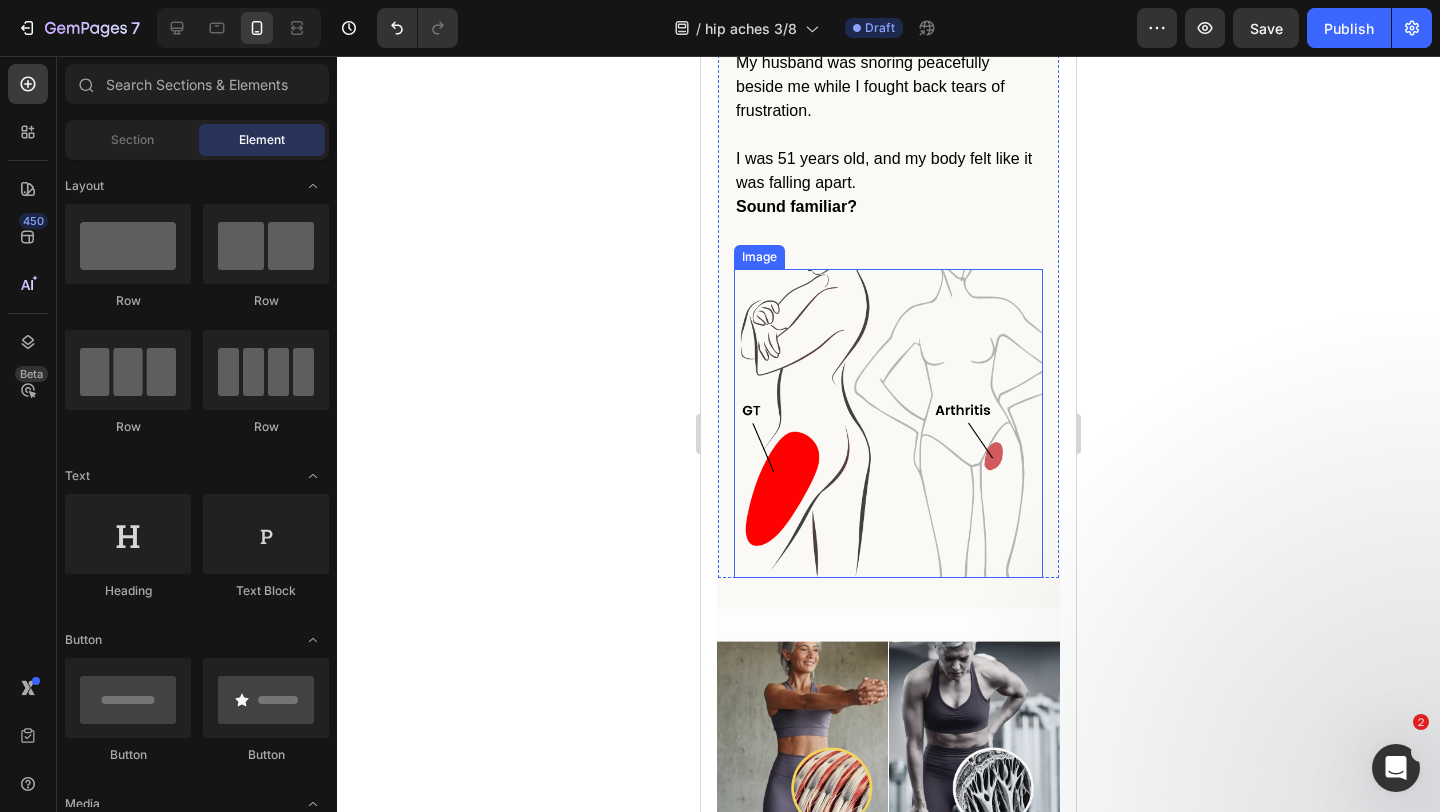 click at bounding box center (888, 423) 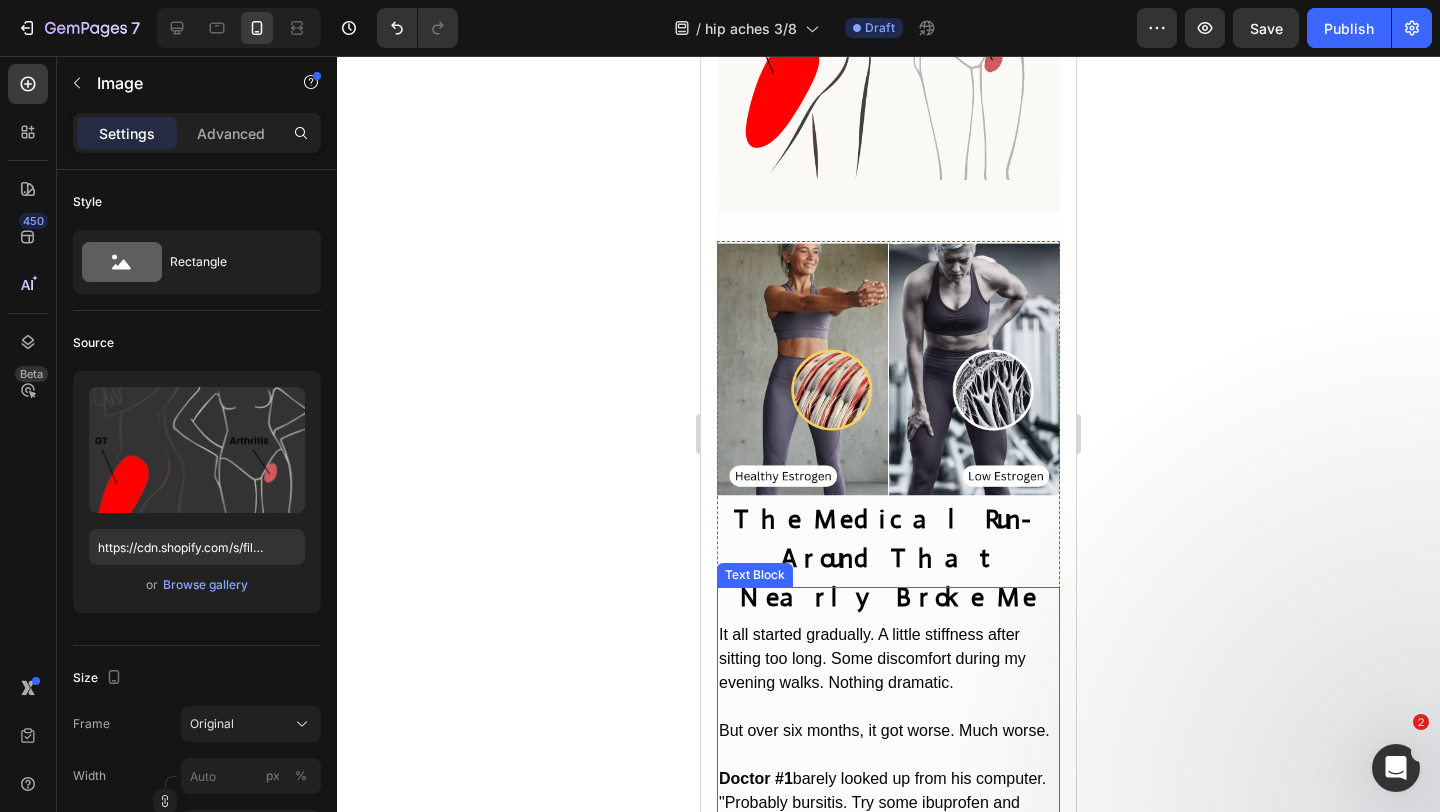 scroll, scrollTop: 2287, scrollLeft: 0, axis: vertical 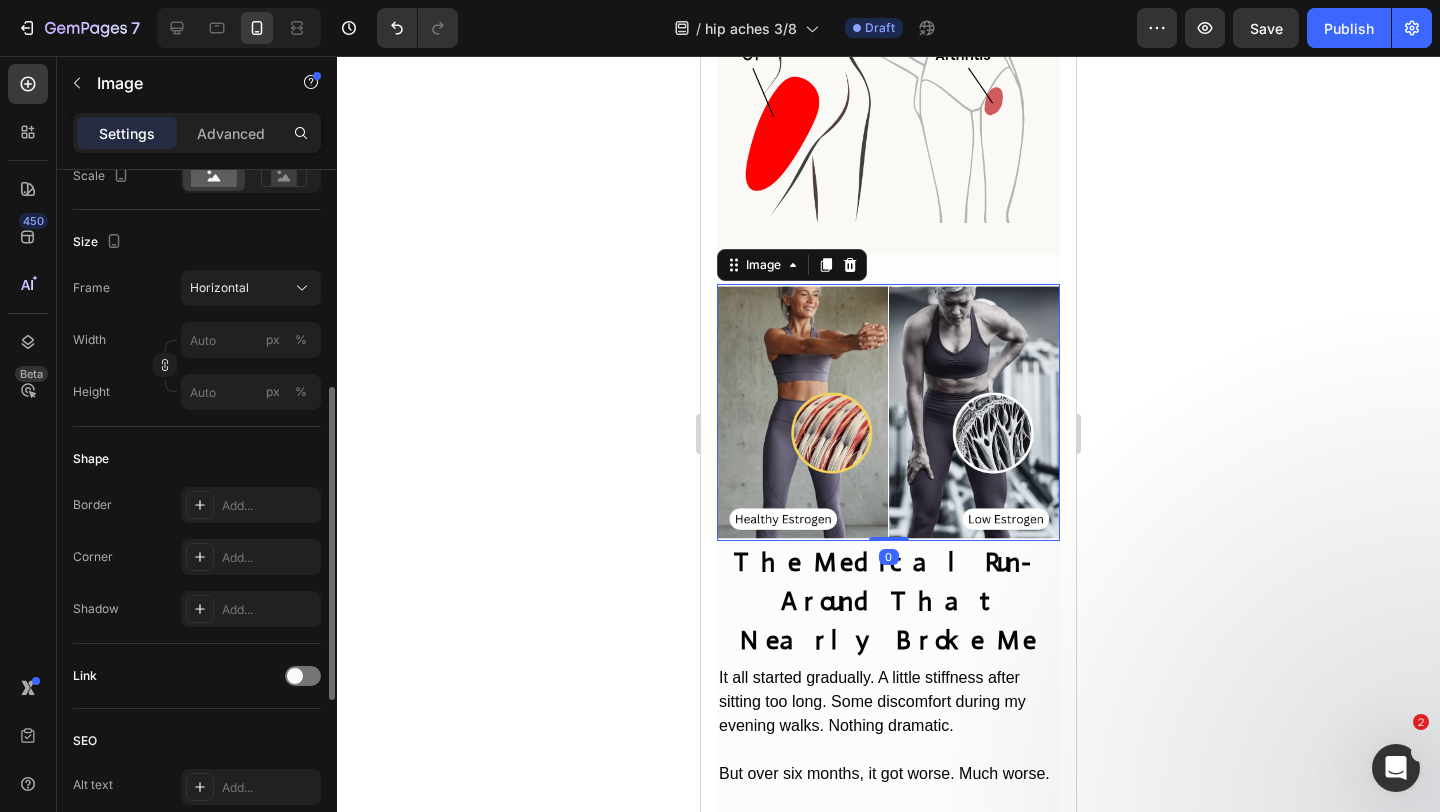 click at bounding box center (888, 412) 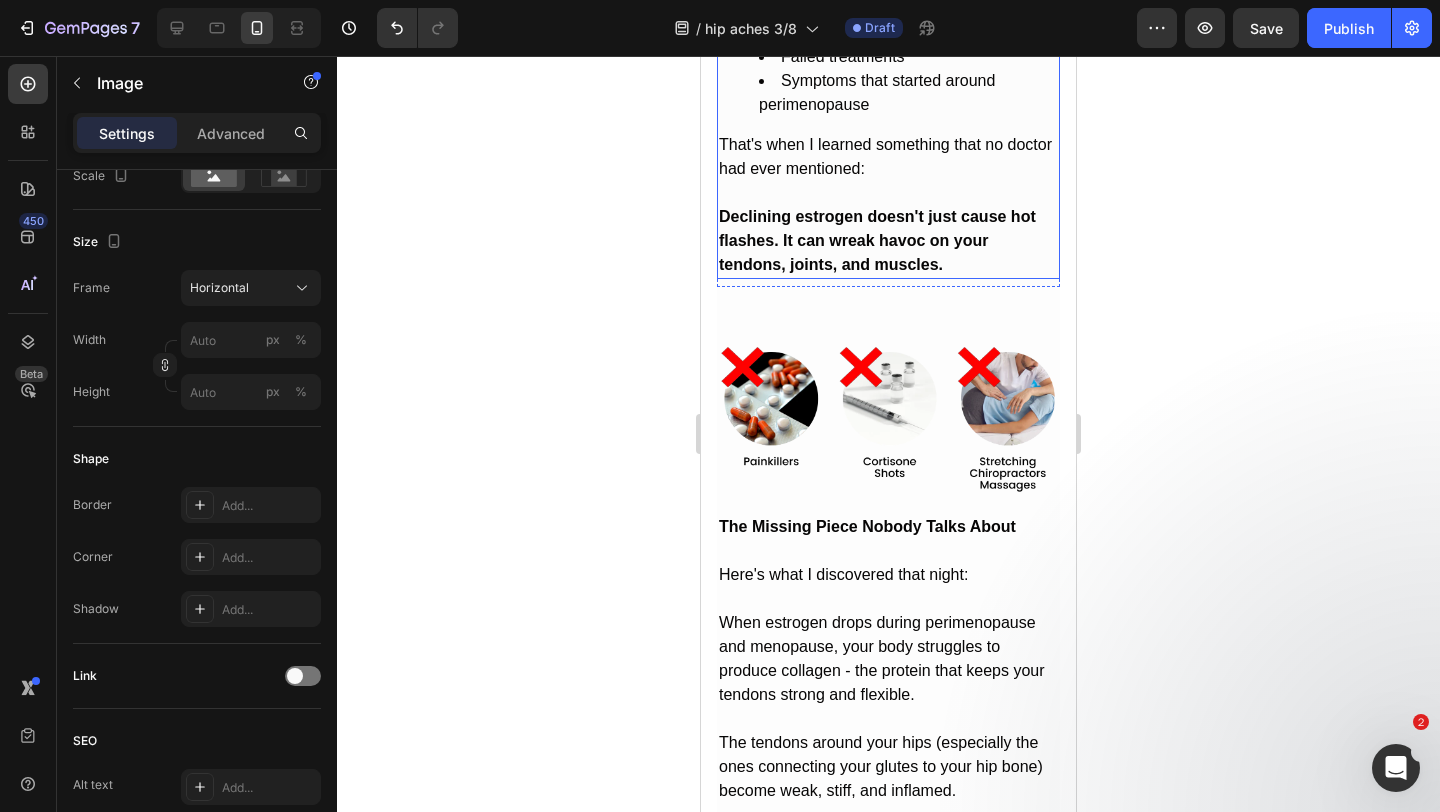 scroll, scrollTop: 4302, scrollLeft: 0, axis: vertical 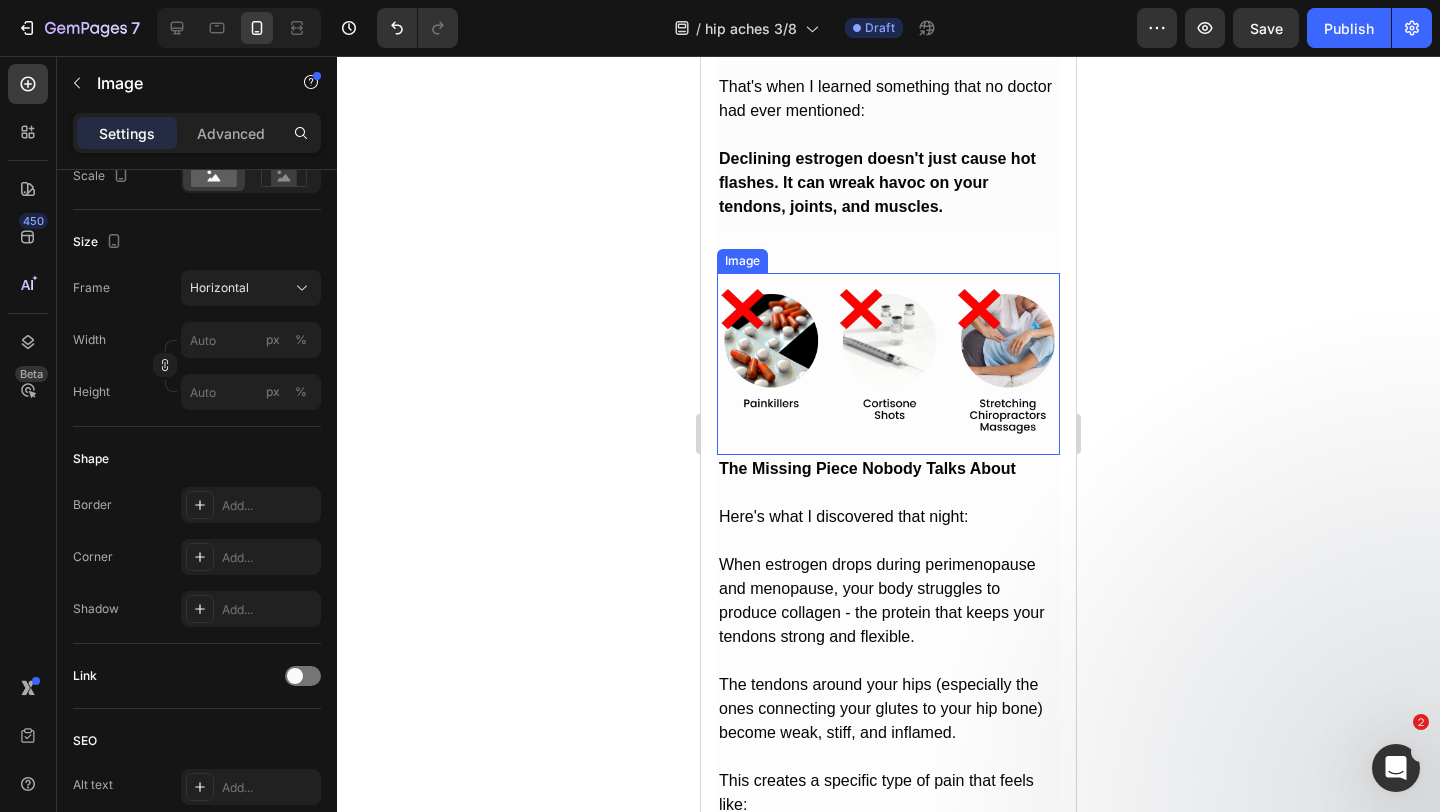 click at bounding box center (888, 364) 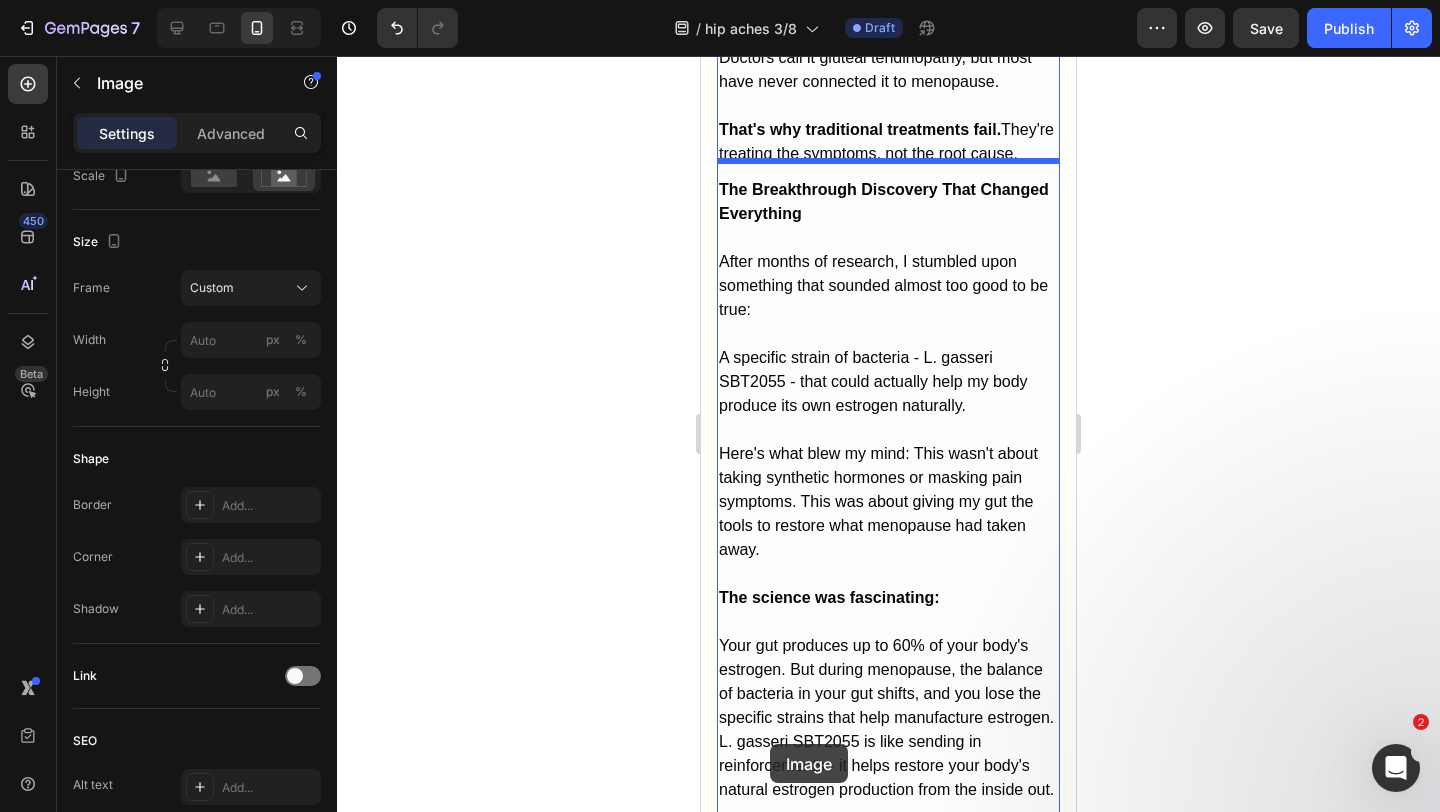 scroll, scrollTop: 5222, scrollLeft: 0, axis: vertical 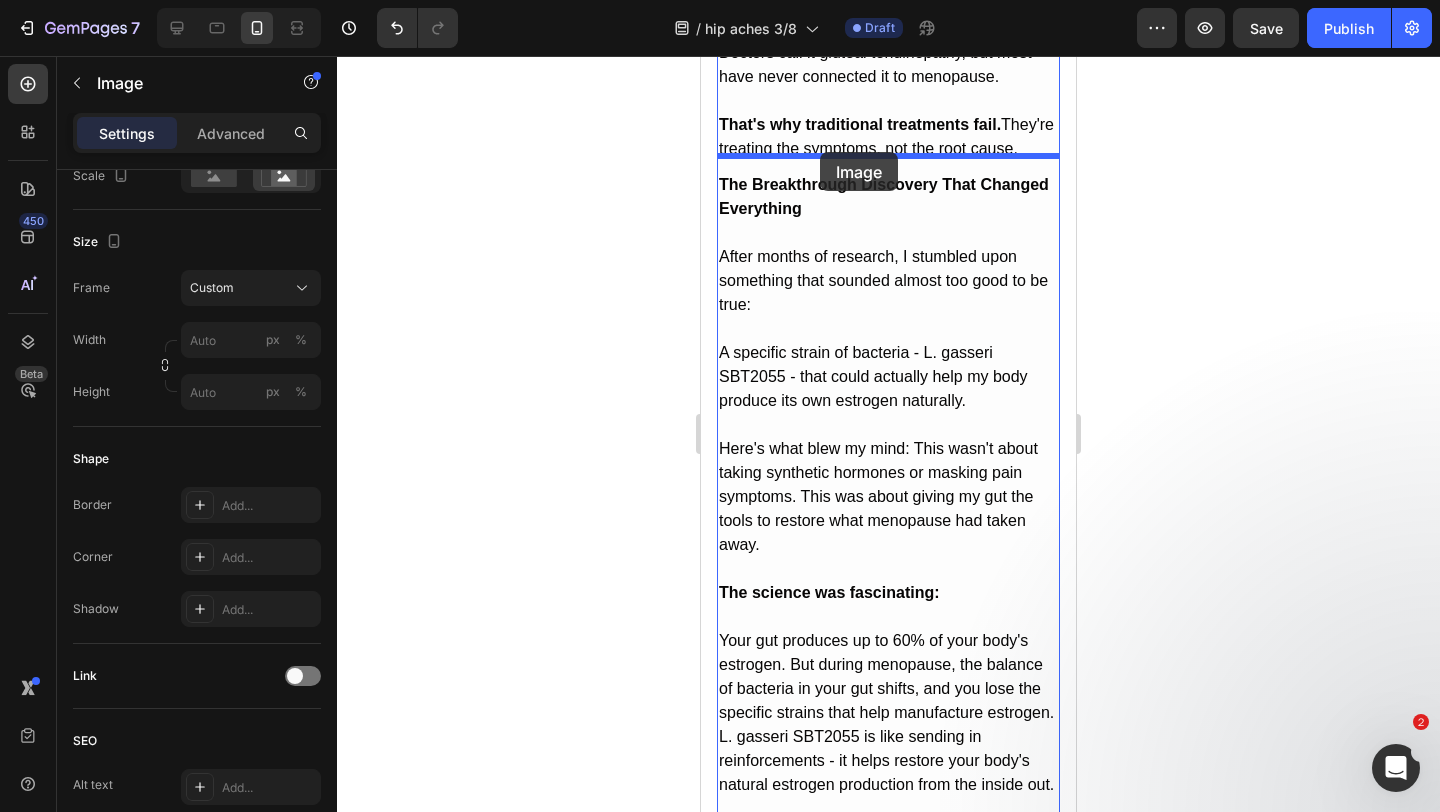 drag, startPoint x: 727, startPoint y: 211, endPoint x: 820, endPoint y: 154, distance: 109.07796 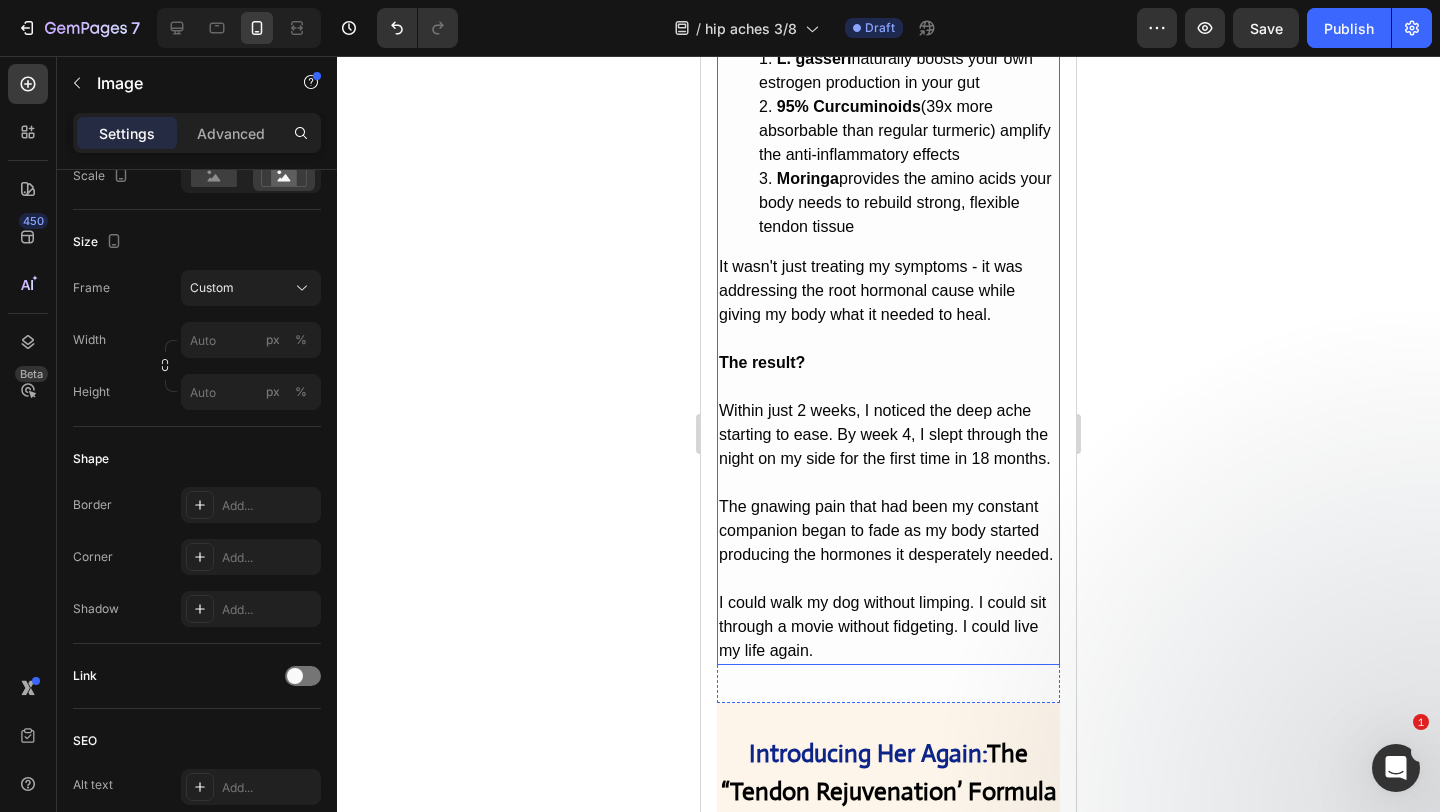 scroll, scrollTop: 6149, scrollLeft: 0, axis: vertical 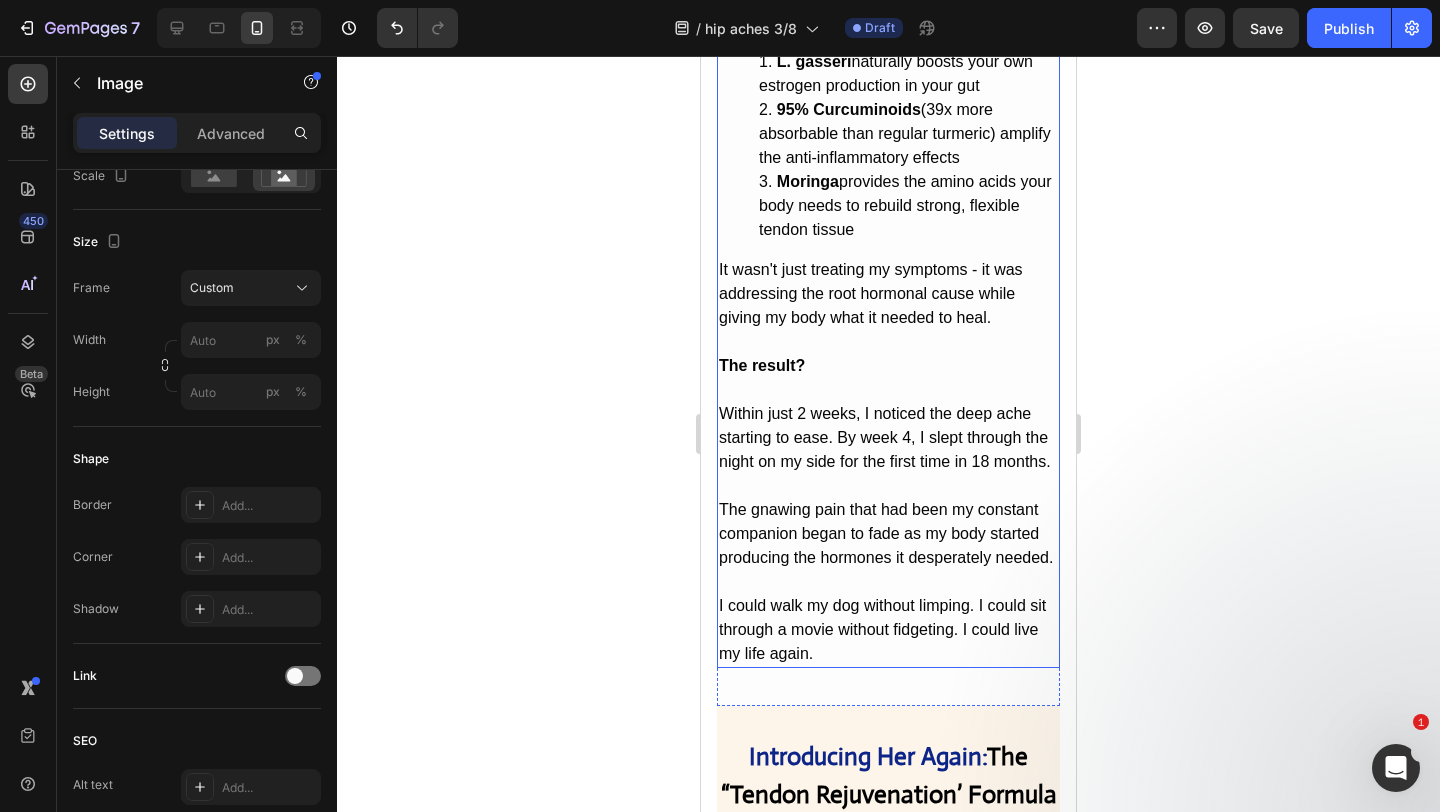 click on "It wasn't just treating my symptoms - it was addressing the root hormonal cause while giving my body what it needed to heal." at bounding box center (888, 294) 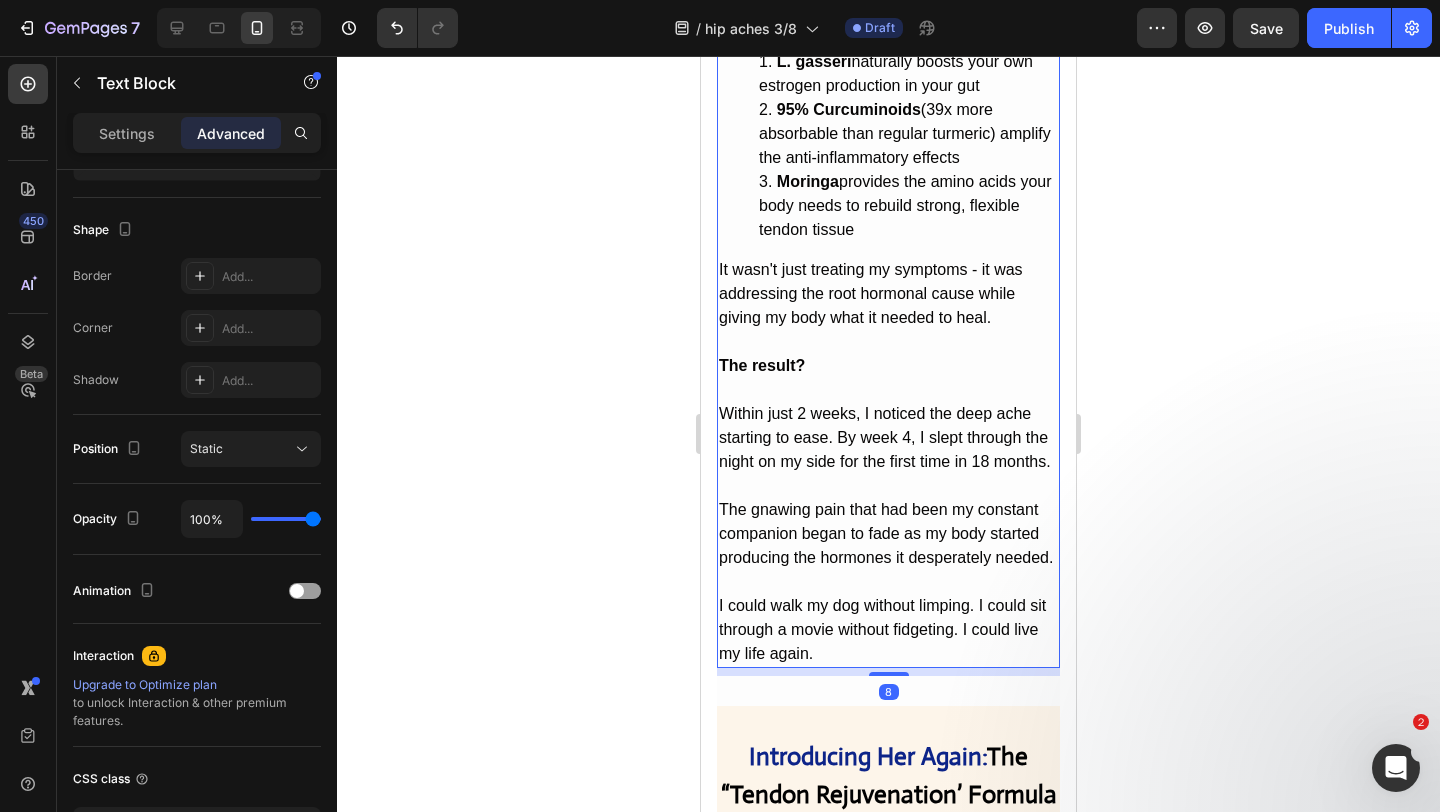 scroll, scrollTop: 0, scrollLeft: 0, axis: both 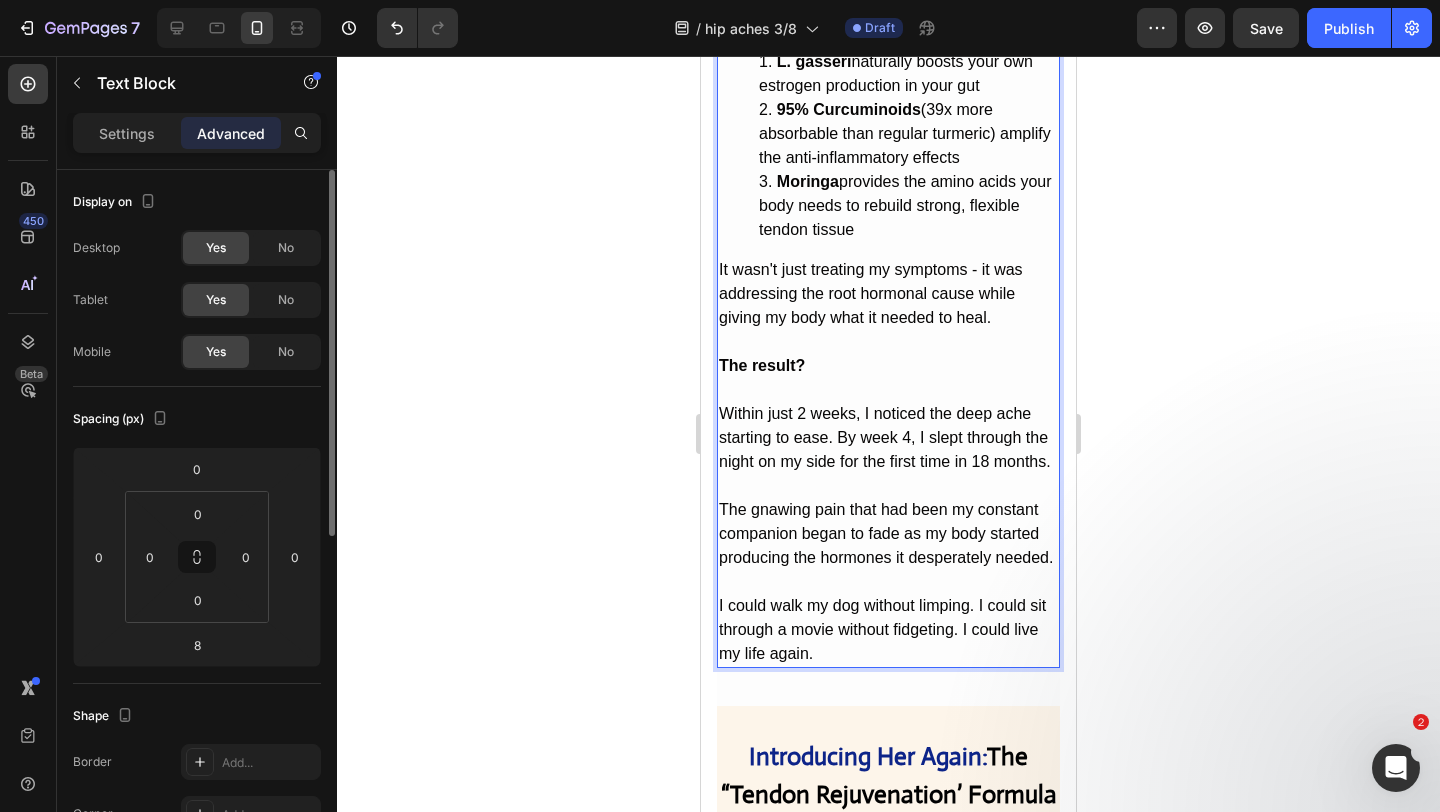 click on "The result?" at bounding box center (888, 366) 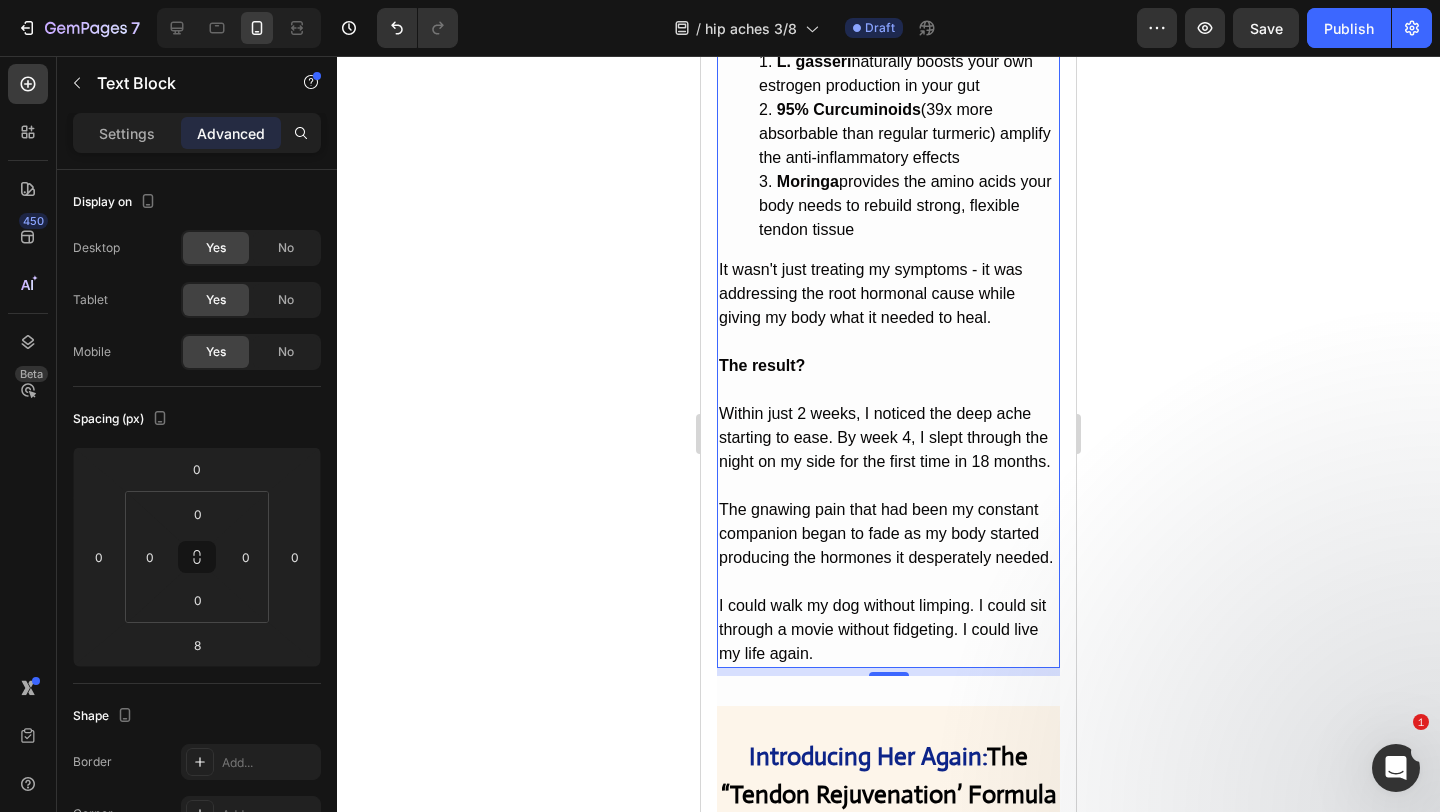 click 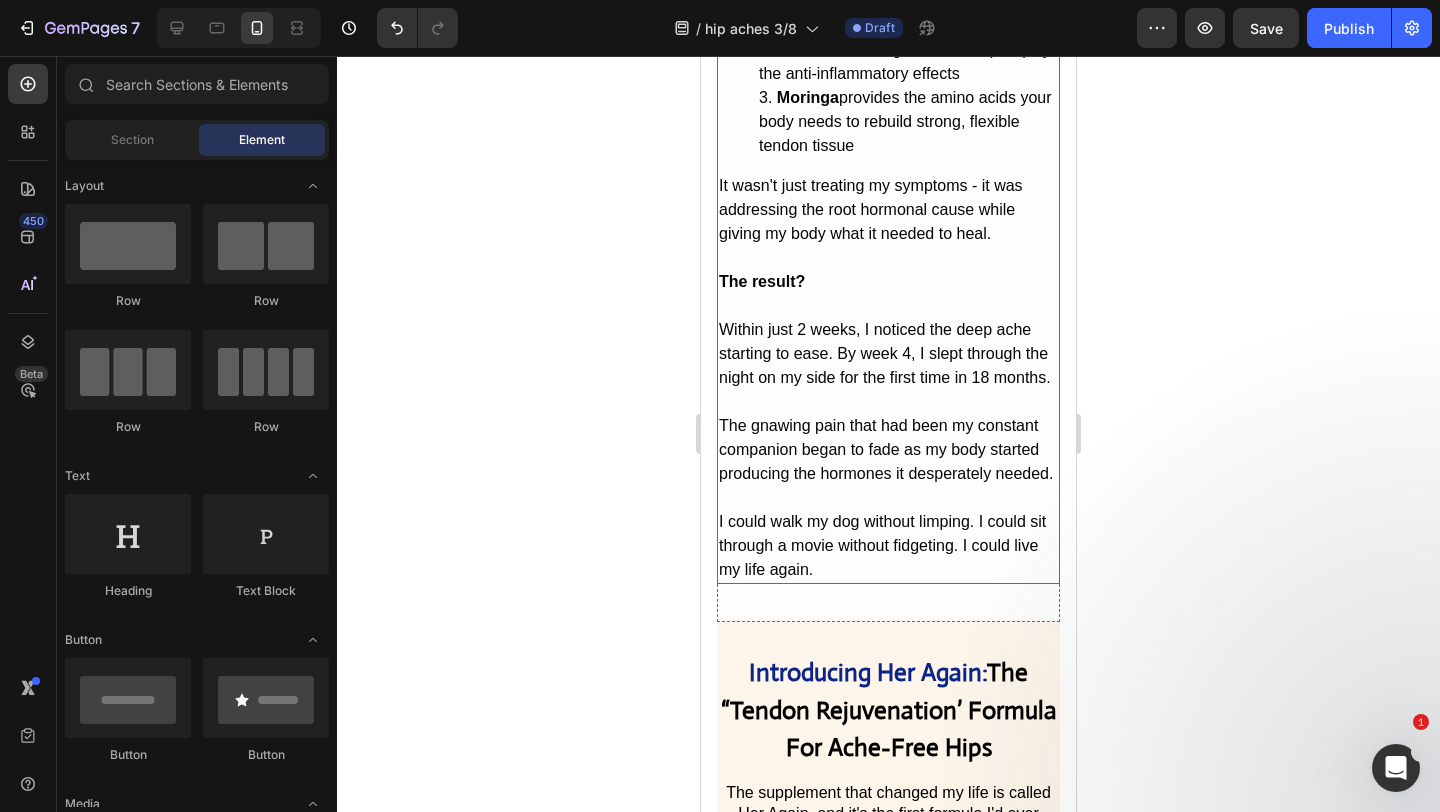scroll, scrollTop: 6314, scrollLeft: 0, axis: vertical 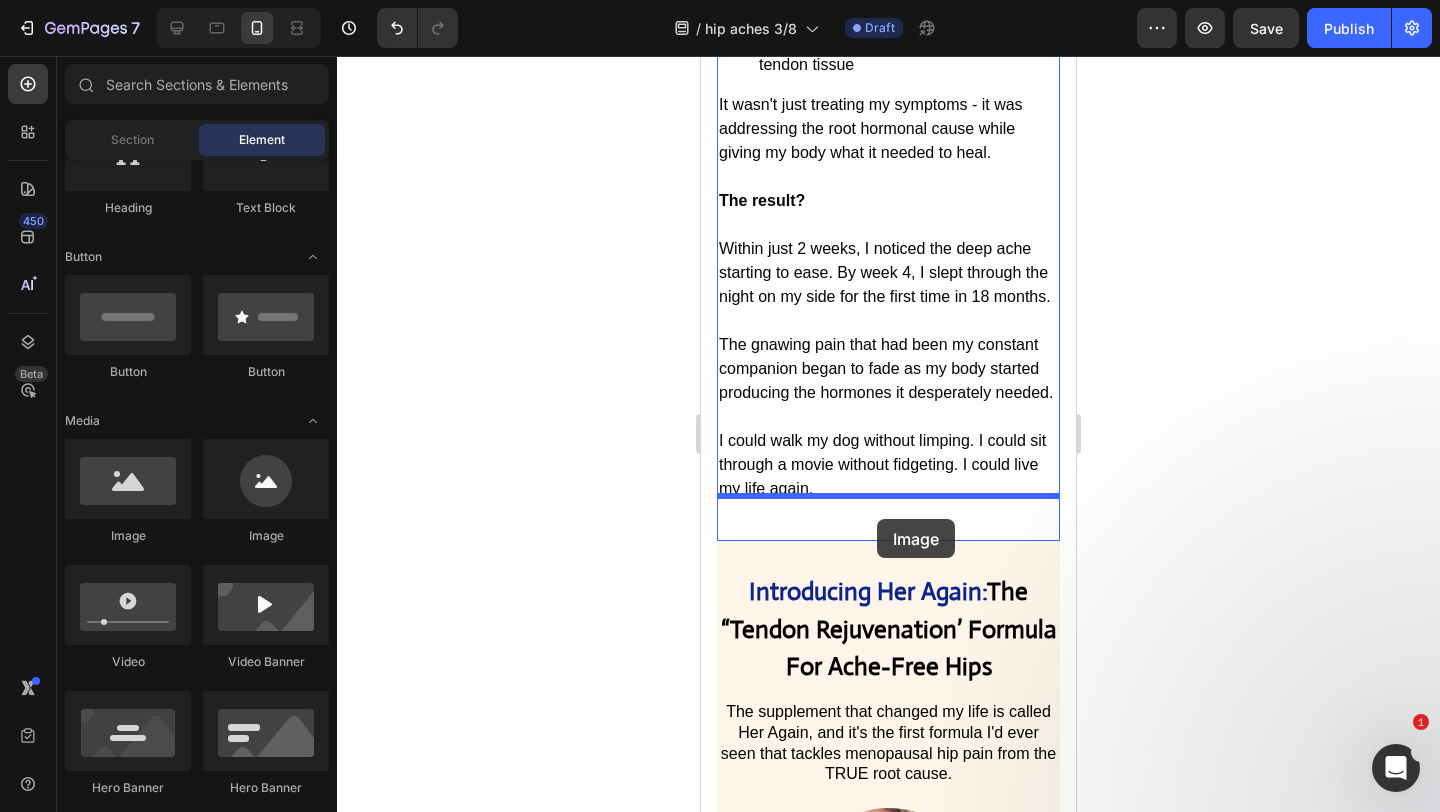 drag, startPoint x: 833, startPoint y: 564, endPoint x: 878, endPoint y: 518, distance: 64.3506 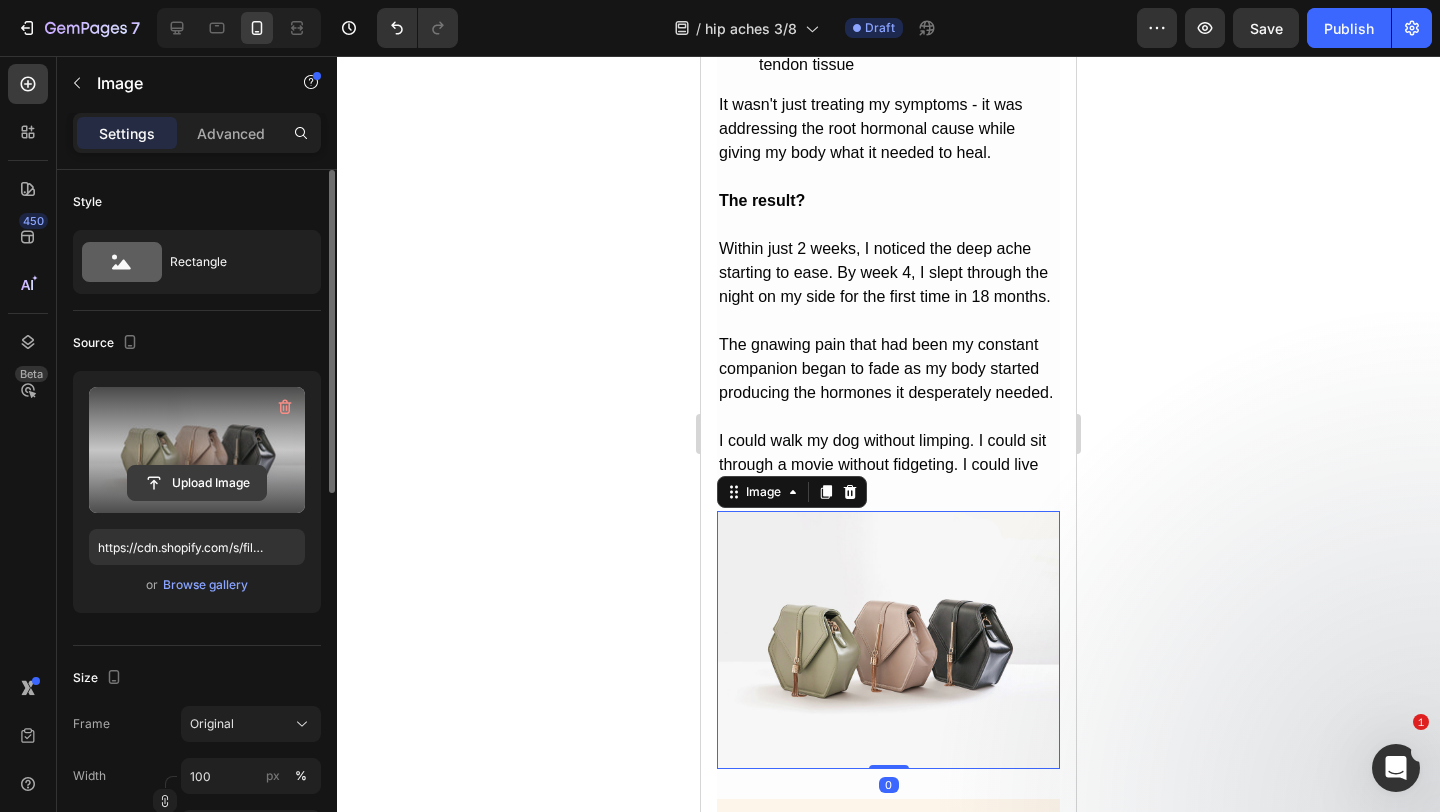 click 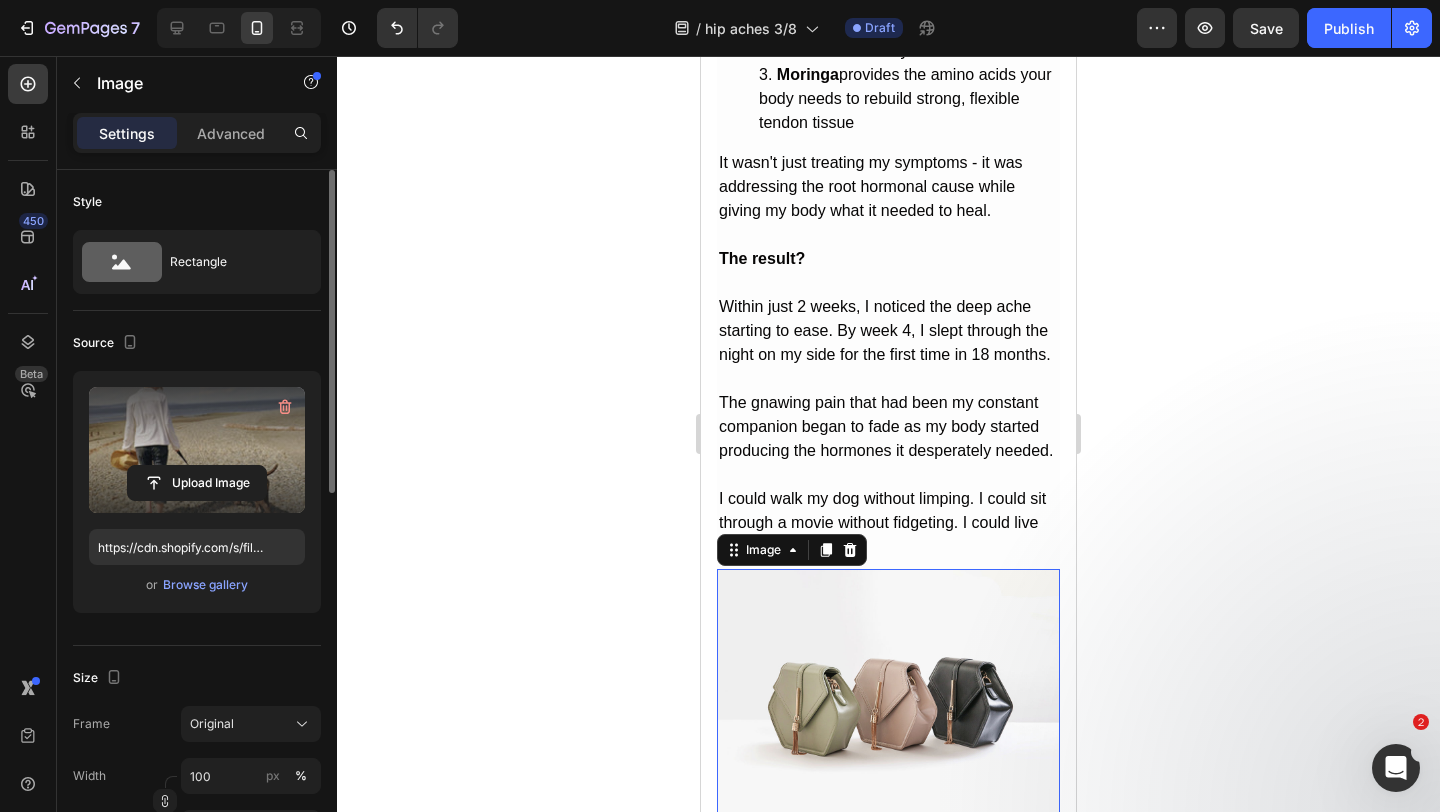 scroll, scrollTop: 6304, scrollLeft: 0, axis: vertical 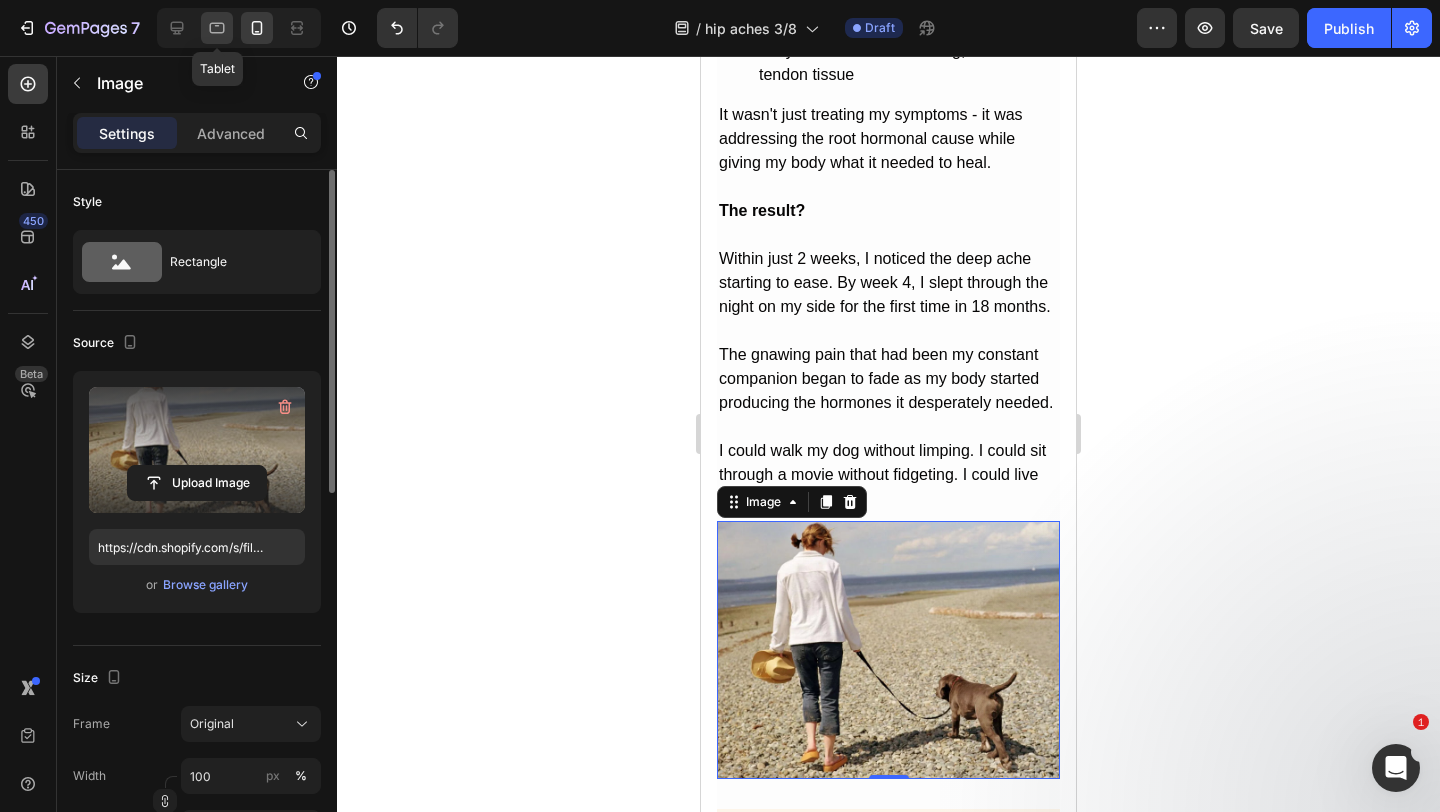 click 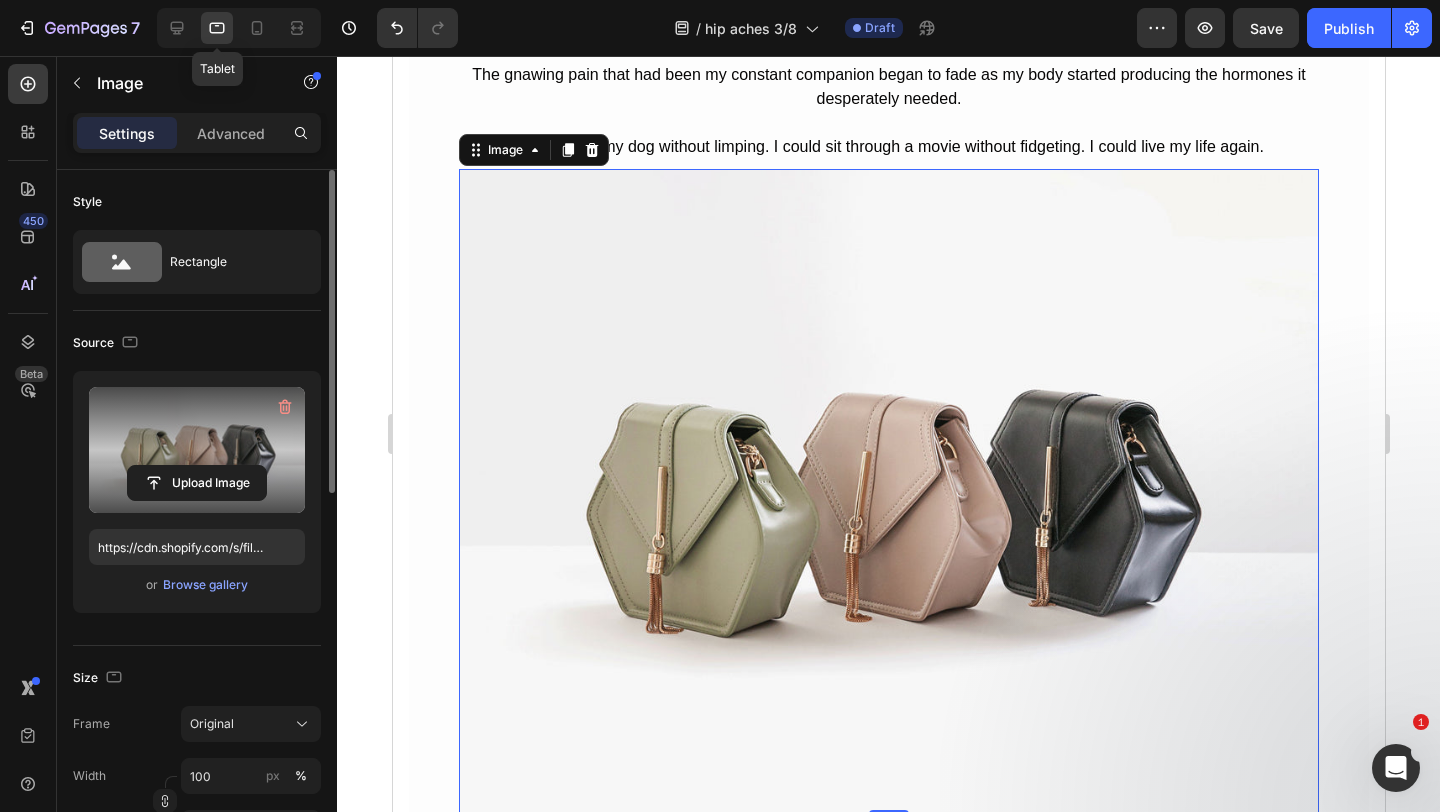 scroll, scrollTop: 5742, scrollLeft: 0, axis: vertical 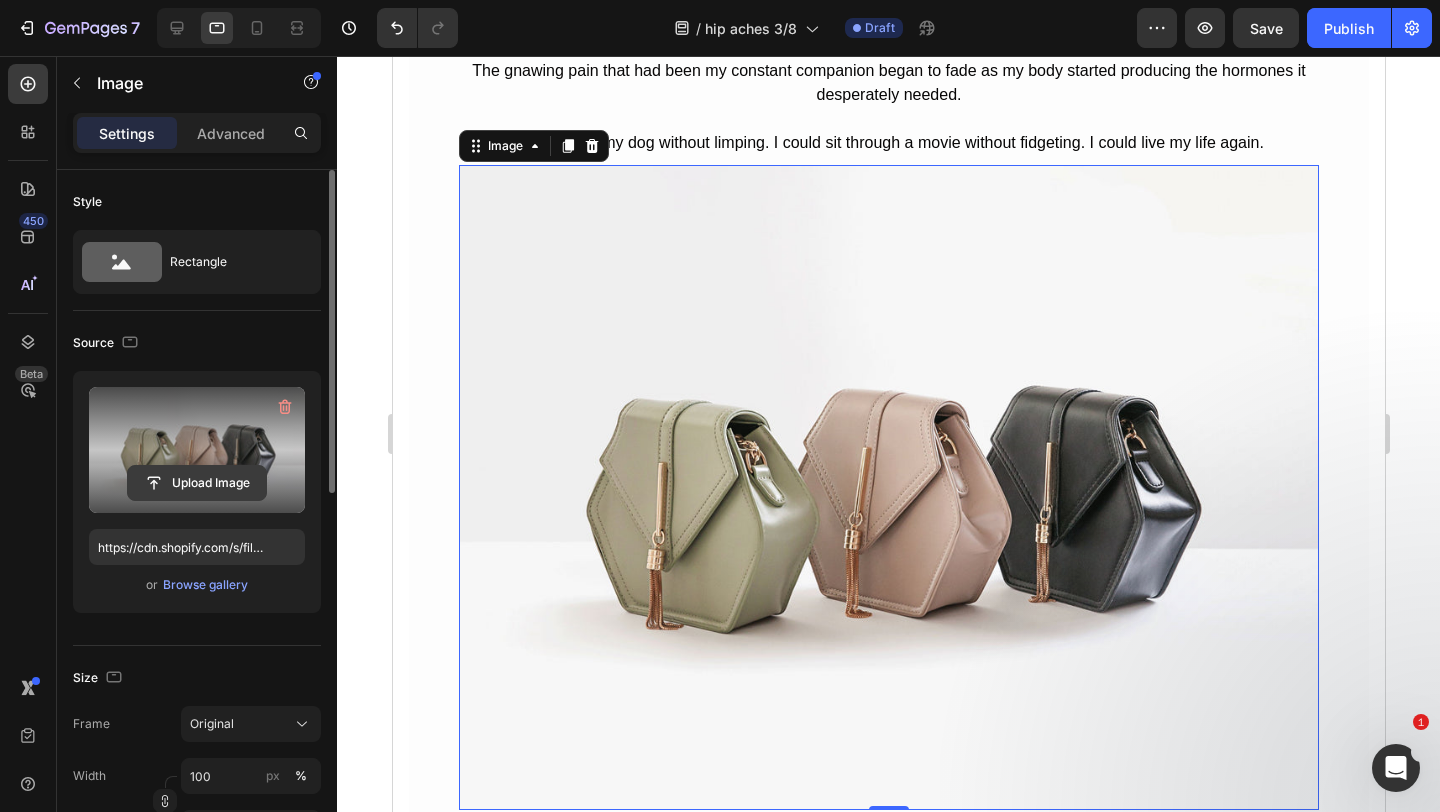 click 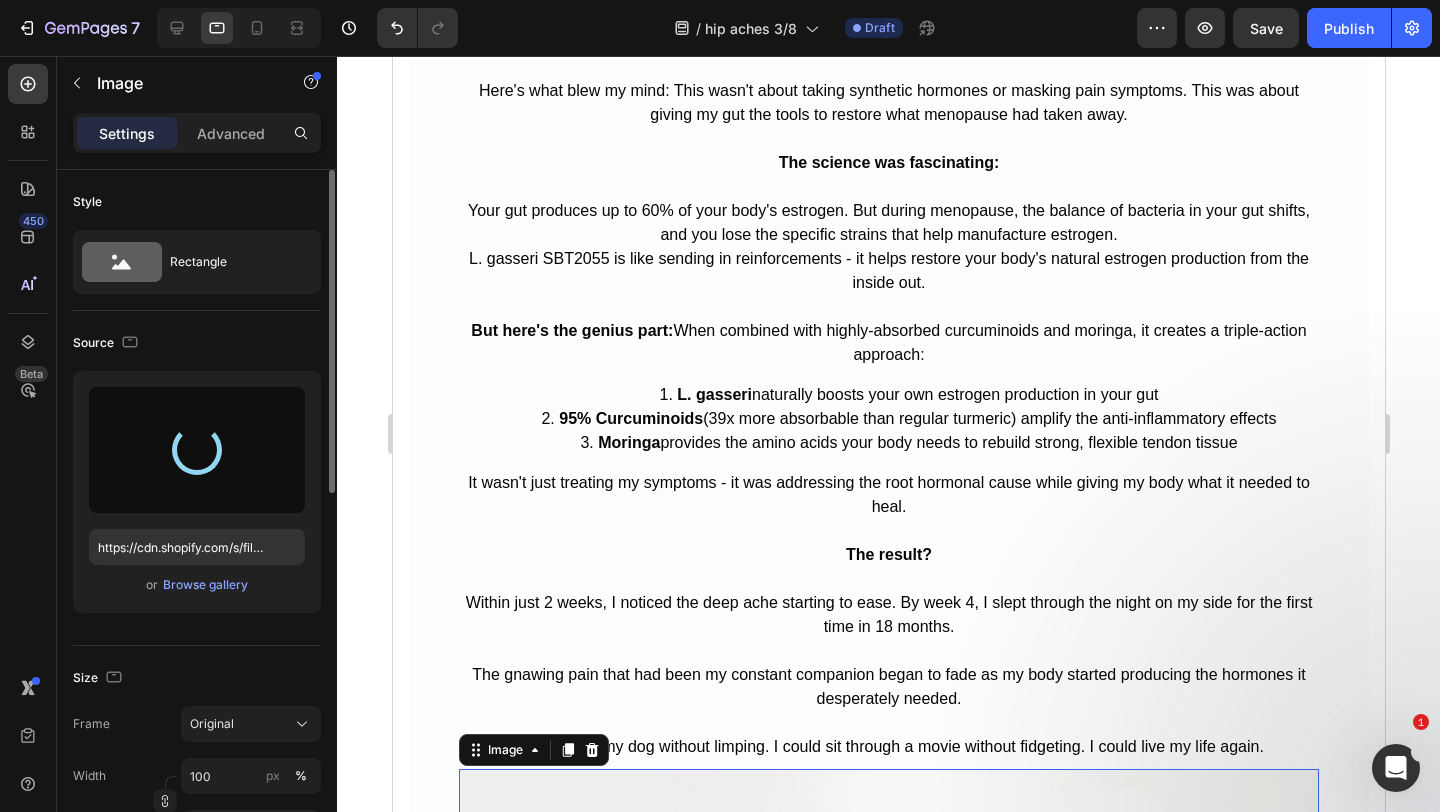 scroll, scrollTop: 5025, scrollLeft: 0, axis: vertical 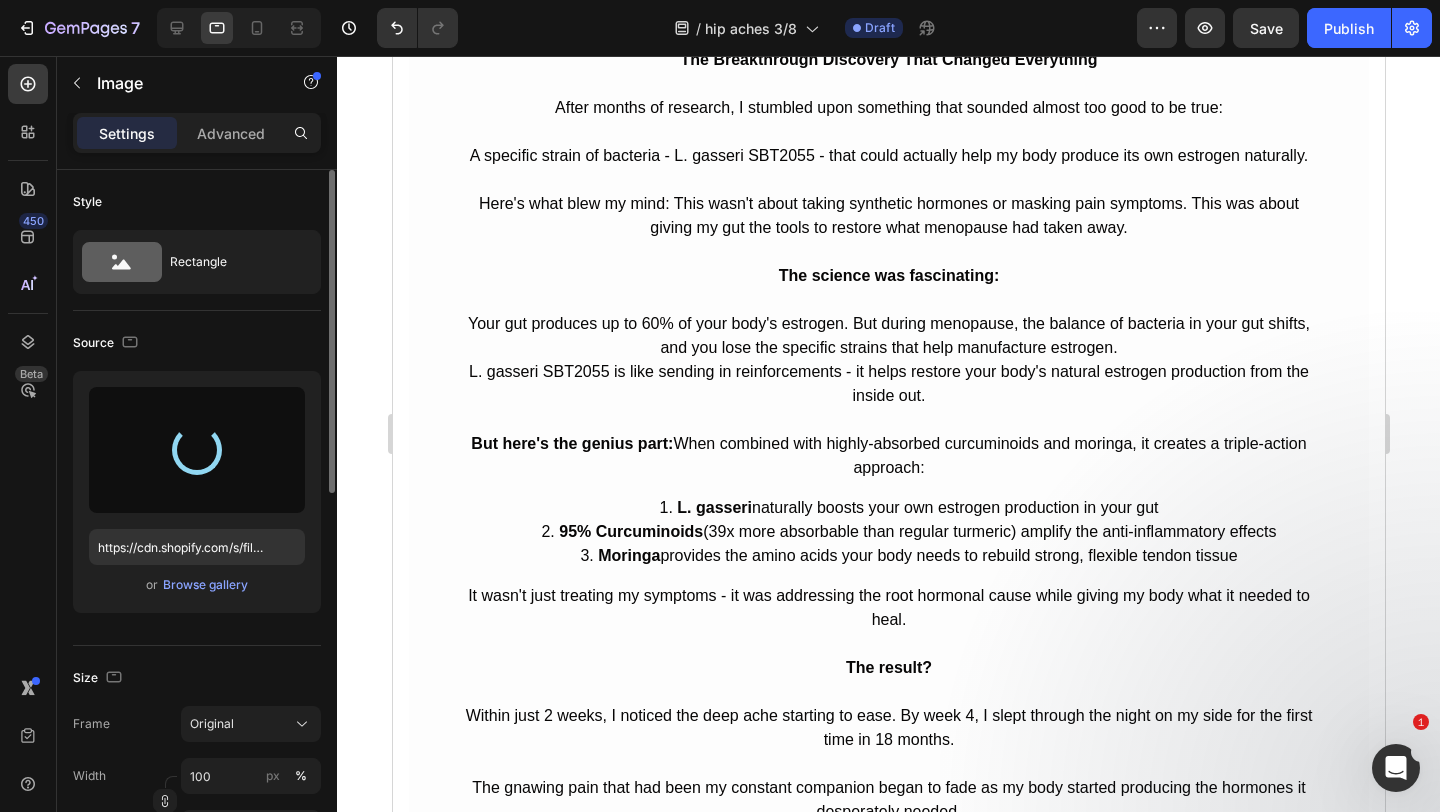 type on "https://cdn.shopify.com/s/files/1/0903/0418/4691/files/gempages_551024404268582136-d5fb7cd4-585c-4100-8237-bf6d97d04e9e.webp" 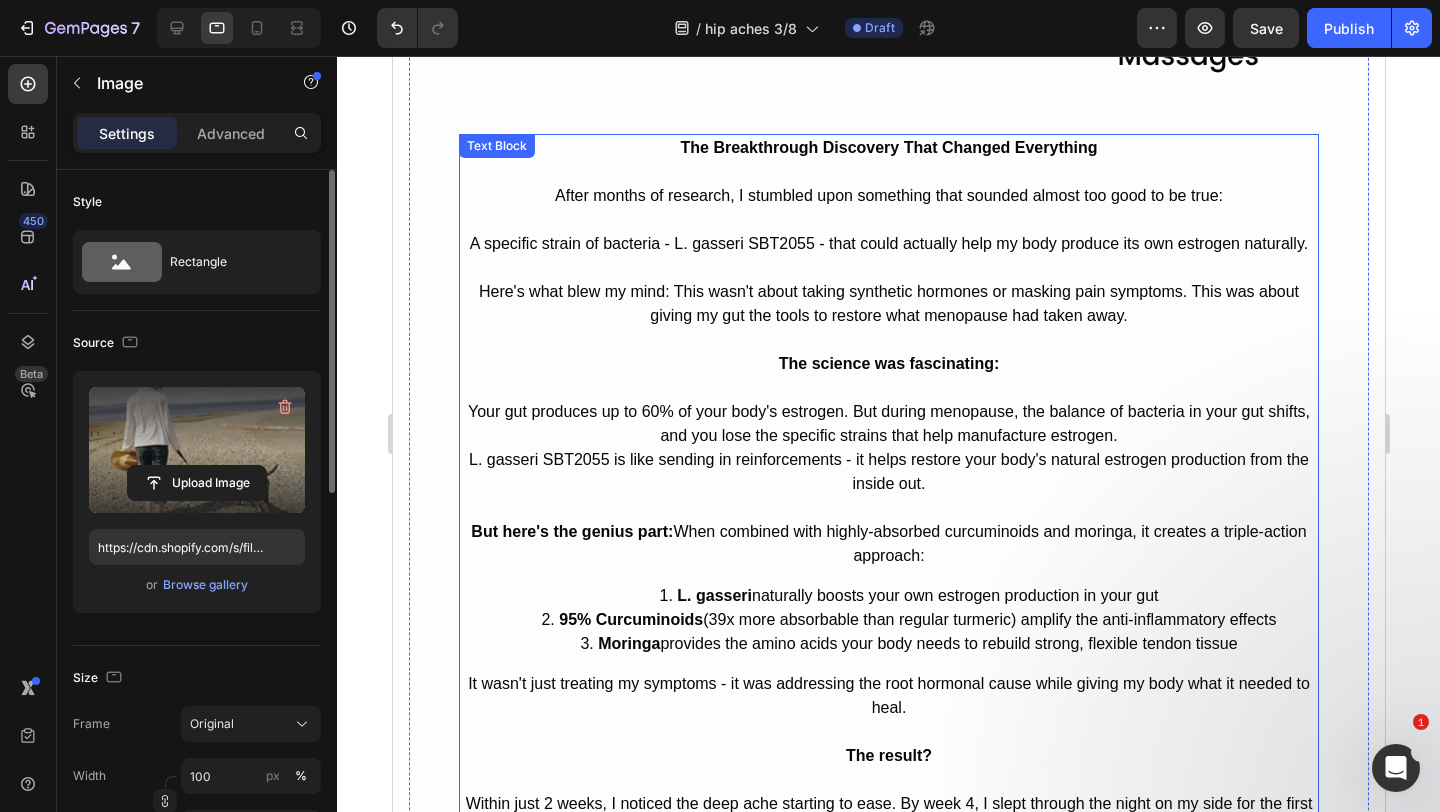 scroll, scrollTop: 5051, scrollLeft: 0, axis: vertical 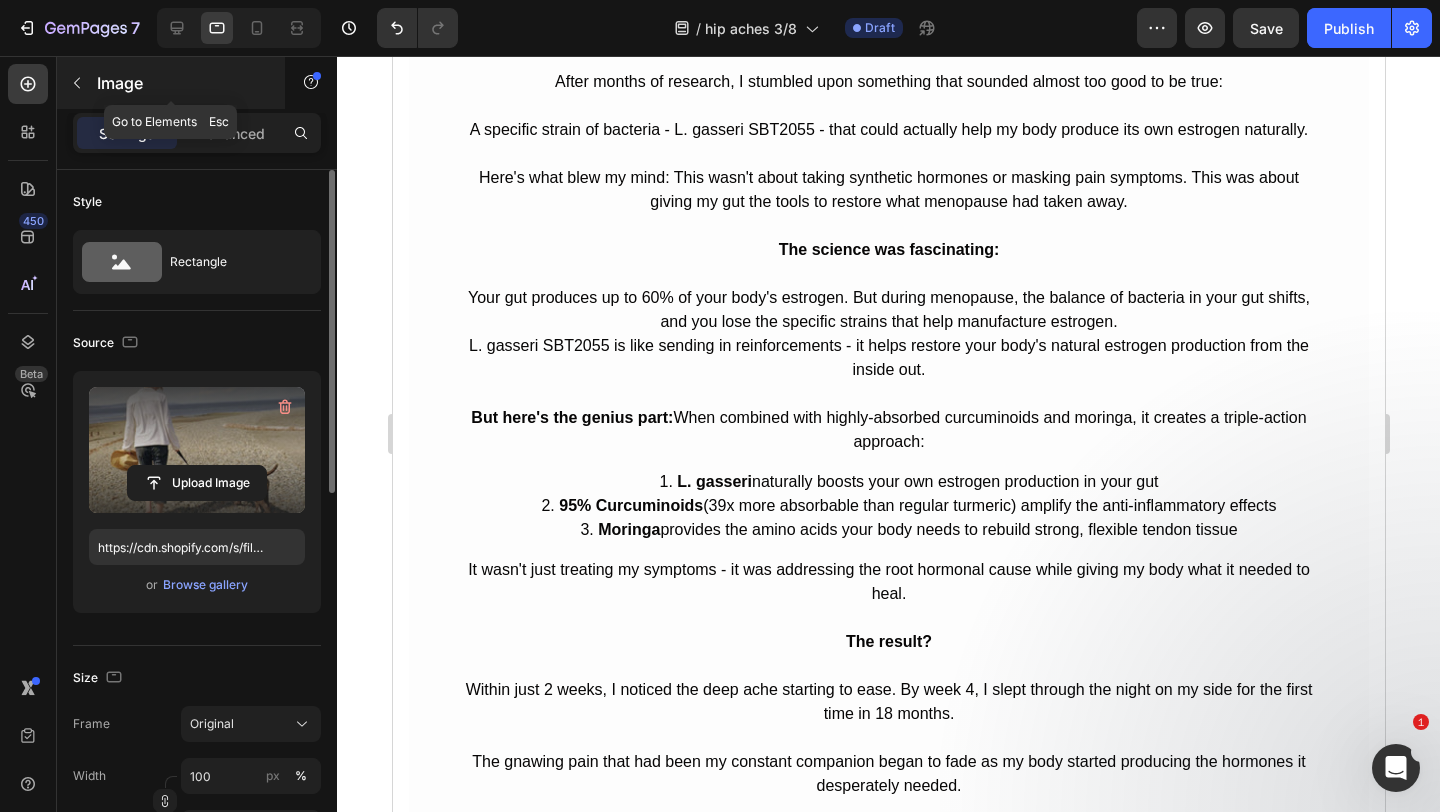 click at bounding box center [77, 83] 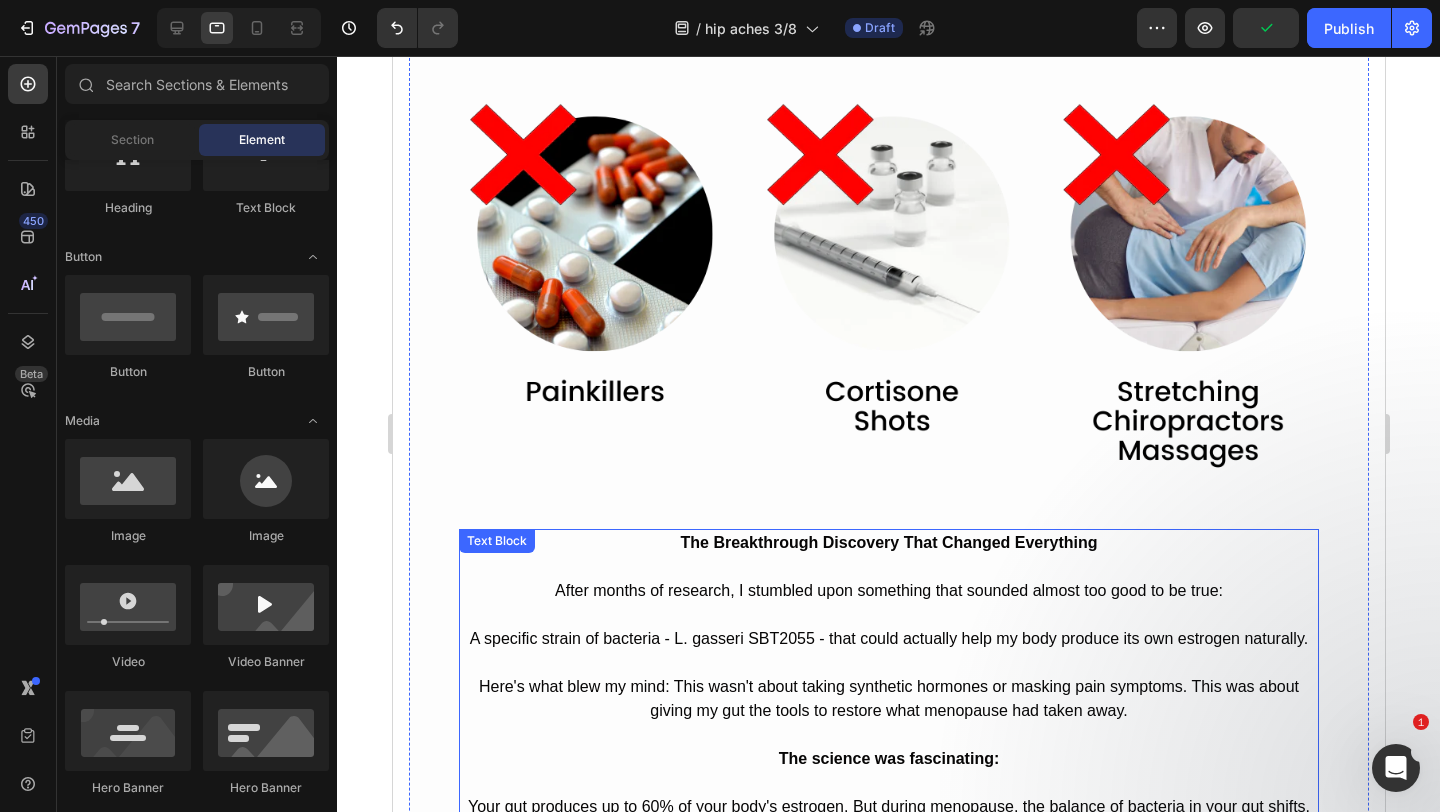 scroll, scrollTop: 4543, scrollLeft: 0, axis: vertical 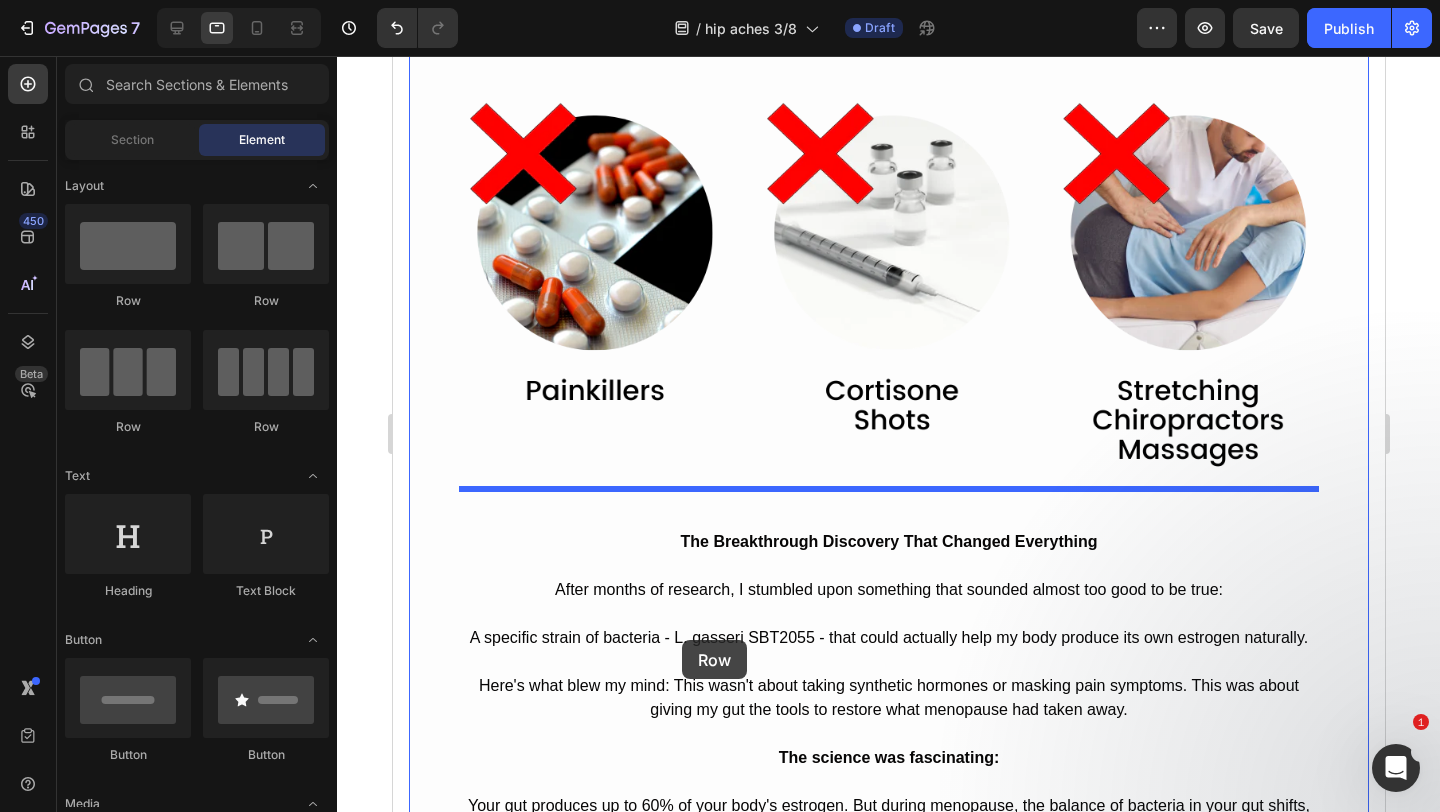 drag, startPoint x: 628, startPoint y: 312, endPoint x: 681, endPoint y: 640, distance: 332.25443 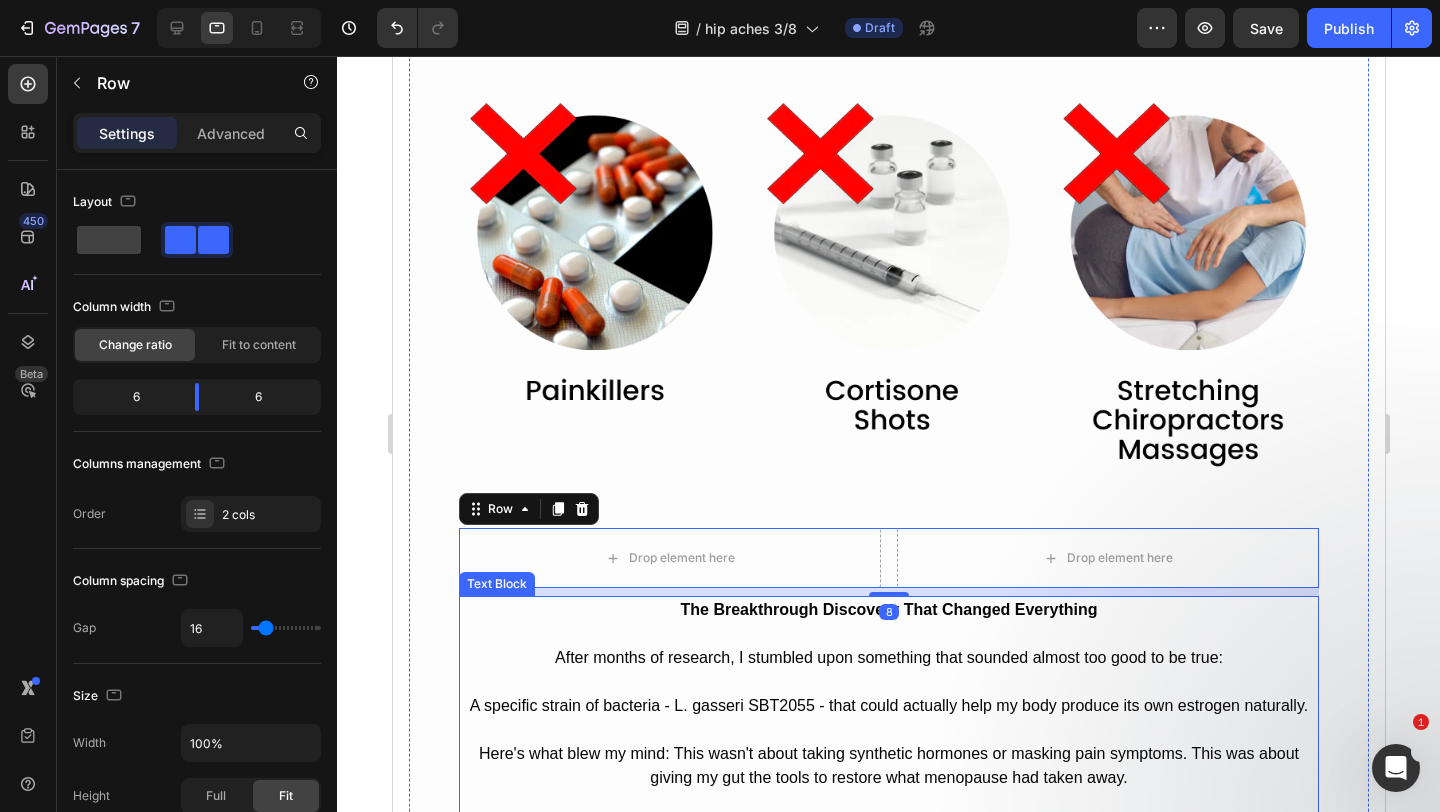 click at bounding box center [888, 634] 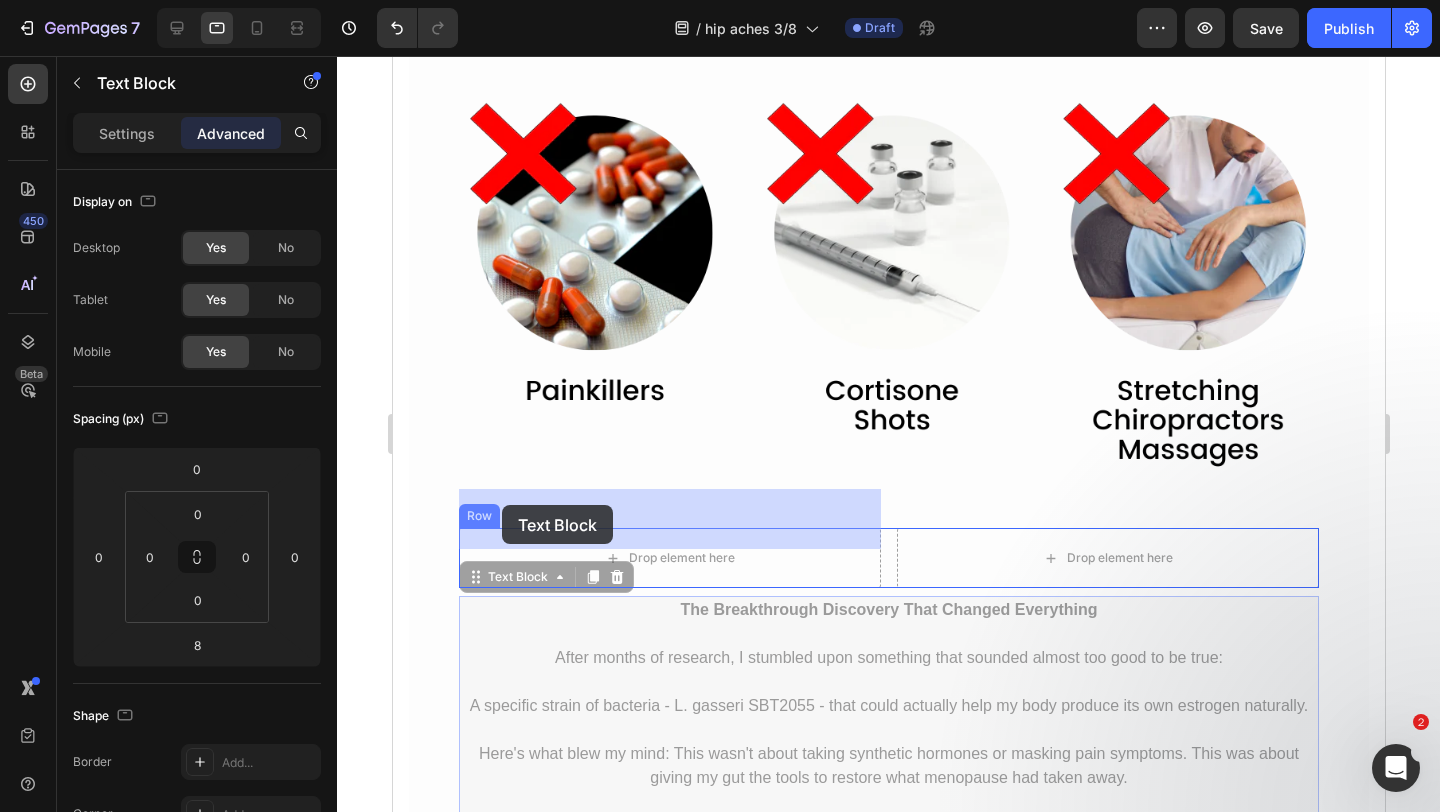 drag, startPoint x: 477, startPoint y: 548, endPoint x: 501, endPoint y: 504, distance: 50.119858 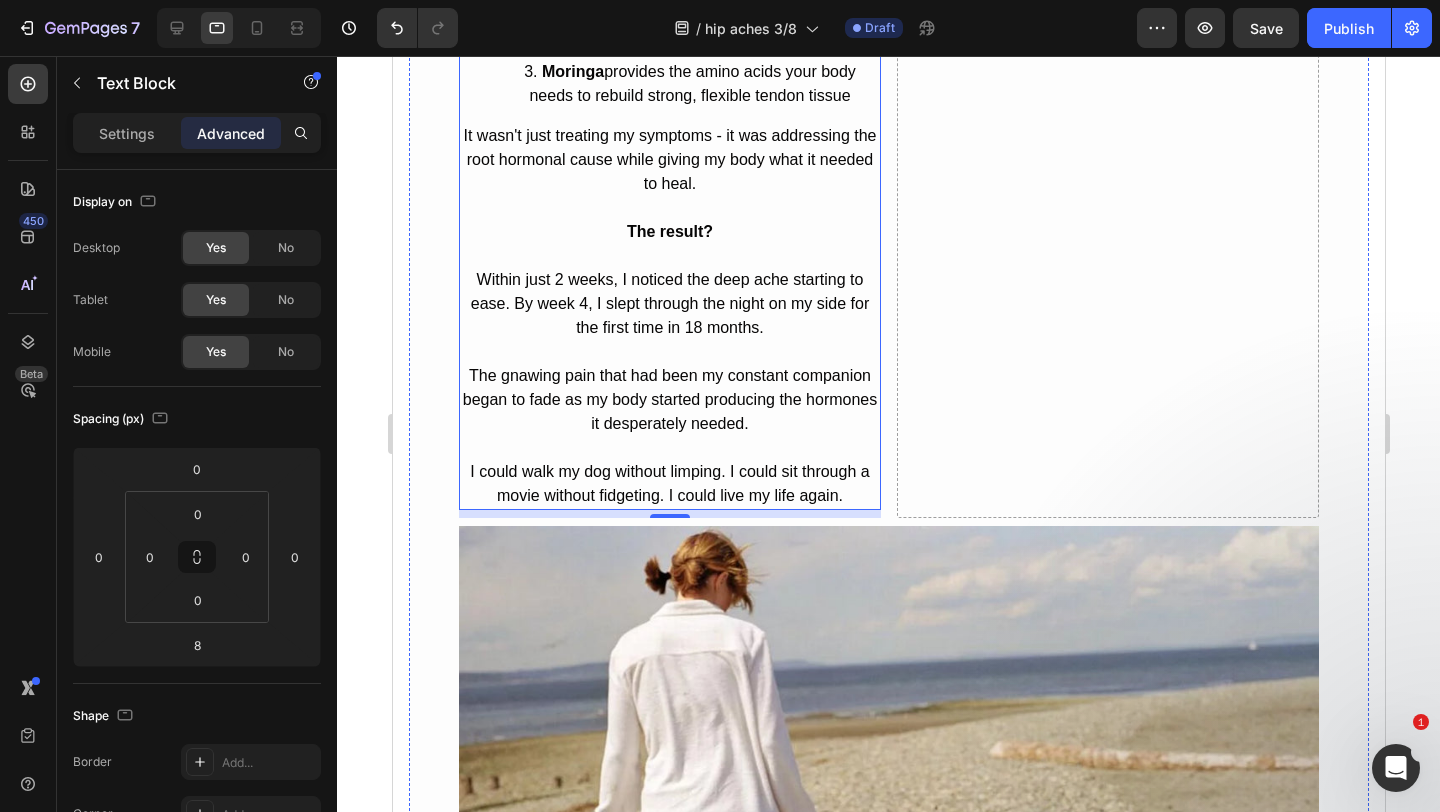 scroll, scrollTop: 5866, scrollLeft: 0, axis: vertical 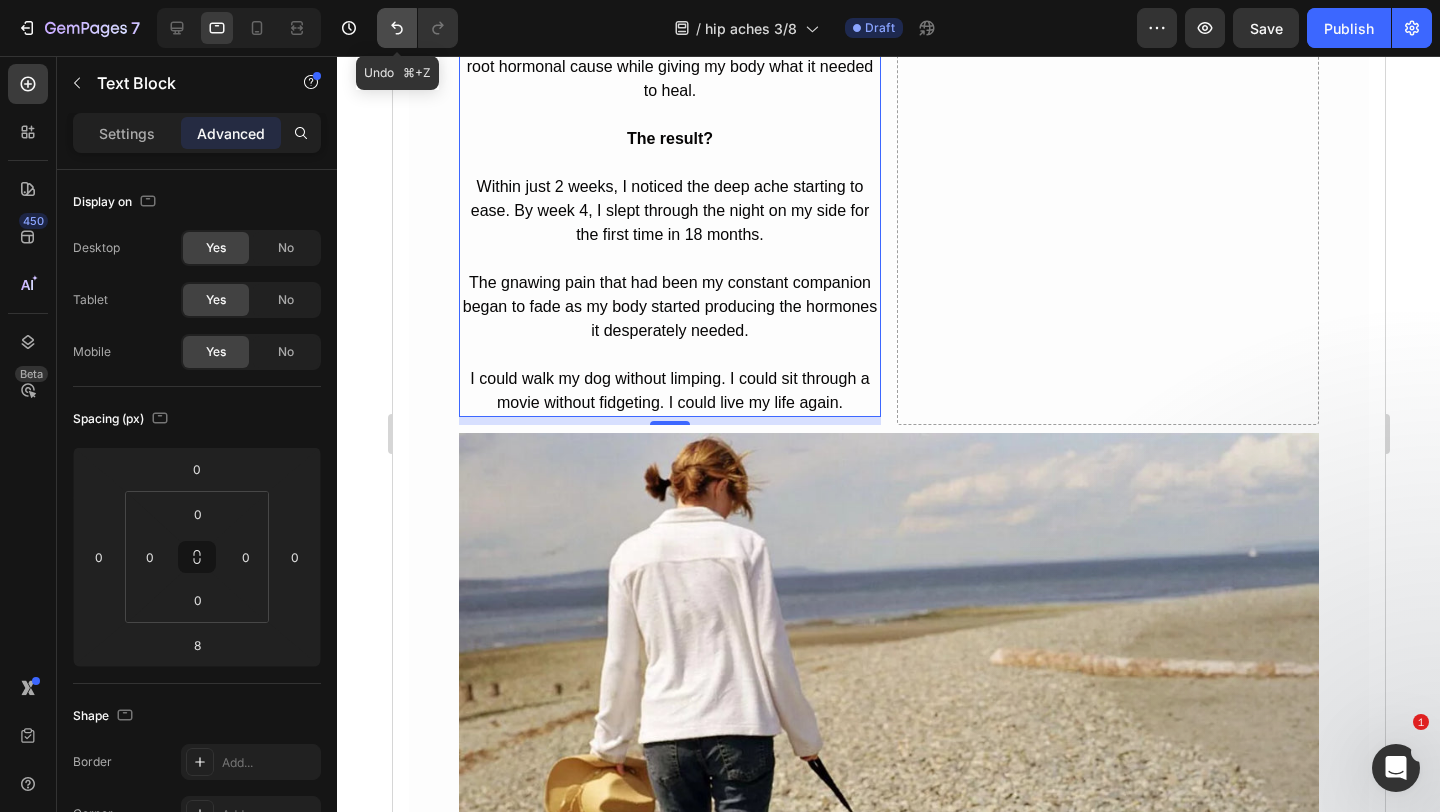 click 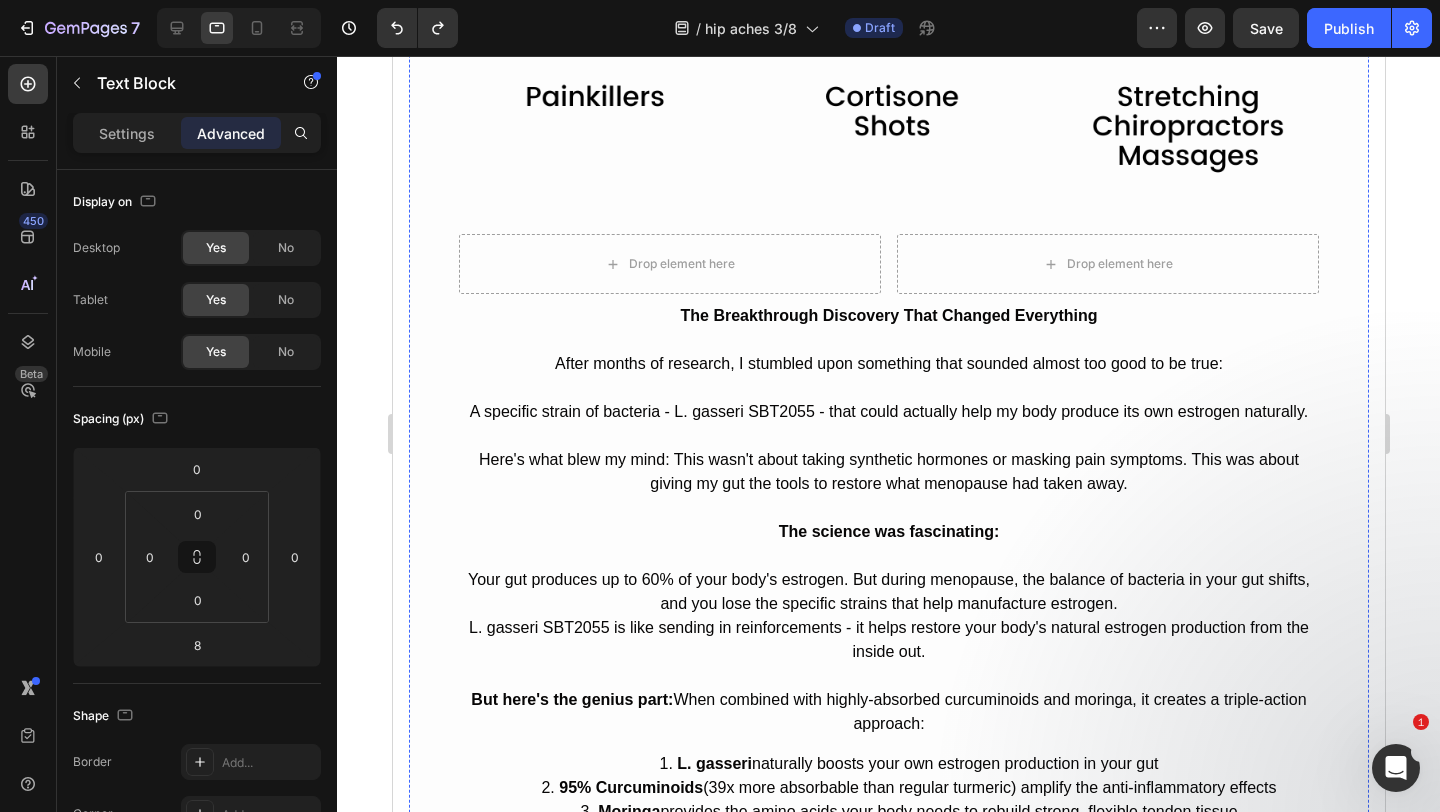 scroll, scrollTop: 4836, scrollLeft: 0, axis: vertical 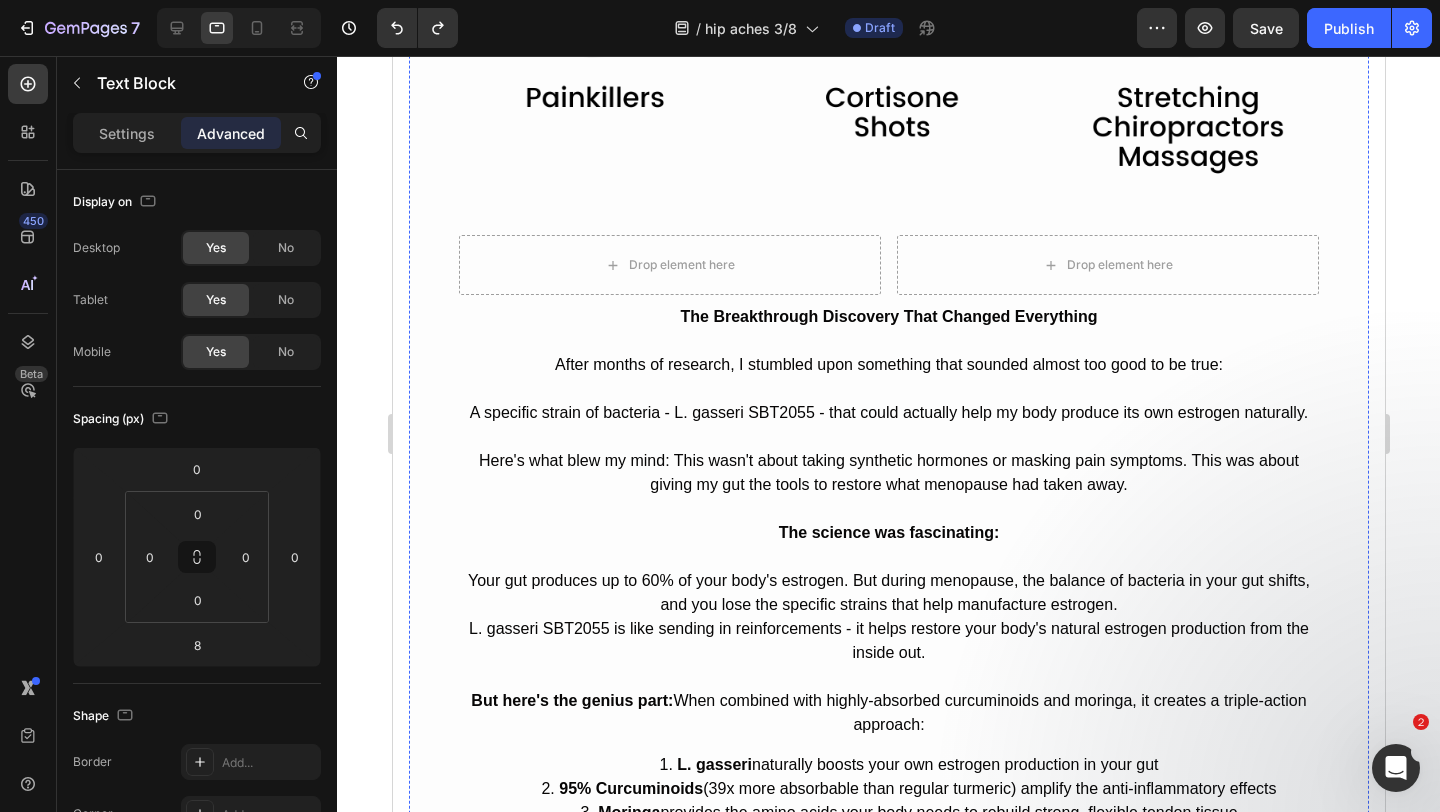 click at bounding box center [888, 389] 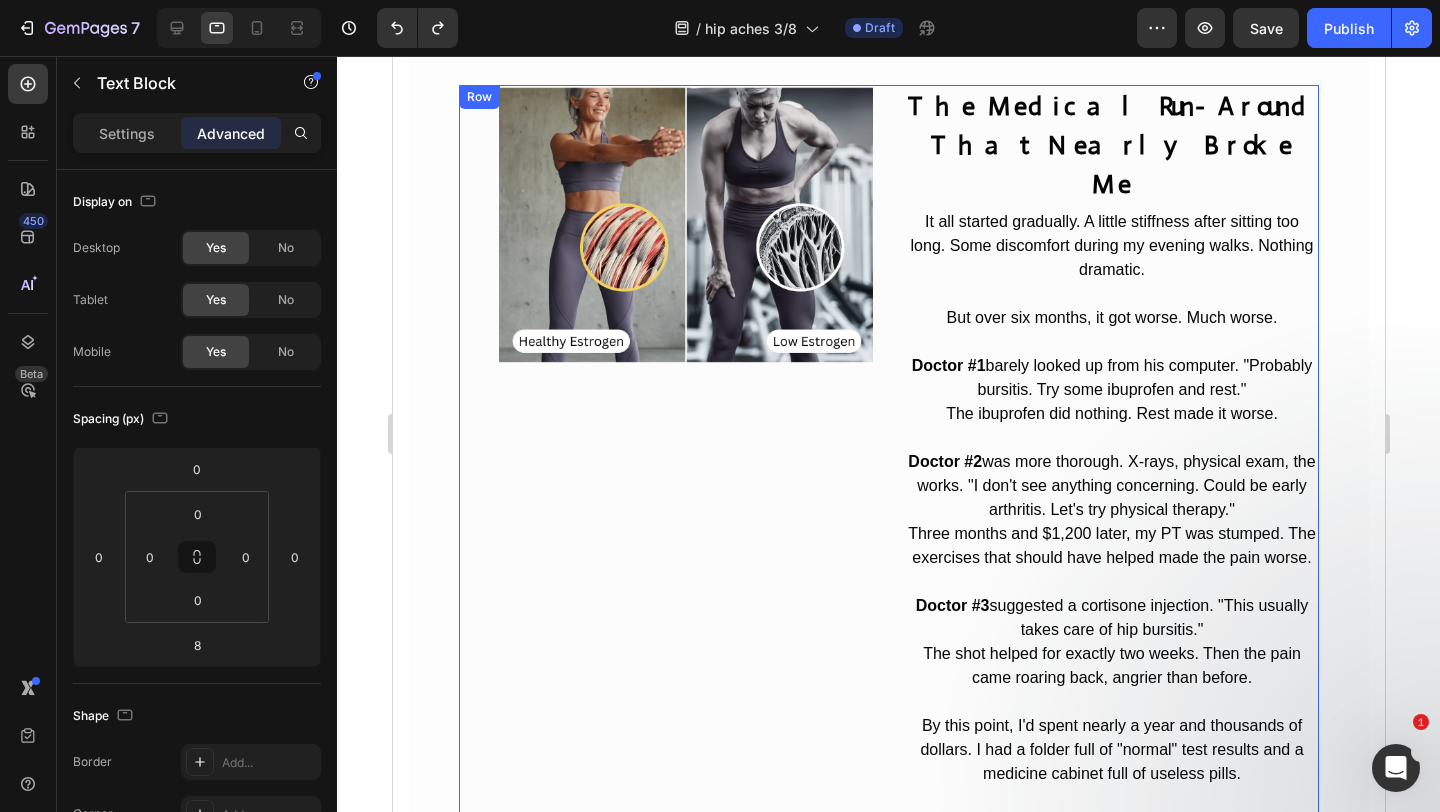 scroll, scrollTop: 2162, scrollLeft: 0, axis: vertical 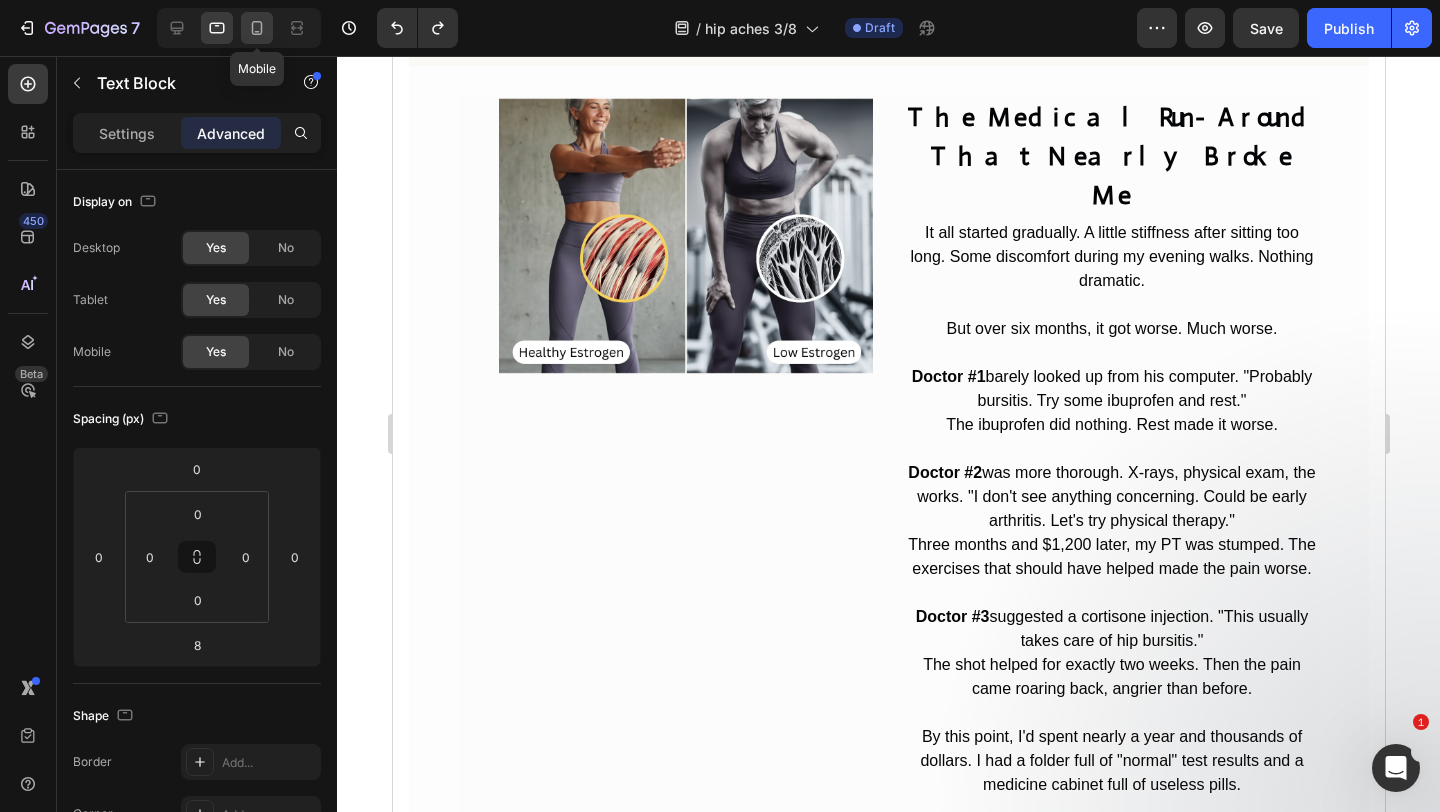 click 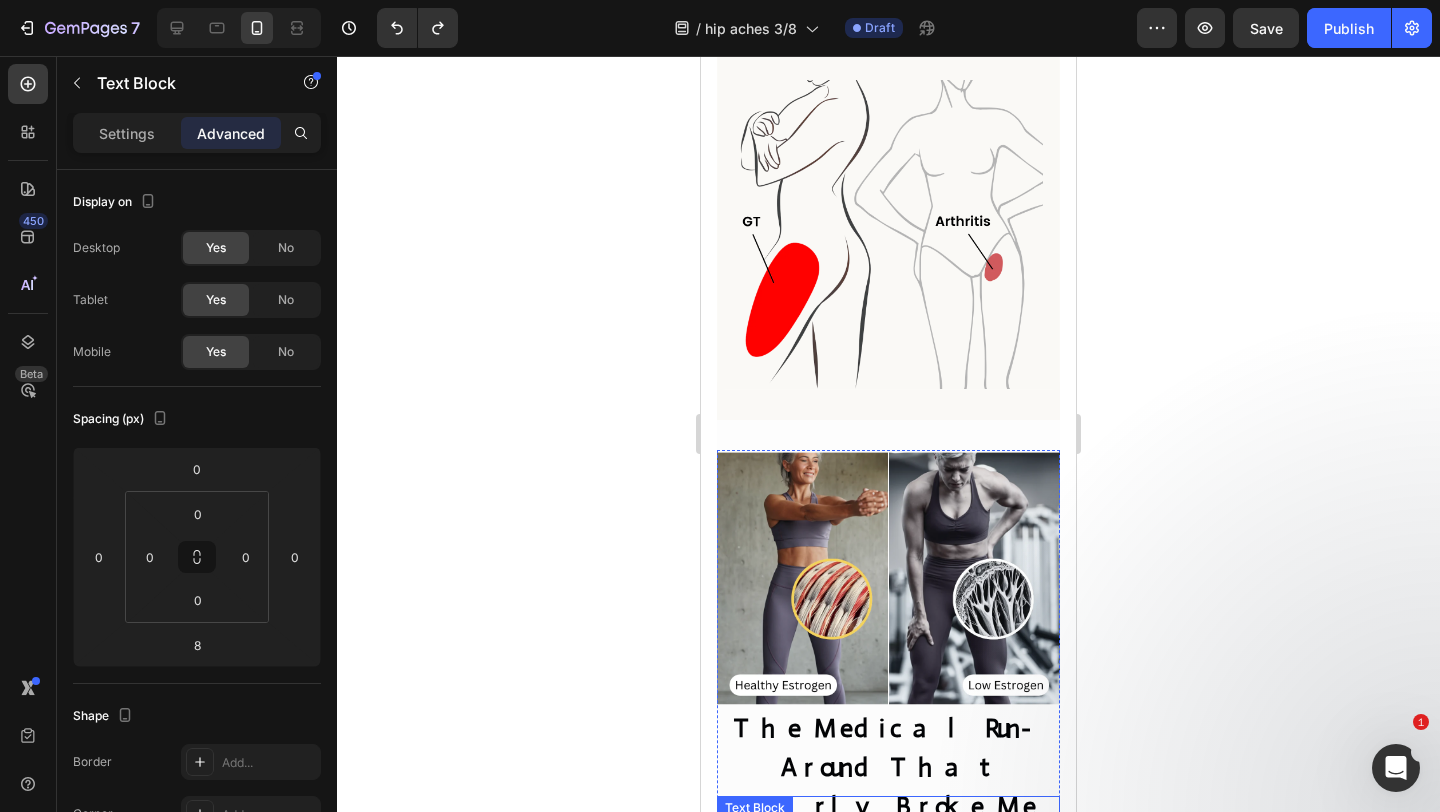 scroll, scrollTop: 2052, scrollLeft: 0, axis: vertical 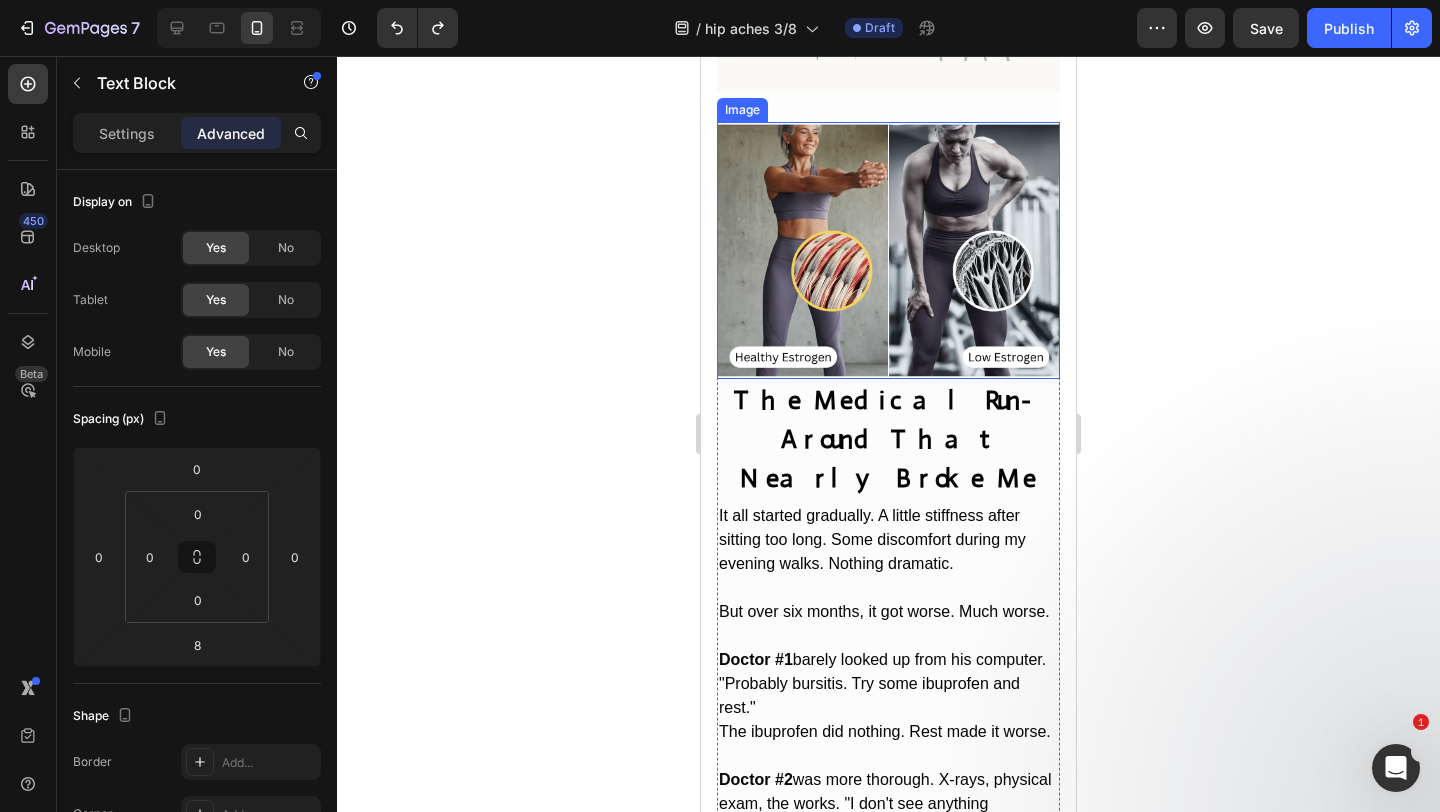 click at bounding box center (888, 636) 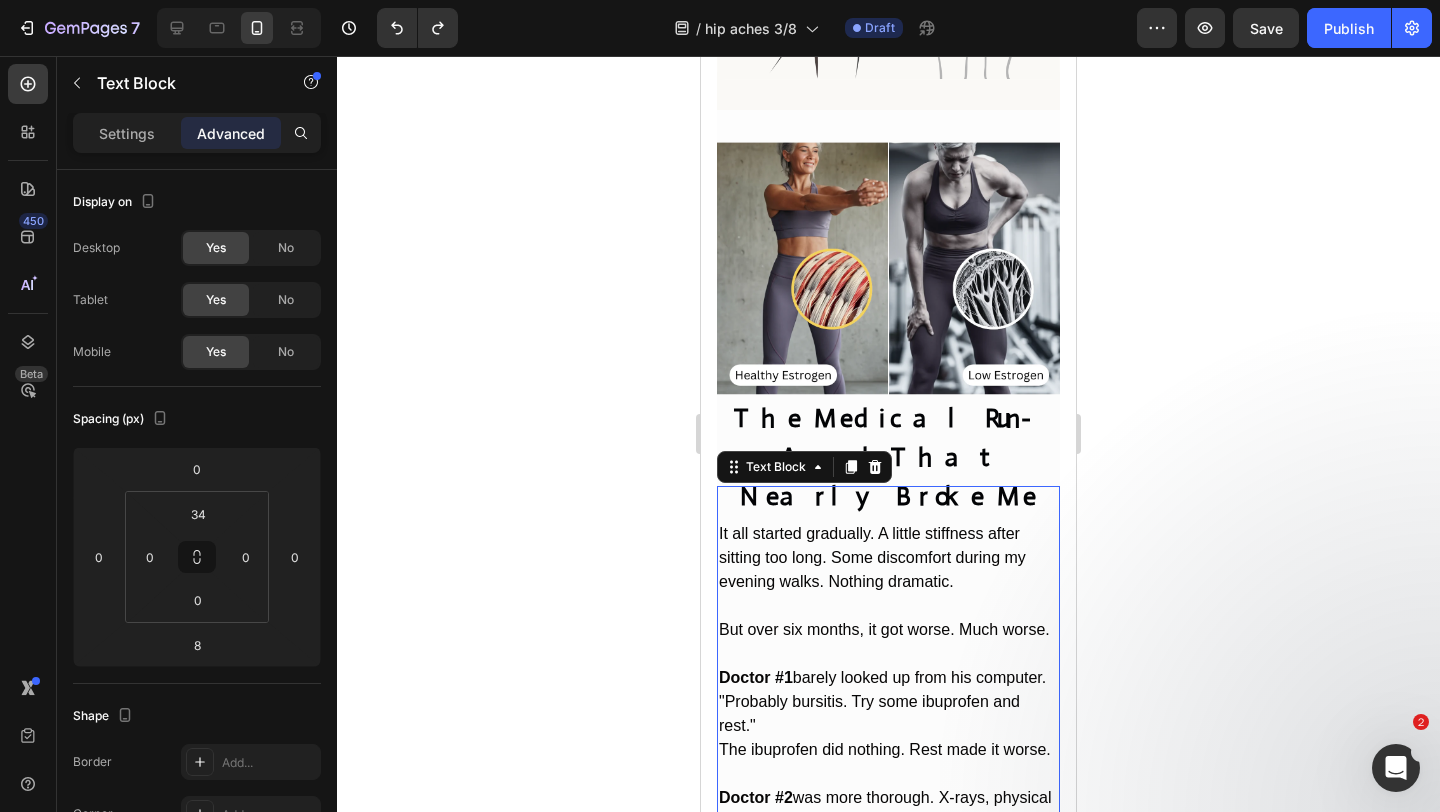 scroll, scrollTop: 2260, scrollLeft: 0, axis: vertical 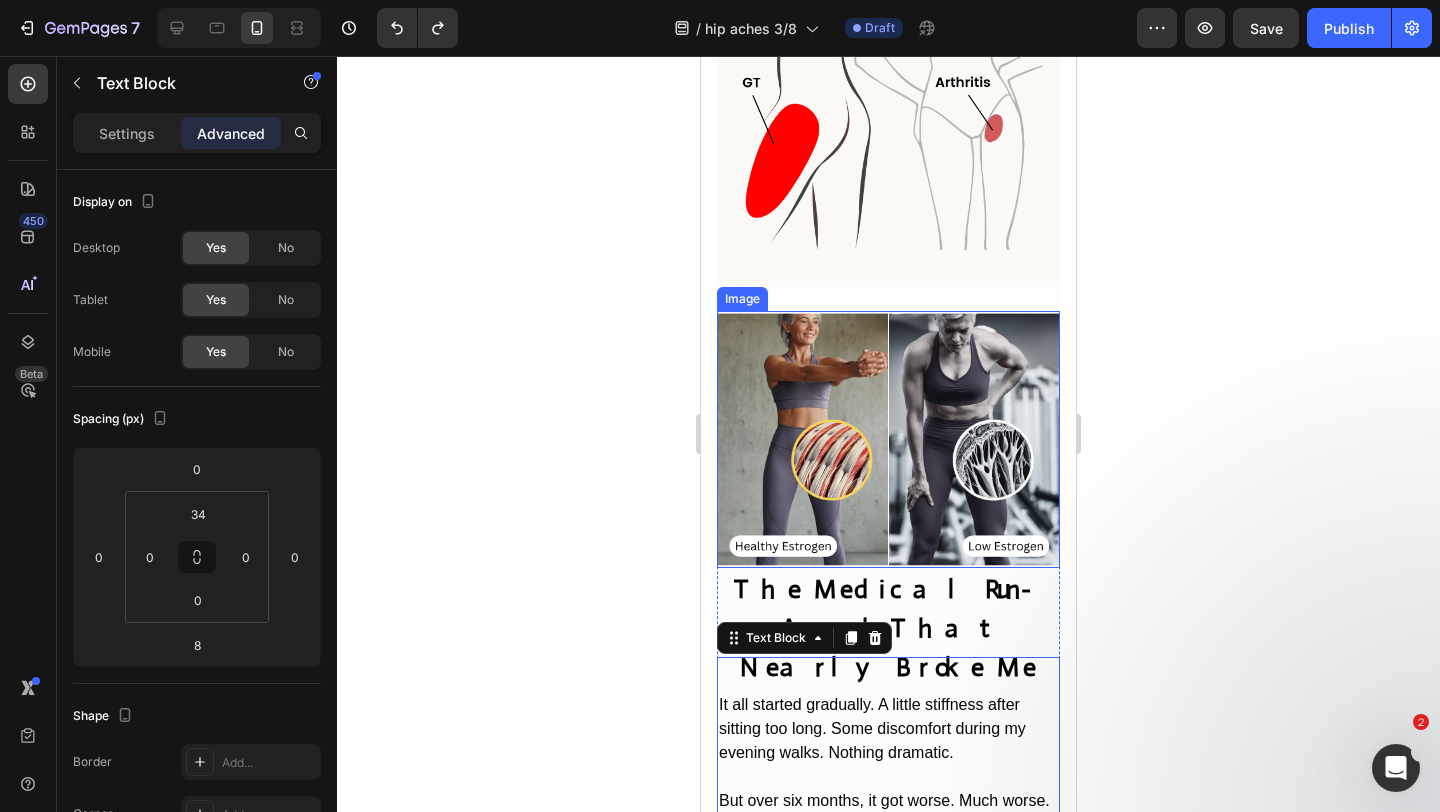 click at bounding box center [888, 439] 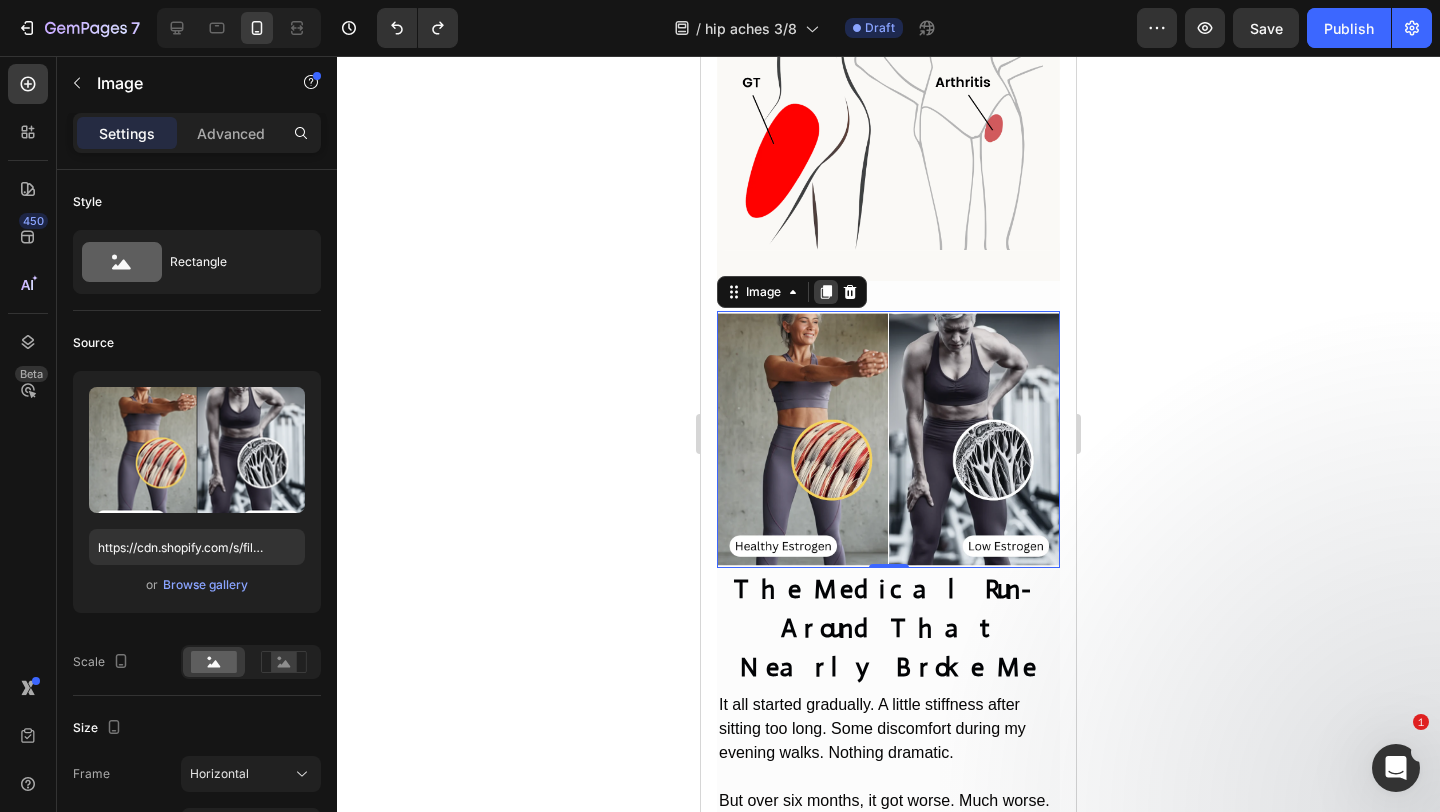 click 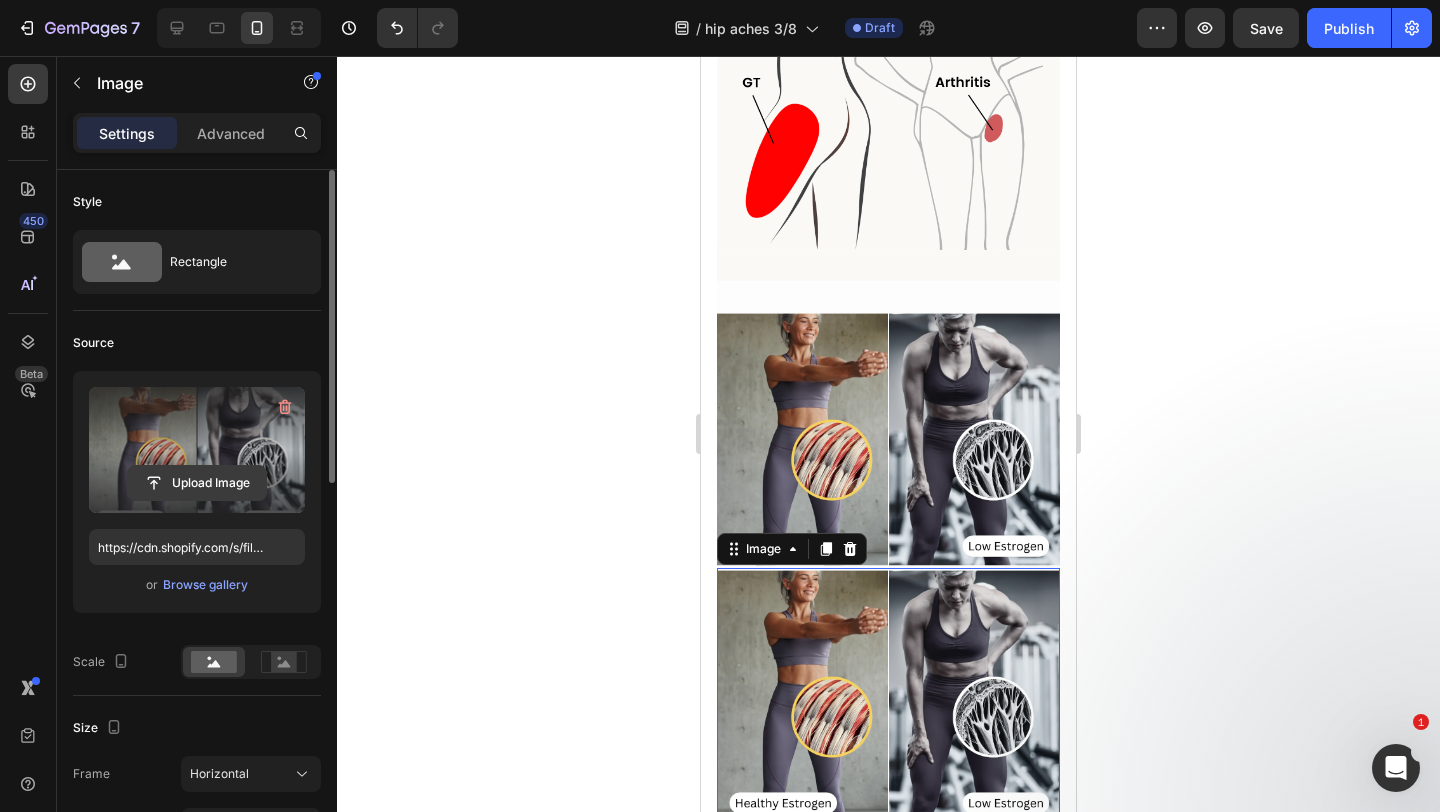 click 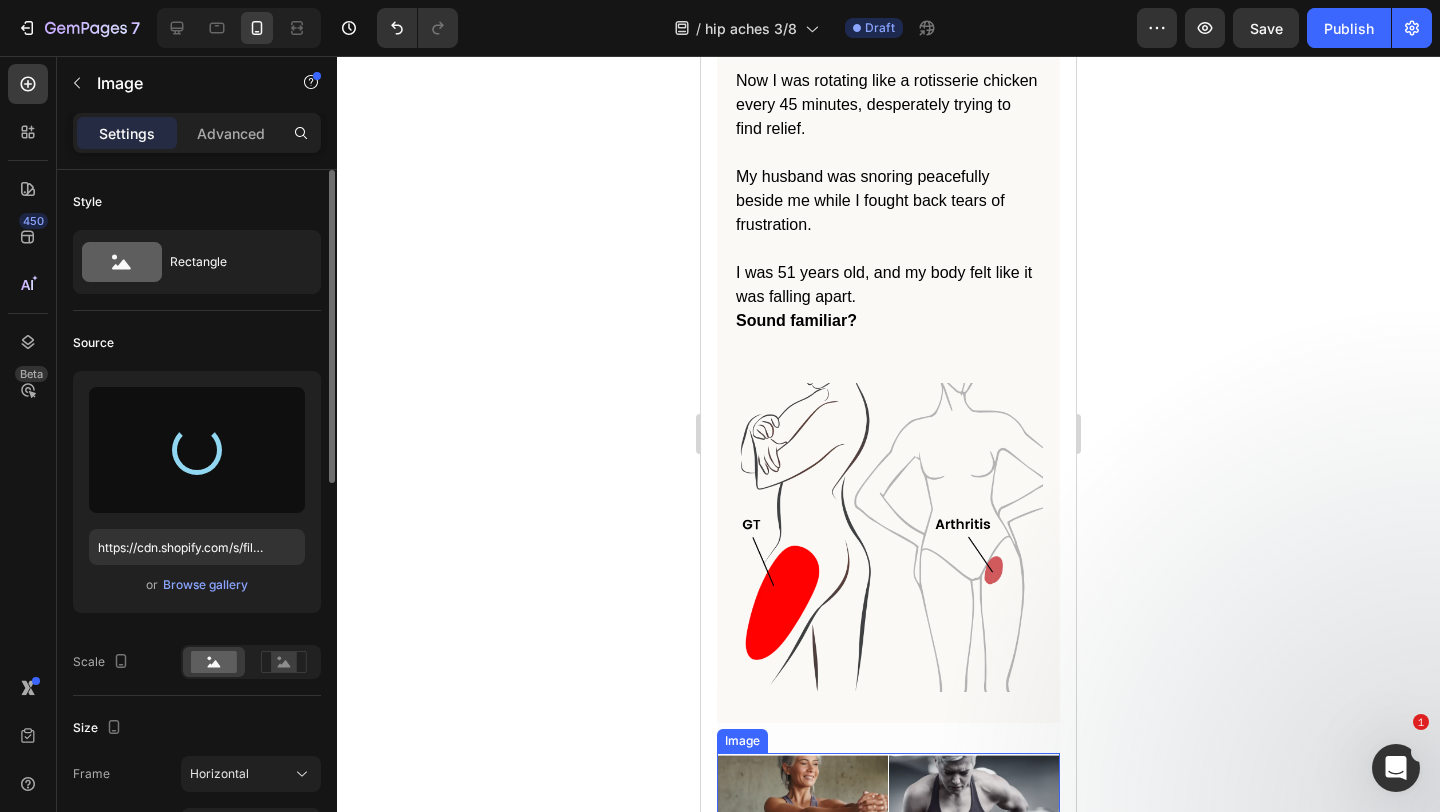 scroll, scrollTop: 1817, scrollLeft: 0, axis: vertical 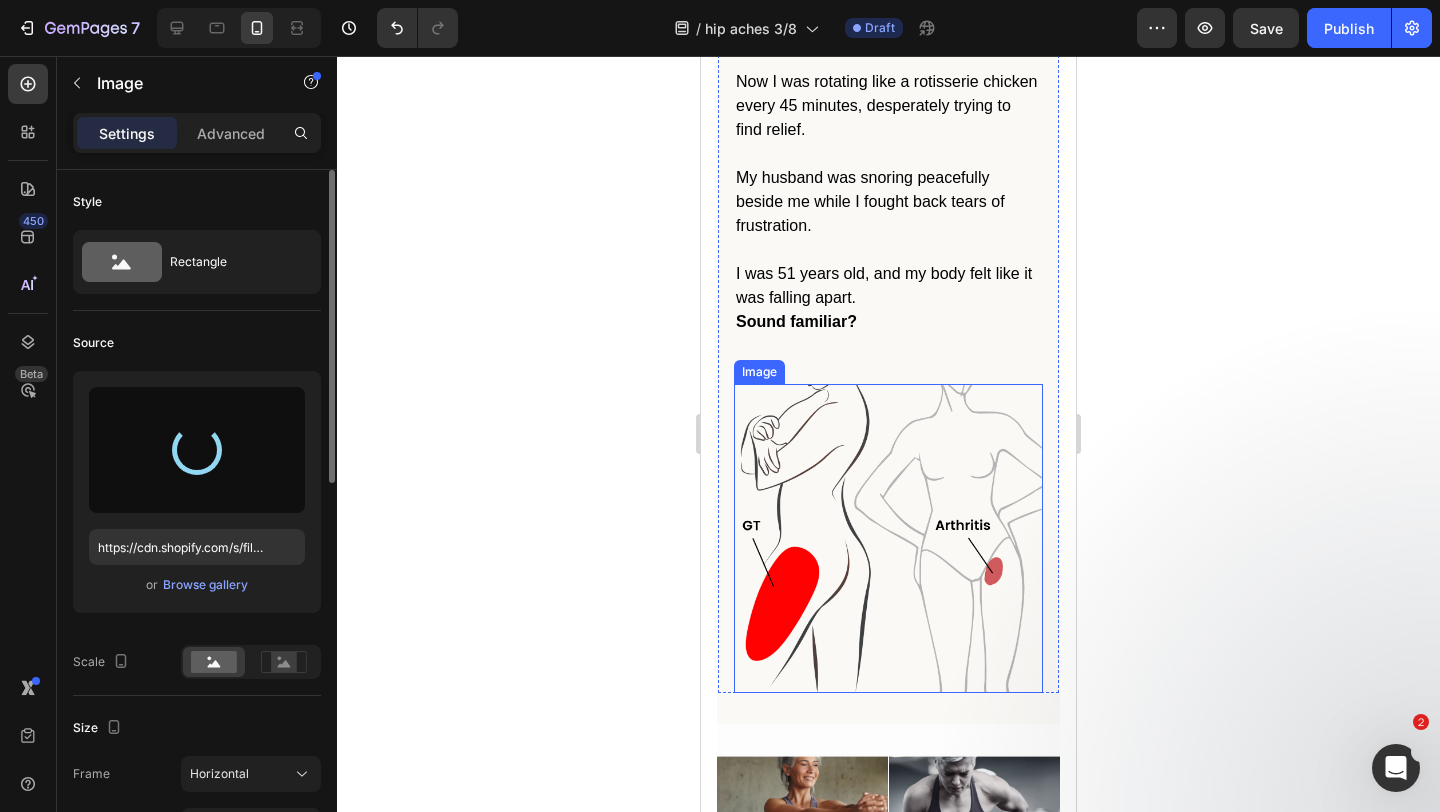 type on "https://cdn.shopify.com/s/files/1/0903/0418/4691/files/gempages_551024404268582136-d1f8c0a0-58e0-4a14-8009-1f529baa63df.png" 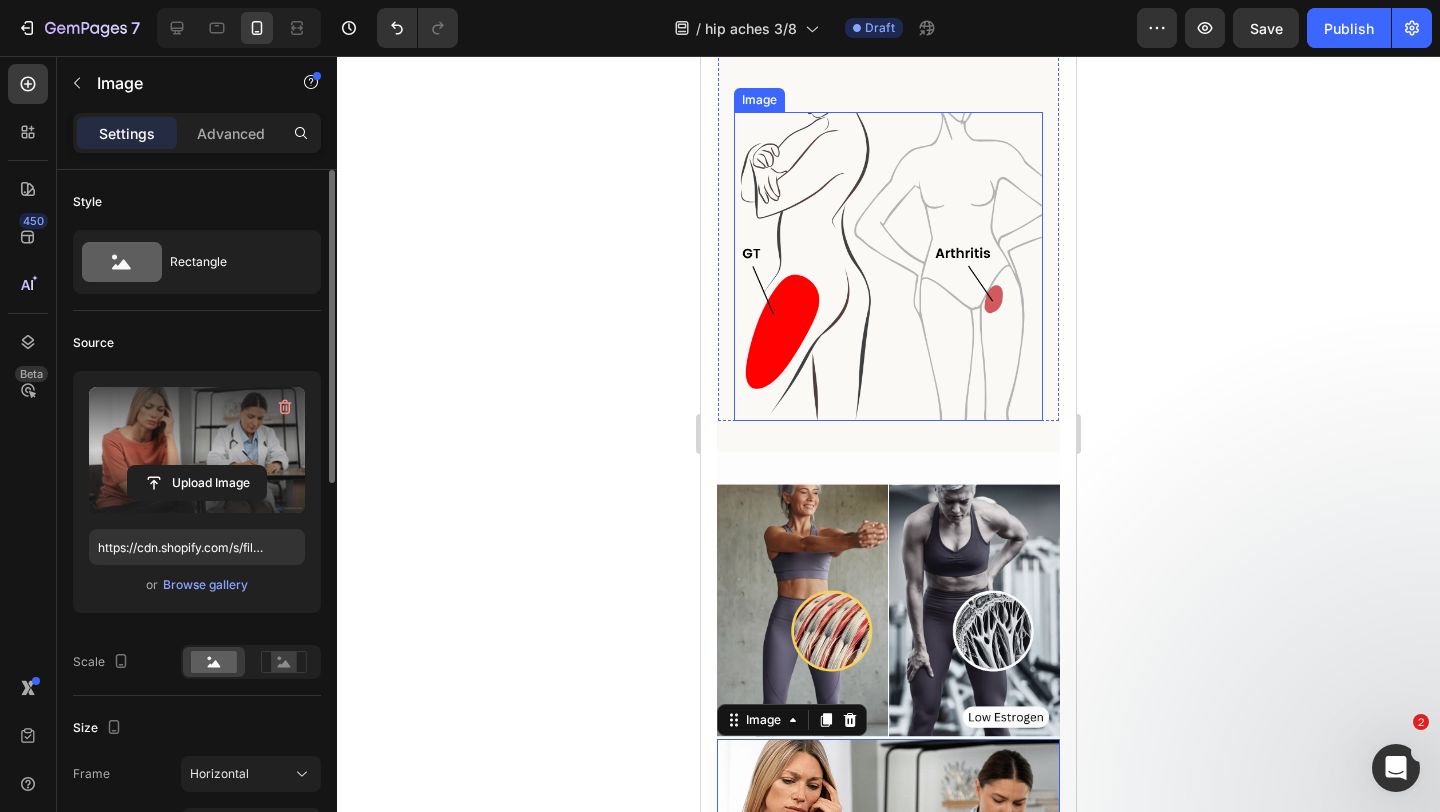 scroll, scrollTop: 2067, scrollLeft: 0, axis: vertical 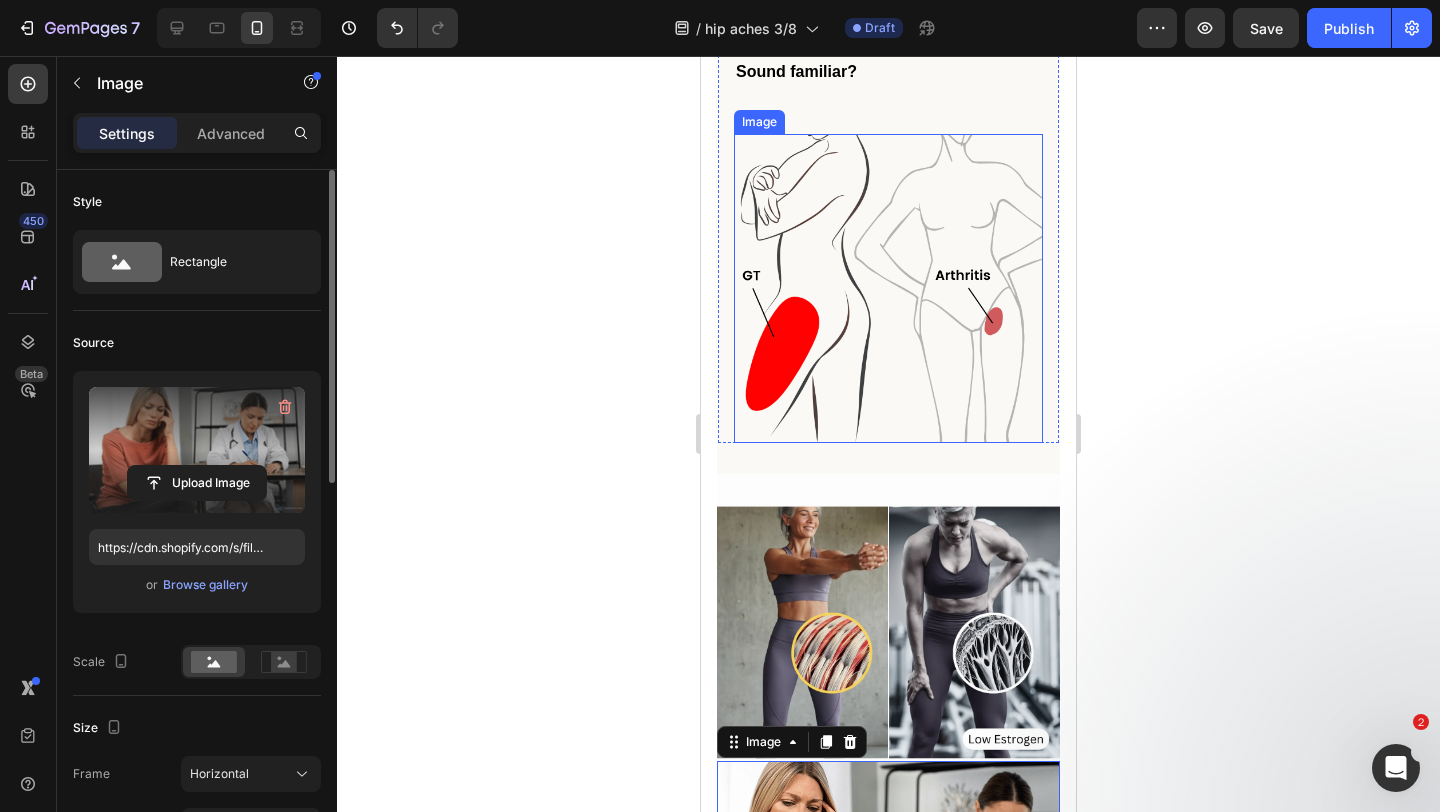 click at bounding box center [888, 288] 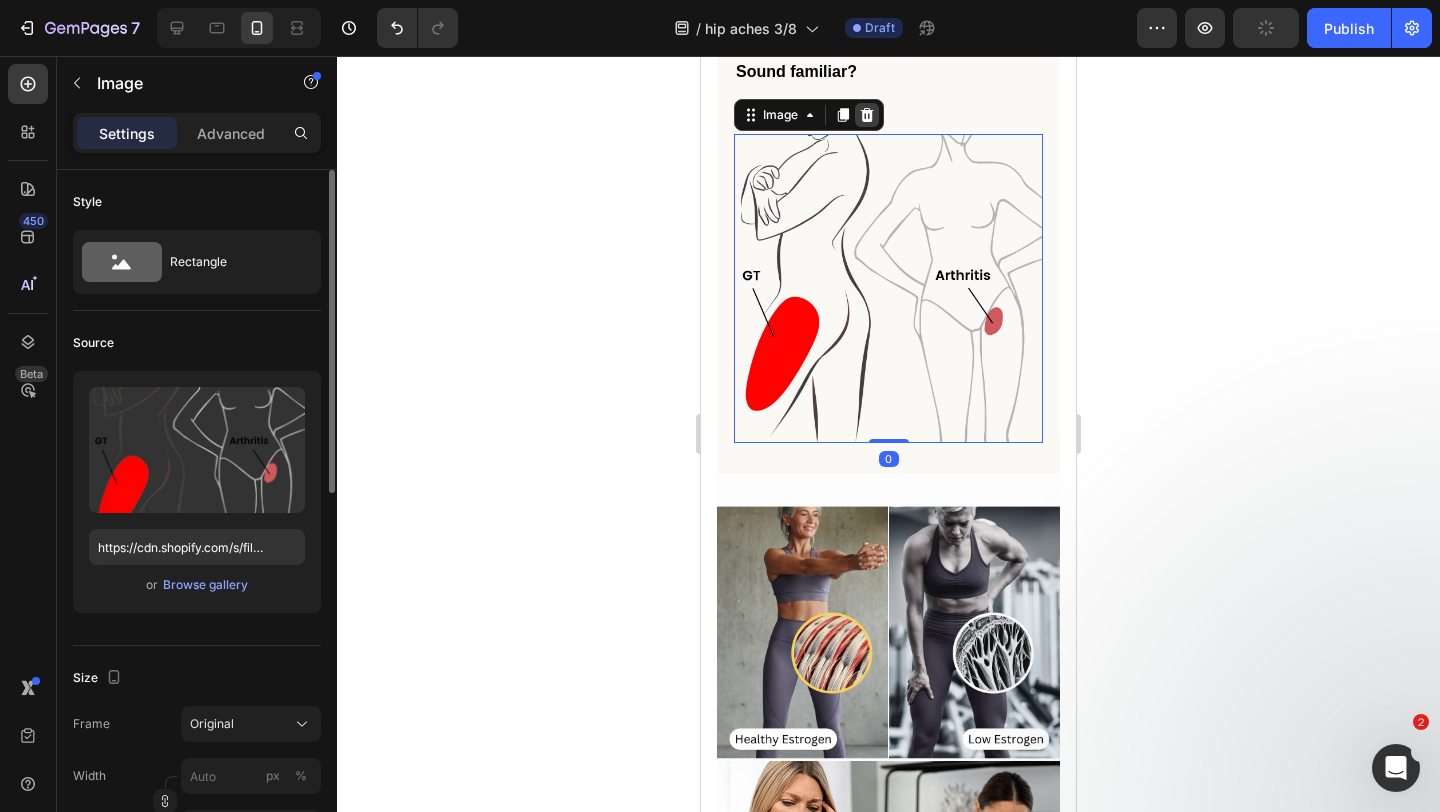 click 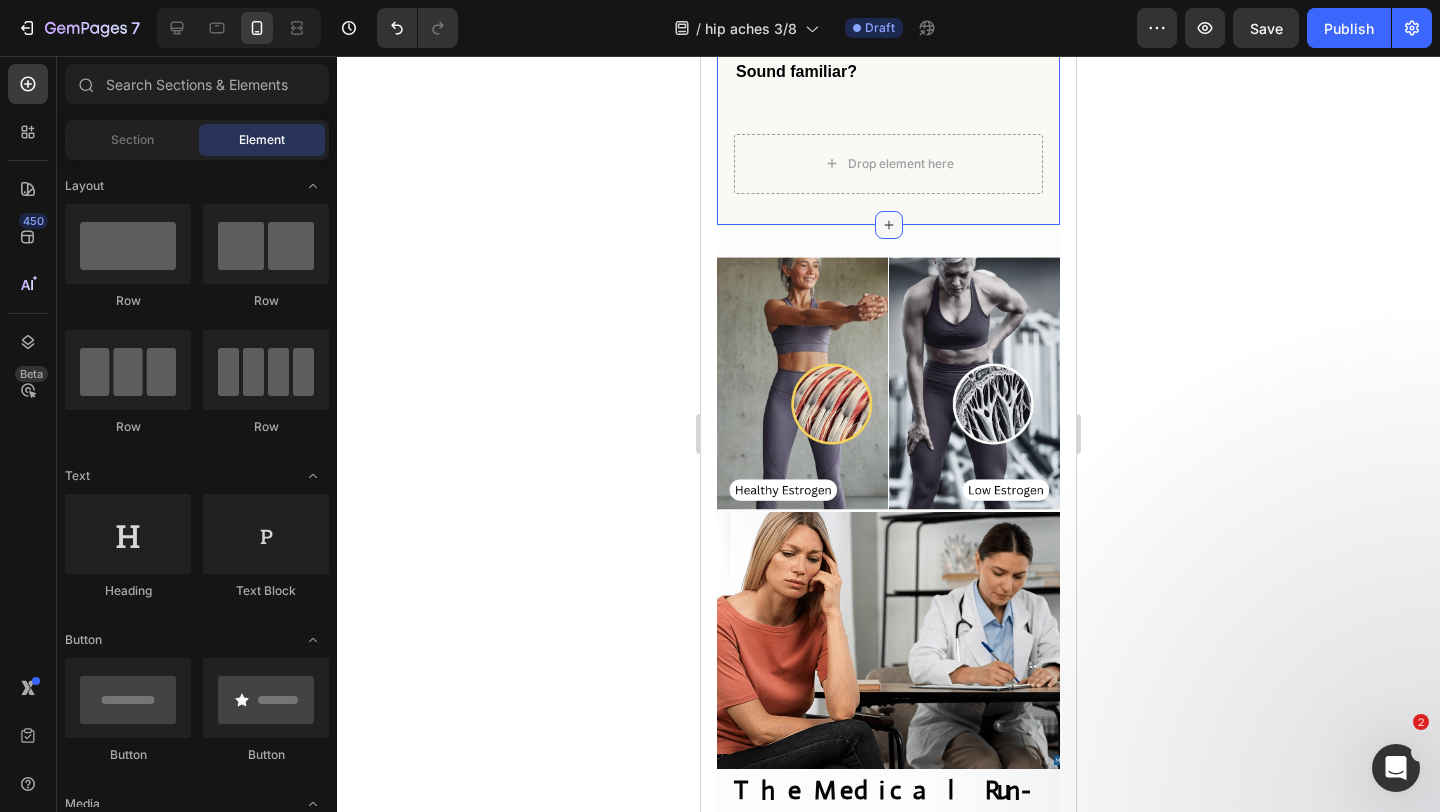 click at bounding box center (889, 225) 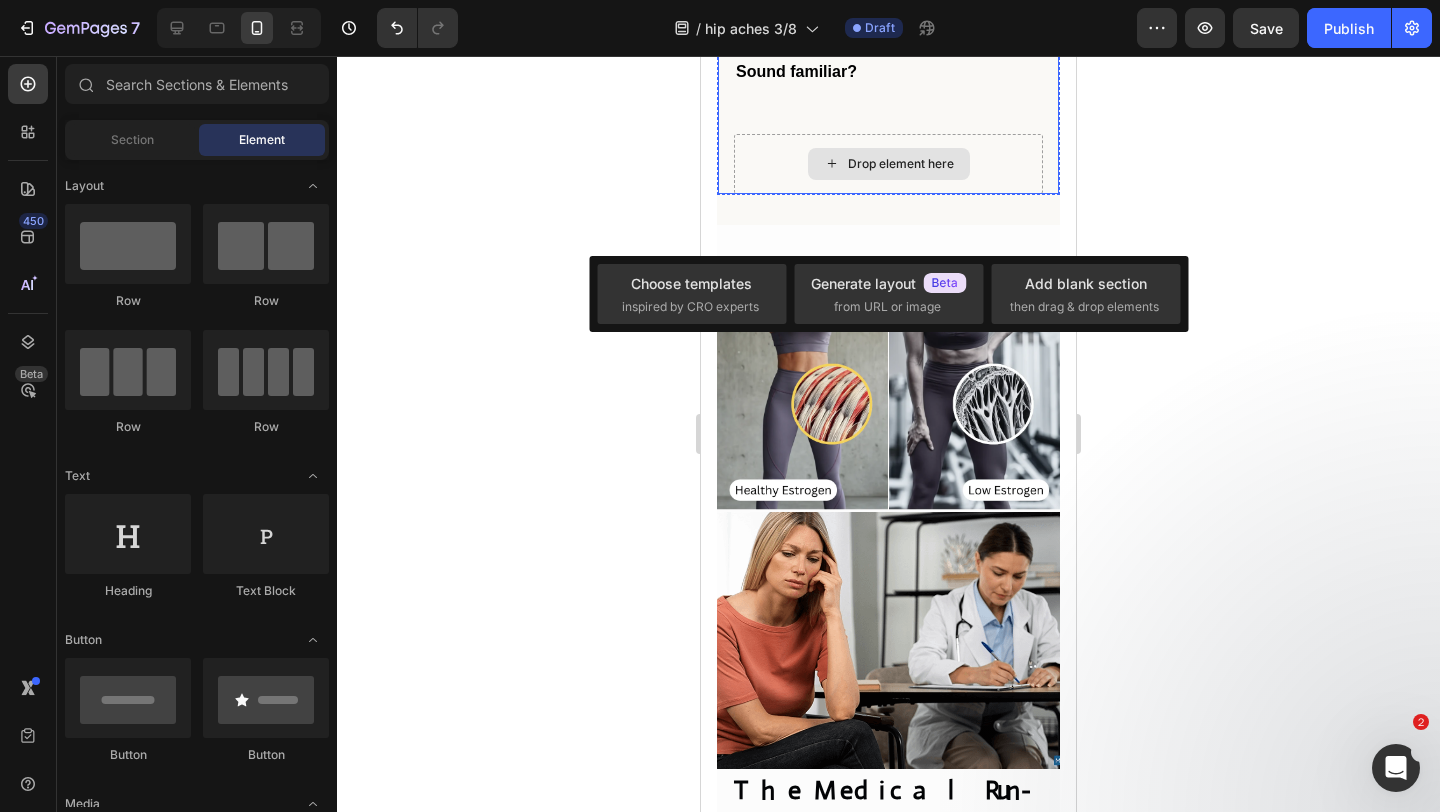 click on "Drop element here" at bounding box center (888, 164) 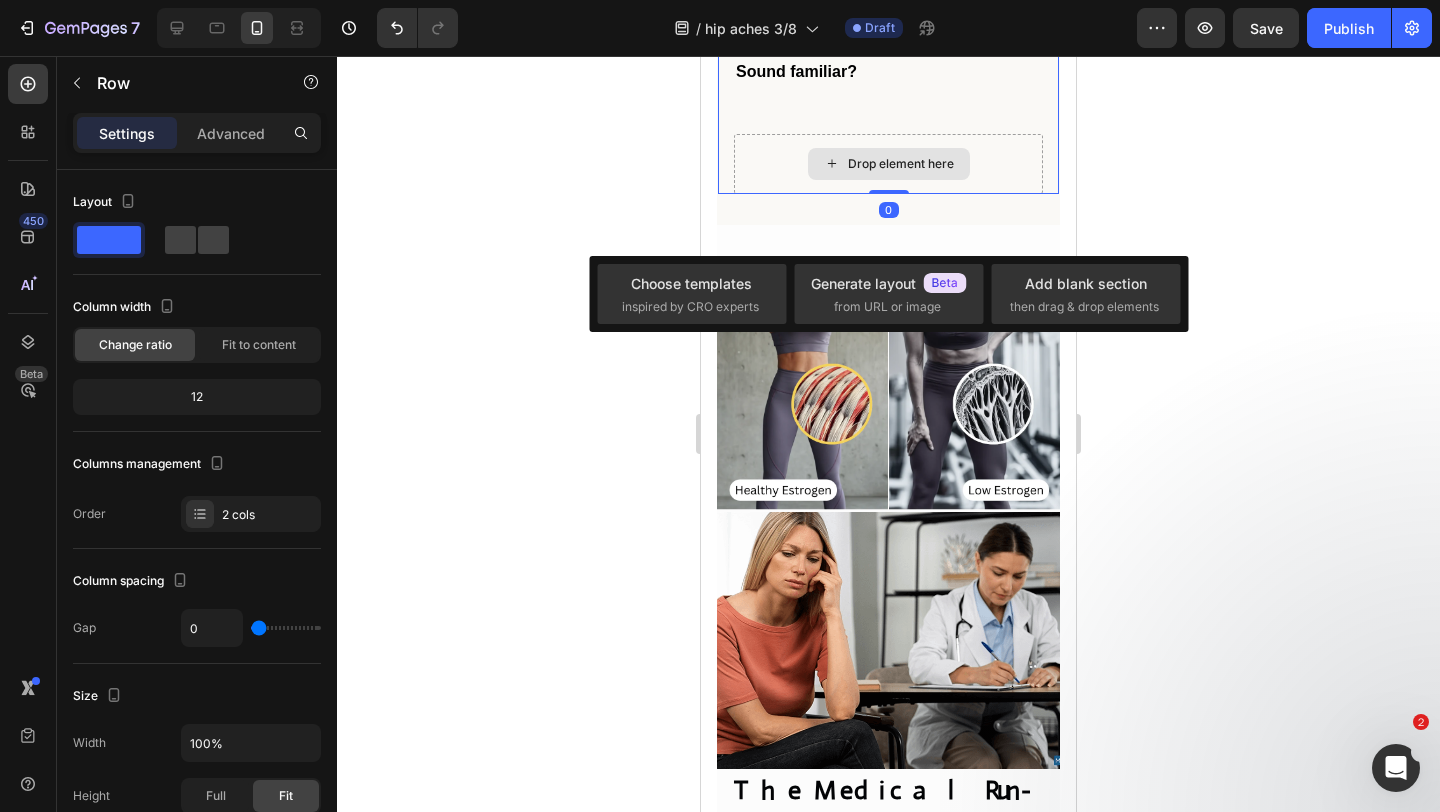 click on "Drop element here" at bounding box center (888, 164) 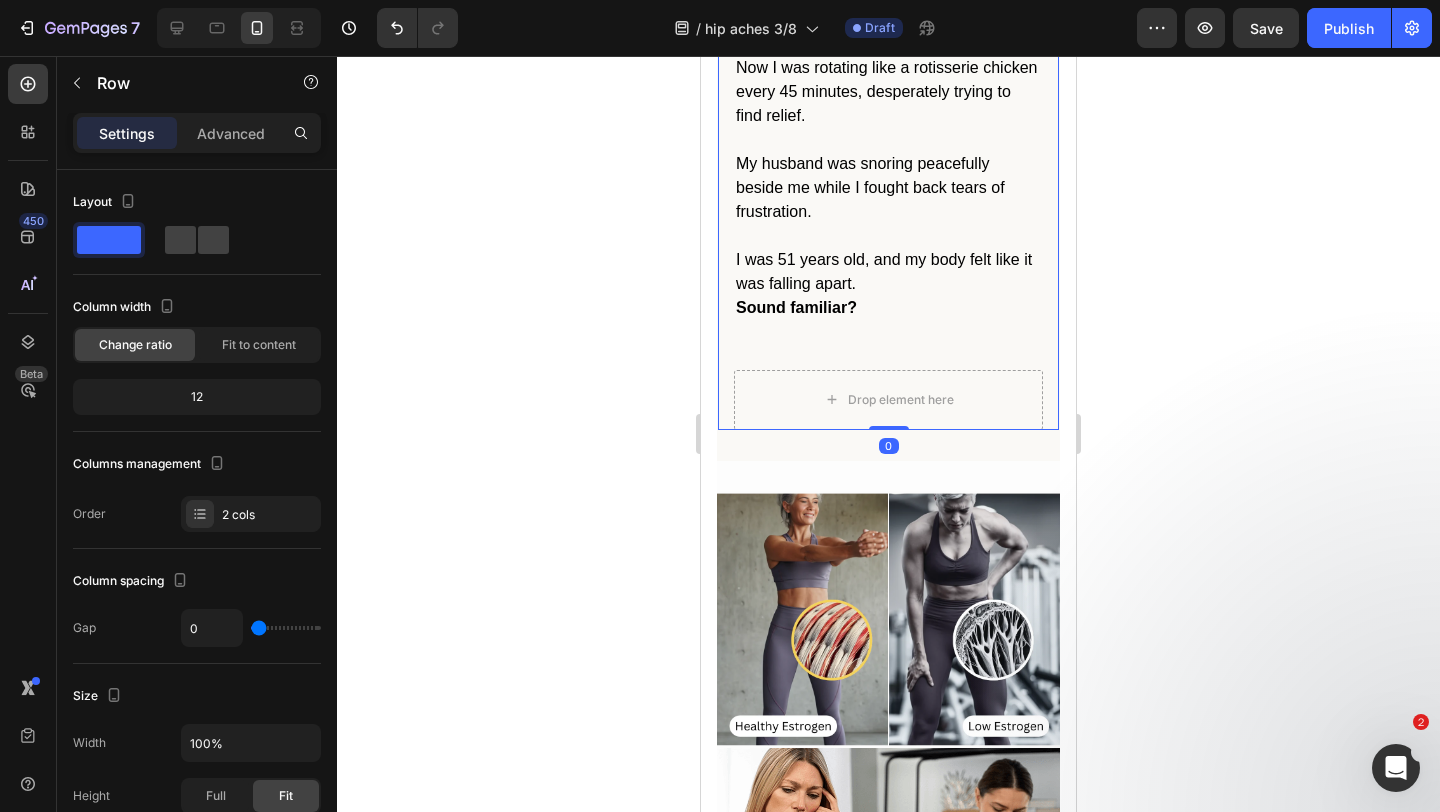 scroll, scrollTop: 1729, scrollLeft: 0, axis: vertical 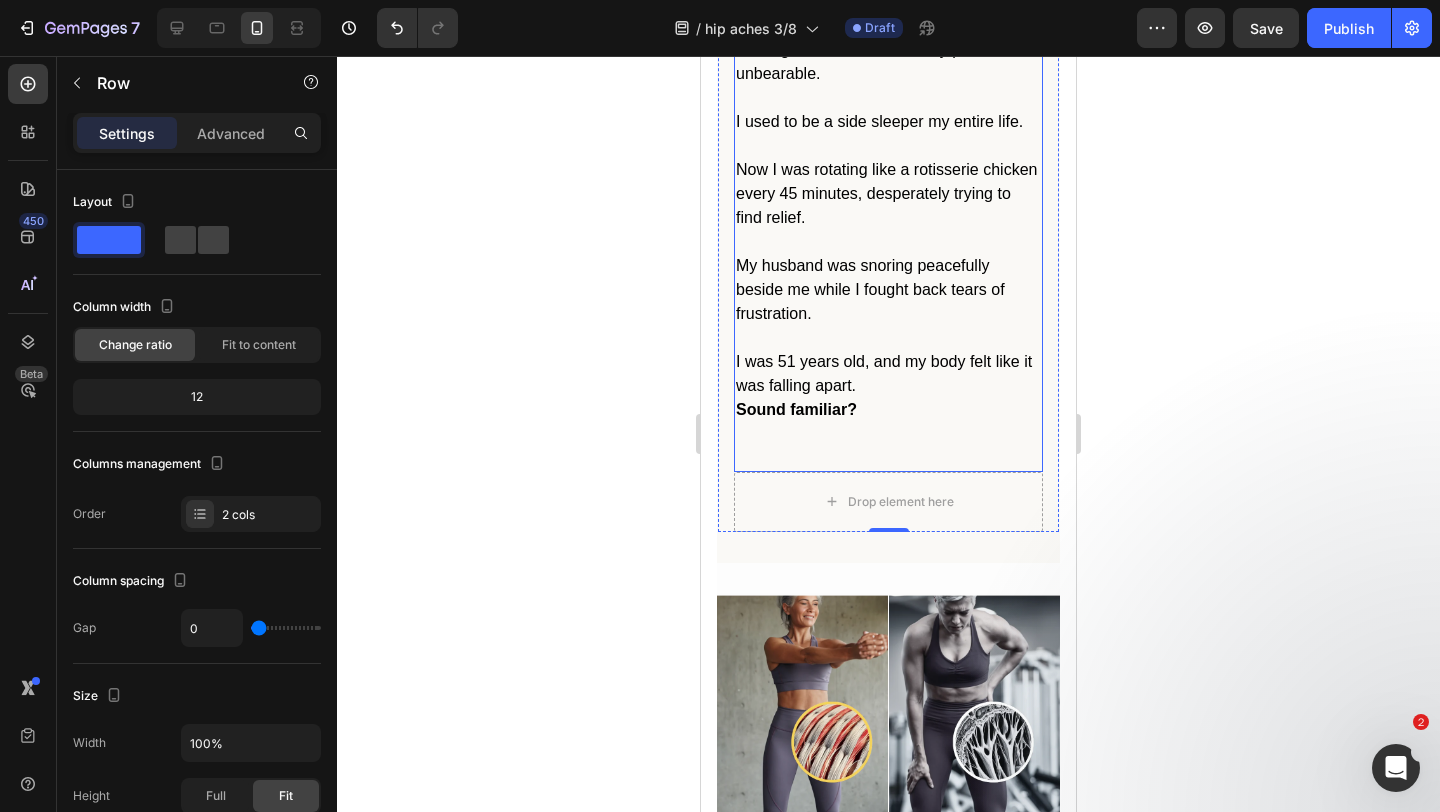 click at bounding box center [888, 446] 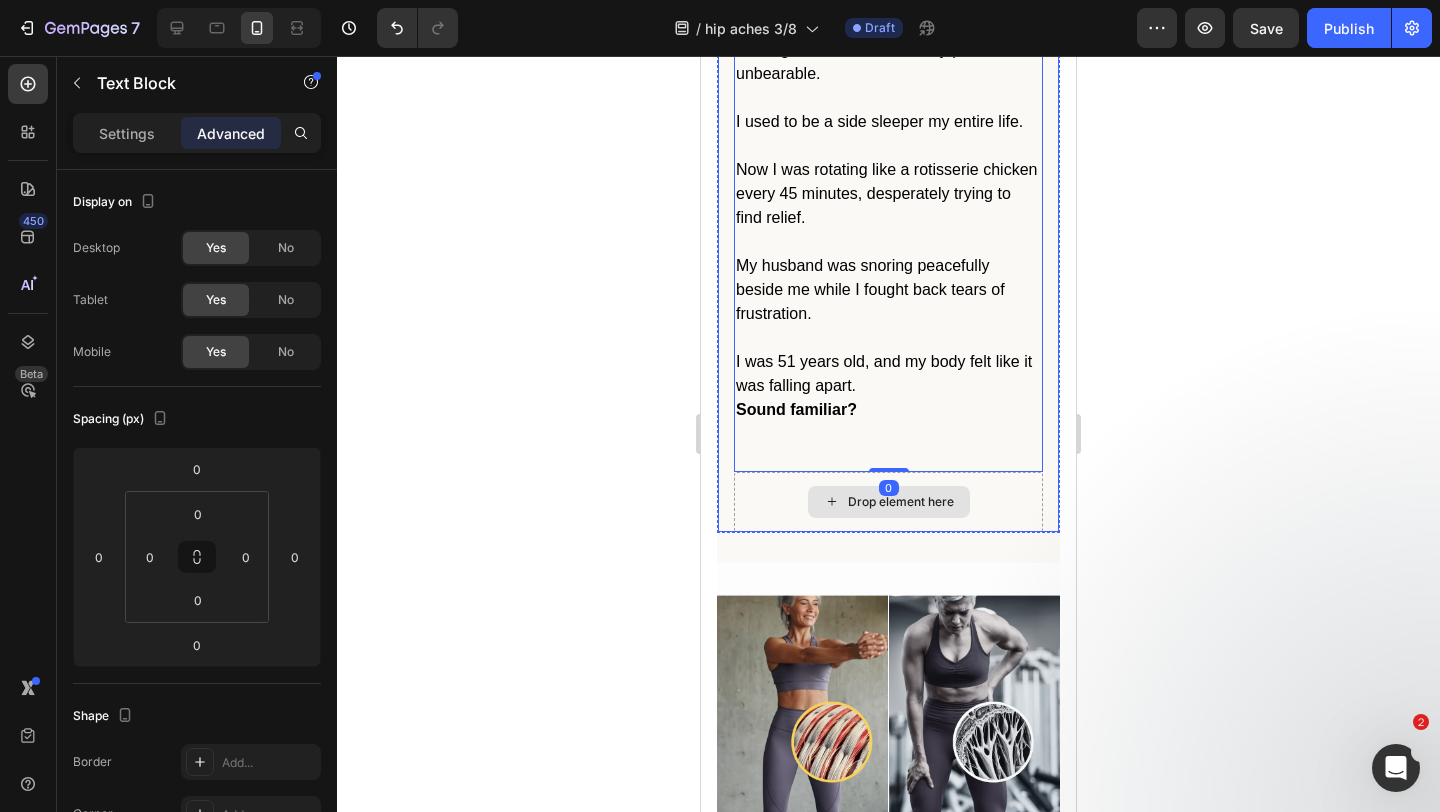click on "Drop element here" at bounding box center [889, 502] 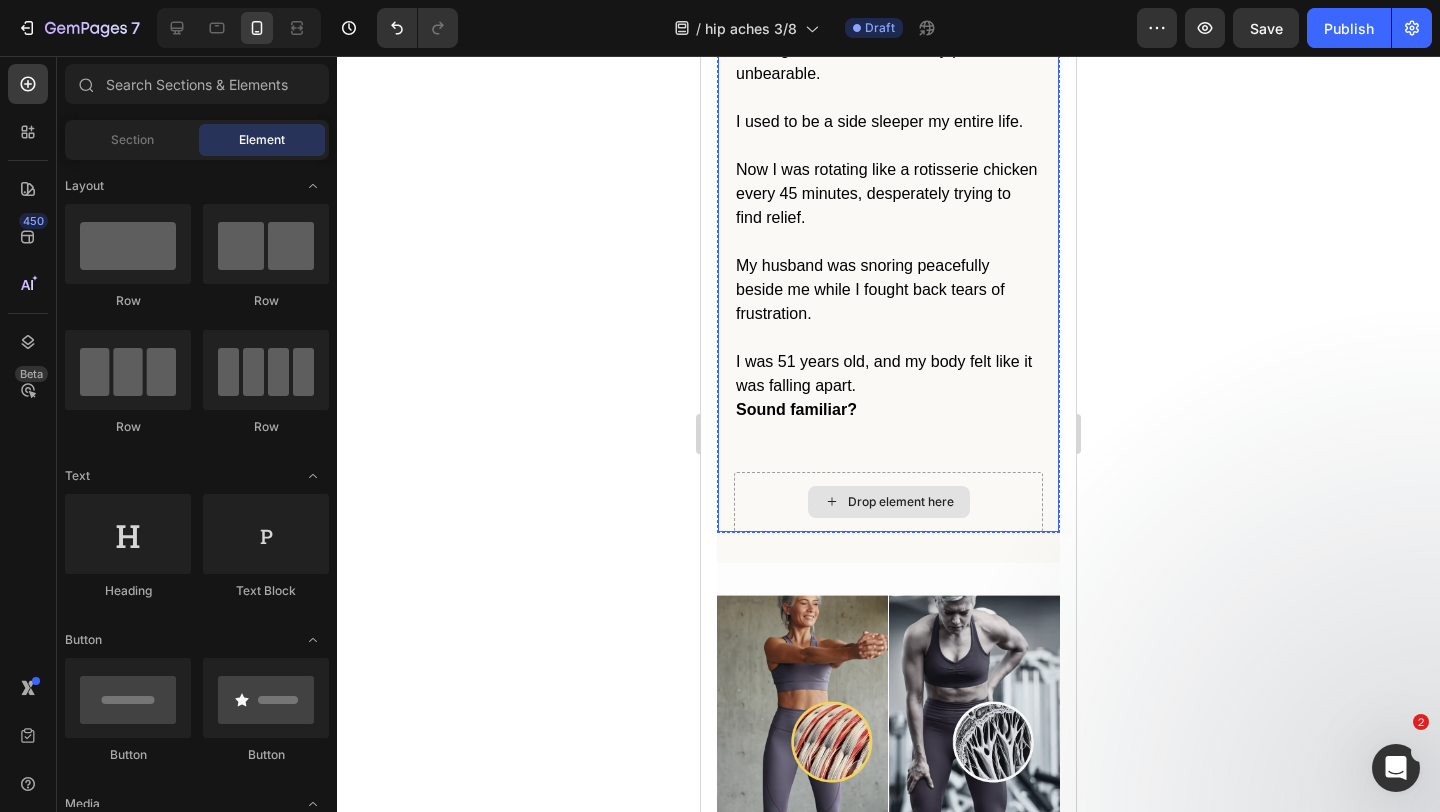 click on "Drop element here" at bounding box center (889, 502) 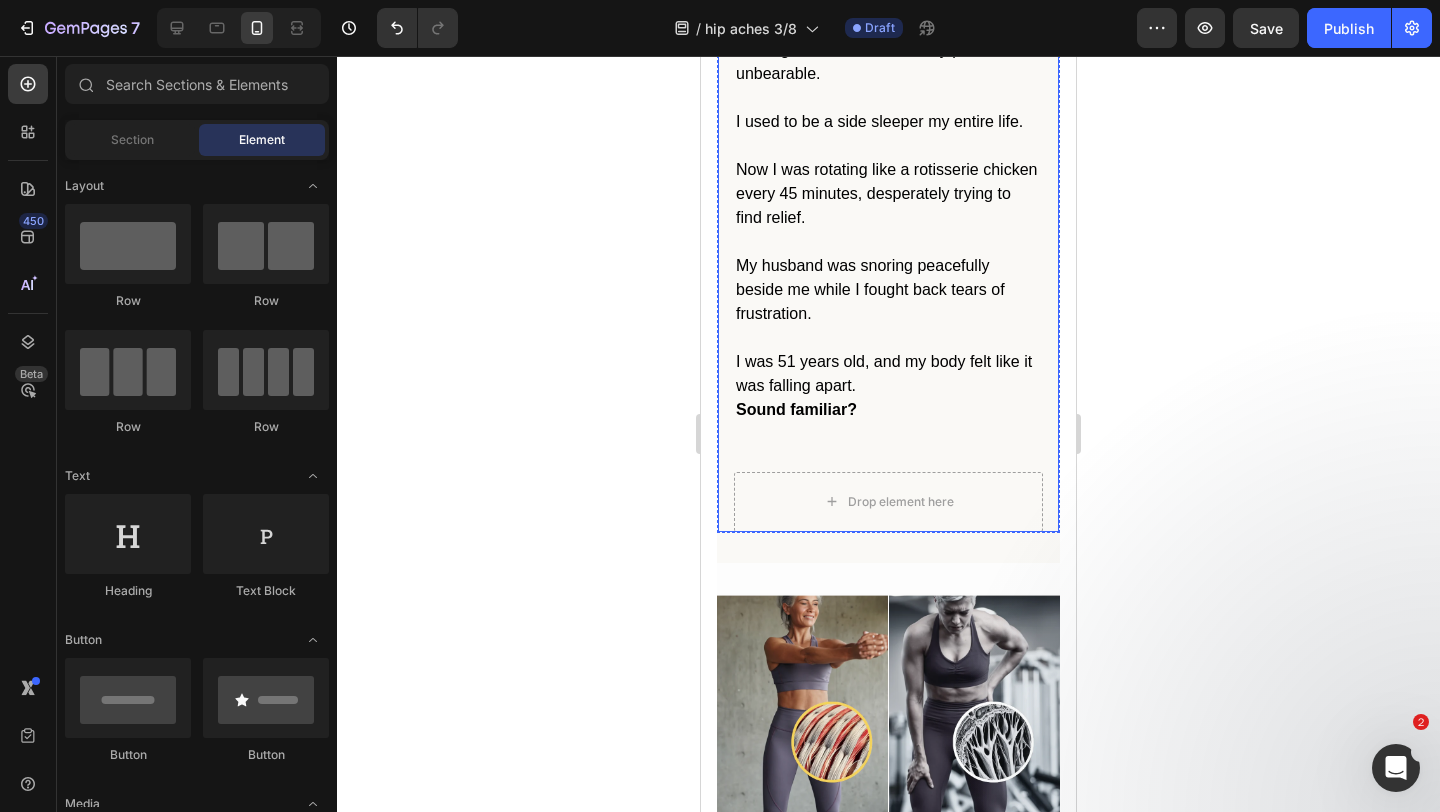 click on "I'll never forget lying in bed at 2:47 AM, staring at the ceiling for the third night in a row.    My left hip was throbbing with that deep, burning ache that made every position unbearable.   I used to be a side sleeper my entire life.    Now I was rotating like a rotisserie chicken every 45 minutes, desperately trying to find relief.   My husband was snoring peacefully beside me while I fought back tears of frustration.    I was 51 years old, and my body felt like it was falling apart. Sound familiar?   Text Block
Drop element here Row" at bounding box center (888, 220) 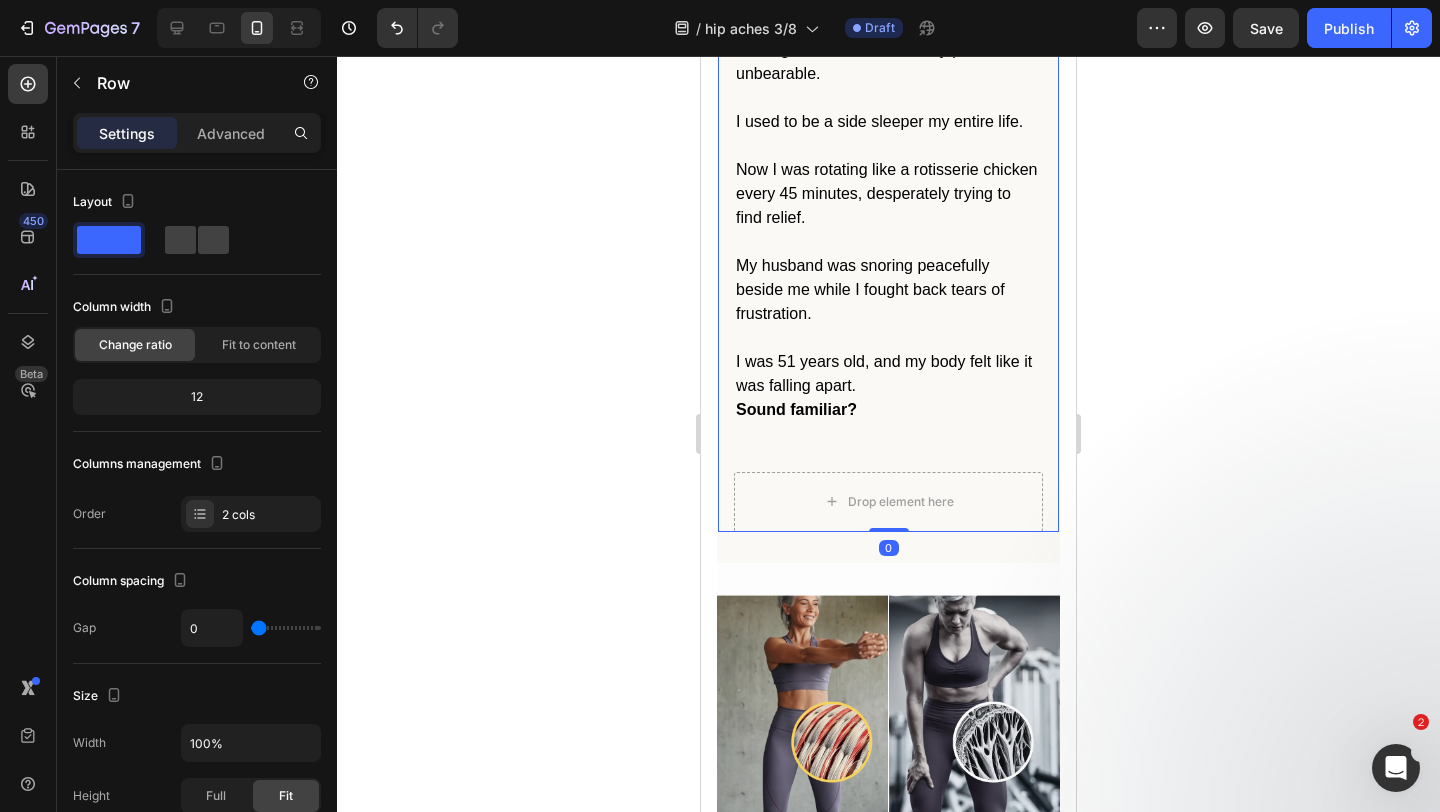 click on "I'll never forget lying in bed at 2:47 AM, staring at the ceiling for the third night in a row.    My left hip was throbbing with that deep, burning ache that made every position unbearable.   I used to be a side sleeper my entire life.    Now I was rotating like a rotisserie chicken every 45 minutes, desperately trying to find relief.   My husband was snoring peacefully beside me while I fought back tears of frustration.    I was 51 years old, and my body felt like it was falling apart. Sound familiar?   Text Block
Drop element here Row   0" at bounding box center [888, 220] 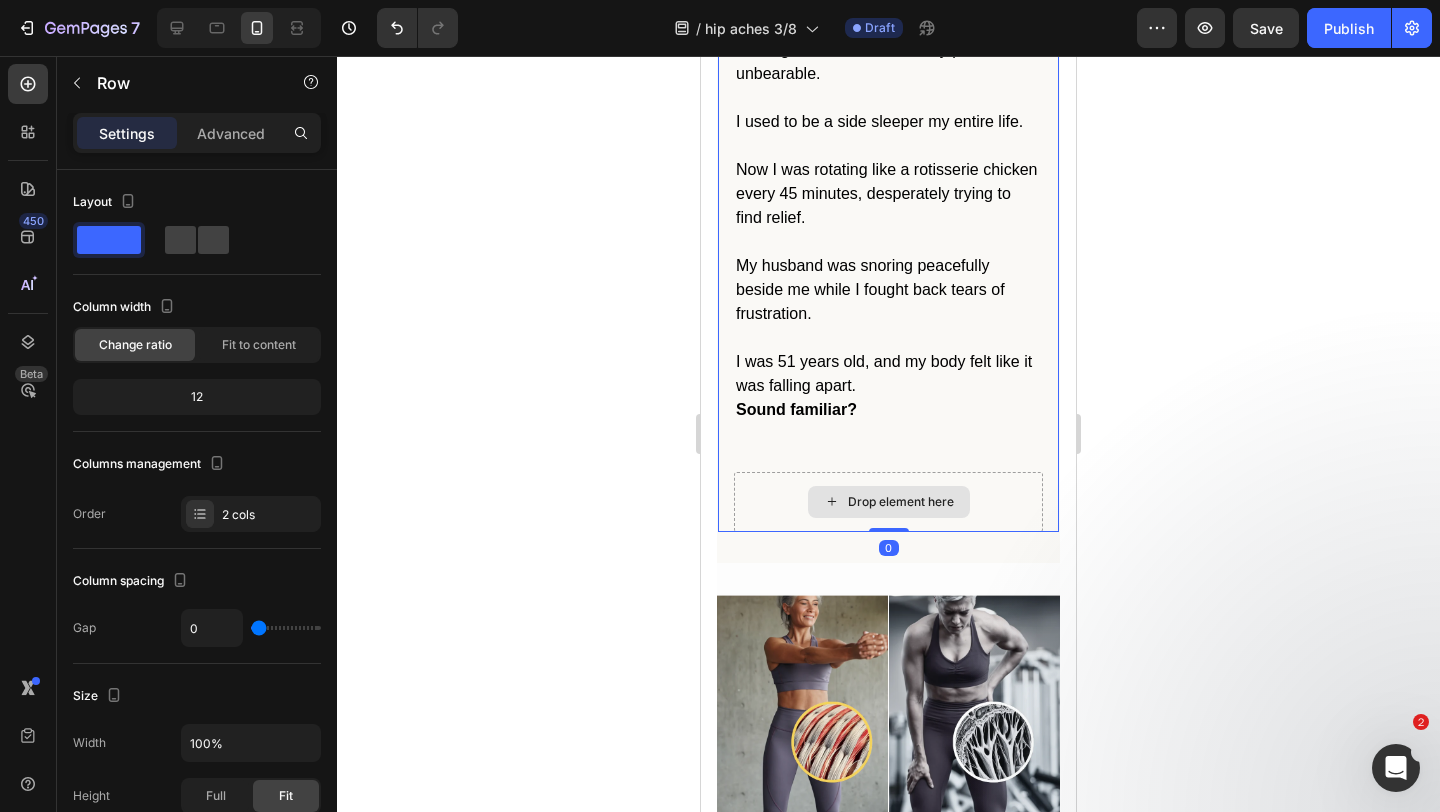 click on "Drop element here" at bounding box center (888, 502) 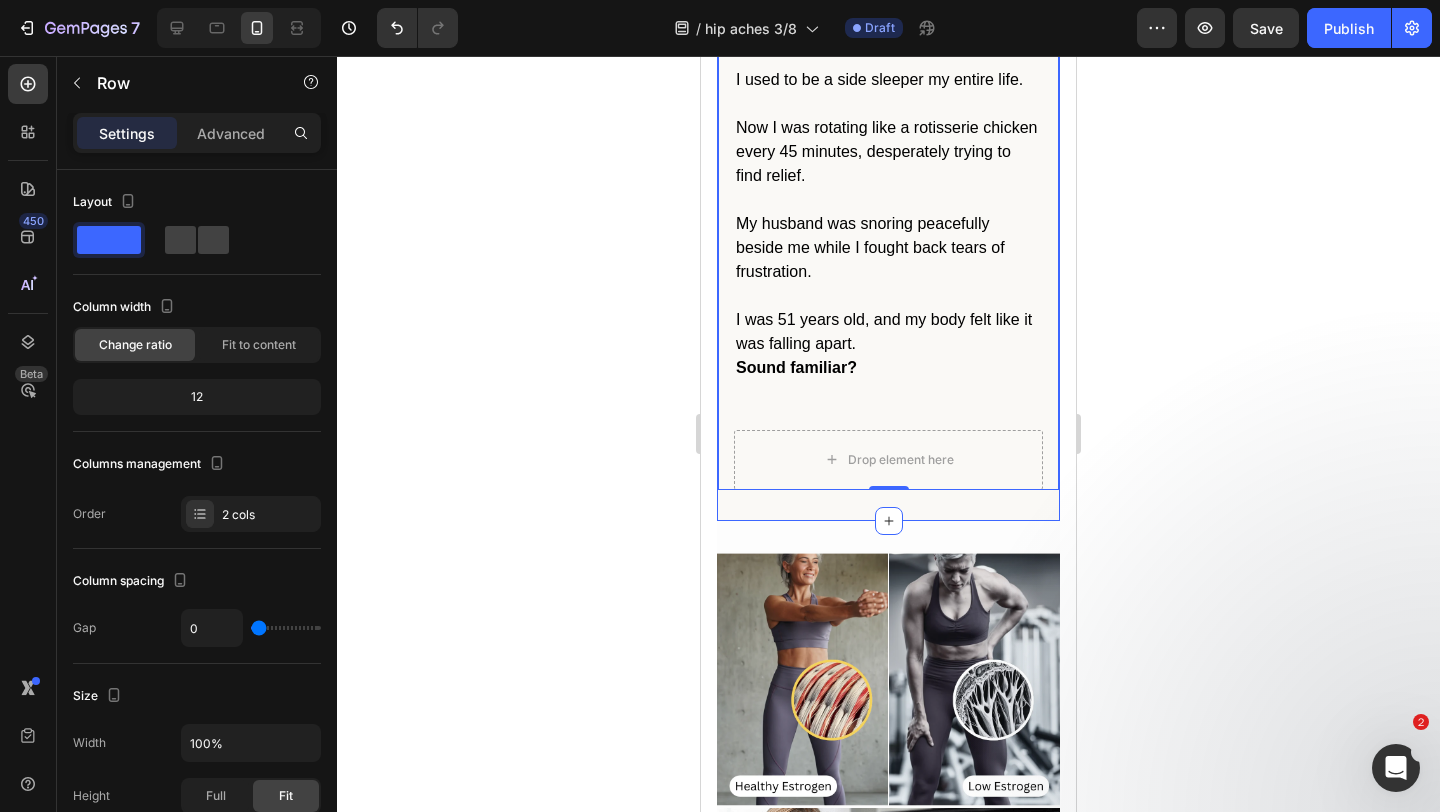 scroll, scrollTop: 1776, scrollLeft: 0, axis: vertical 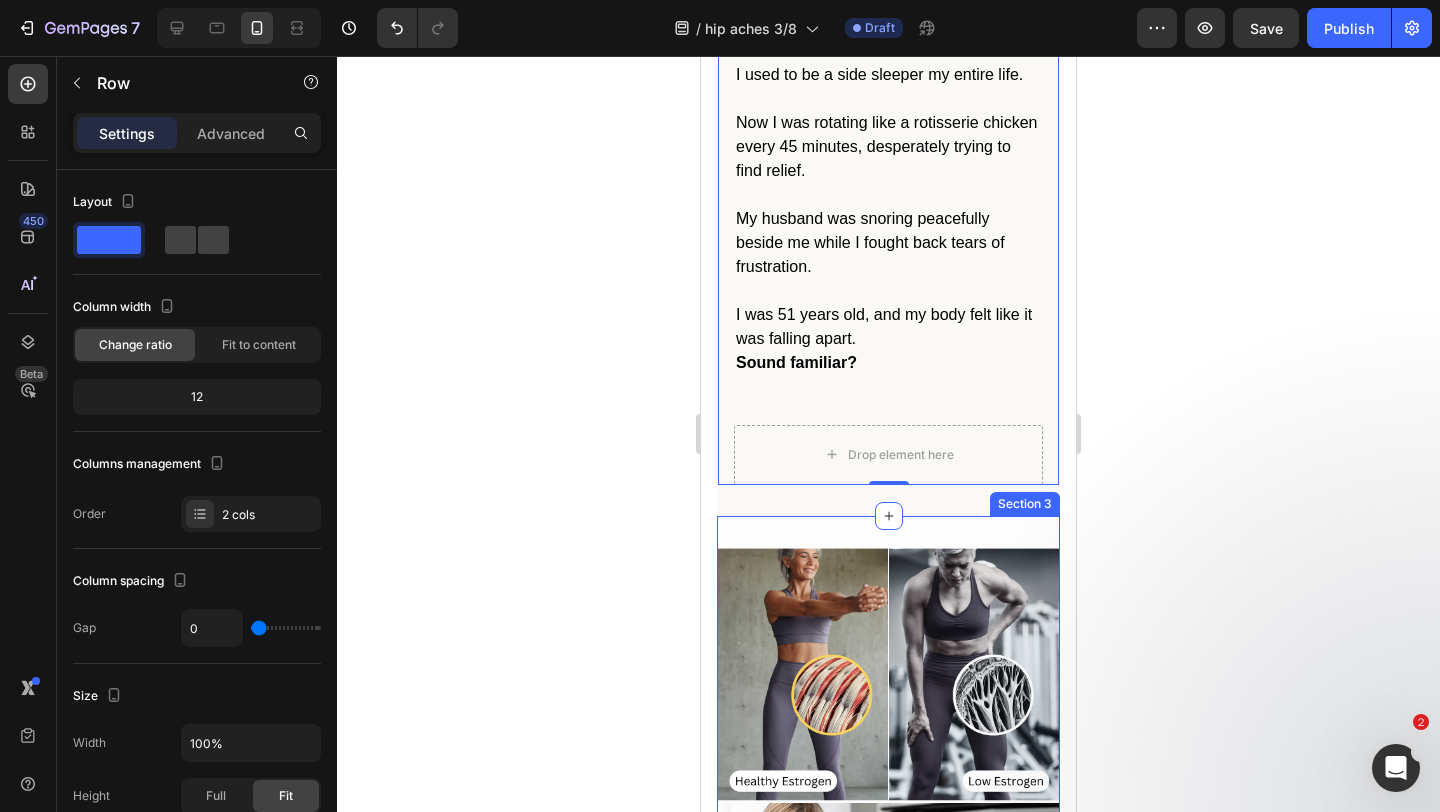 click on "Image Image The Medical Run-Around That Nearly Broke Me Text Block It all started gradually. A little stiffness after sitting too long. Some discomfort during my evening walks. Nothing dramatic.   But over six months, it got worse. Much worse.   Doctor #1  barely looked up from his computer. "Probably bursitis. Try some ibuprofen and rest." The ibuprofen did nothing. Rest made it worse.   Doctor #2  was more thorough. X-rays, physical exam, the works. "I don't see anything concerning. Could be early arthritis. Let's try physical therapy." Three months and $1,200 later, my PT was stumped. The exercises that should have helped made the pain worse.   Doctor #3  suggested a cortisone injection. "This usually takes care of hip bursitis." The shot helped for exactly two weeks. Then the pain came roaring back, angrier than before.   By this point, I'd spent nearly a year and thousands of dollars. I had a folder full of "normal" test results and a medicine cabinet full of useless pills.         Text Block" at bounding box center (888, 3002) 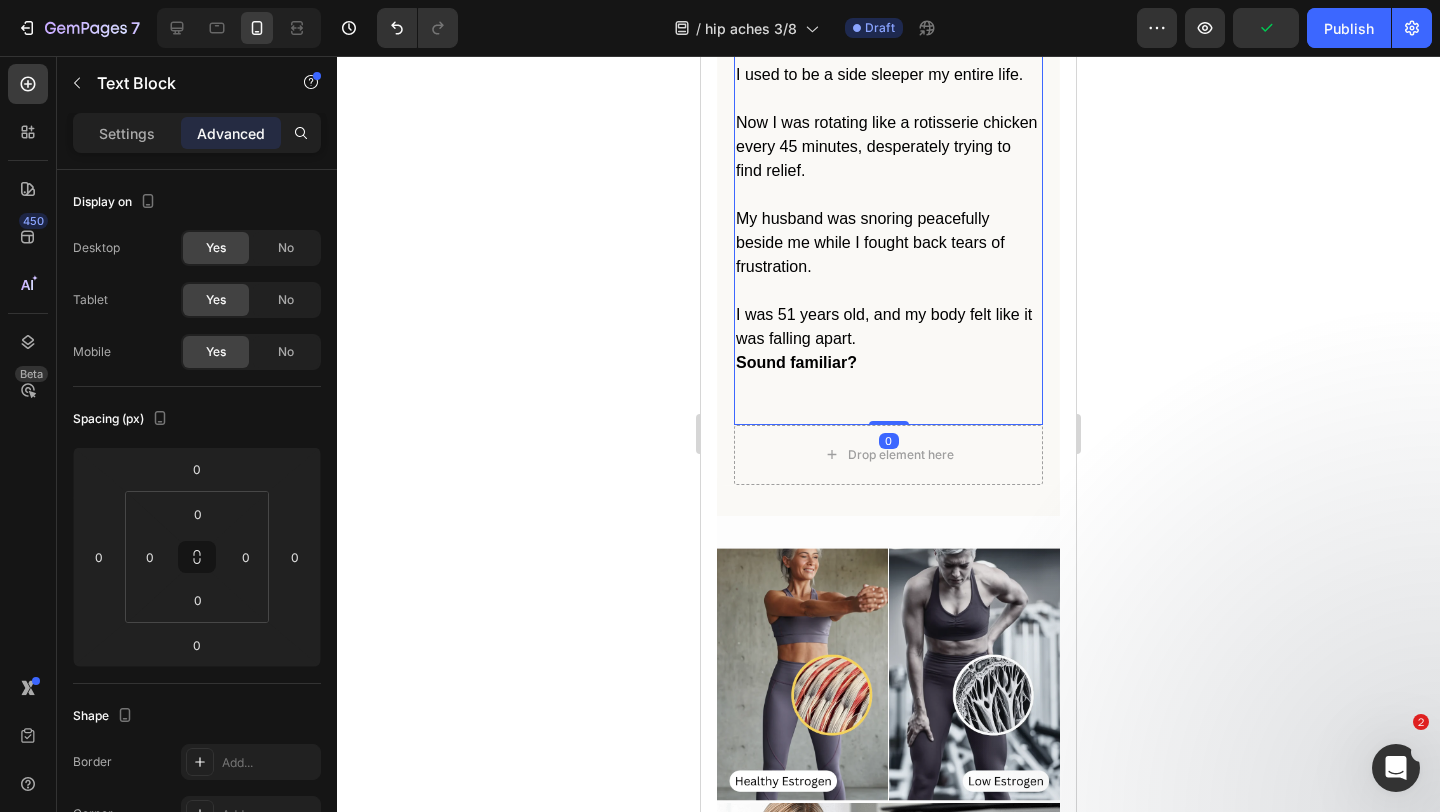 click on "Sound familiar?" at bounding box center (888, 363) 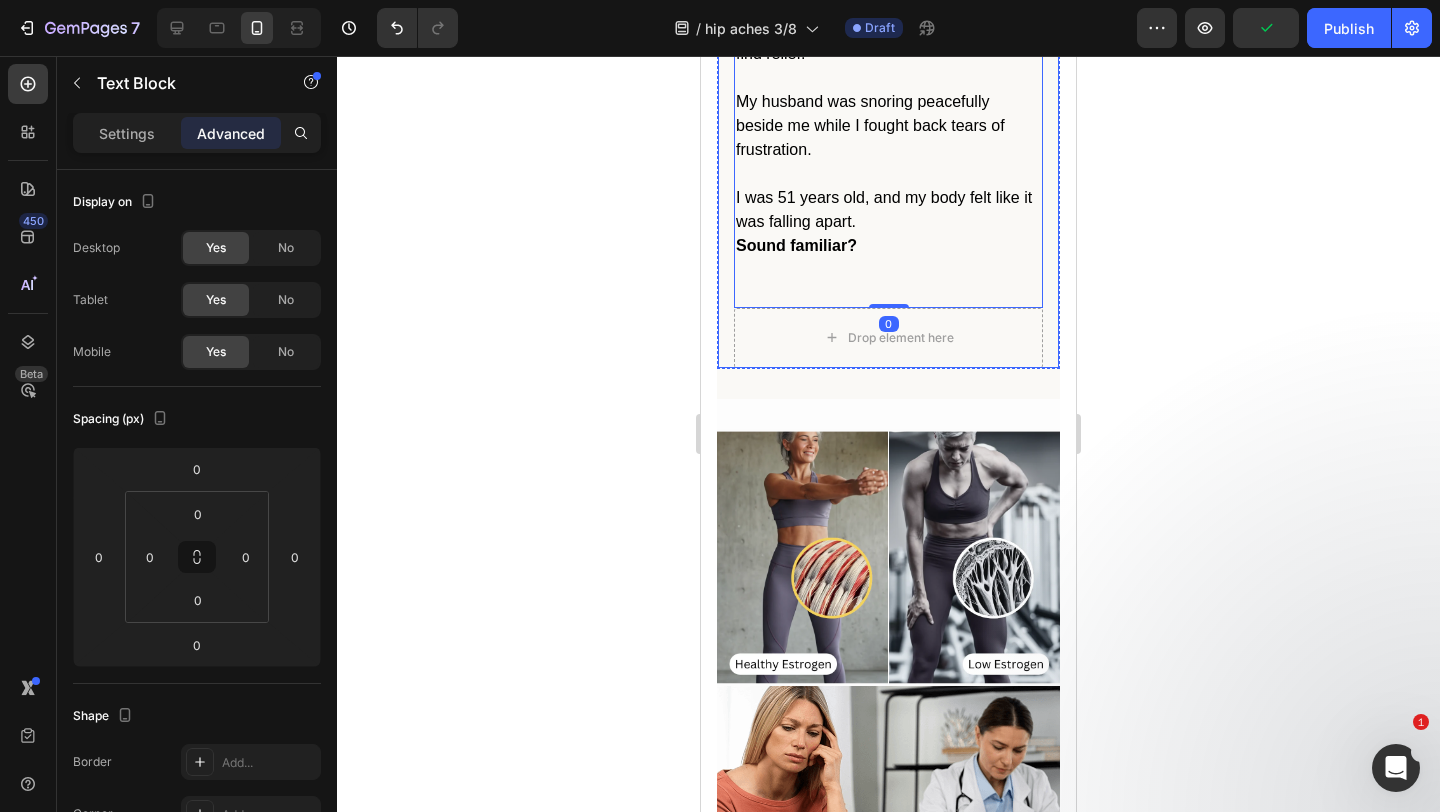 drag, startPoint x: 1118, startPoint y: 370, endPoint x: 254, endPoint y: 383, distance: 864.0978 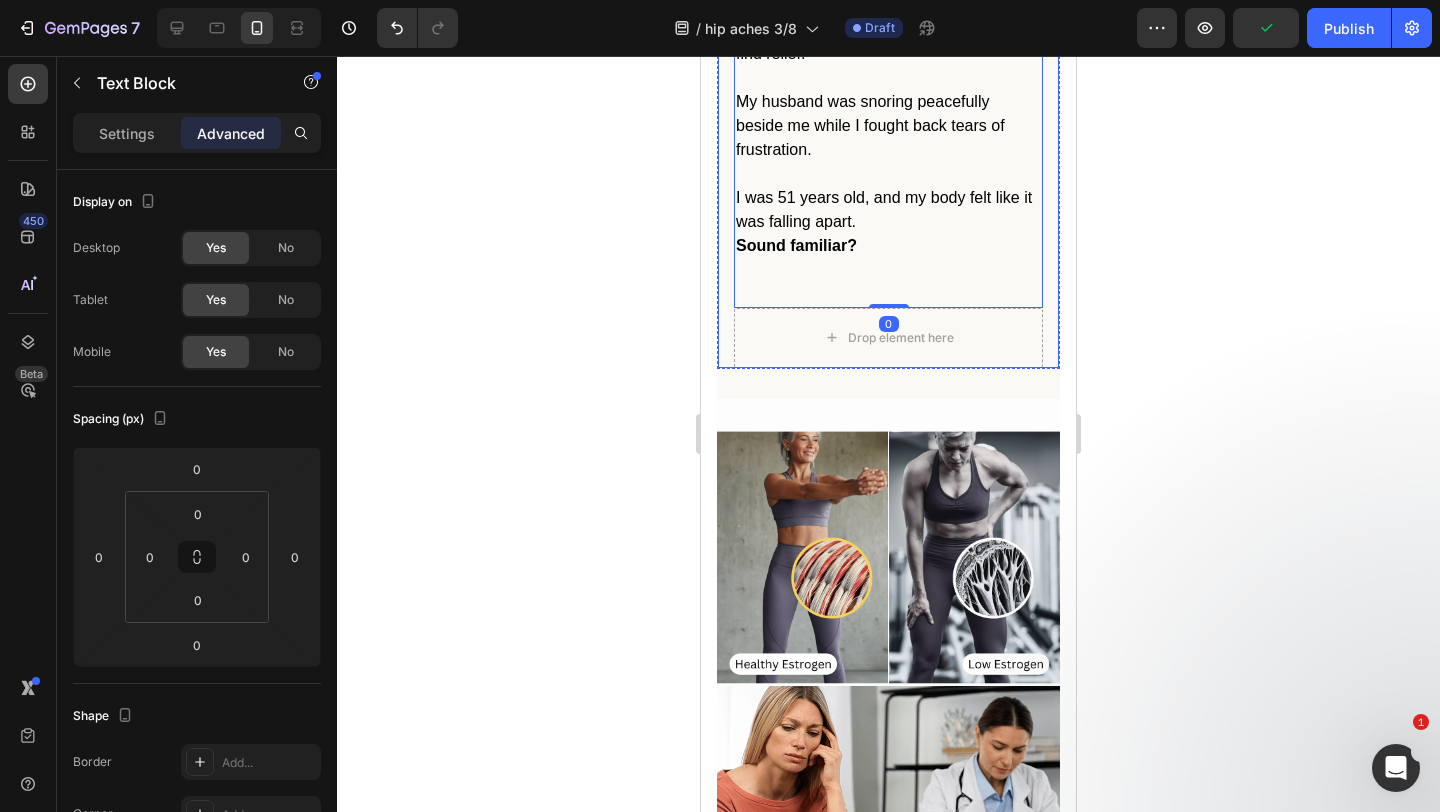 click 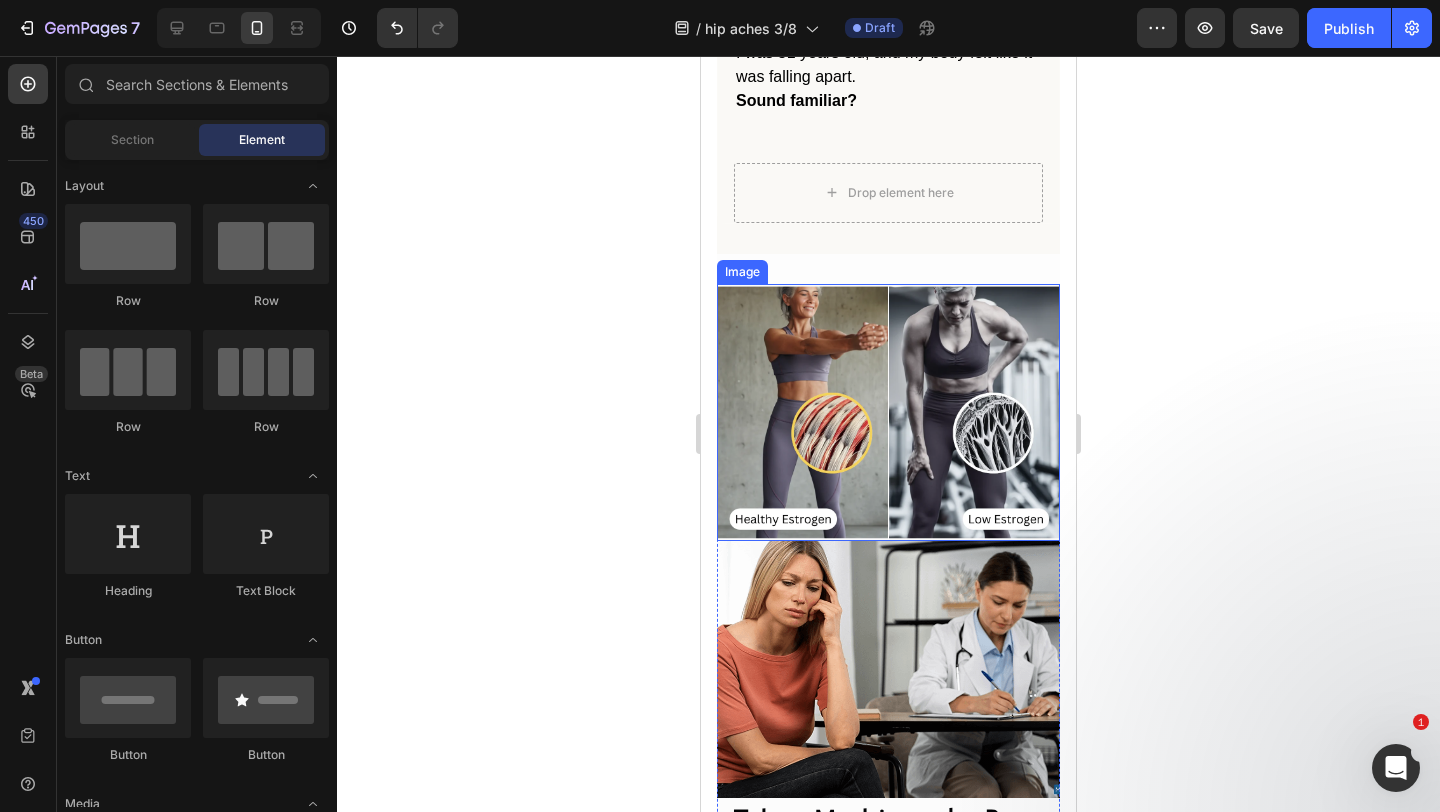 scroll, scrollTop: 1931, scrollLeft: 0, axis: vertical 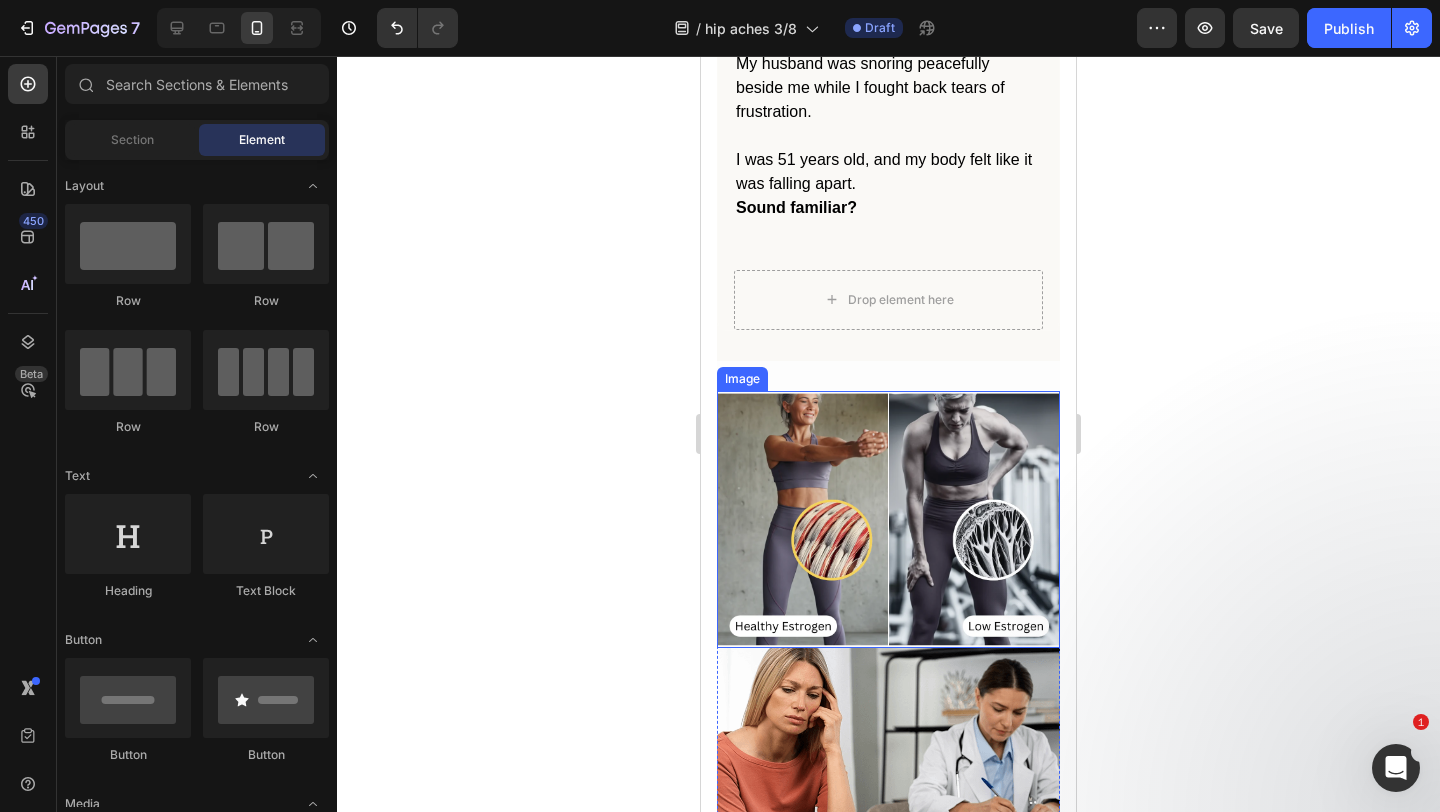 click at bounding box center [888, 519] 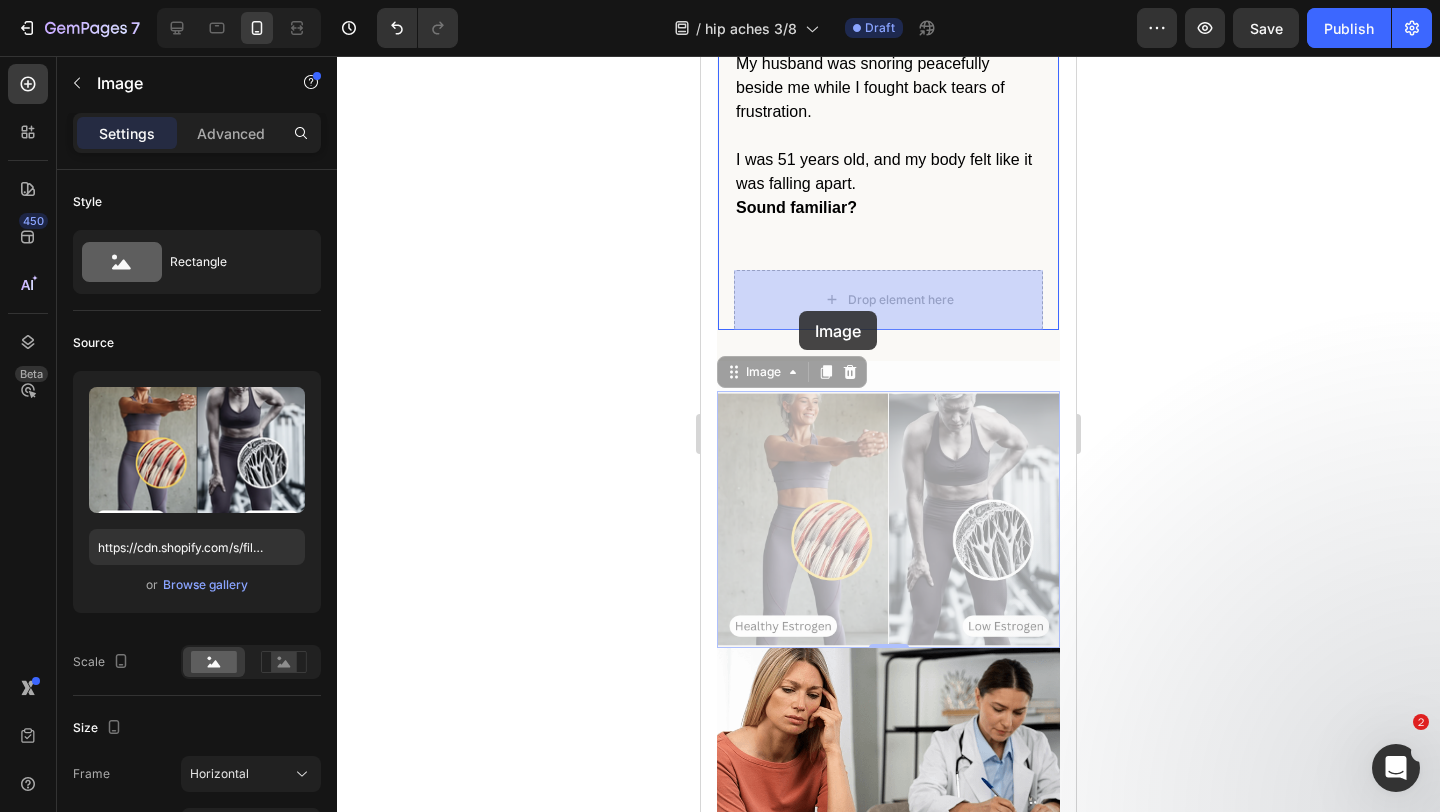 drag, startPoint x: 732, startPoint y: 376, endPoint x: 799, endPoint y: 311, distance: 93.34881 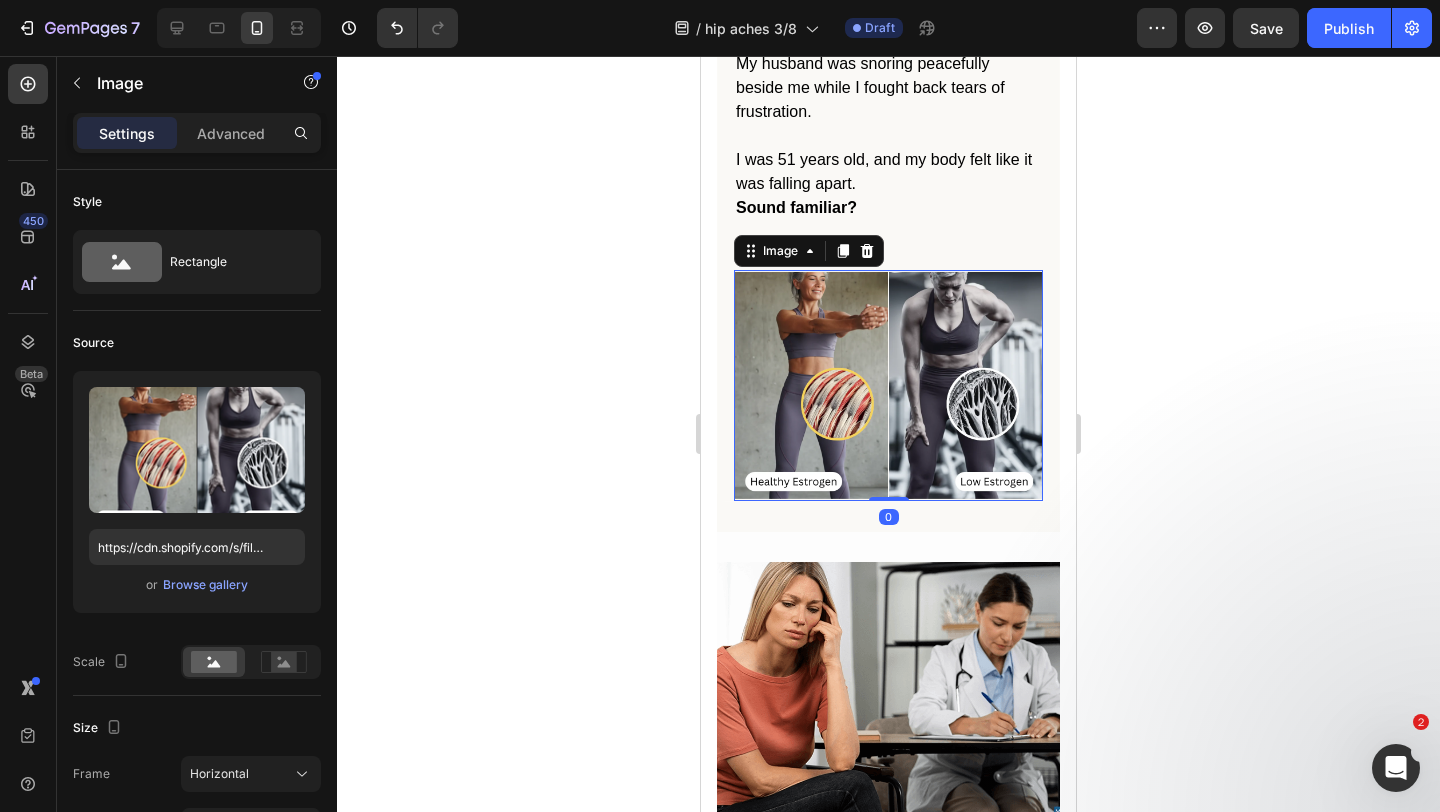 scroll, scrollTop: 1823, scrollLeft: 0, axis: vertical 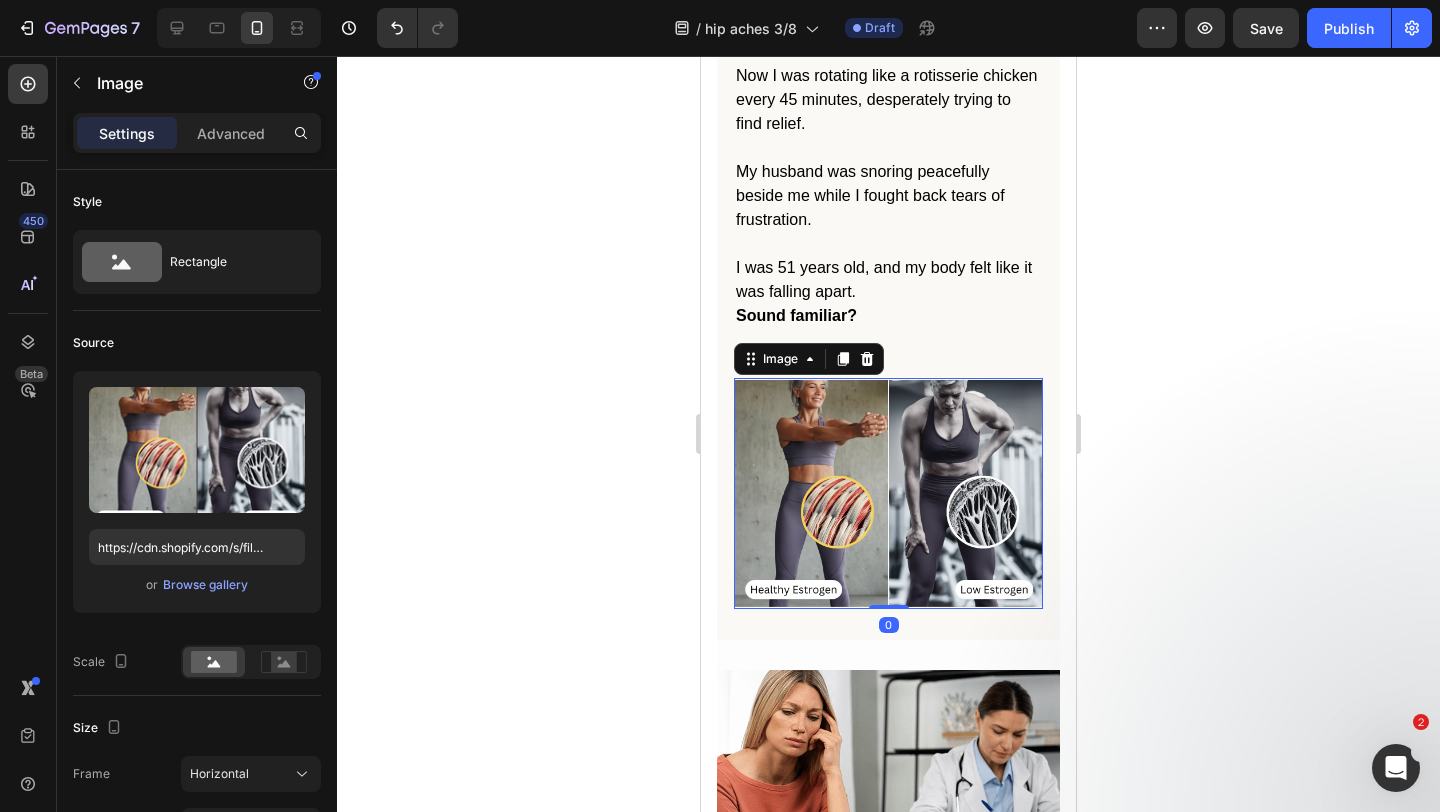 click at bounding box center [888, 494] 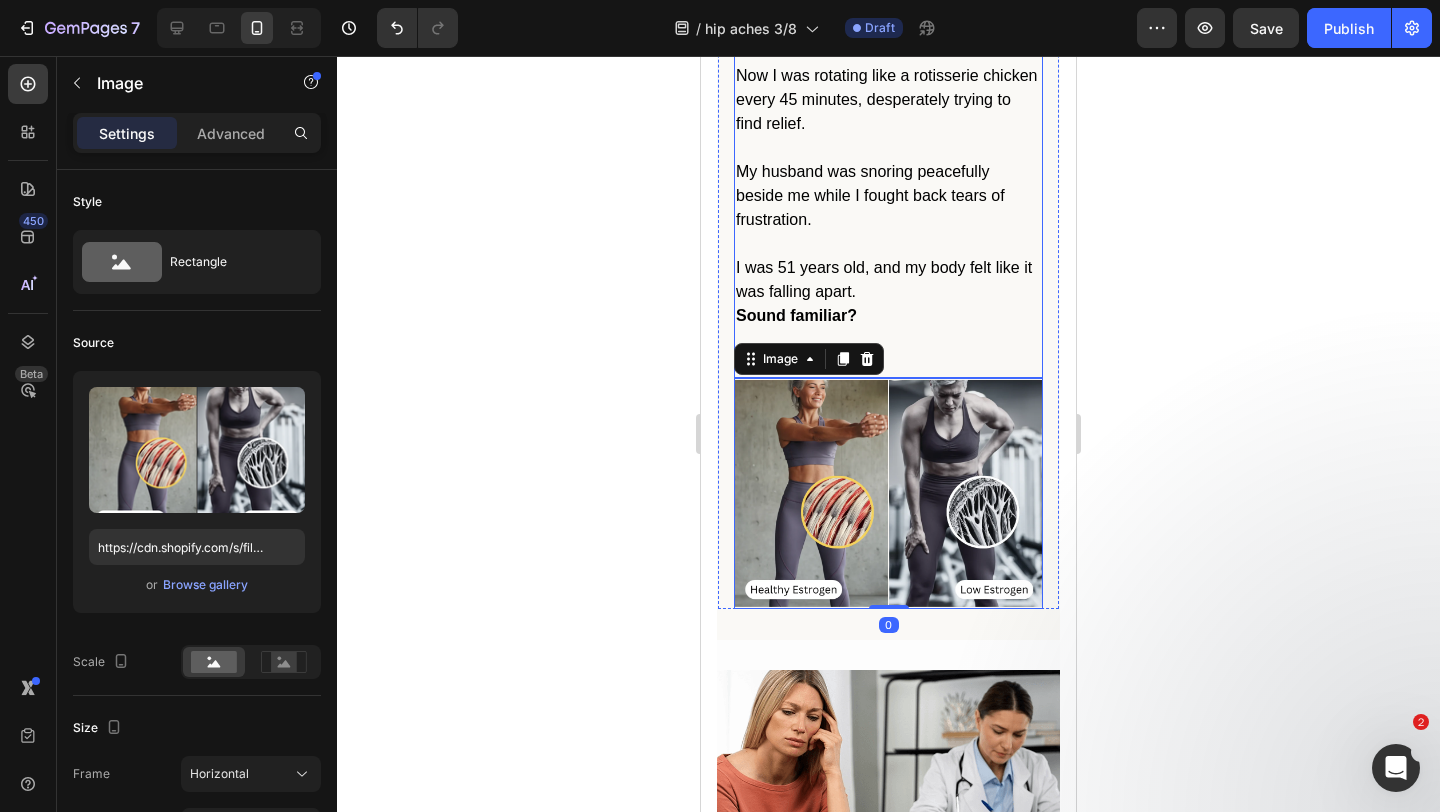 click on "I was 51 years old, and my body felt like it was falling apart." at bounding box center (888, 280) 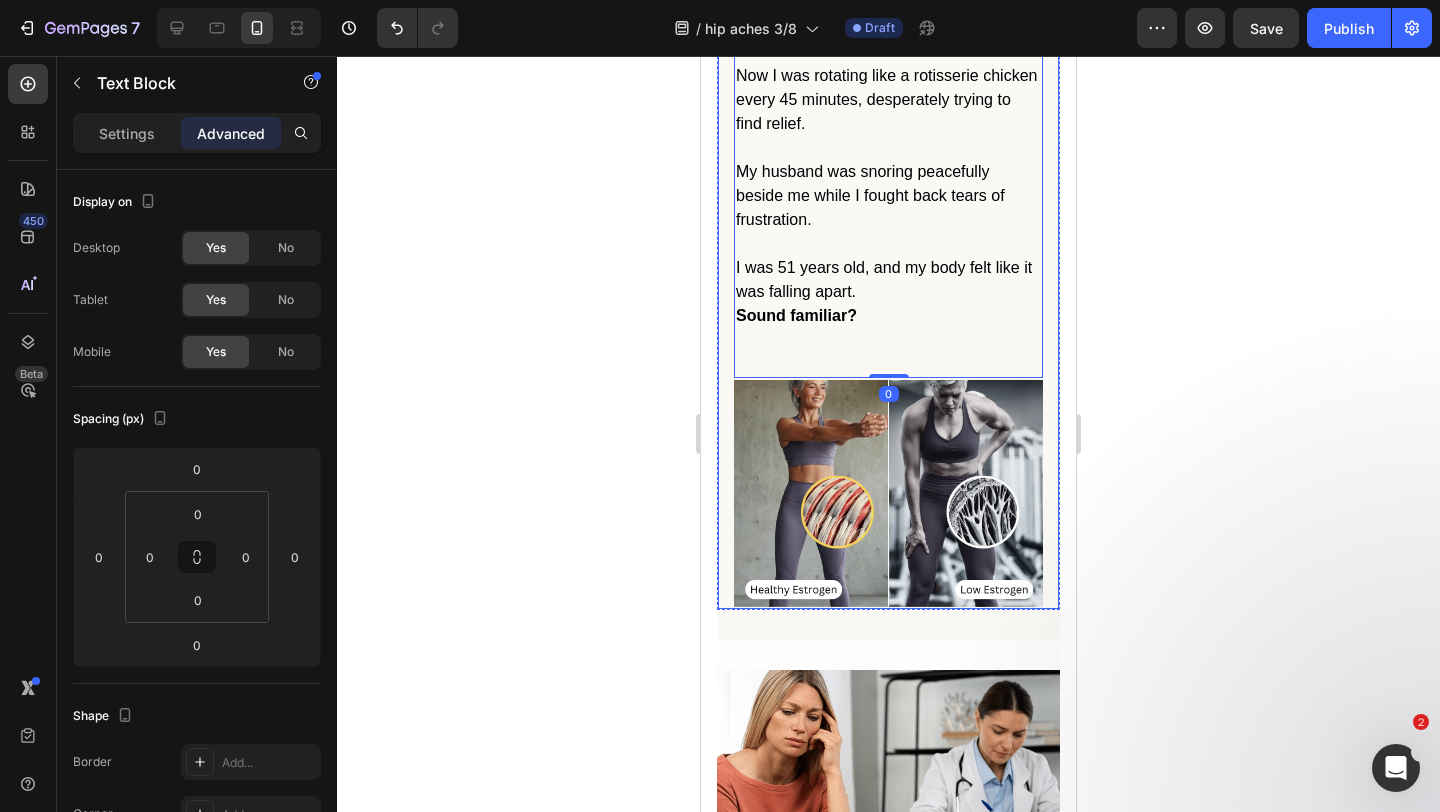 click 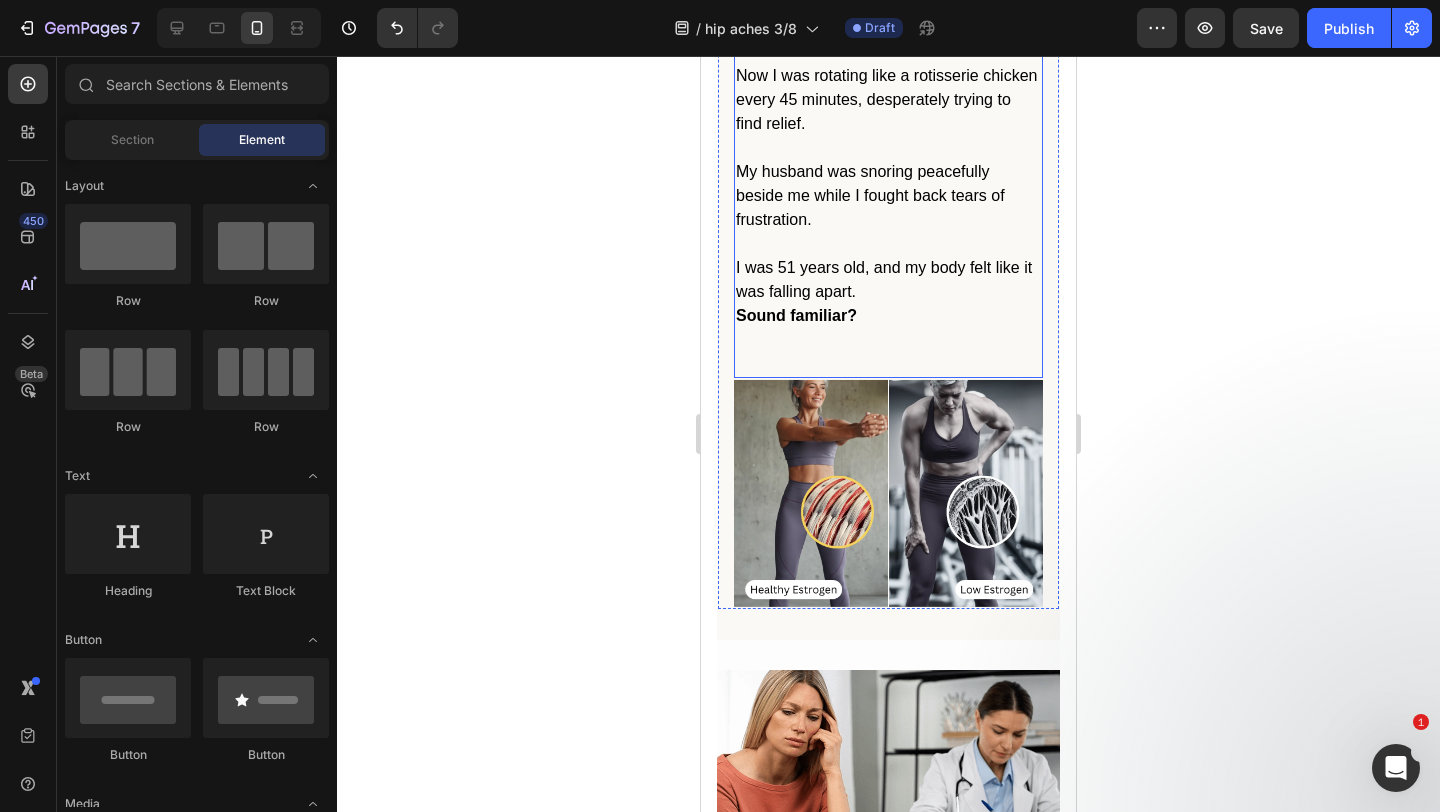 click at bounding box center [888, 352] 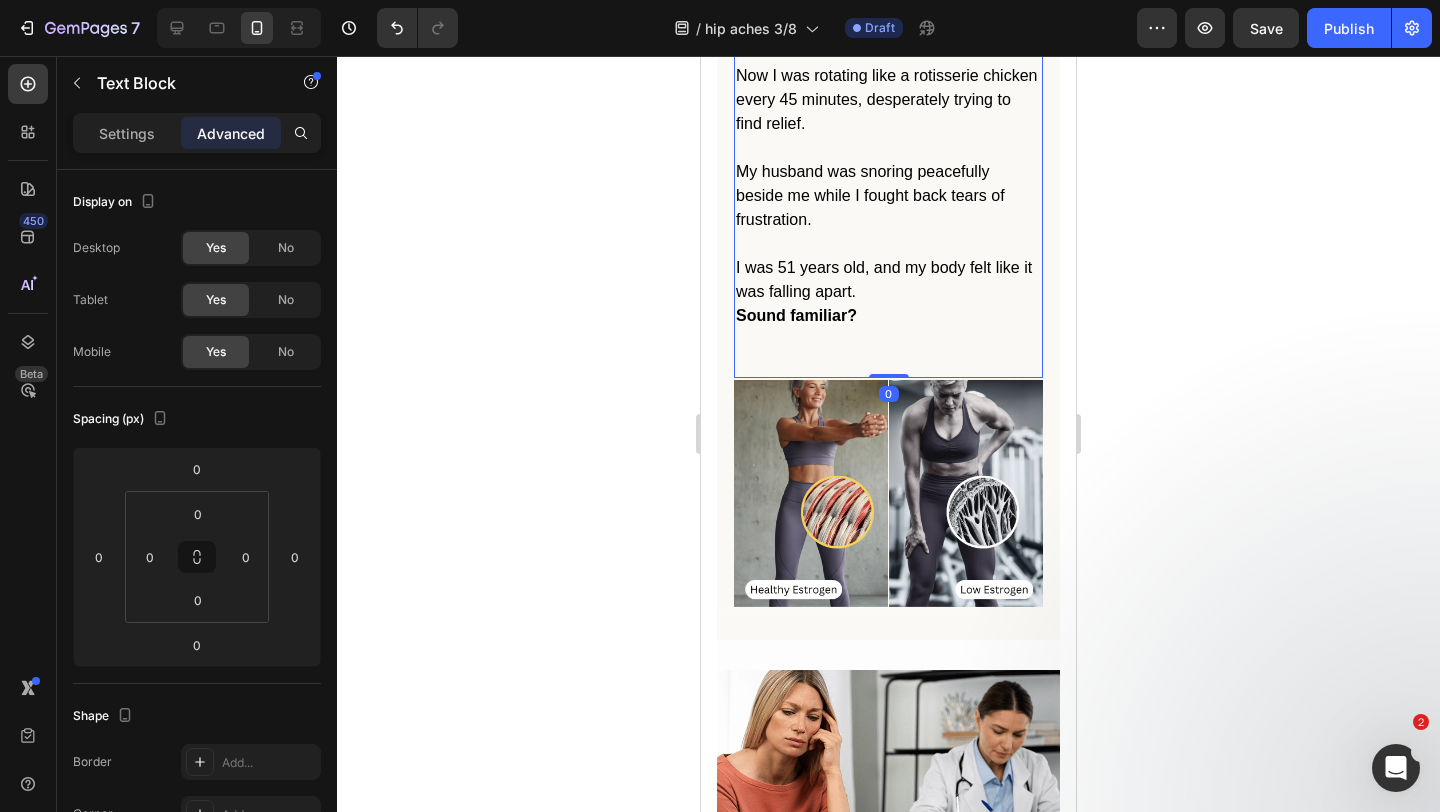 click at bounding box center [888, 352] 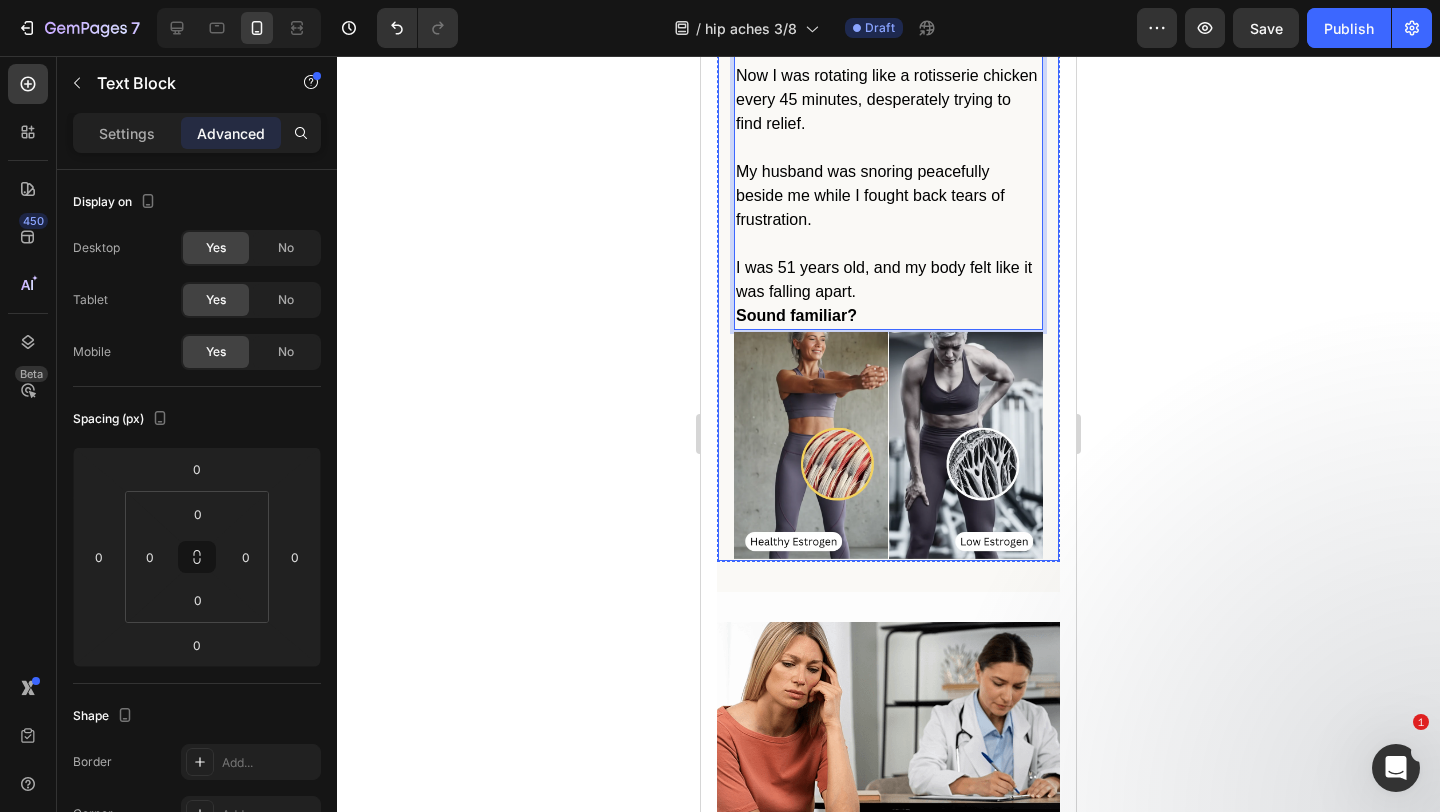 click 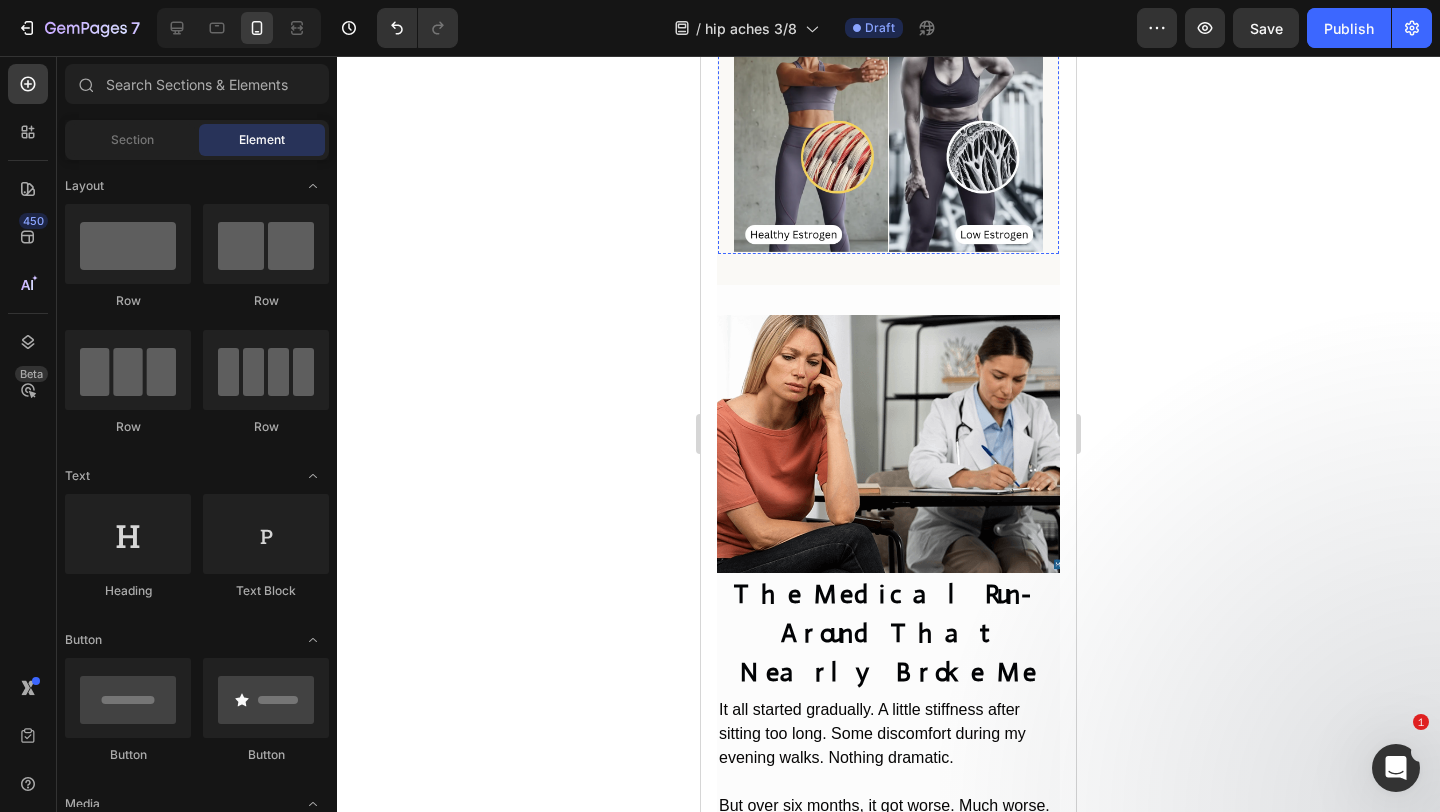 scroll, scrollTop: 2166, scrollLeft: 0, axis: vertical 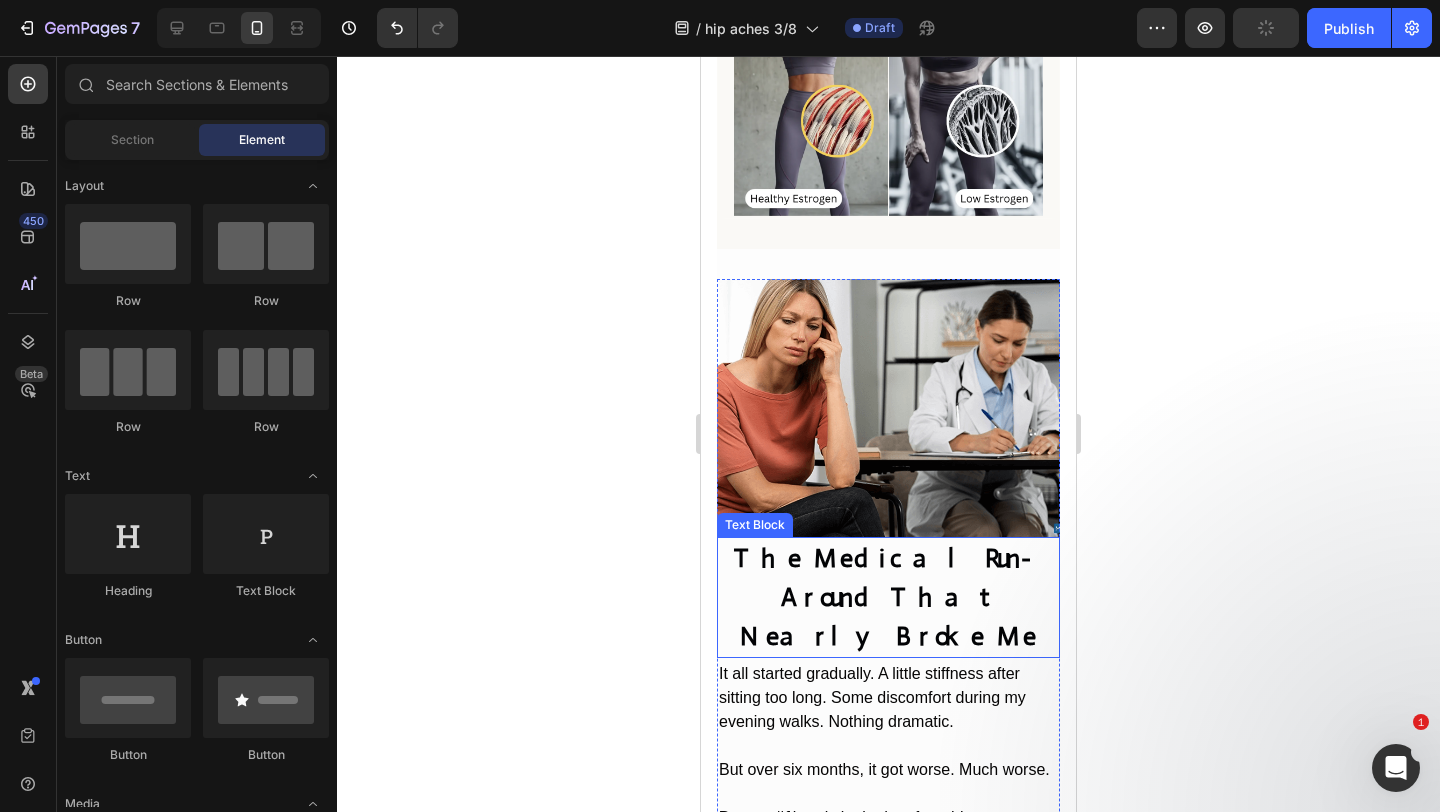 click on "The Medical Run-Around That Nearly Broke Me" at bounding box center [888, 597] 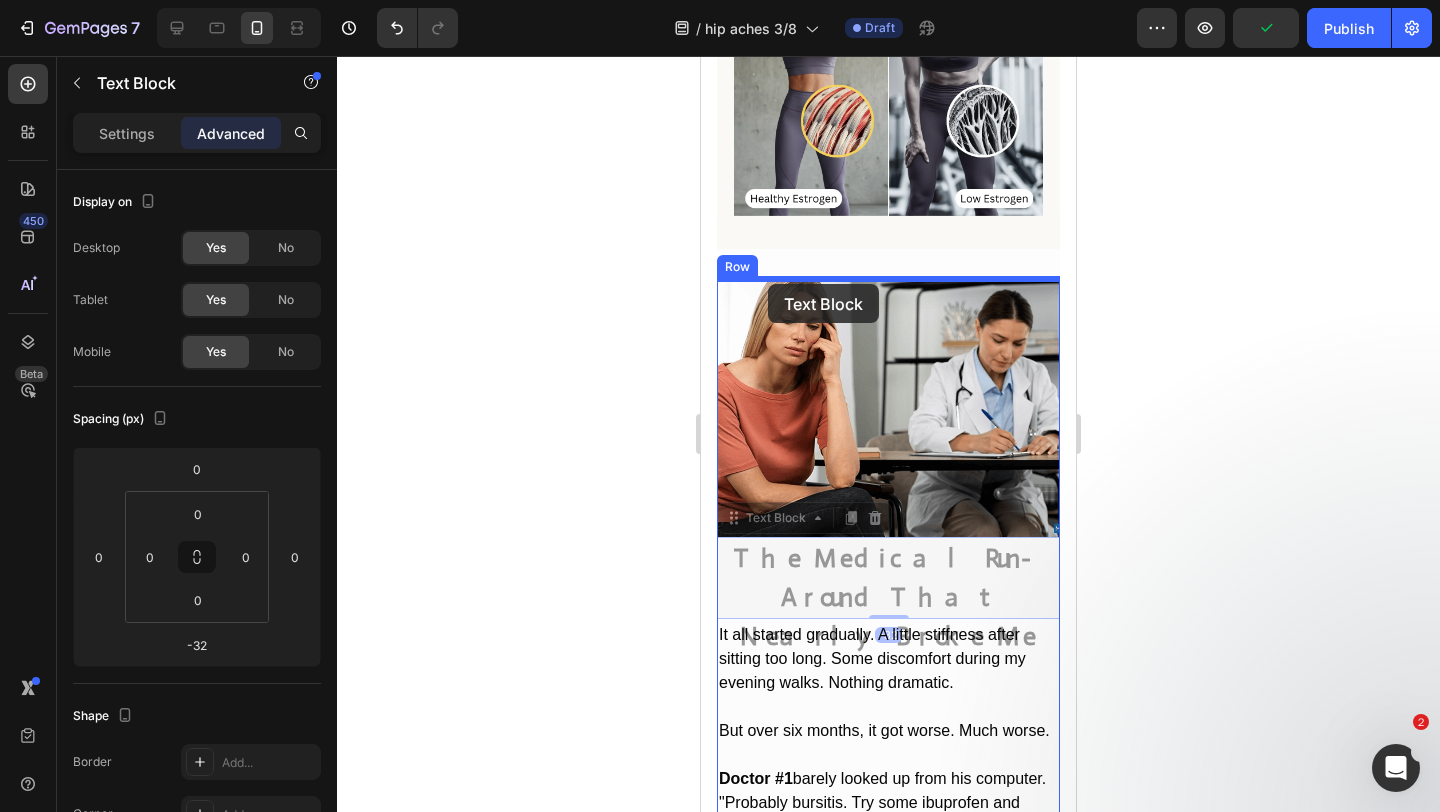 drag, startPoint x: 735, startPoint y: 515, endPoint x: 769, endPoint y: 282, distance: 235.46762 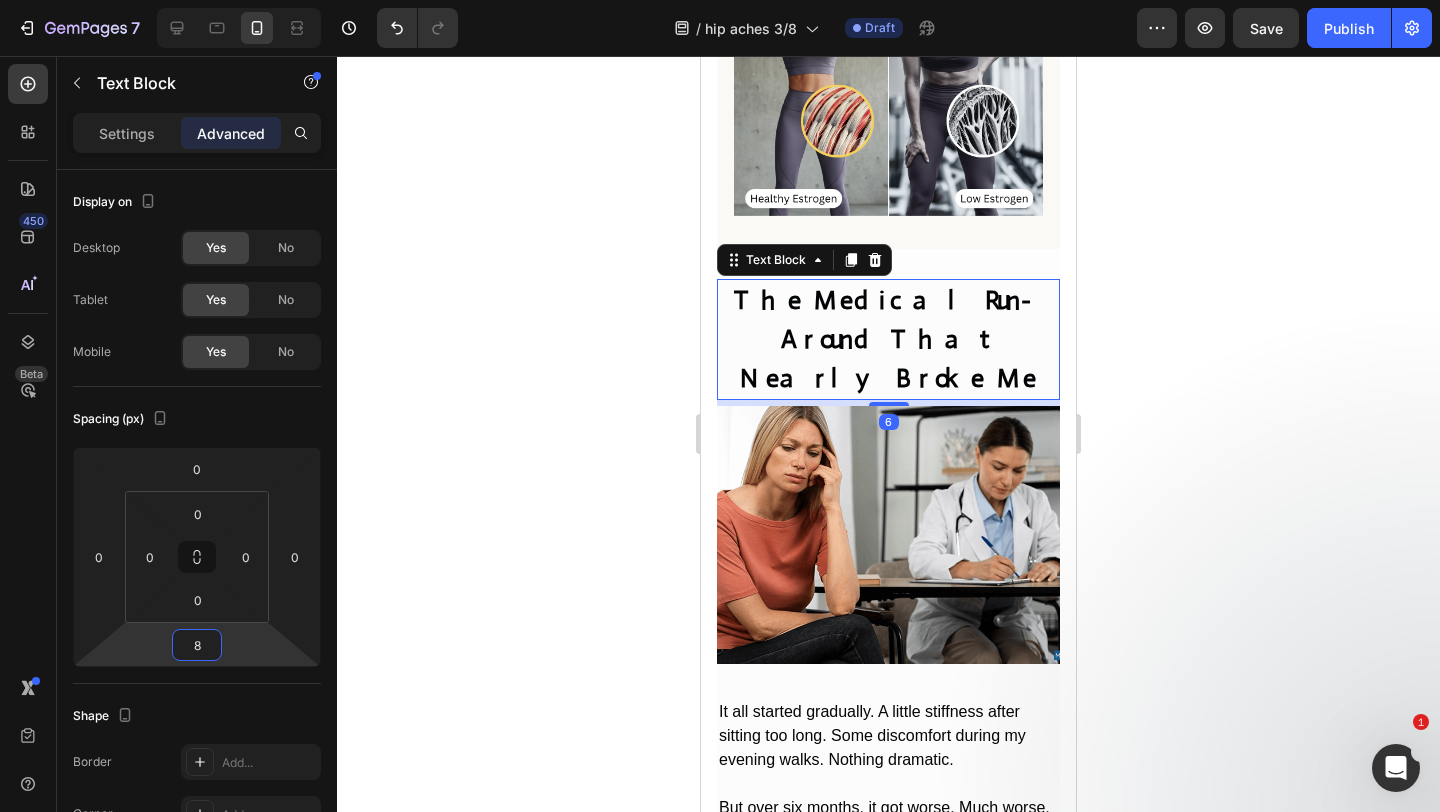 type on "10" 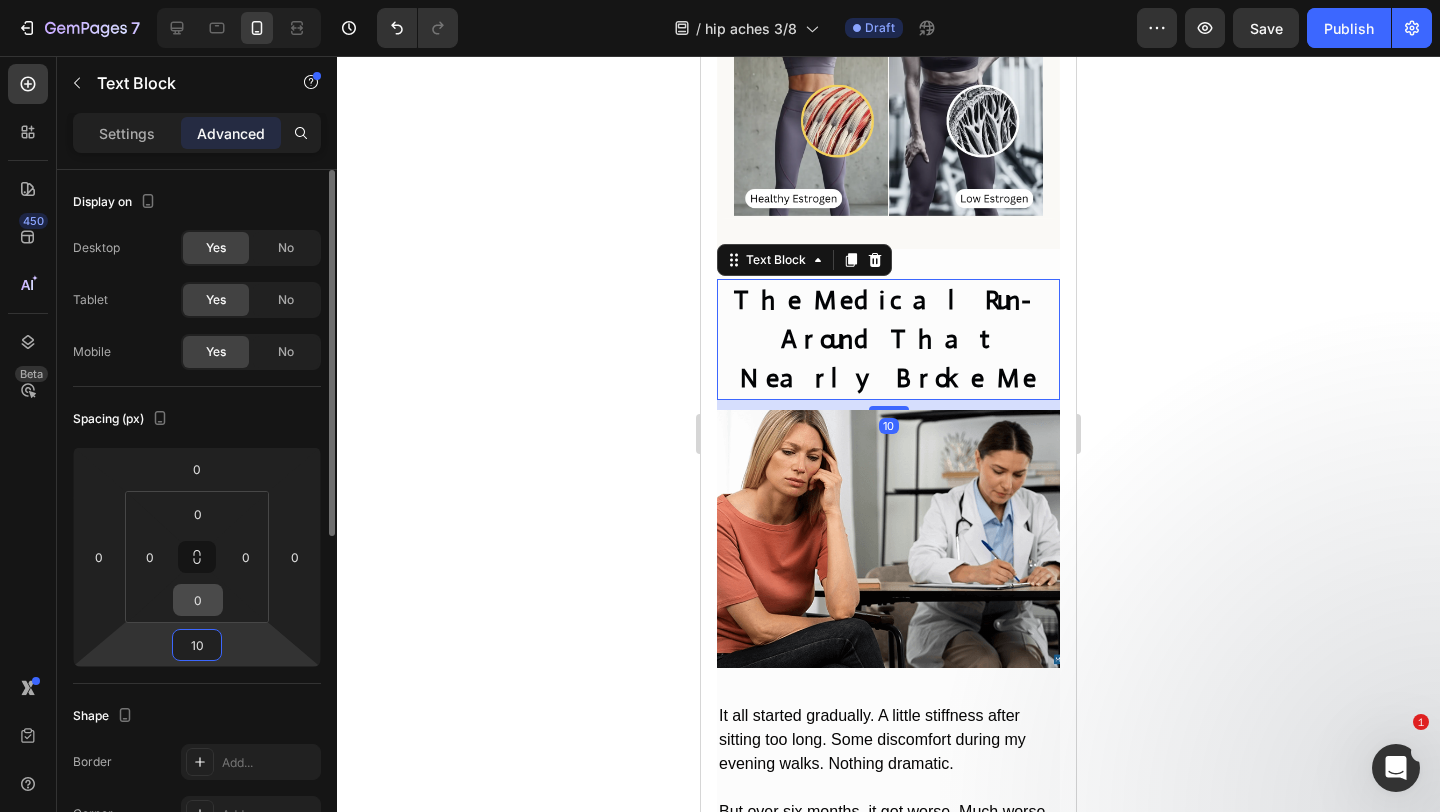 drag, startPoint x: 215, startPoint y: 623, endPoint x: 213, endPoint y: 602, distance: 21.095022 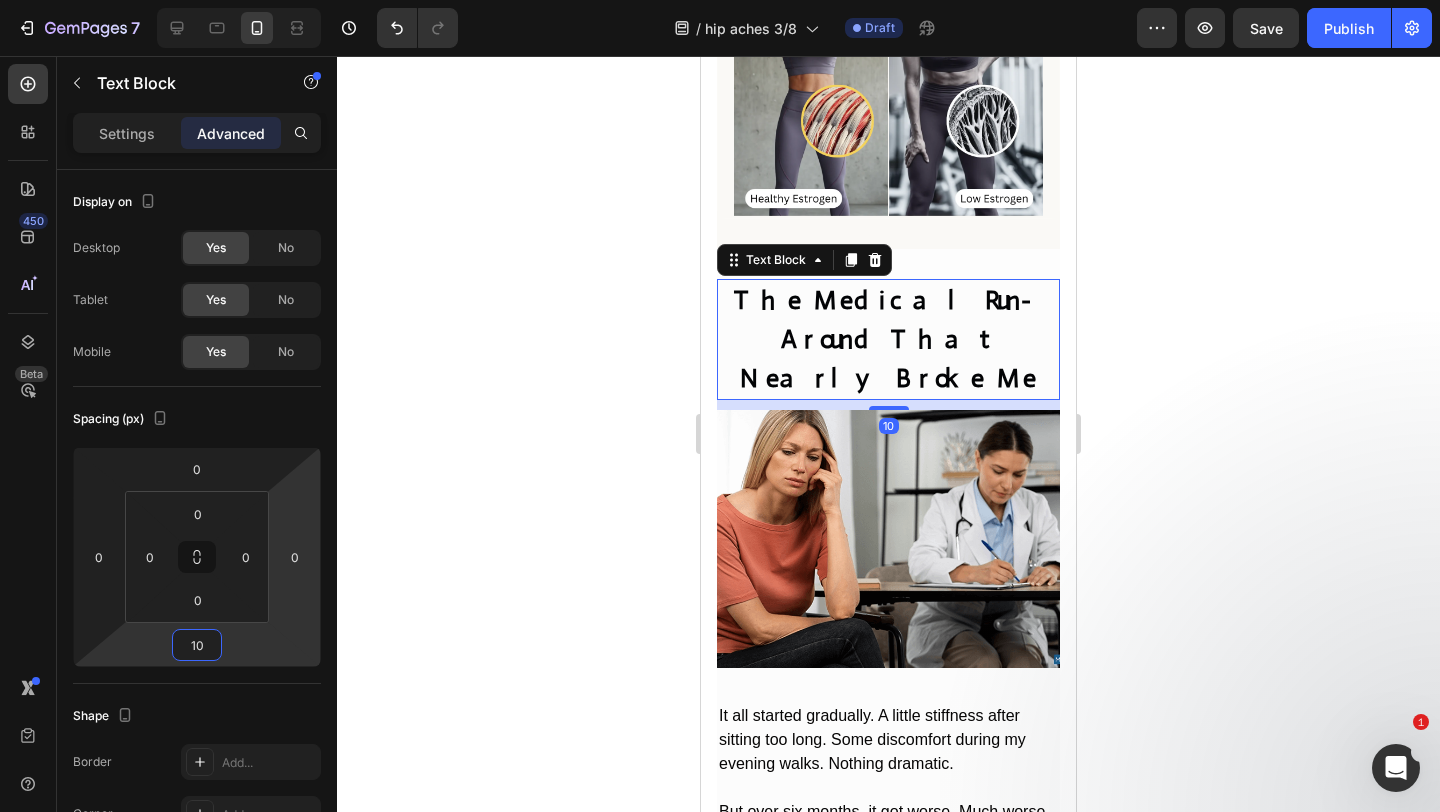 click 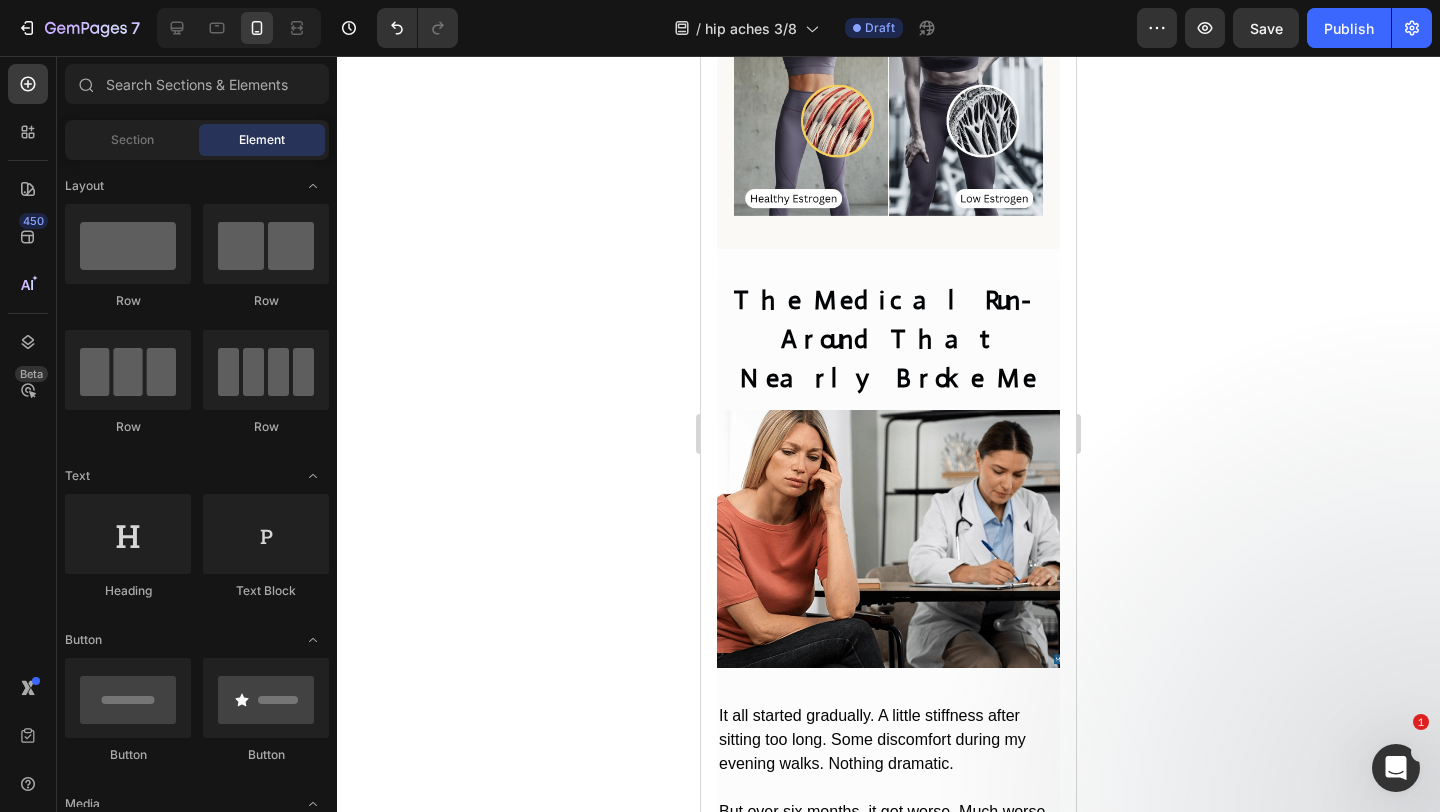 click 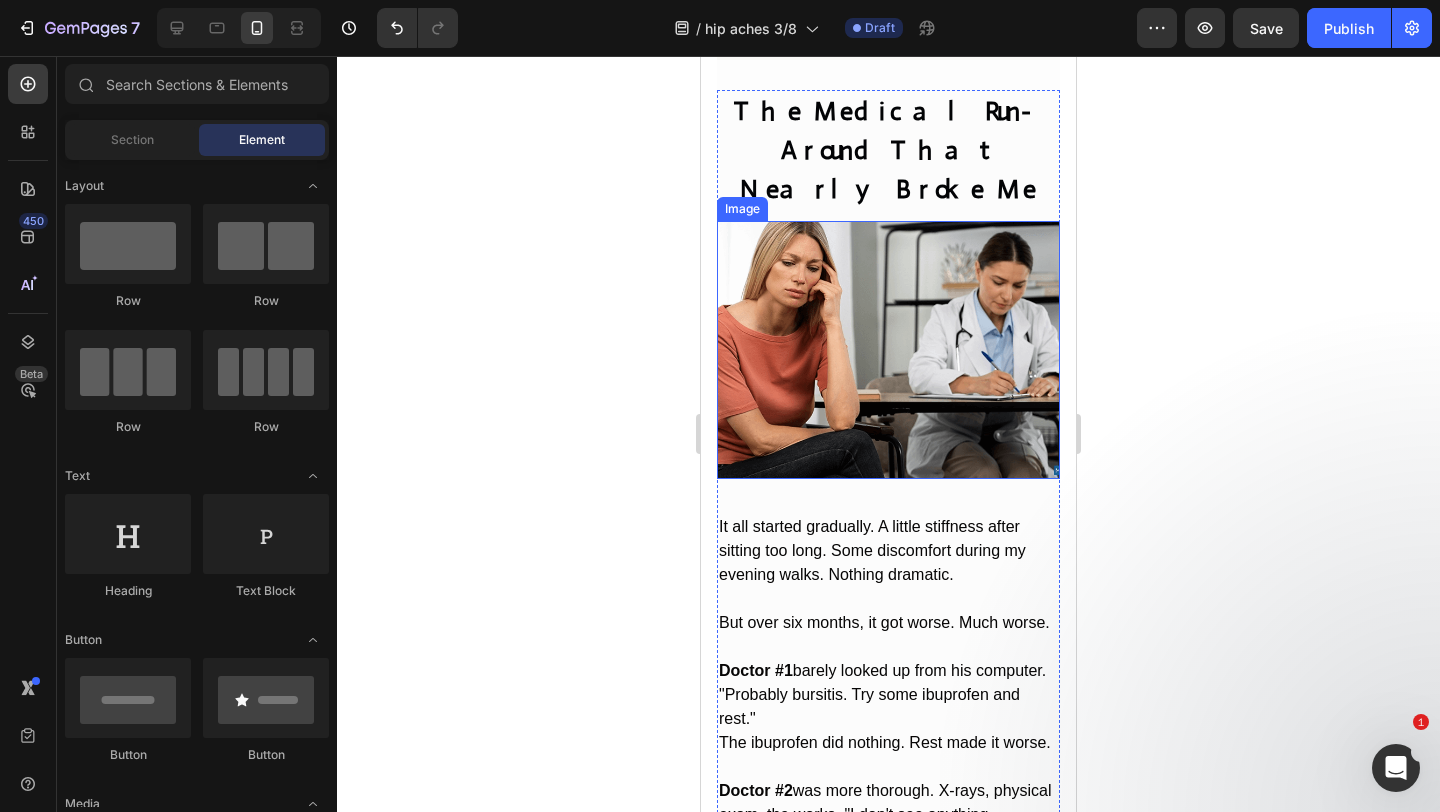 scroll, scrollTop: 2362, scrollLeft: 0, axis: vertical 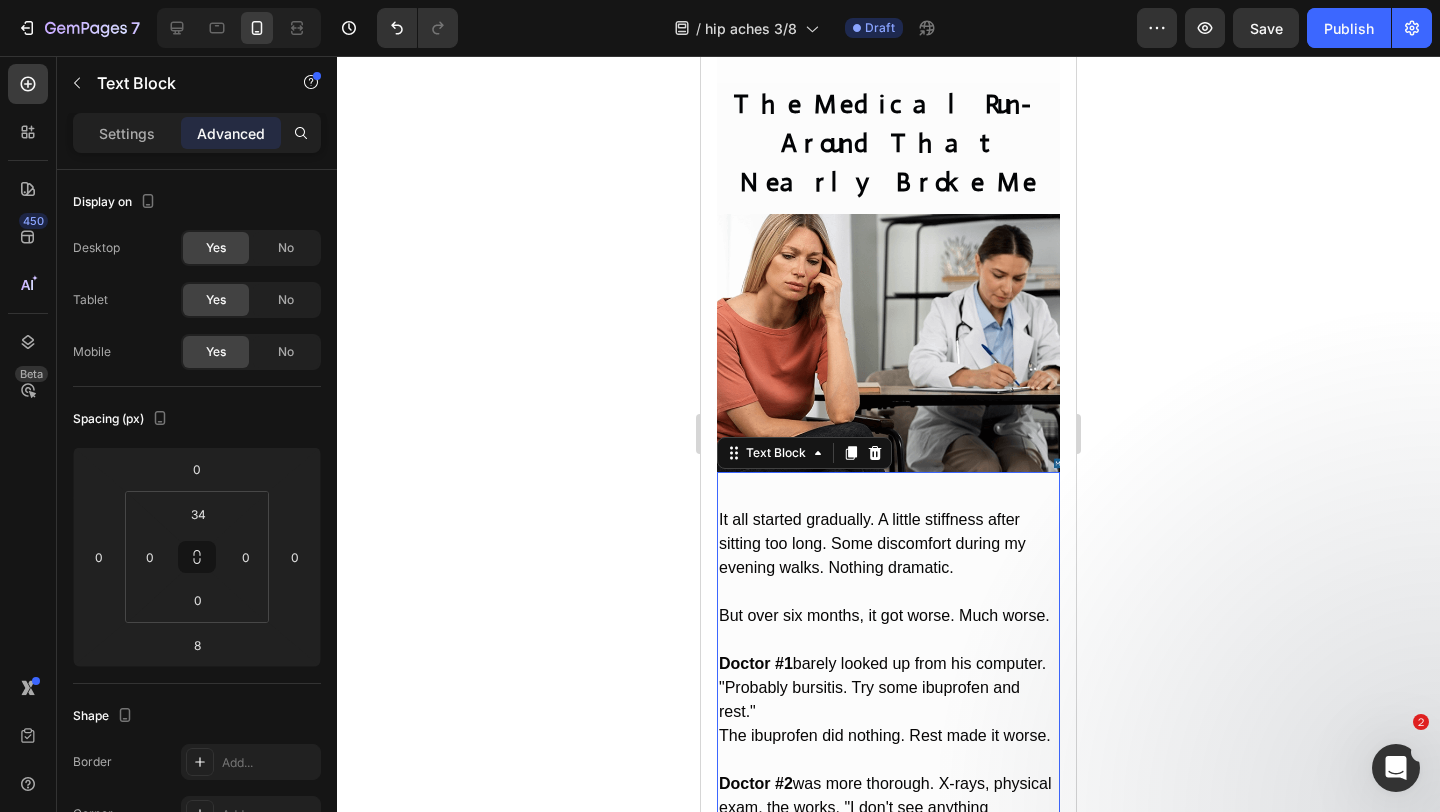 click on "It all started gradually. A little stiffness after sitting too long. Some discomfort during my evening walks. Nothing dramatic." at bounding box center [888, 544] 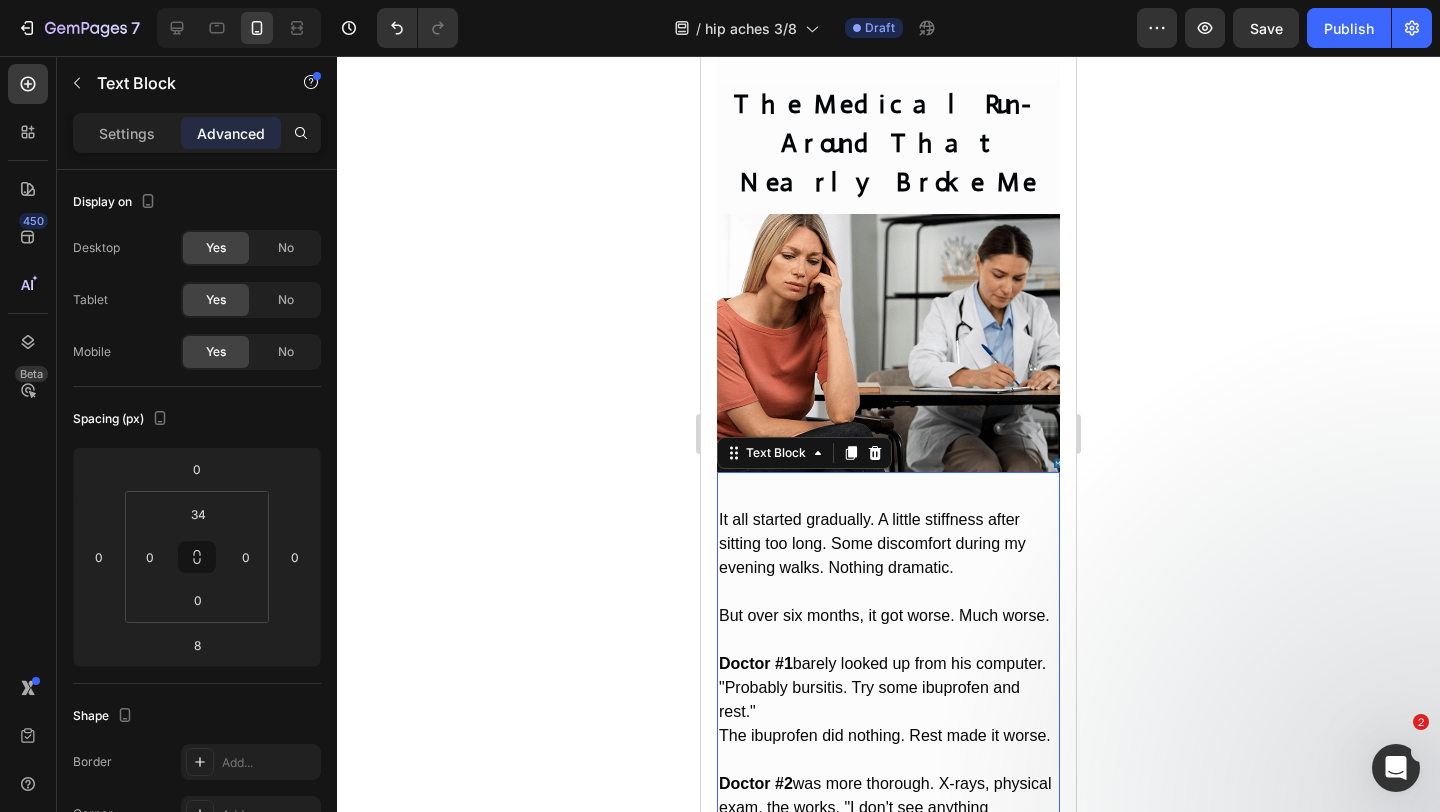 click on "It all started gradually. A little stiffness after sitting too long. Some discomfort during my evening walks. Nothing dramatic." at bounding box center [888, 544] 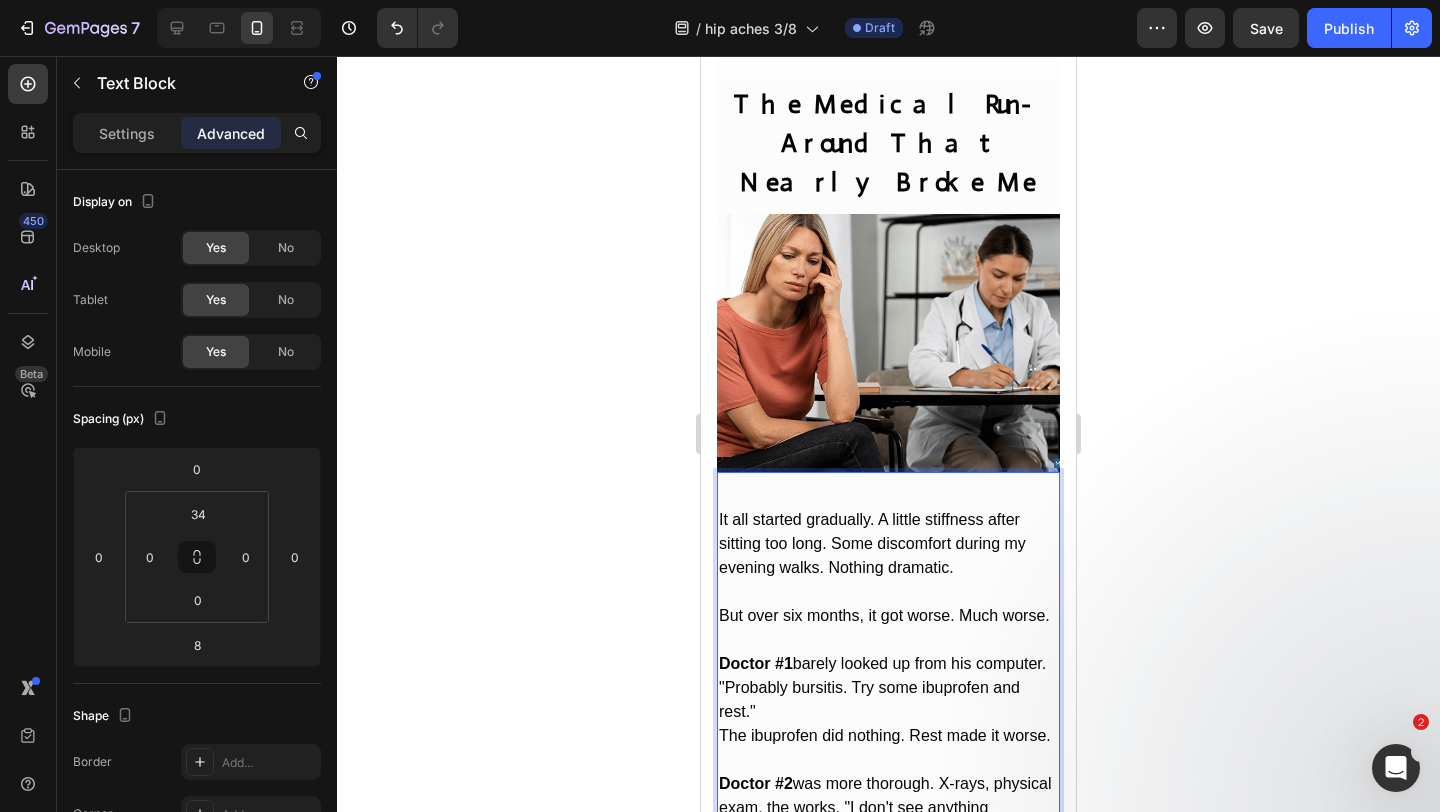 click on "It all started gradually. A little stiffness after sitting too long. Some discomfort during my evening walks. Nothing dramatic." at bounding box center [888, 544] 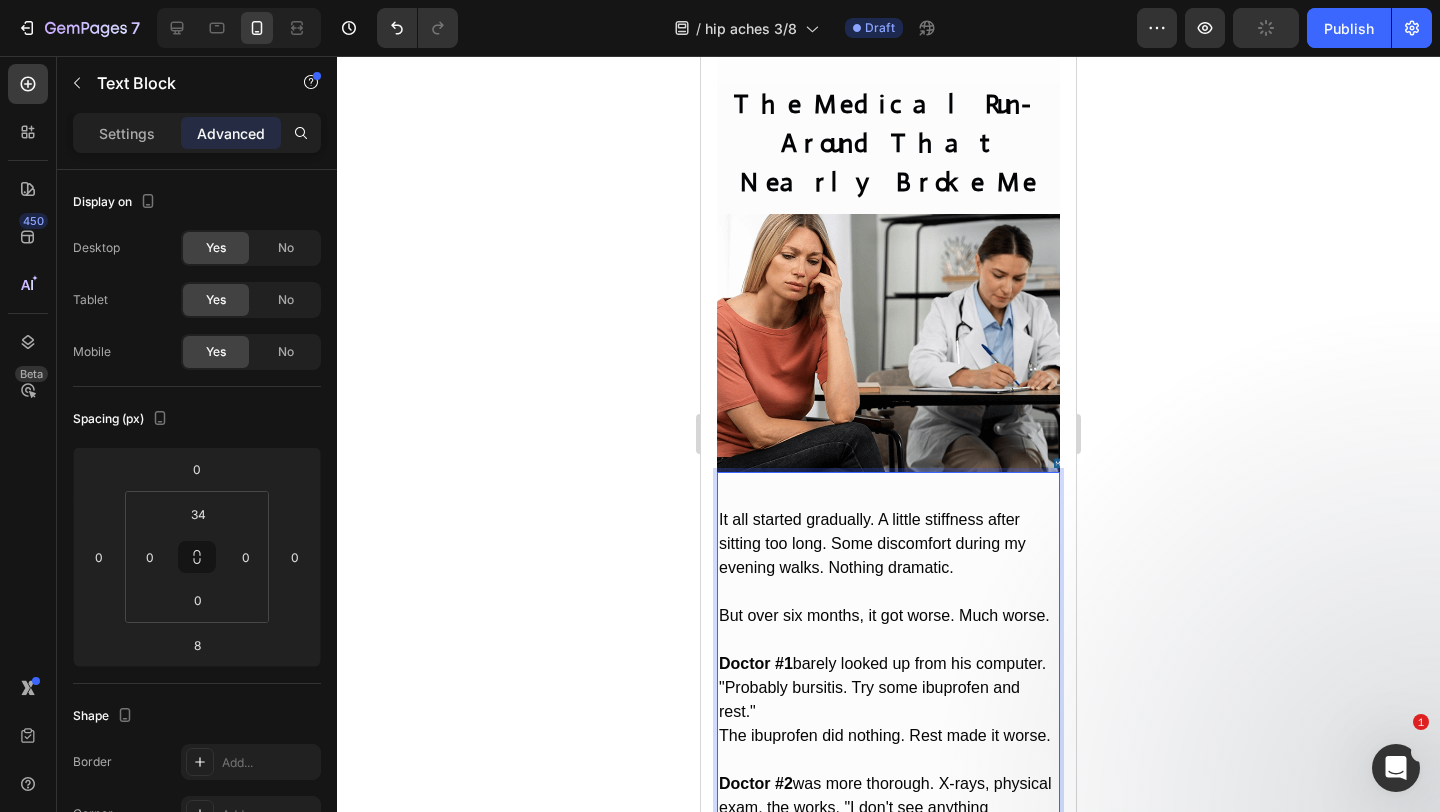 click 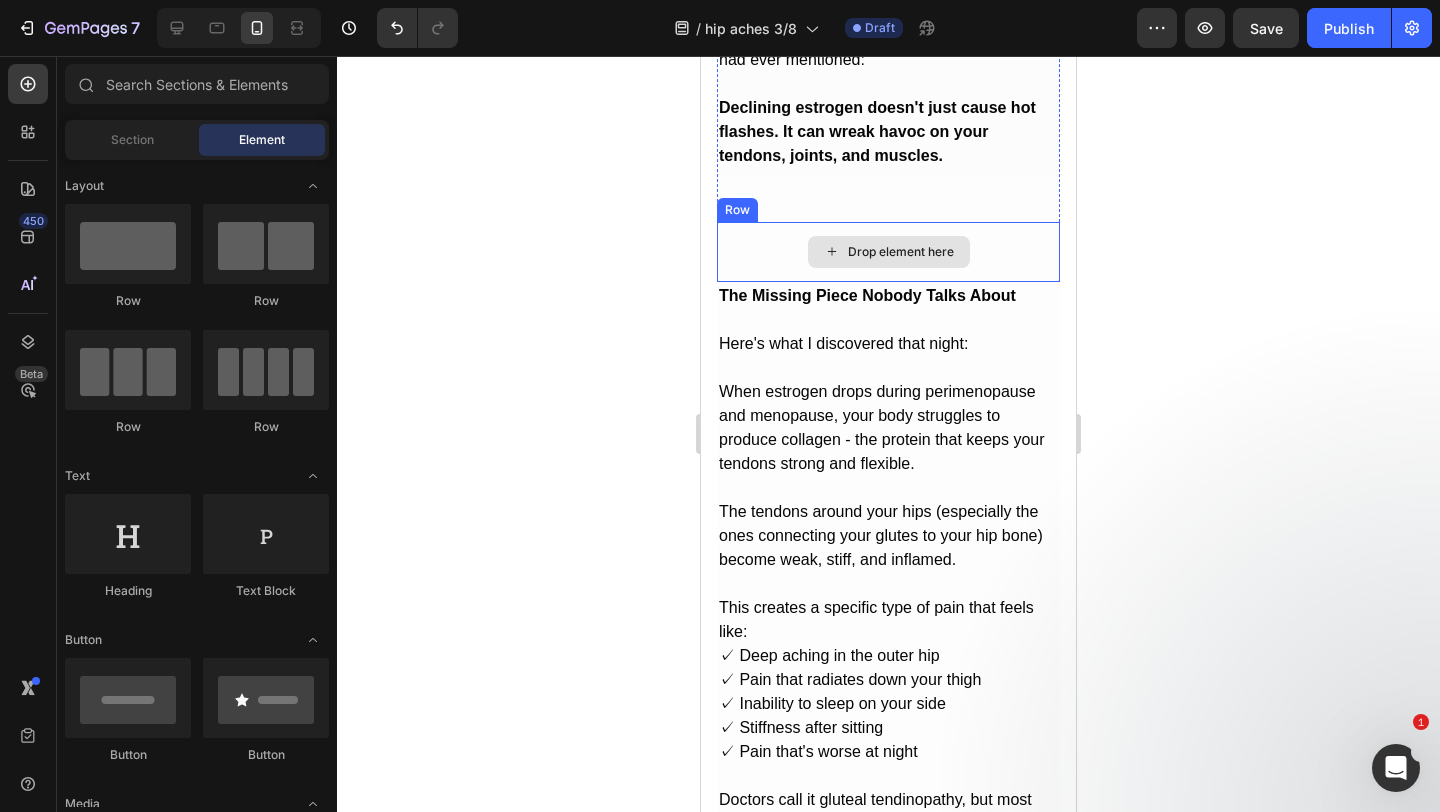 scroll, scrollTop: 4272, scrollLeft: 0, axis: vertical 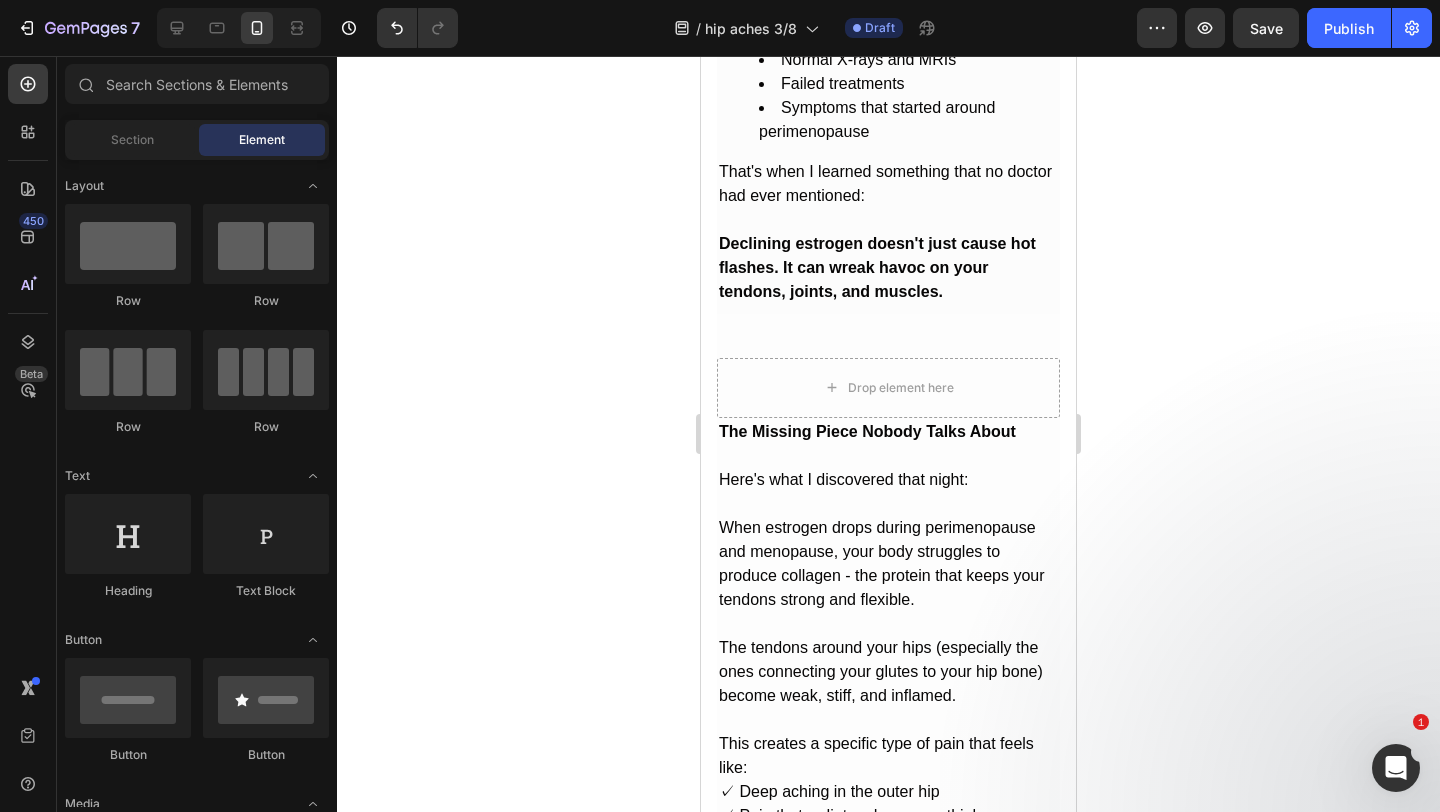 click 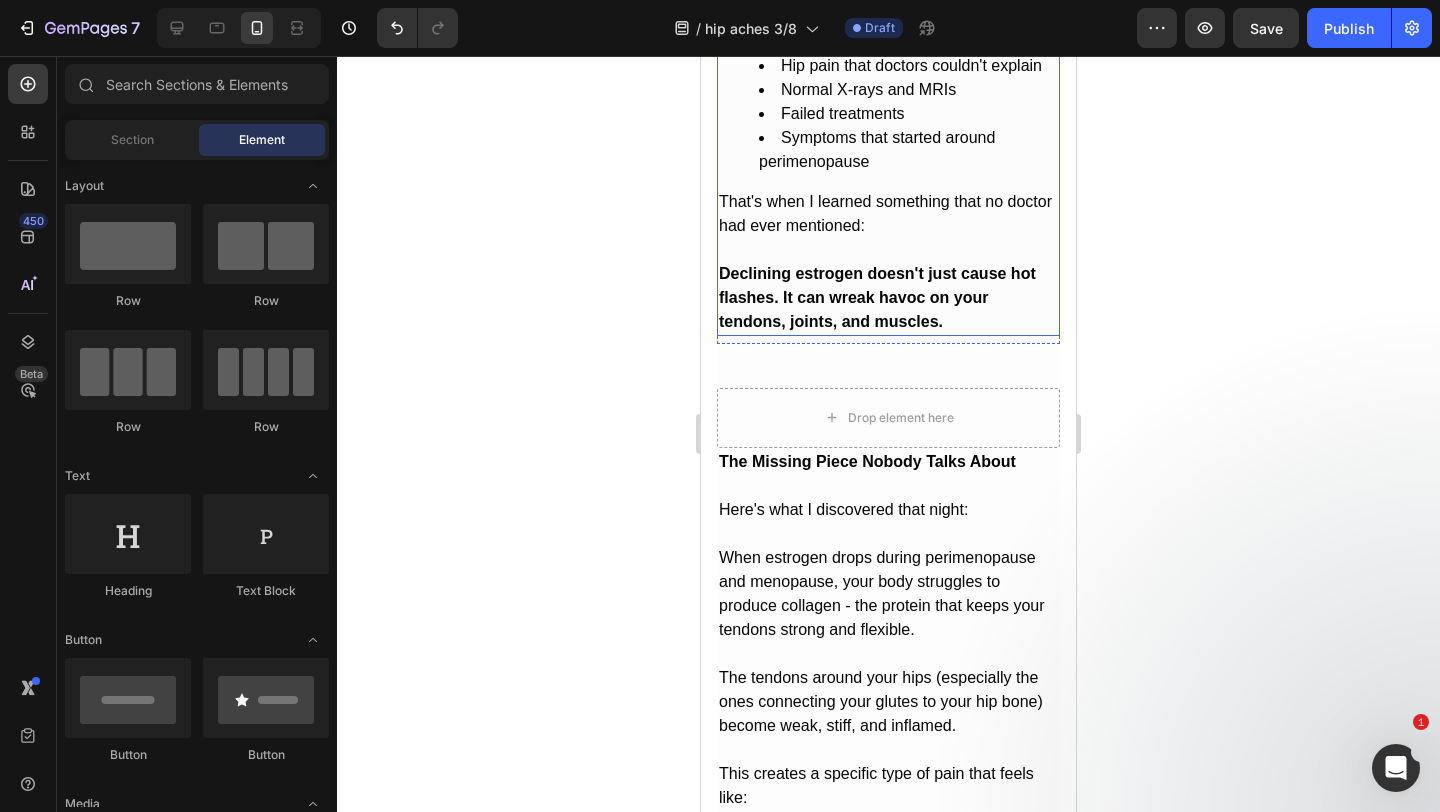 scroll, scrollTop: 4106, scrollLeft: 0, axis: vertical 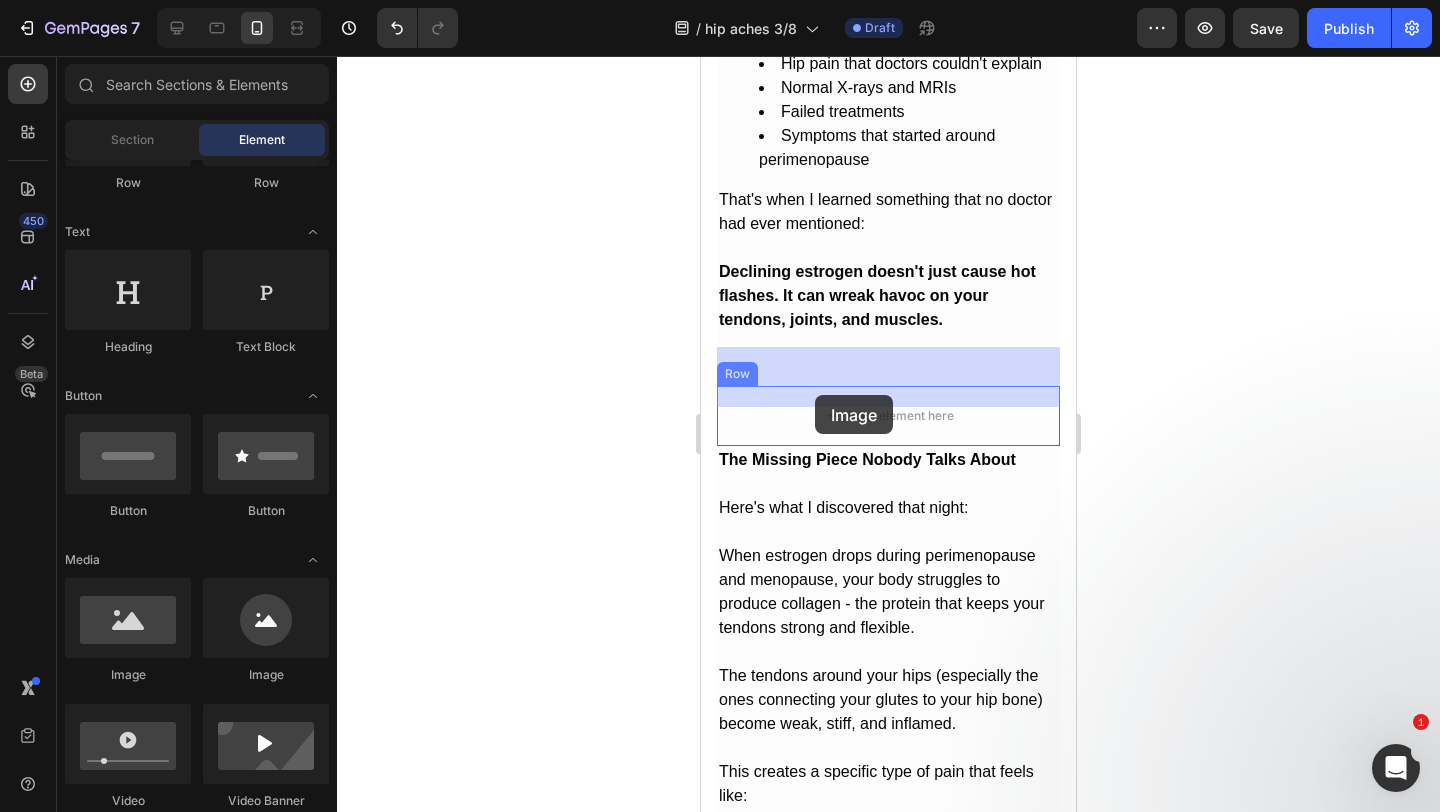 drag, startPoint x: 835, startPoint y: 674, endPoint x: 815, endPoint y: 395, distance: 279.71594 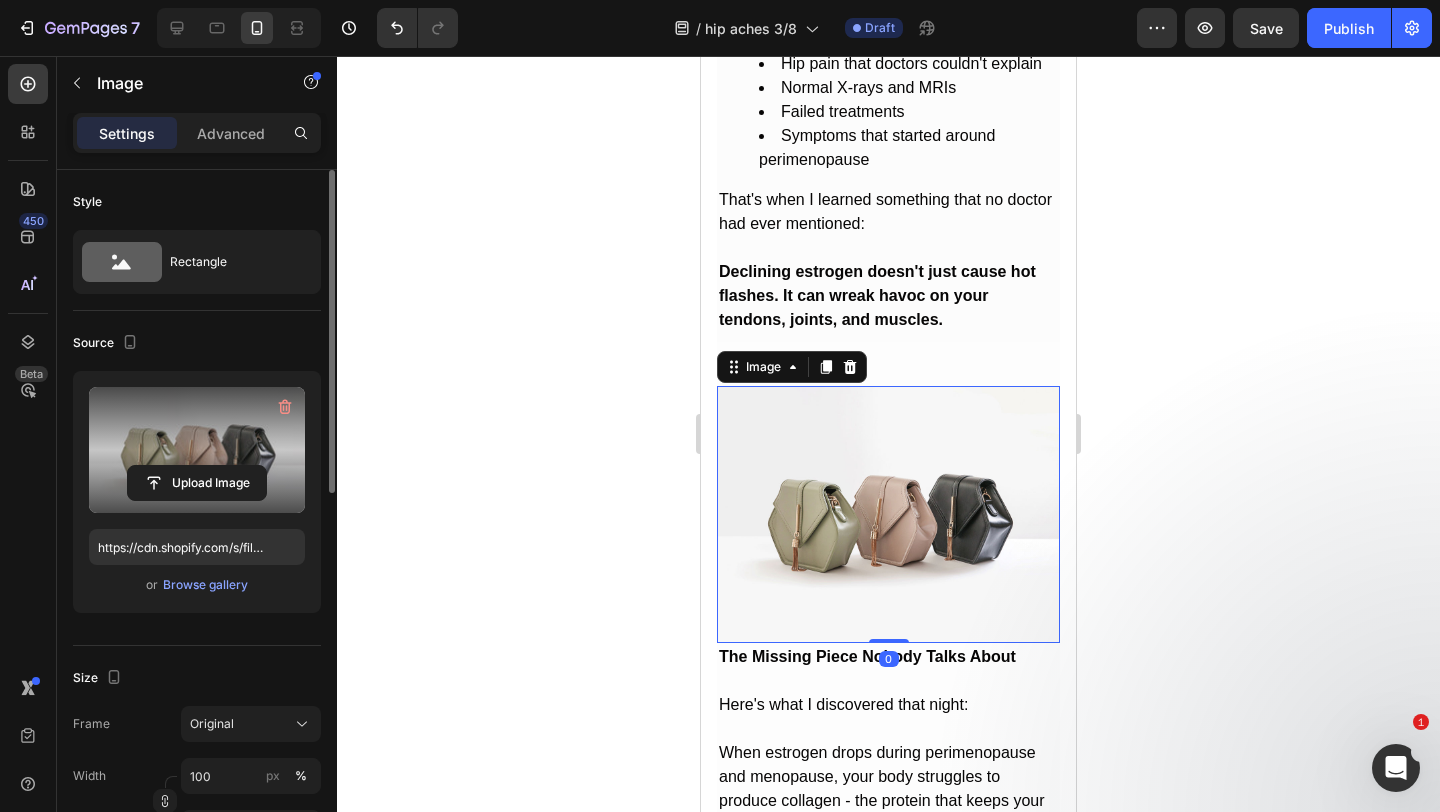 click at bounding box center (197, 450) 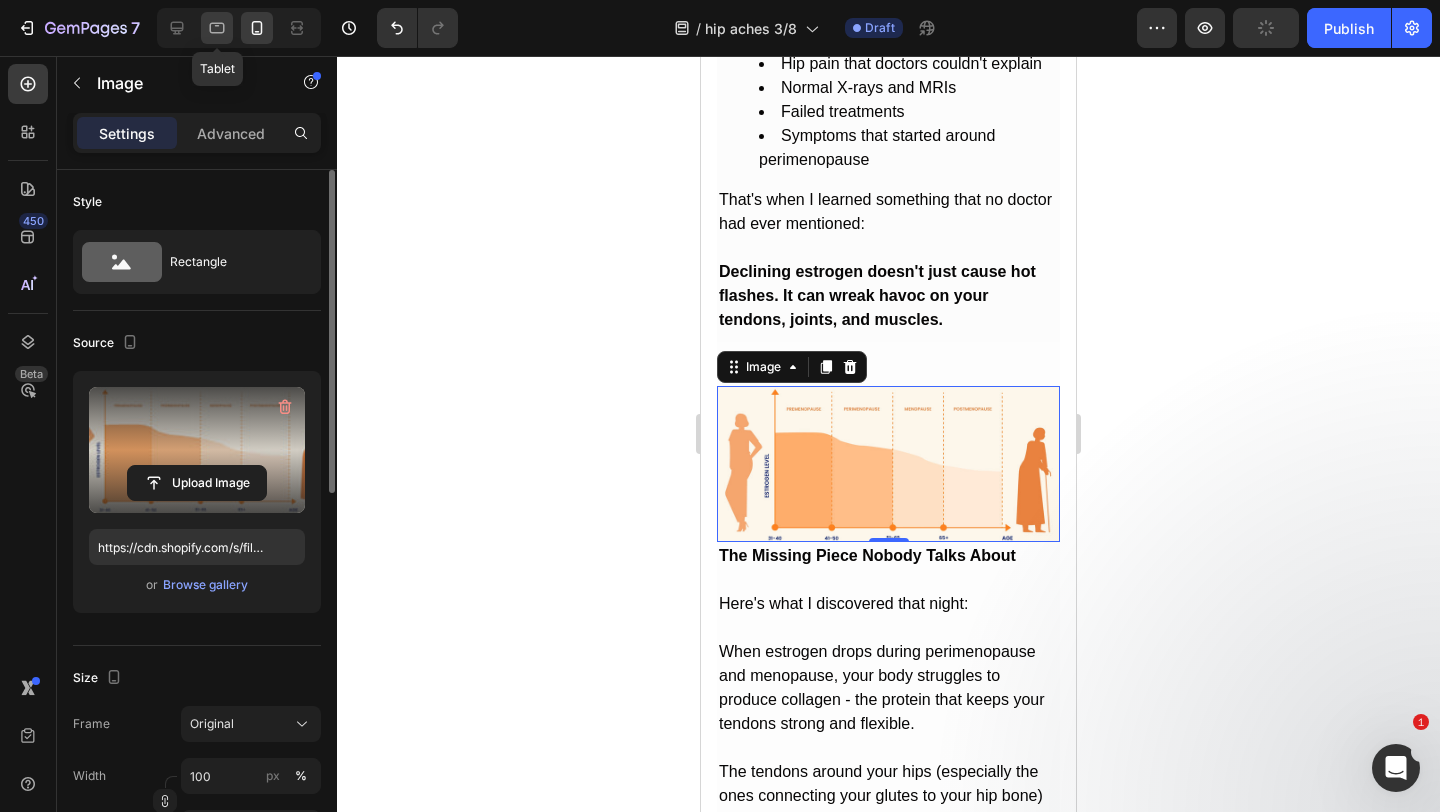 click 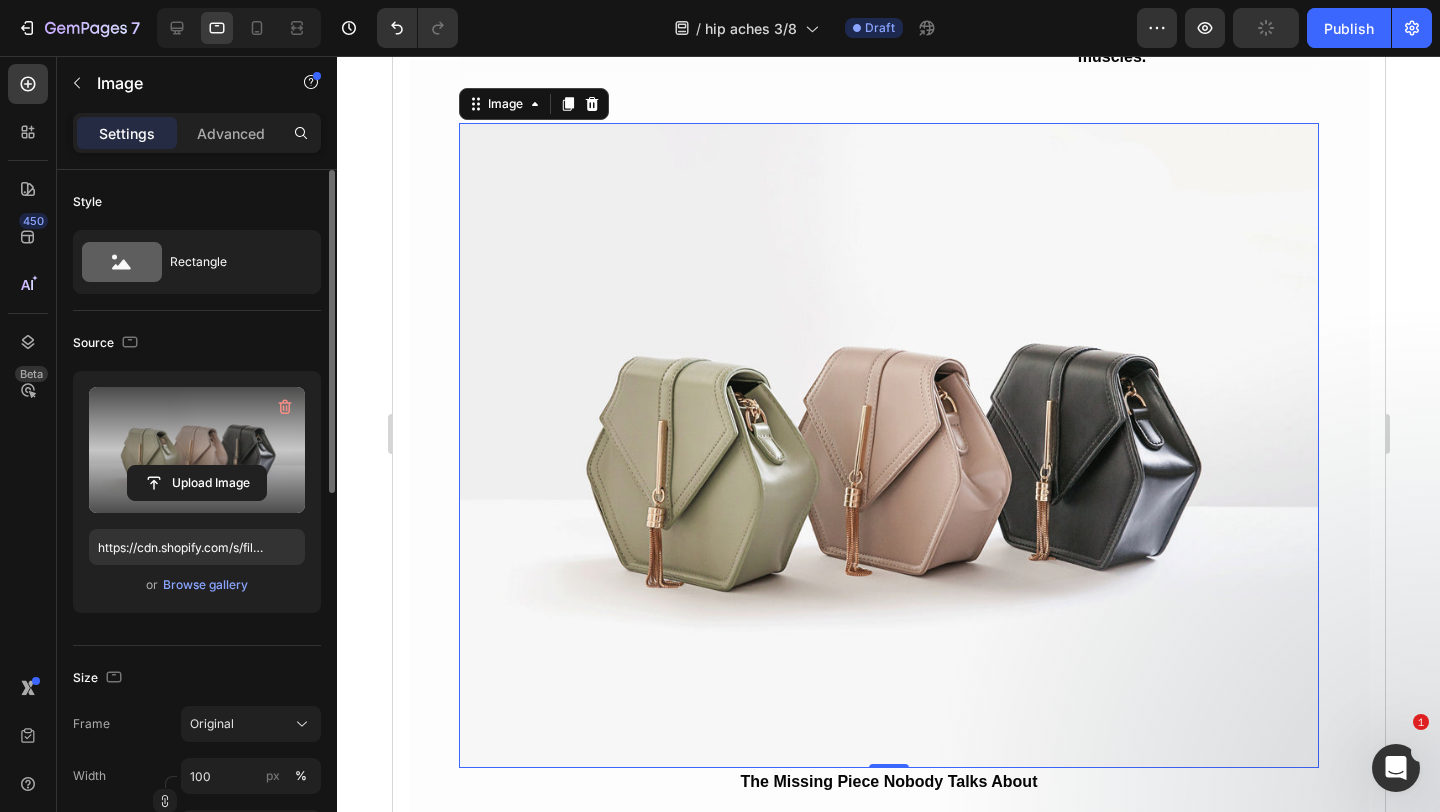 scroll, scrollTop: 3713, scrollLeft: 0, axis: vertical 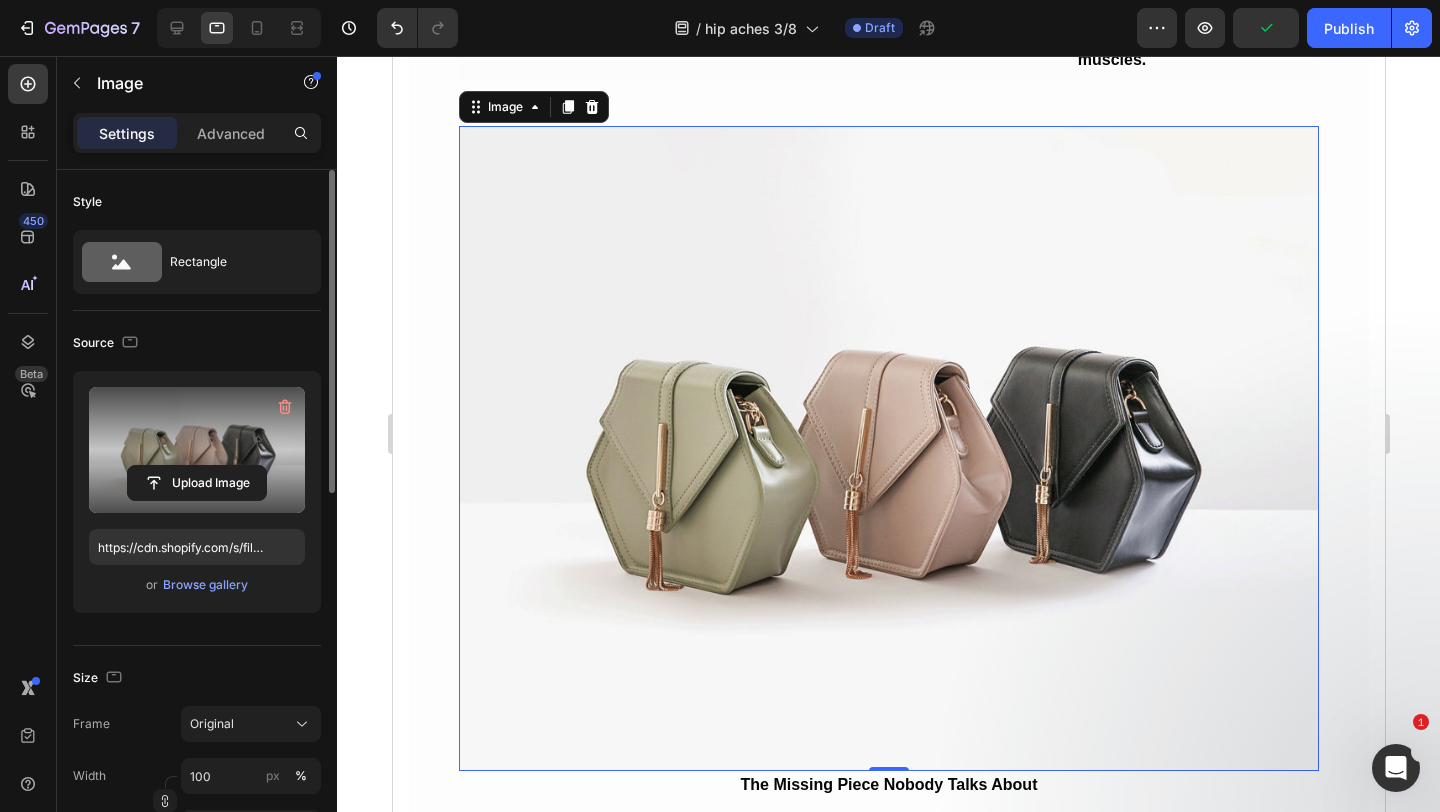 click at bounding box center [197, 450] 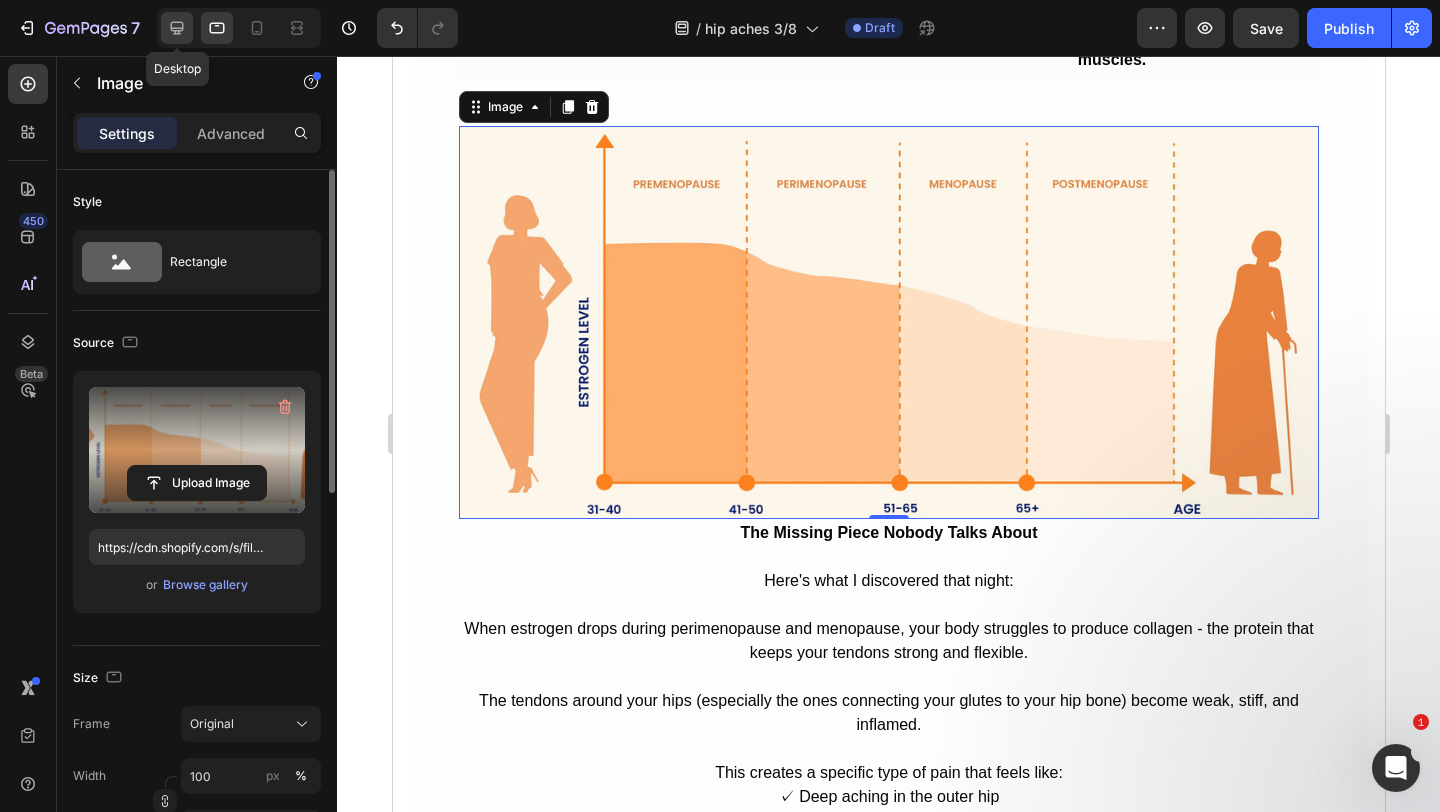 click 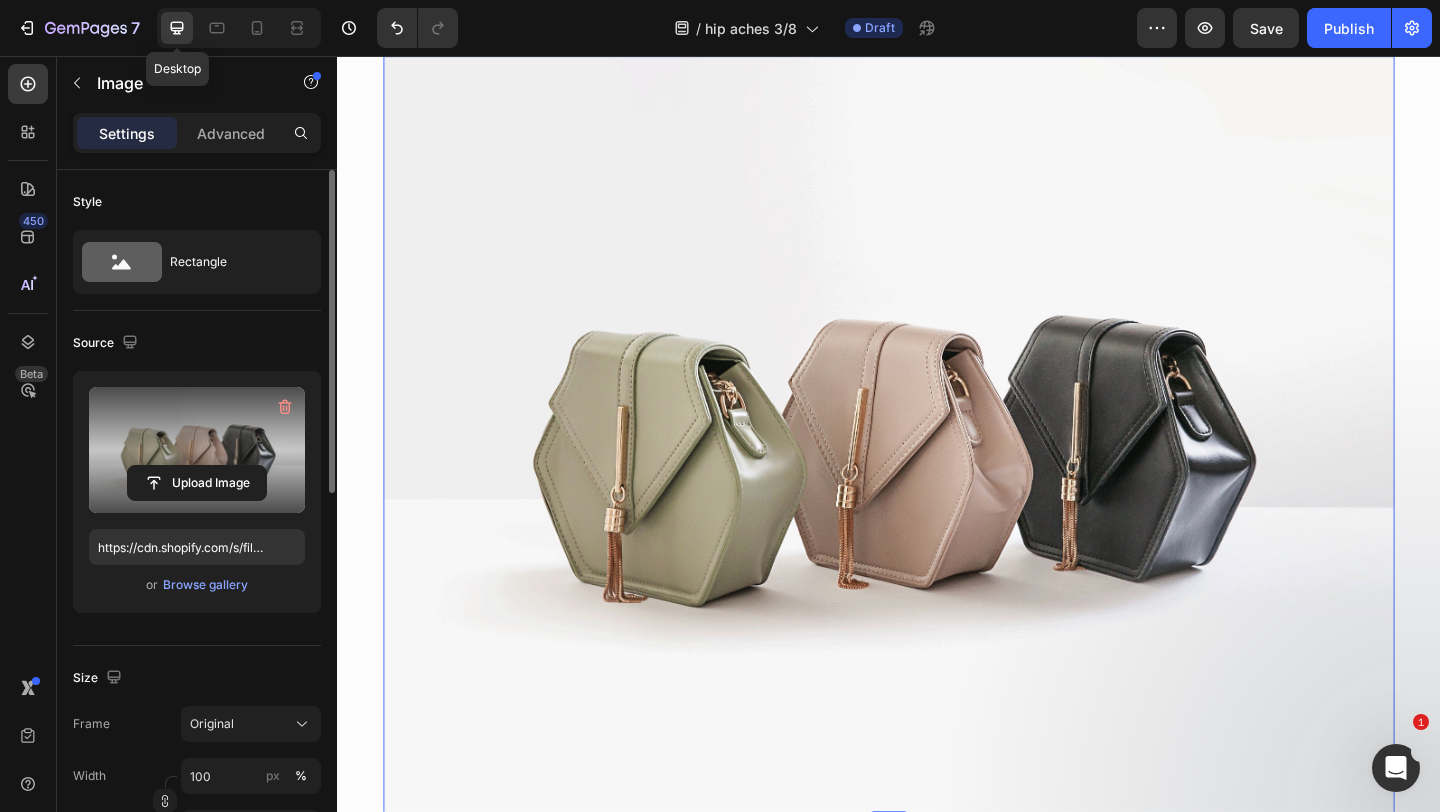 scroll, scrollTop: 3593, scrollLeft: 0, axis: vertical 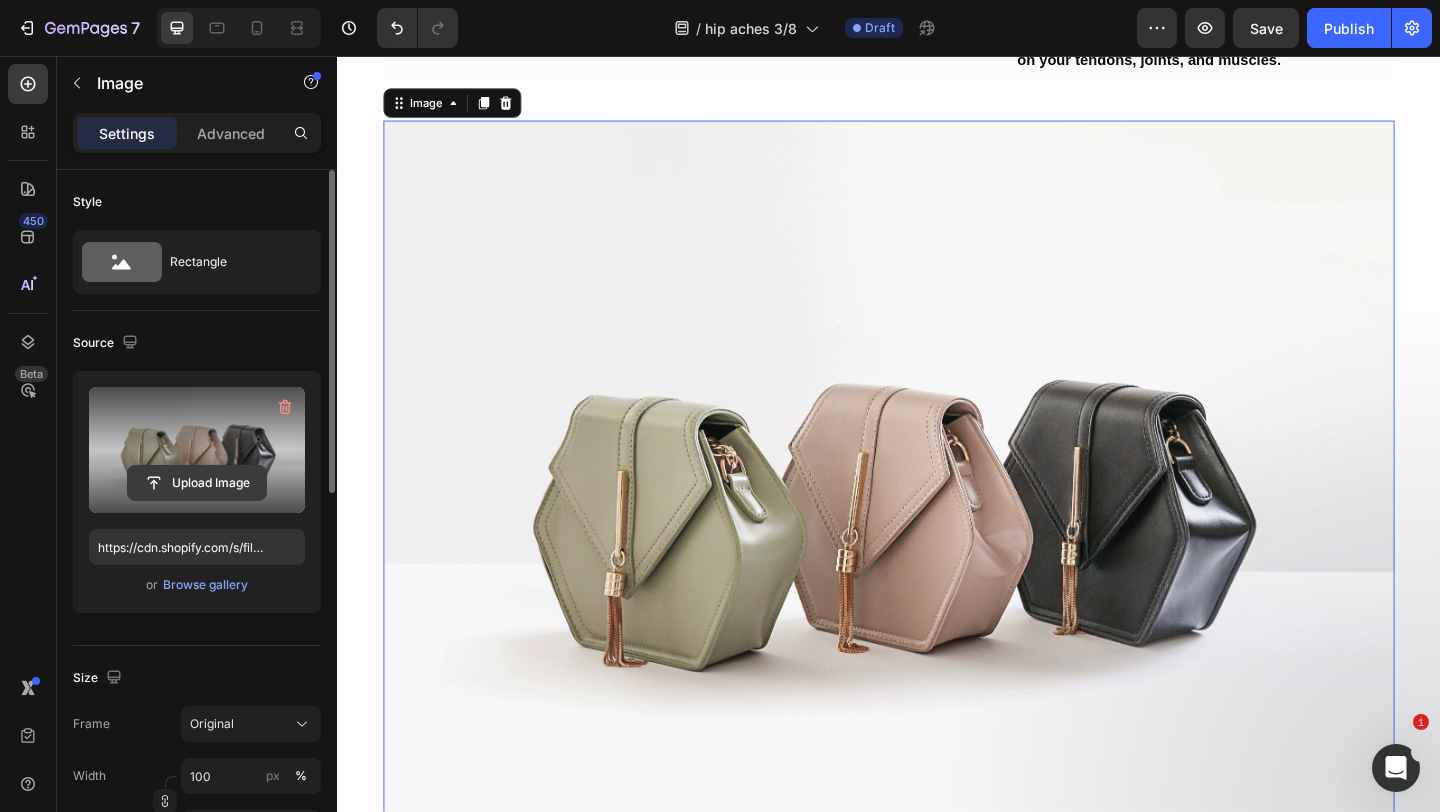 click 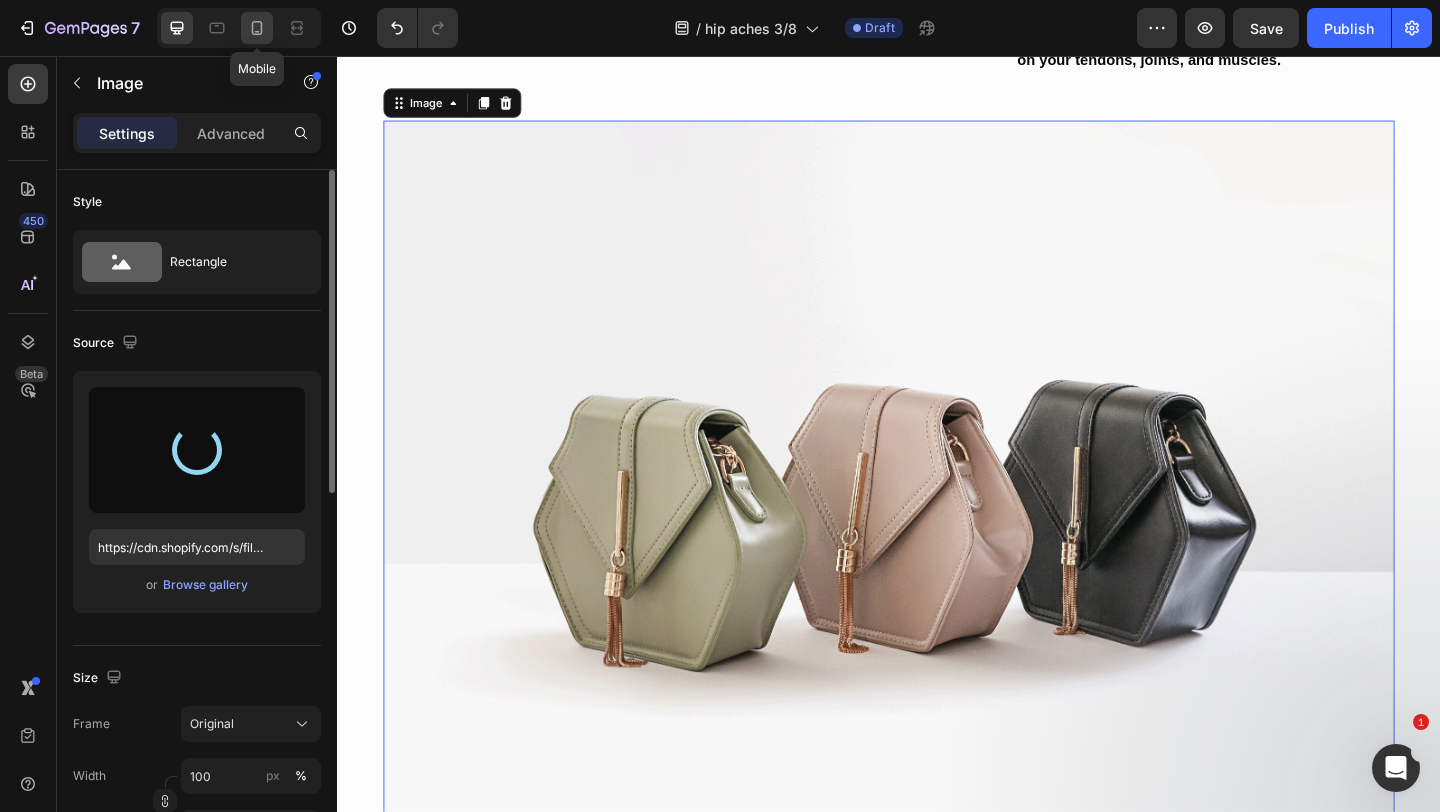 type on "https://cdn.shopify.com/s/files/1/0903/0418/4691/files/gempages_551024404268582136-81ac2e7a-5dff-4390-9b9f-67b97563f3a2.webp" 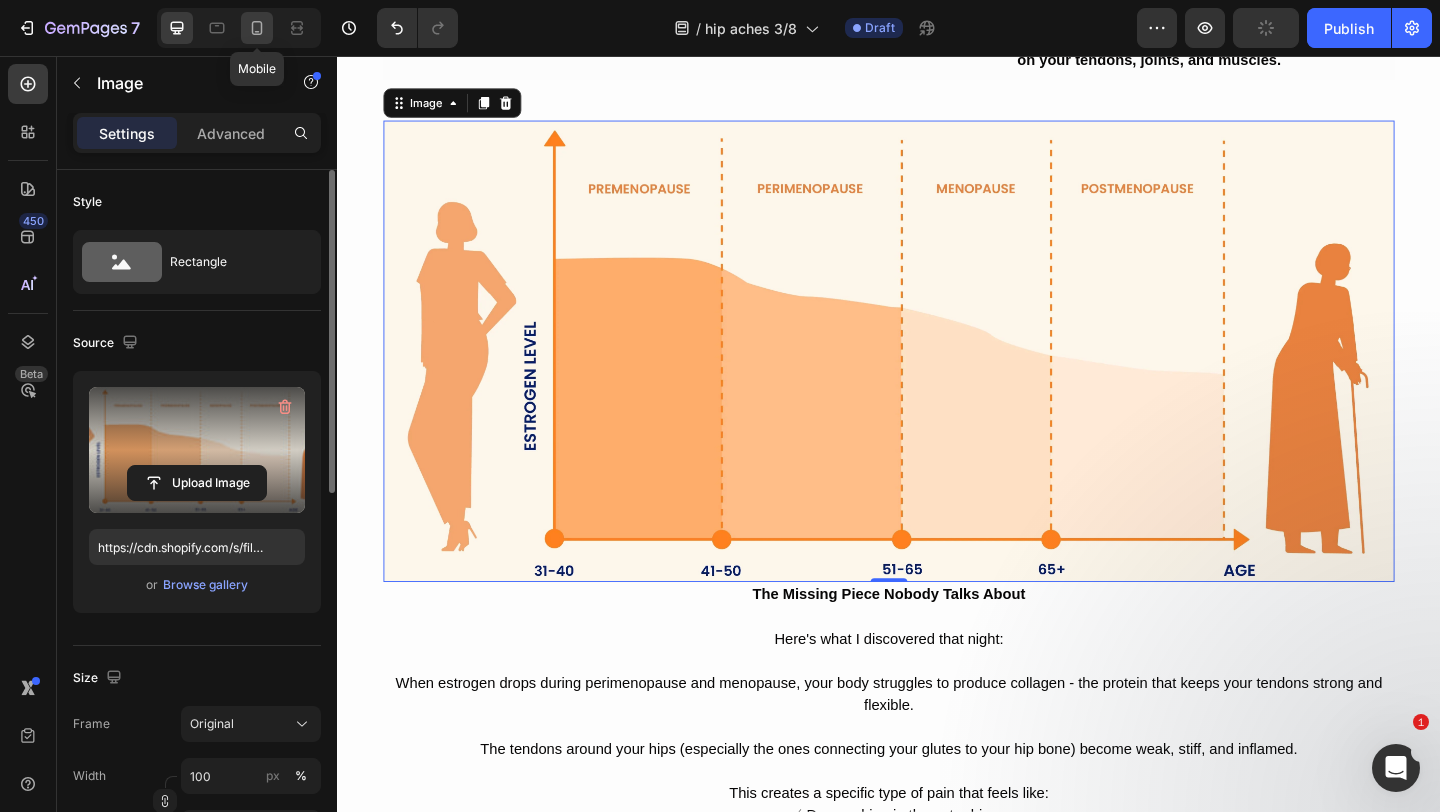 click 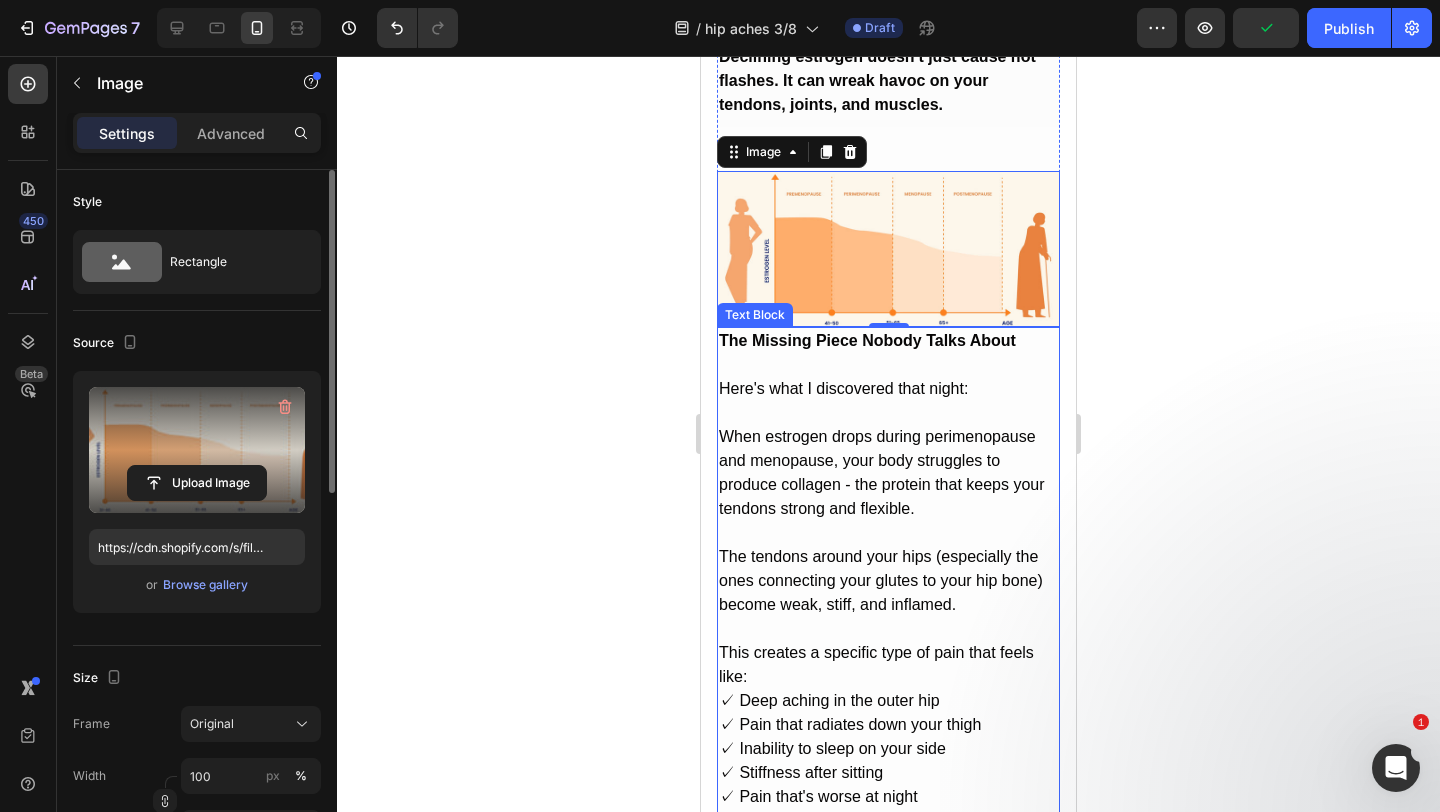 scroll, scrollTop: 4326, scrollLeft: 0, axis: vertical 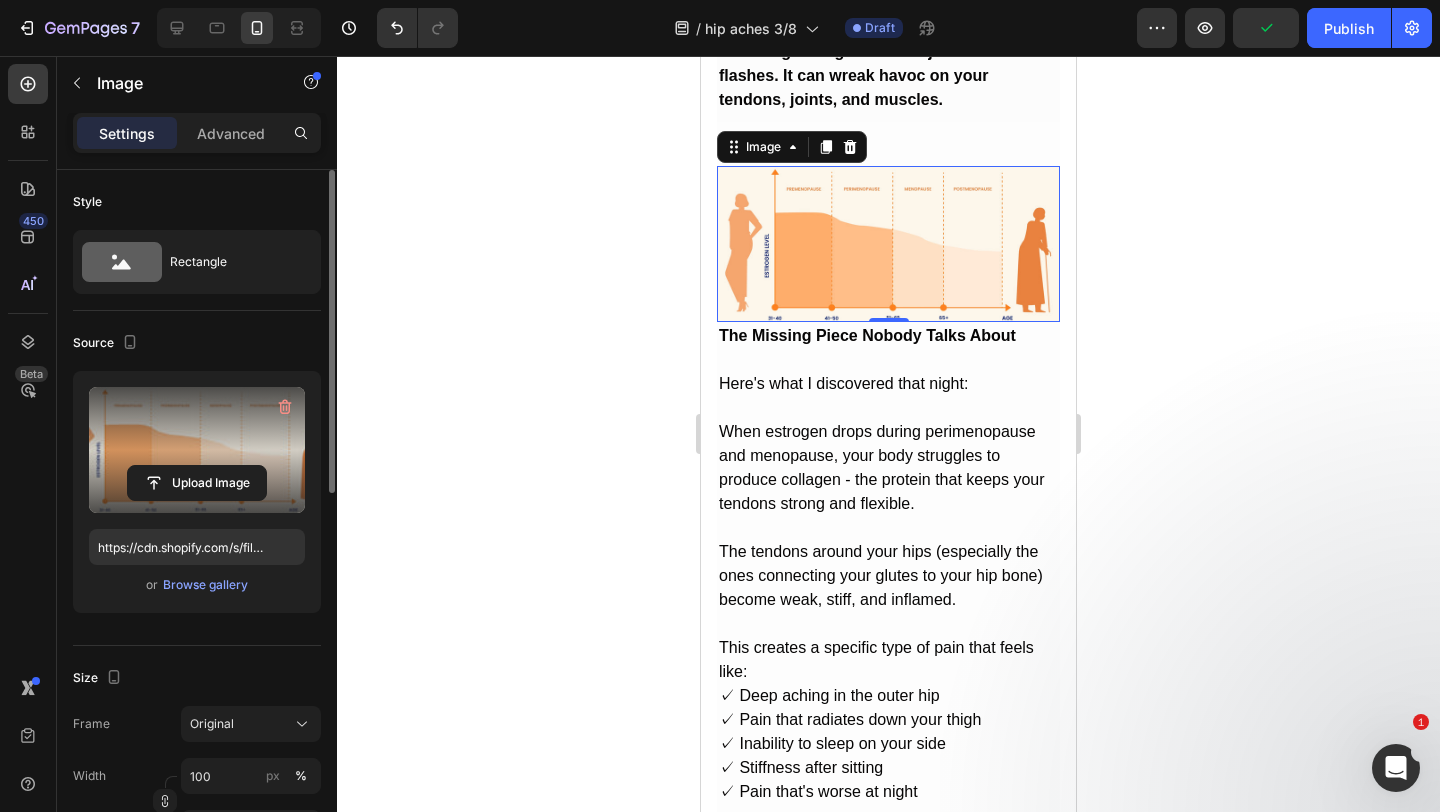 click 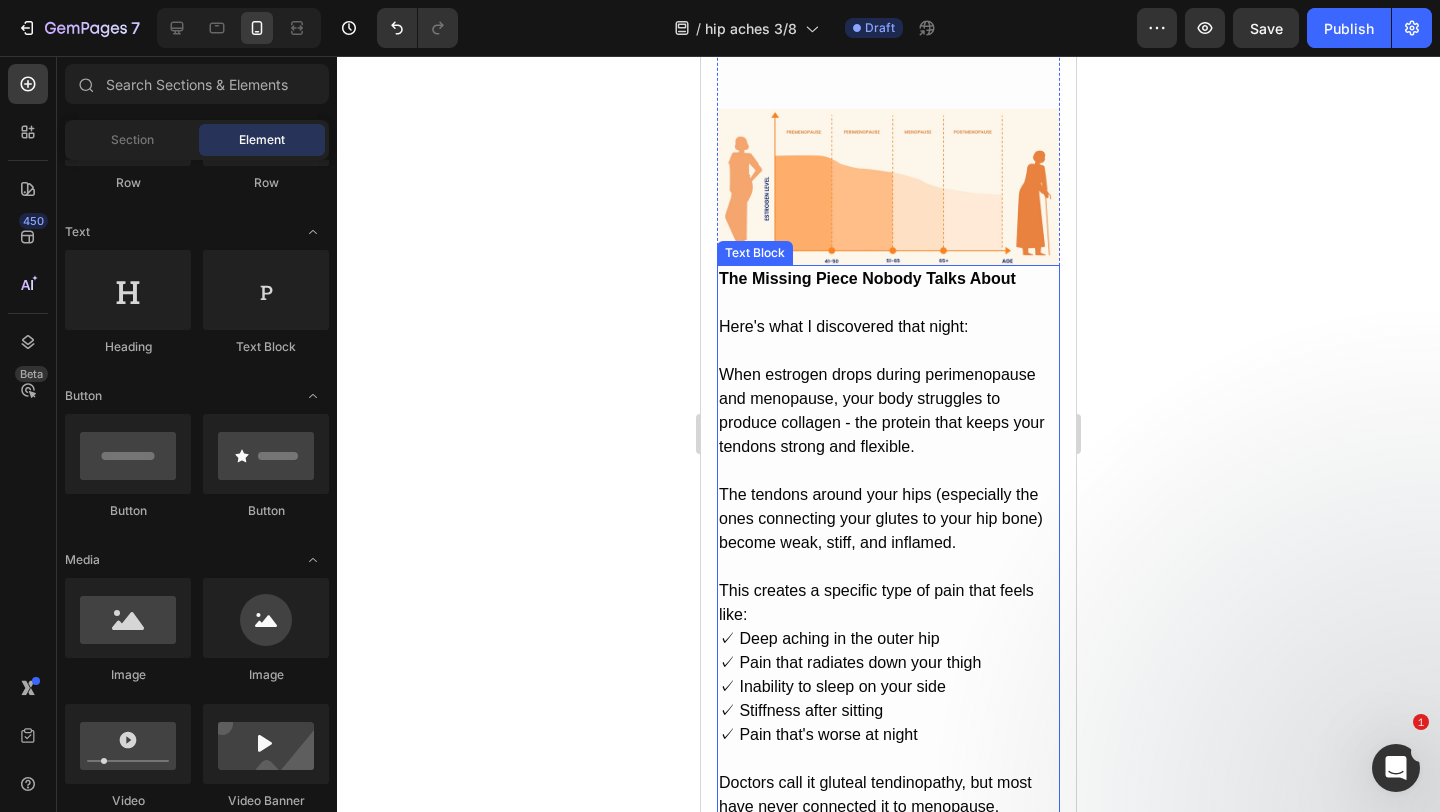 scroll, scrollTop: 4387, scrollLeft: 0, axis: vertical 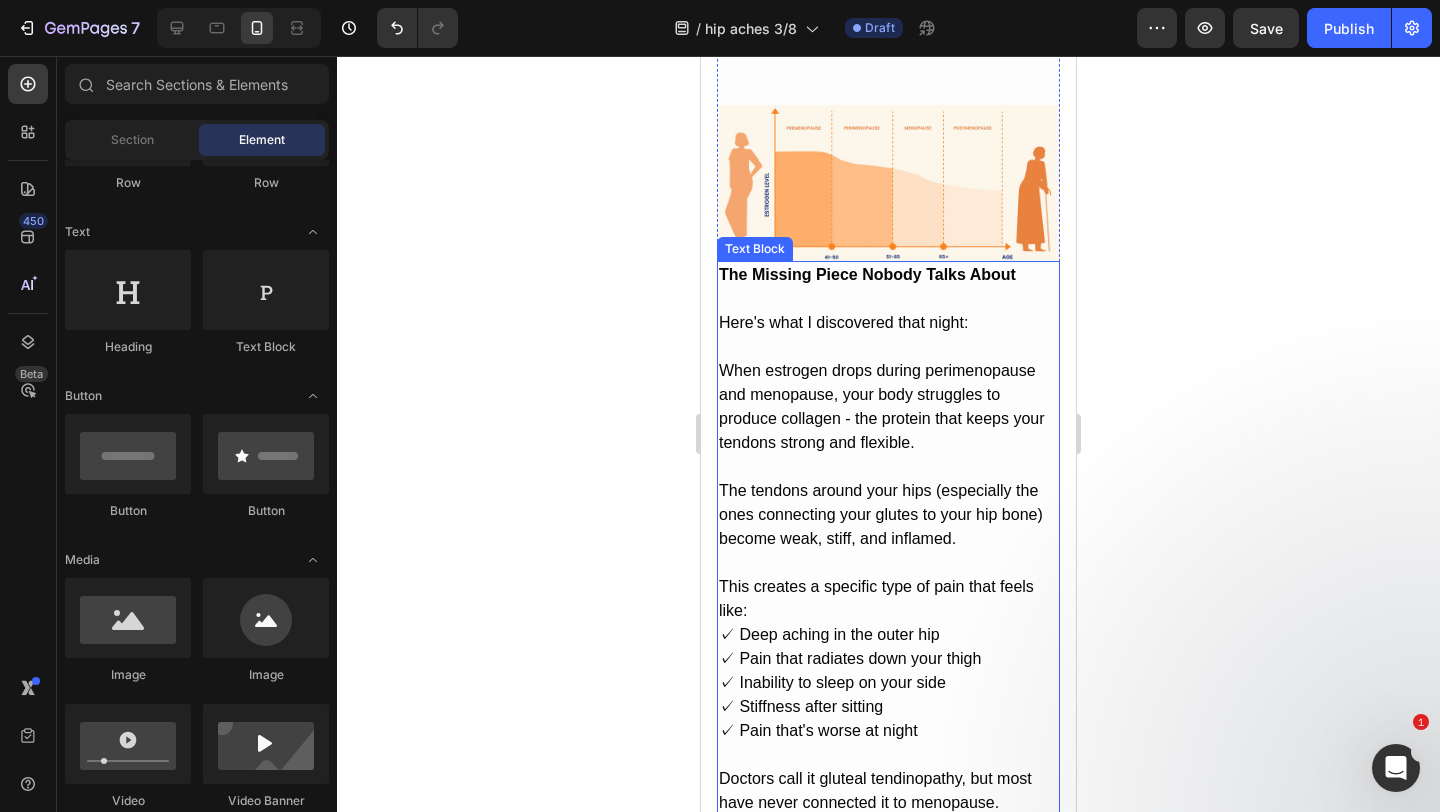 click at bounding box center [888, 299] 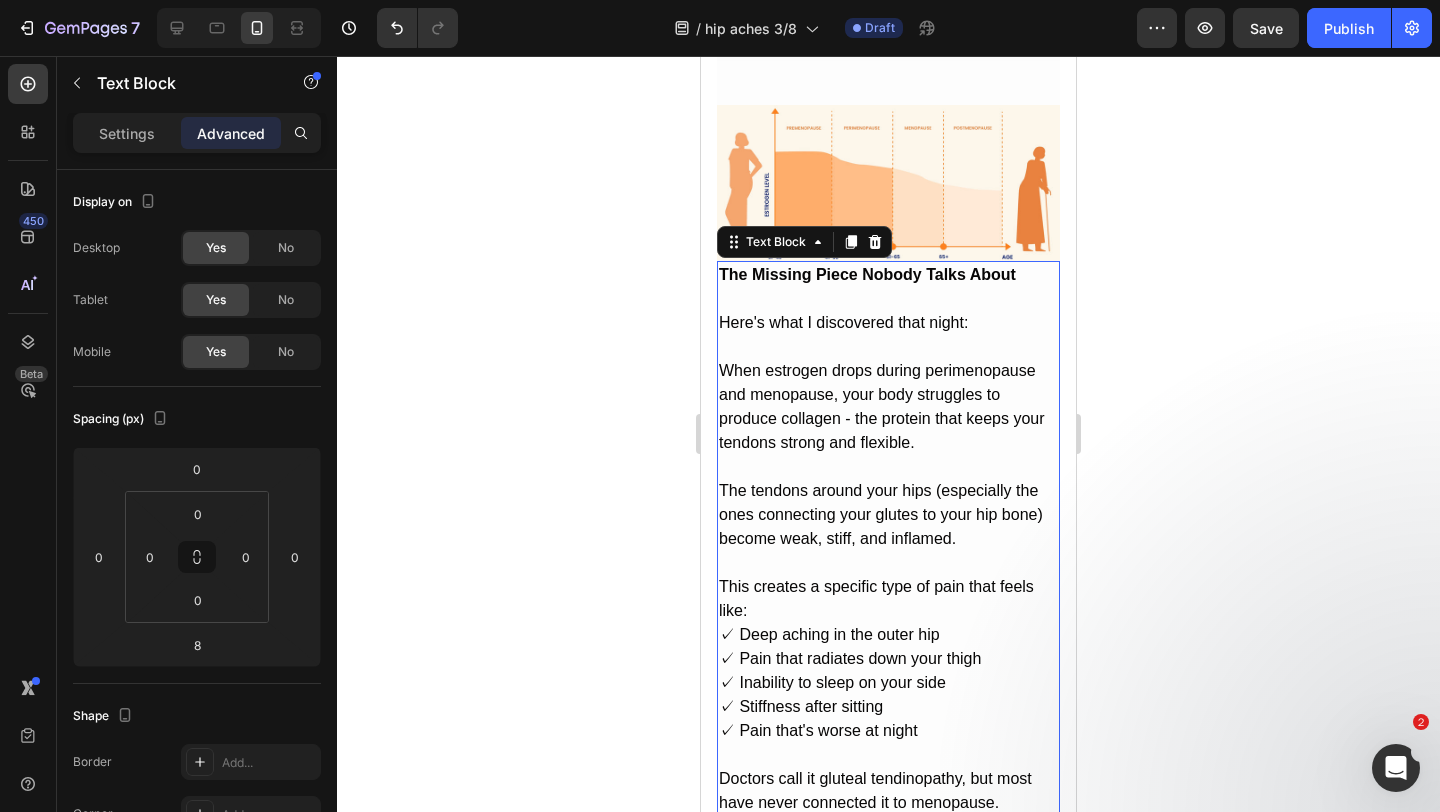 click on "Here's what I discovered that night:" at bounding box center [888, 323] 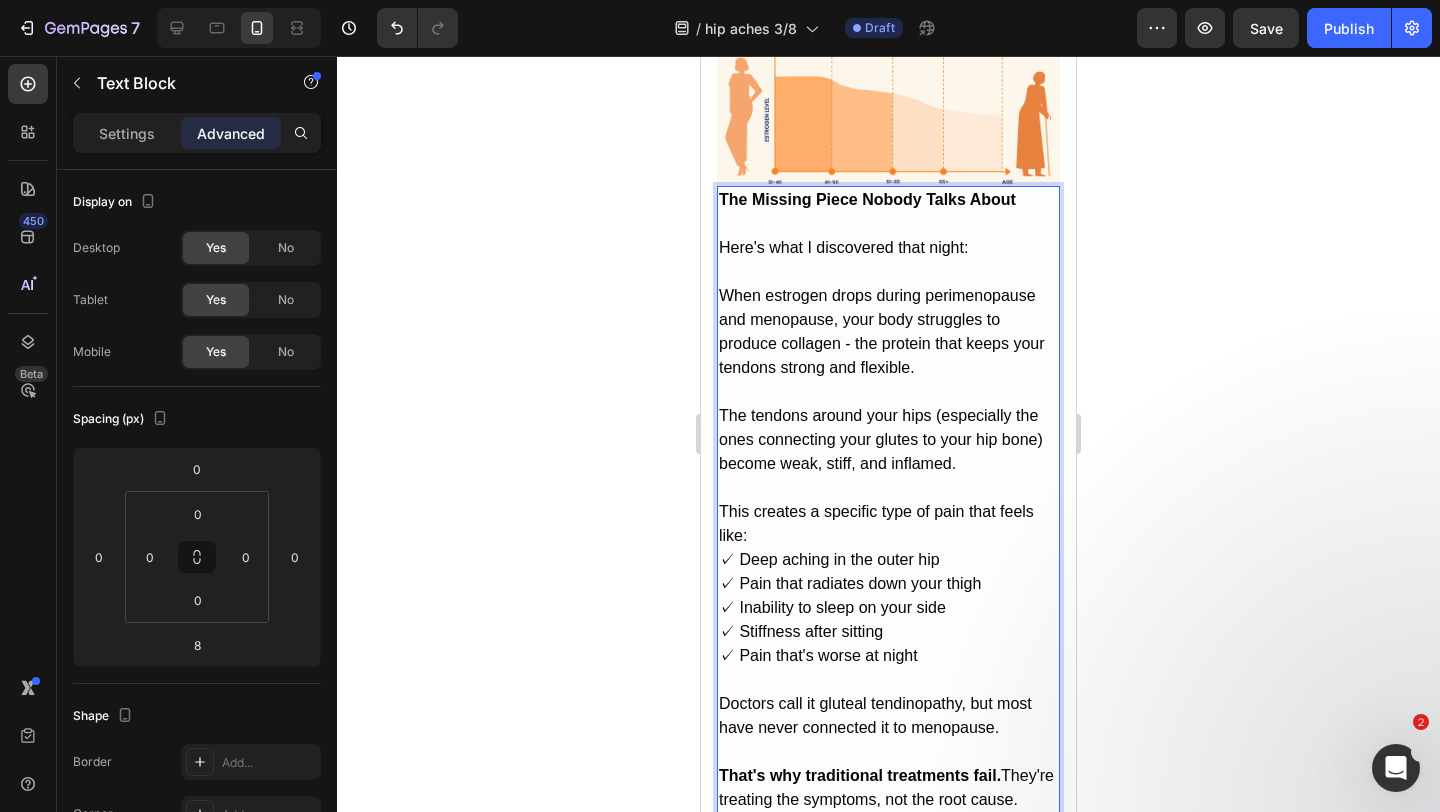 scroll, scrollTop: 4472, scrollLeft: 0, axis: vertical 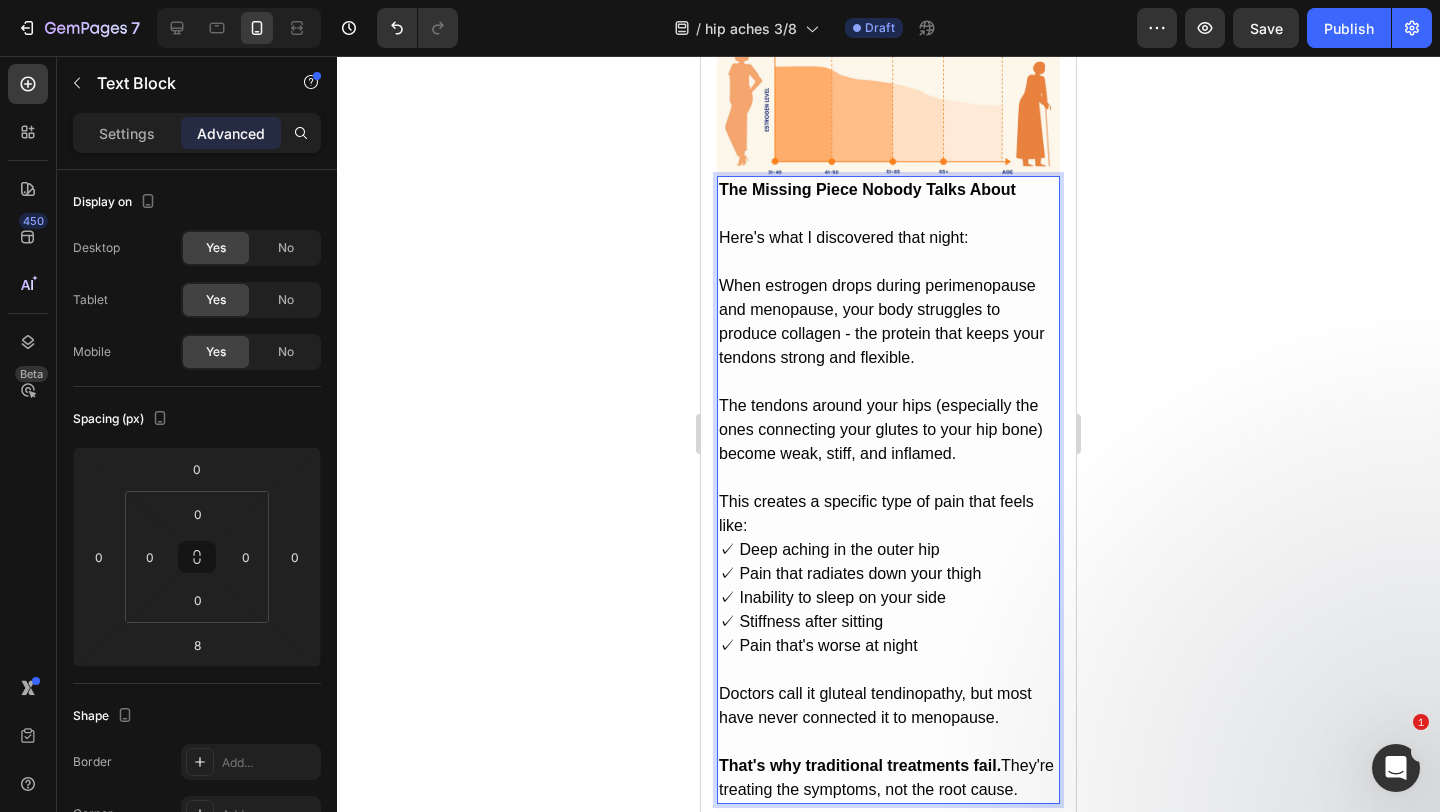 click 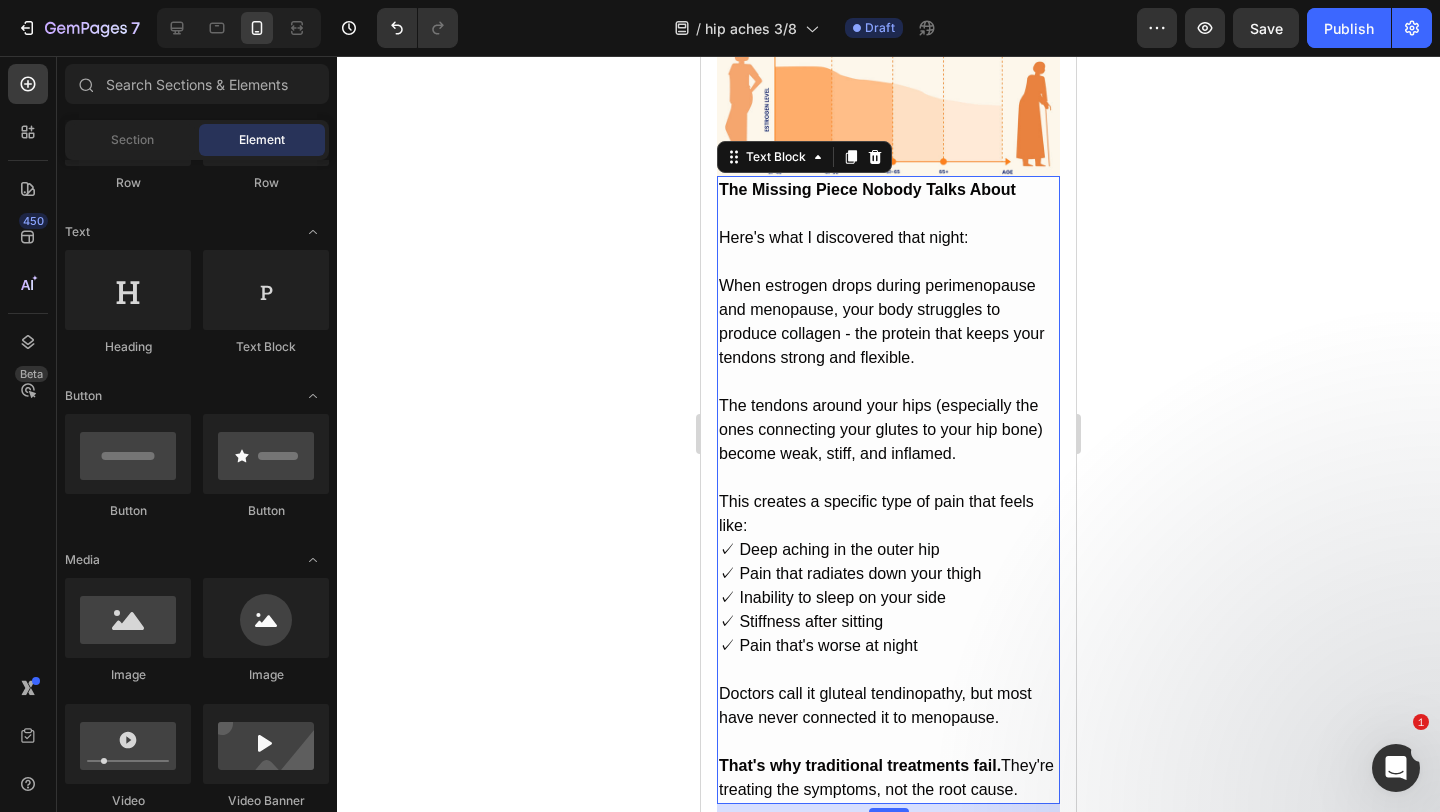click on "Here's what I discovered that night:" at bounding box center [888, 238] 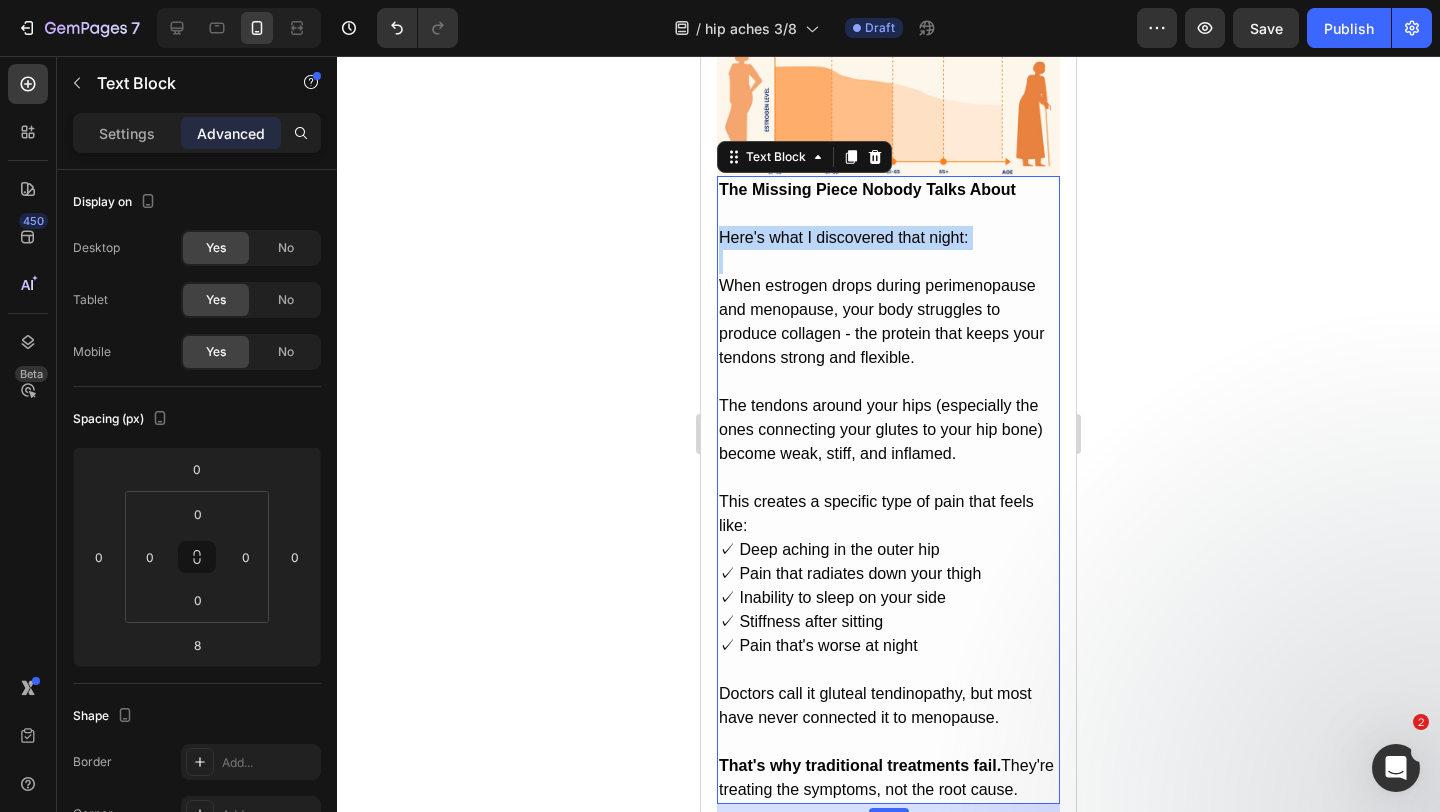 click on "Here's what I discovered that night:" at bounding box center (888, 238) 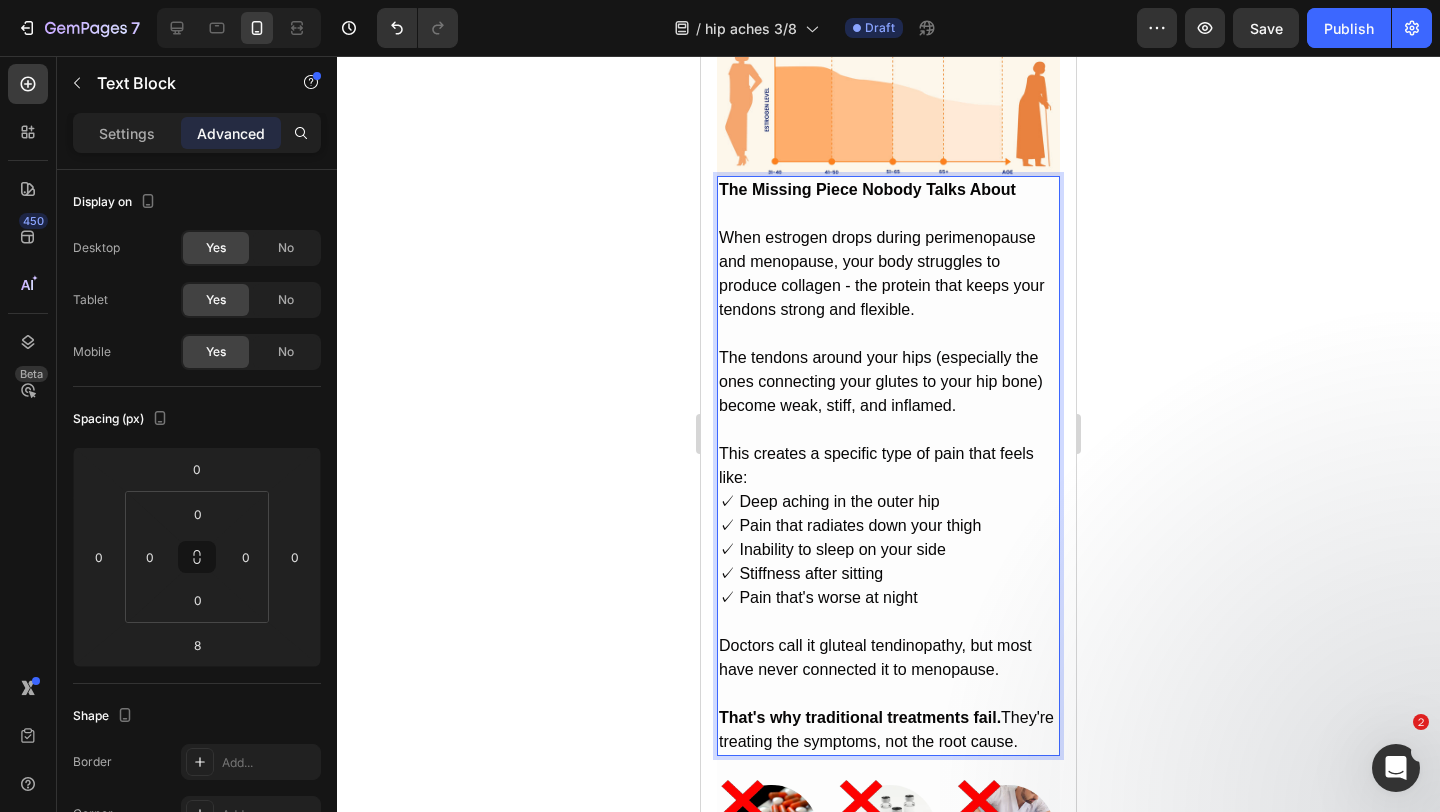 scroll, scrollTop: 4484, scrollLeft: 0, axis: vertical 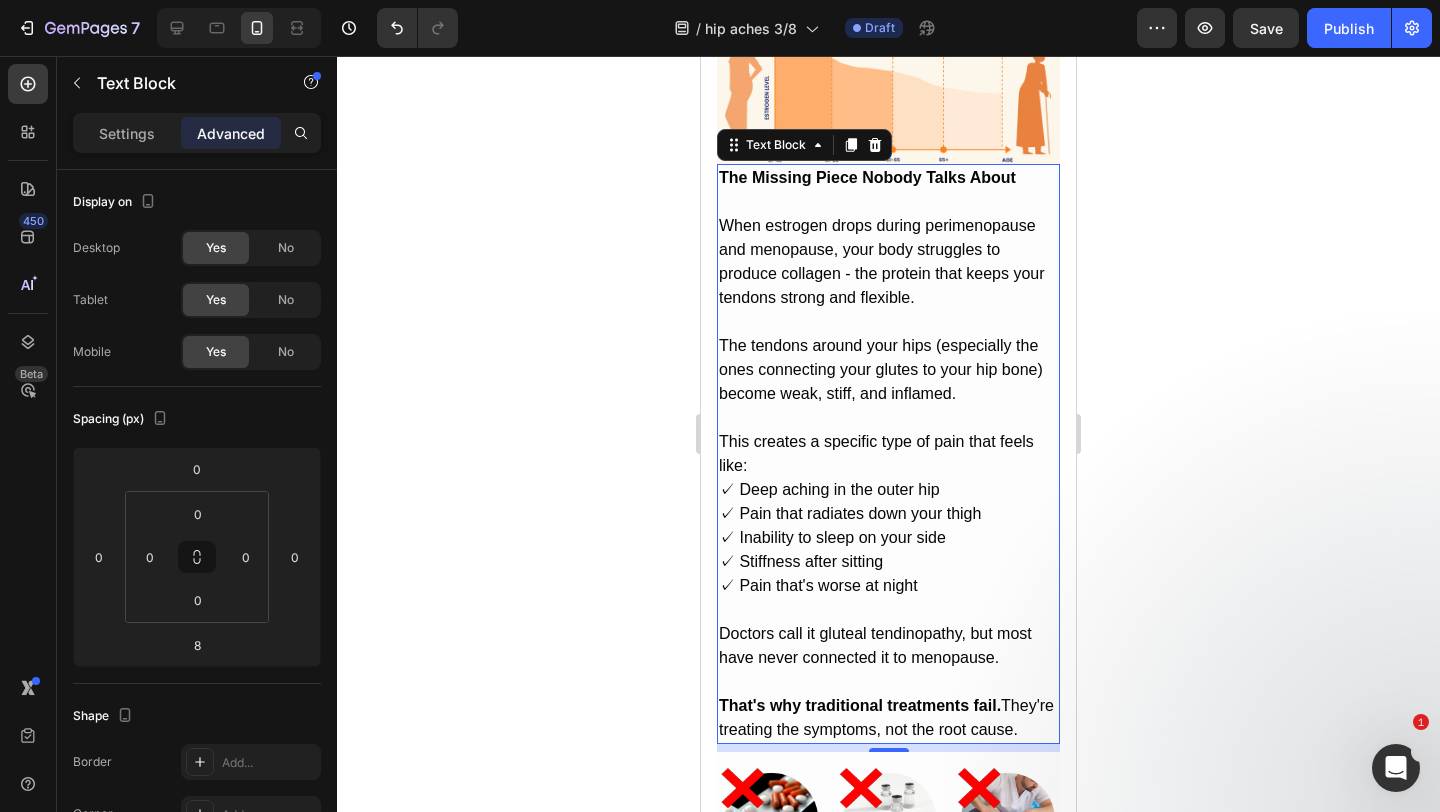 click 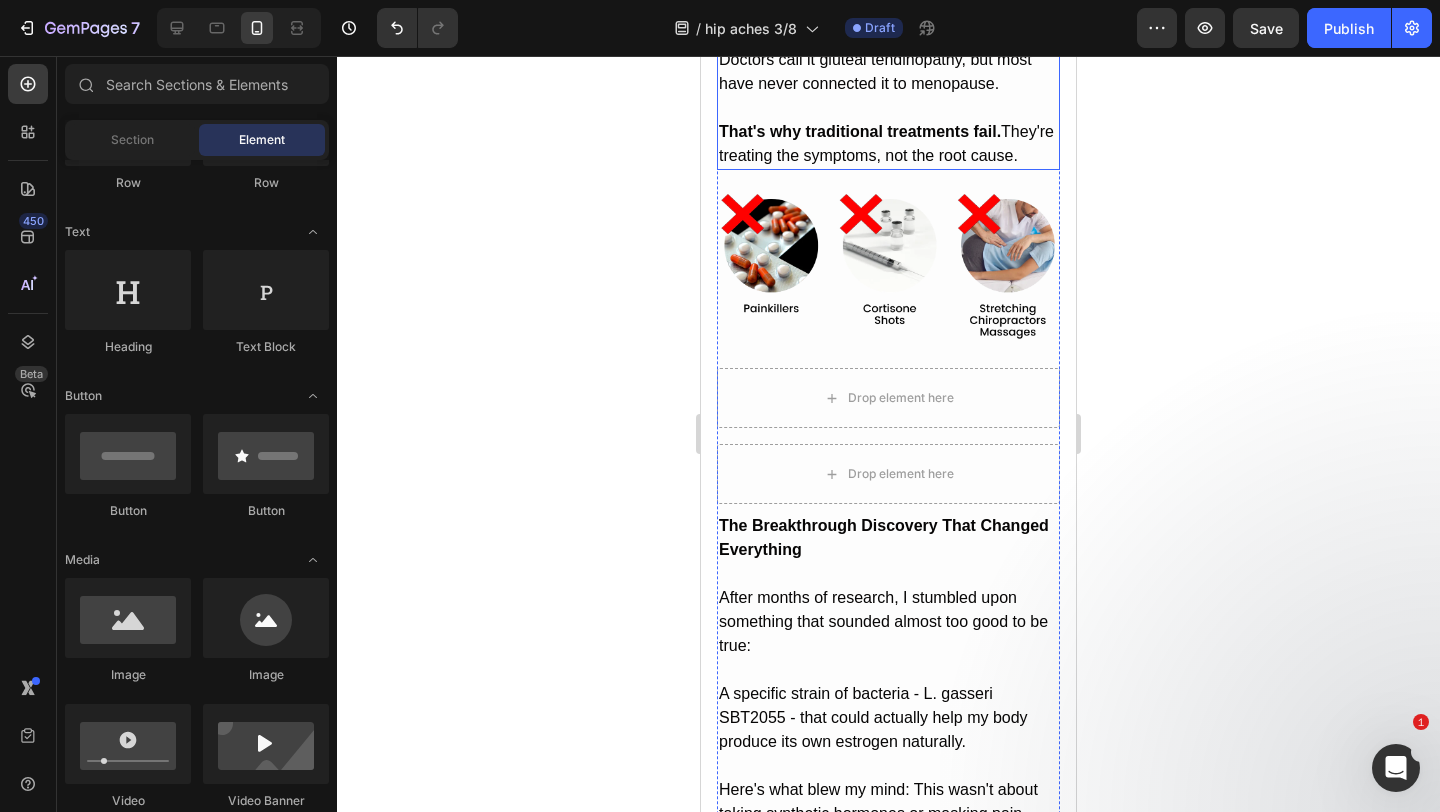 scroll, scrollTop: 5059, scrollLeft: 0, axis: vertical 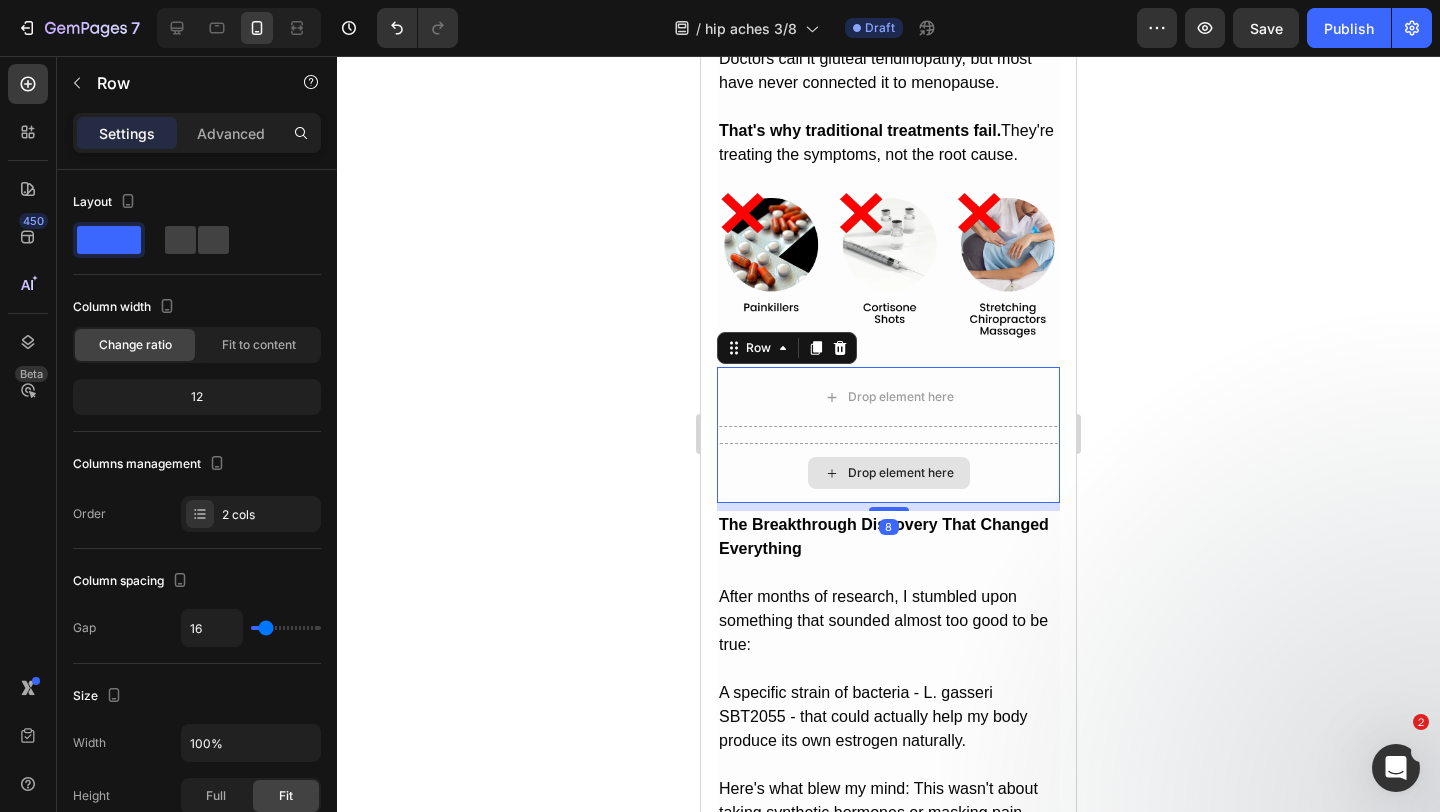 click on "Drop element here" at bounding box center (888, 473) 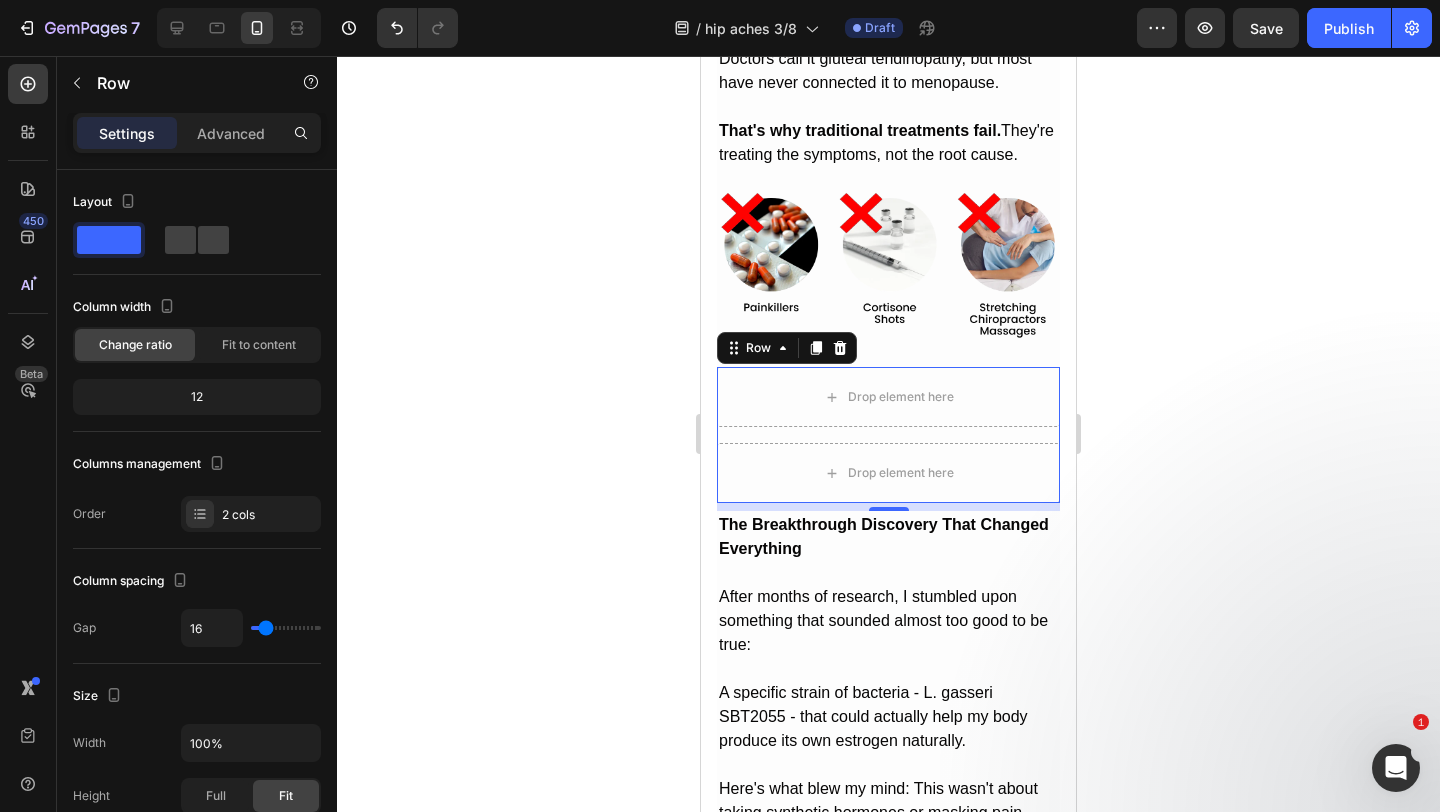 click 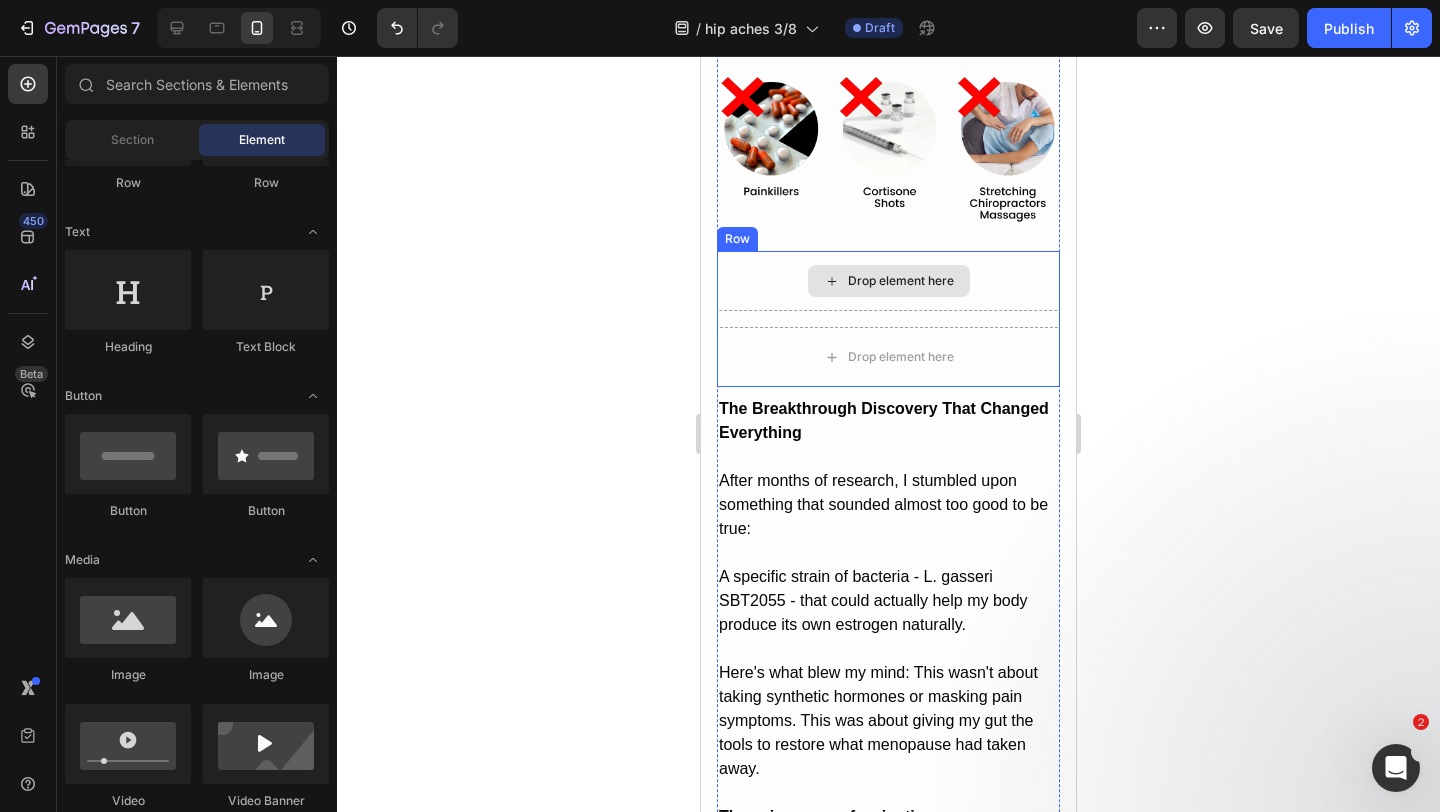scroll, scrollTop: 5177, scrollLeft: 0, axis: vertical 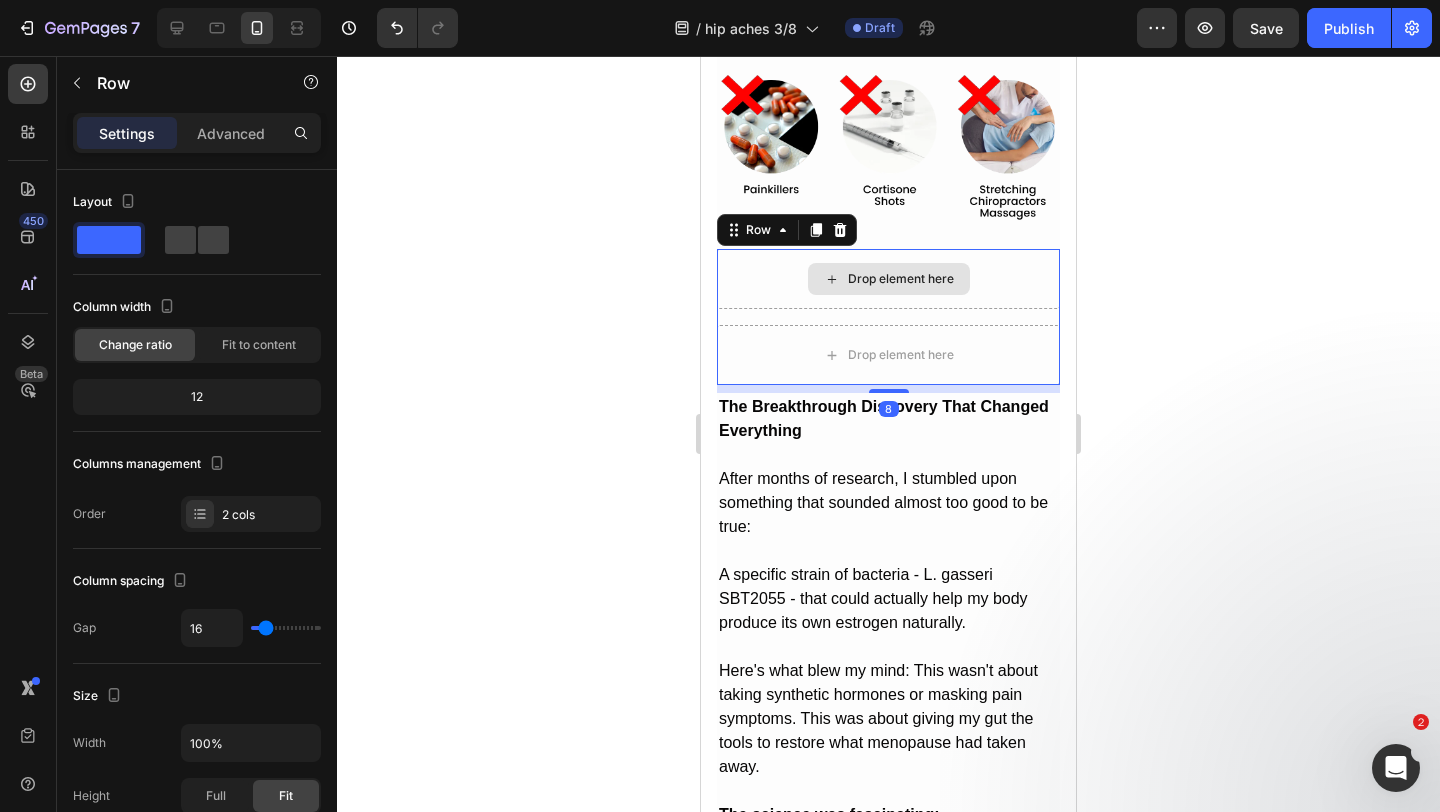 click on "Drop element here" at bounding box center (888, 279) 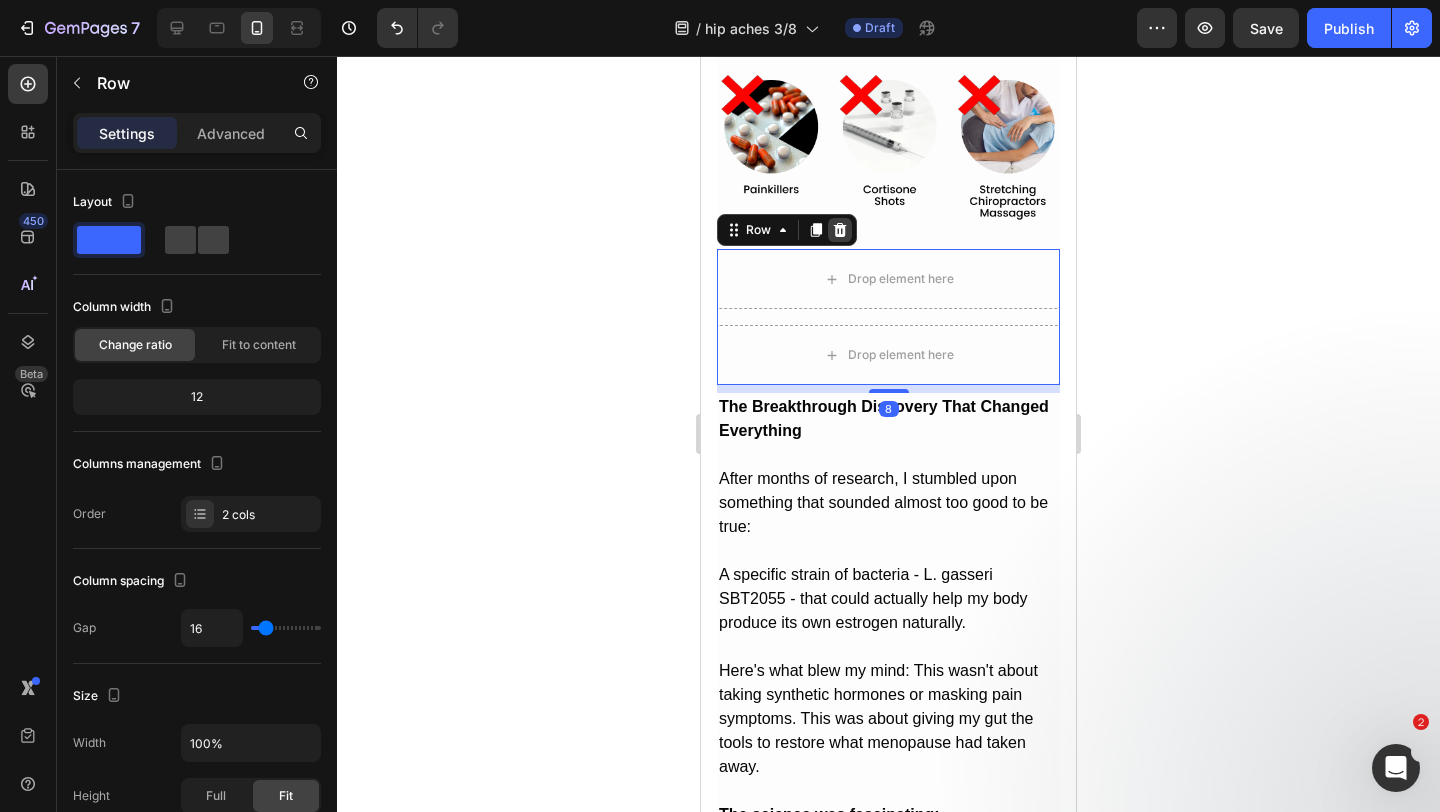click 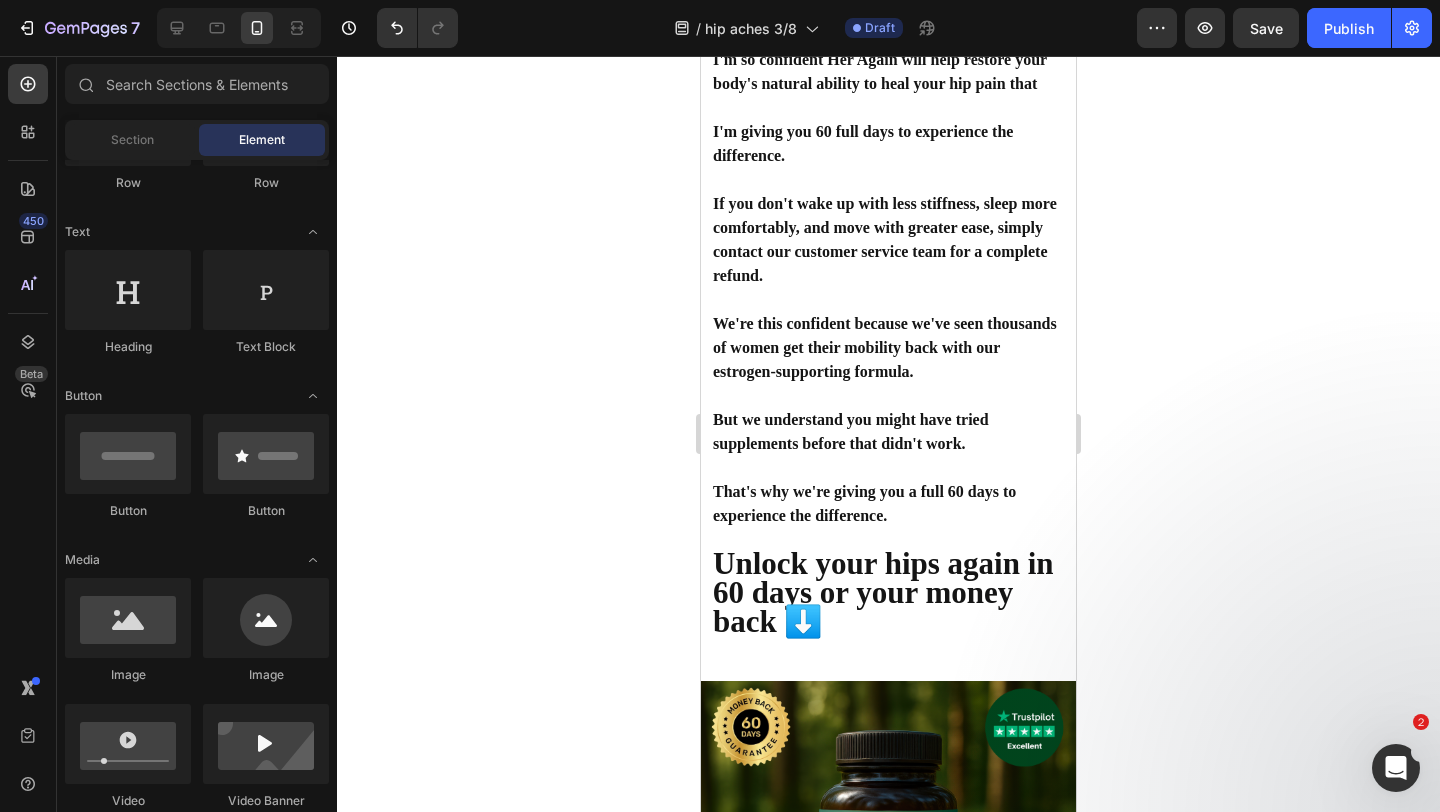 scroll, scrollTop: 12530, scrollLeft: 0, axis: vertical 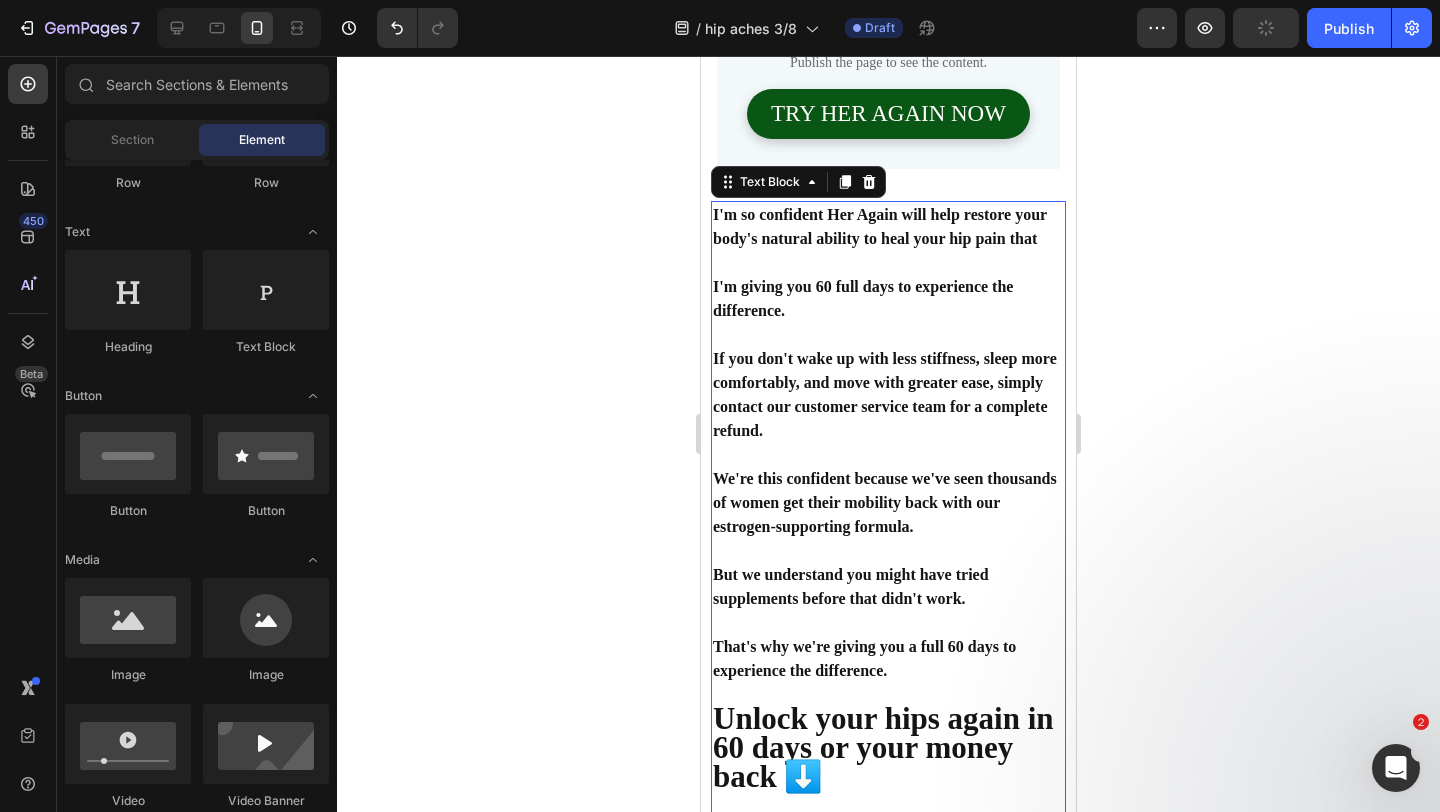 click on "If you don't wake up with less stiffness, sleep more comfortably, and move with greater ease, simply contact our customer service team for a complete refund." at bounding box center (888, 395) 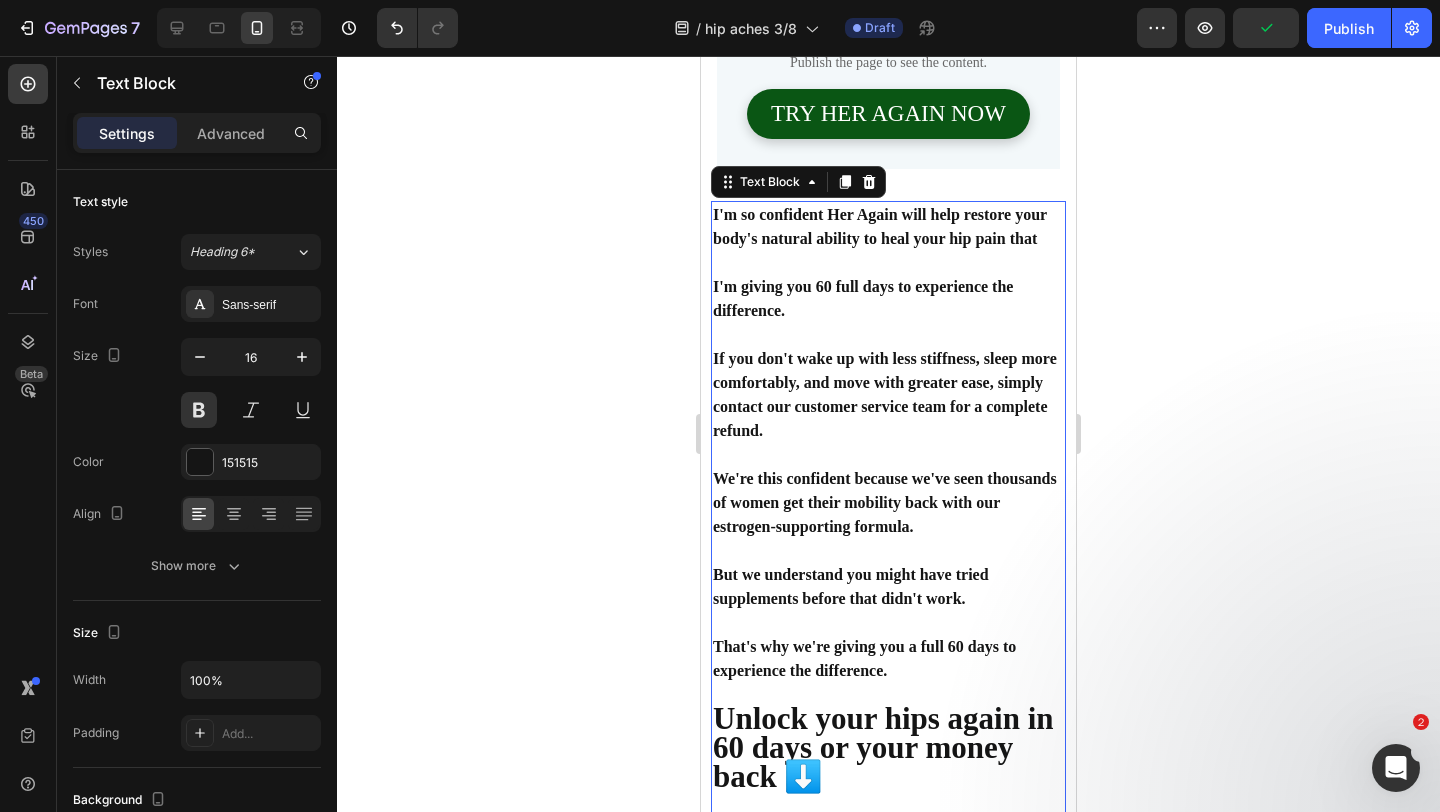 click on "If you don't wake up with less stiffness, sleep more comfortably, and move with greater ease, simply contact our customer service team for a complete refund." at bounding box center [888, 395] 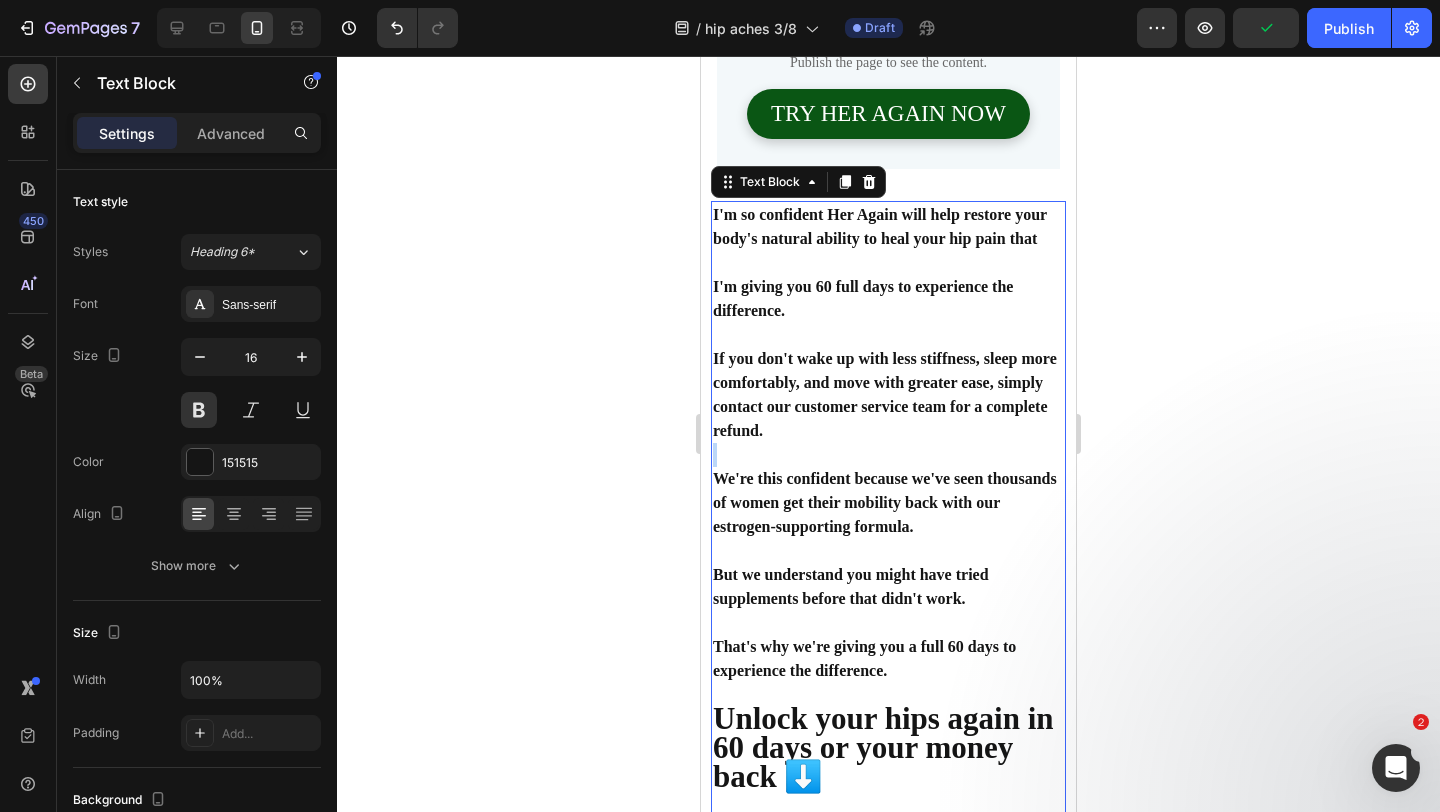 click on "If you don't wake up with less stiffness, sleep more comfortably, and move with greater ease, simply contact our customer service team for a complete refund." at bounding box center [888, 395] 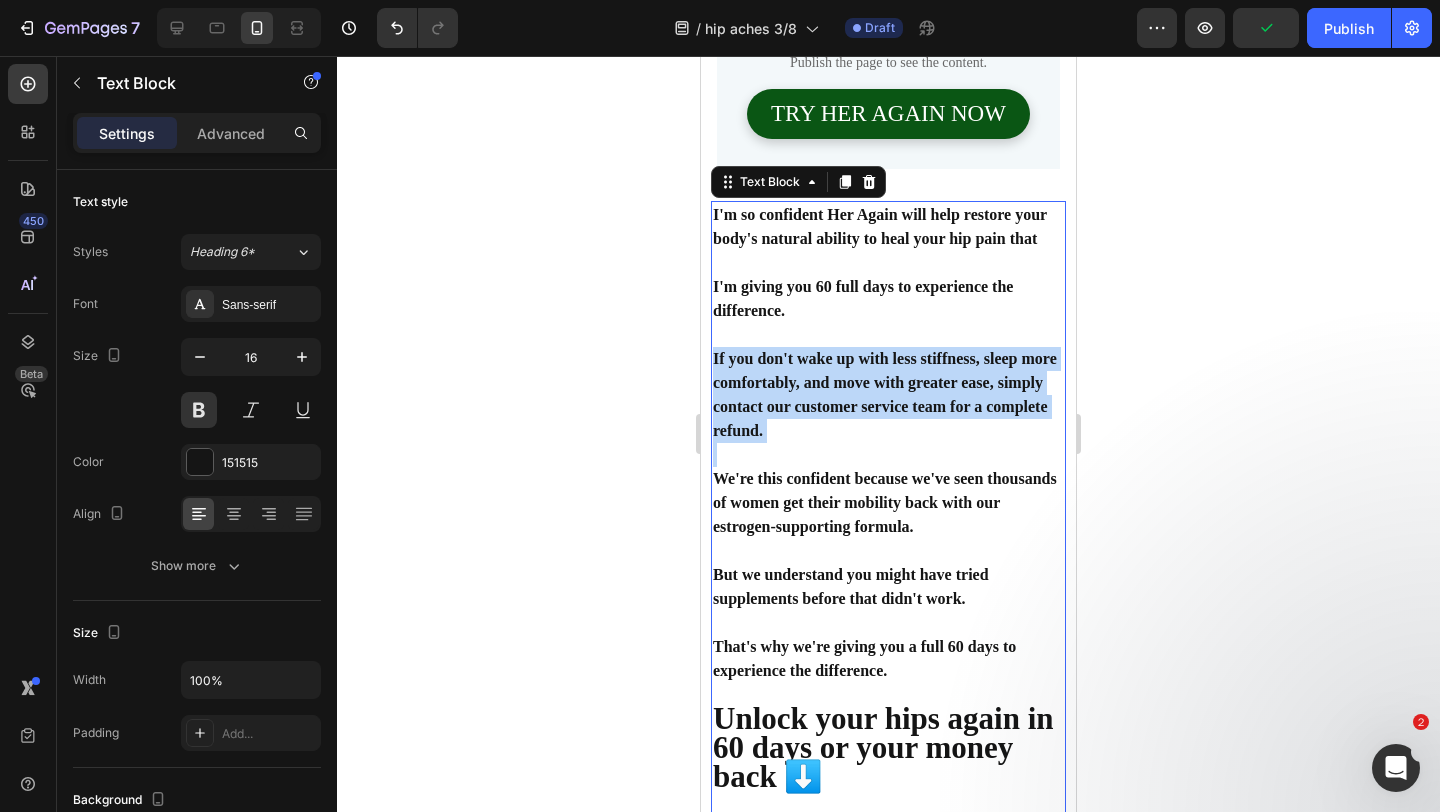 click on "If you don't wake up with less stiffness, sleep more comfortably, and move with greater ease, simply contact our customer service team for a complete refund." at bounding box center (888, 395) 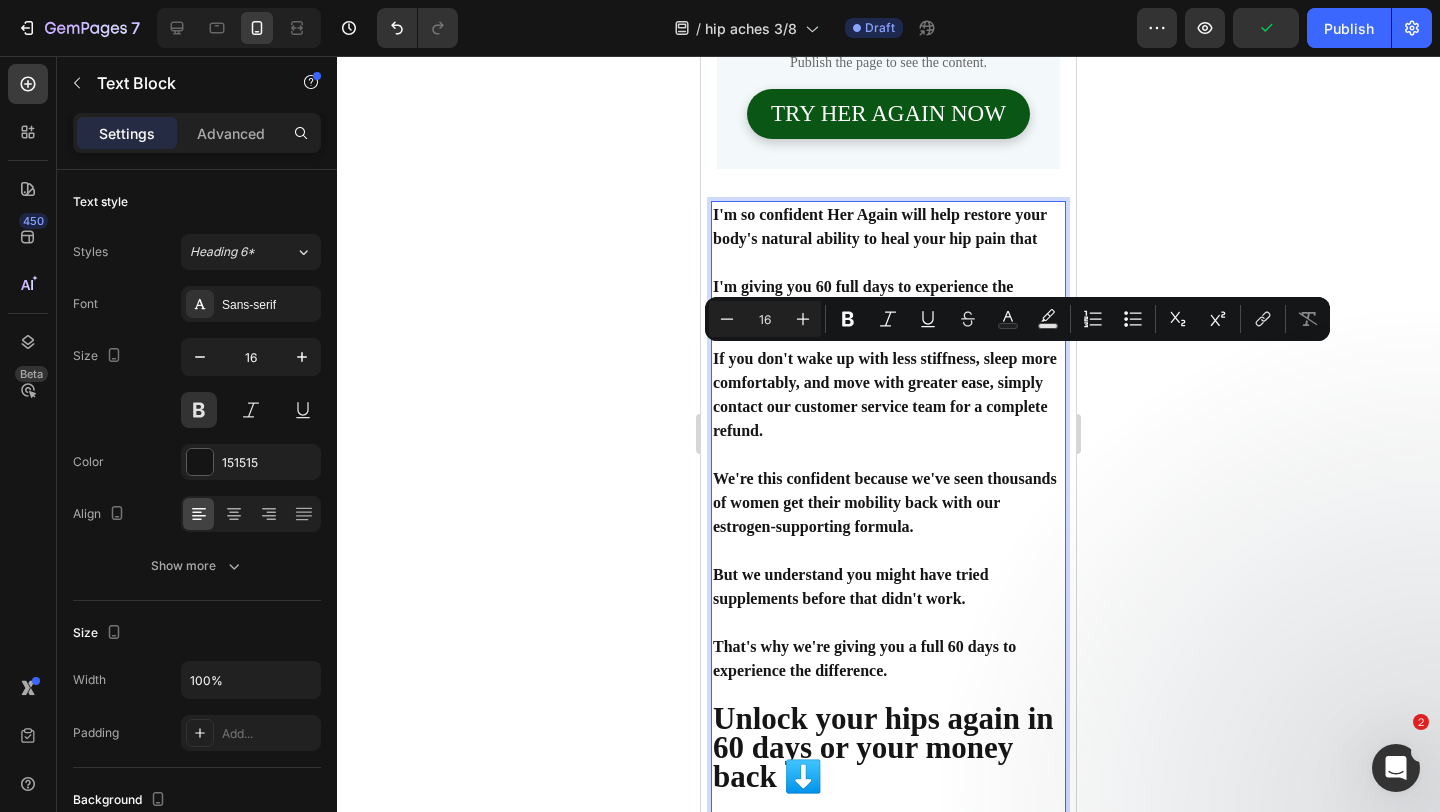click on "That's why we're giving you a full 60 days to experience the difference." at bounding box center (888, 659) 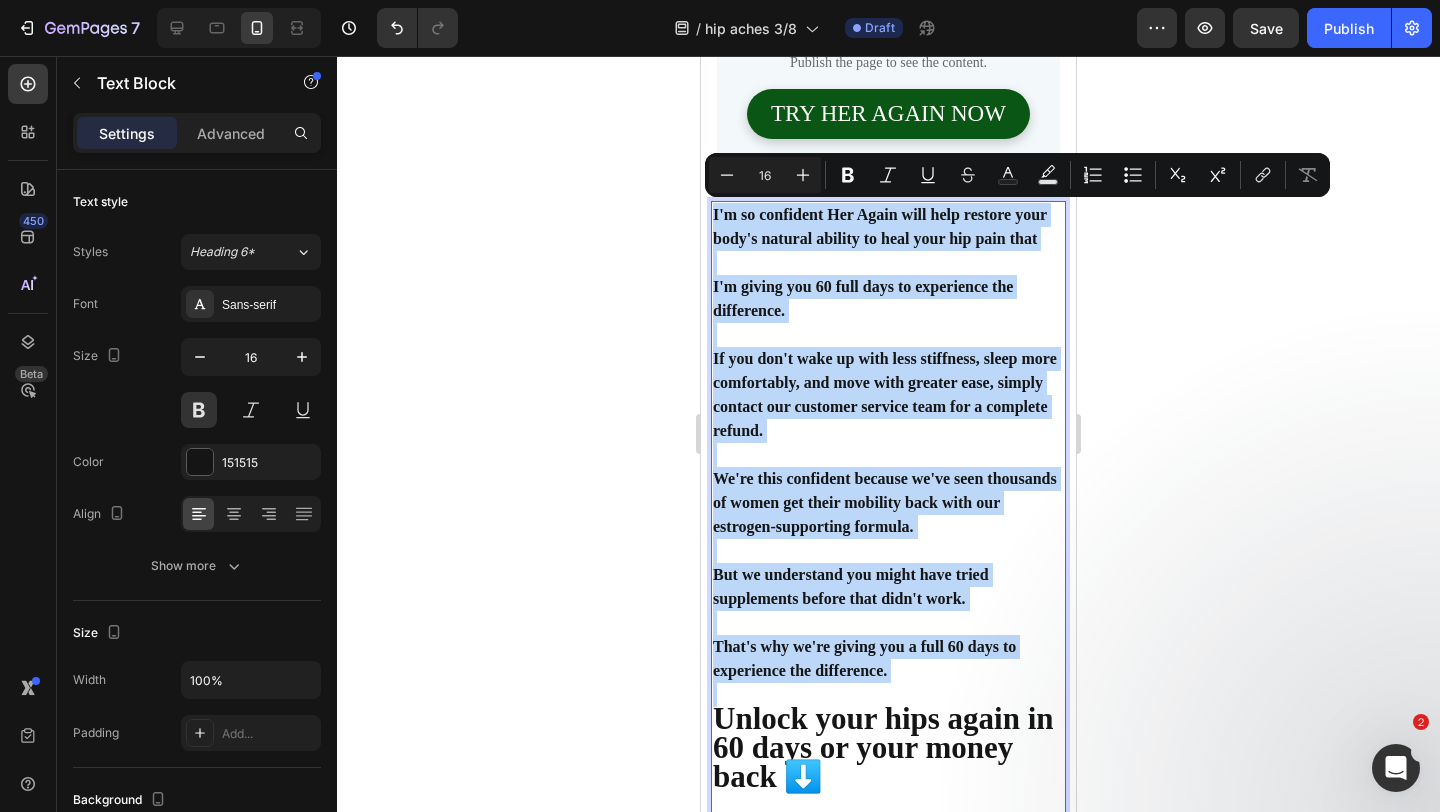 drag, startPoint x: 900, startPoint y: 673, endPoint x: 718, endPoint y: 213, distance: 494.69586 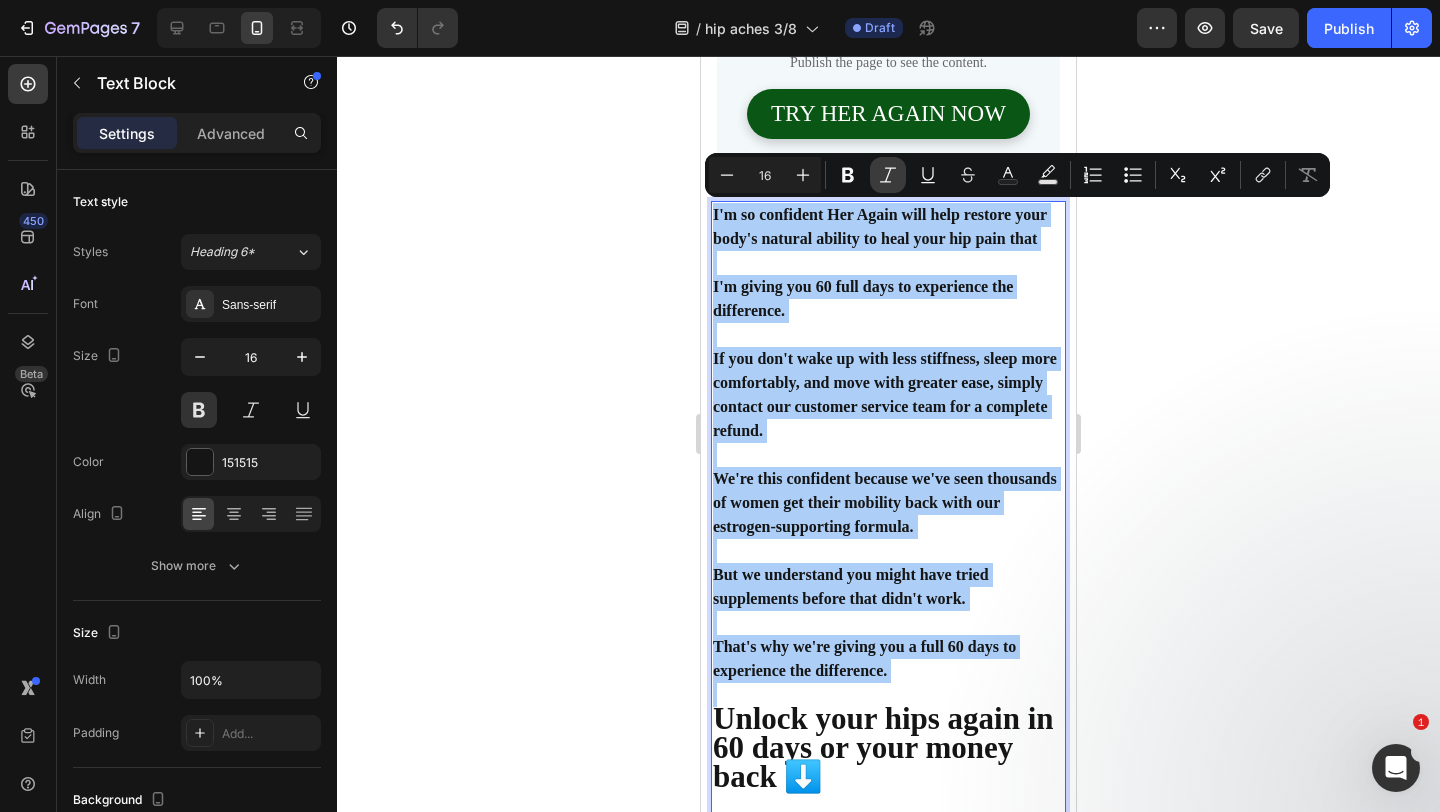 click 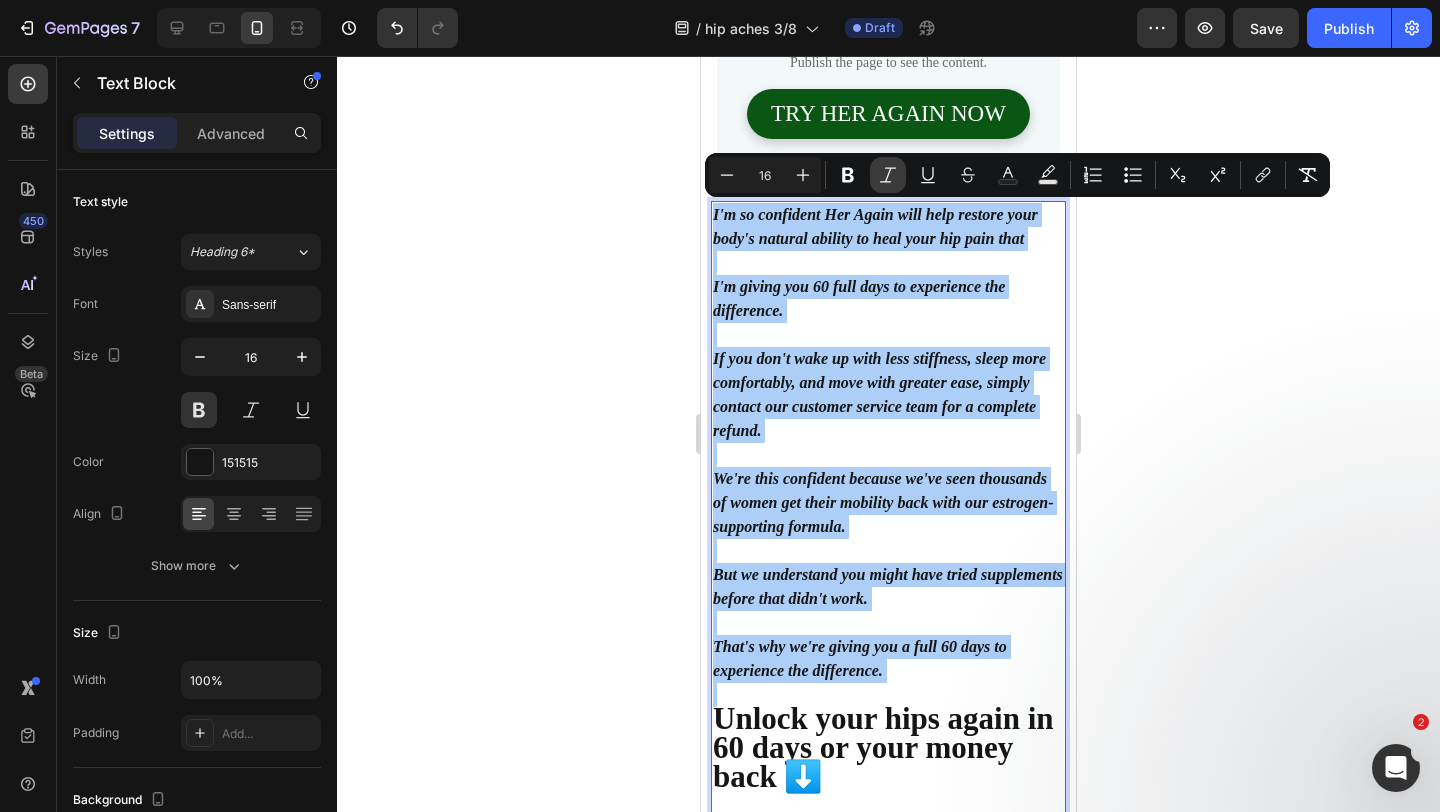 click 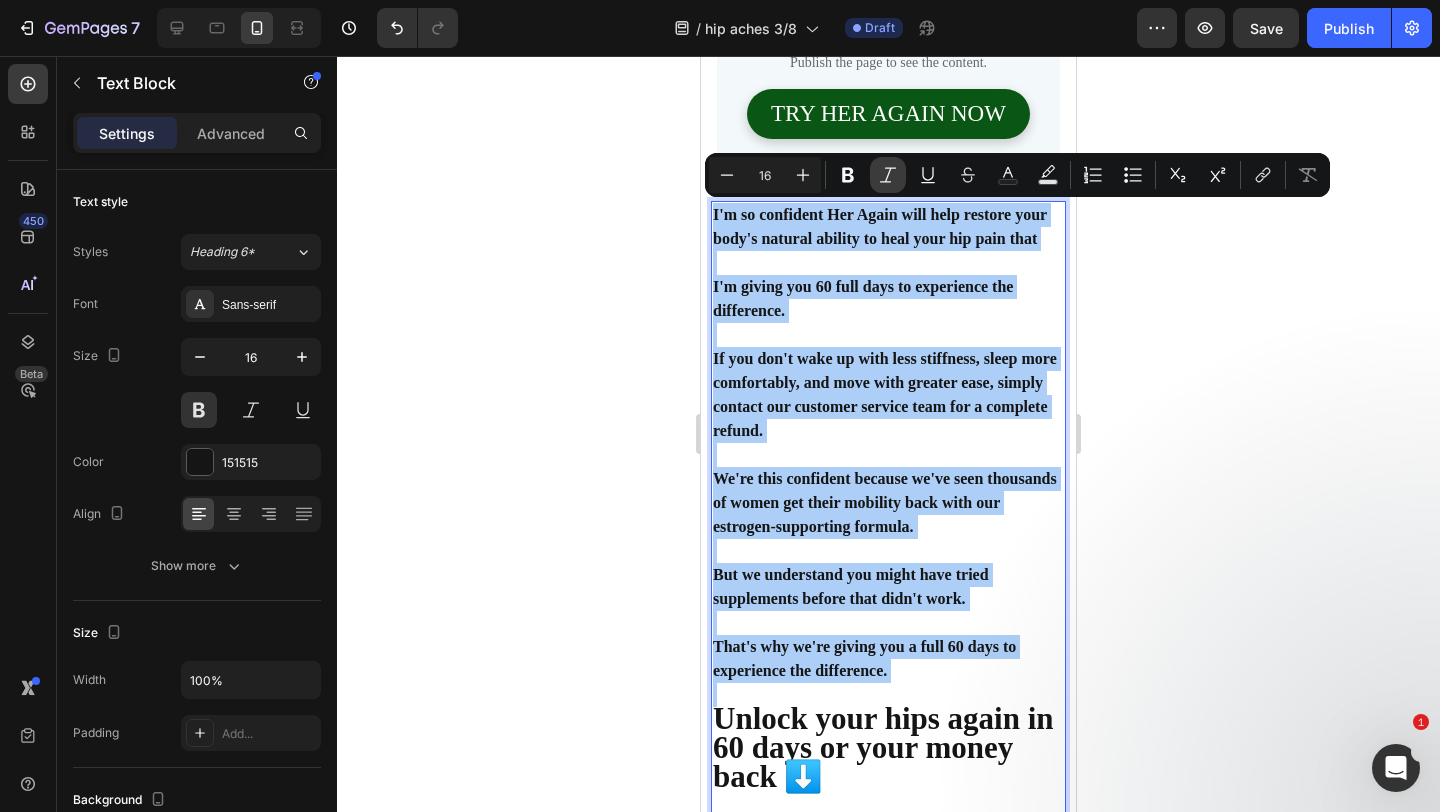 click 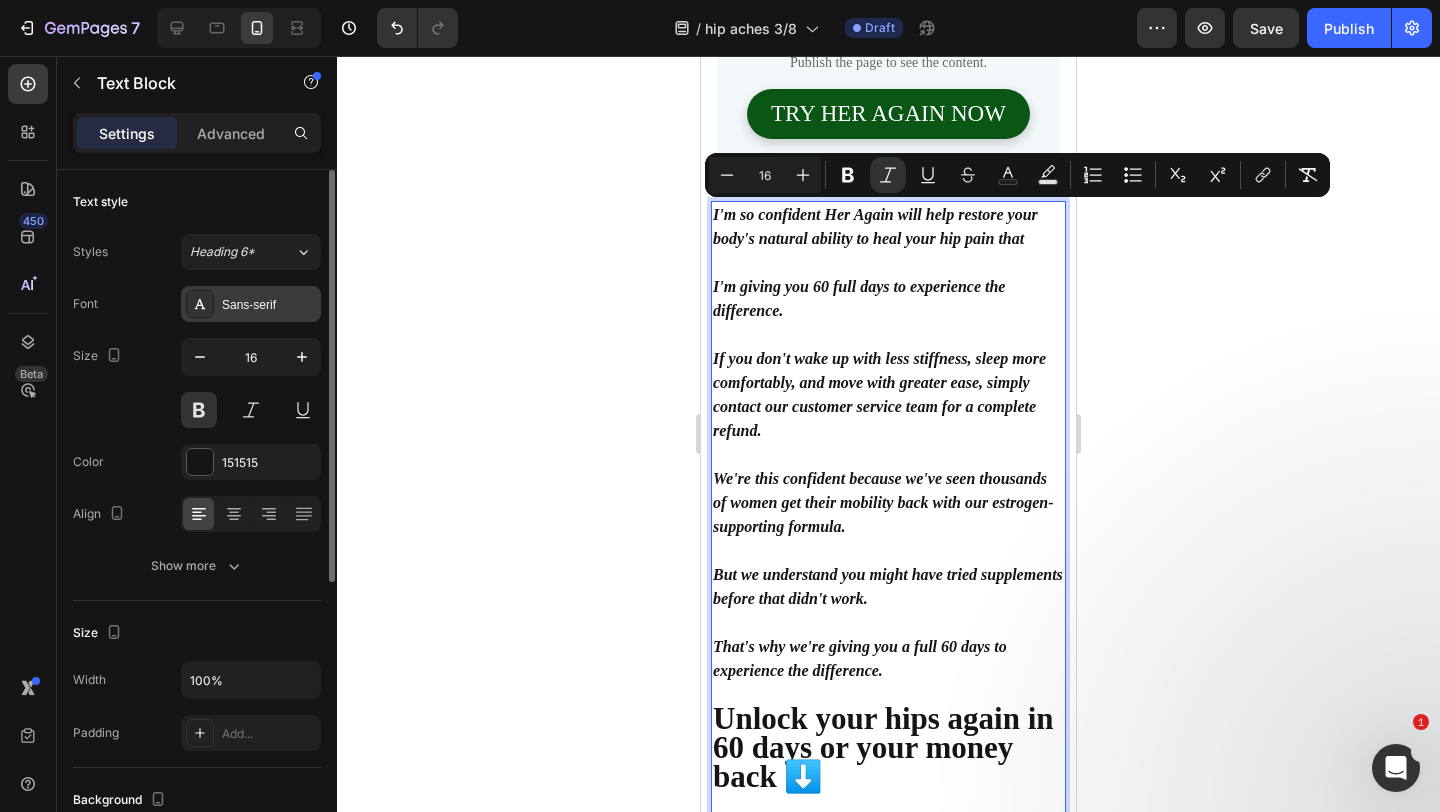 click on "Sans-serif" at bounding box center (269, 305) 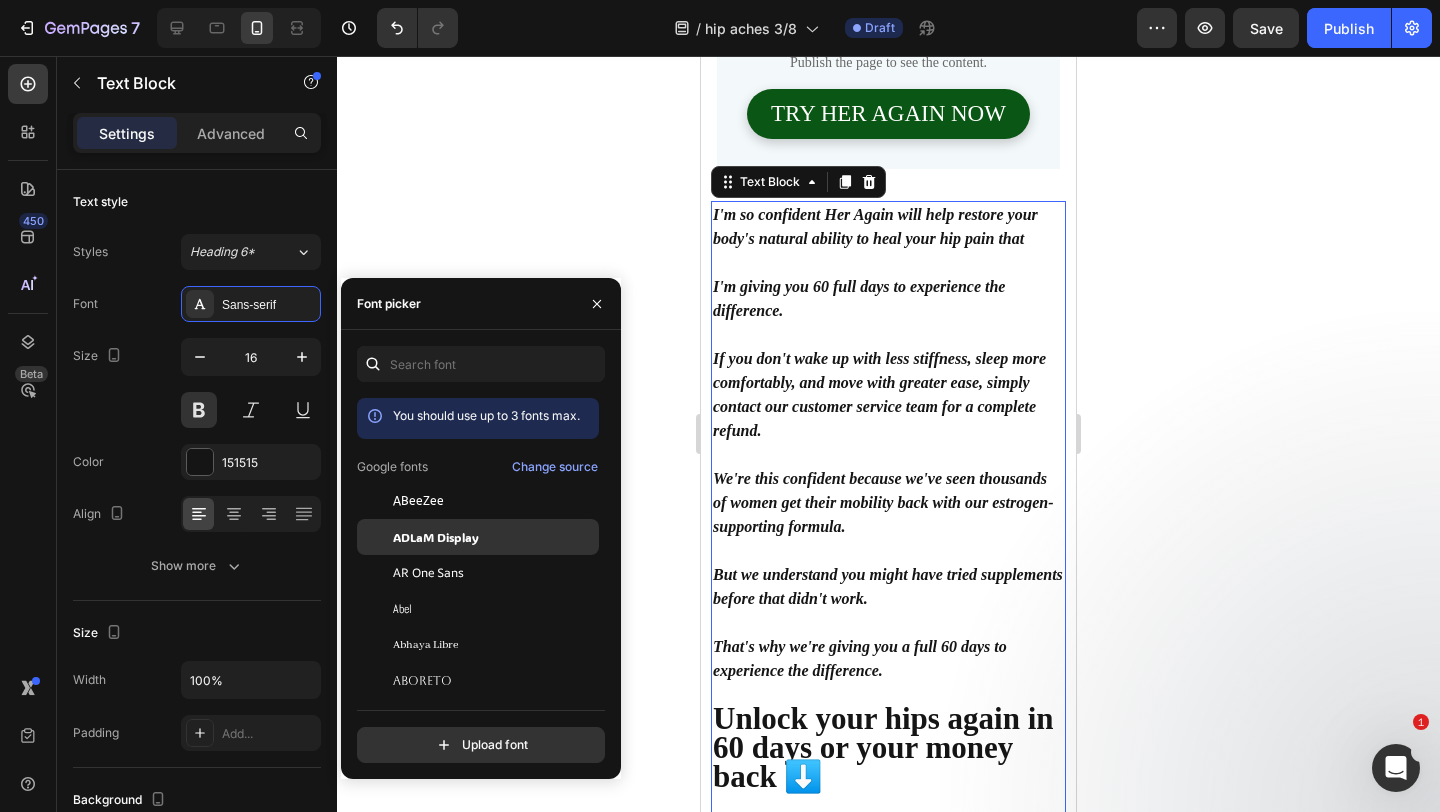 click on "ADLaM Display" at bounding box center (436, 537) 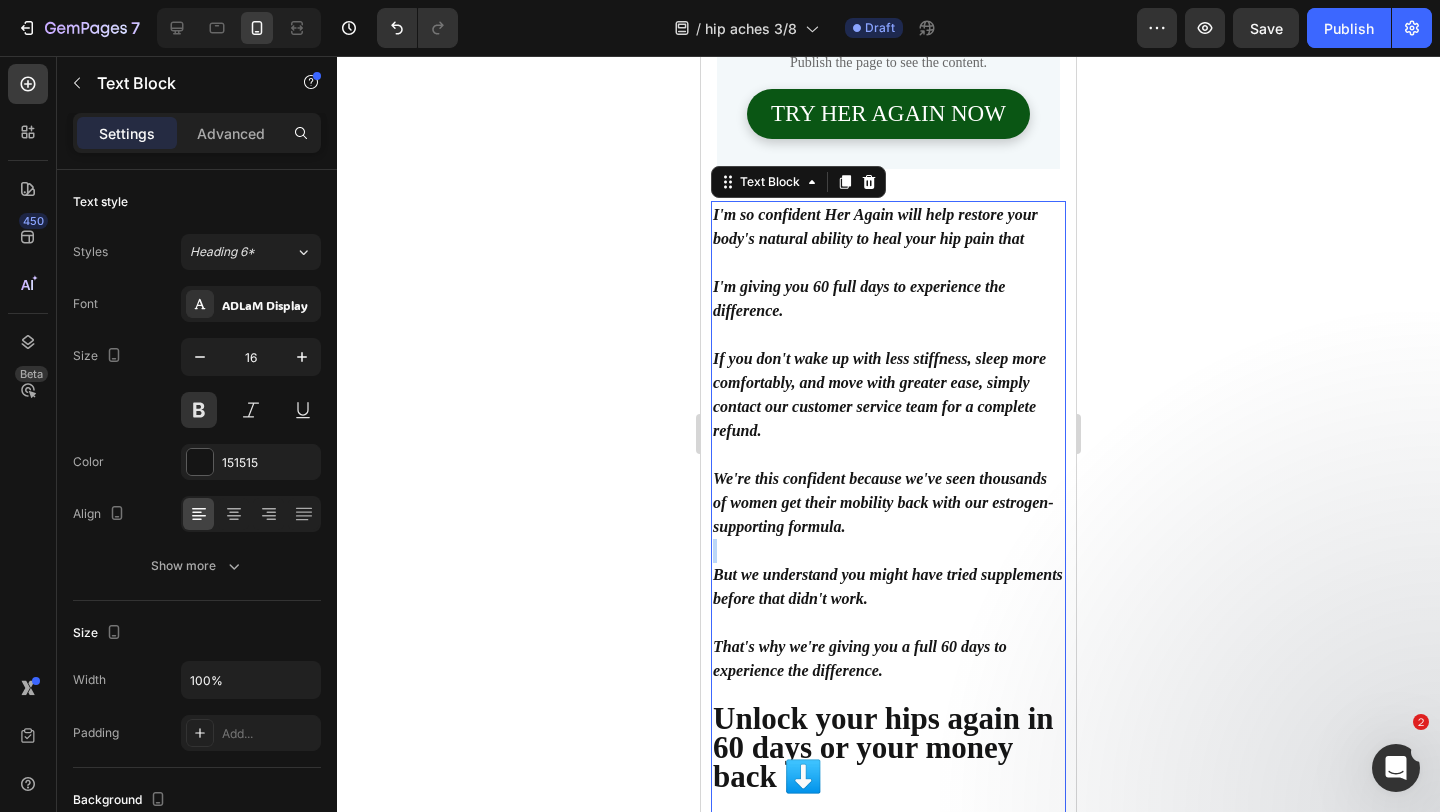 click on "We're this confident because we've seen thousands of women get their mobility back with our estrogen-supporting formula." at bounding box center [888, 503] 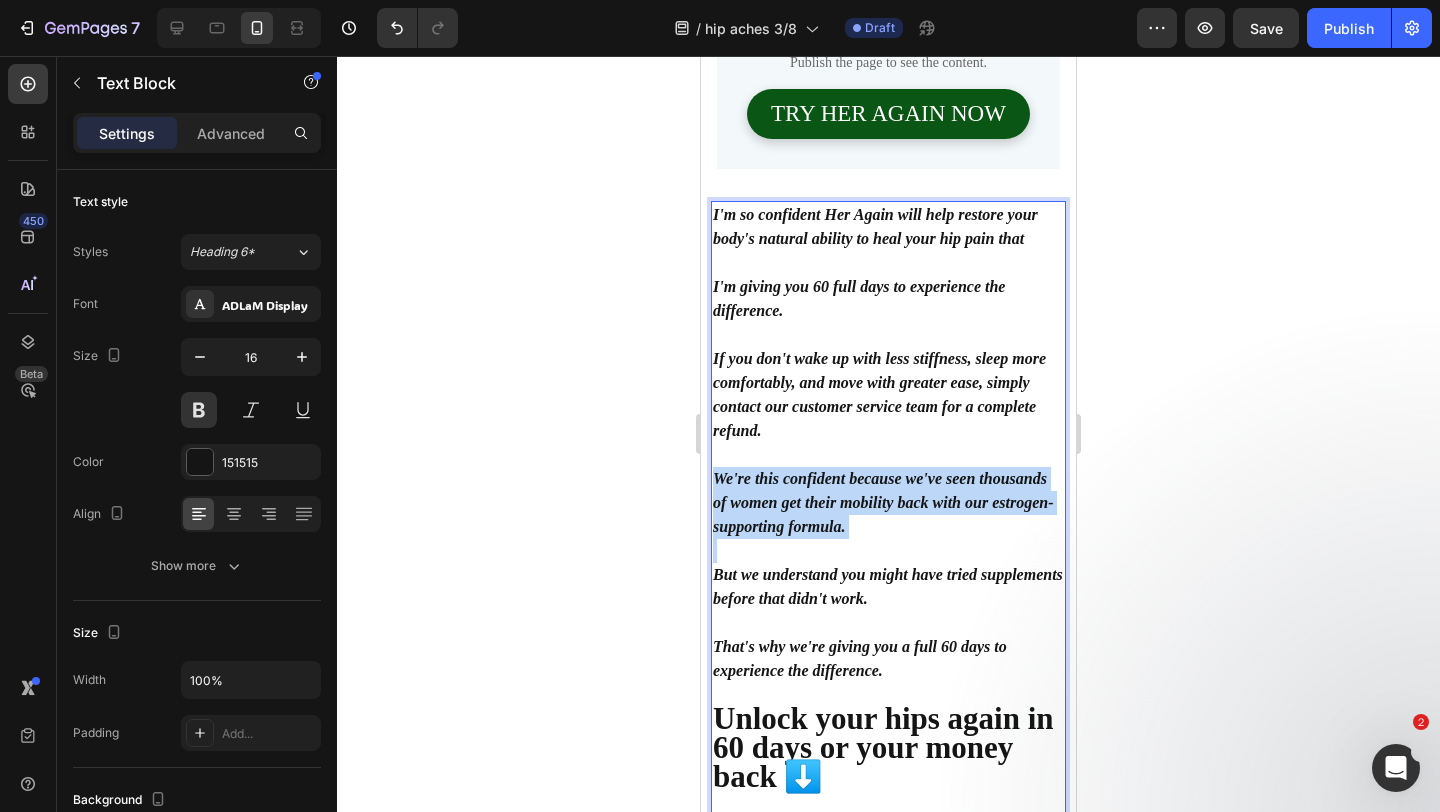 click on "We're this confident because we've seen thousands of women get their mobility back with our estrogen-supporting formula." at bounding box center (888, 503) 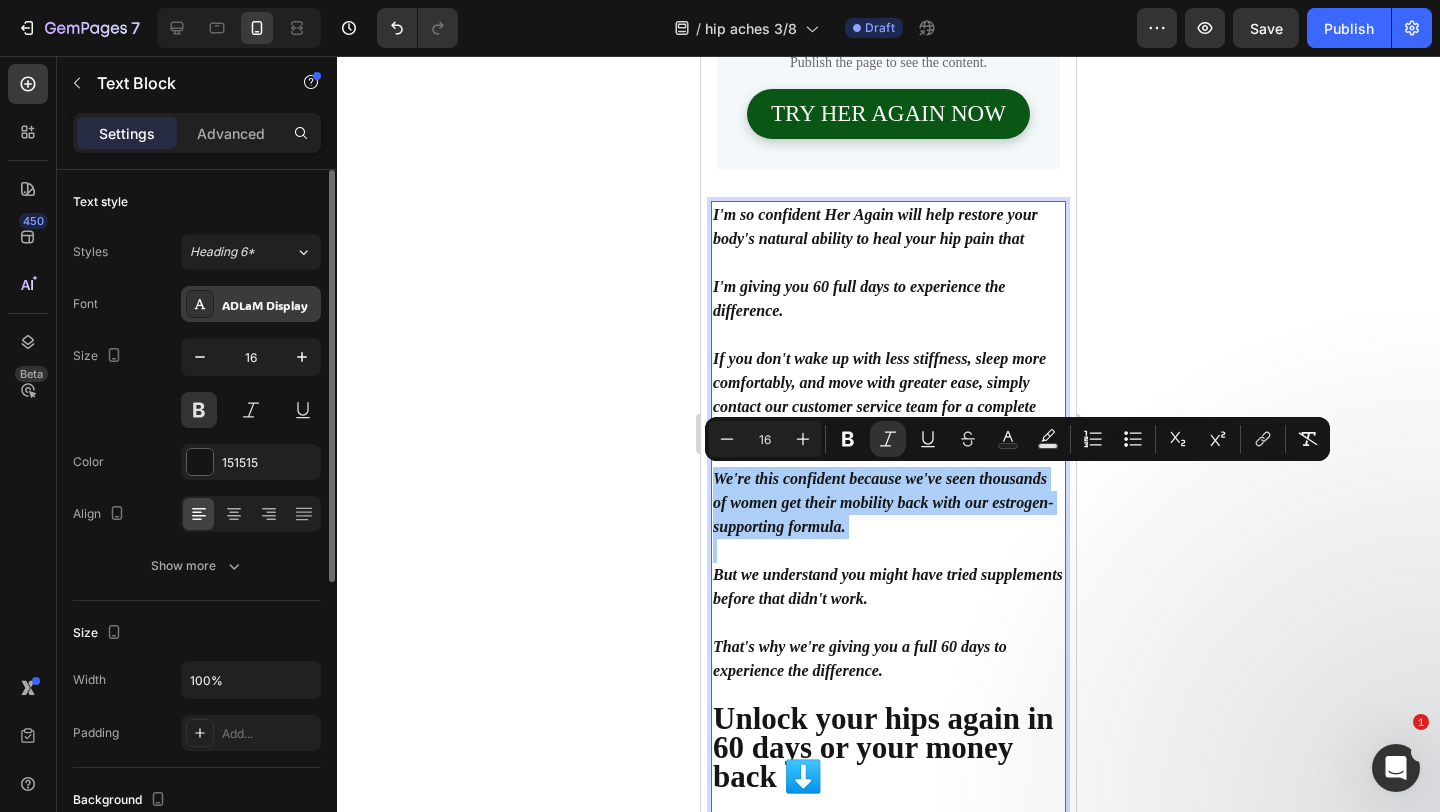 click on "ADLaM Display" at bounding box center [269, 305] 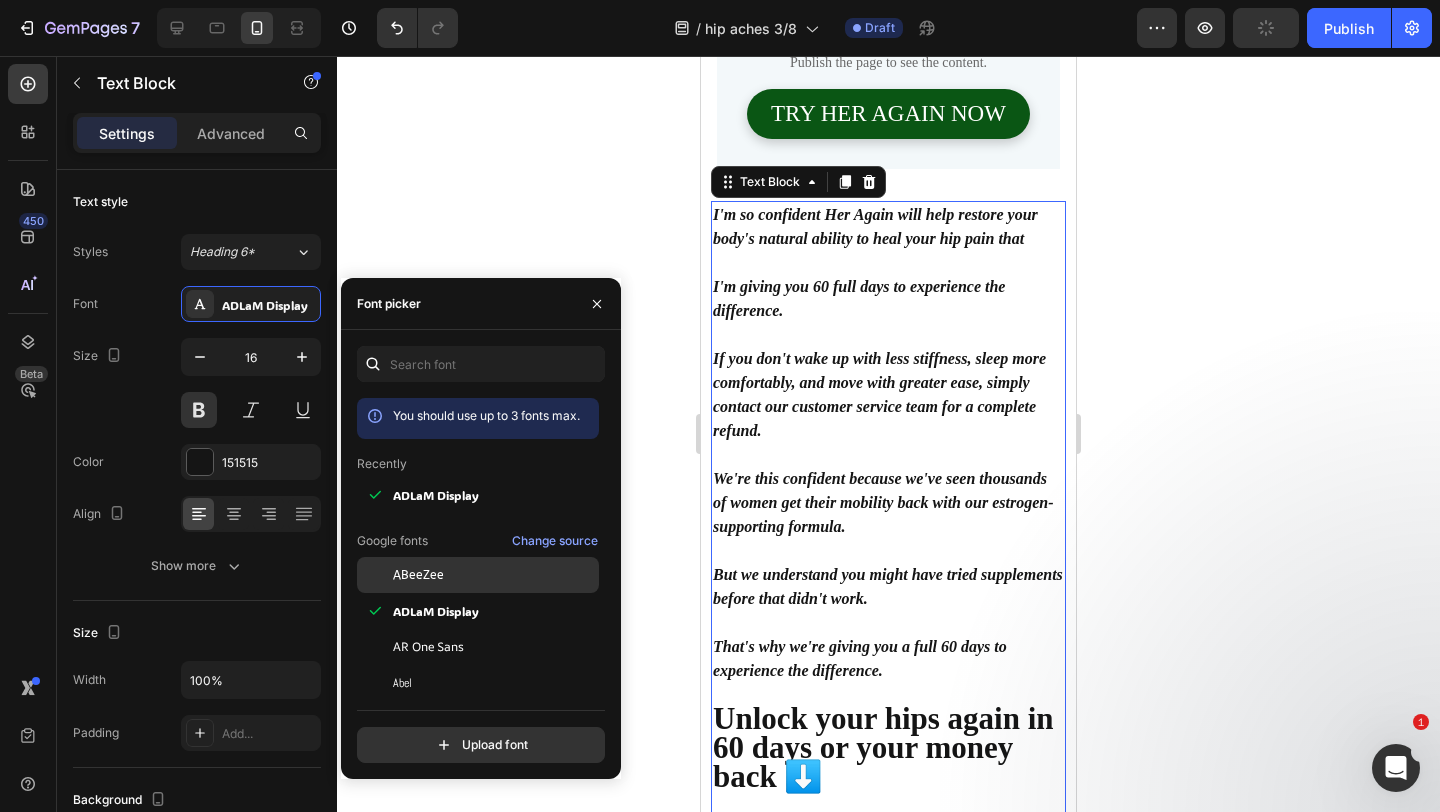 click on "ABeeZee" at bounding box center [418, 575] 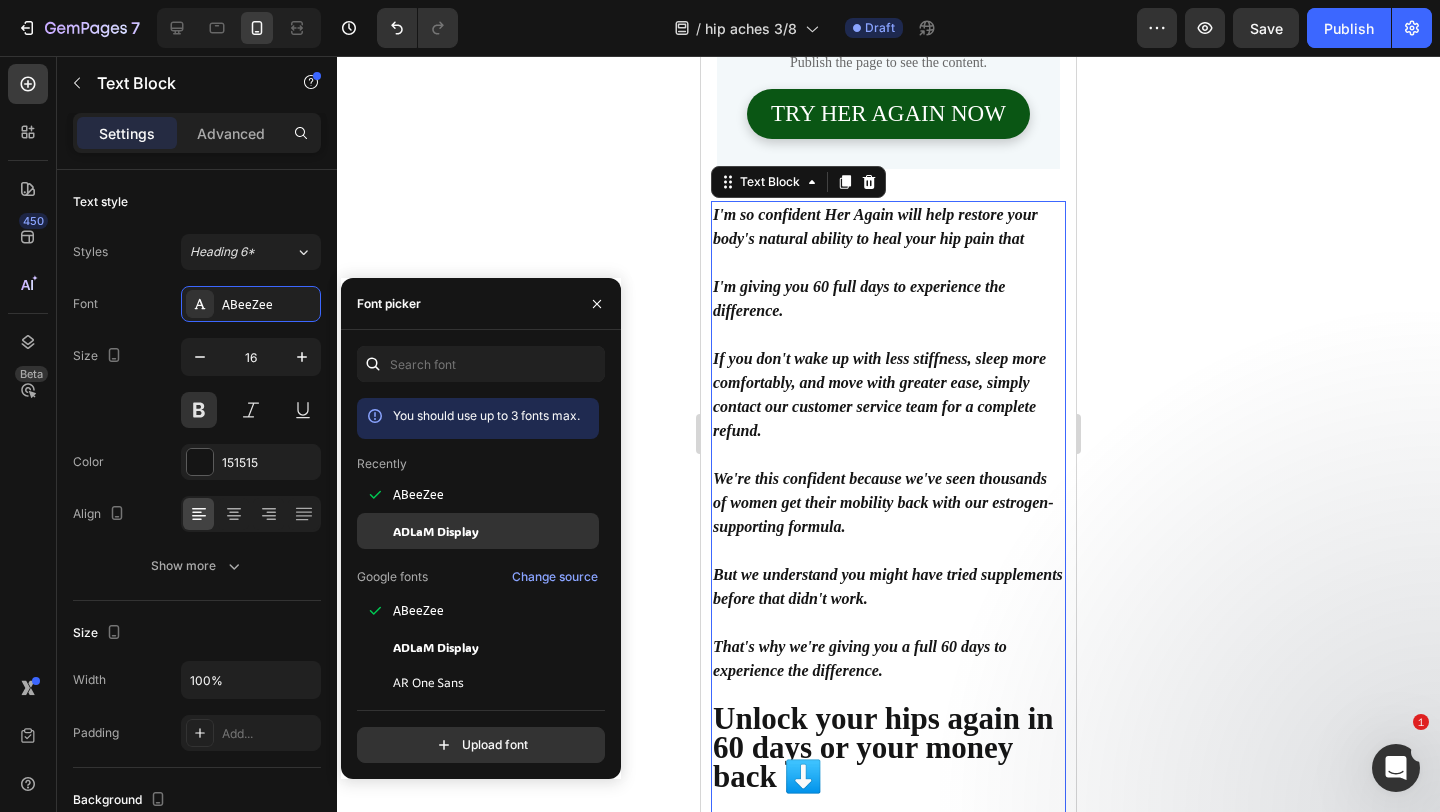 click on "ADLaM Display" at bounding box center (436, 531) 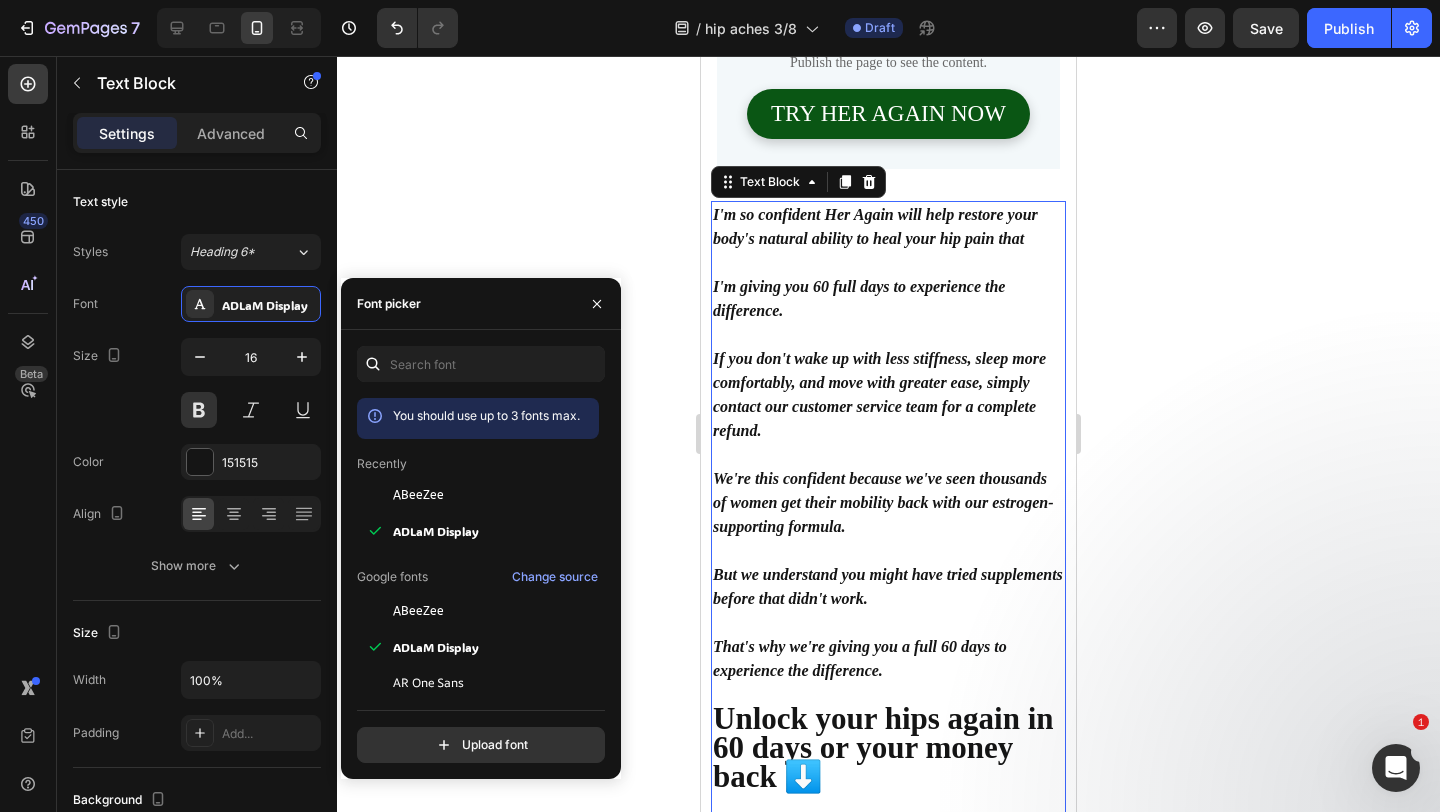 click 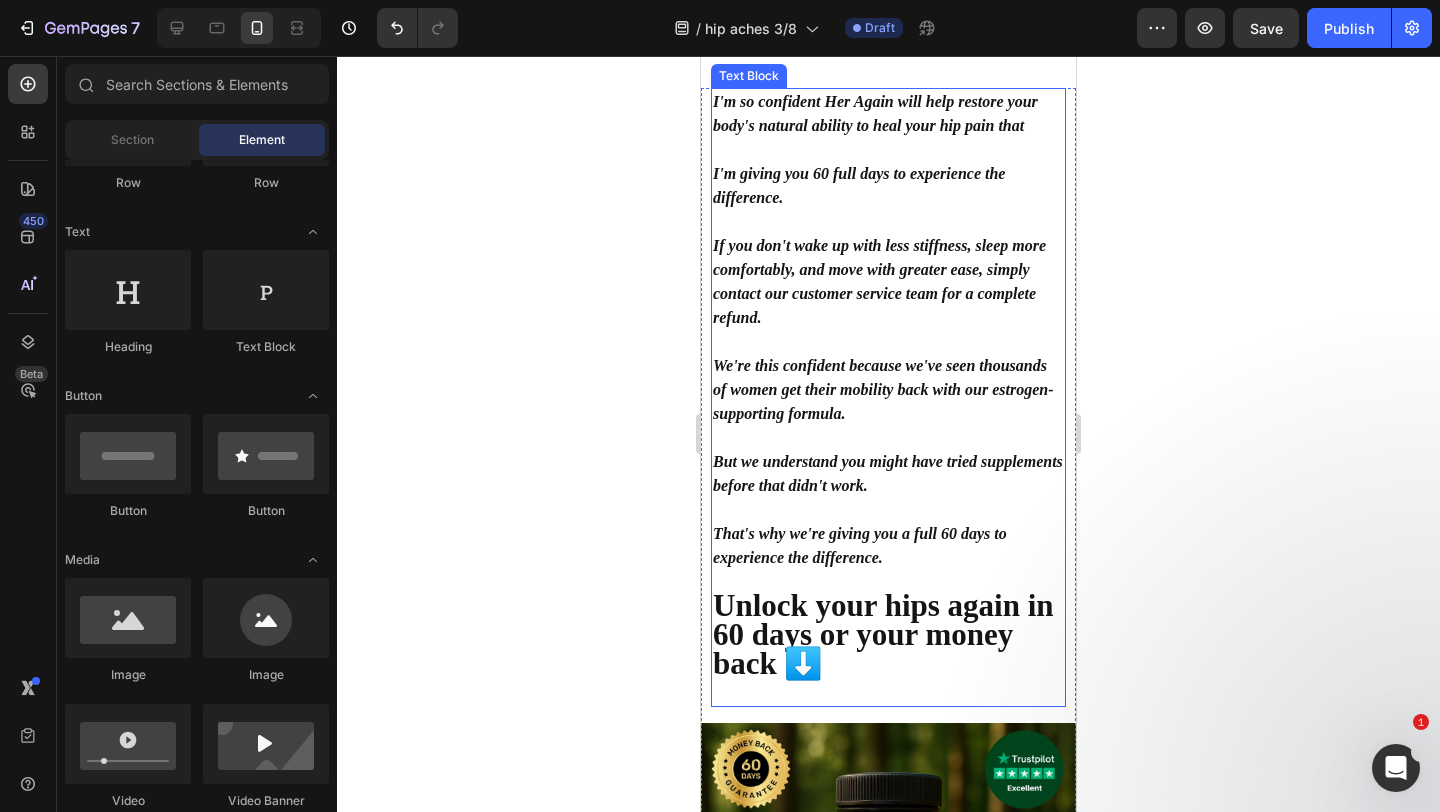 scroll, scrollTop: 12613, scrollLeft: 0, axis: vertical 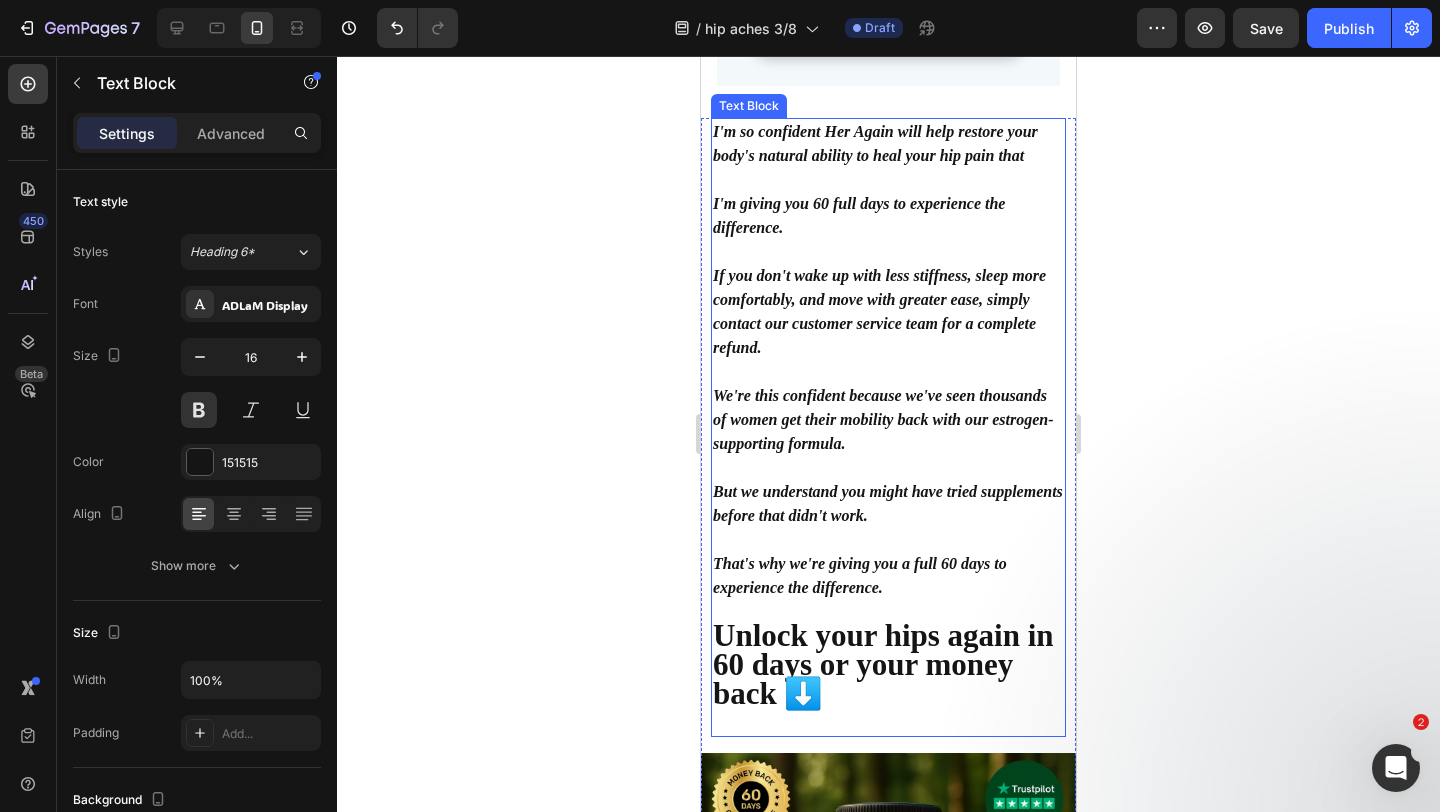 click at bounding box center (888, 372) 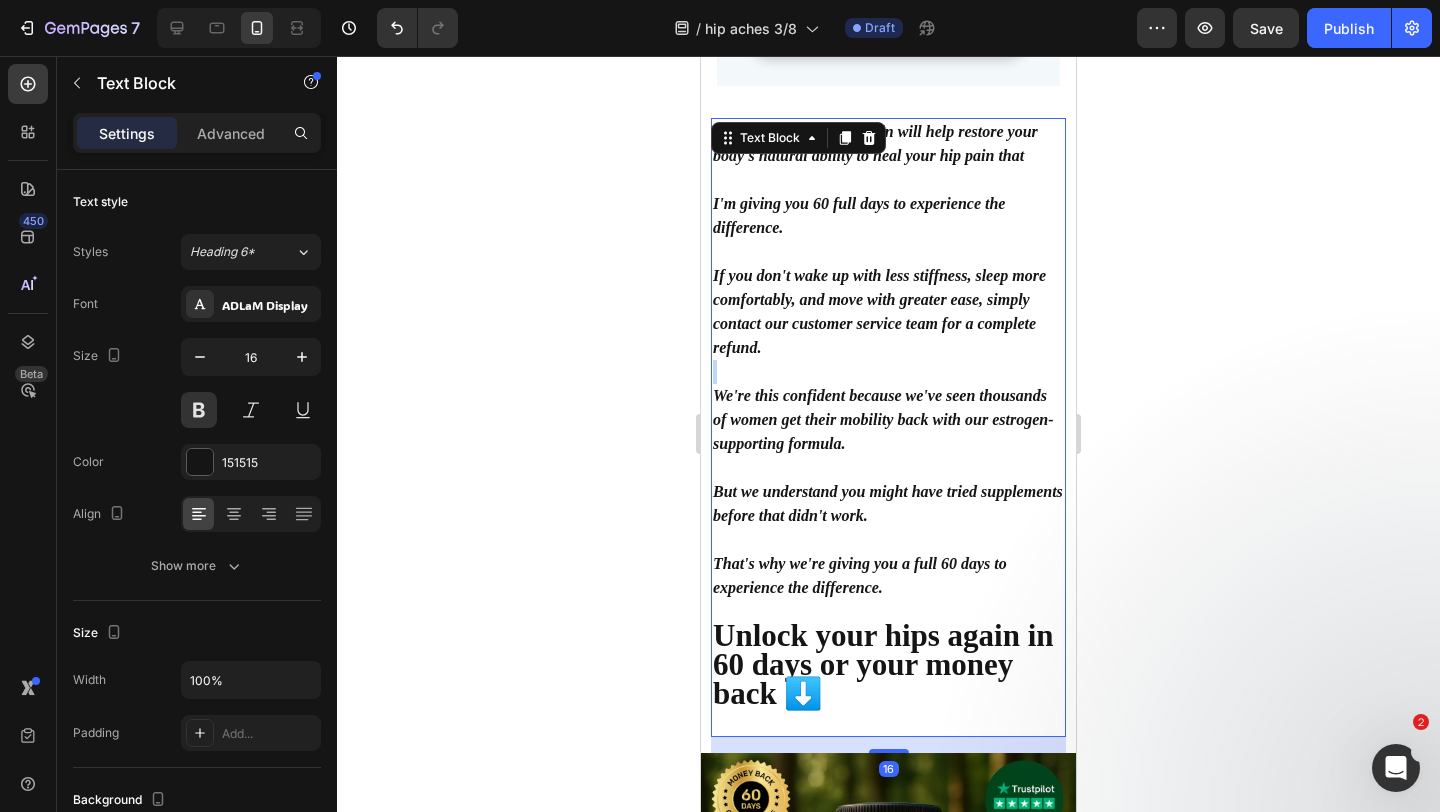 click at bounding box center (888, 372) 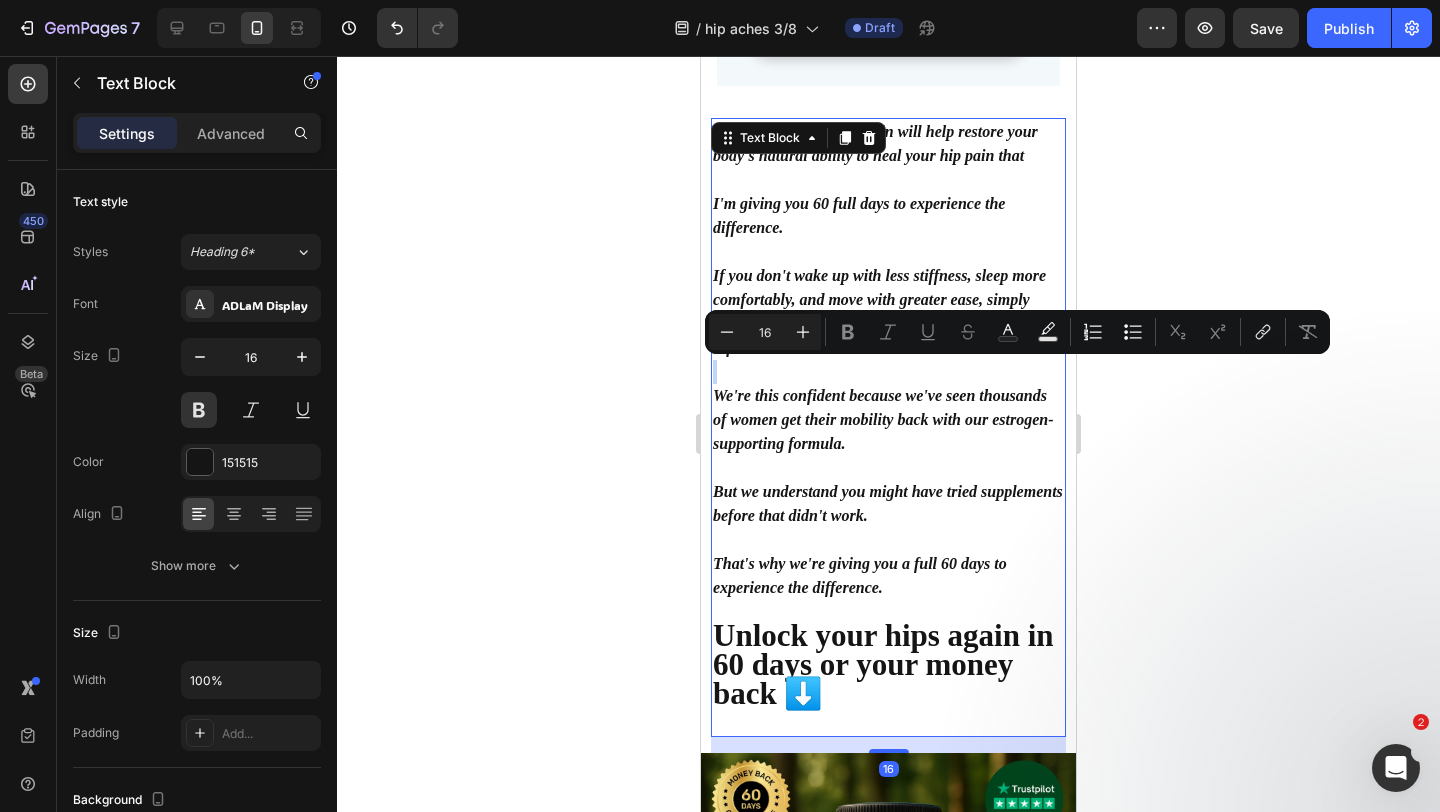 click at bounding box center [888, 372] 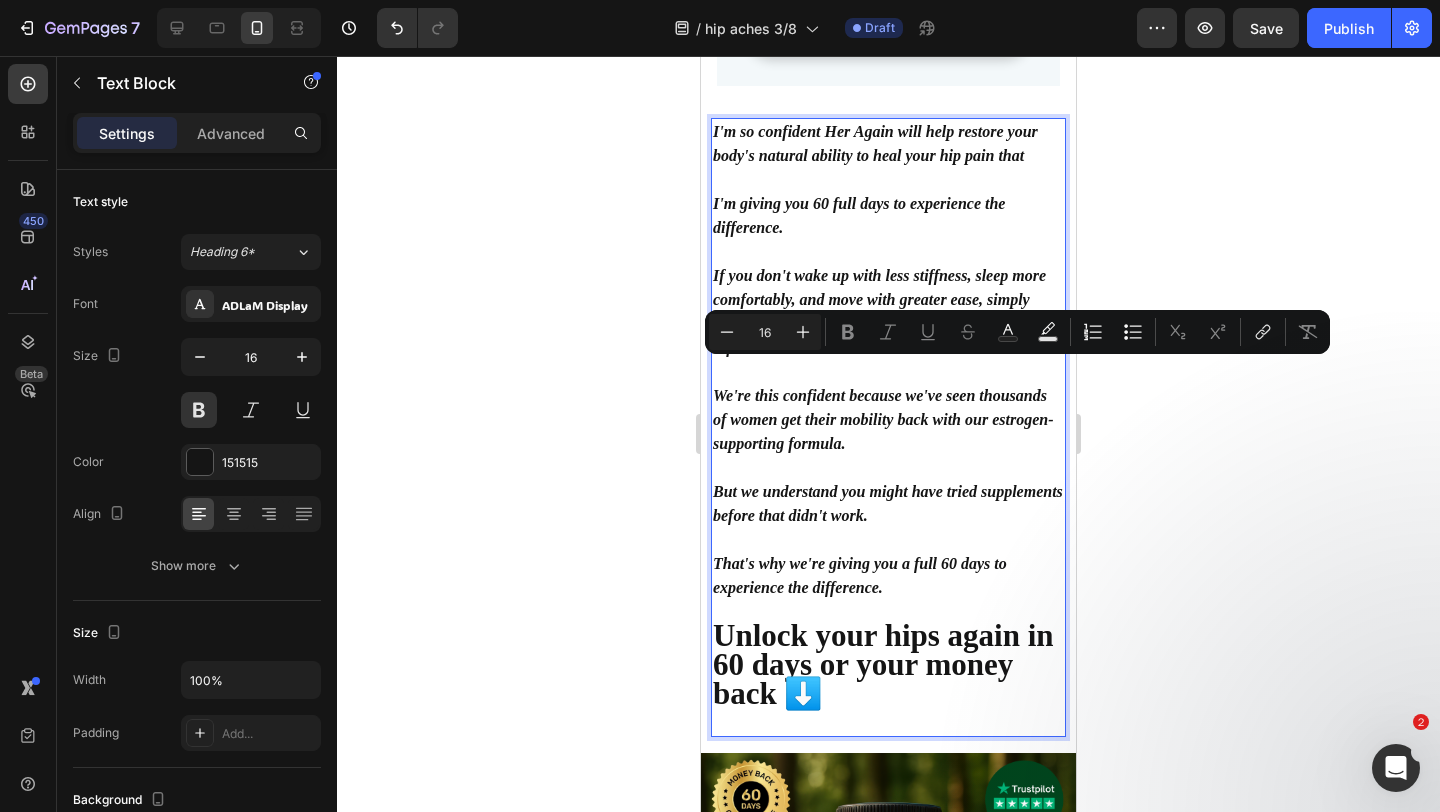 click on "We're this confident because we've seen thousands of women get their mobility back with our estrogen-supporting formula." at bounding box center [888, 420] 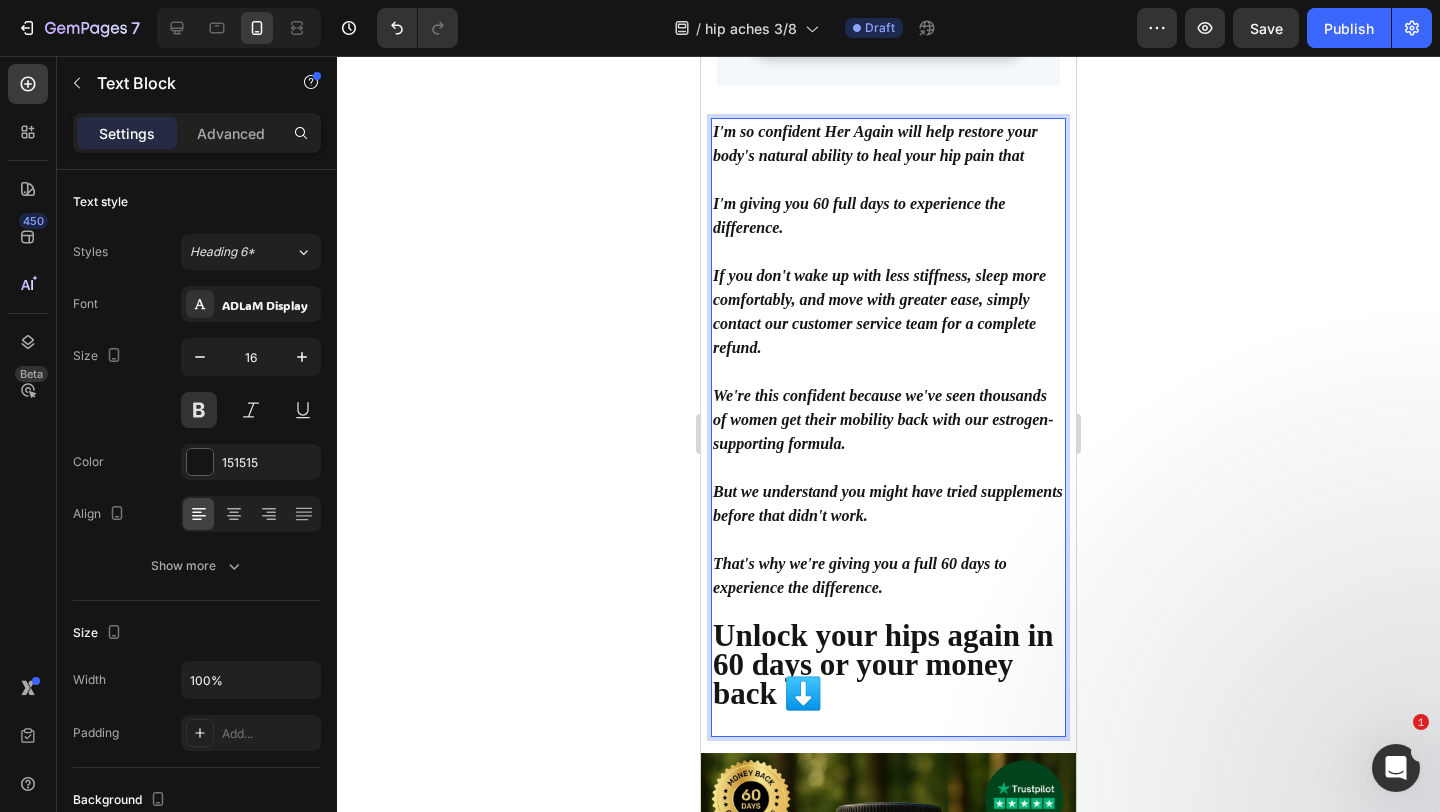 click 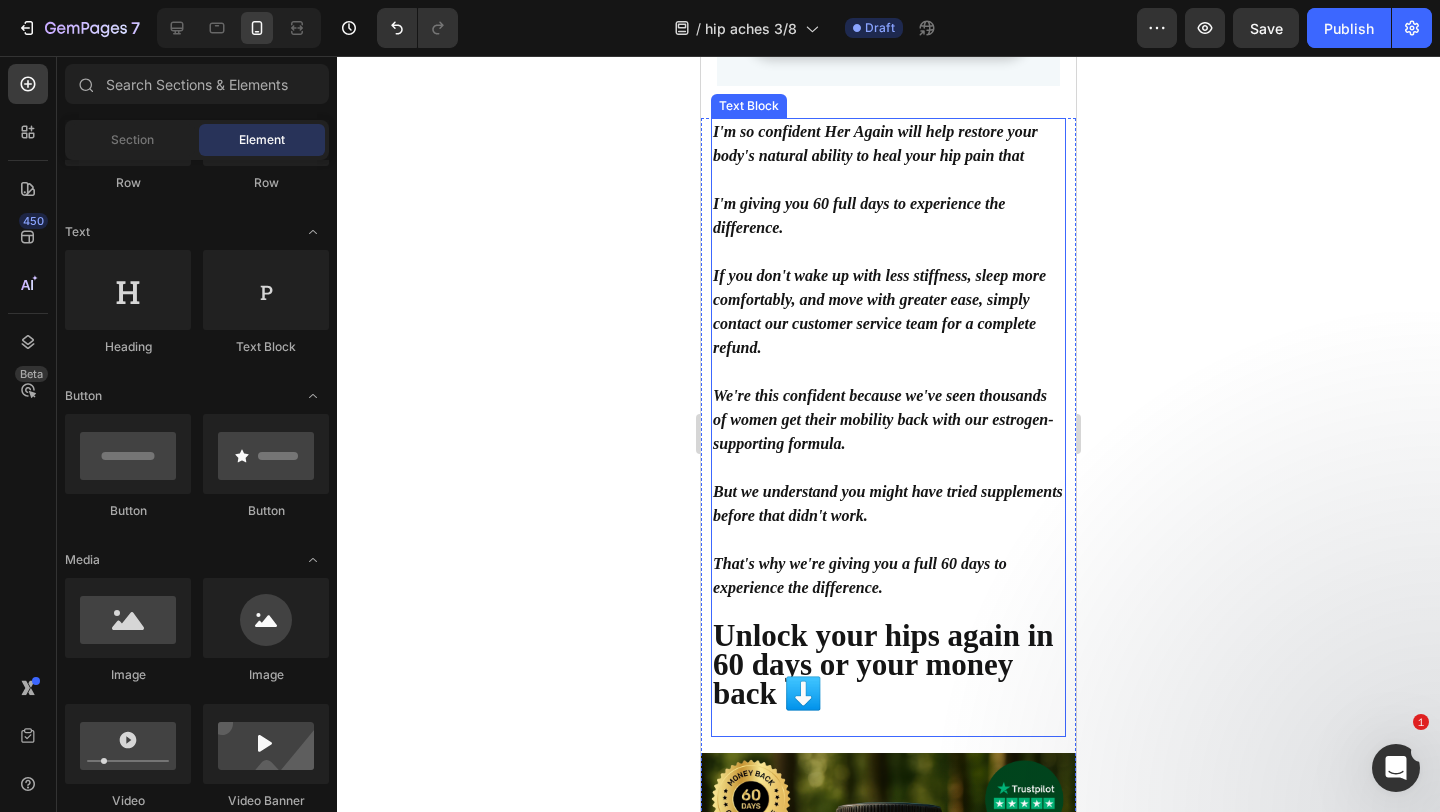 click on "That's why we're giving you a full 60 days to experience the difference." at bounding box center [860, 575] 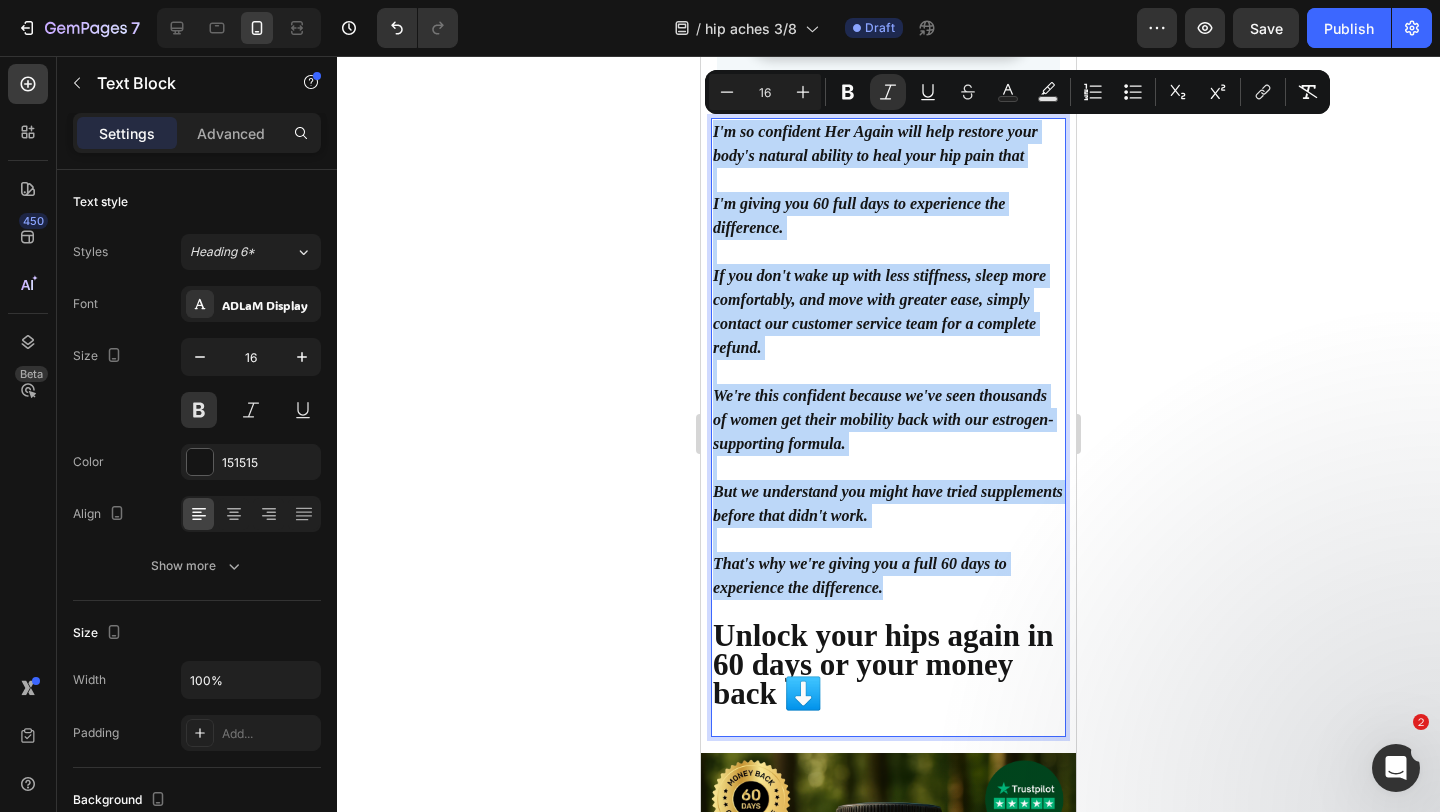 drag, startPoint x: 918, startPoint y: 585, endPoint x: 713, endPoint y: 137, distance: 492.67535 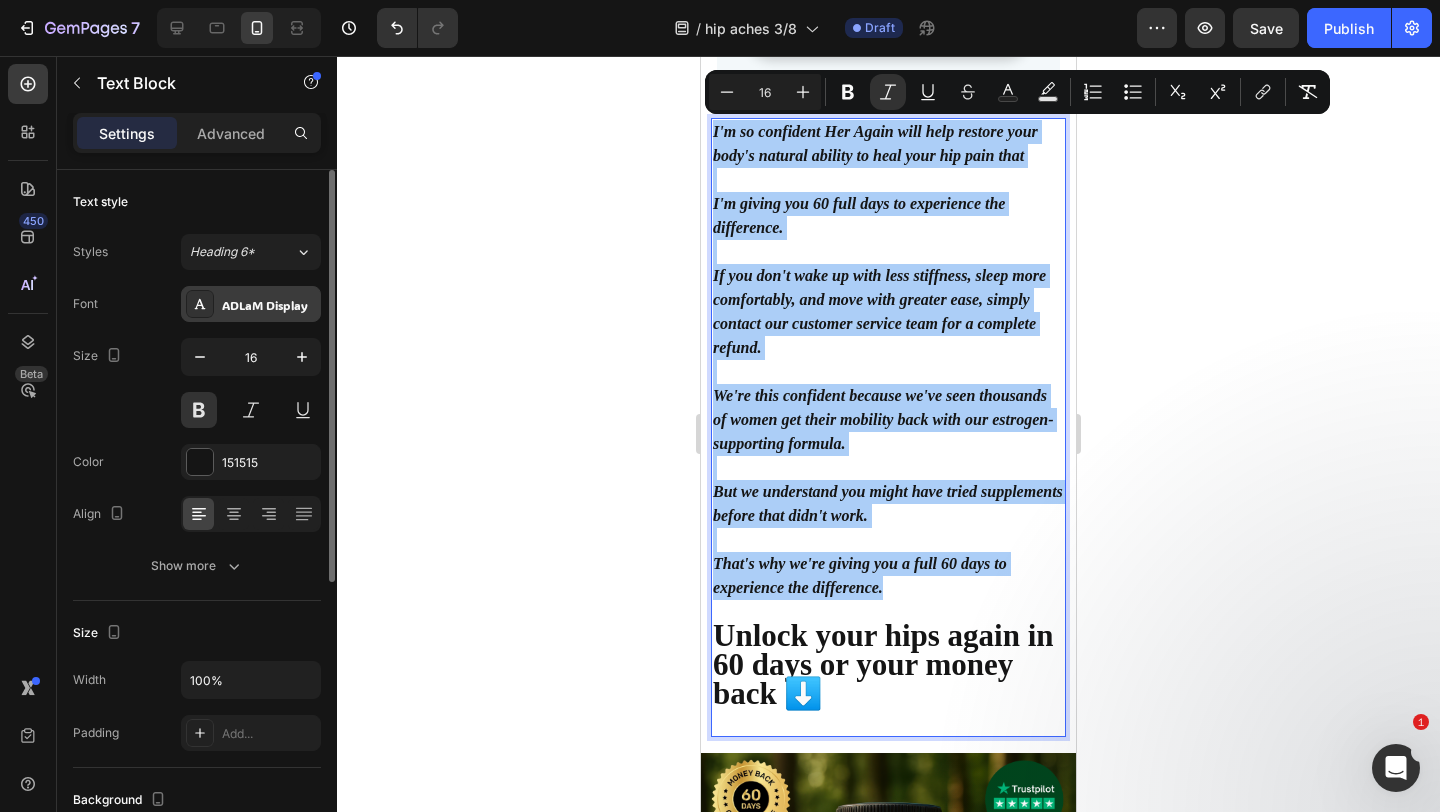 click on "ADLaM Display" at bounding box center (269, 305) 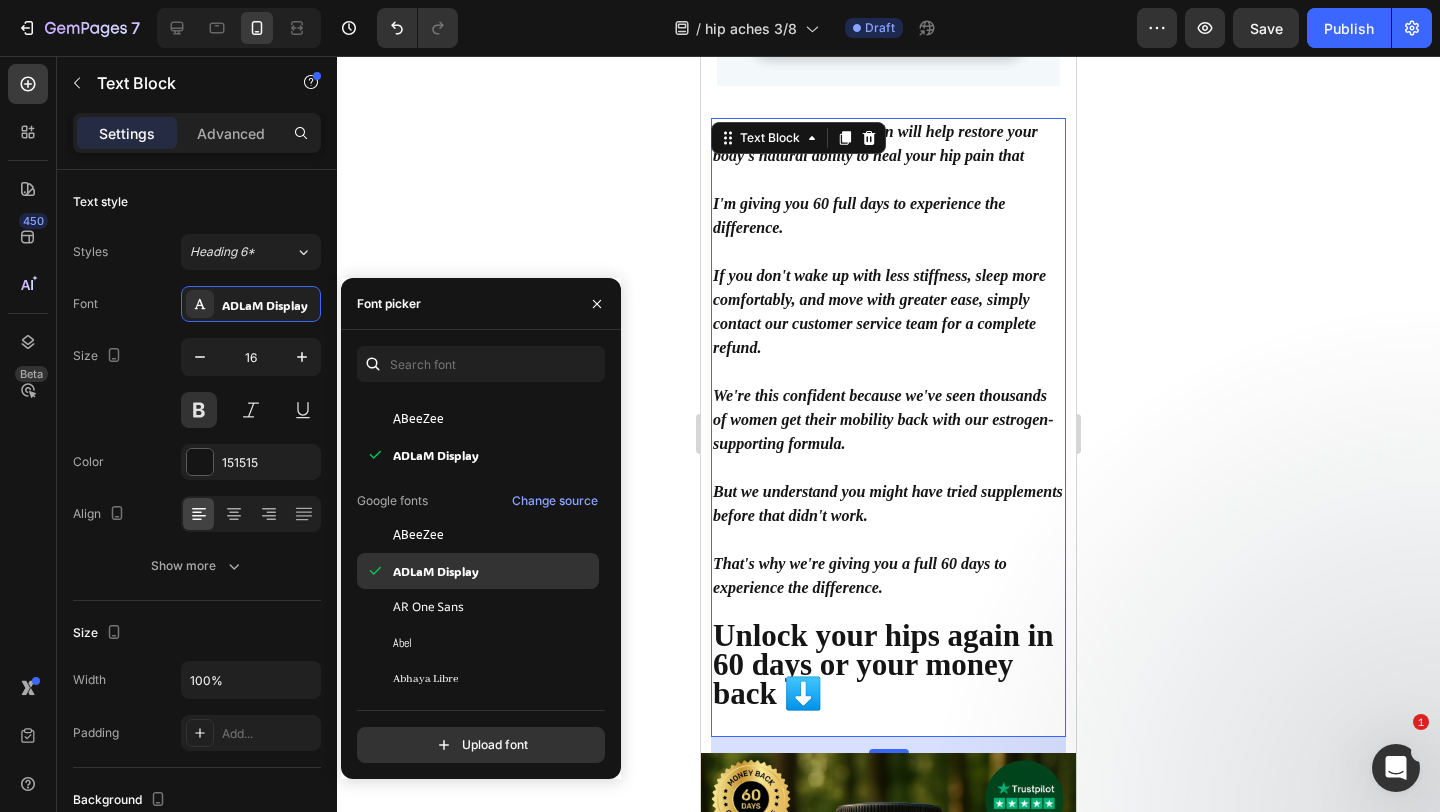 scroll, scrollTop: 97, scrollLeft: 0, axis: vertical 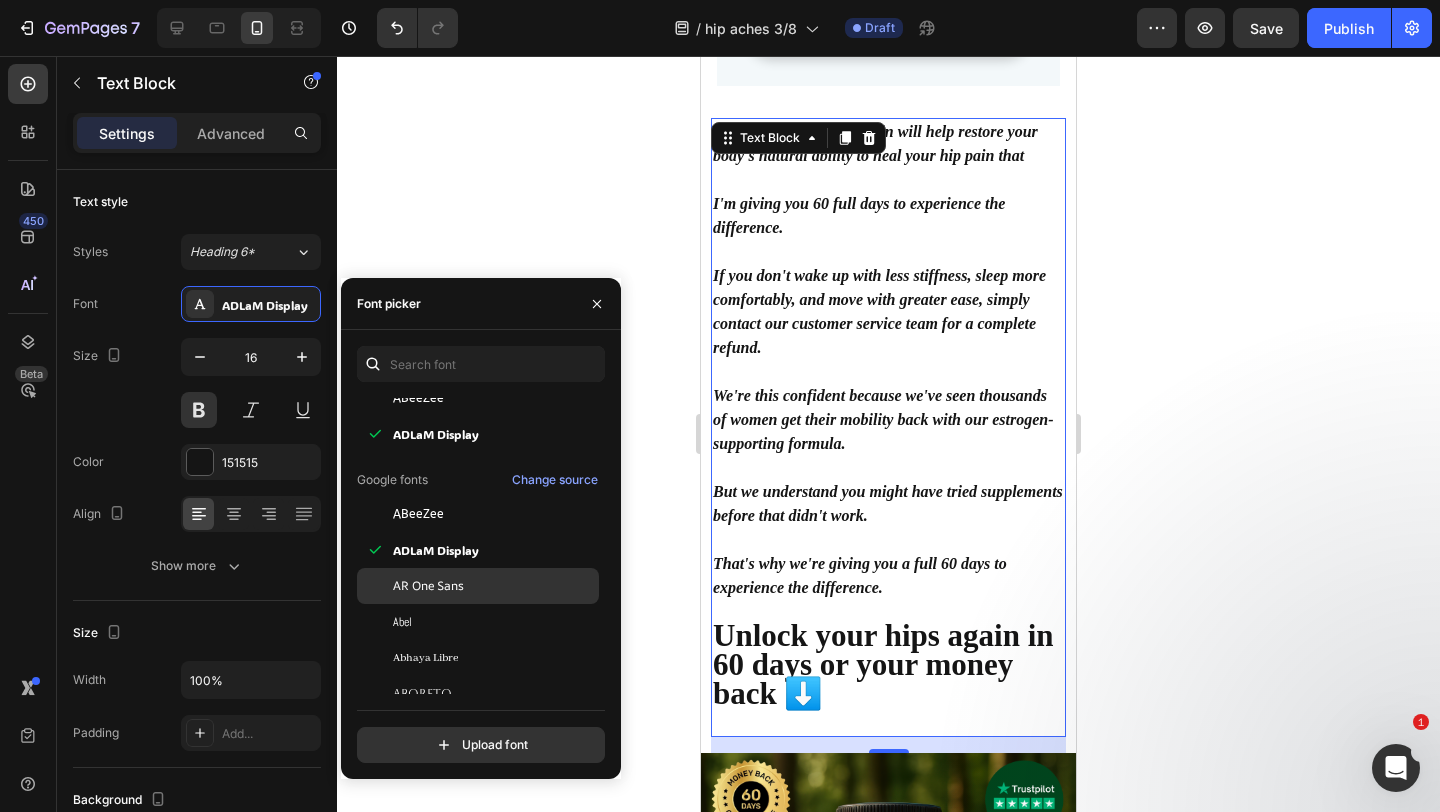 click on "AR One Sans" at bounding box center [494, 586] 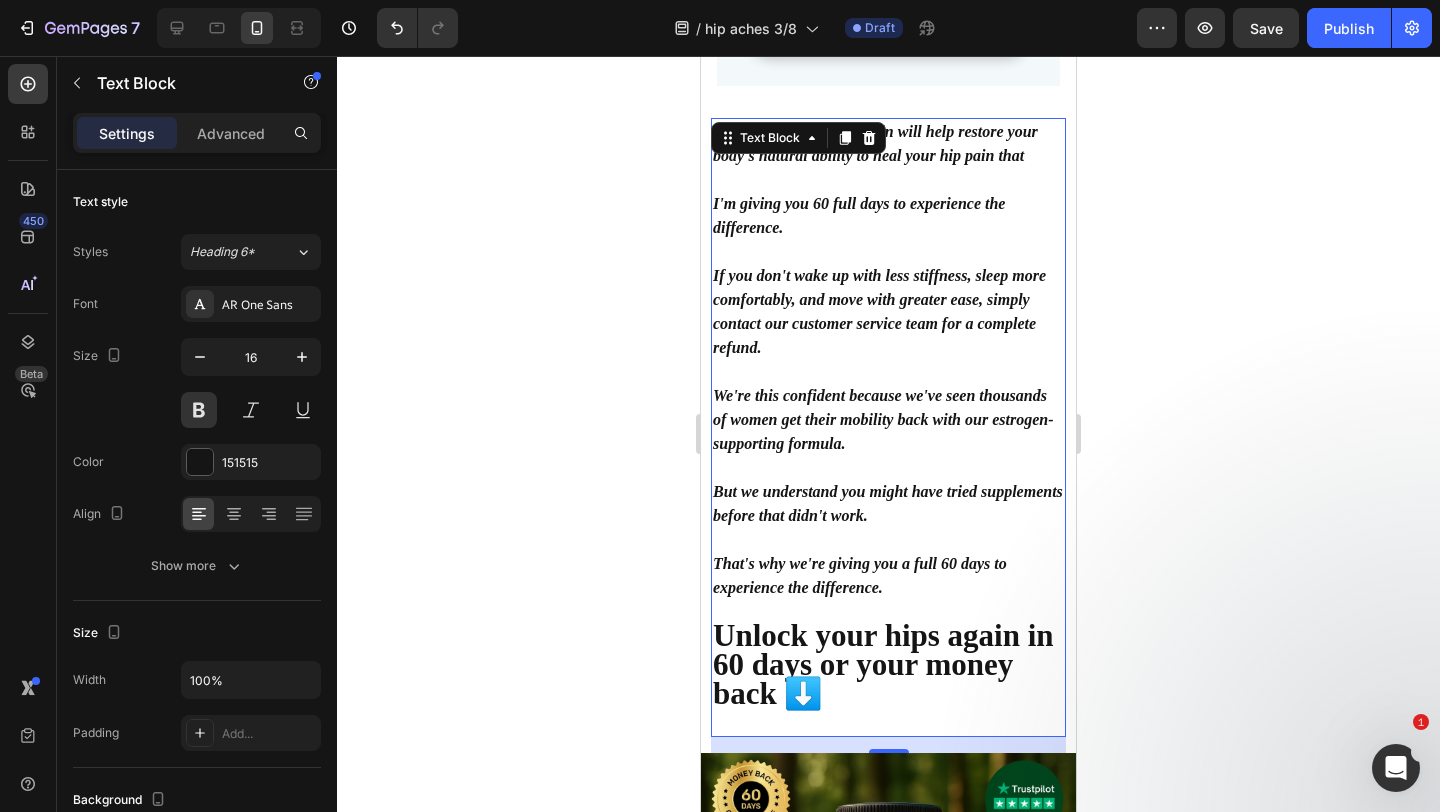 click 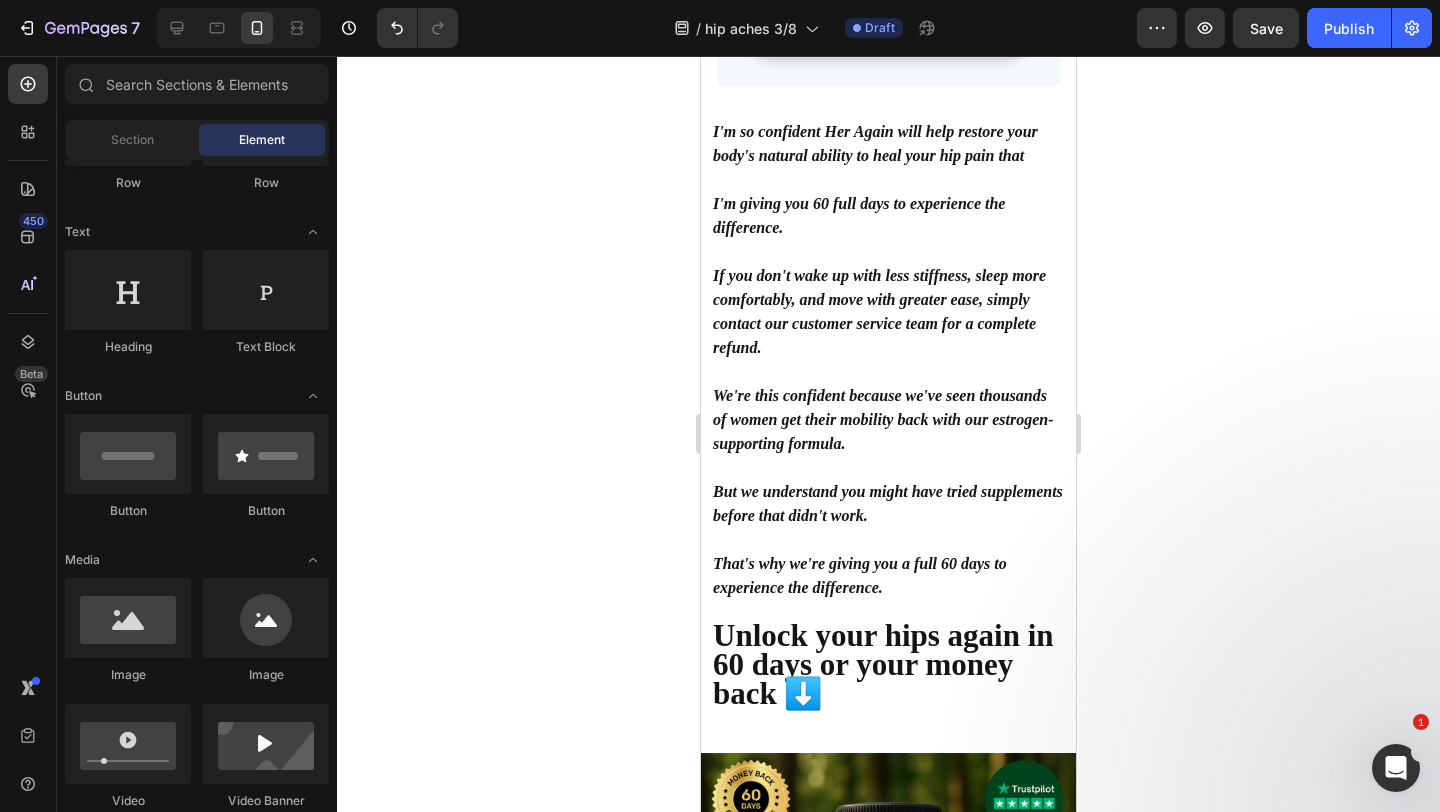 click 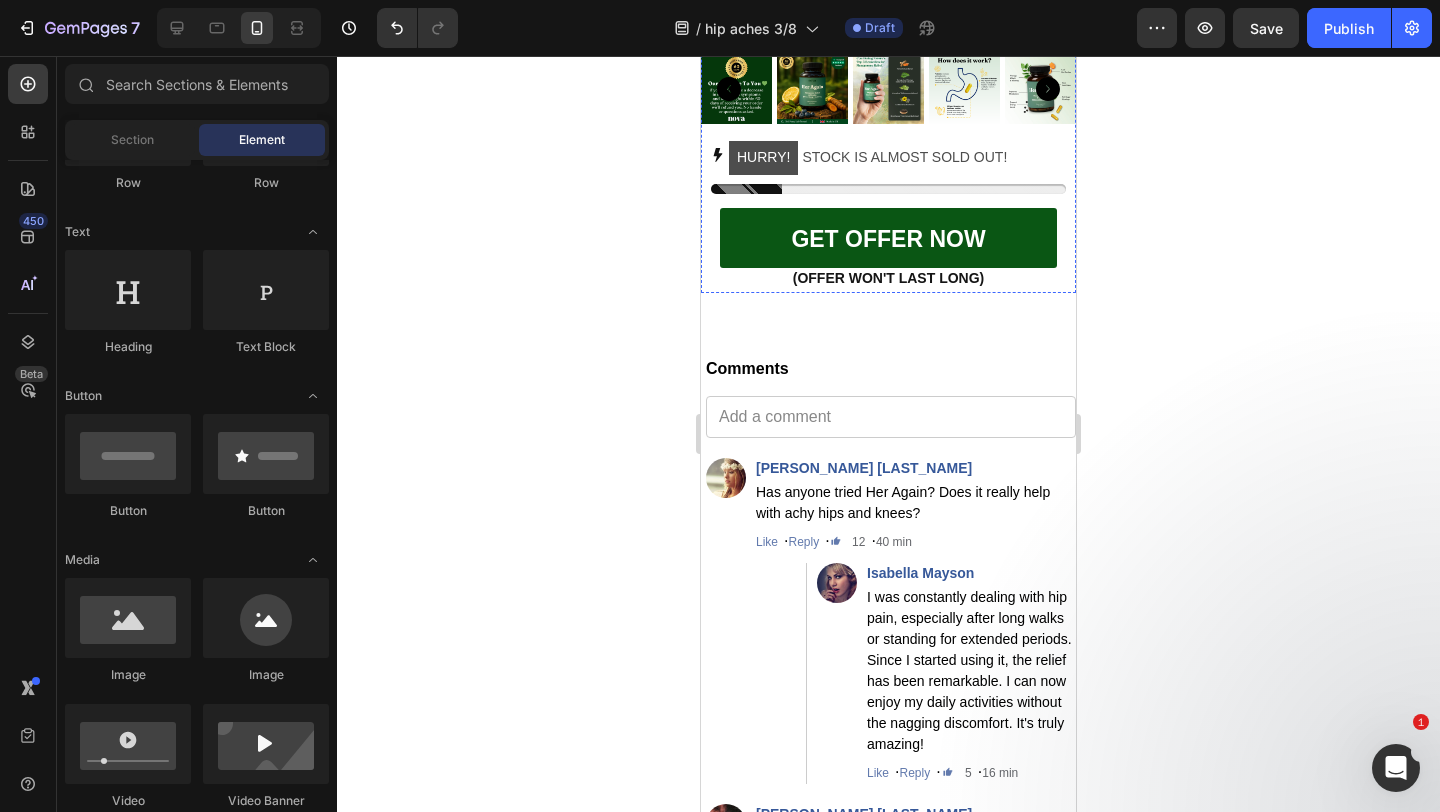 scroll, scrollTop: 13609, scrollLeft: 0, axis: vertical 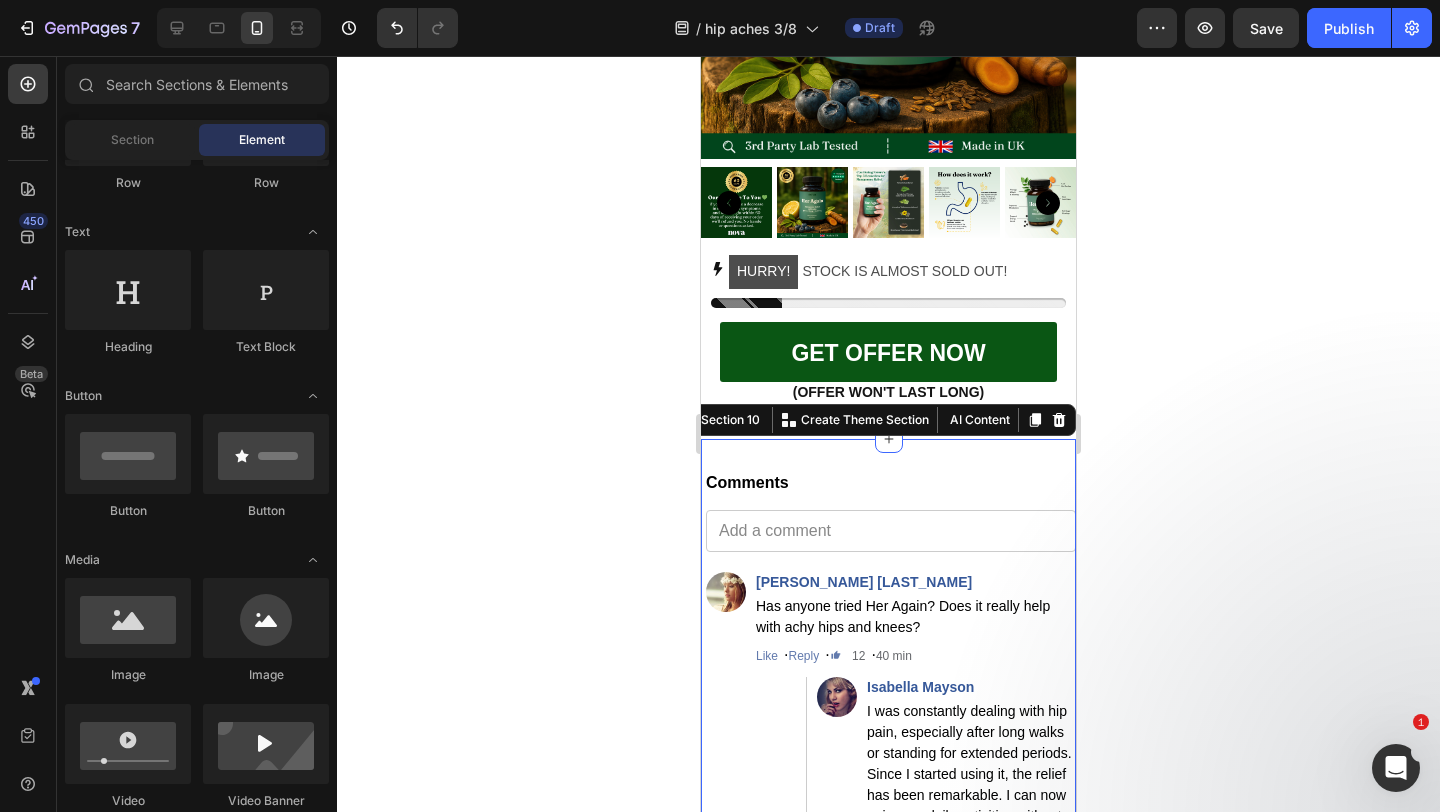 click on "Comments
Add a comment
Agnes Graeme
Has anyone tried Her Again? Does it really help with achy hips and knees?
Like  ·
Reply  ·
12  ·  40 min
Isabella Mayson
I was constantly dealing with hip pain, especially after long walks or standing for extended periods. Since I started using it, the relief has been remarkable. I can now enjoy my daily activities without the nagging discomfort.  It's truly amazing!
Like  ·
Reply  ·
5  ·  16 min
Rosie Herbert
I’ve been using it for two weeks and I feel more balanced emotionally. Love it!
Like  ·
Reply  ·
3  ·  2 h
Megan H.
Same here! My mood swings have calmed down a lot." at bounding box center (888, 1768) 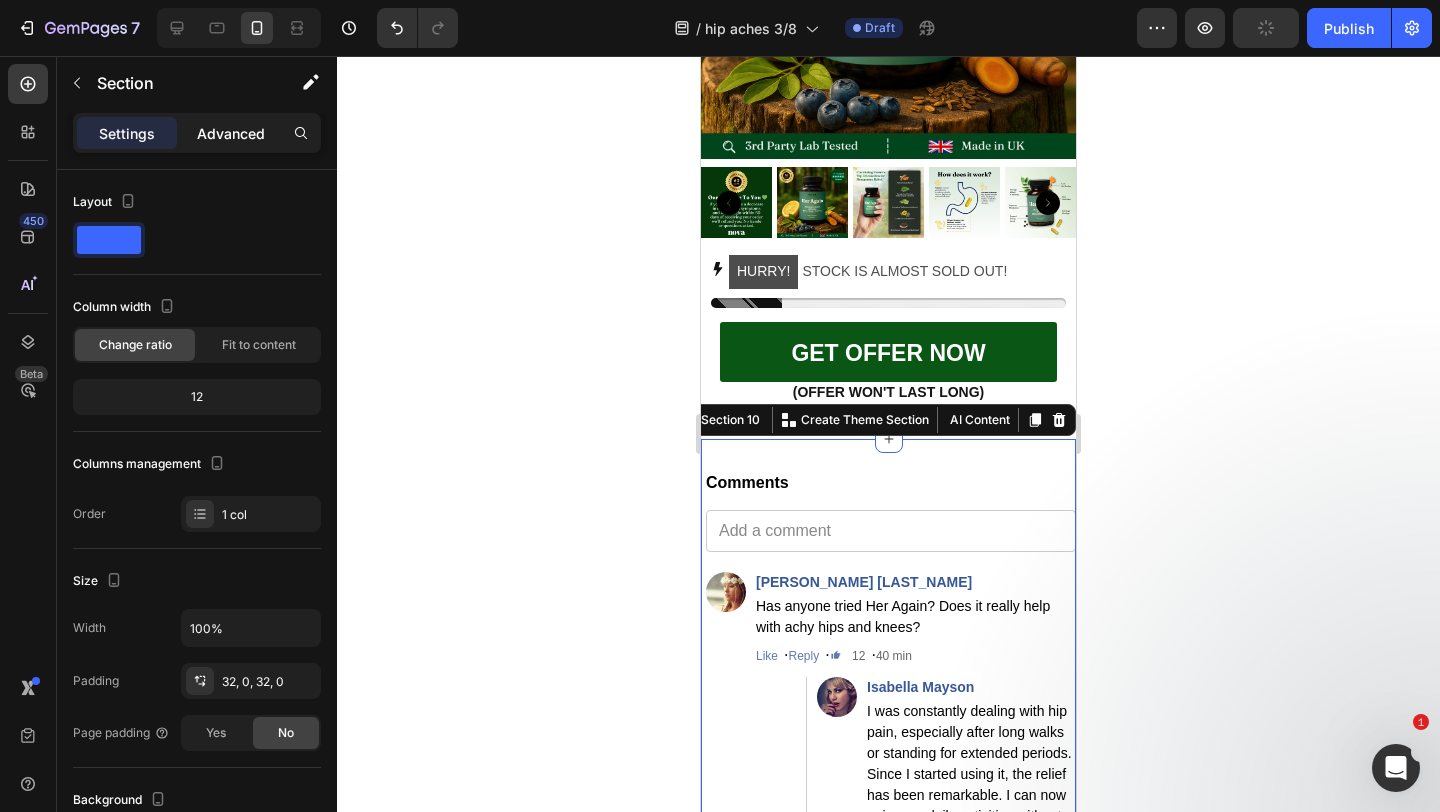 click on "Advanced" at bounding box center (231, 133) 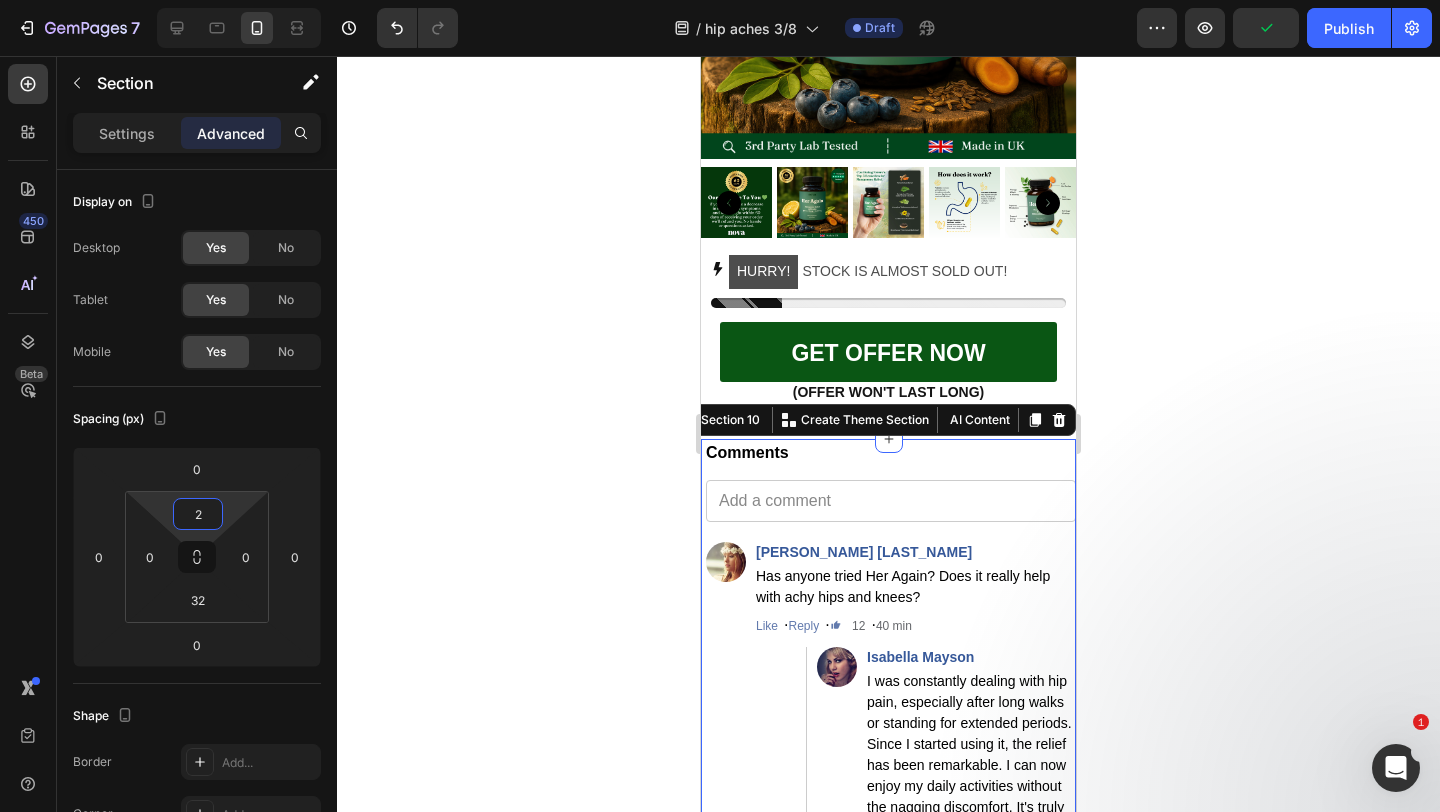 type on "0" 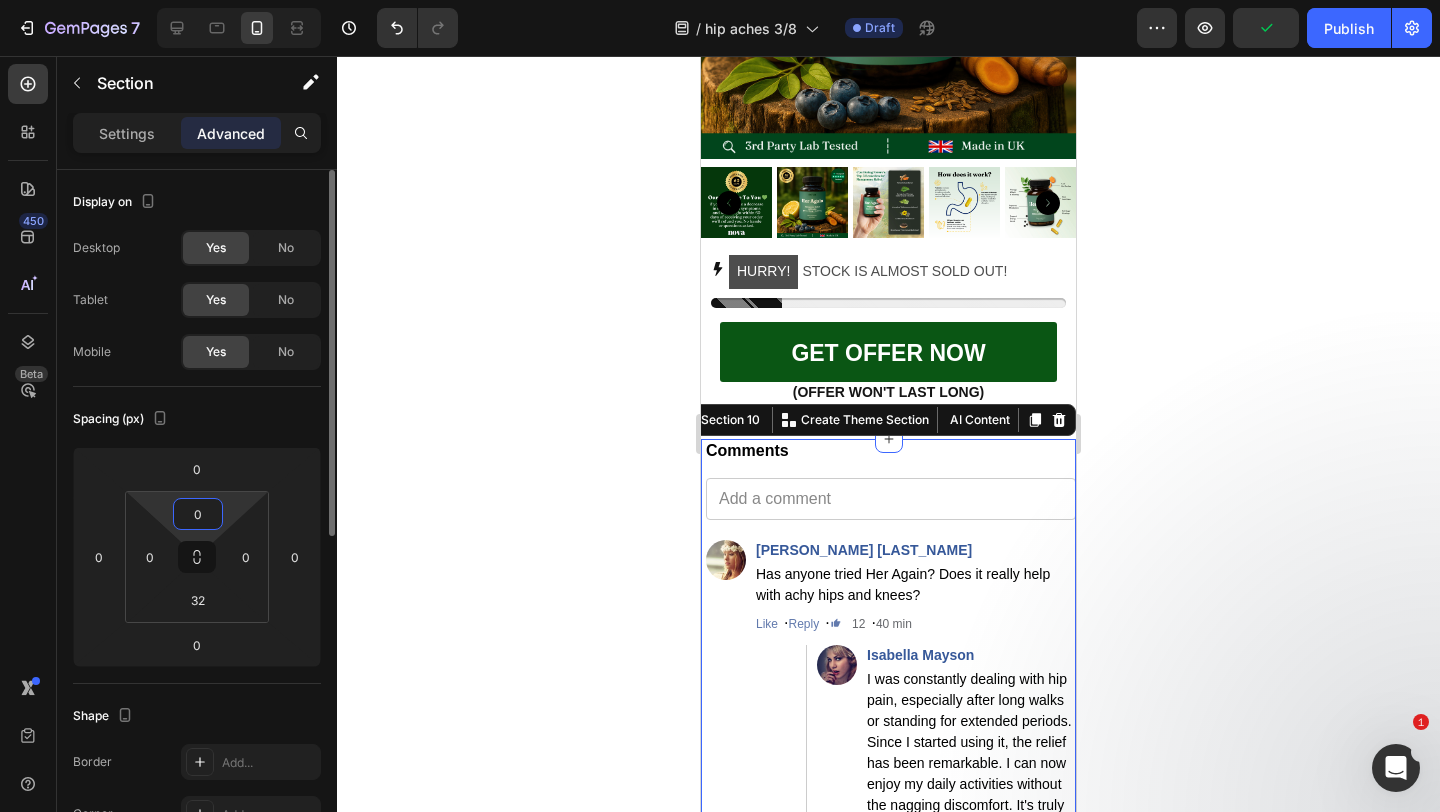 click on "7  Version history  /  hip aches 3/8 Draft Preview  Publish  450 Beta Sections(18) Elements(83) Section Element Hero Section Product Detail Brands Trusted Badges Guarantee Product Breakdown How to use Testimonials Compare Bundle FAQs Social Proof Brand Story Product List Collection Blog List Contact Sticky Add to Cart Custom Footer Browse Library 450 Layout
Row
Row
Row
Row Text
Heading
Text Block Button
Button
Button Media
Image
Image" at bounding box center [720, 0] 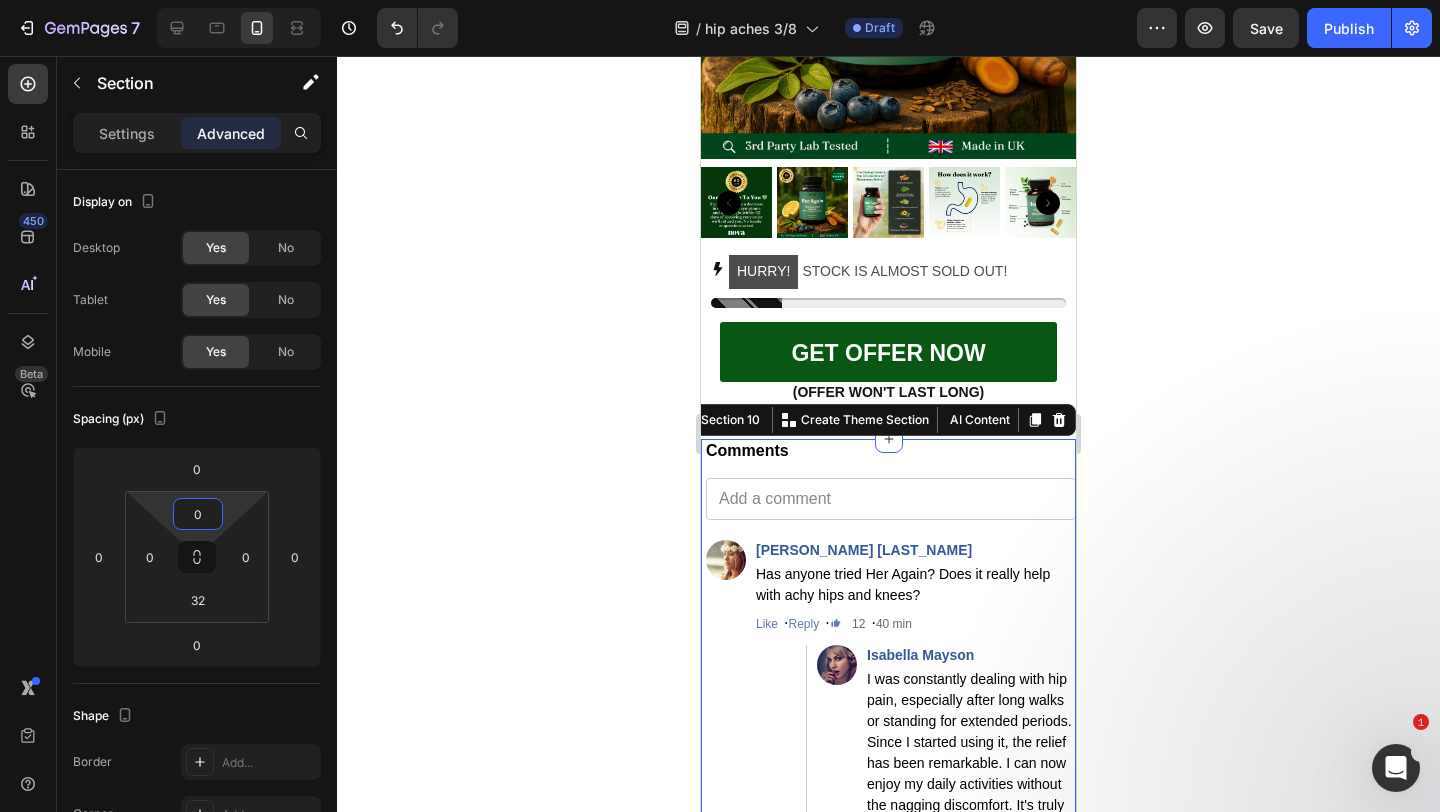 click 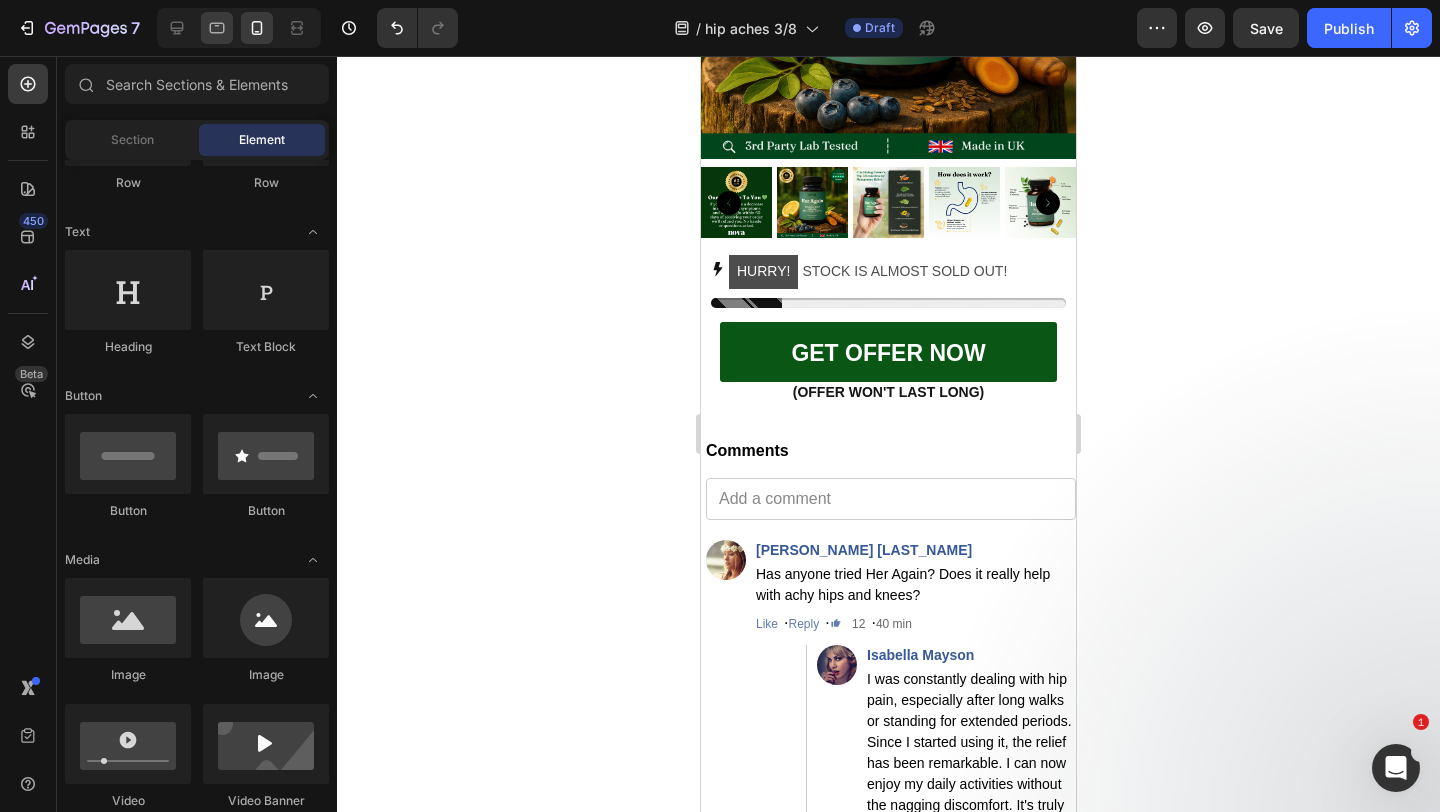 click 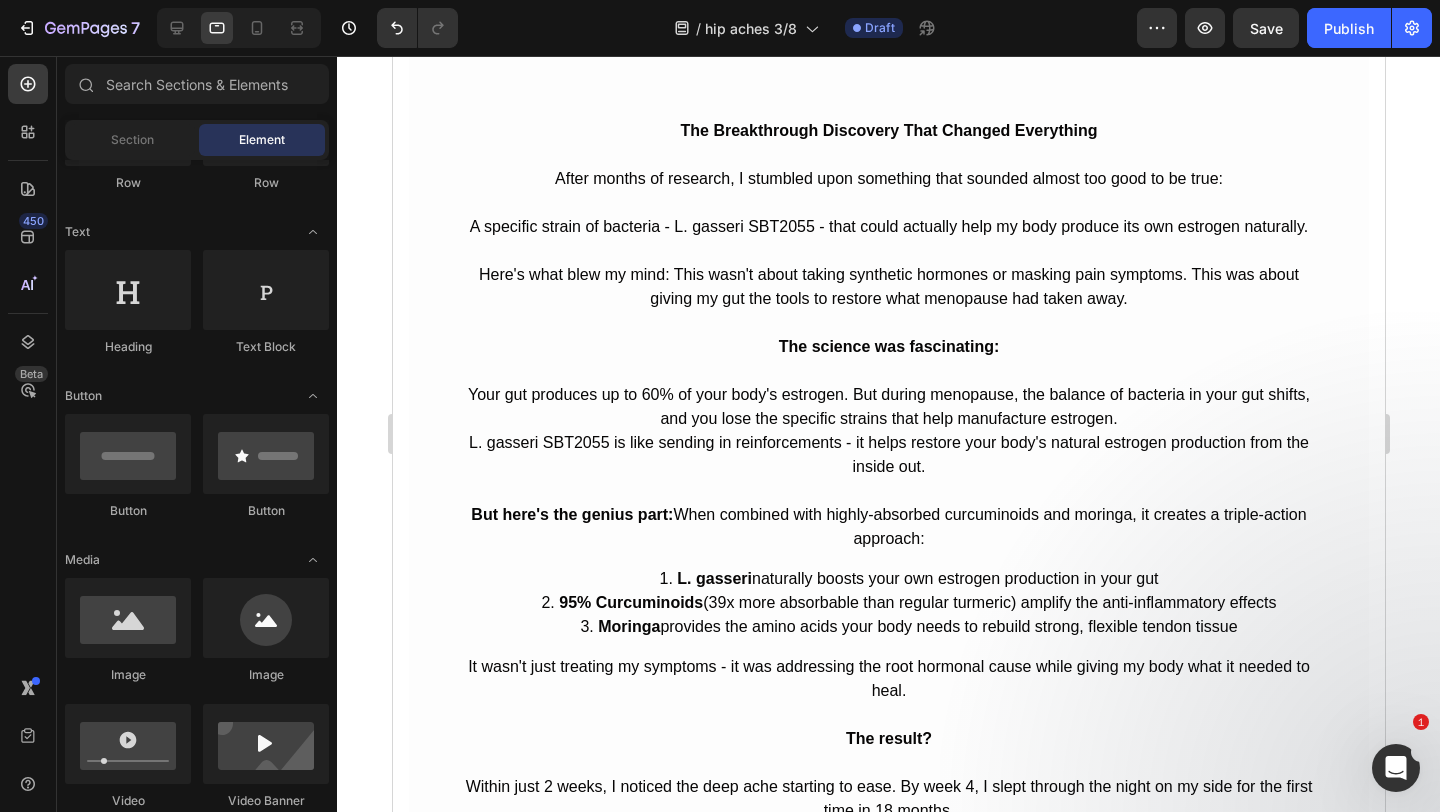 scroll, scrollTop: 5002, scrollLeft: 0, axis: vertical 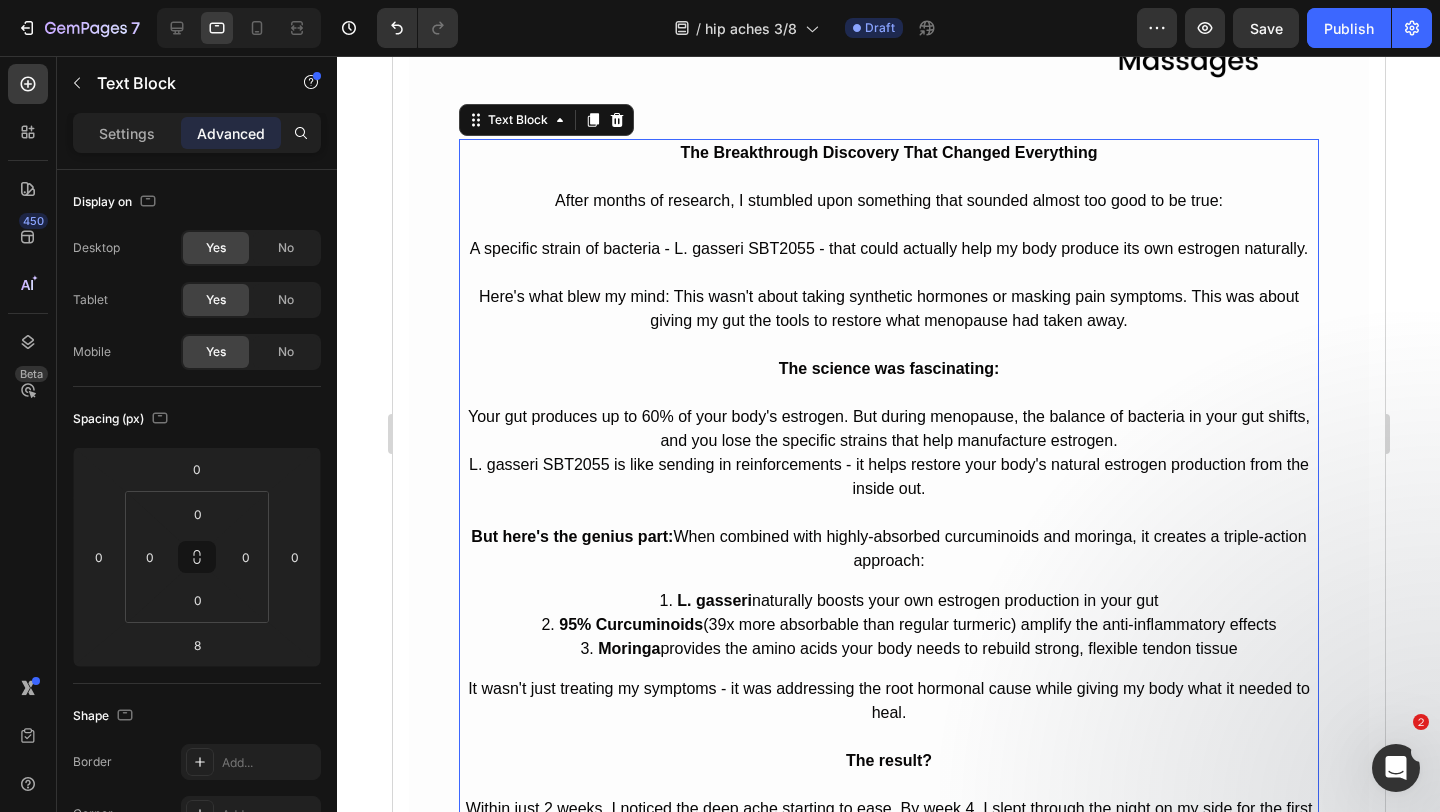 click on "Here's what blew my mind: This wasn't about taking synthetic hormones or masking pain symptoms. This was about giving my gut the tools to restore what menopause had taken away." at bounding box center (888, 309) 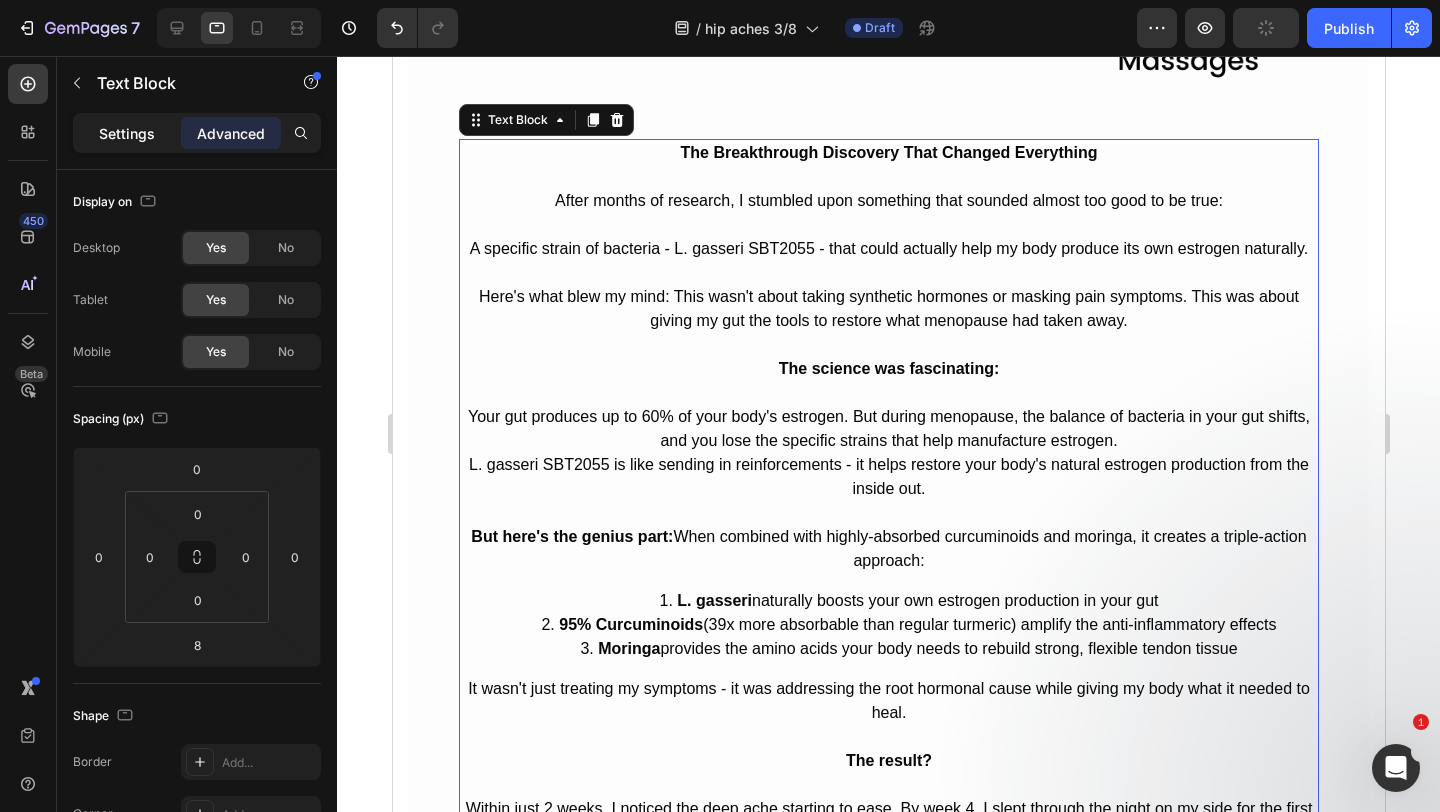 click on "Settings" at bounding box center [127, 133] 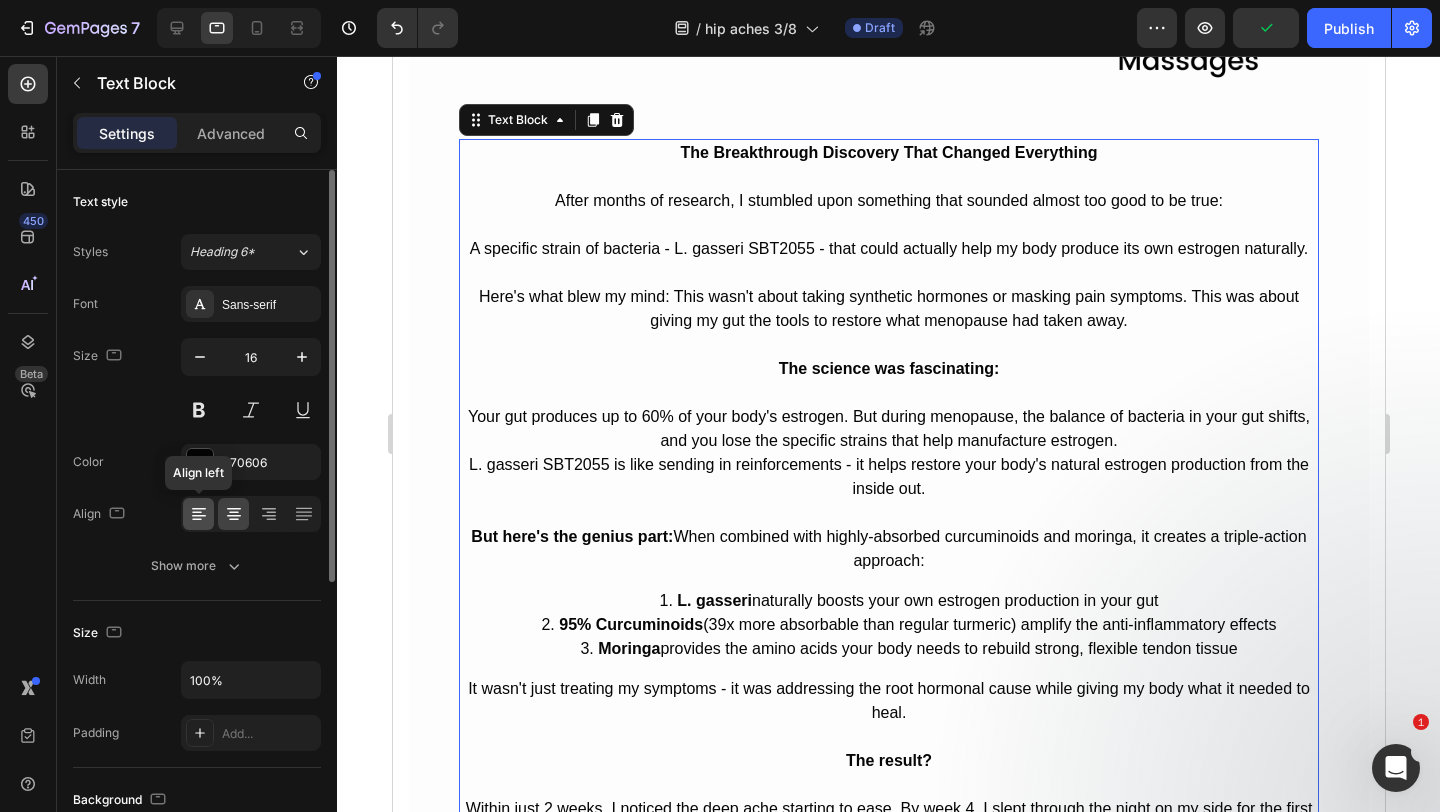 click 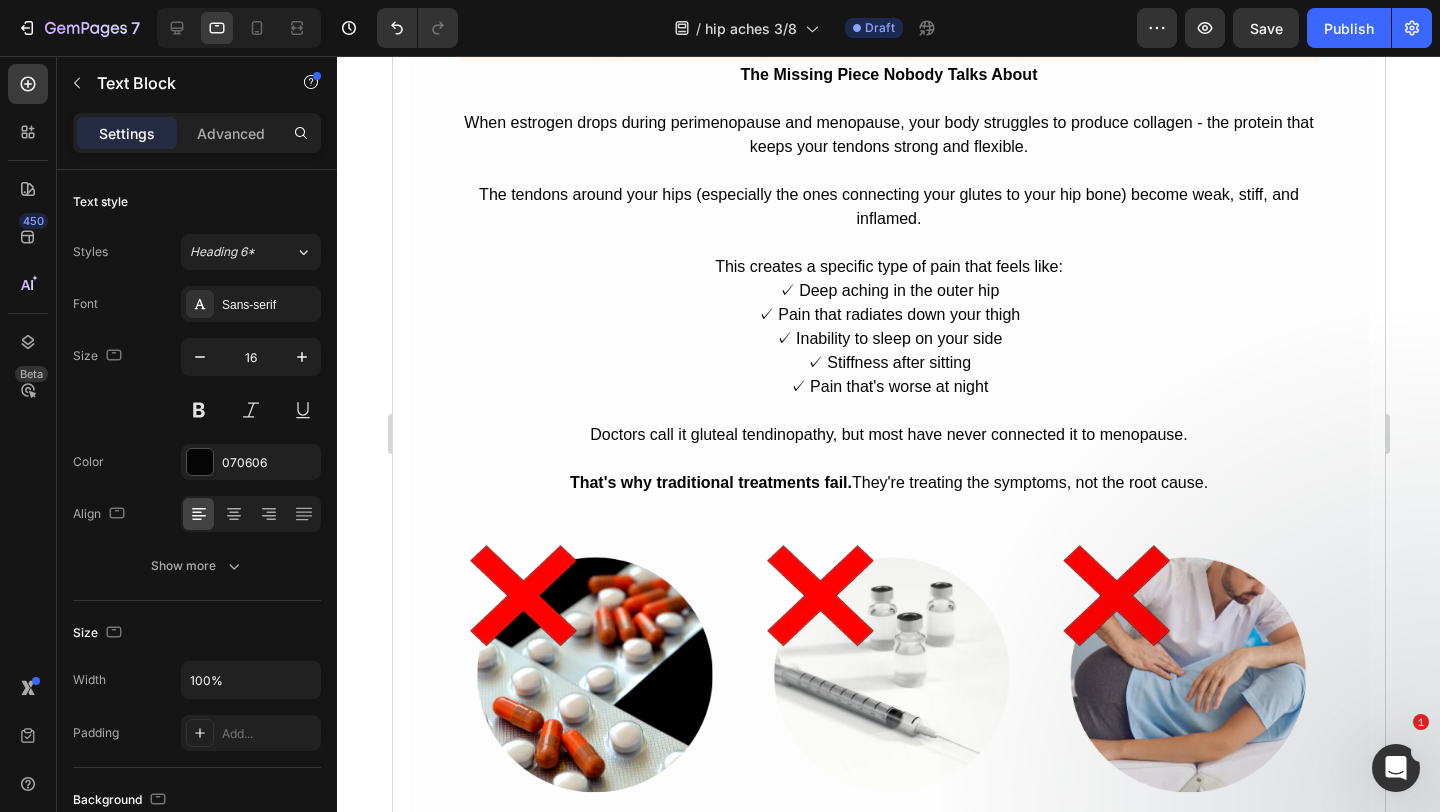 scroll, scrollTop: 4049, scrollLeft: 0, axis: vertical 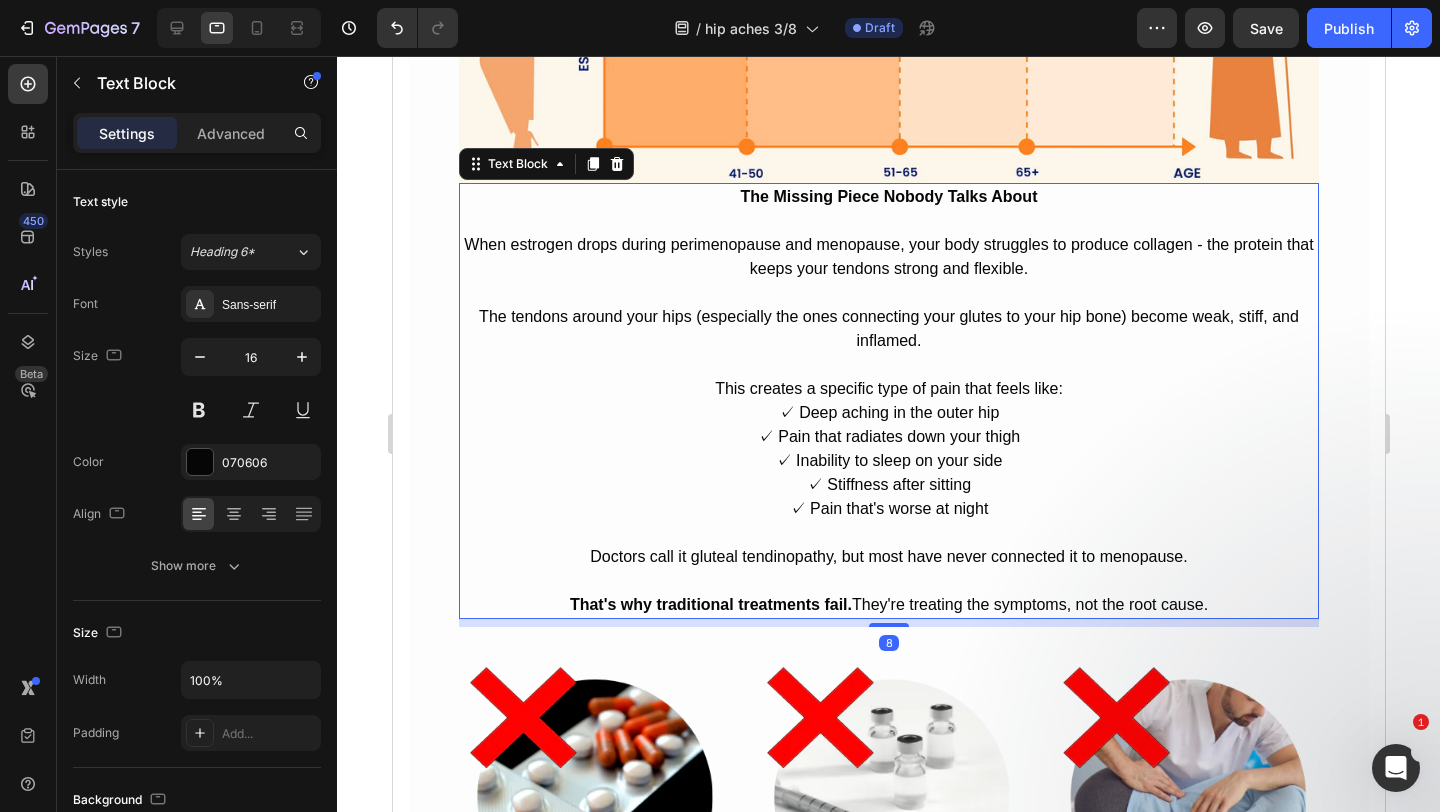click on "✓ Deep aching in the outer hip ✓ Pain that radiates down your thigh ✓ Inability to sleep on your side ✓ Stiffness after sitting ✓ Pain that's worse at night" at bounding box center (888, 461) 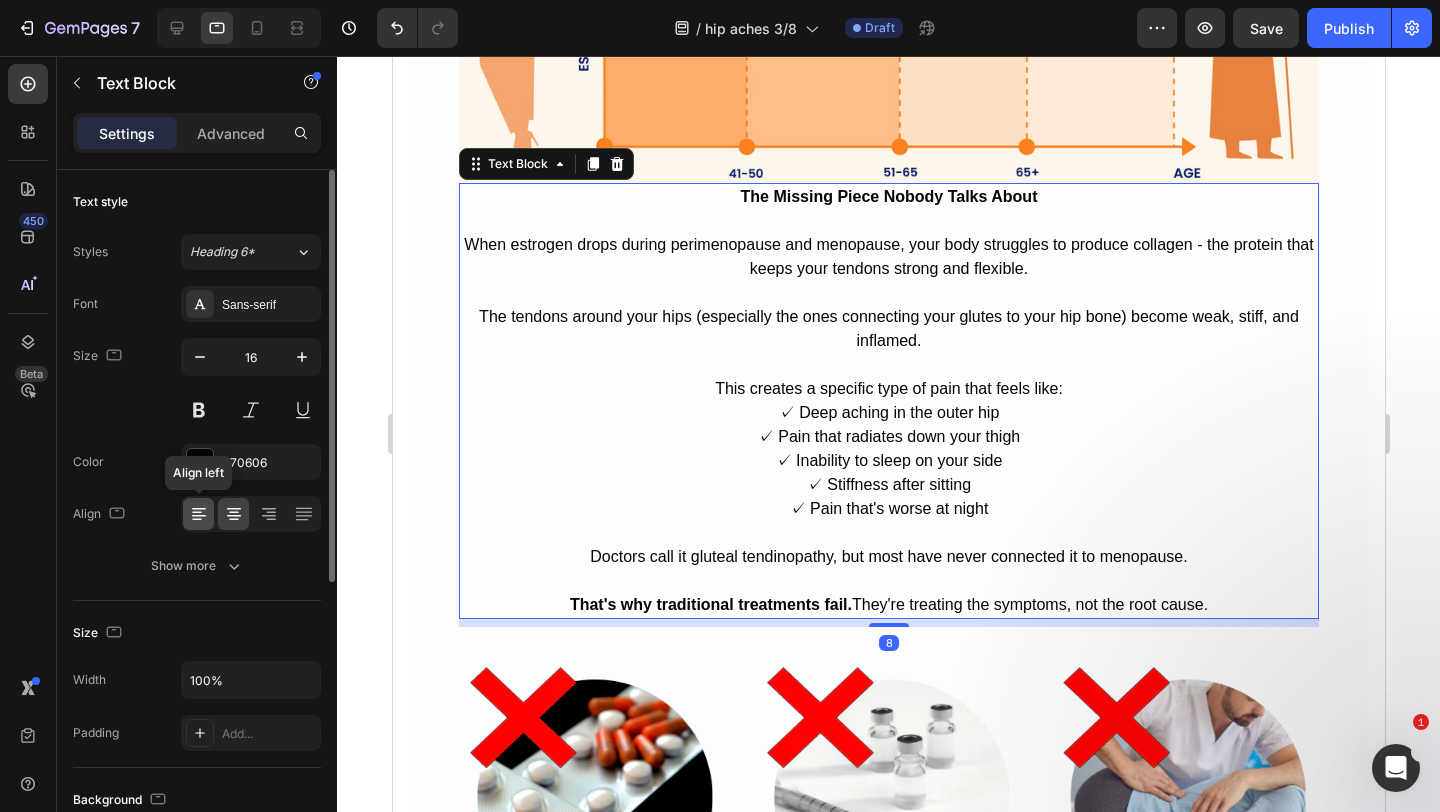 click 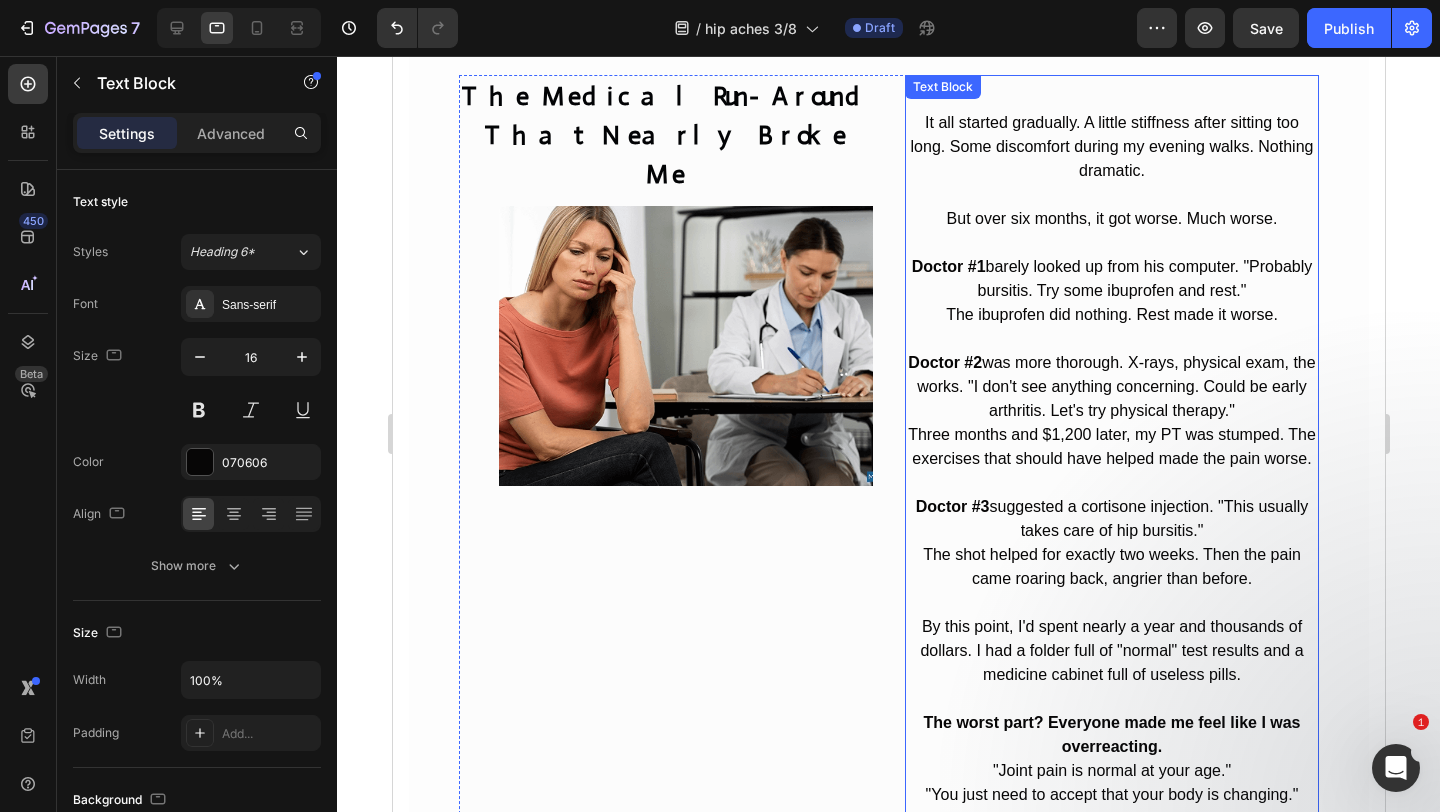 scroll, scrollTop: 2036, scrollLeft: 0, axis: vertical 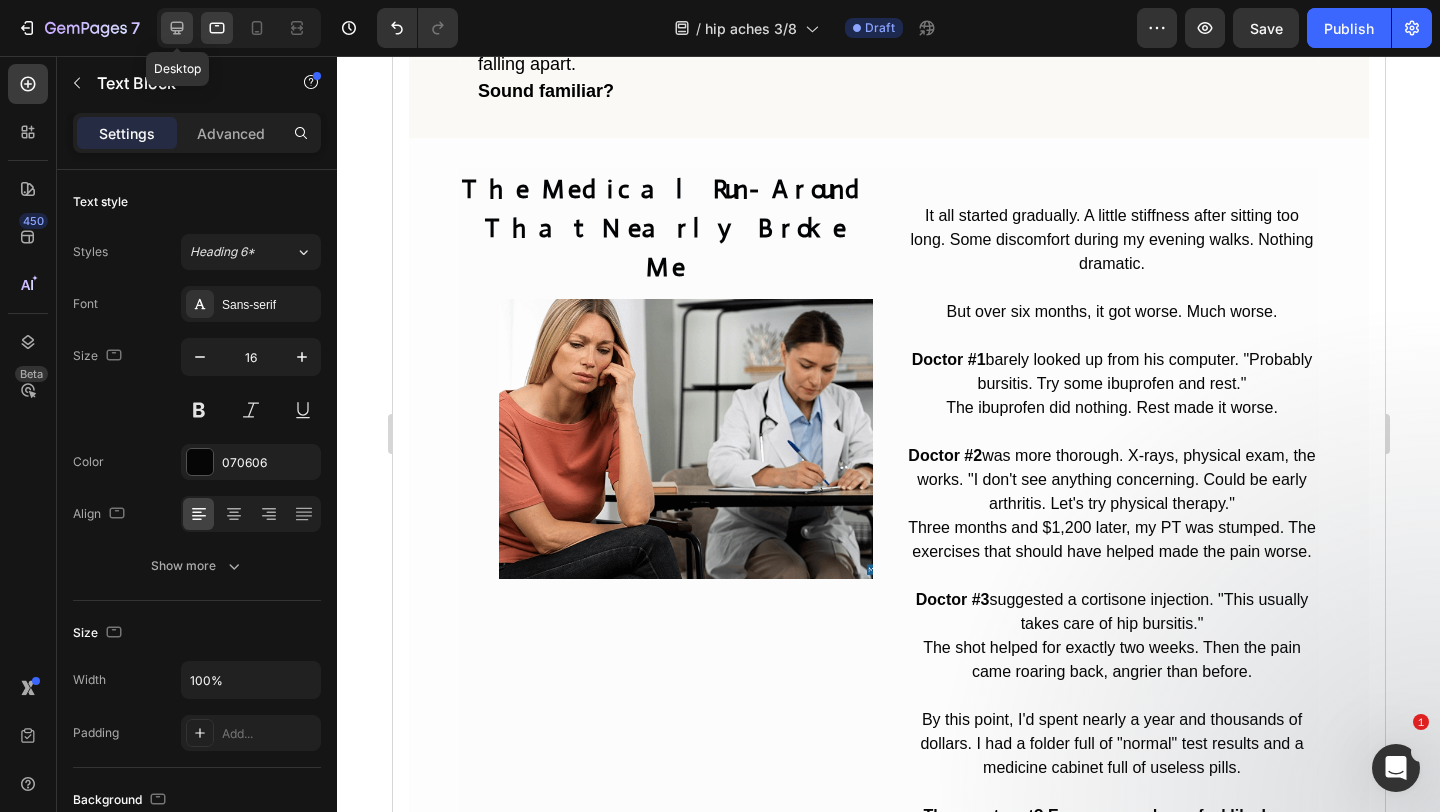 click 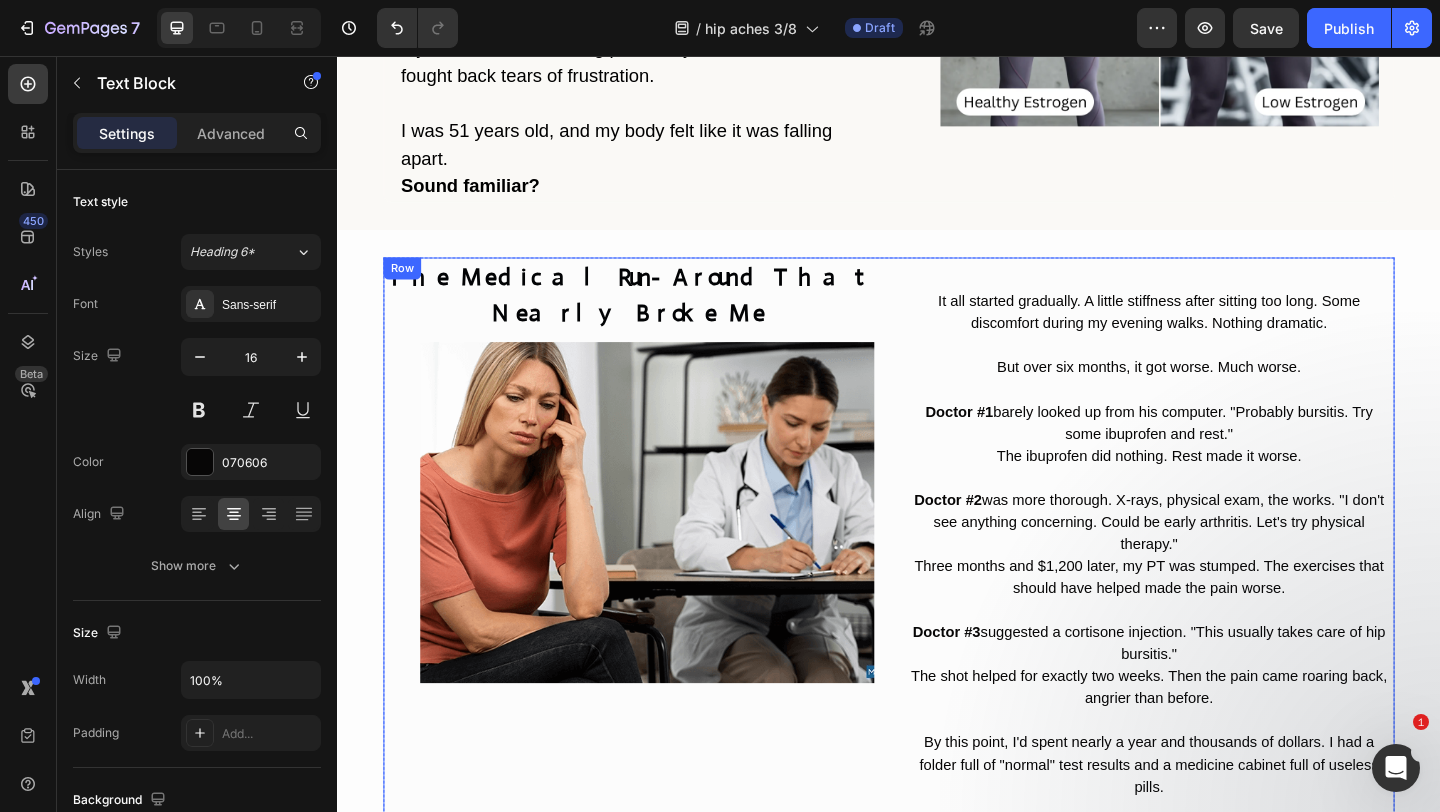 scroll, scrollTop: 1942, scrollLeft: 0, axis: vertical 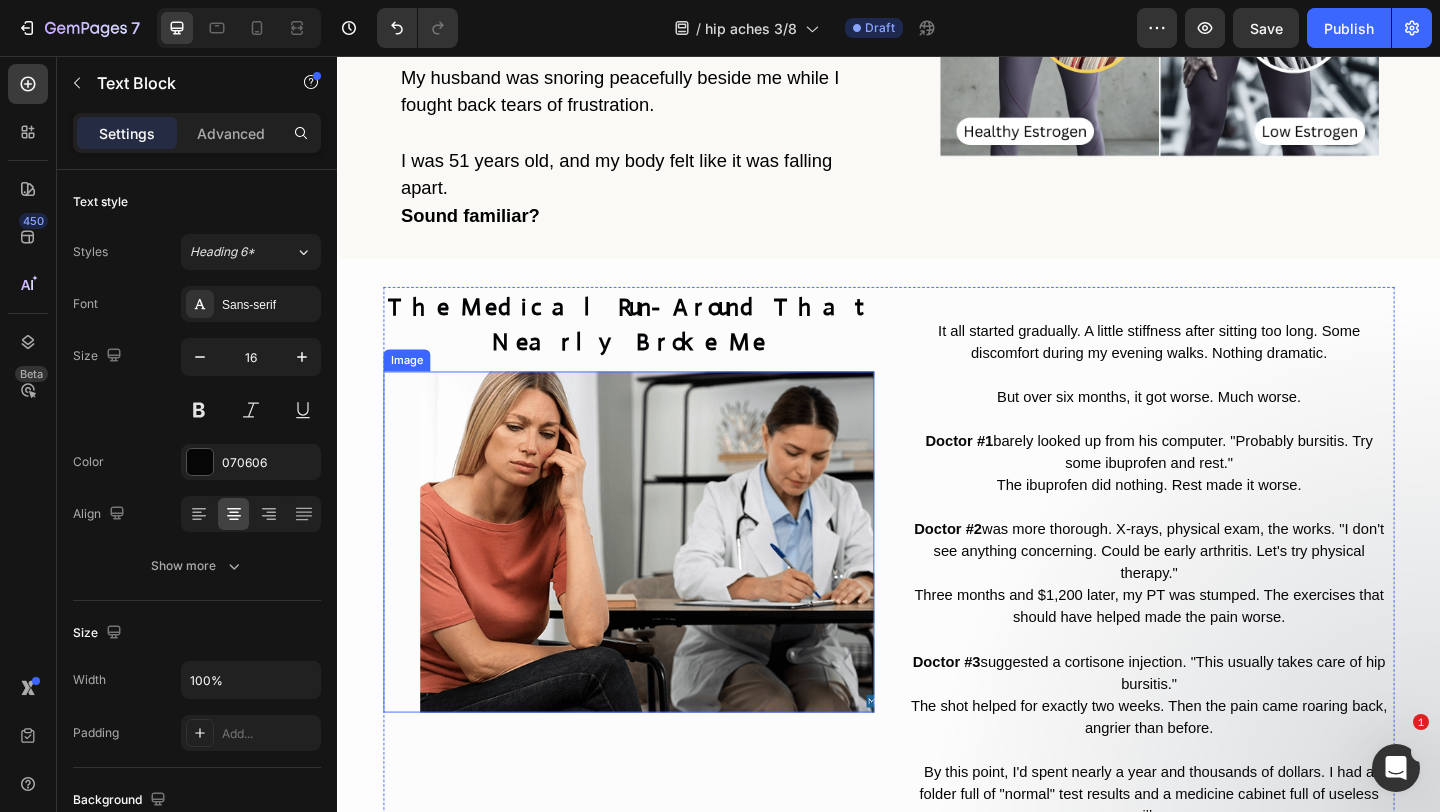 click at bounding box center [674, 584] 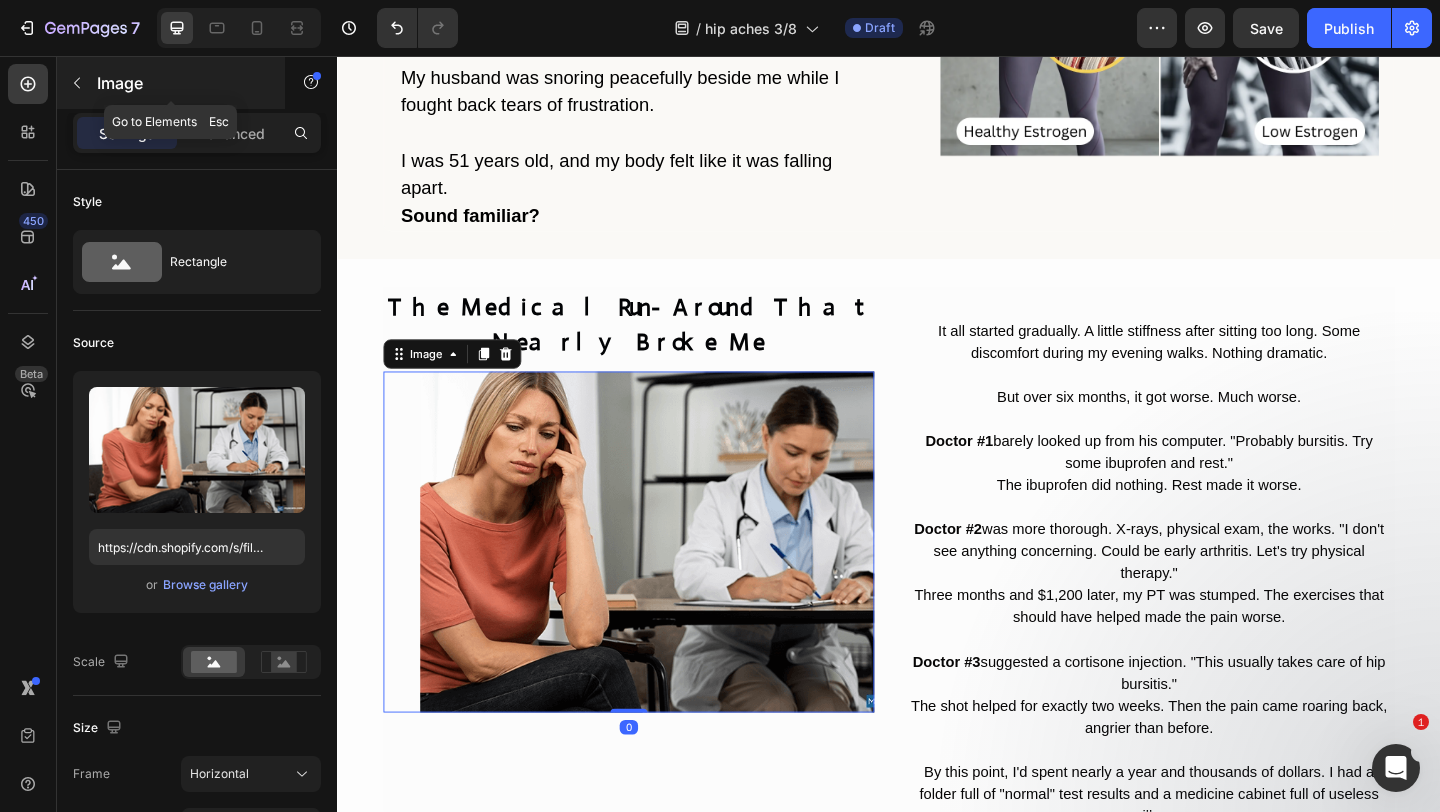 click on "Image" at bounding box center [182, 83] 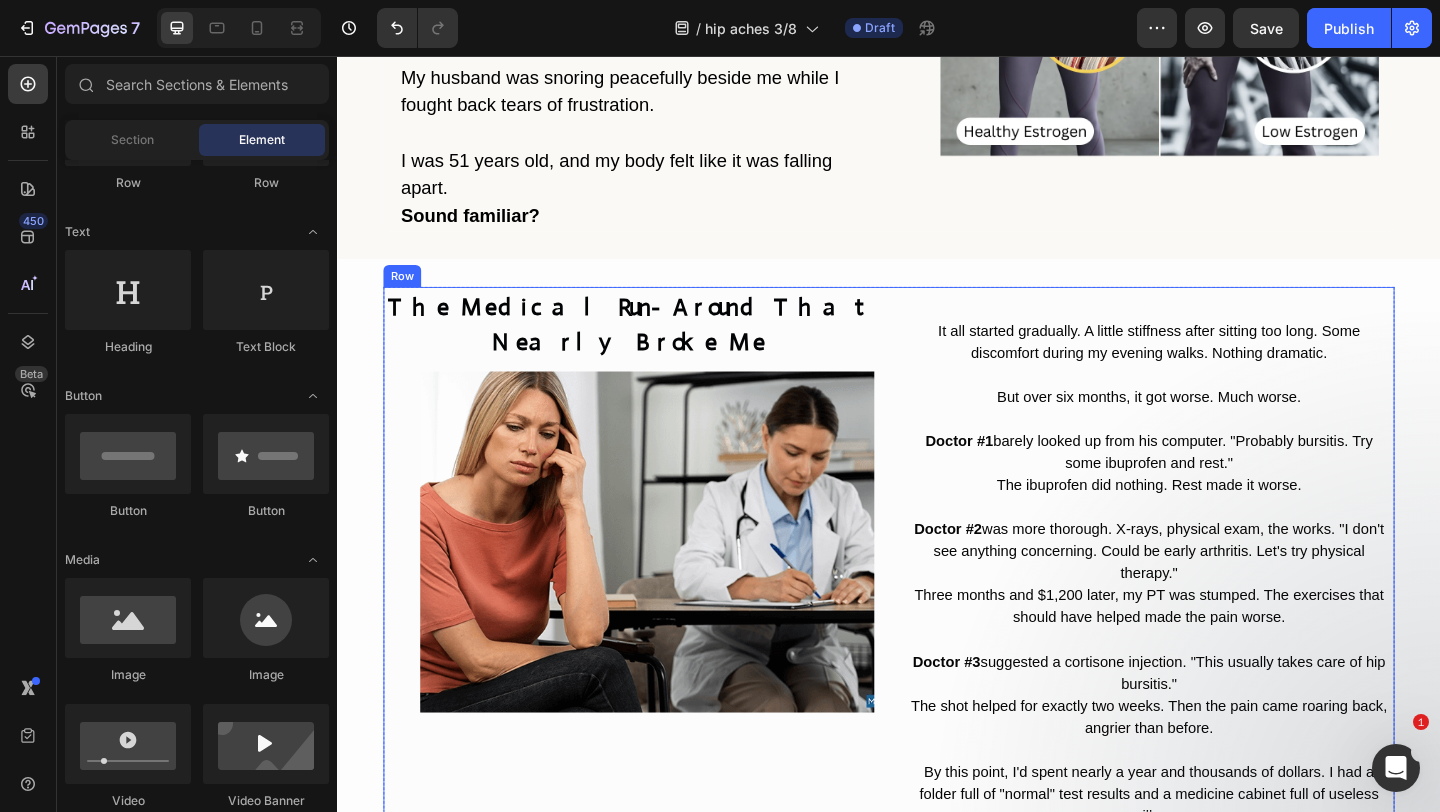 click on "The Medical Run-Around That Nearly Broke Me Text Block Image It all started gradually. A little stiffness after sitting too long. Some discomfort during my evening walks. Nothing dramatic.   But over six months, it got worse. Much worse.   Doctor #1  barely looked up from his computer. "Probably bursitis. Try some ibuprofen and rest." The ibuprofen did nothing. Rest made it worse.   Doctor #2  was more thorough. X-rays, physical exam, the works. "I don't see anything concerning. Could be early arthritis. Let's try physical therapy." Three months and $1,200 later, my PT was stumped. The exercises that should have helped made the pain worse.   Doctor #3  suggested a cortisone injection. "This usually takes care of hip bursitis." The shot helped for exactly two weeks. Then the pain came roaring back, angrier than before.   By this point, I'd spent nearly a year and thousands of dollars. I had a folder full of "normal" test results and a medicine cabinet full of useless pills.       Normal X-rays and MRIs" at bounding box center [937, 922] 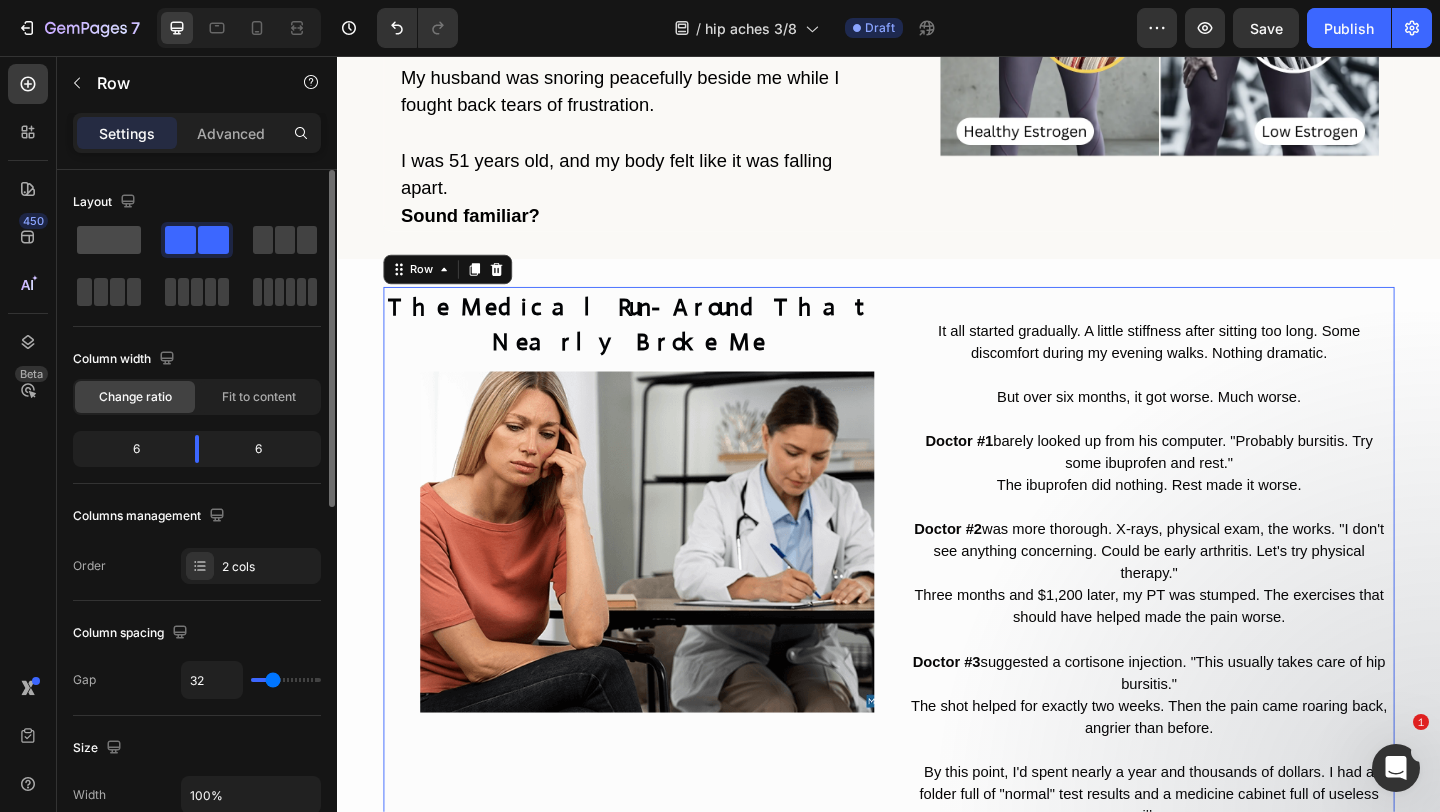 click 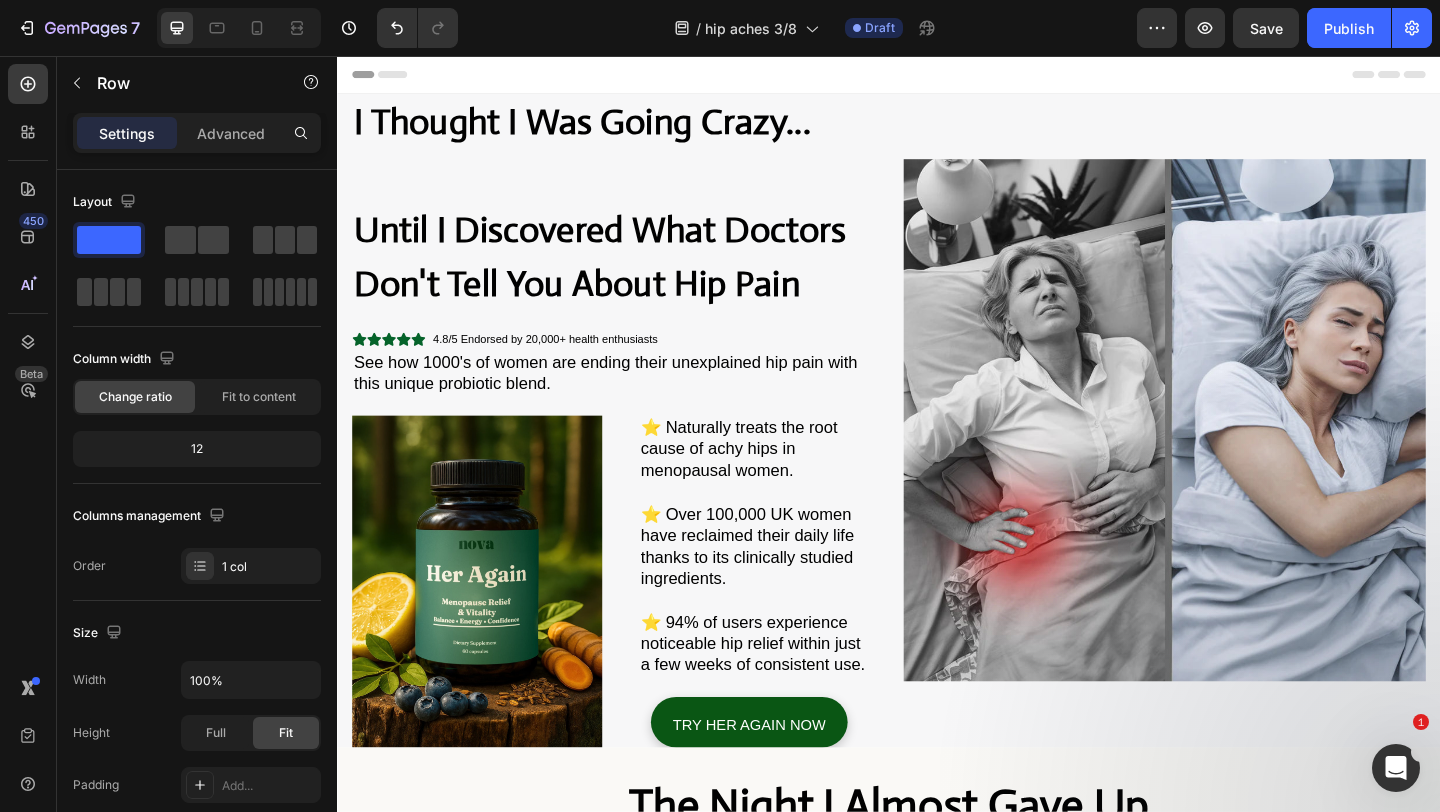 scroll, scrollTop: 353, scrollLeft: 0, axis: vertical 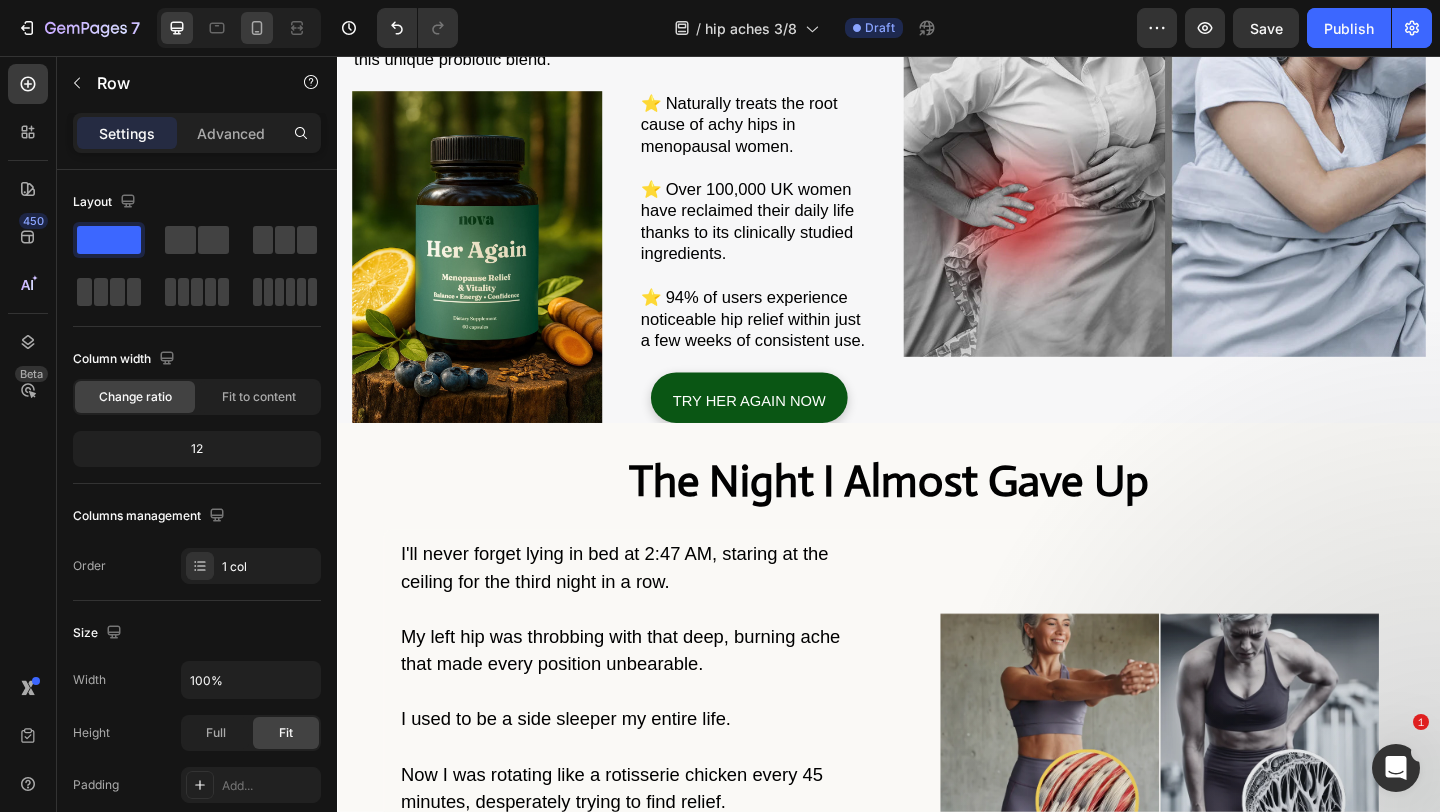 click 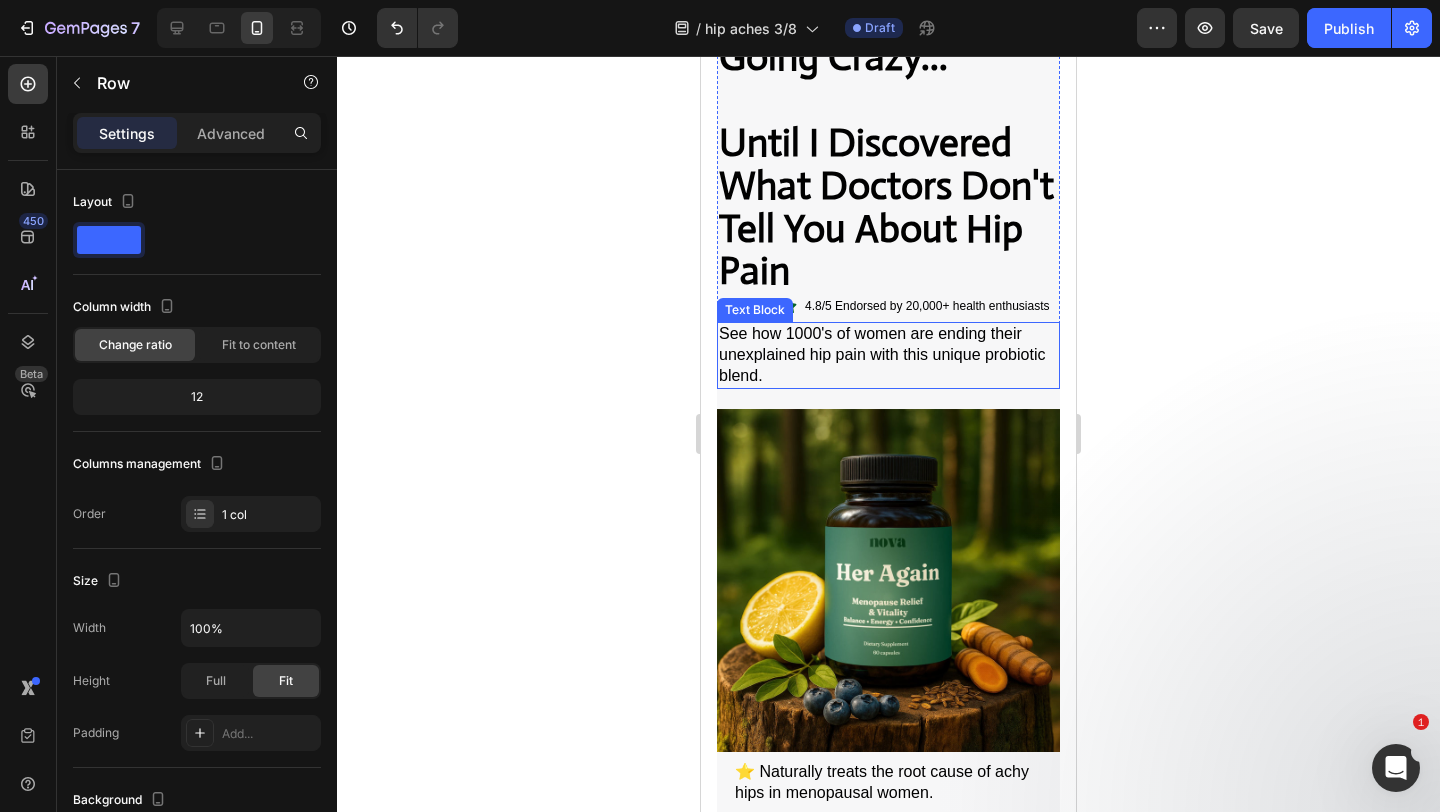 scroll, scrollTop: 0, scrollLeft: 0, axis: both 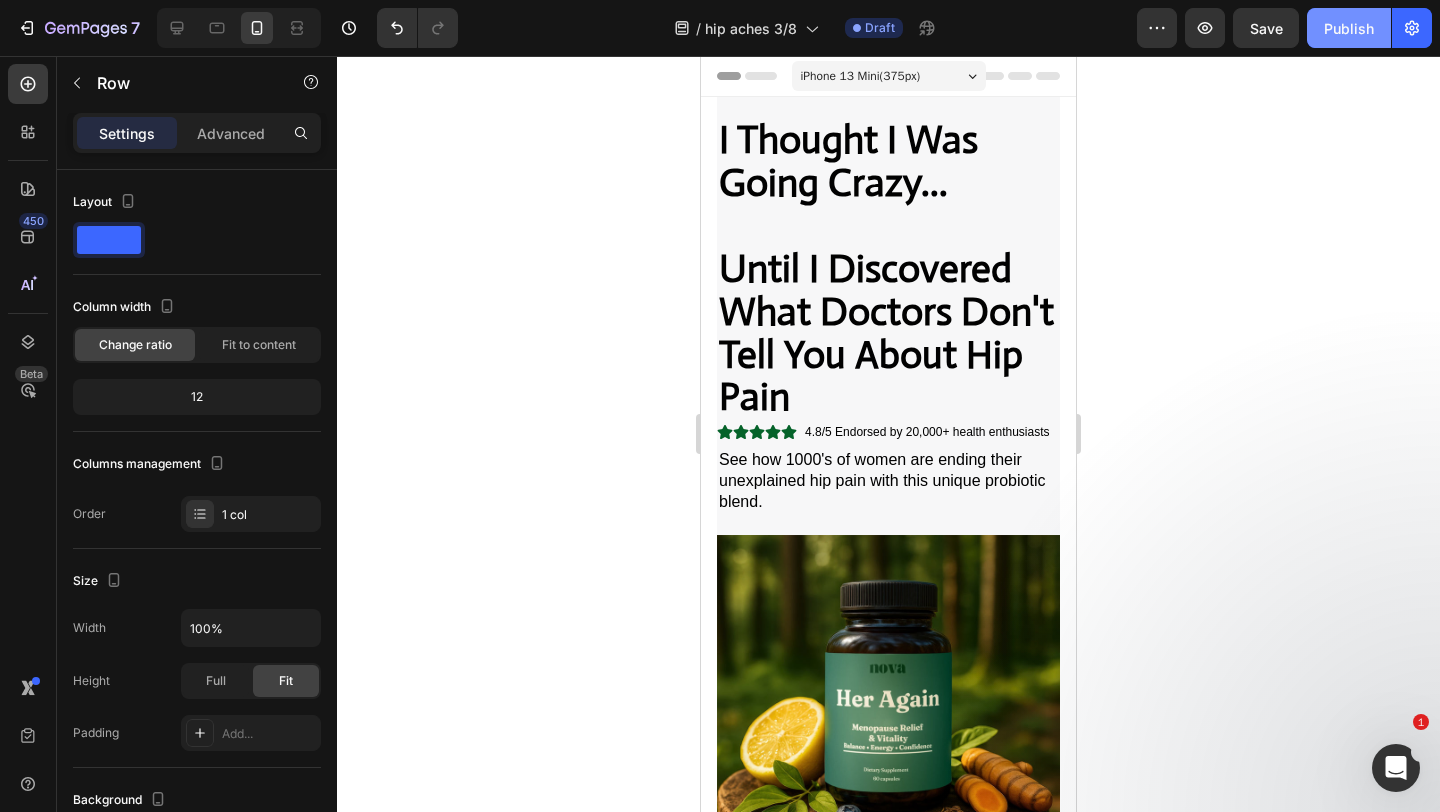 click on "Publish" at bounding box center (1349, 28) 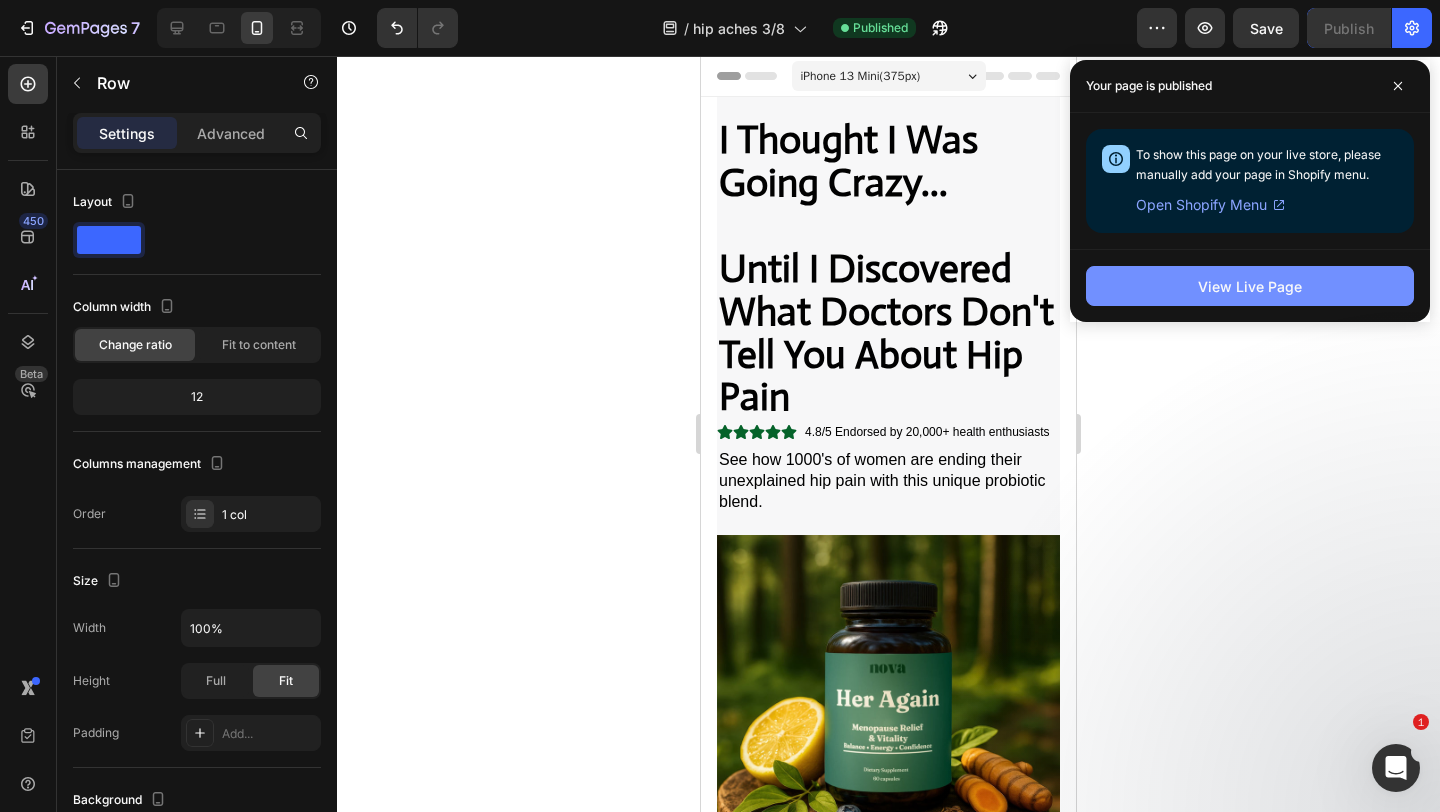 click on "View Live Page" at bounding box center [1250, 286] 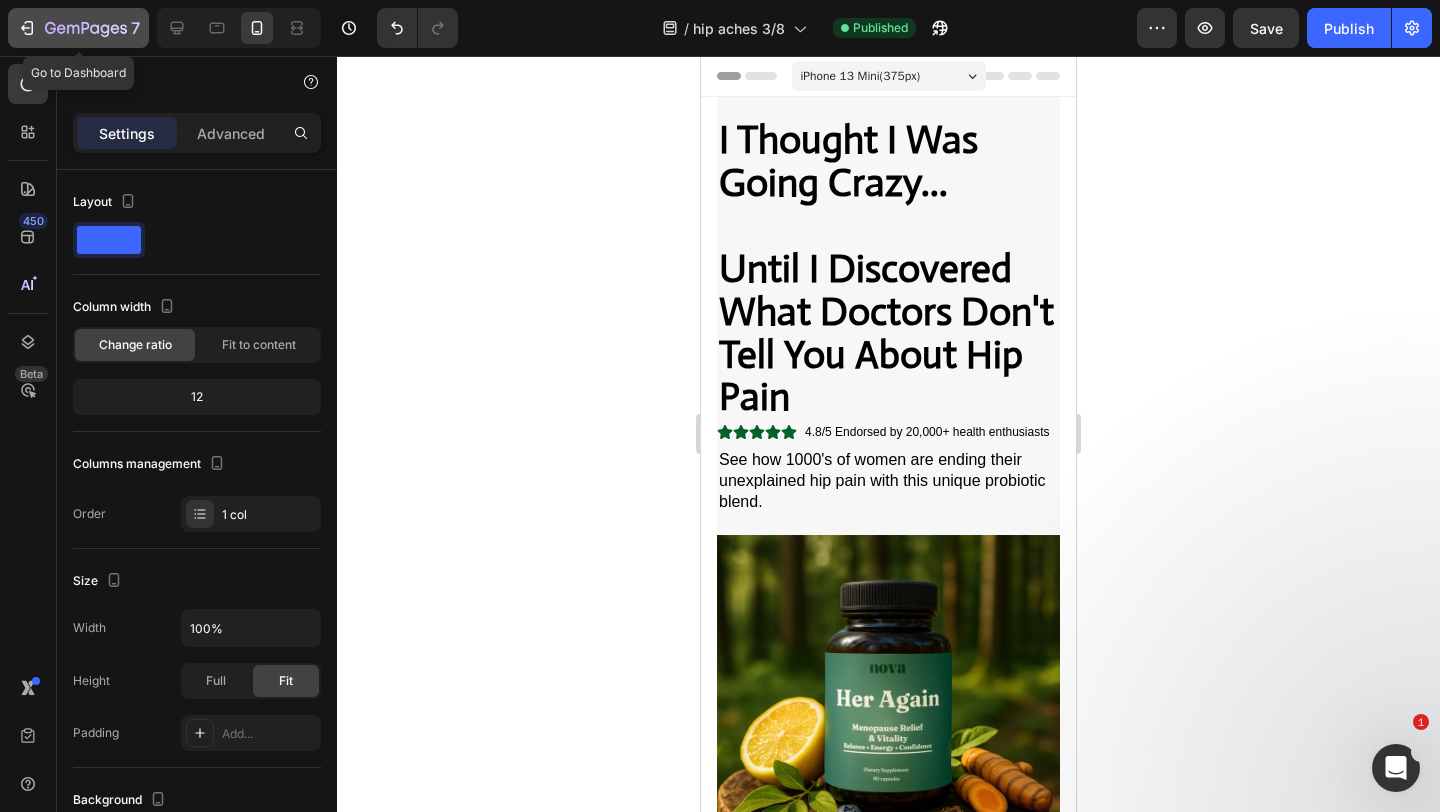 click 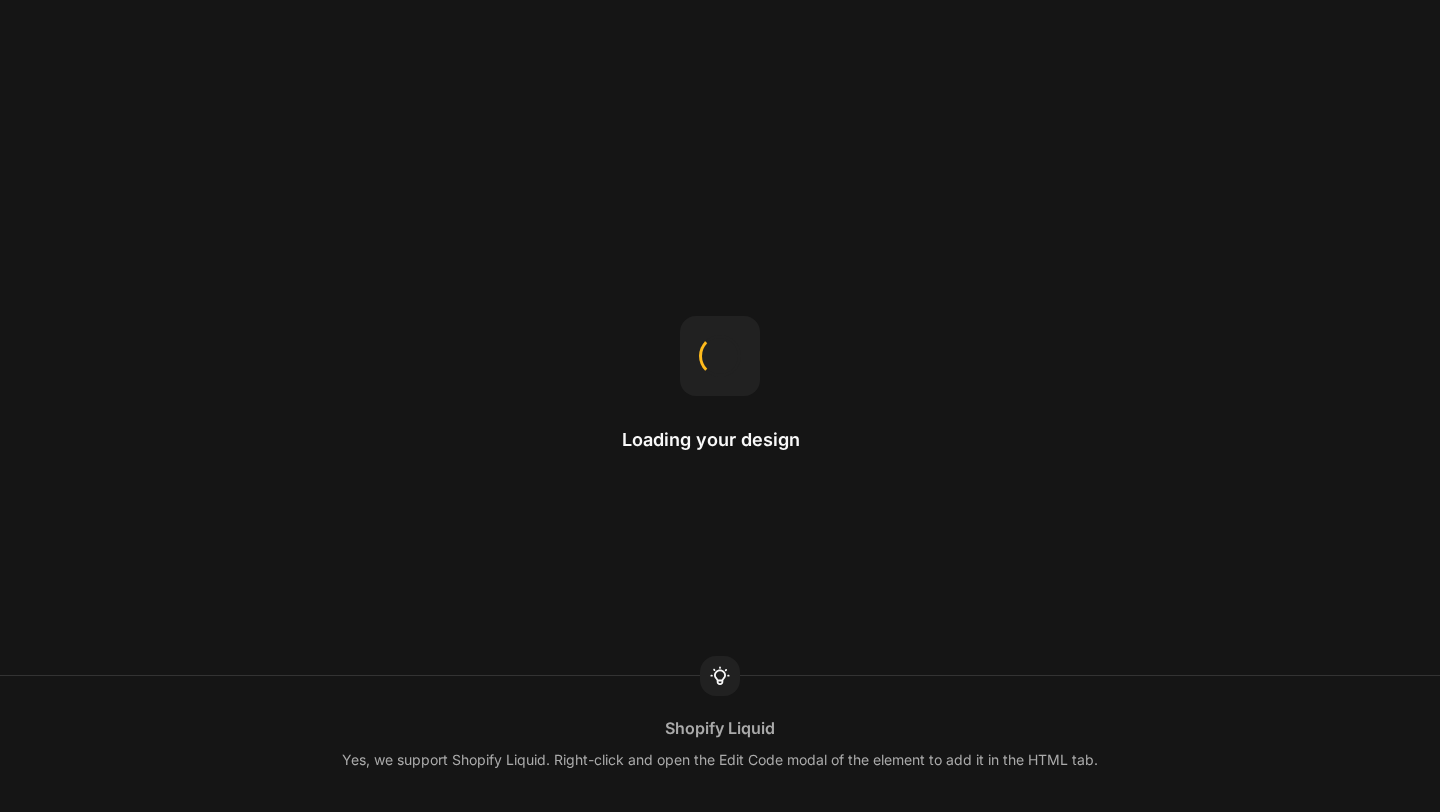 scroll, scrollTop: 0, scrollLeft: 0, axis: both 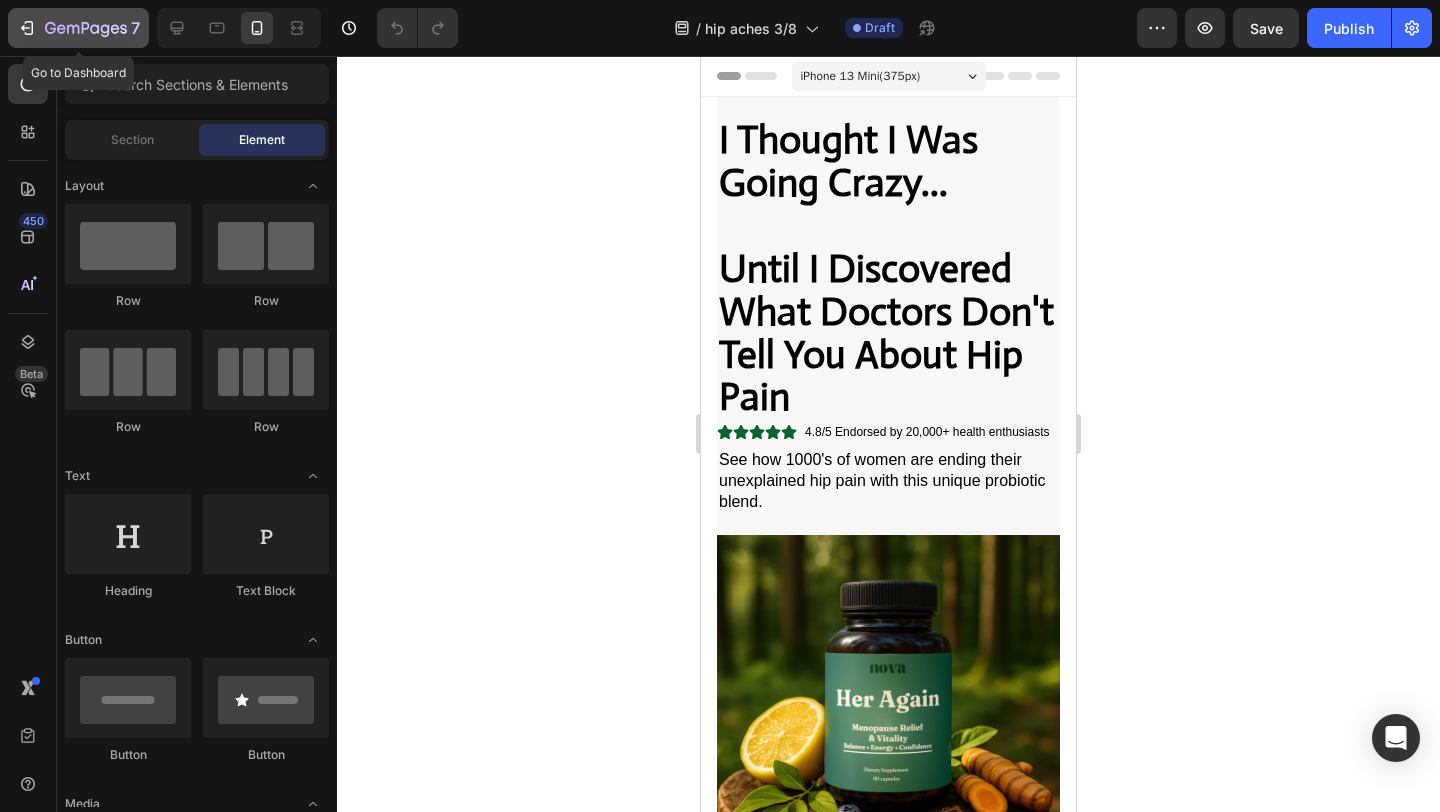 click 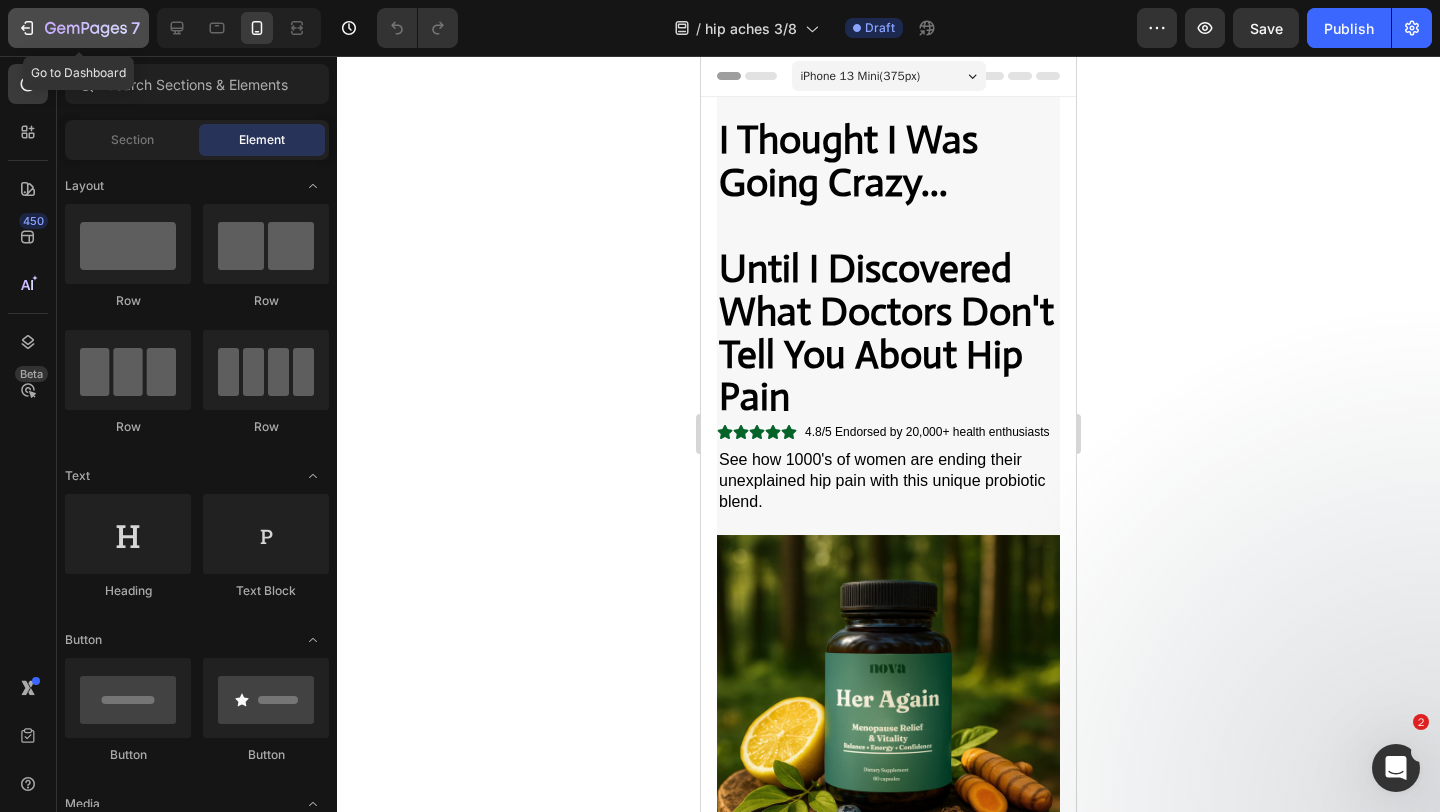 scroll, scrollTop: 0, scrollLeft: 0, axis: both 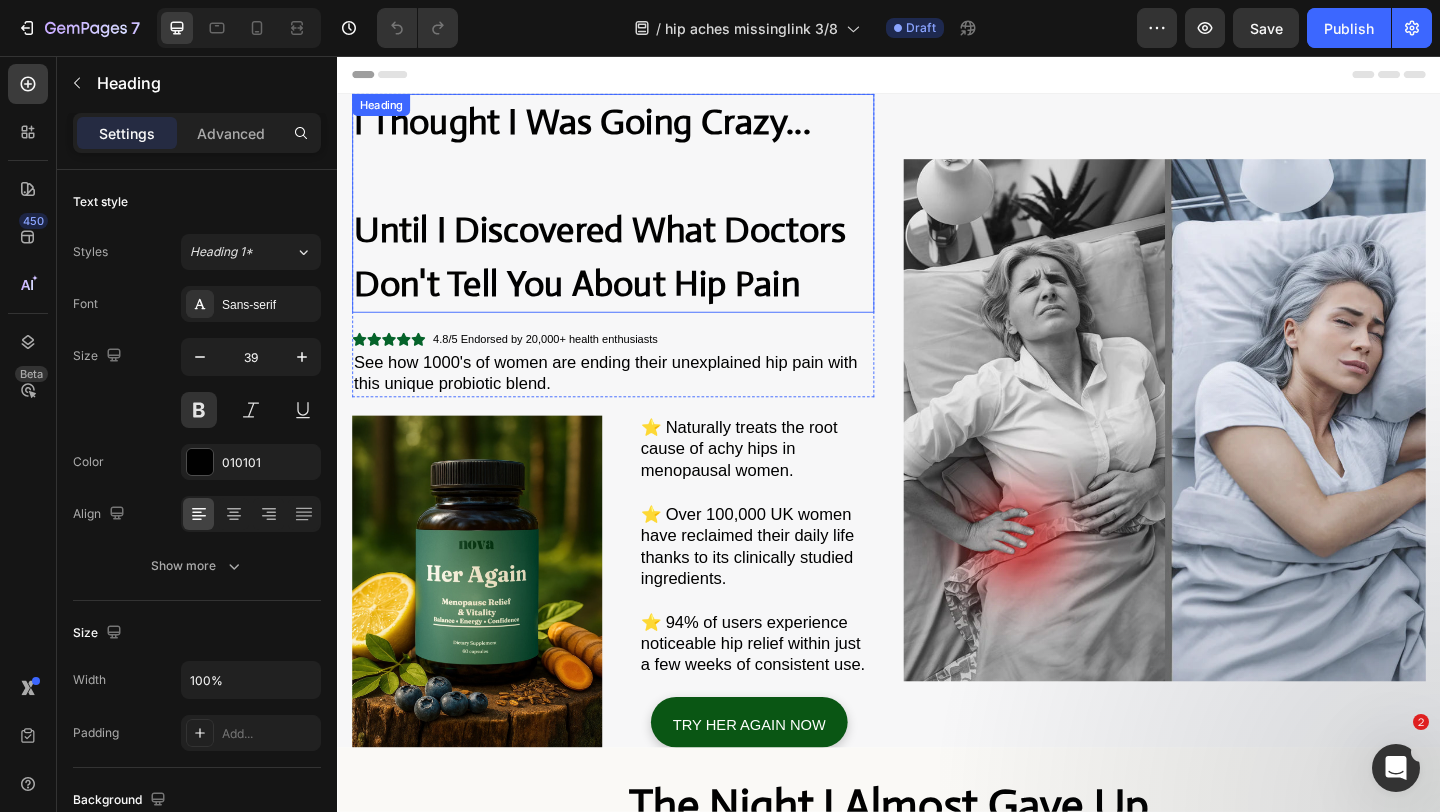 click on "I Thought I Was Going Crazy...  Until I Discovered What Doctors Don't Tell You About Hip Pain" at bounding box center [637, 216] 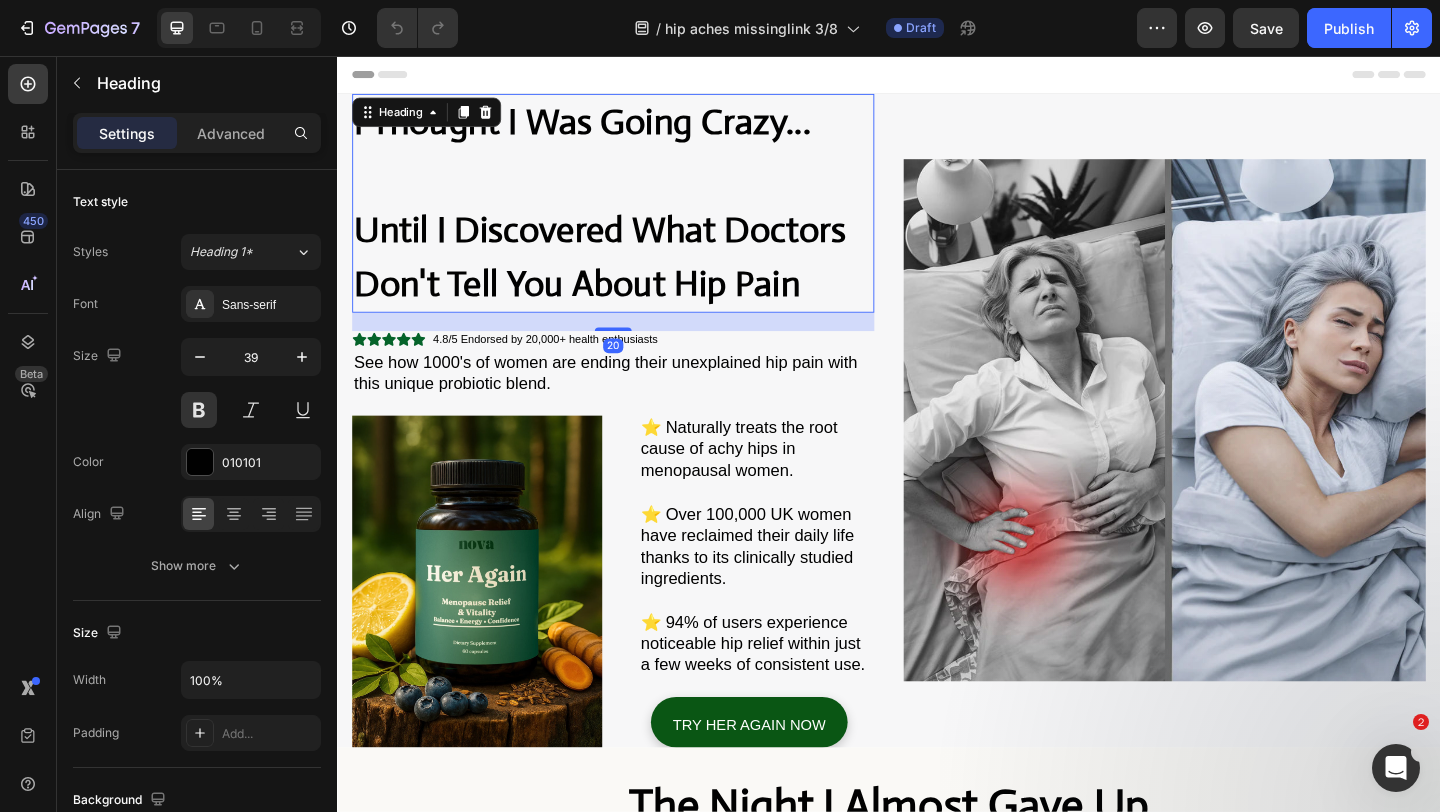 click on "I Thought I Was Going Crazy...  Until I Discovered What Doctors Don't Tell You About Hip Pain" at bounding box center [637, 216] 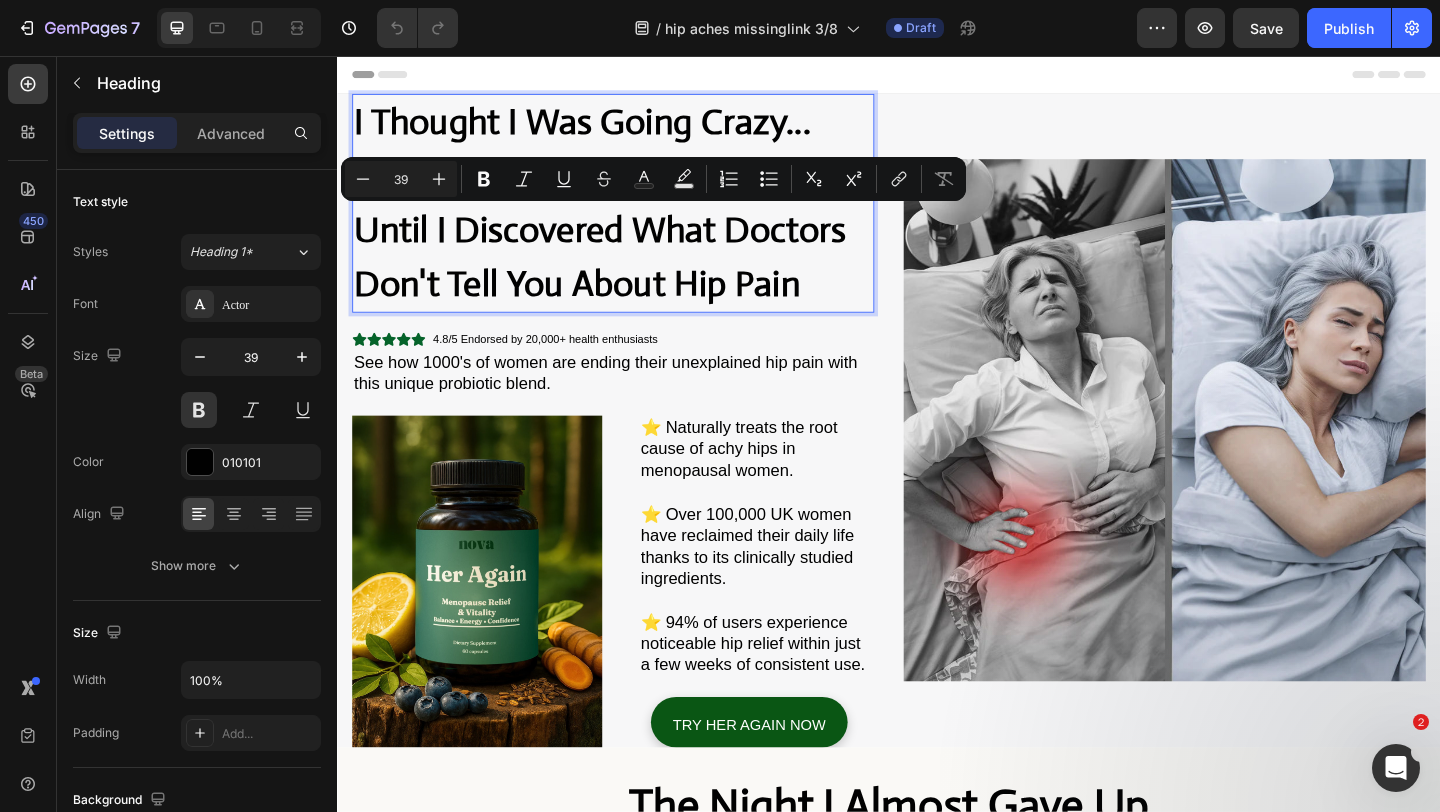scroll, scrollTop: 0, scrollLeft: 0, axis: both 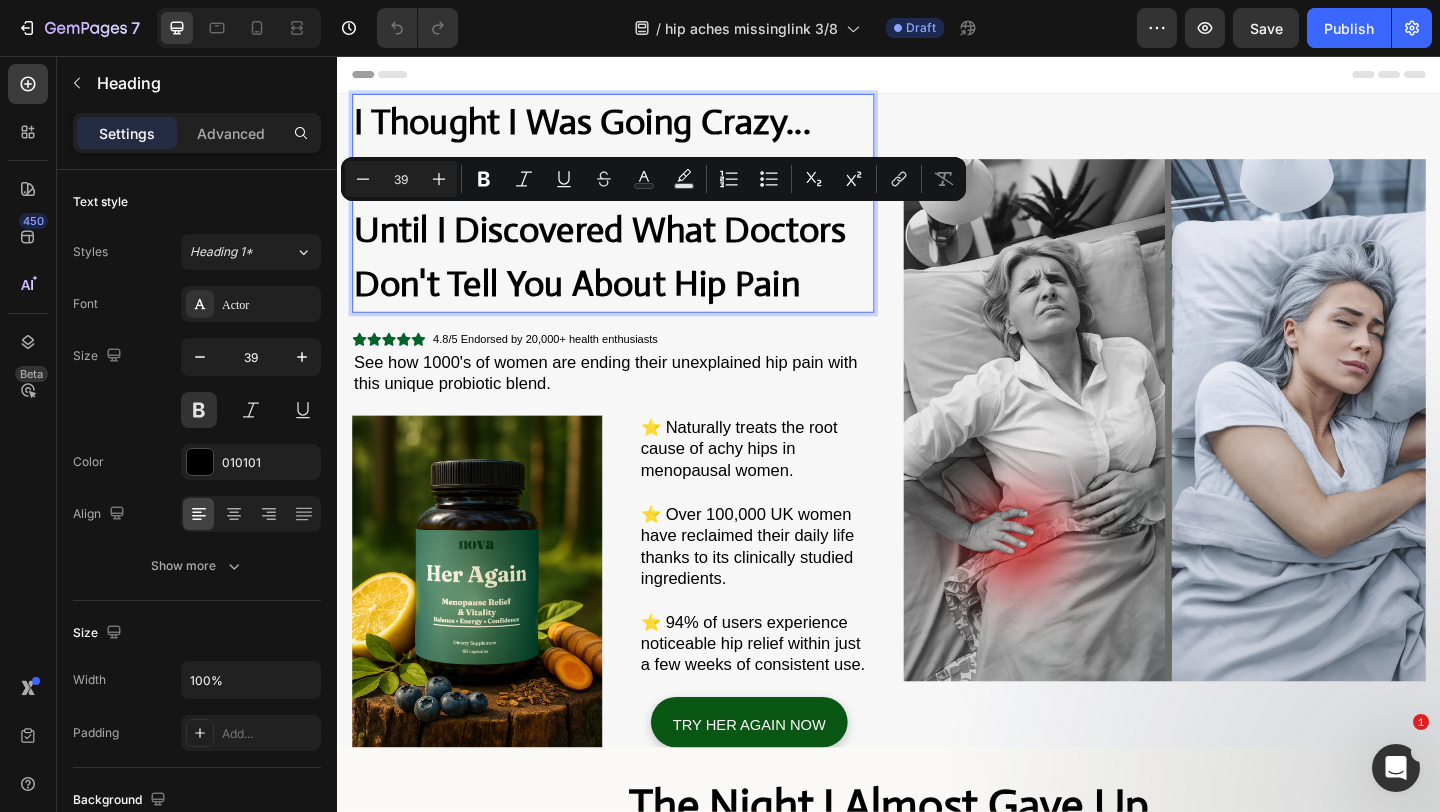 click on "I Thought I Was Going Crazy...  Until I Discovered What Doctors Don't Tell You About Hip Pain" at bounding box center [637, 216] 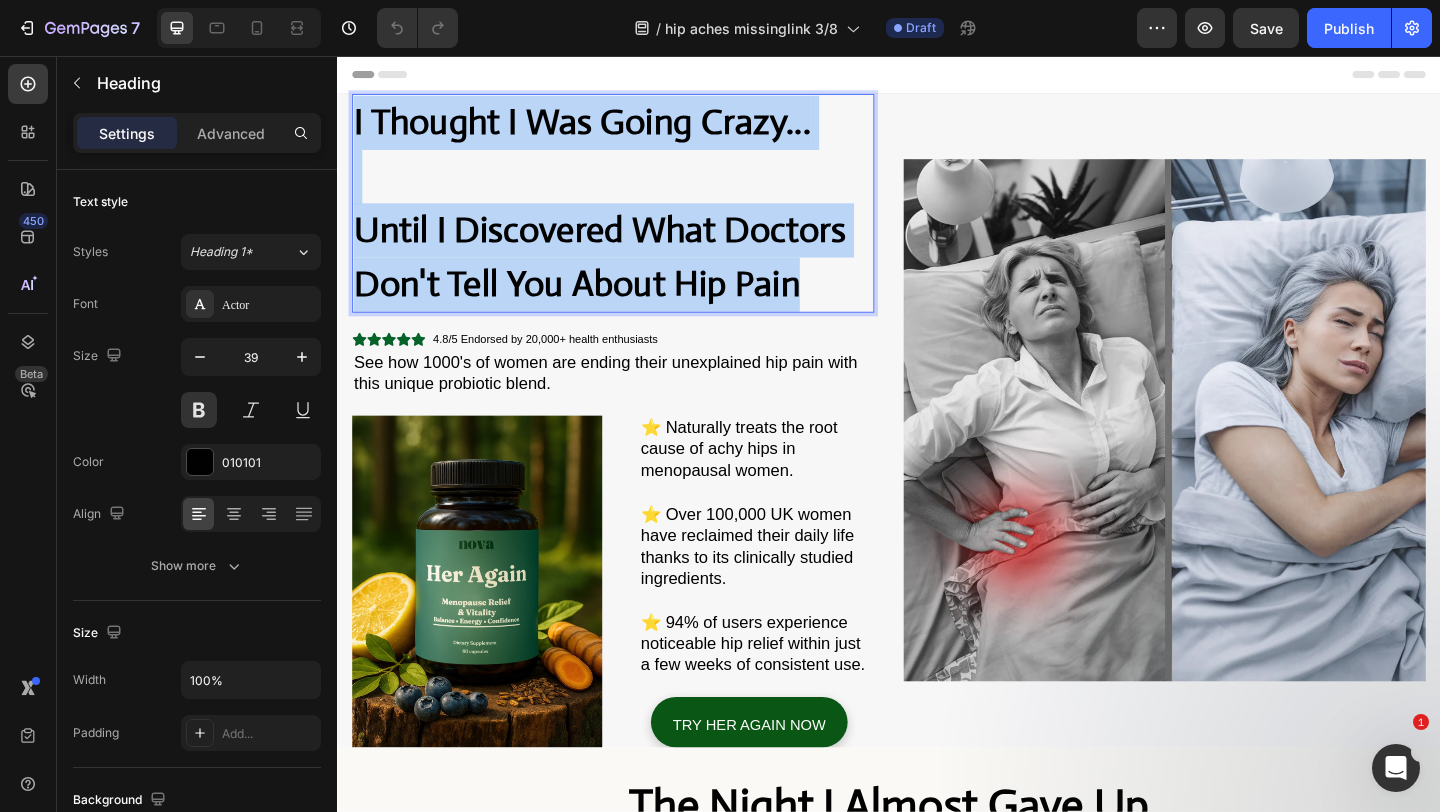 drag, startPoint x: 870, startPoint y: 305, endPoint x: 355, endPoint y: 128, distance: 544.5677 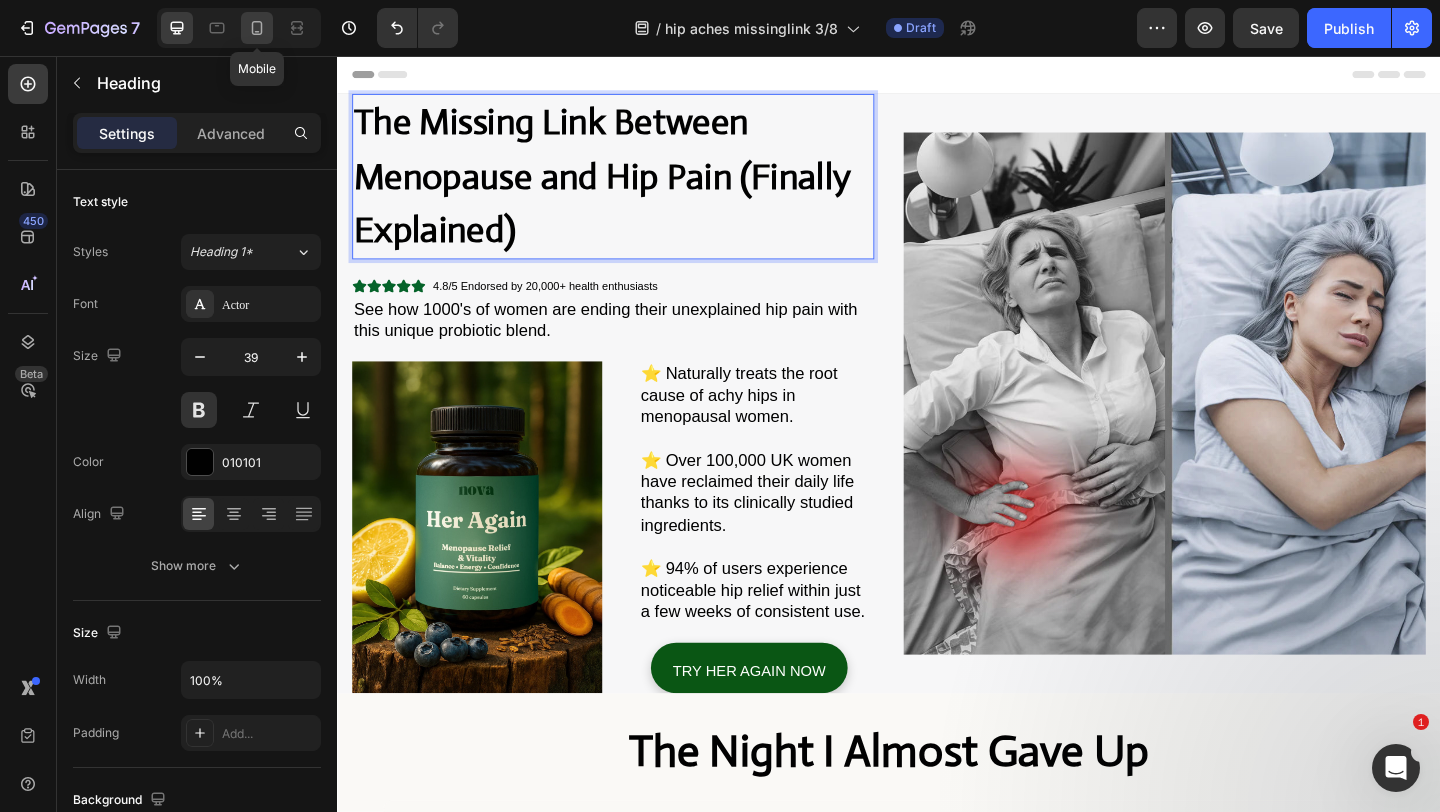 click 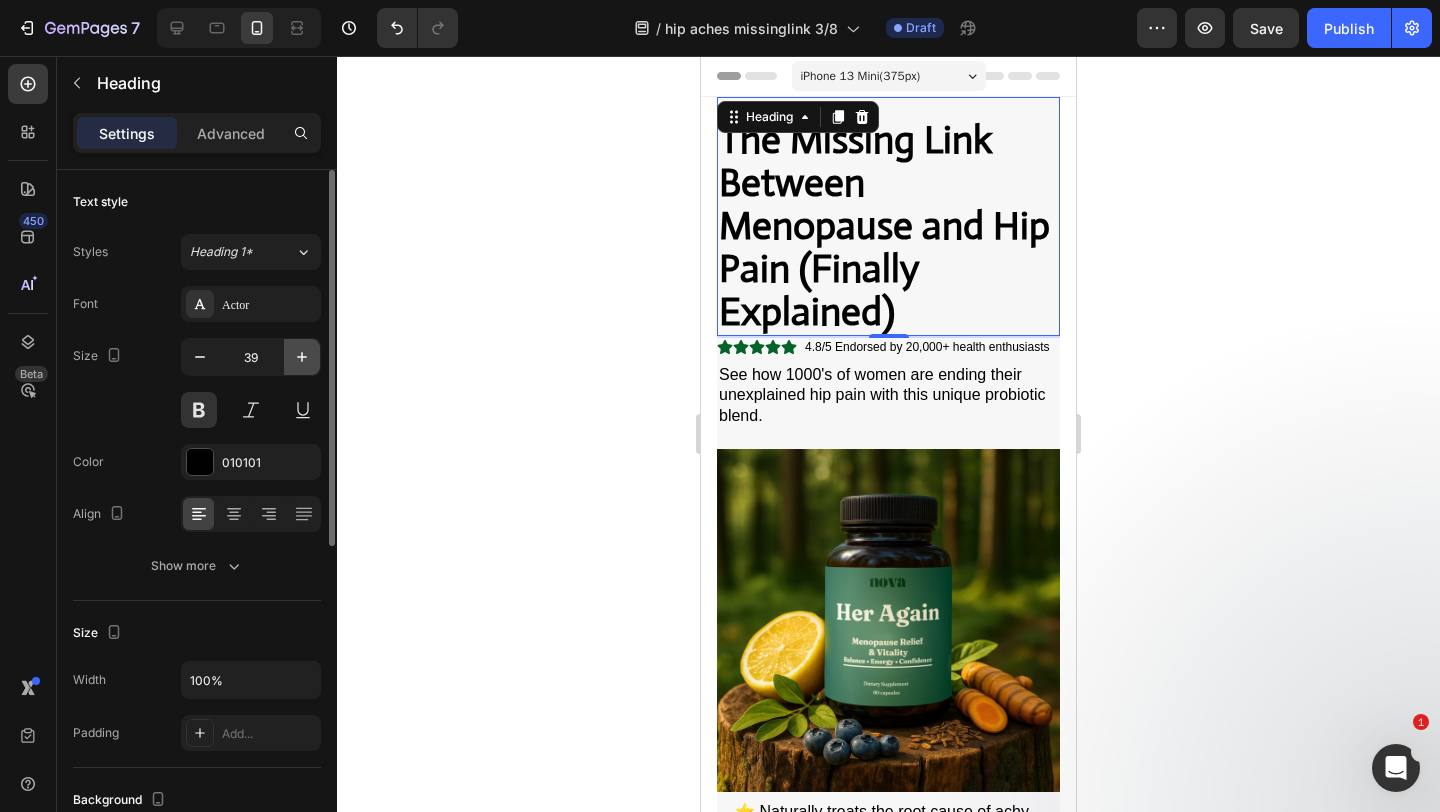 click 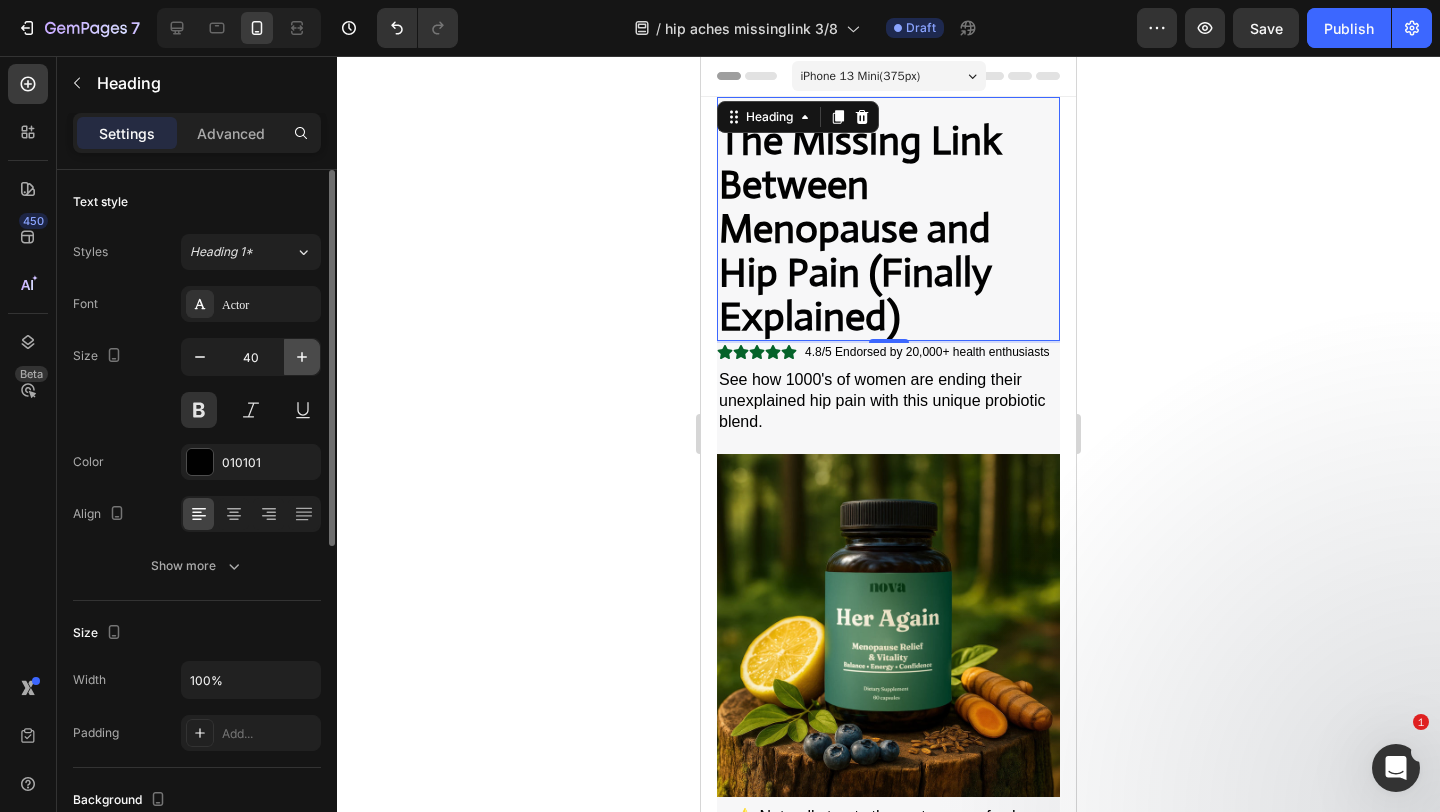 click 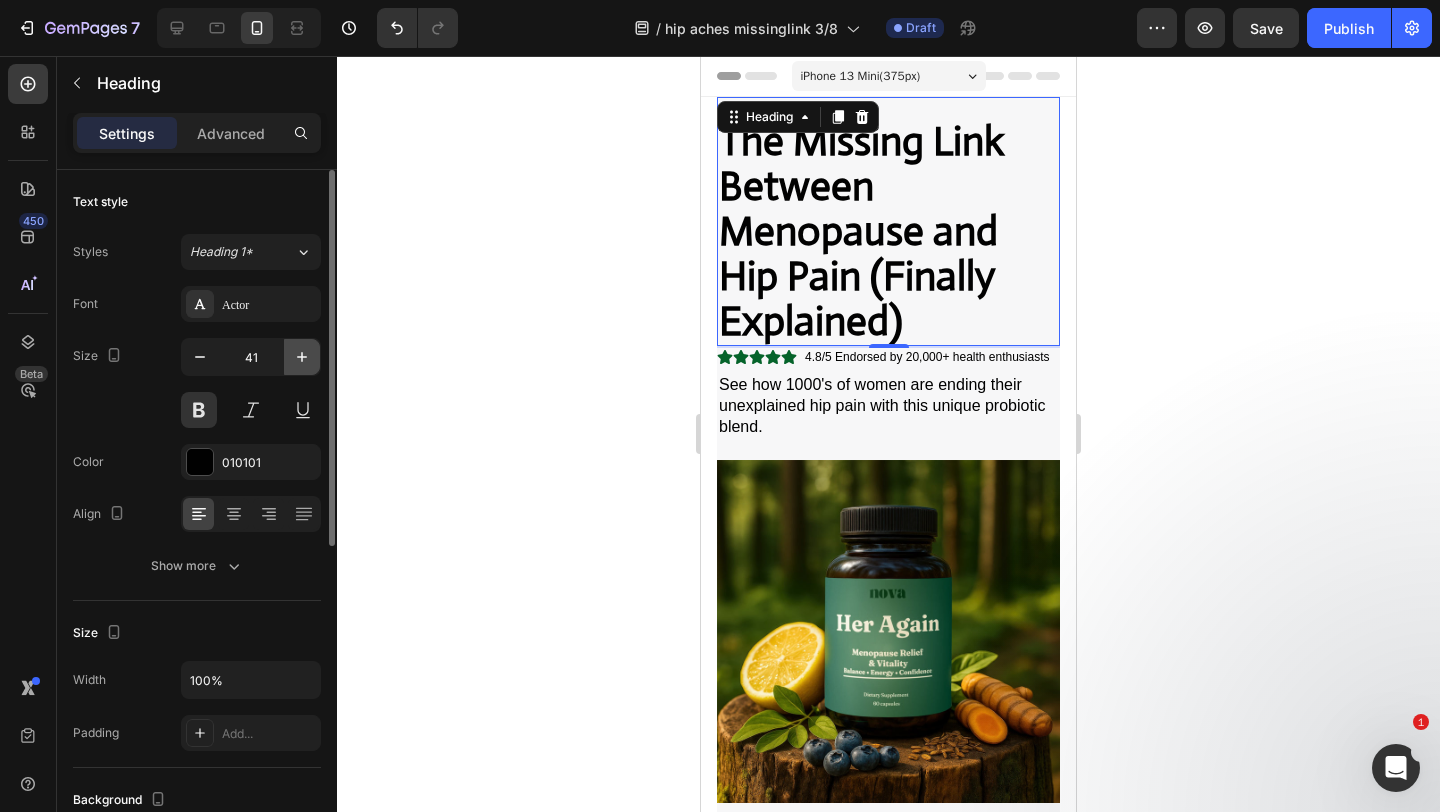 click 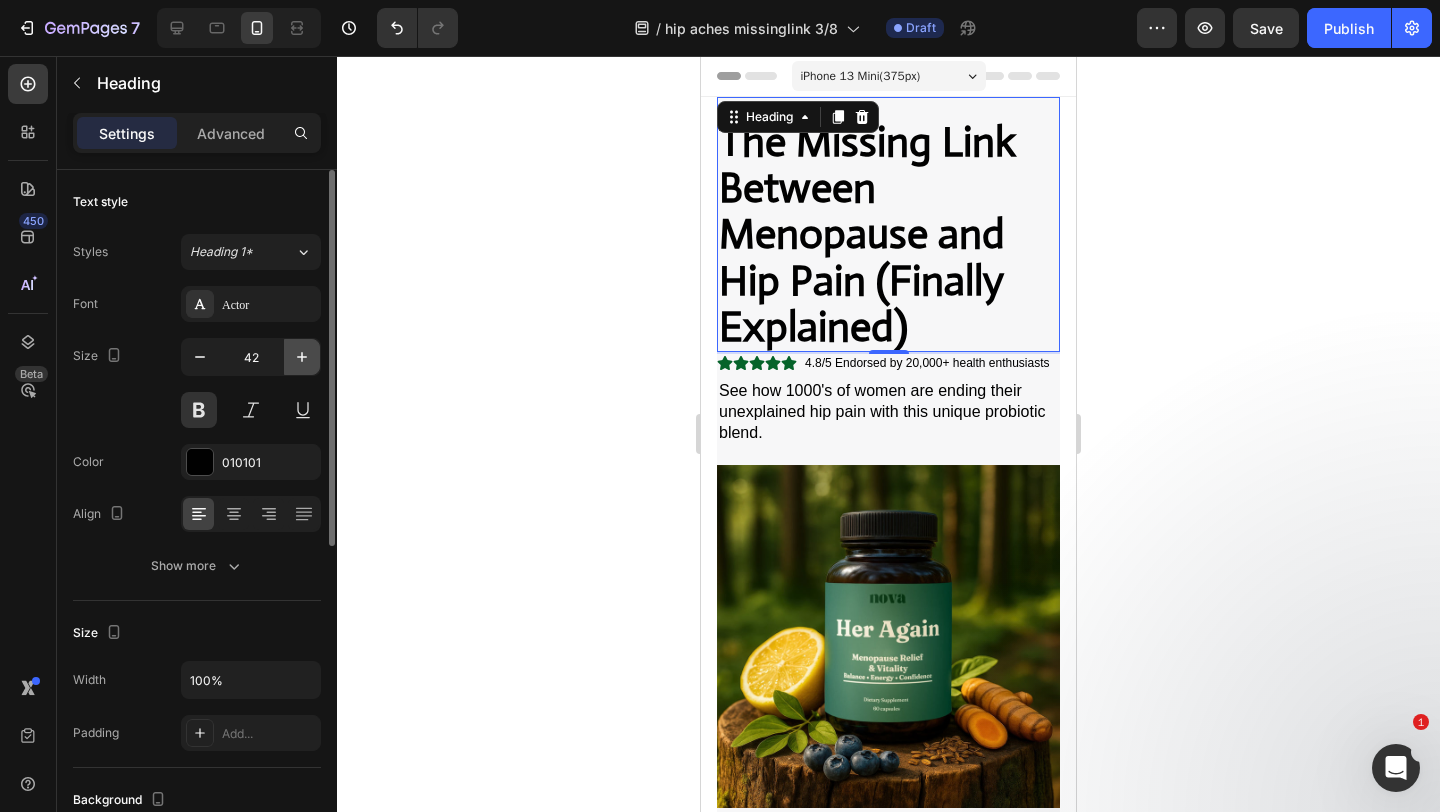 click 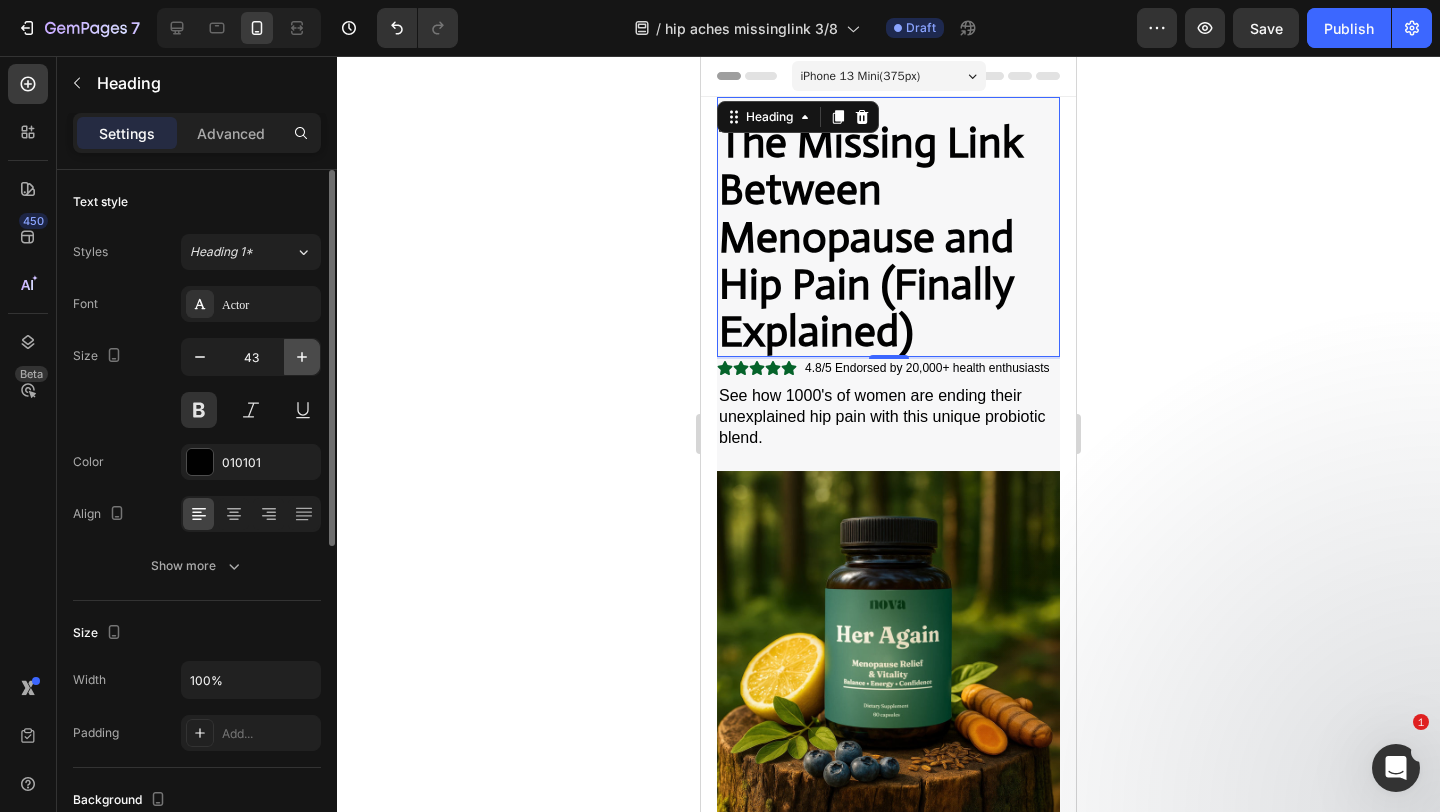 click 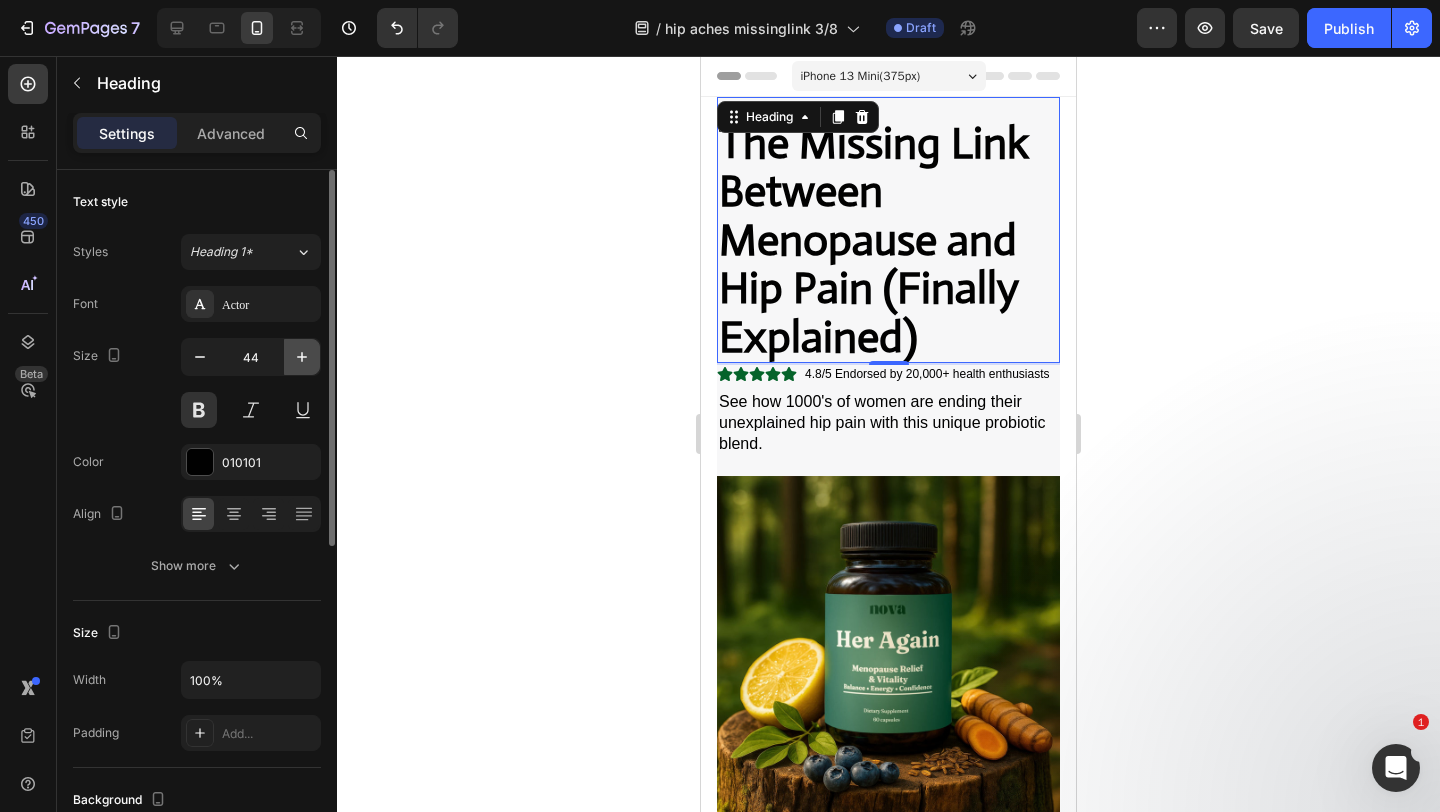 click 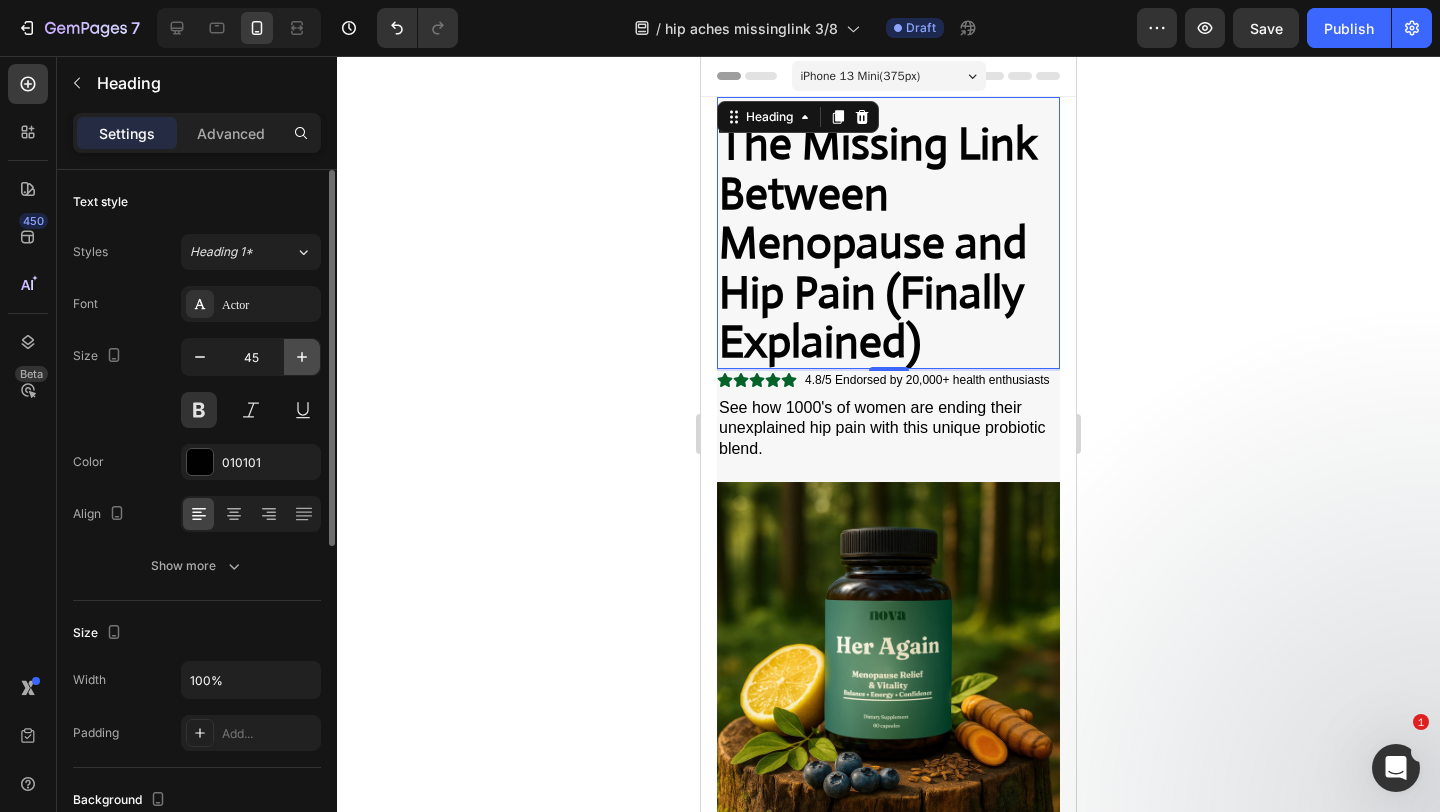 click 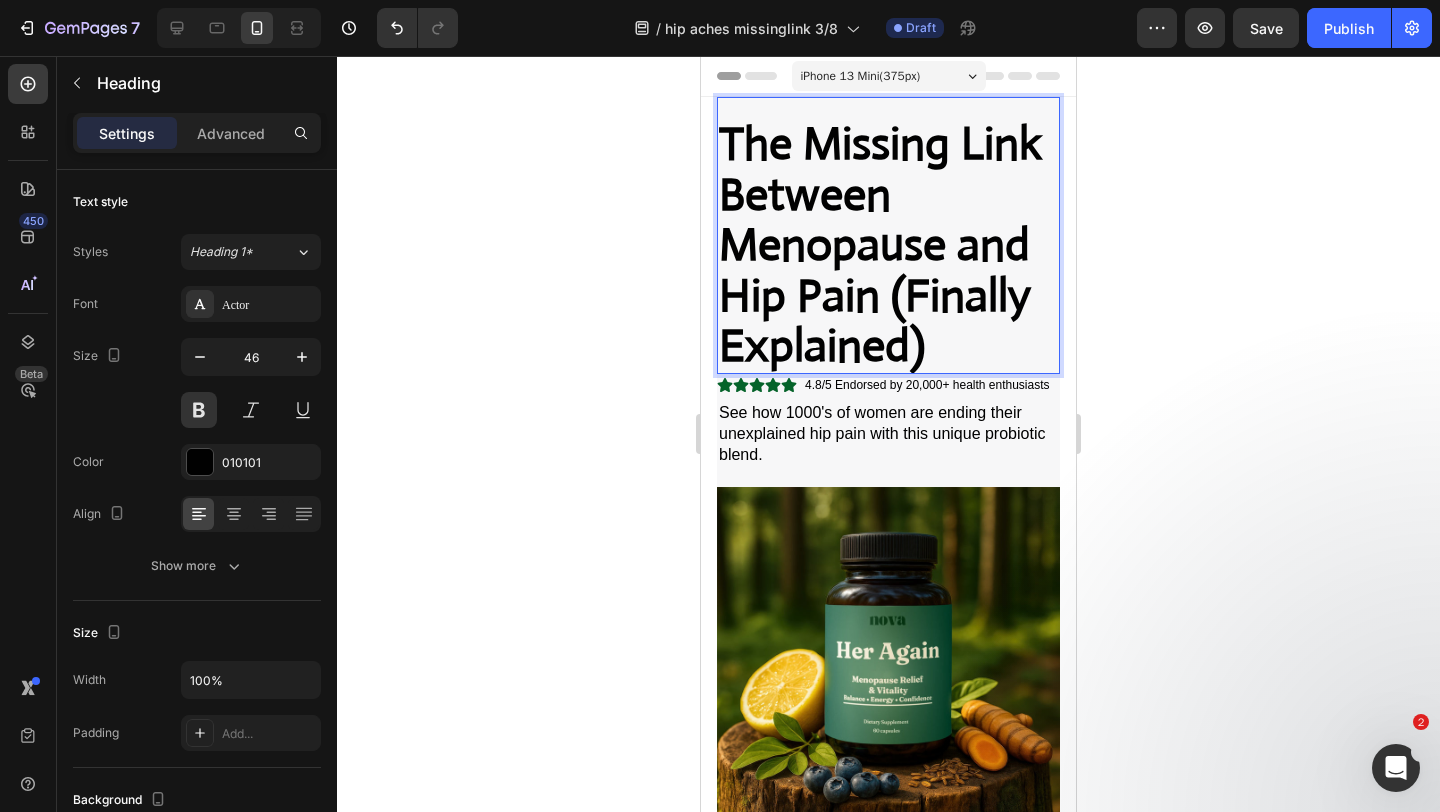 click on "The Missing Link Between Menopause and Hip Pain (Finally Explained)" at bounding box center [888, 245] 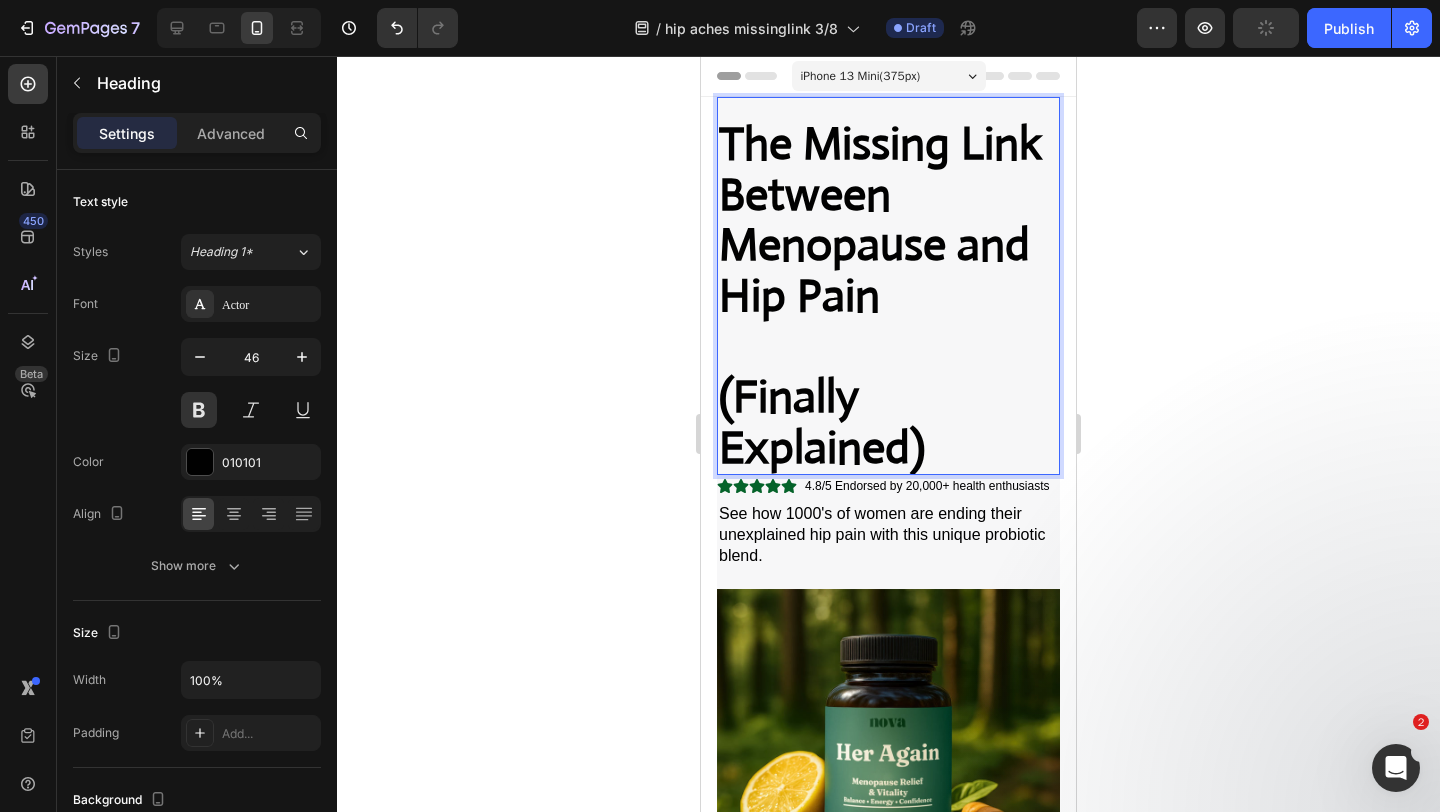 click on "The Missing Link Between Menopause and Hip Pain  (Finally Explained)" at bounding box center (888, 296) 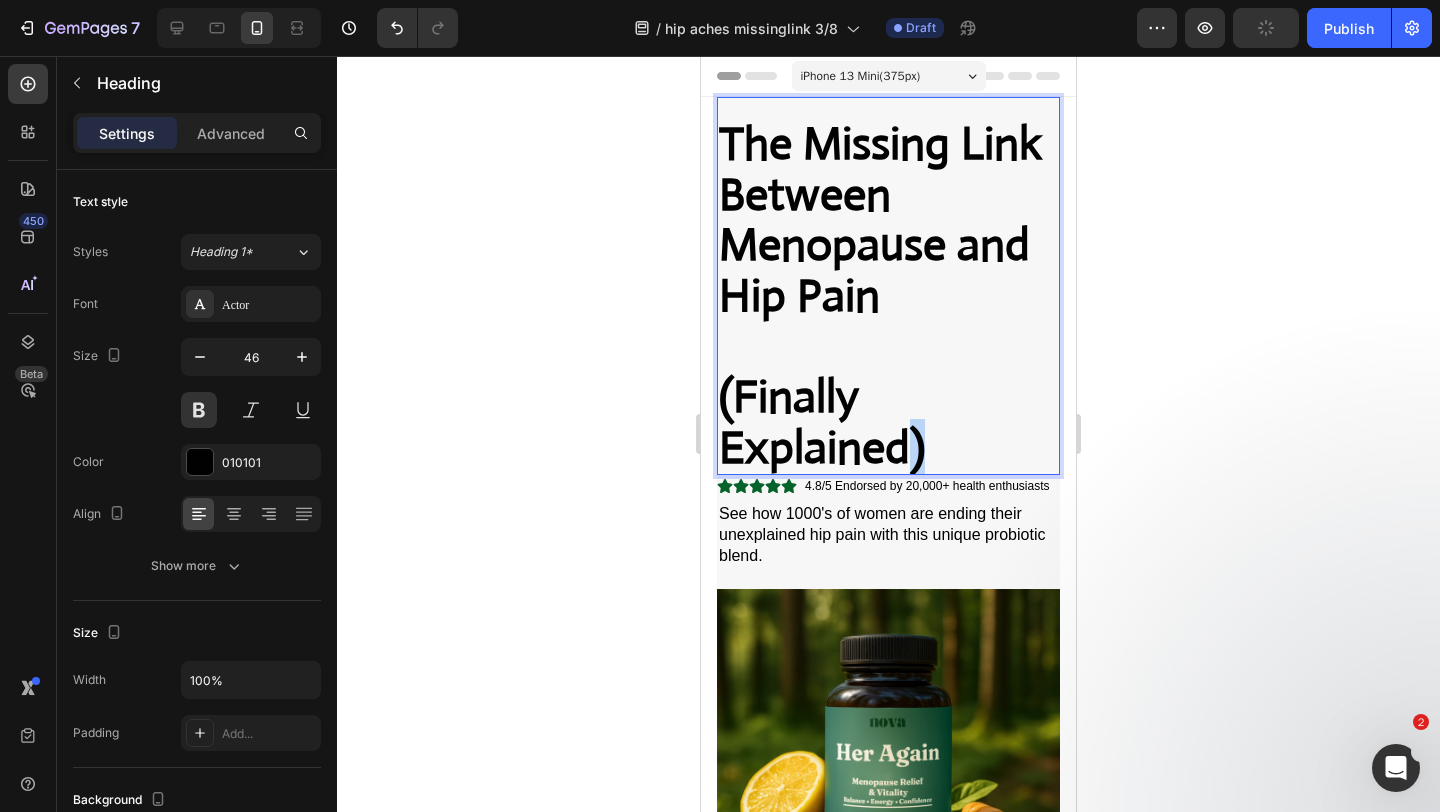 click on "The Missing Link Between Menopause and Hip Pain  (Finally Explained)" at bounding box center (888, 296) 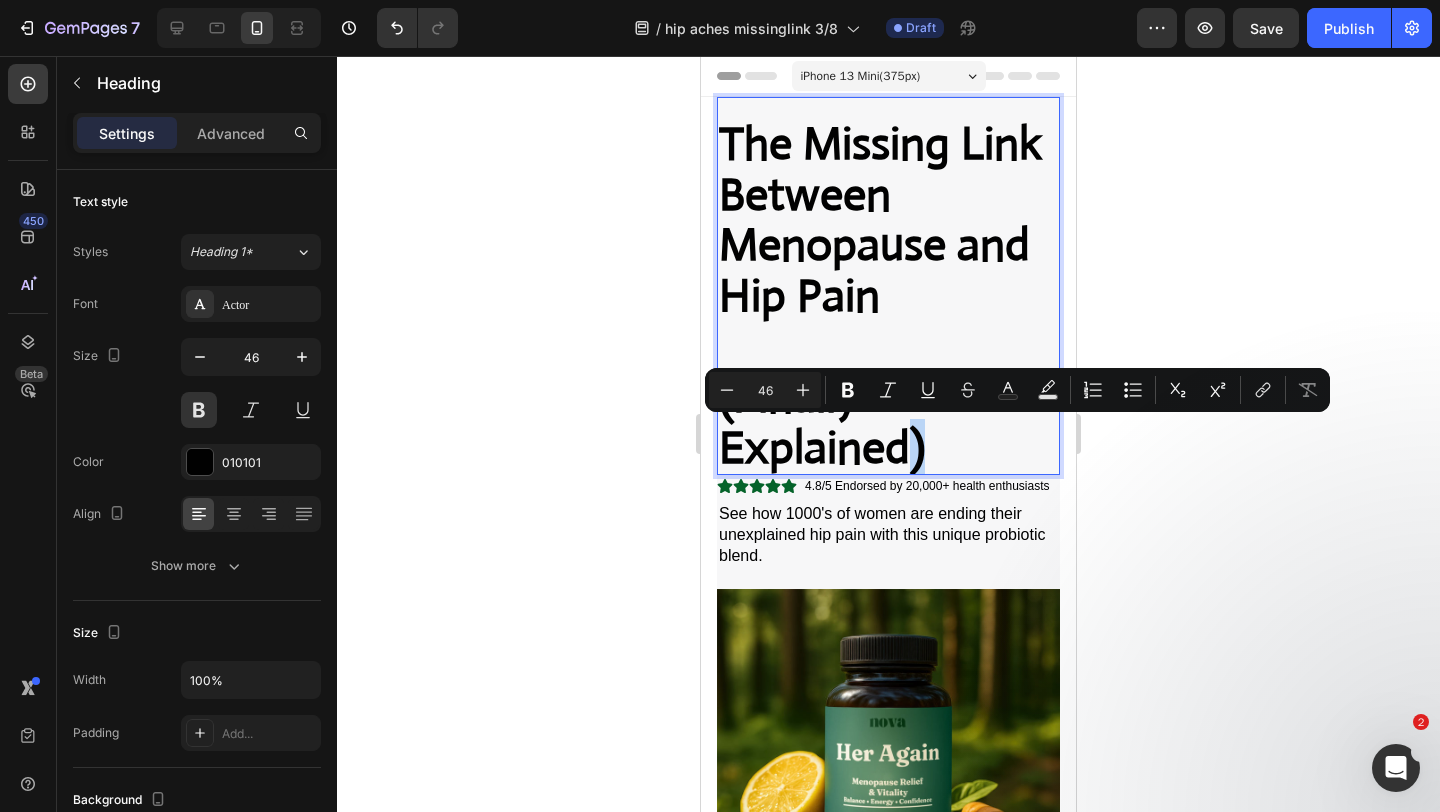 click on "The Missing Link Between Menopause and Hip Pain  (Finally Explained)" at bounding box center (888, 296) 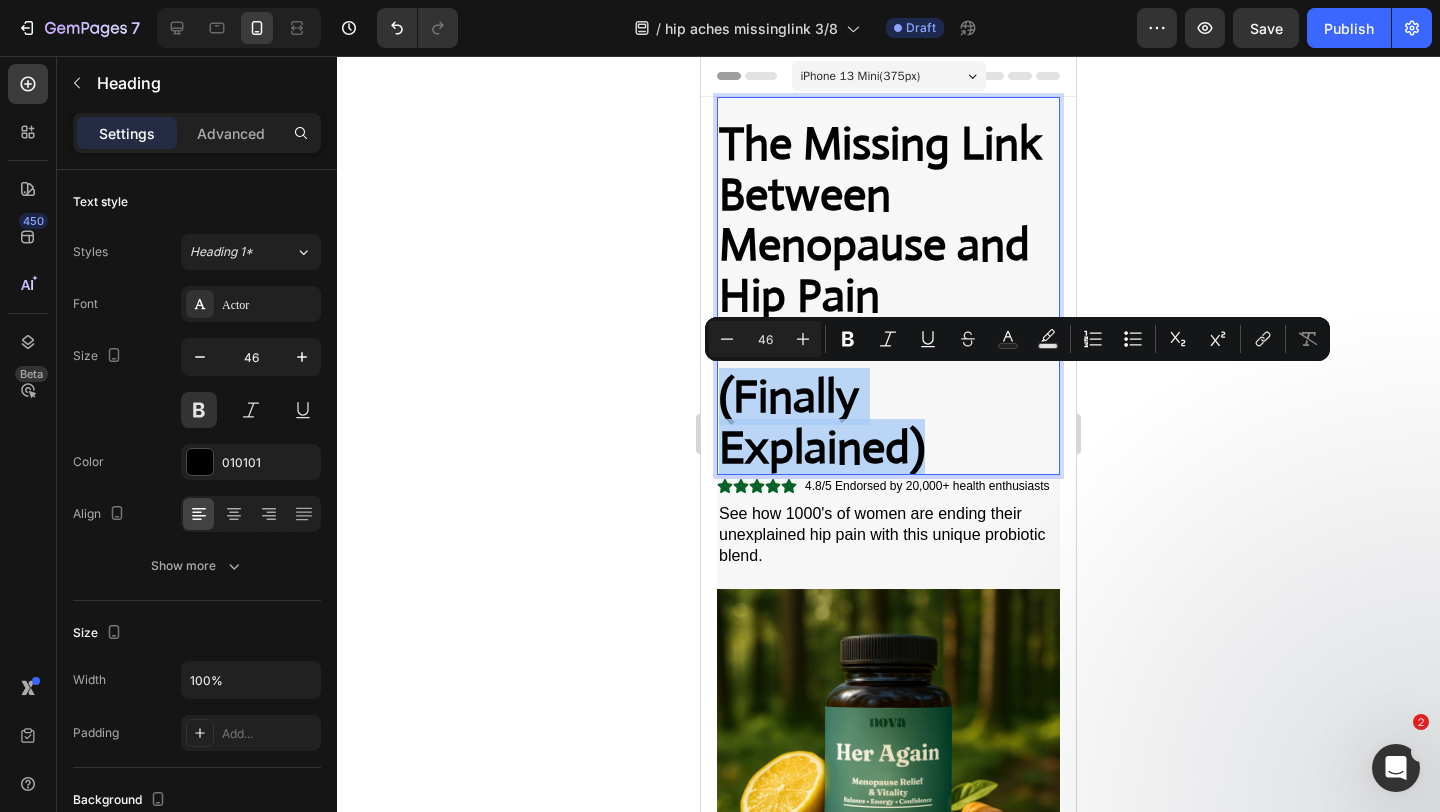 drag, startPoint x: 934, startPoint y: 445, endPoint x: 722, endPoint y: 392, distance: 218.5246 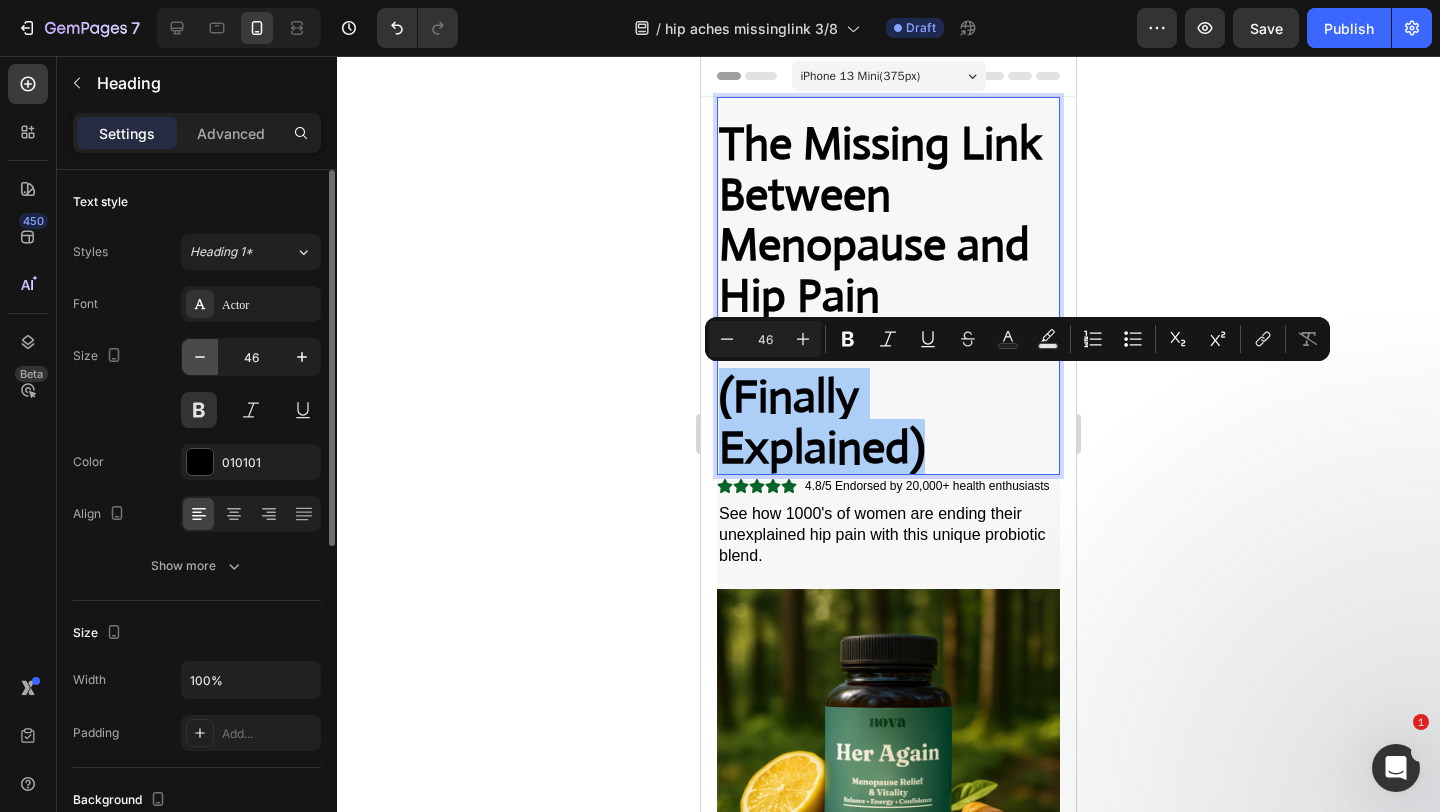 click 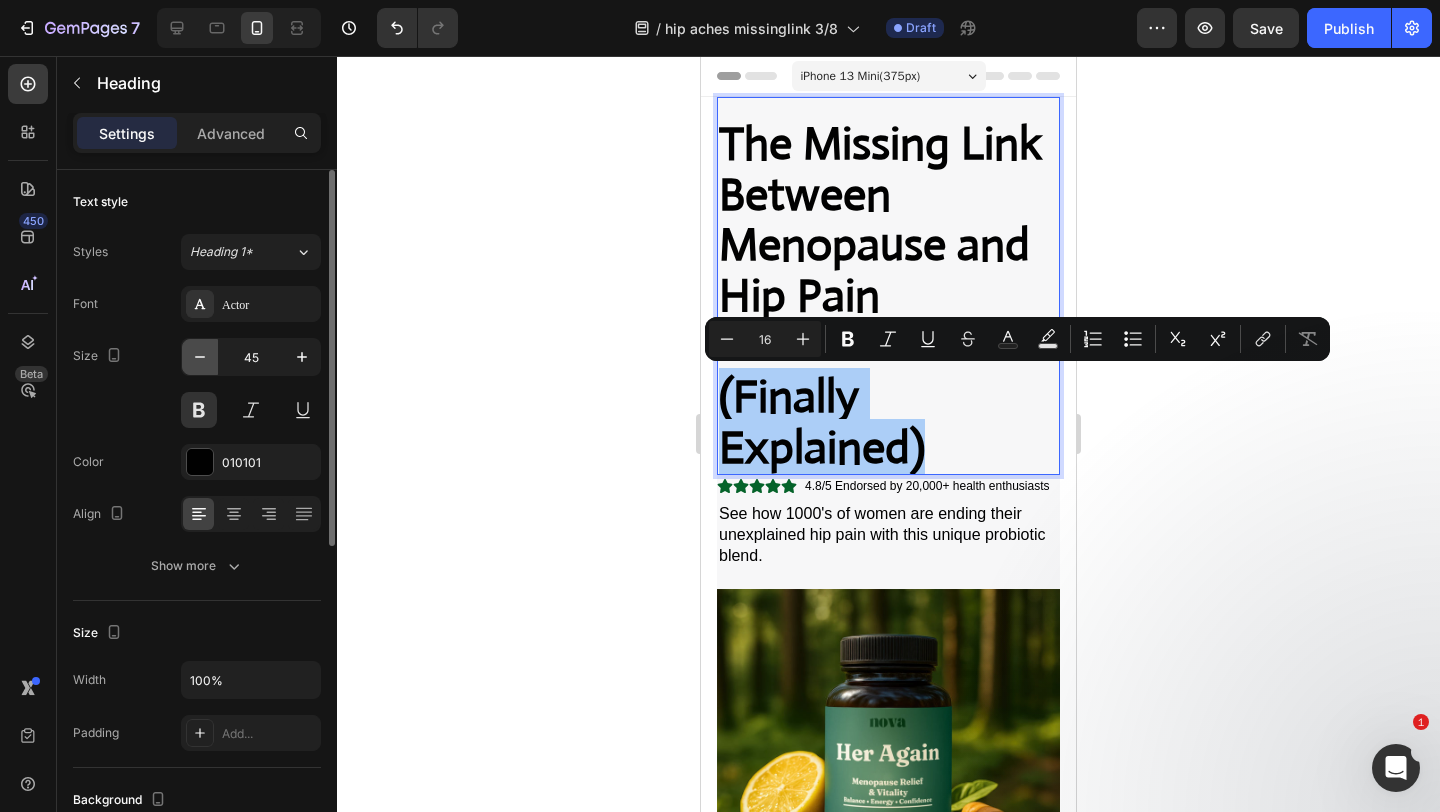 click 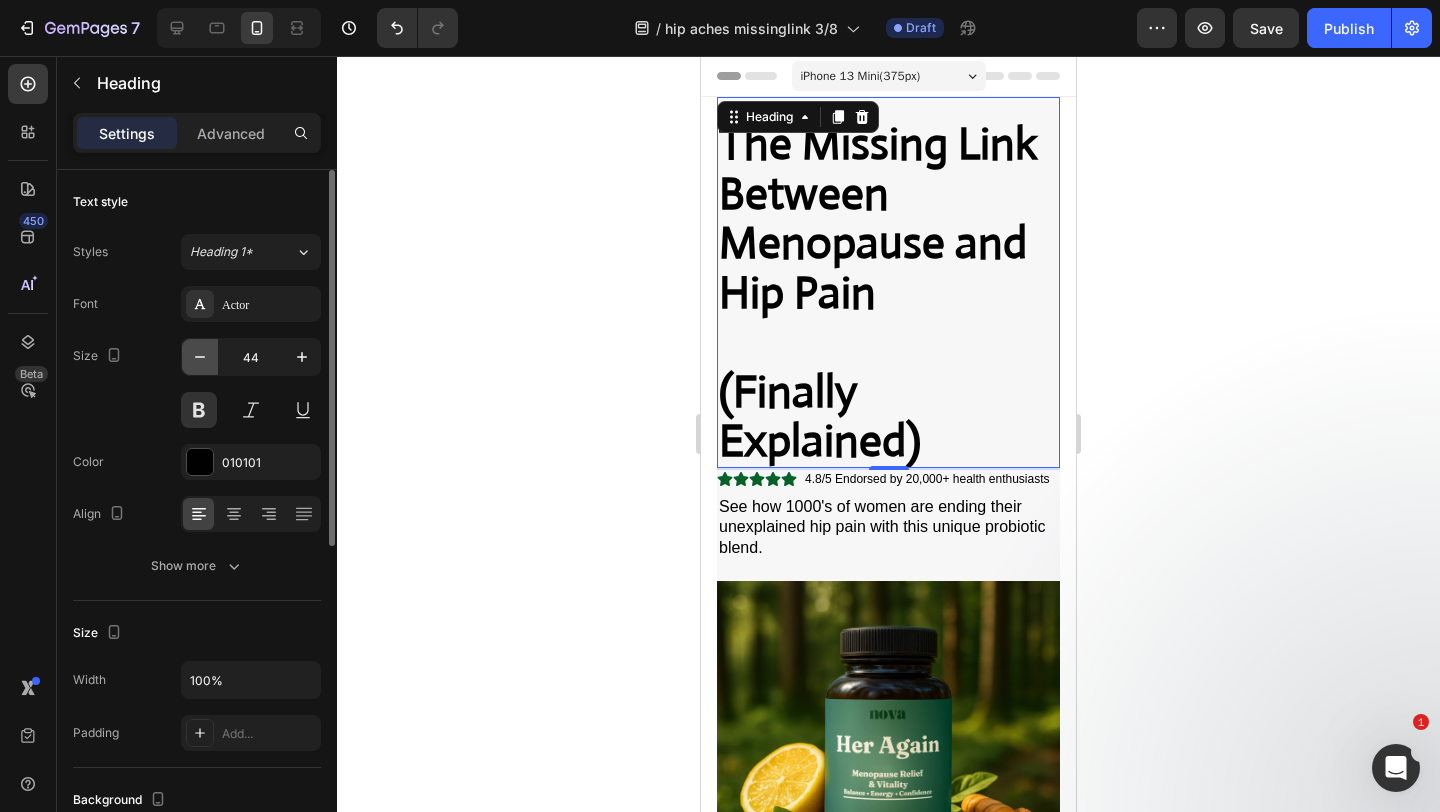 click 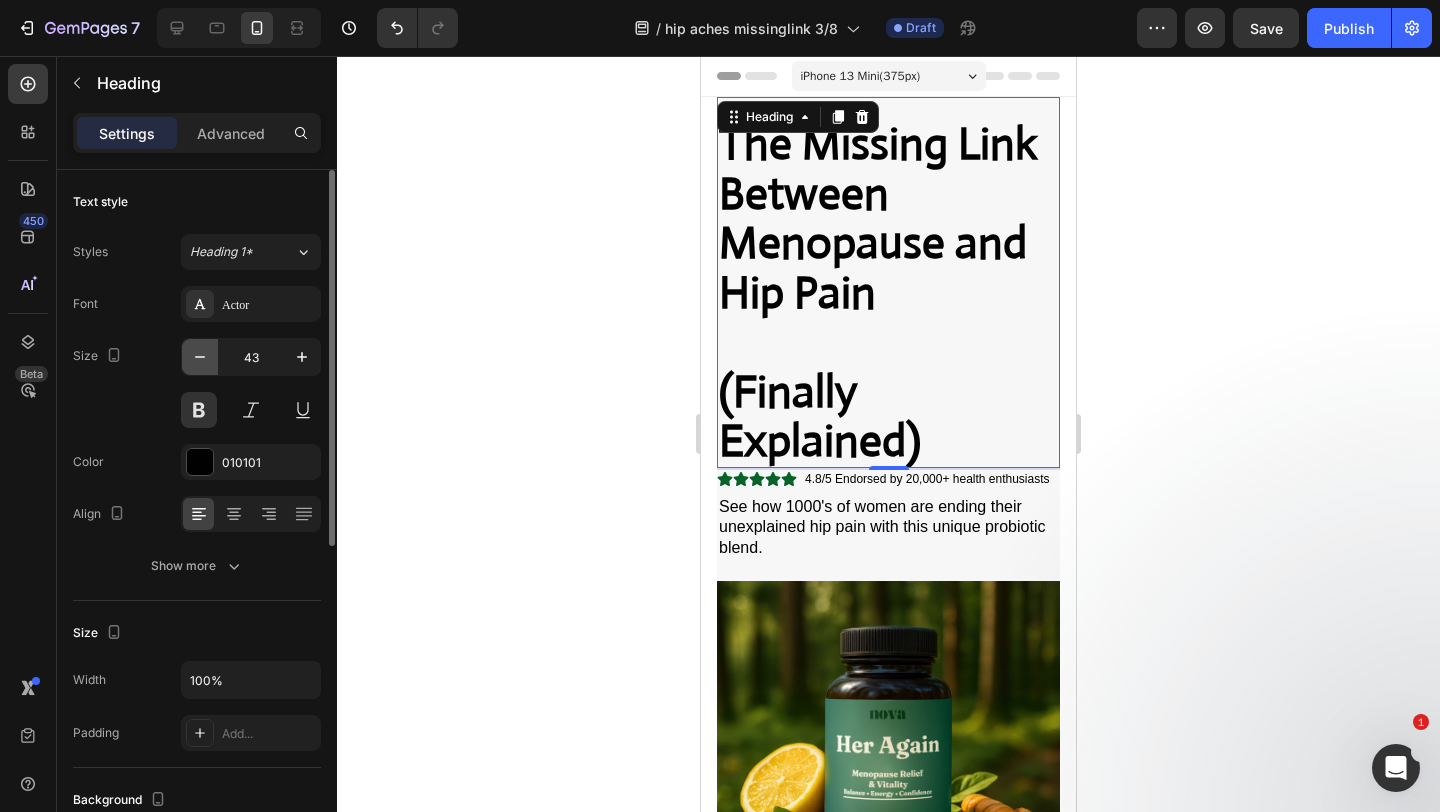click 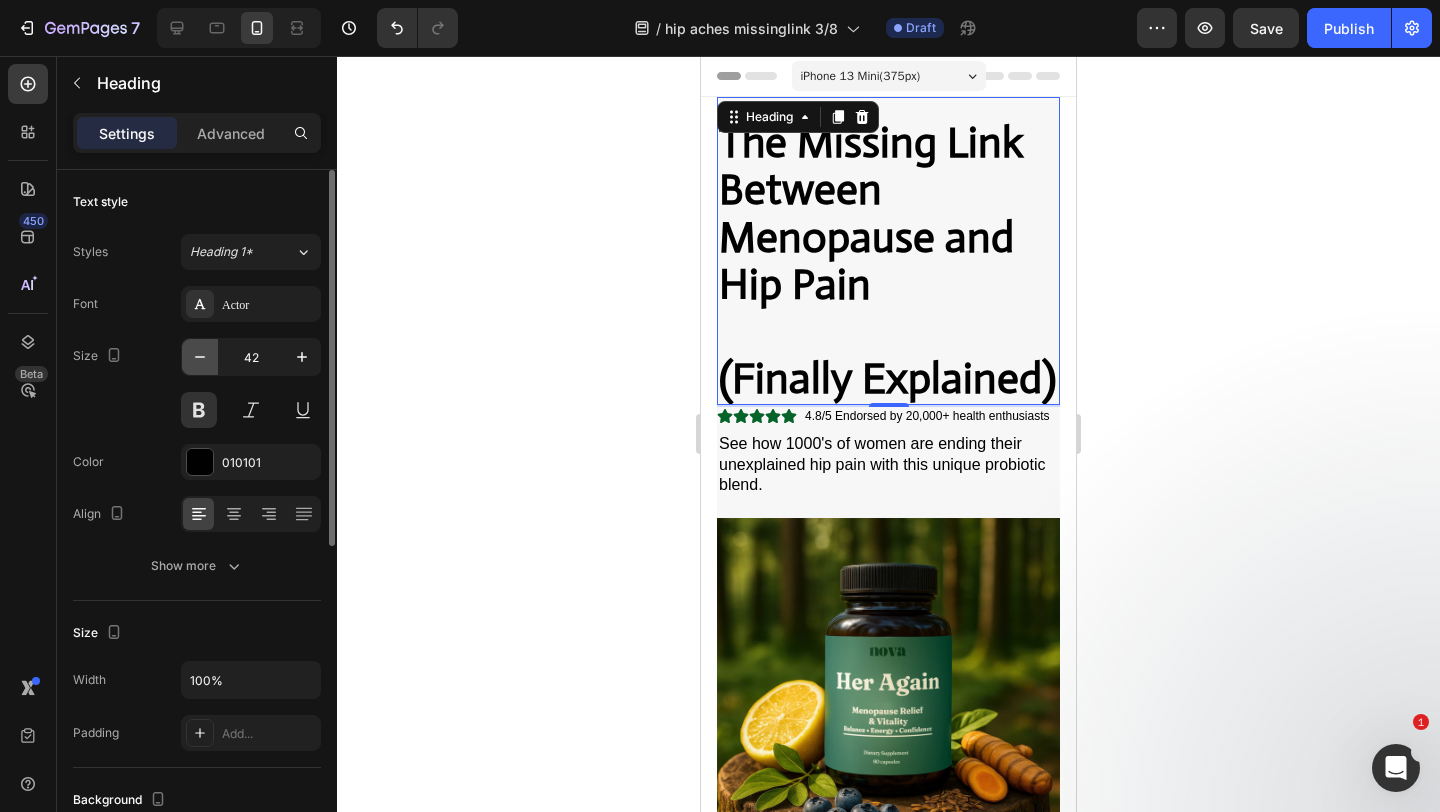 click 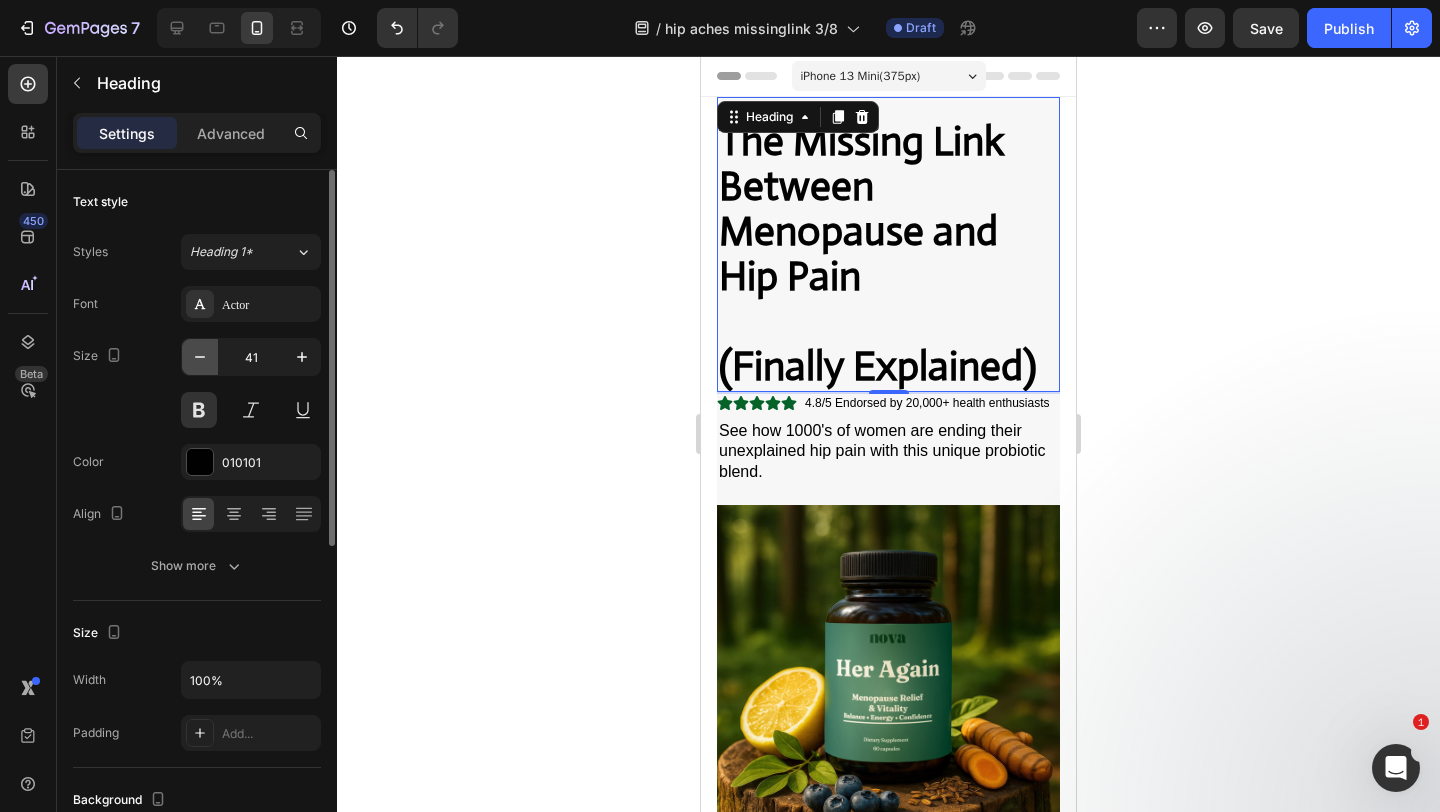 click 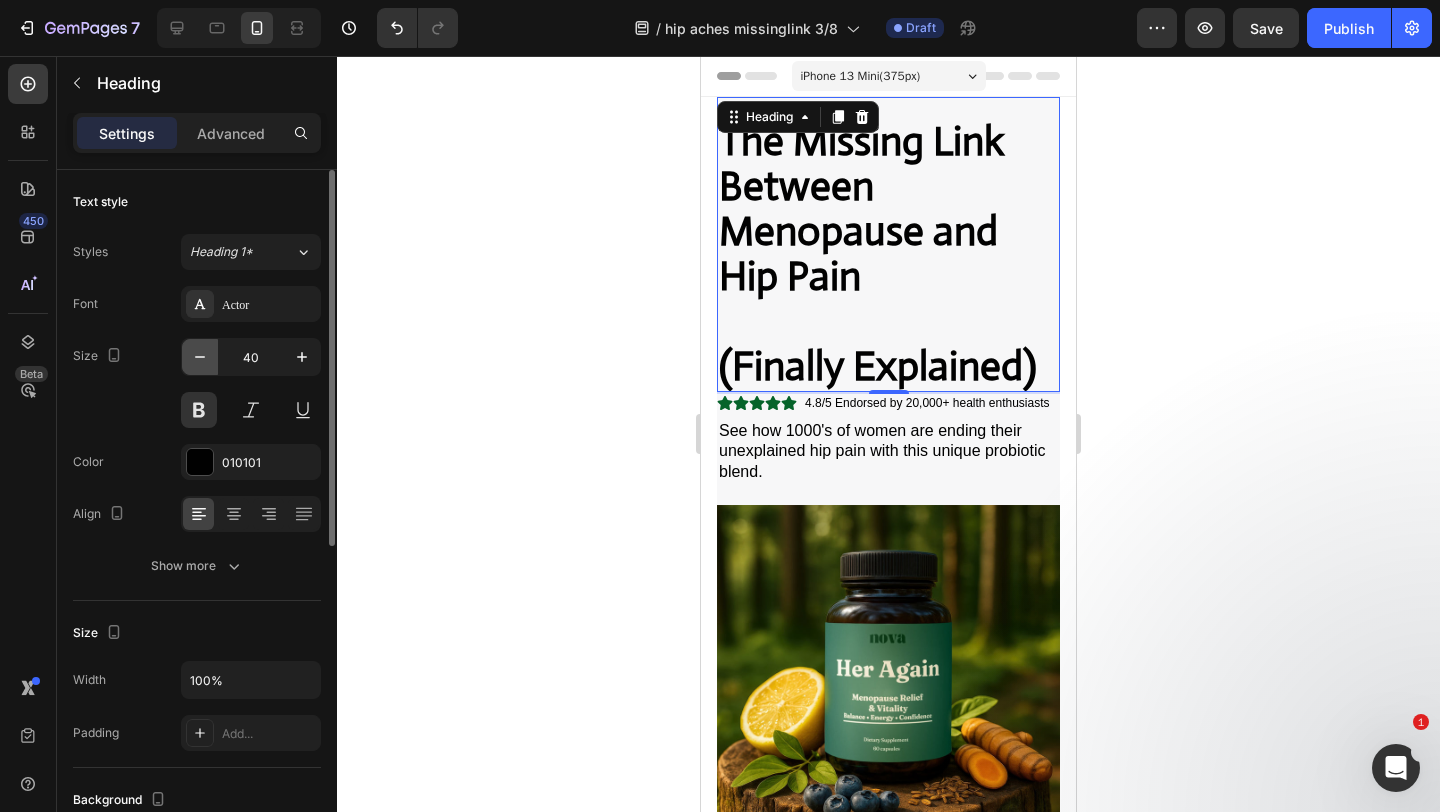 click 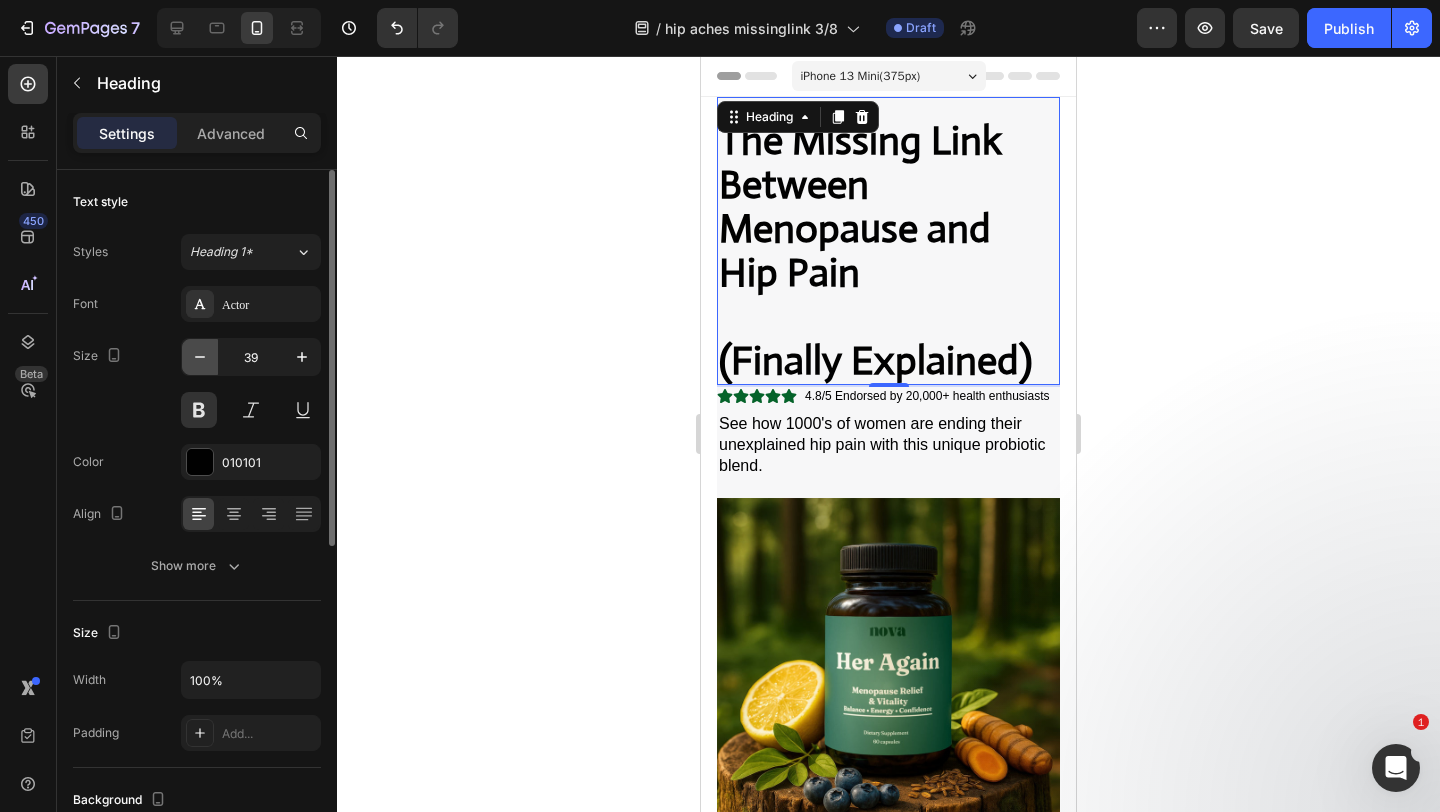 click 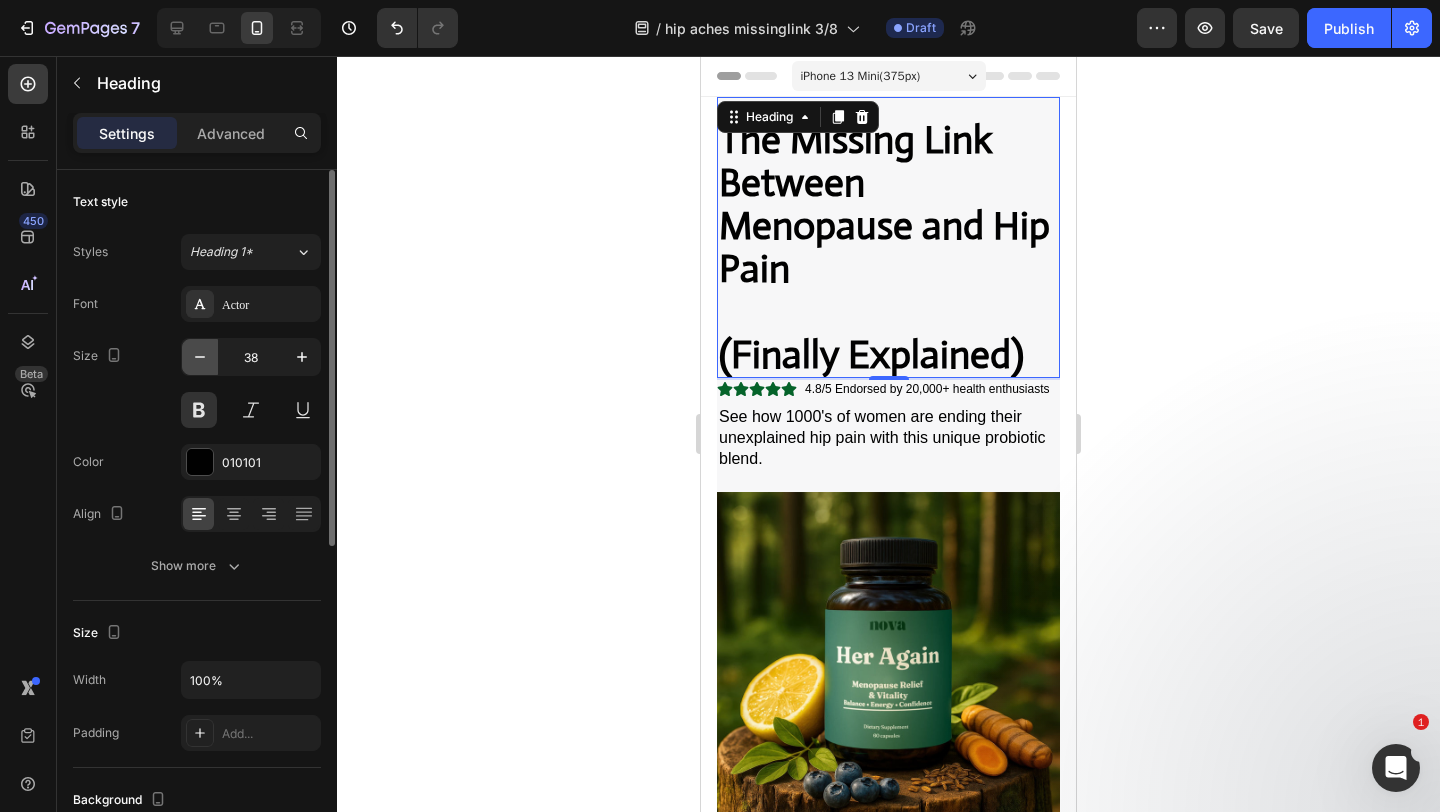 click 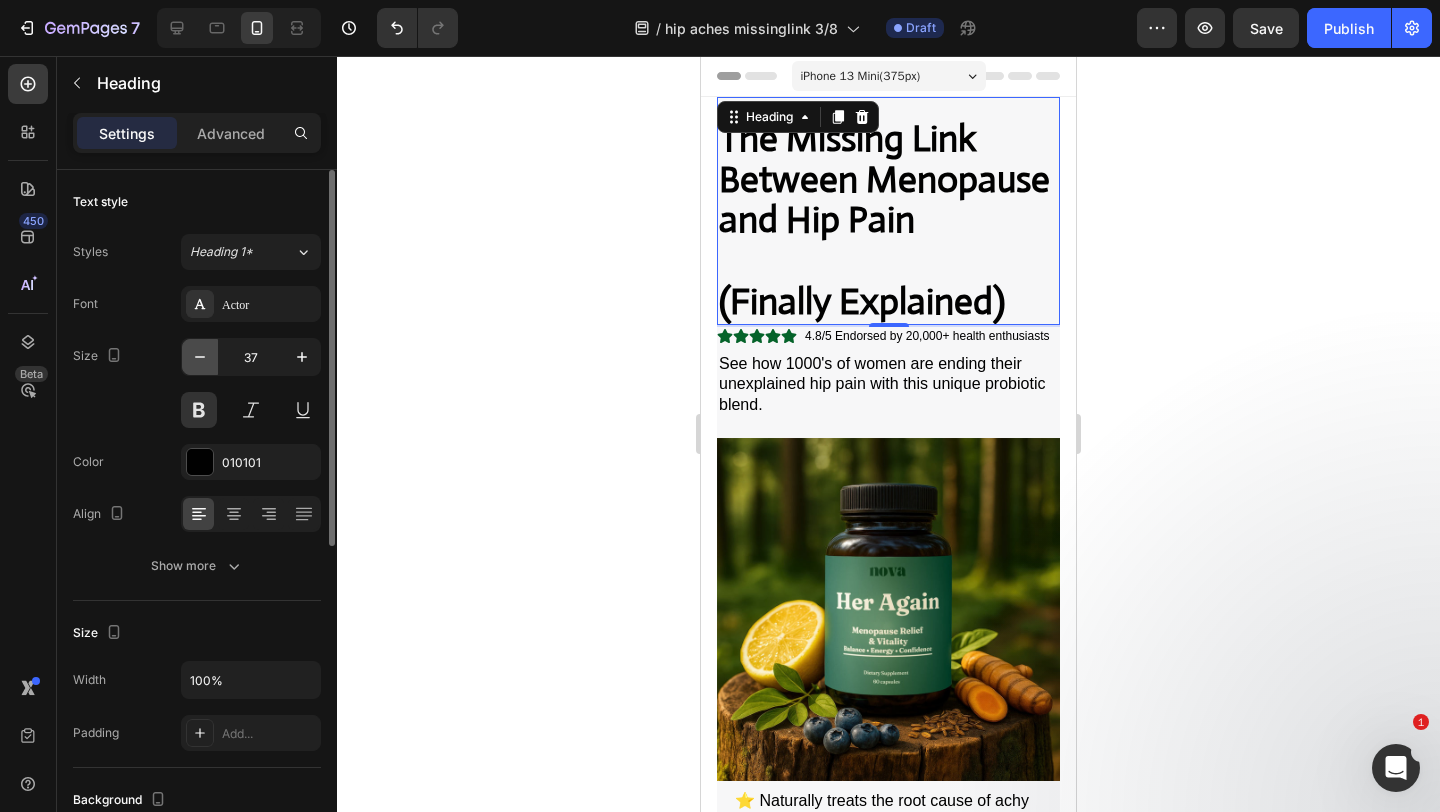 click 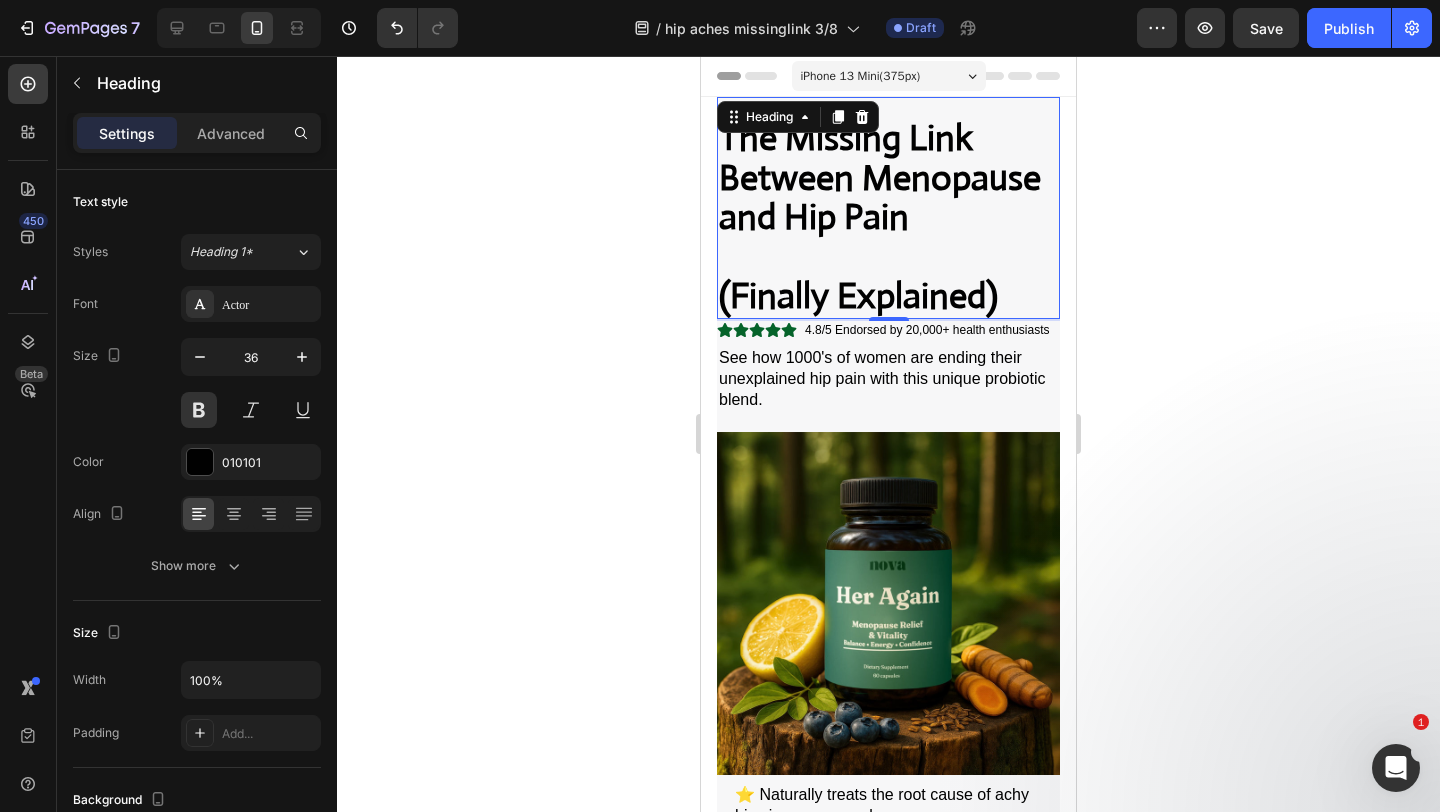 click 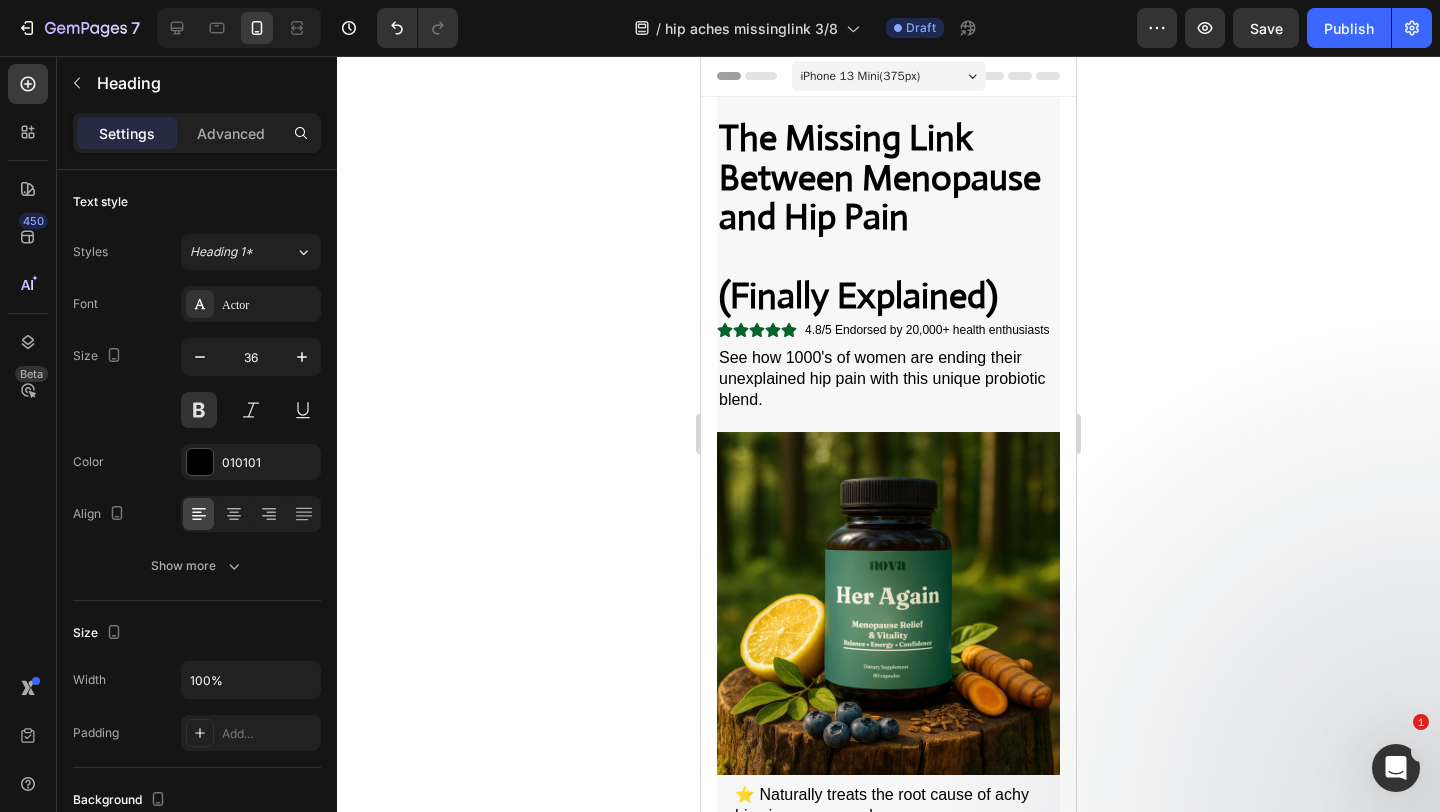 click 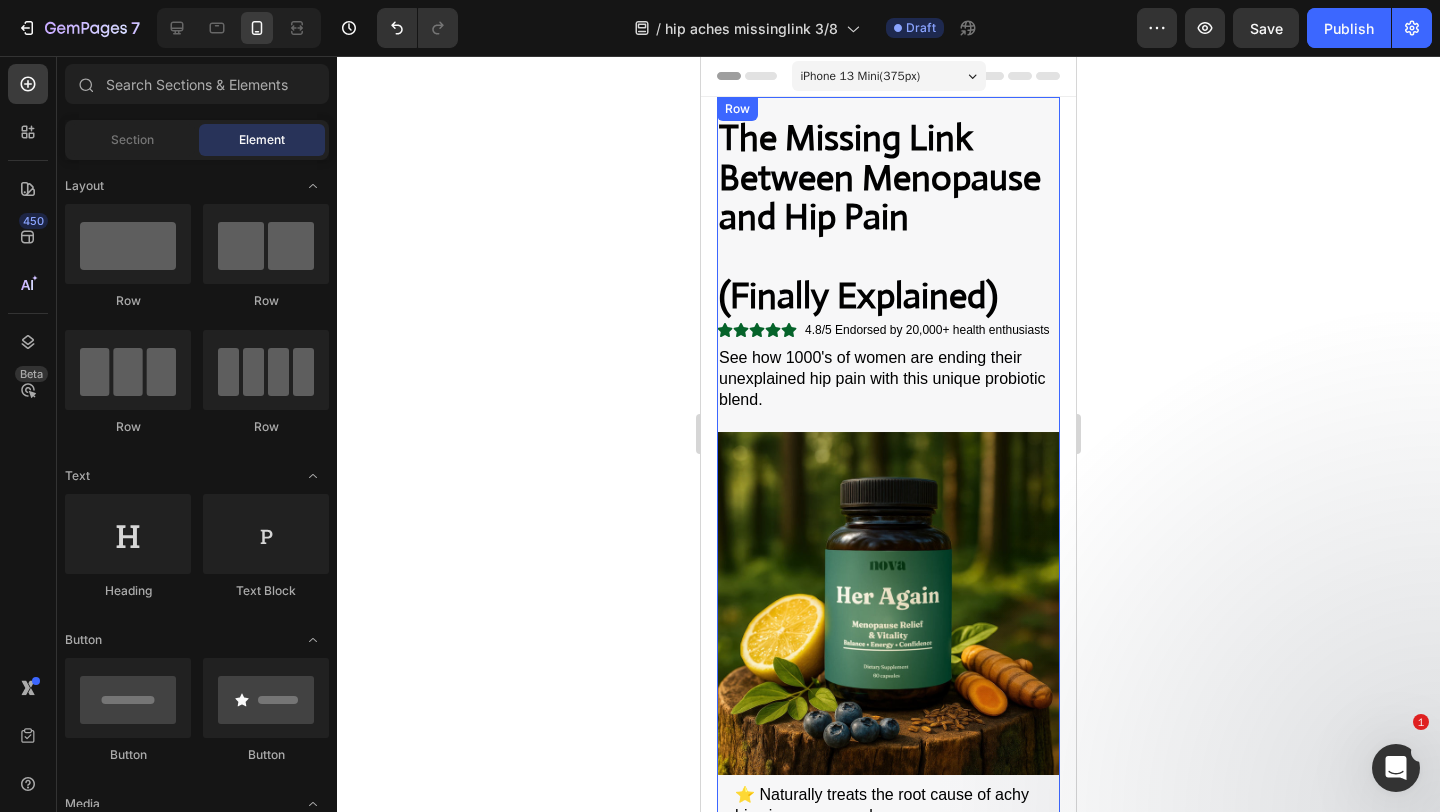 scroll, scrollTop: 36, scrollLeft: 0, axis: vertical 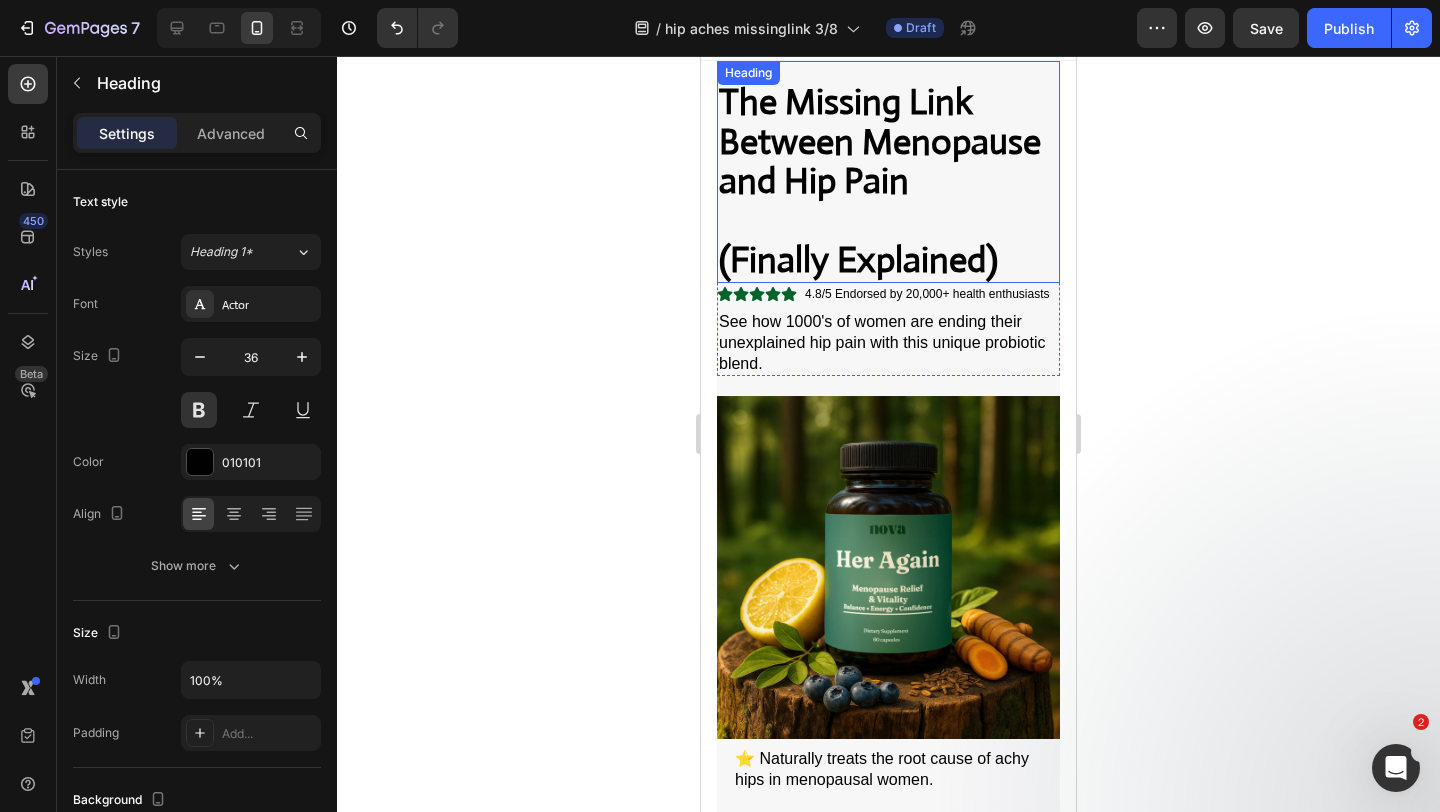 click on "The Missing Link Between Menopause and Hip Pain  (Finally Explained)" at bounding box center [888, 182] 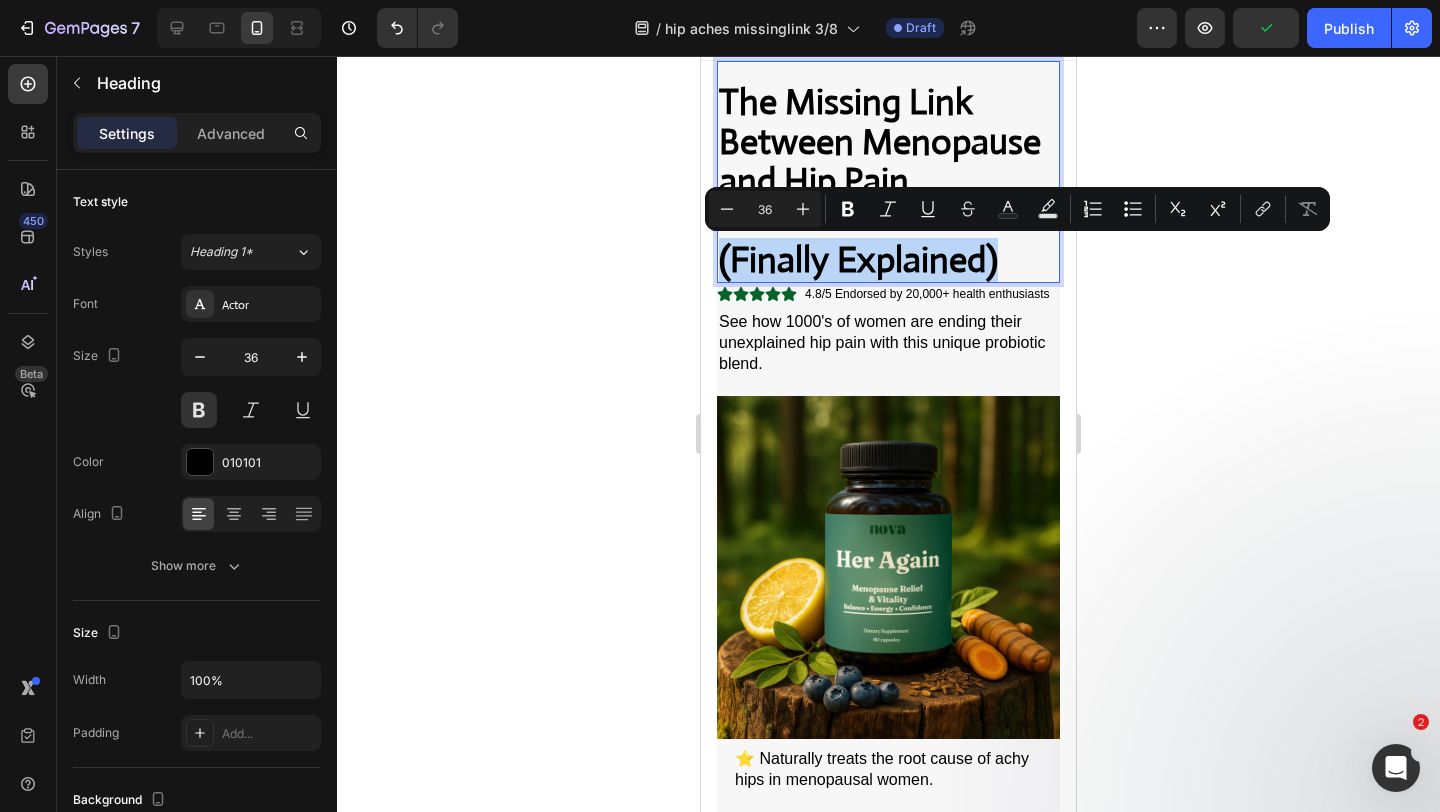 drag, startPoint x: 1004, startPoint y: 259, endPoint x: 713, endPoint y: 260, distance: 291.0017 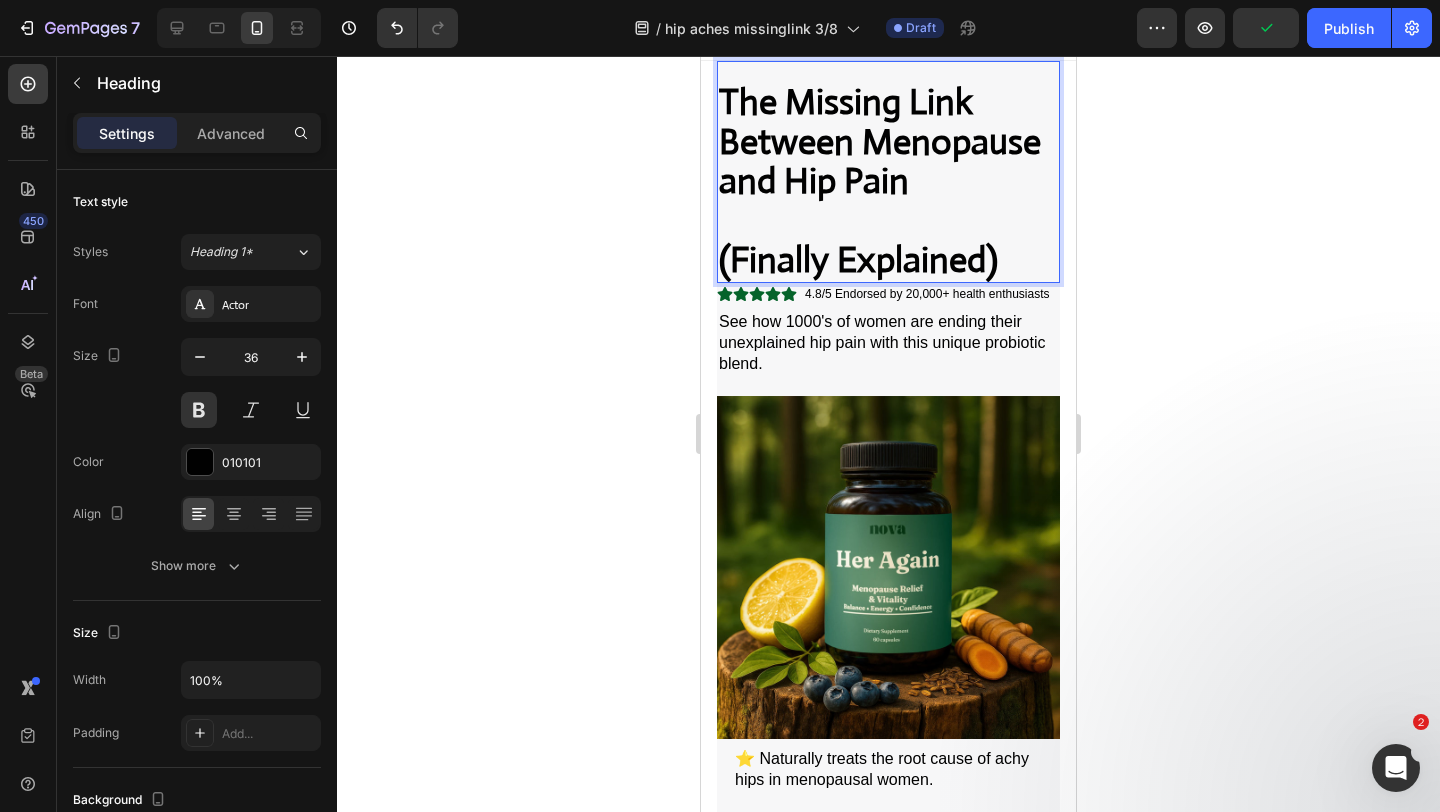 scroll, scrollTop: 0, scrollLeft: 0, axis: both 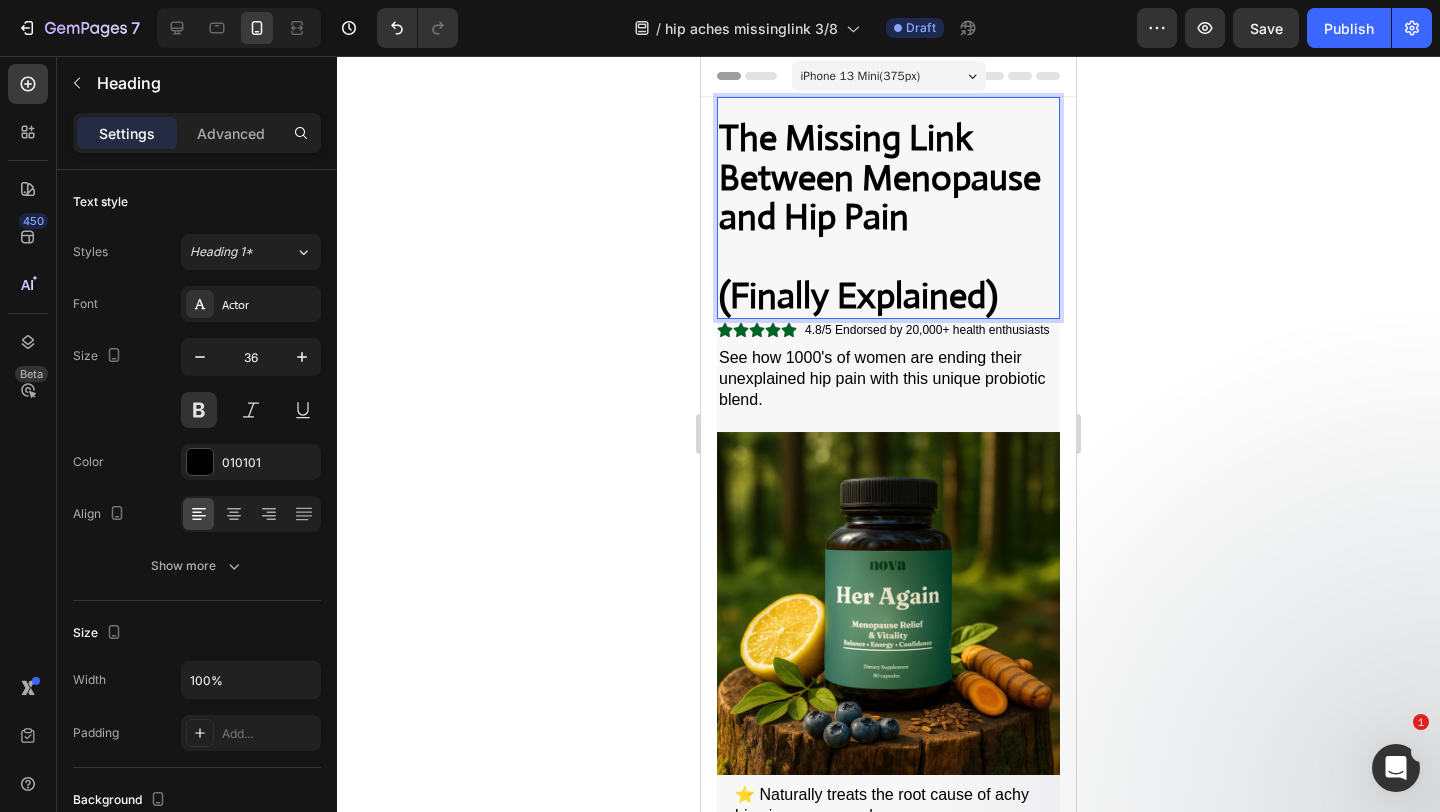 click 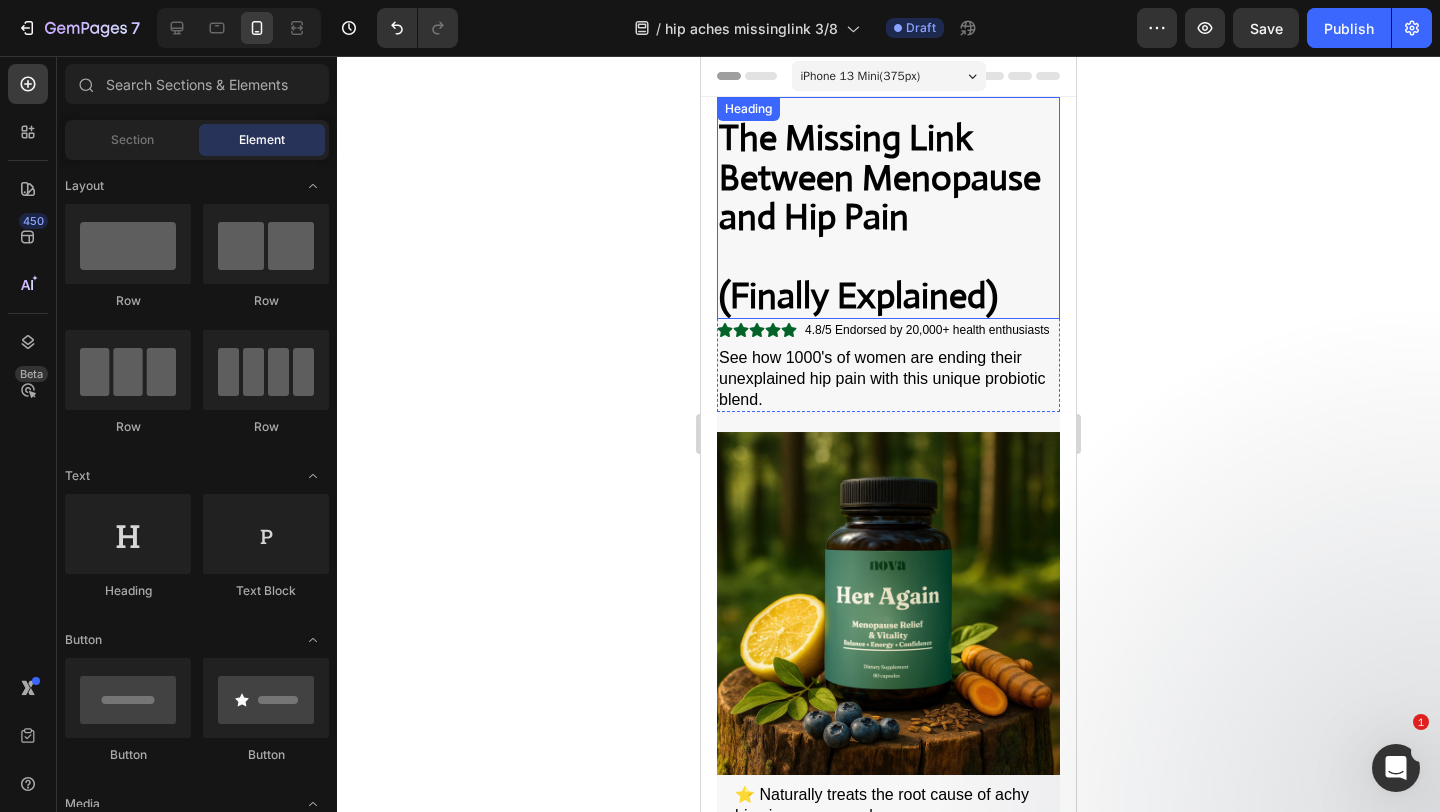 click on "The Missing Link Between Menopause and Hip Pain  (Finally Explained)" at bounding box center (888, 218) 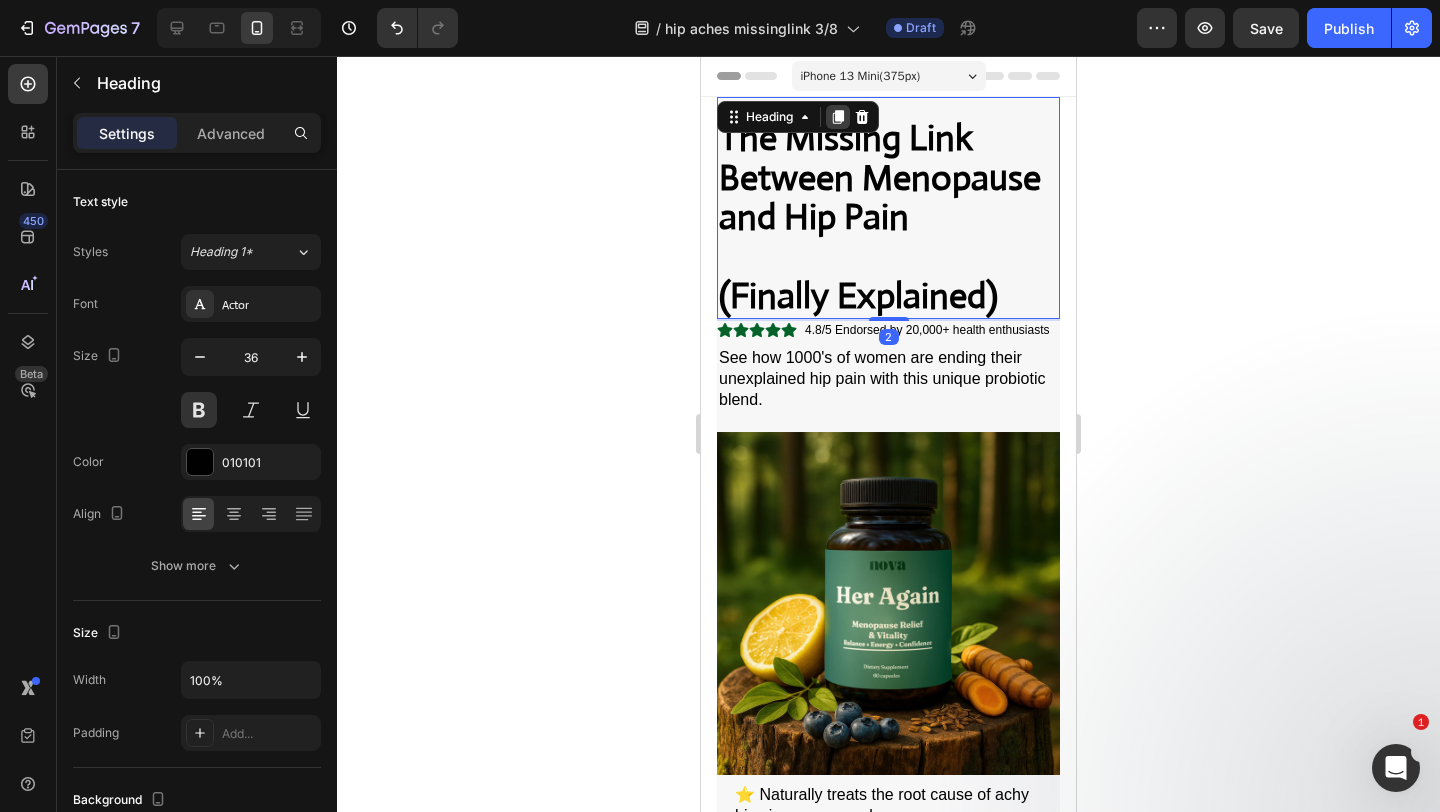 click 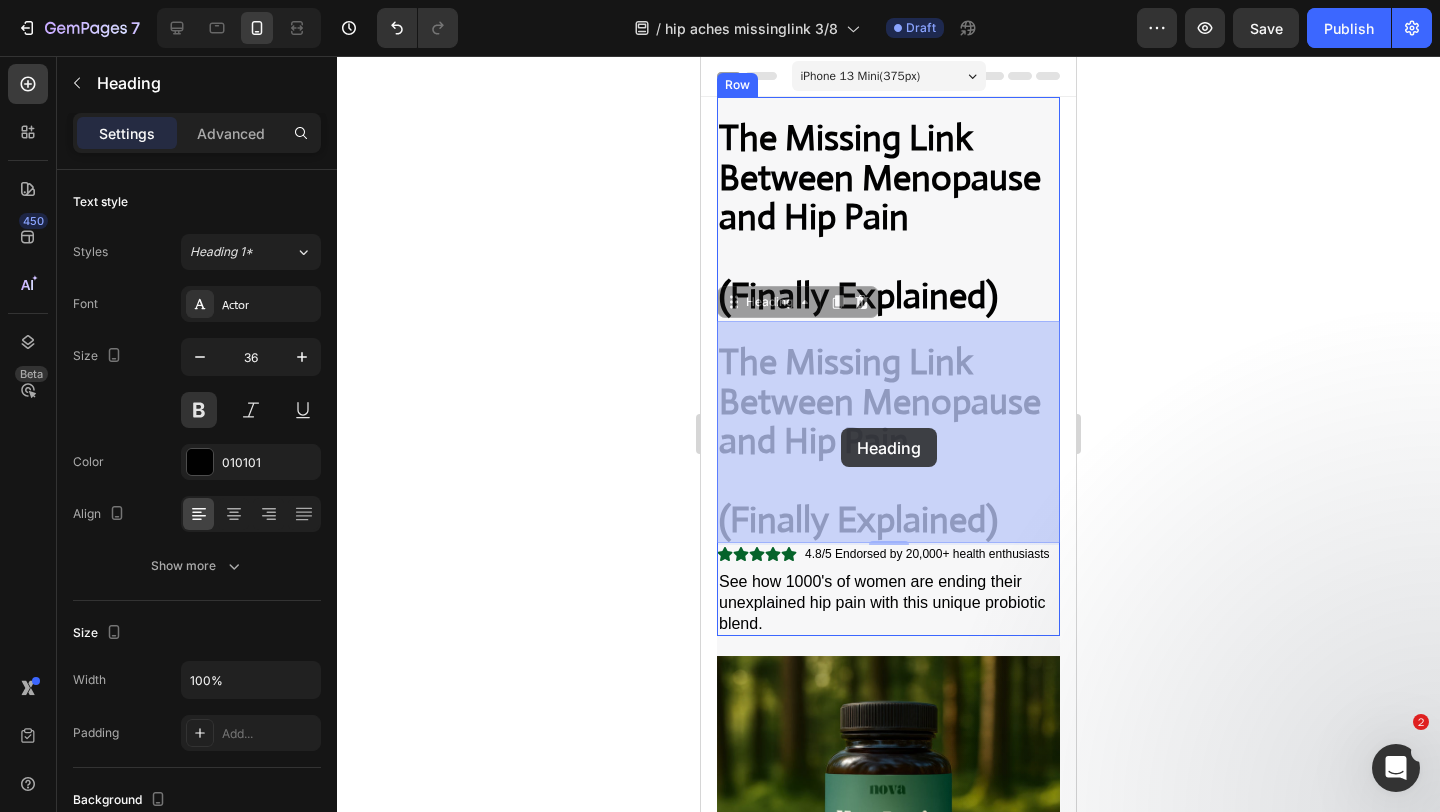 drag, startPoint x: 922, startPoint y: 470, endPoint x: 820, endPoint y: 414, distance: 116.3615 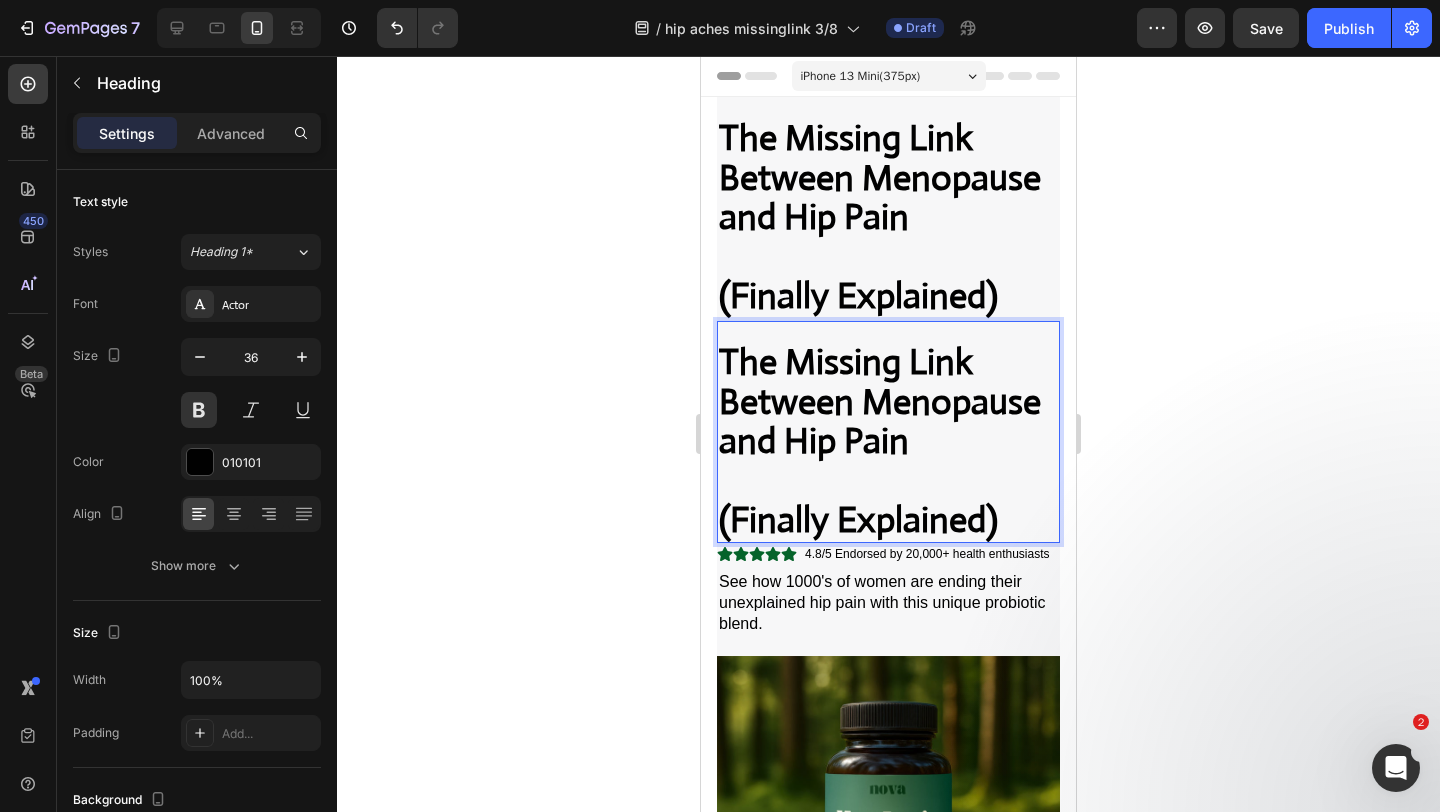 drag, startPoint x: 931, startPoint y: 461, endPoint x: 717, endPoint y: 359, distance: 237.0654 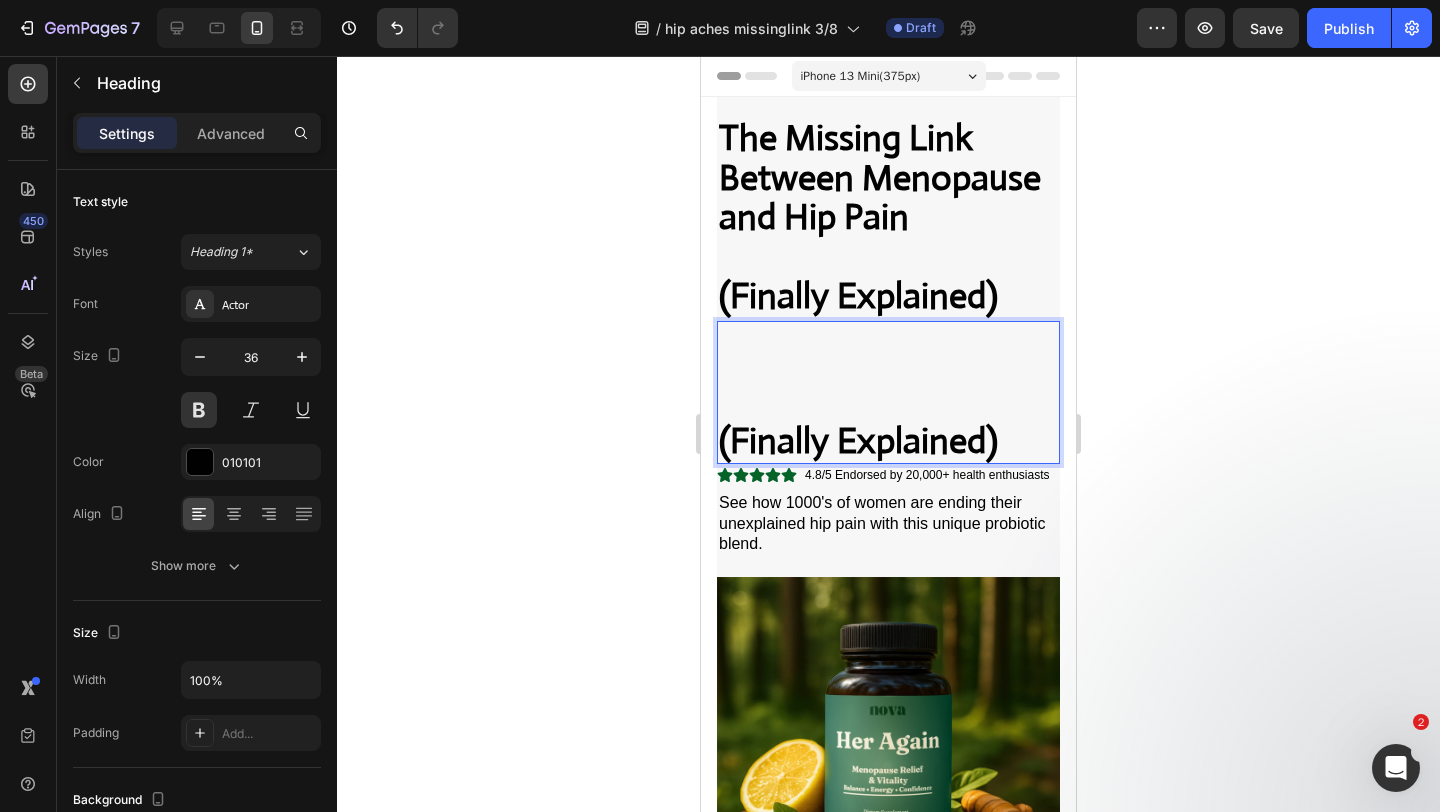 click on "⁠⁠⁠⁠⁠⁠⁠ (Finally Explained)" at bounding box center (888, 402) 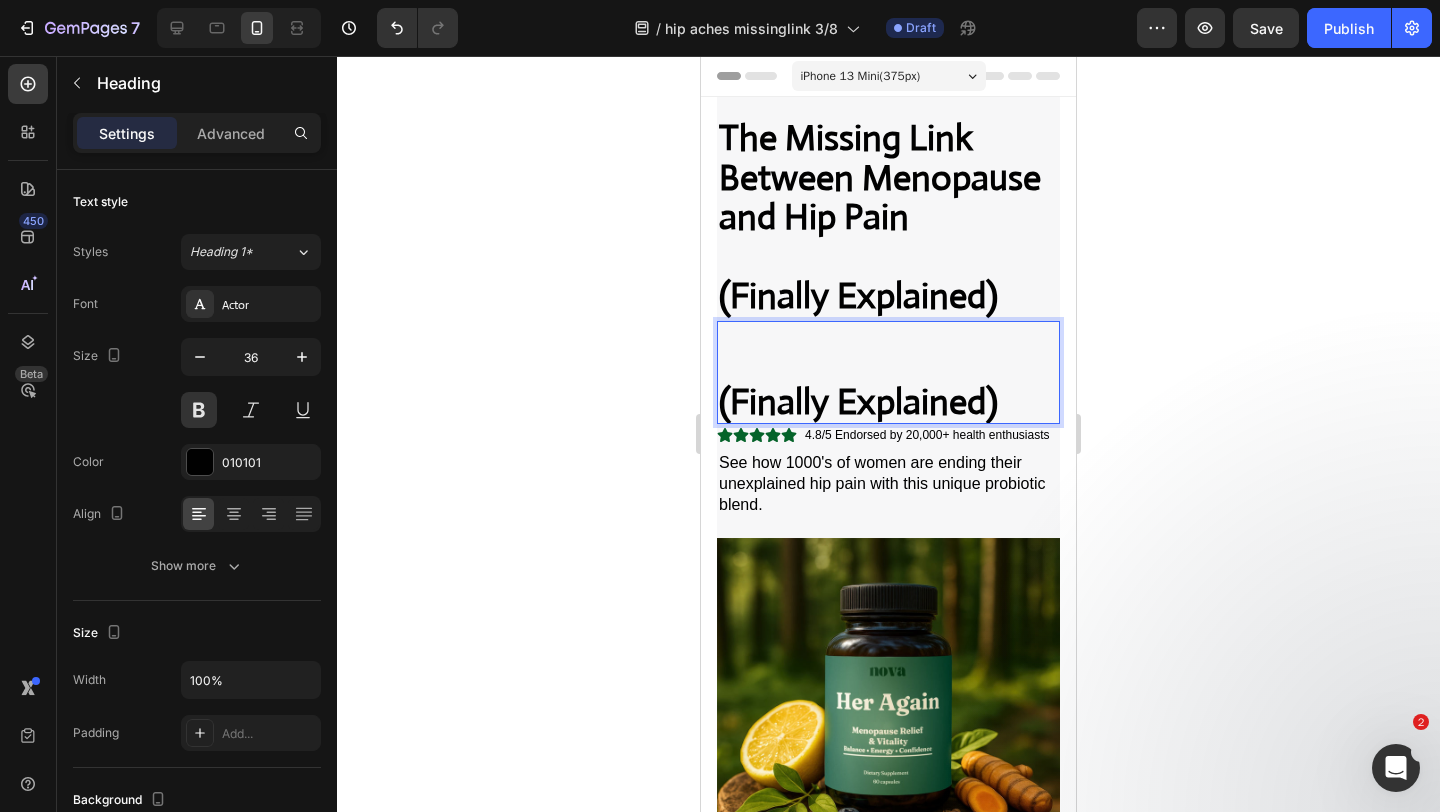 click on "⁠⁠⁠⁠⁠⁠⁠ (Finally Explained)" at bounding box center (888, 382) 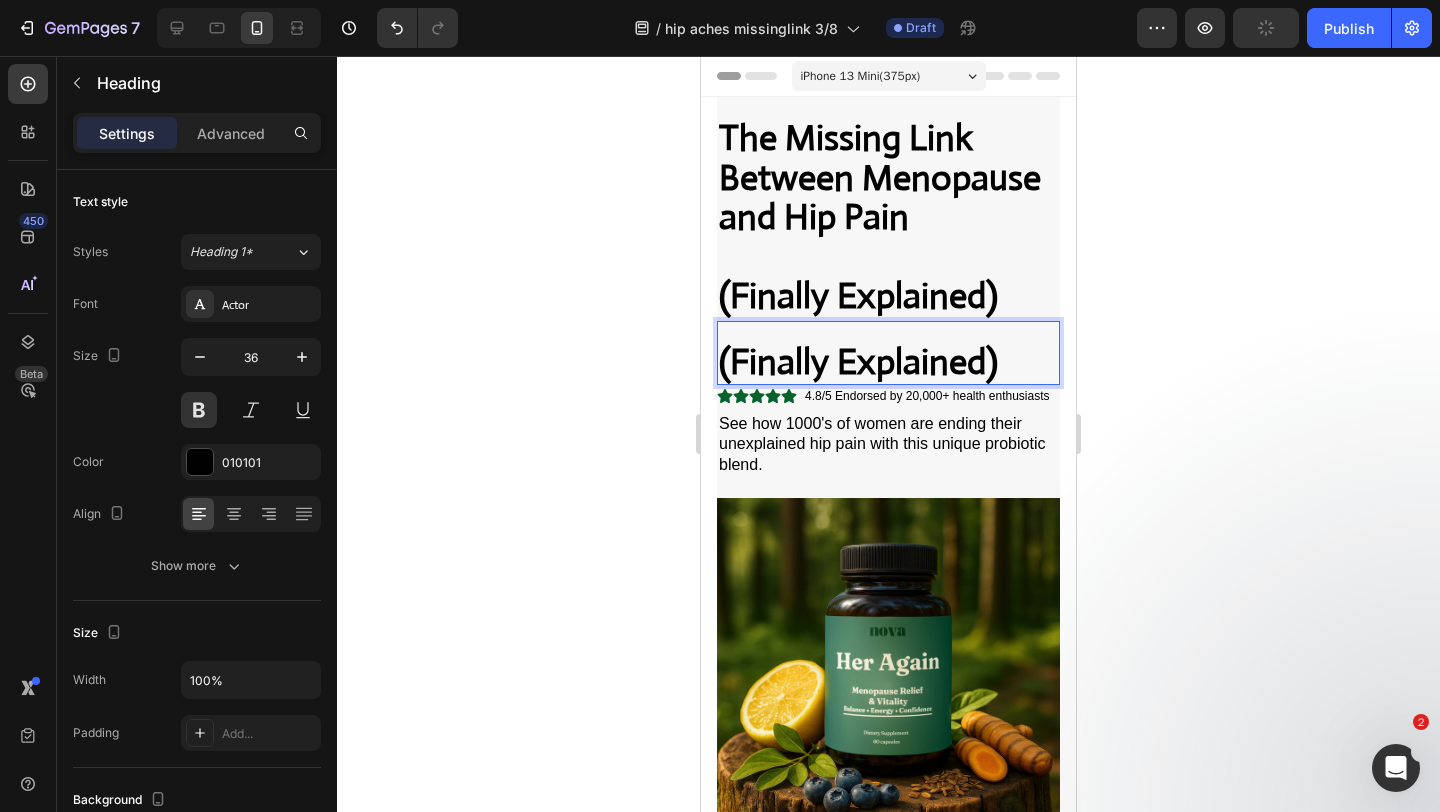 click on "The Missing Link Between Menopause and Hip Pain  (Finally Explained)" at bounding box center (888, 218) 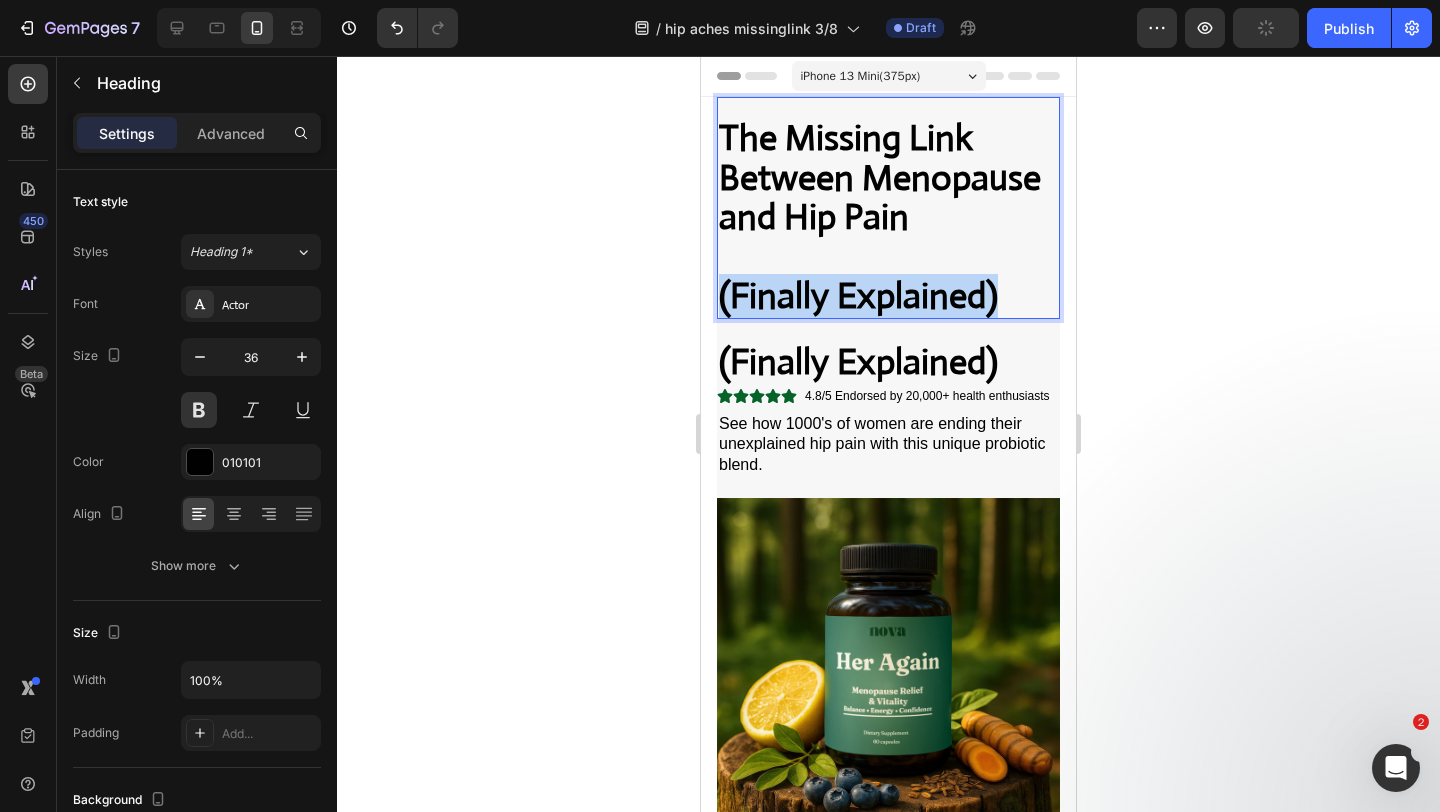 click on "The Missing Link Between Menopause and Hip Pain  (Finally Explained)" at bounding box center [888, 218] 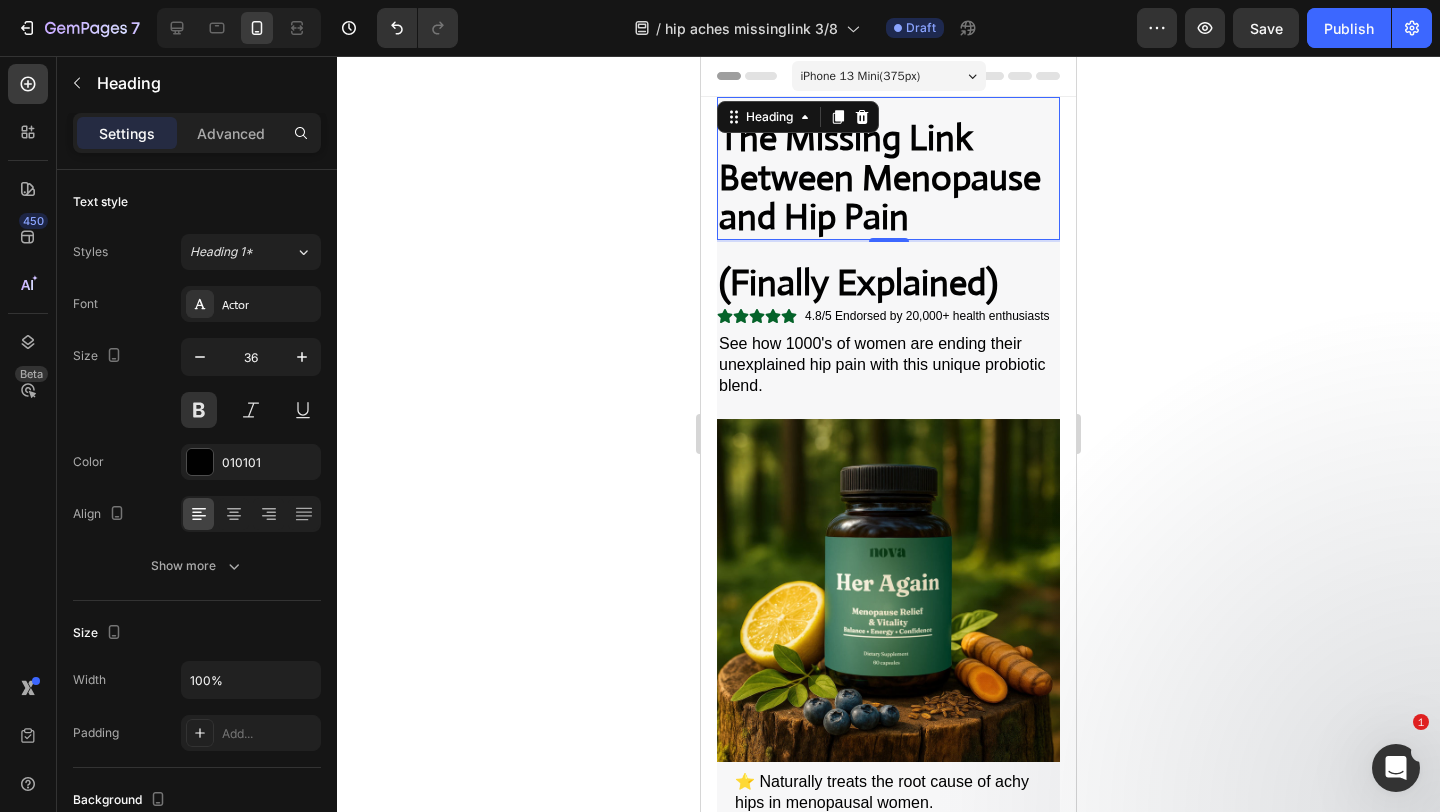 click 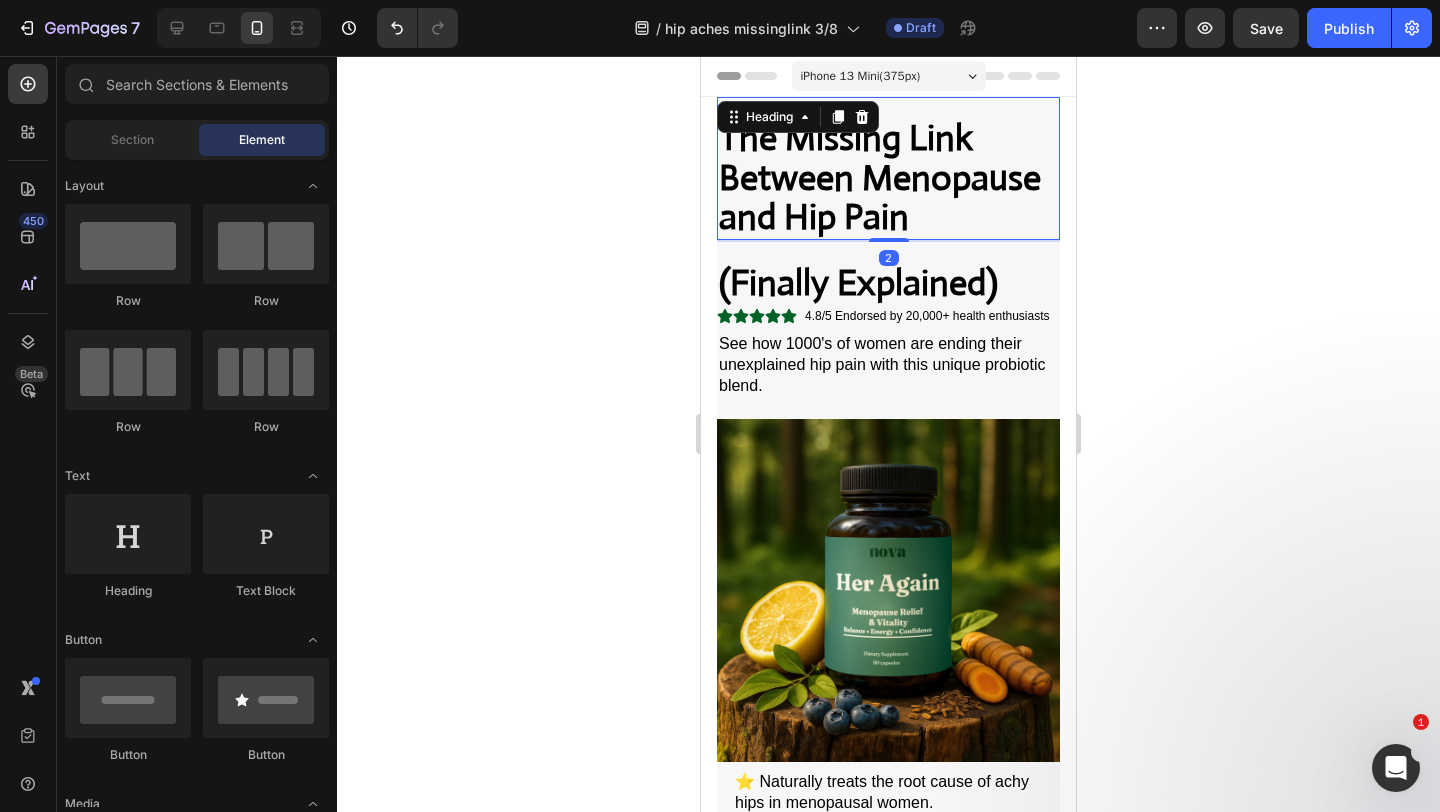 click on "The Missing Link Between Menopause and Hip Pain" at bounding box center (888, 178) 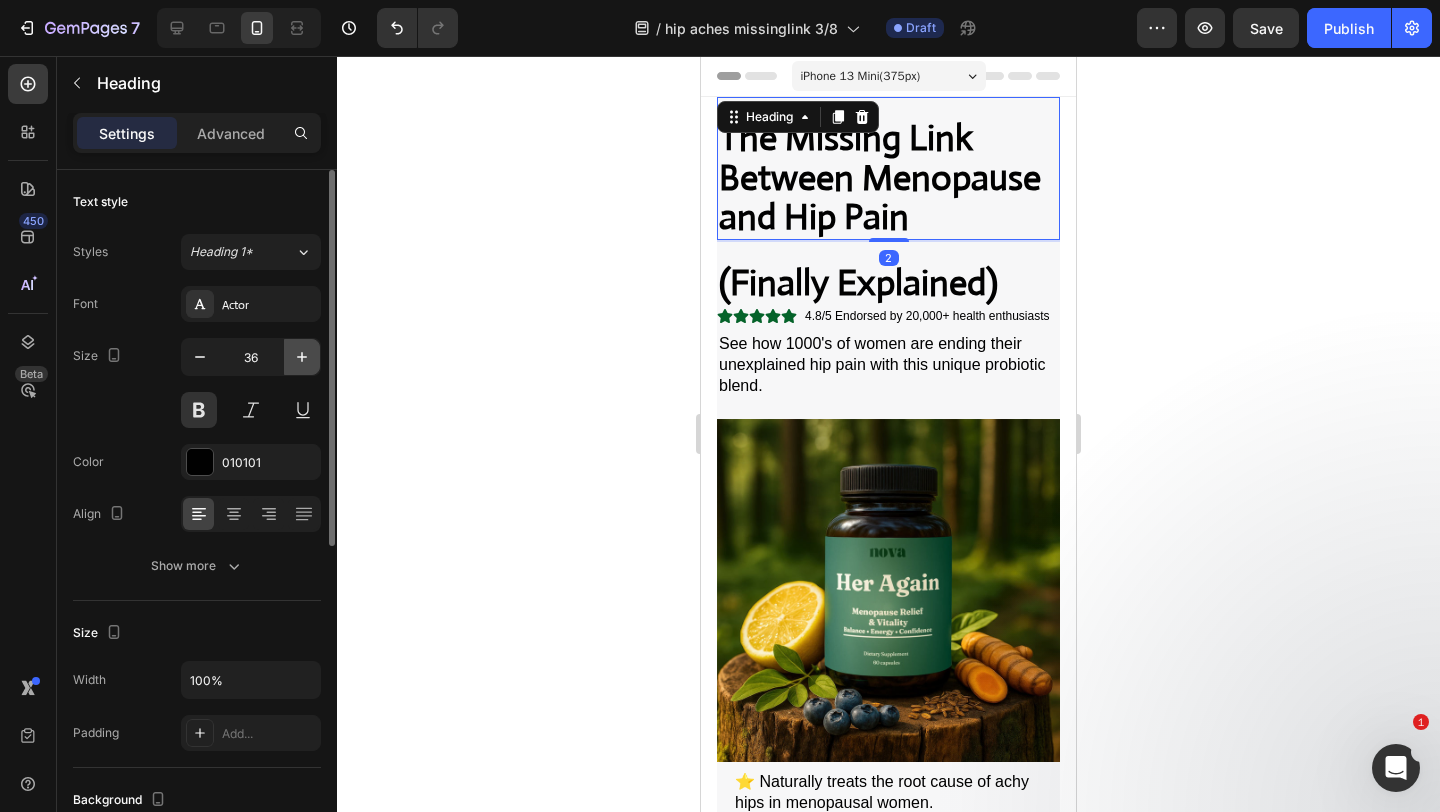 click at bounding box center (302, 357) 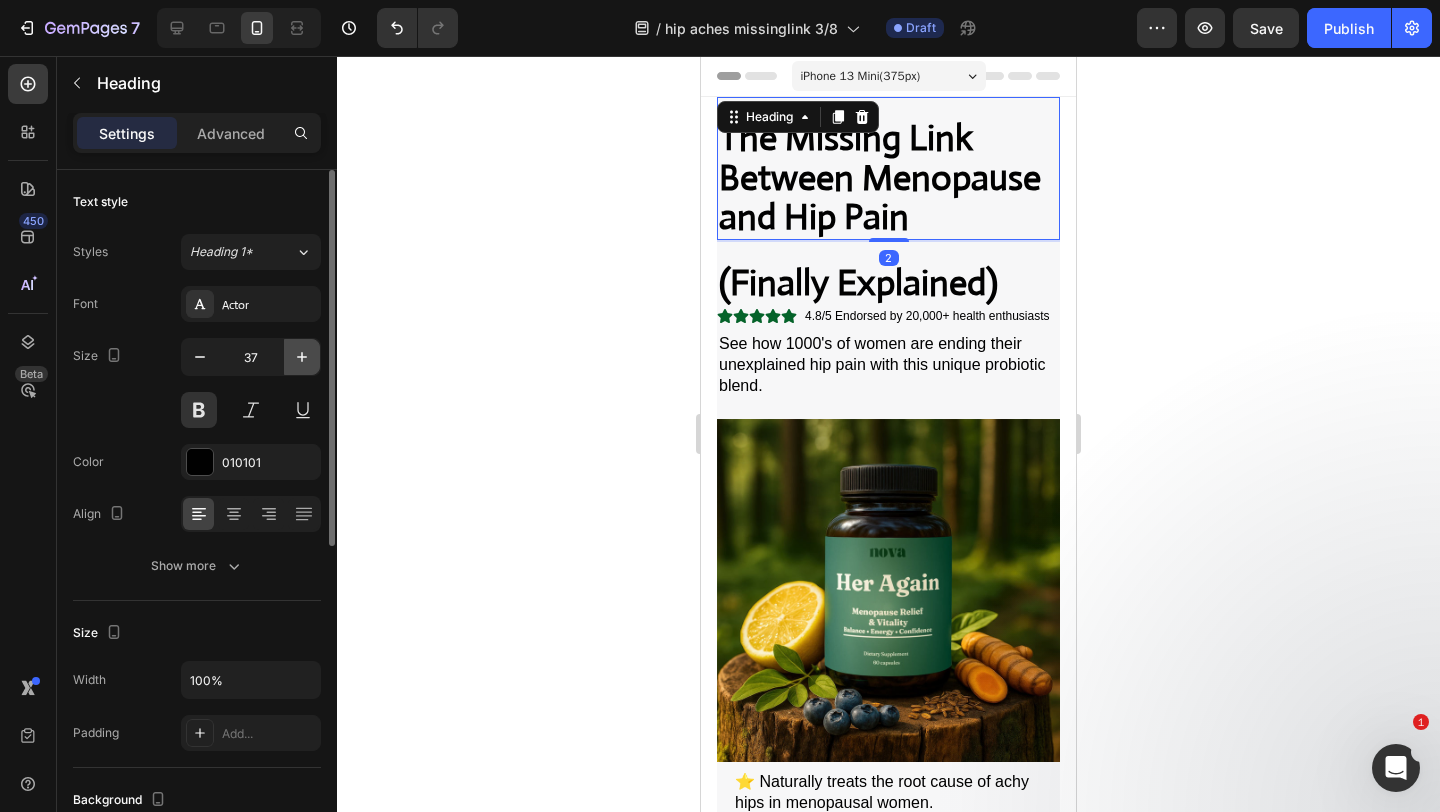 click at bounding box center [302, 357] 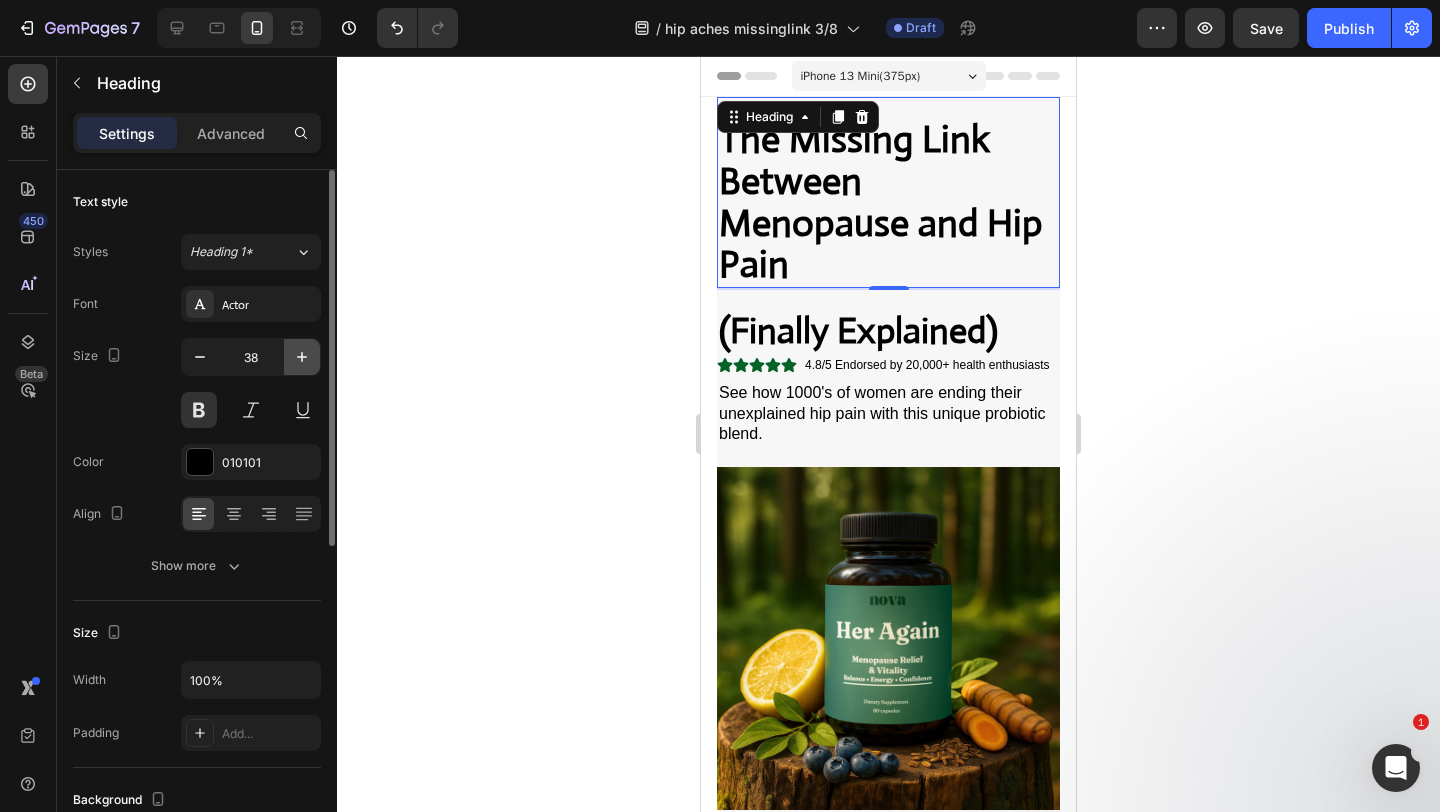 click at bounding box center [302, 357] 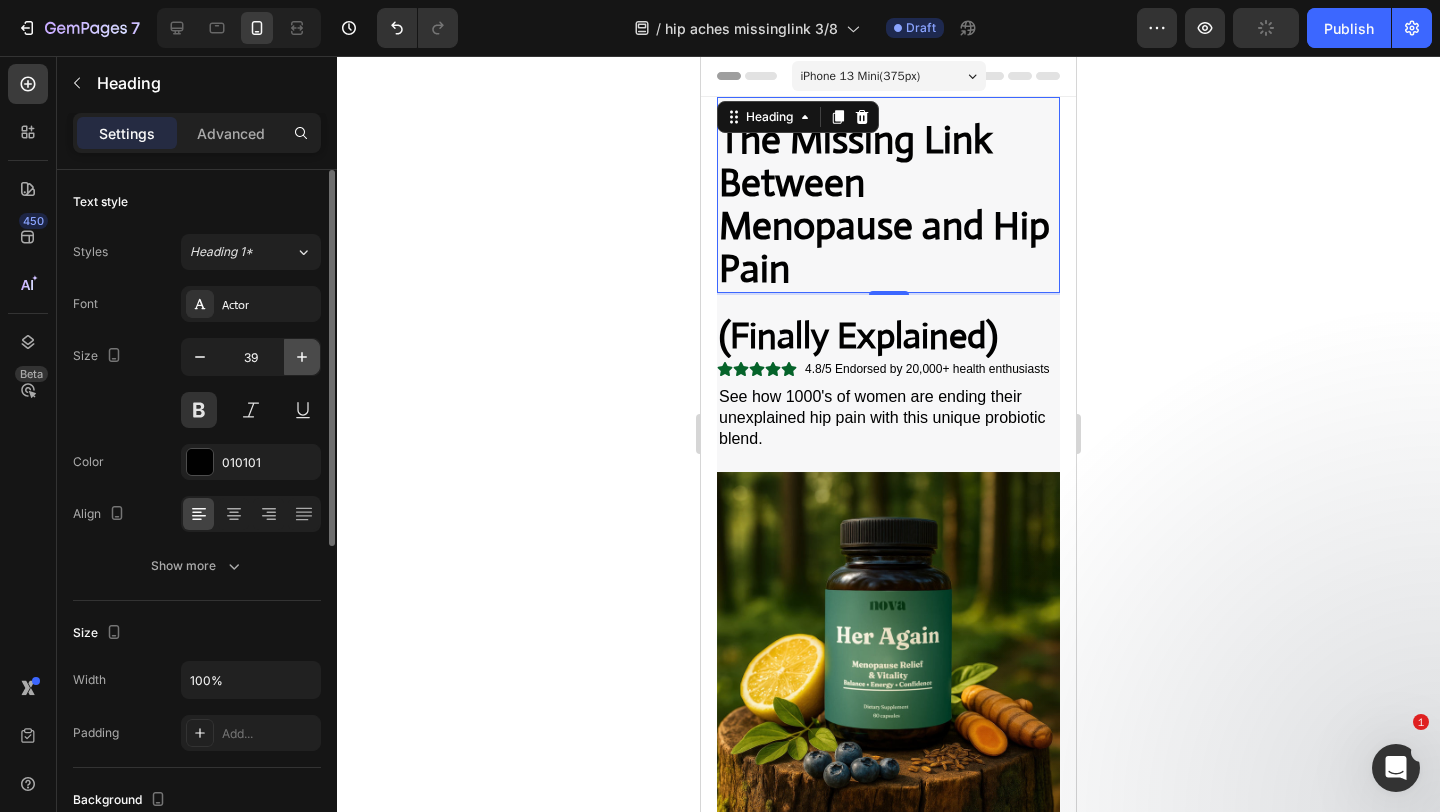 click 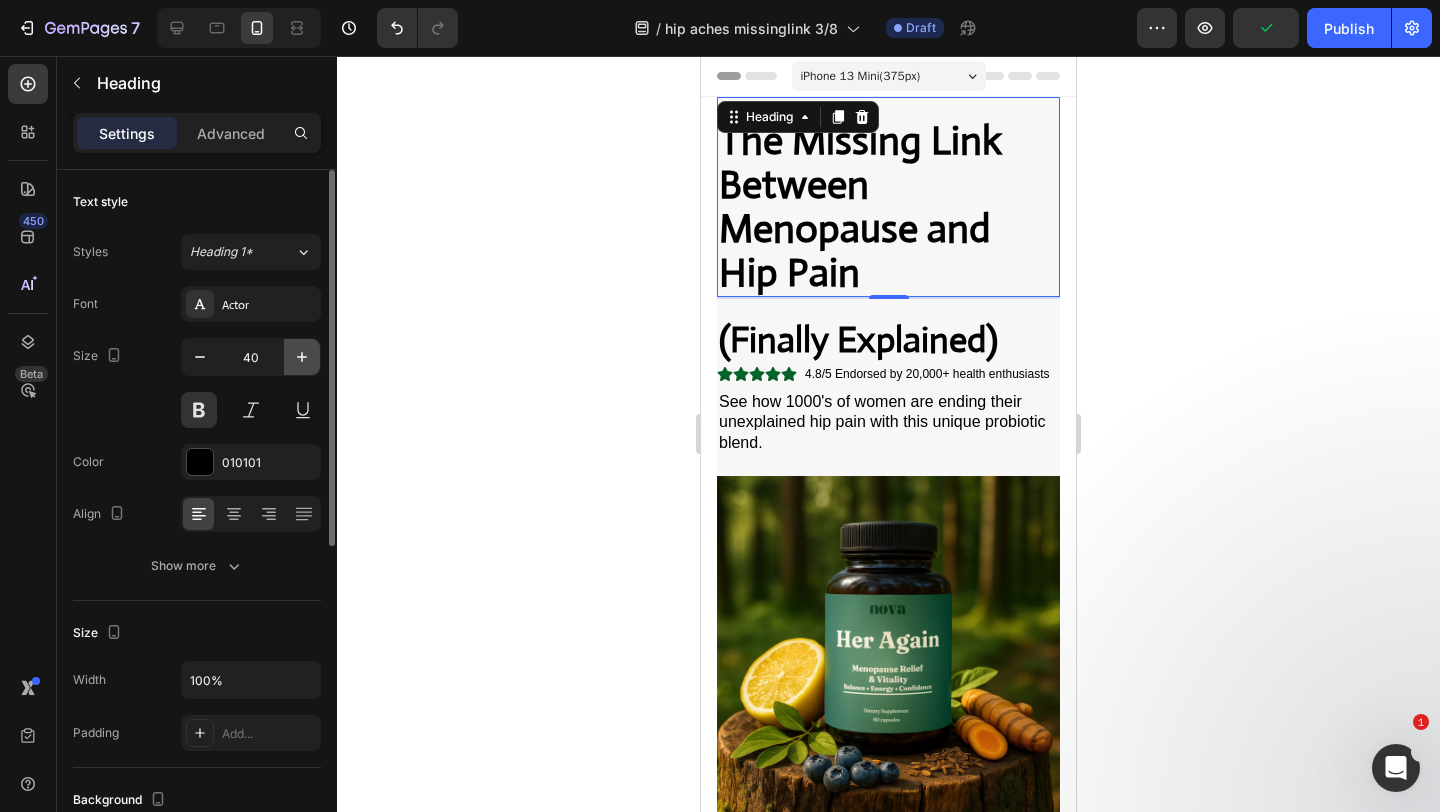click 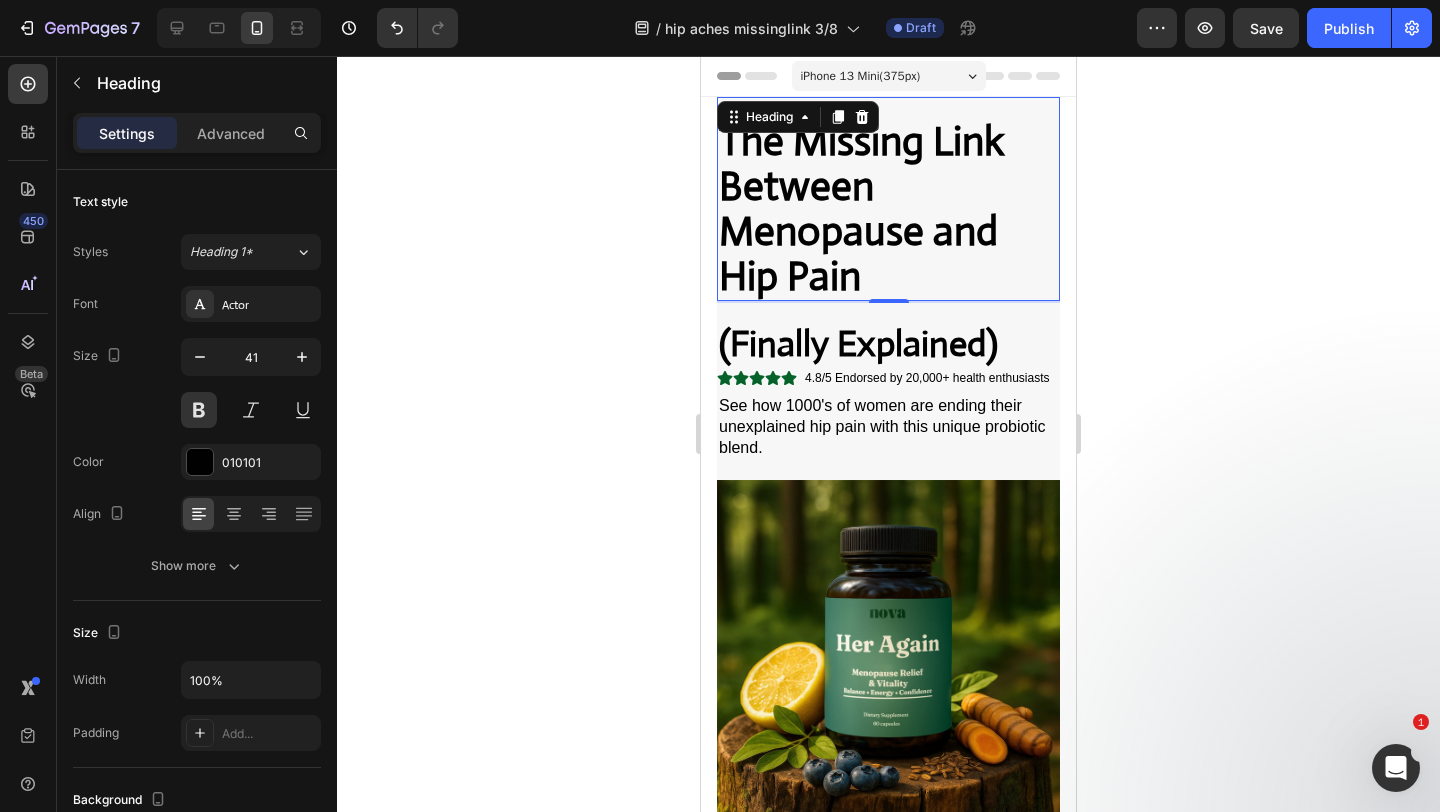 click 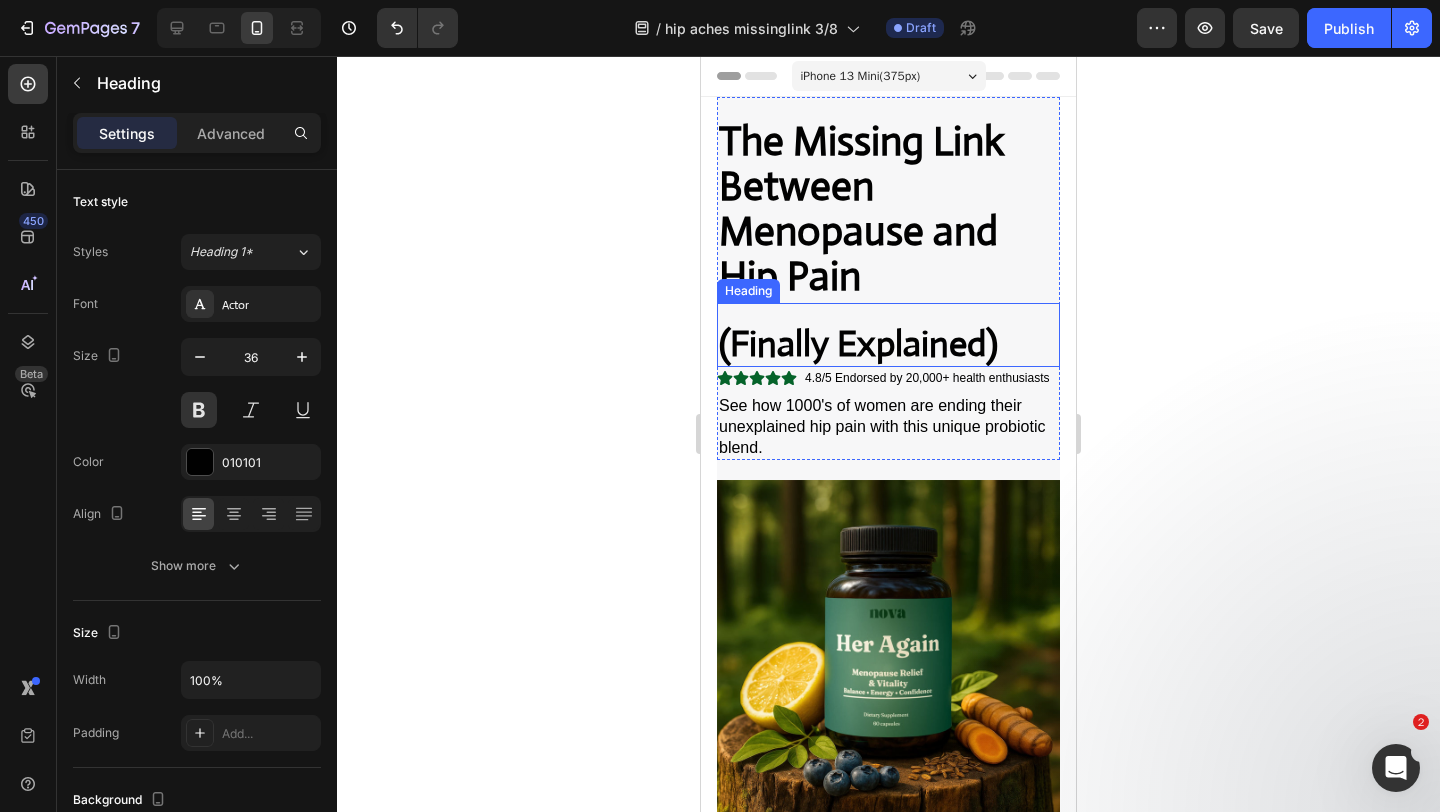 click on "(Finally Explained)" at bounding box center [888, 345] 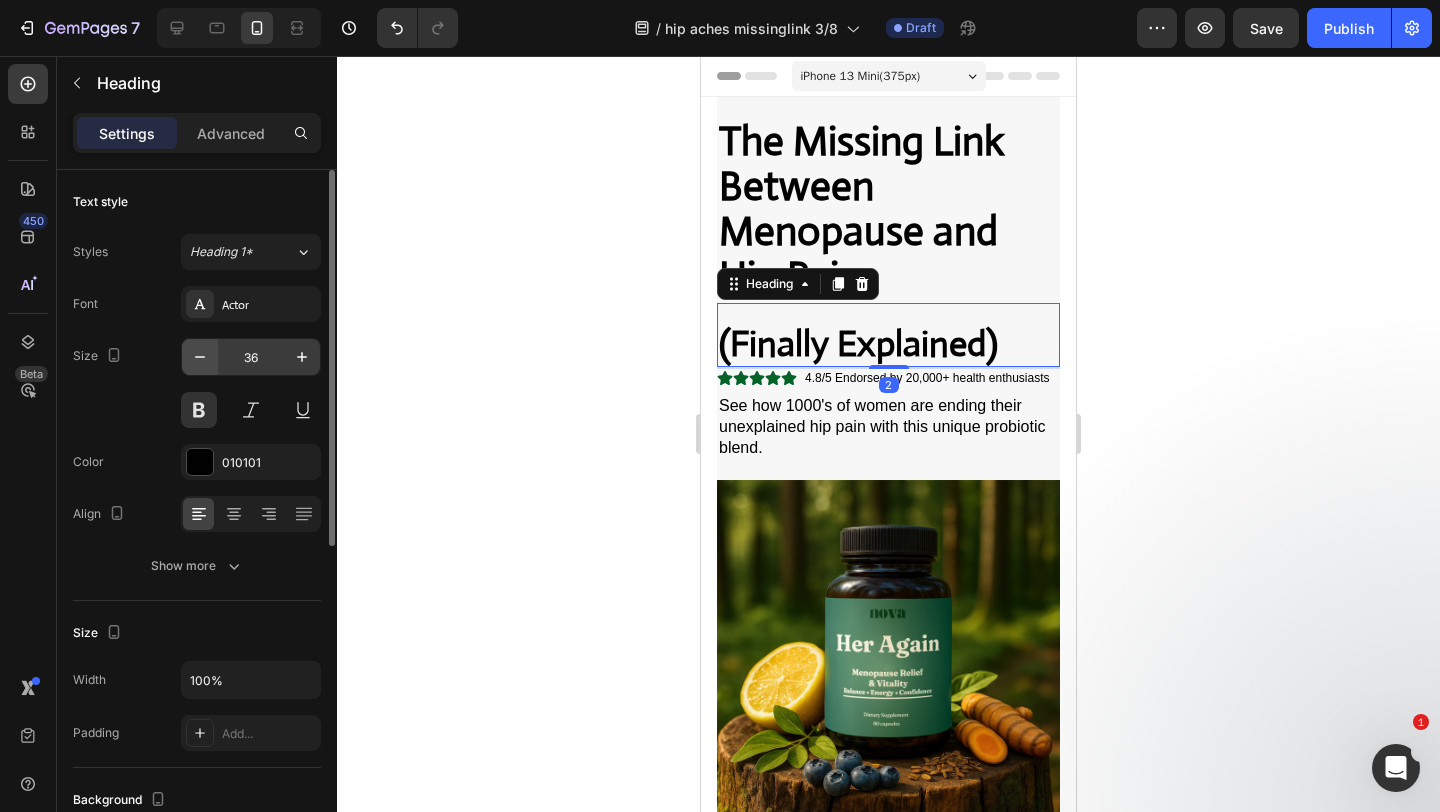 click at bounding box center (200, 357) 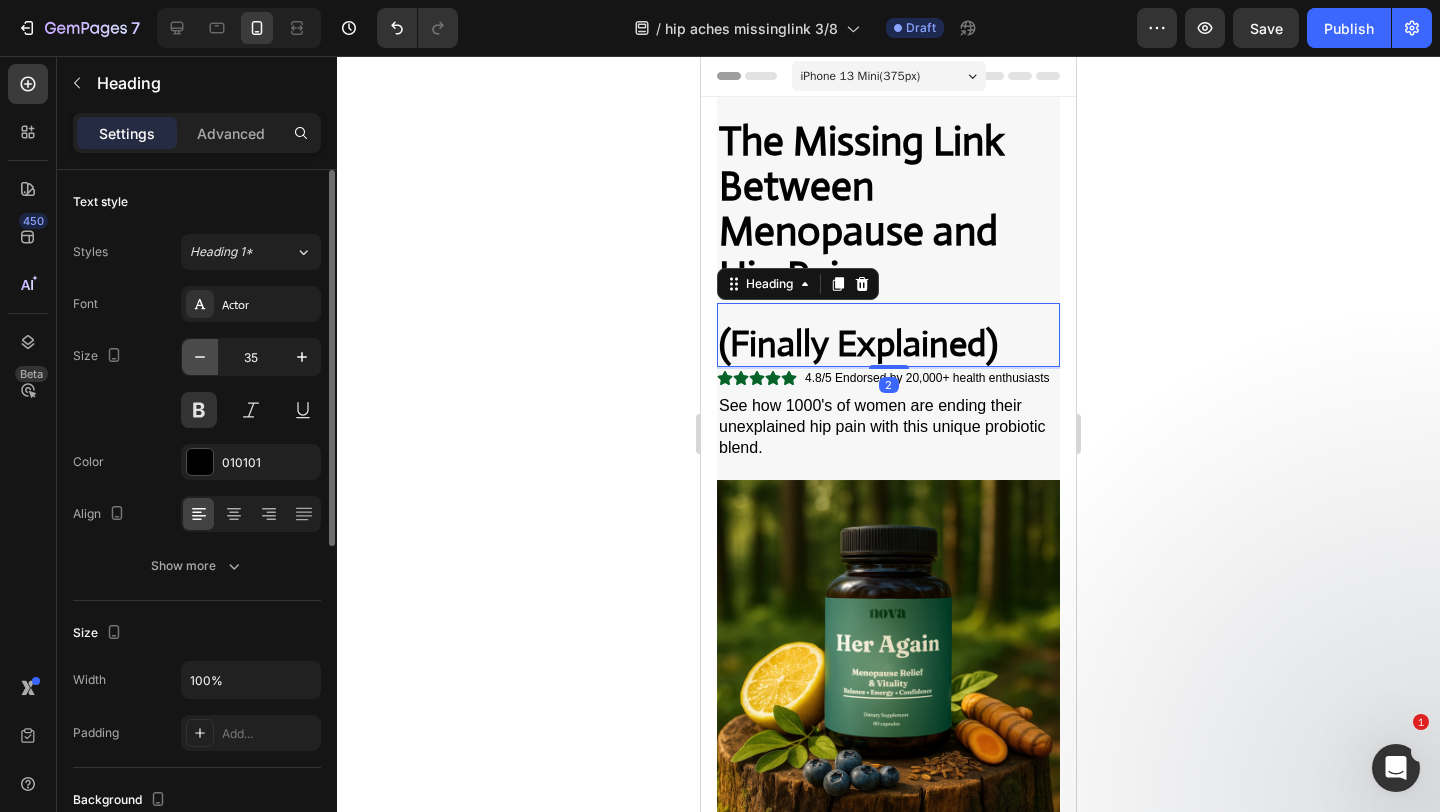 click at bounding box center (200, 357) 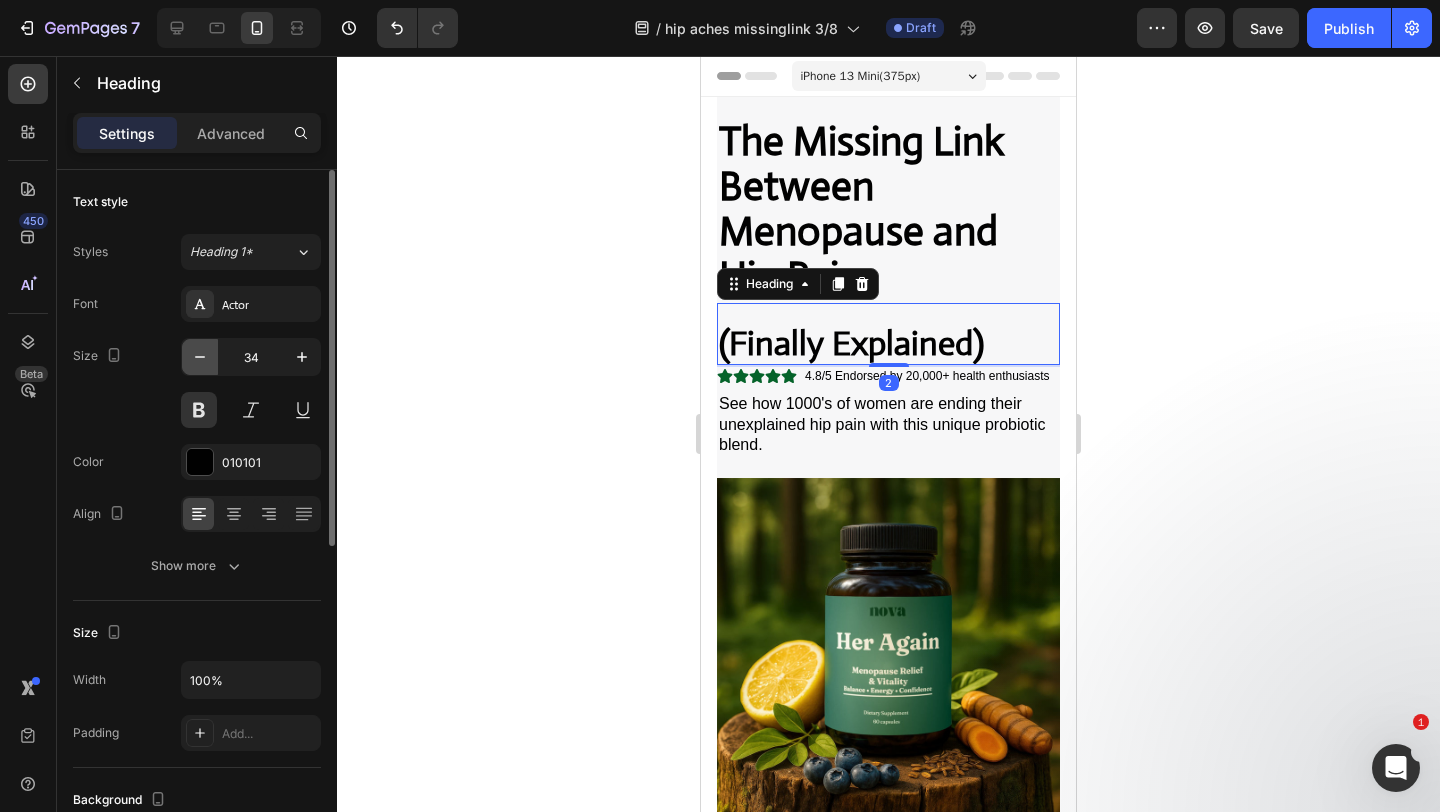 click at bounding box center [200, 357] 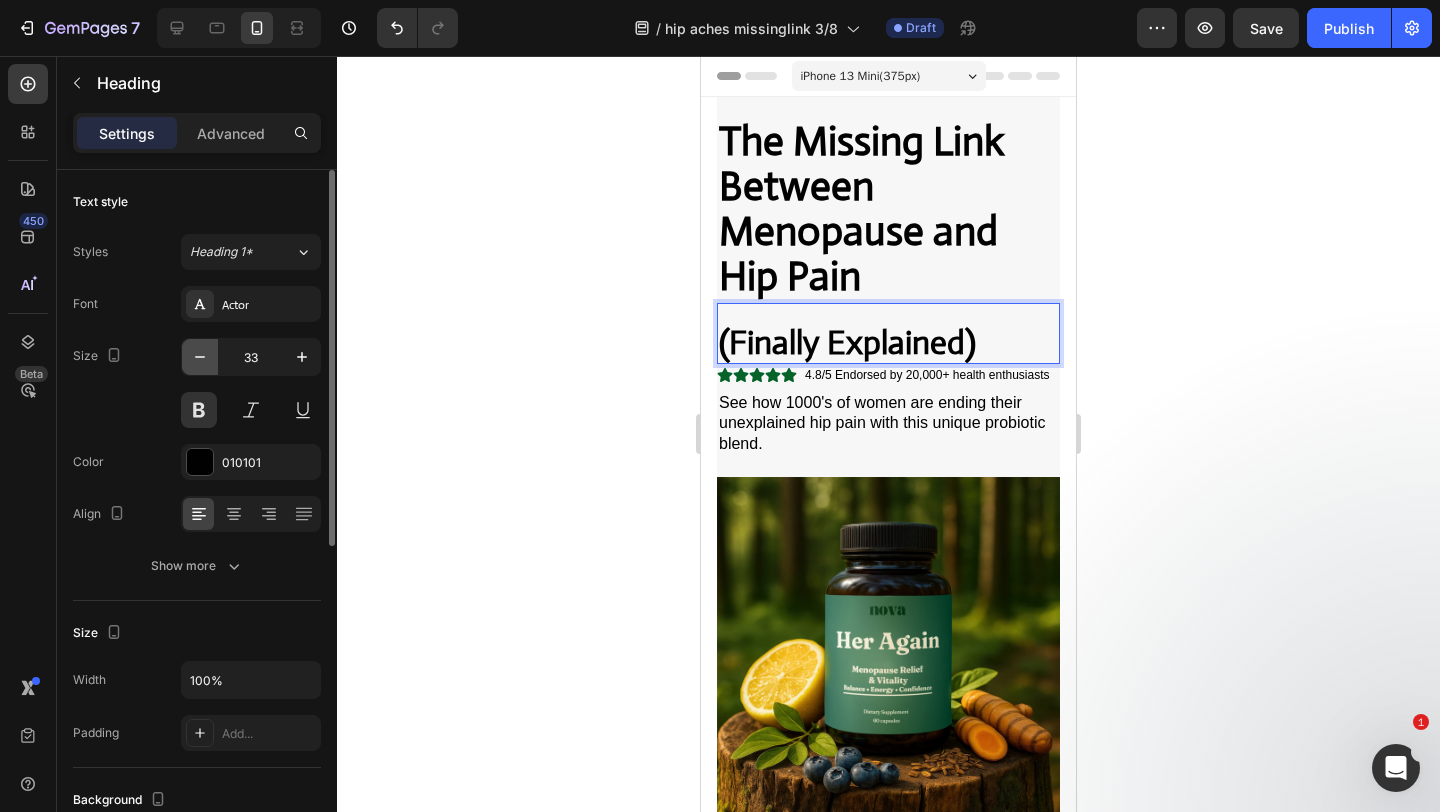 click 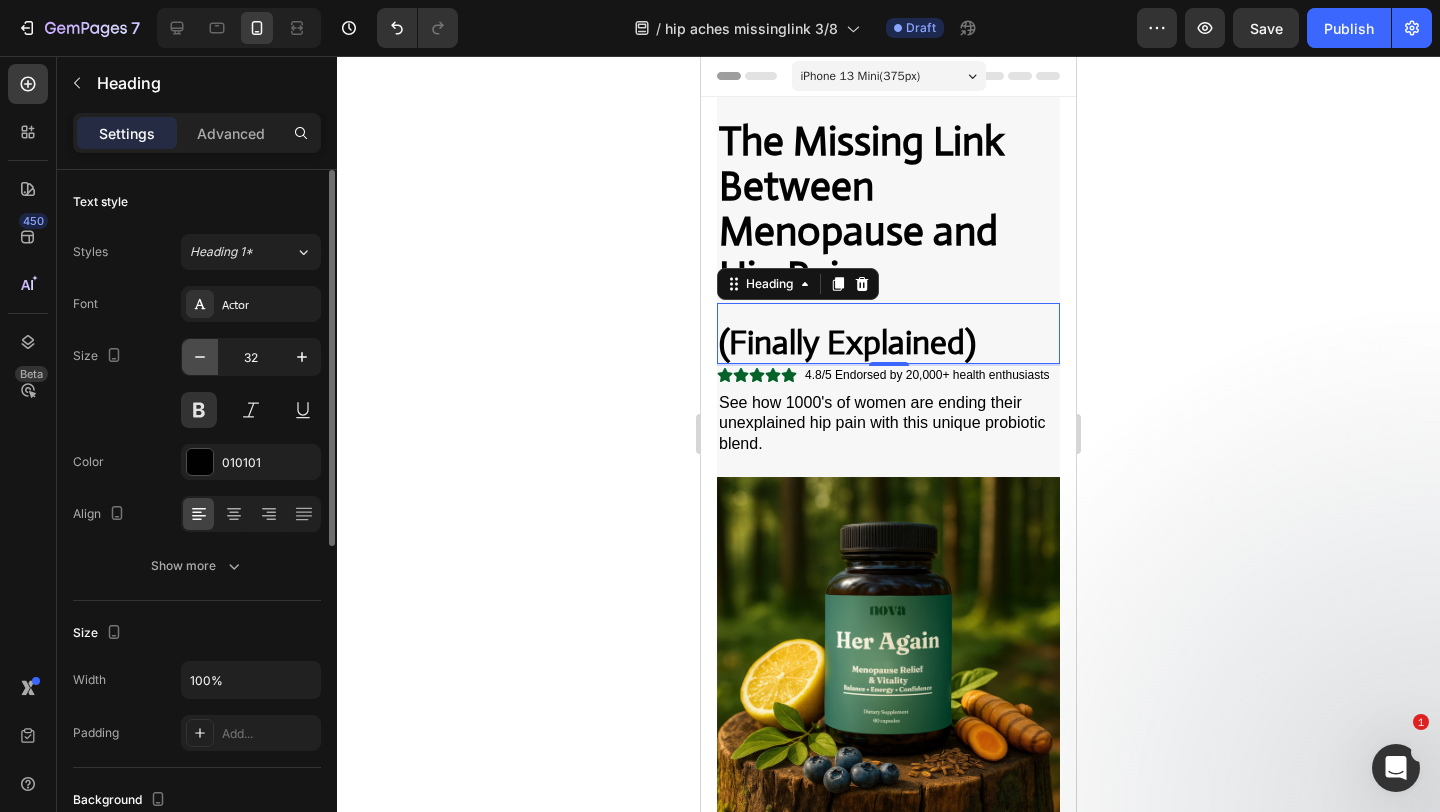 click 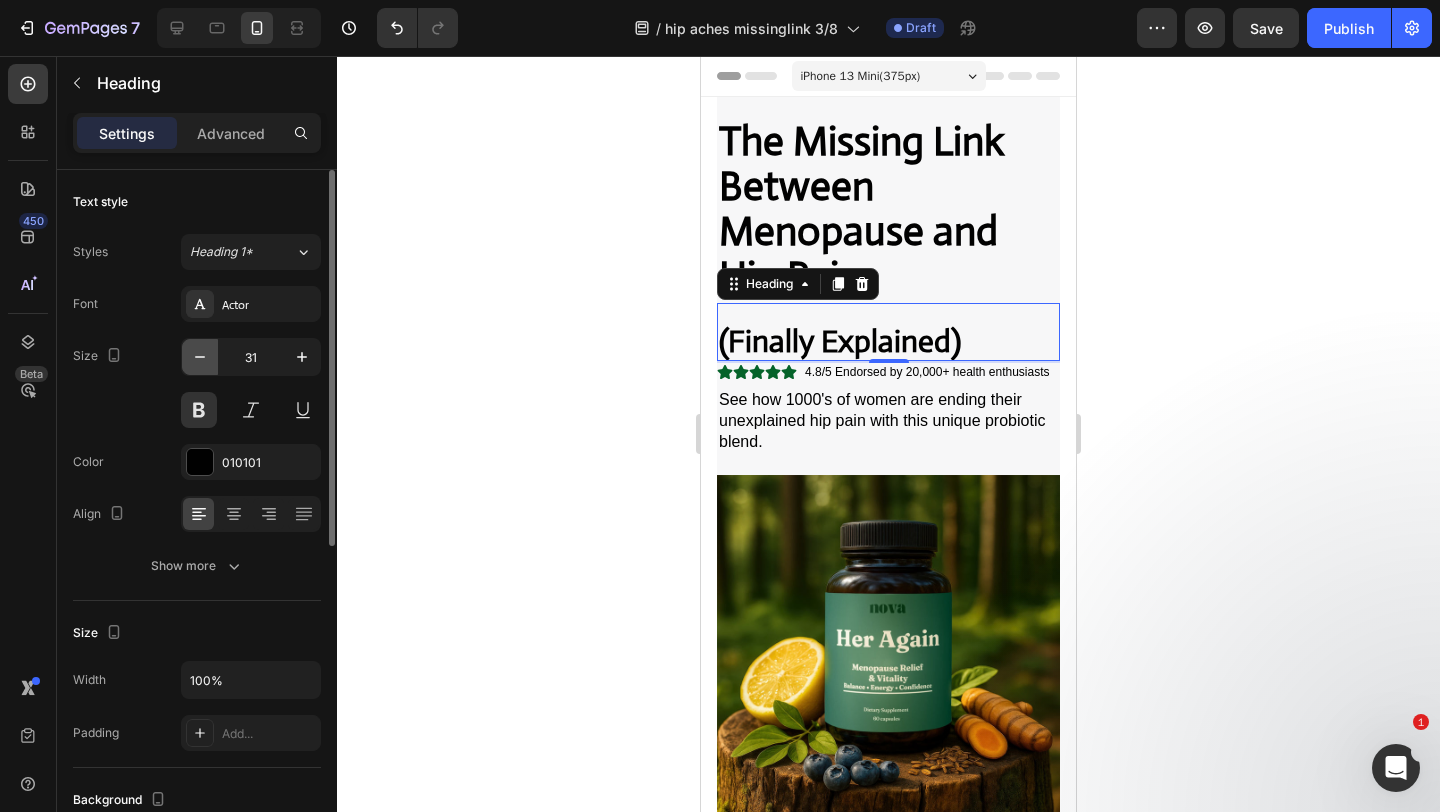 click 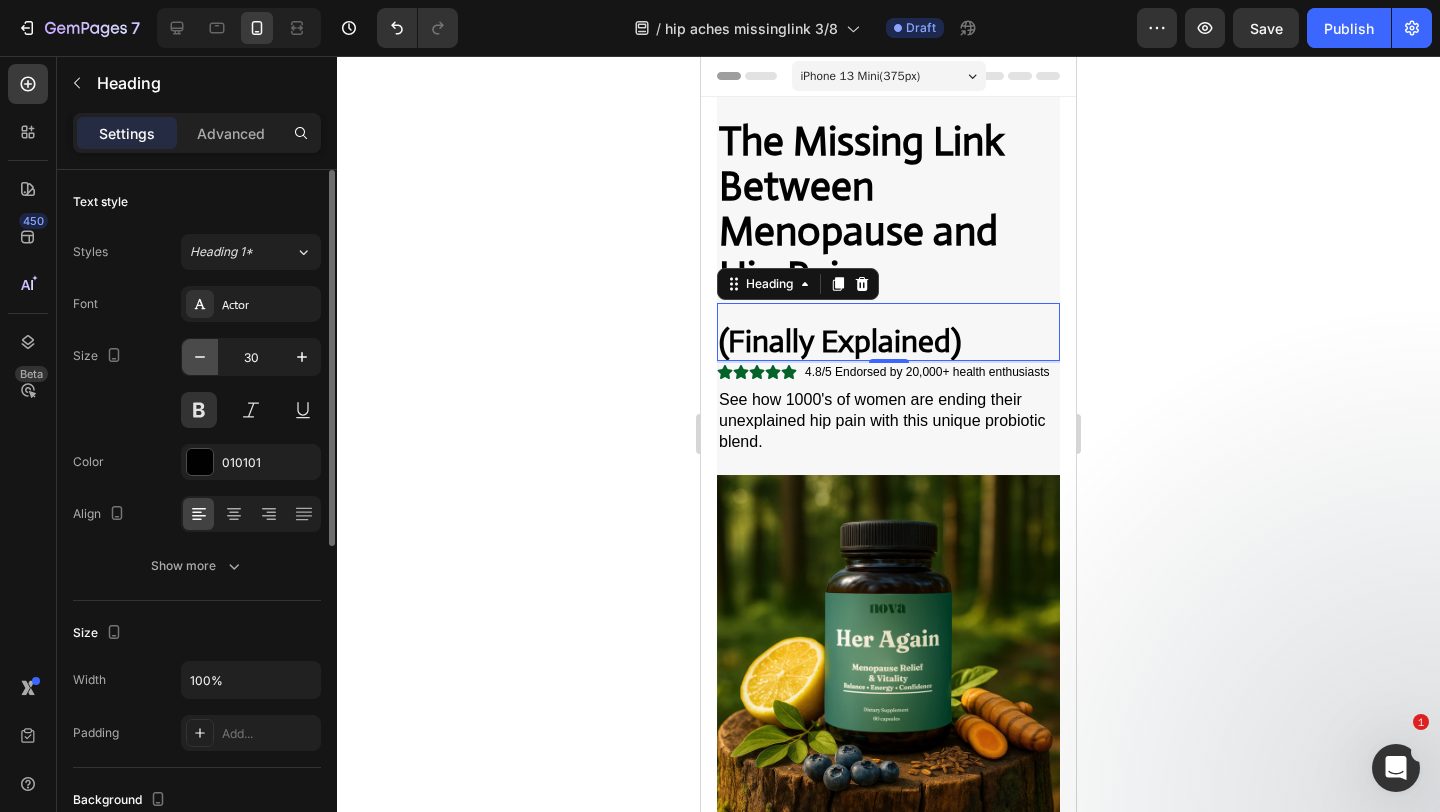 click 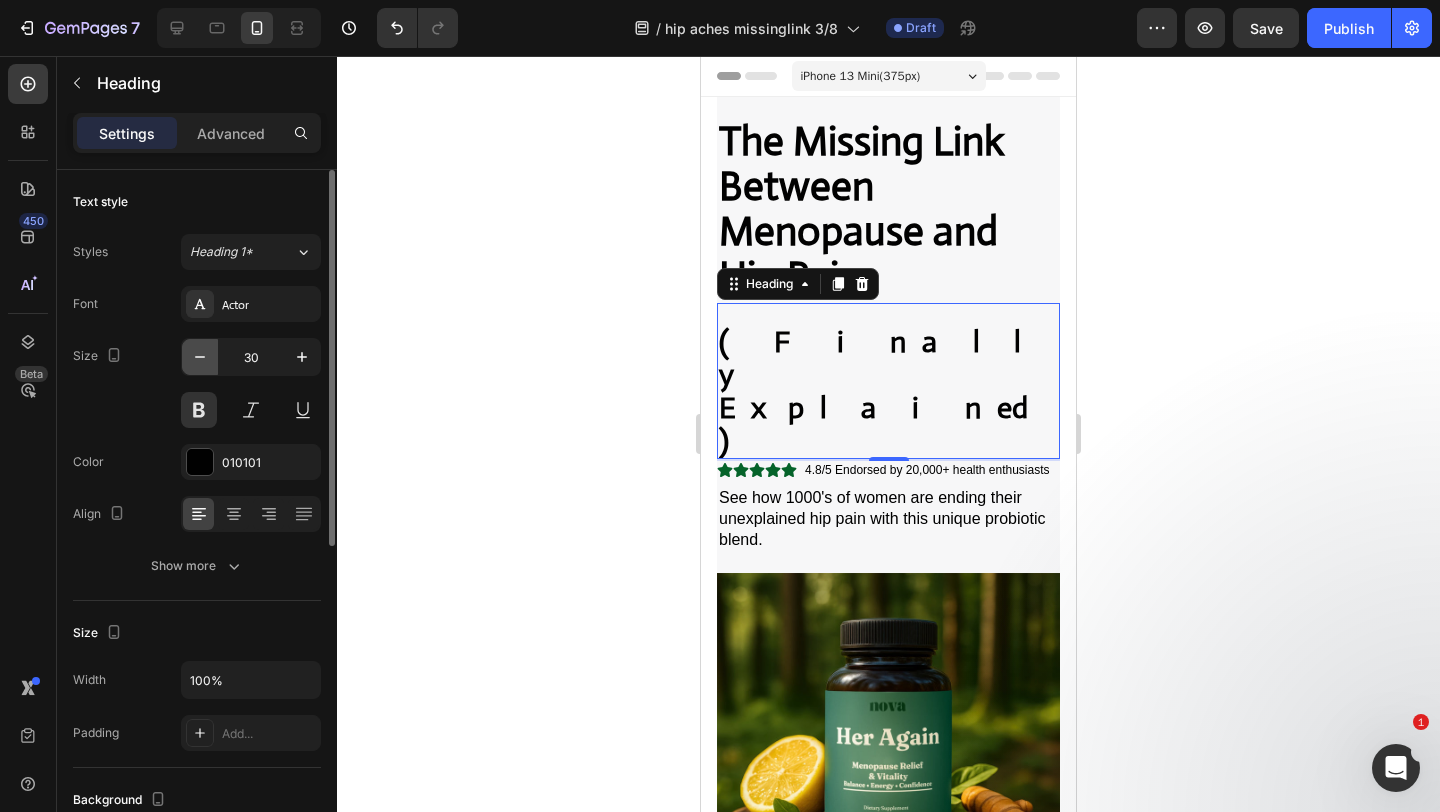 click 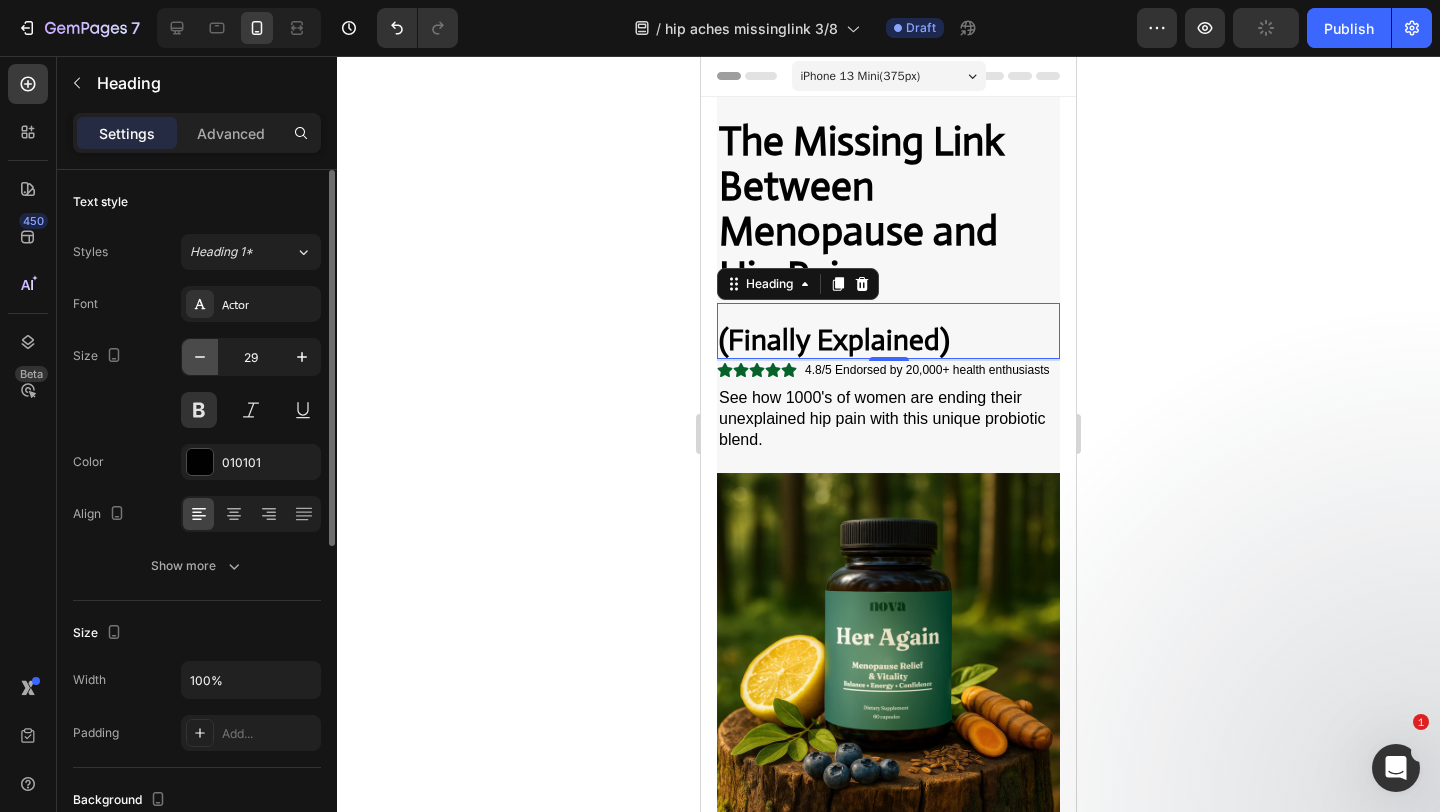 click 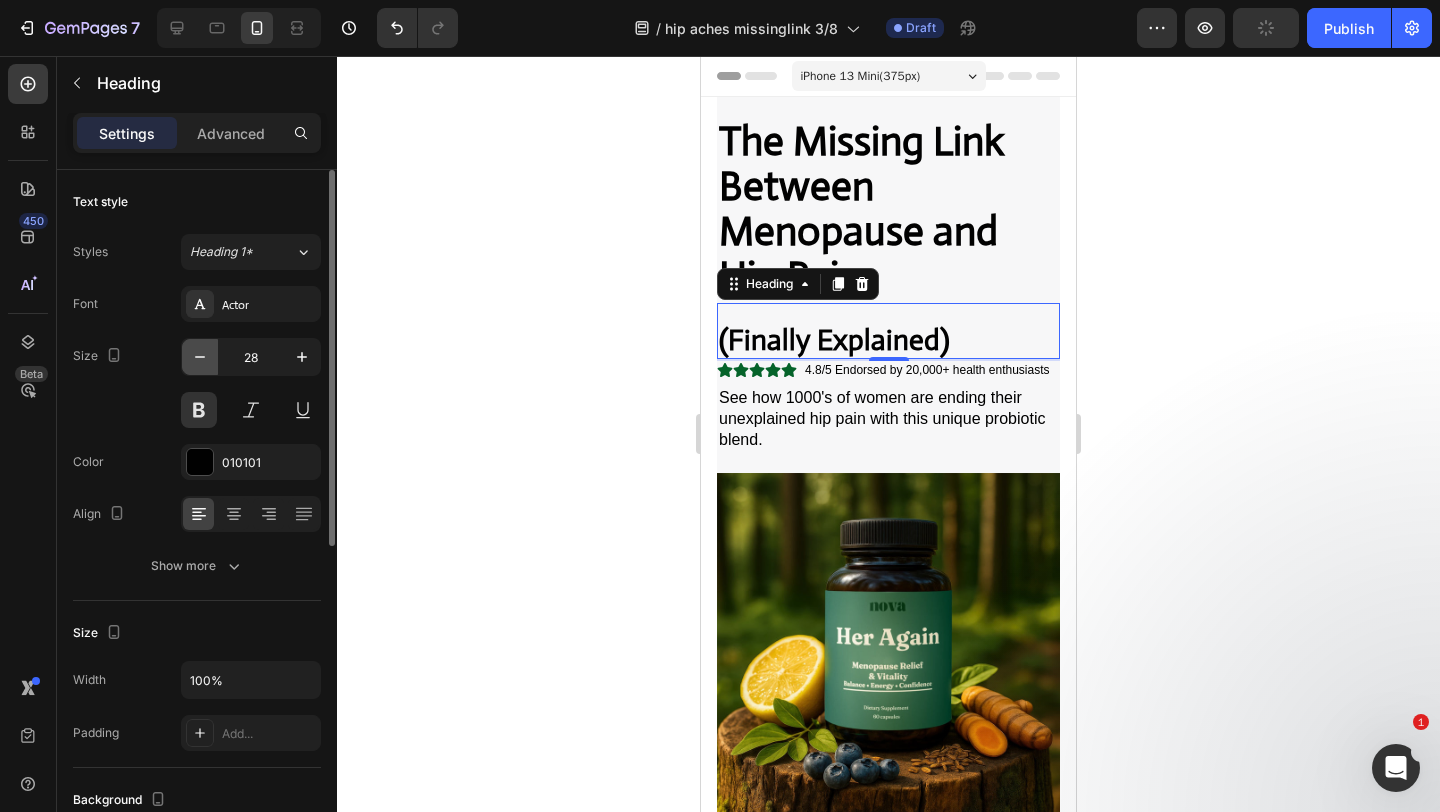 click 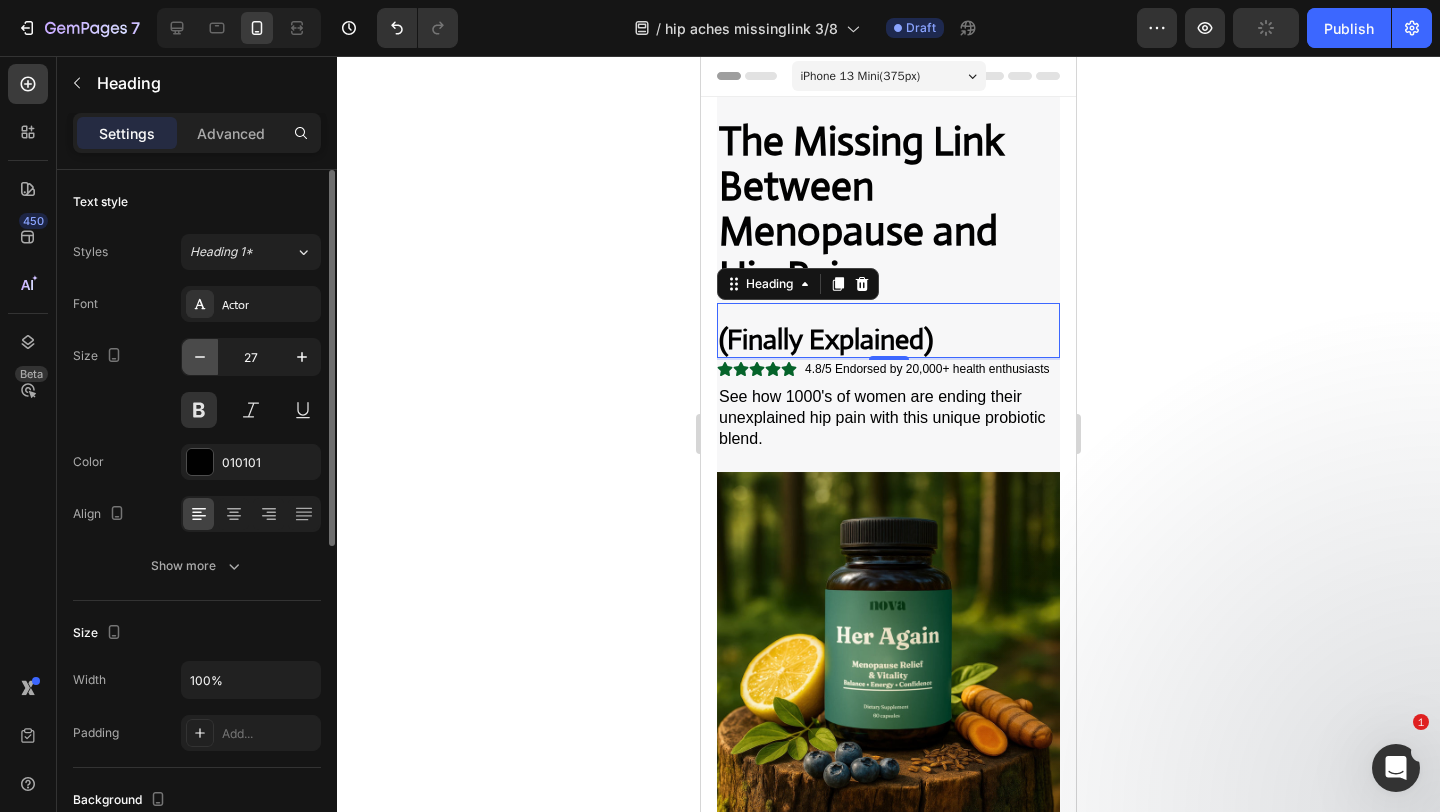 click 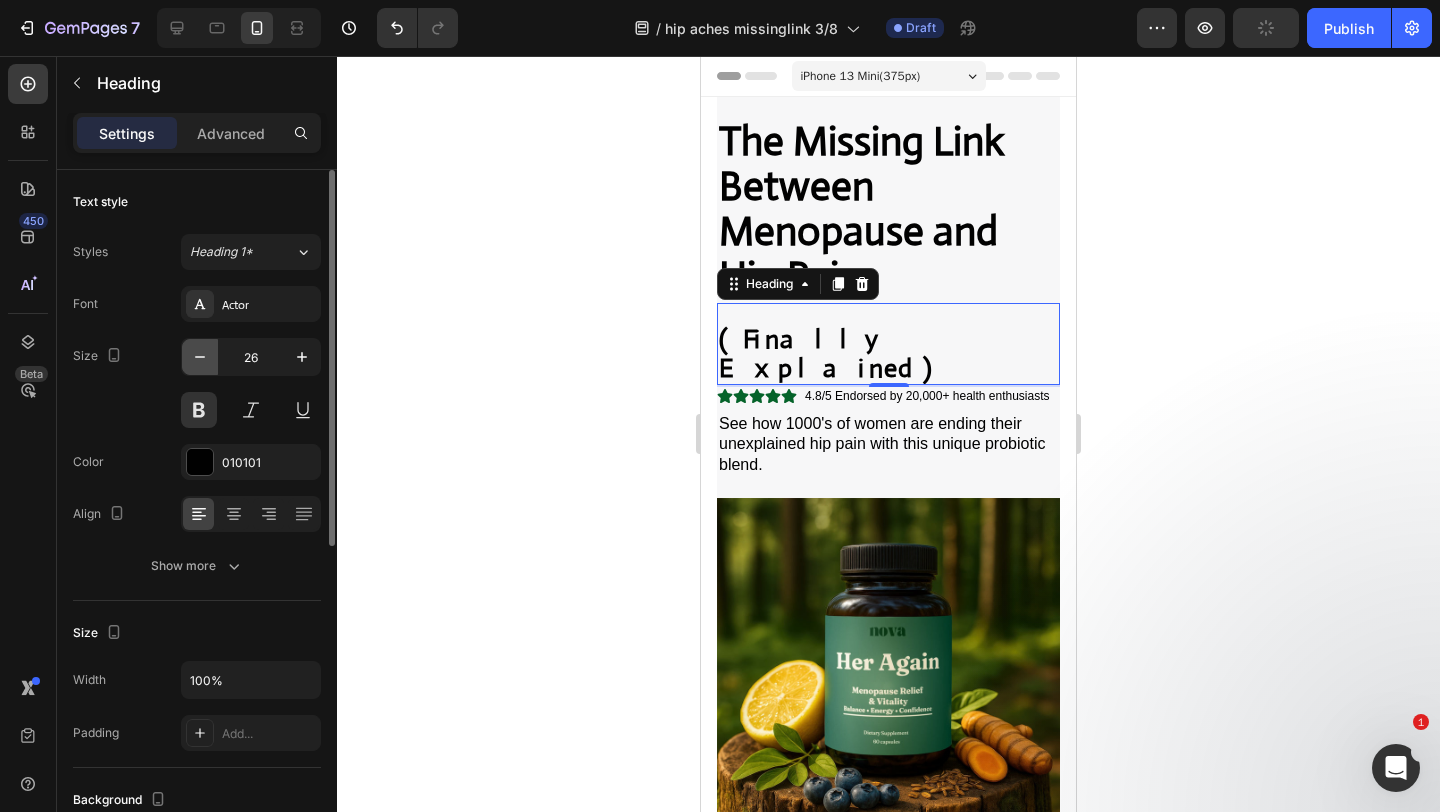 click 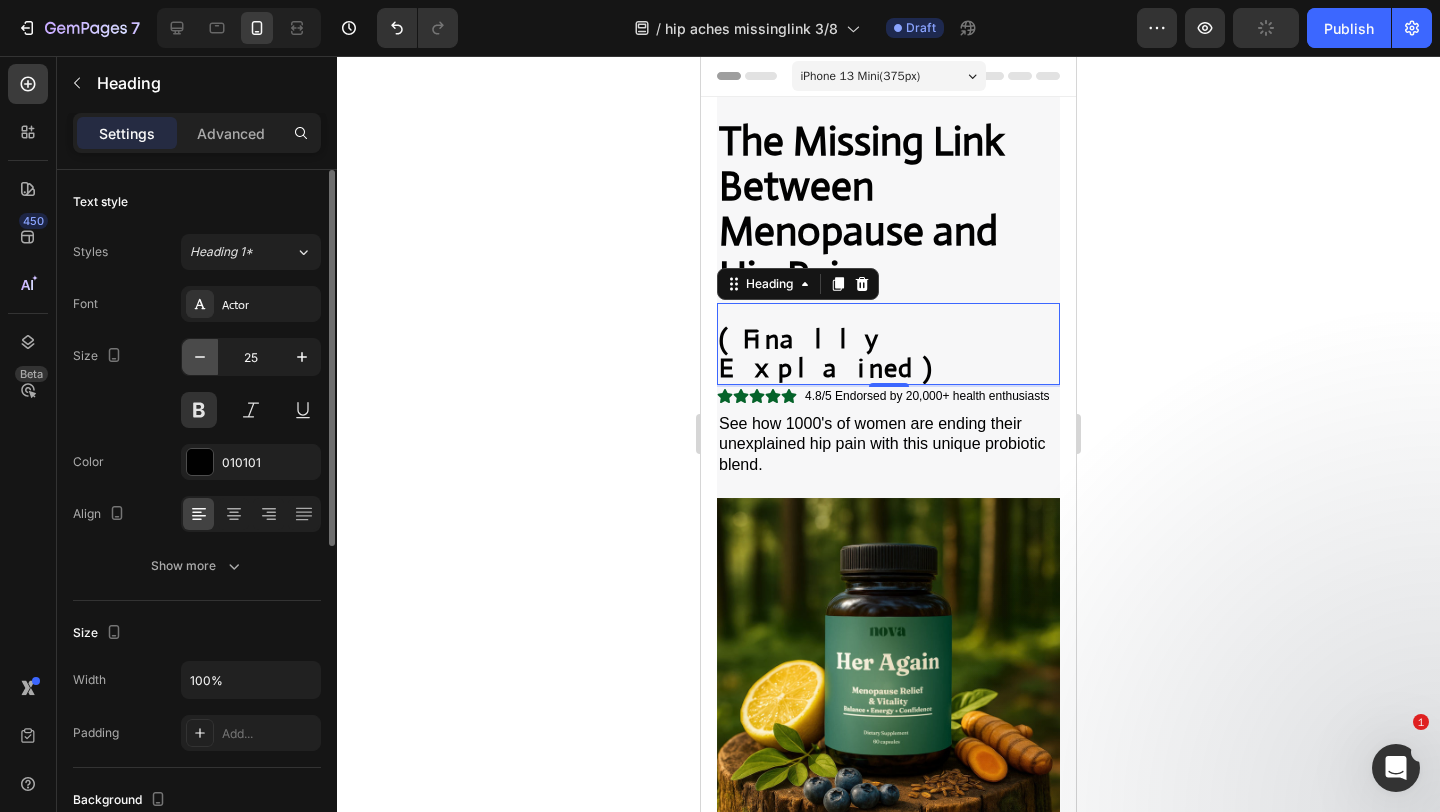 click 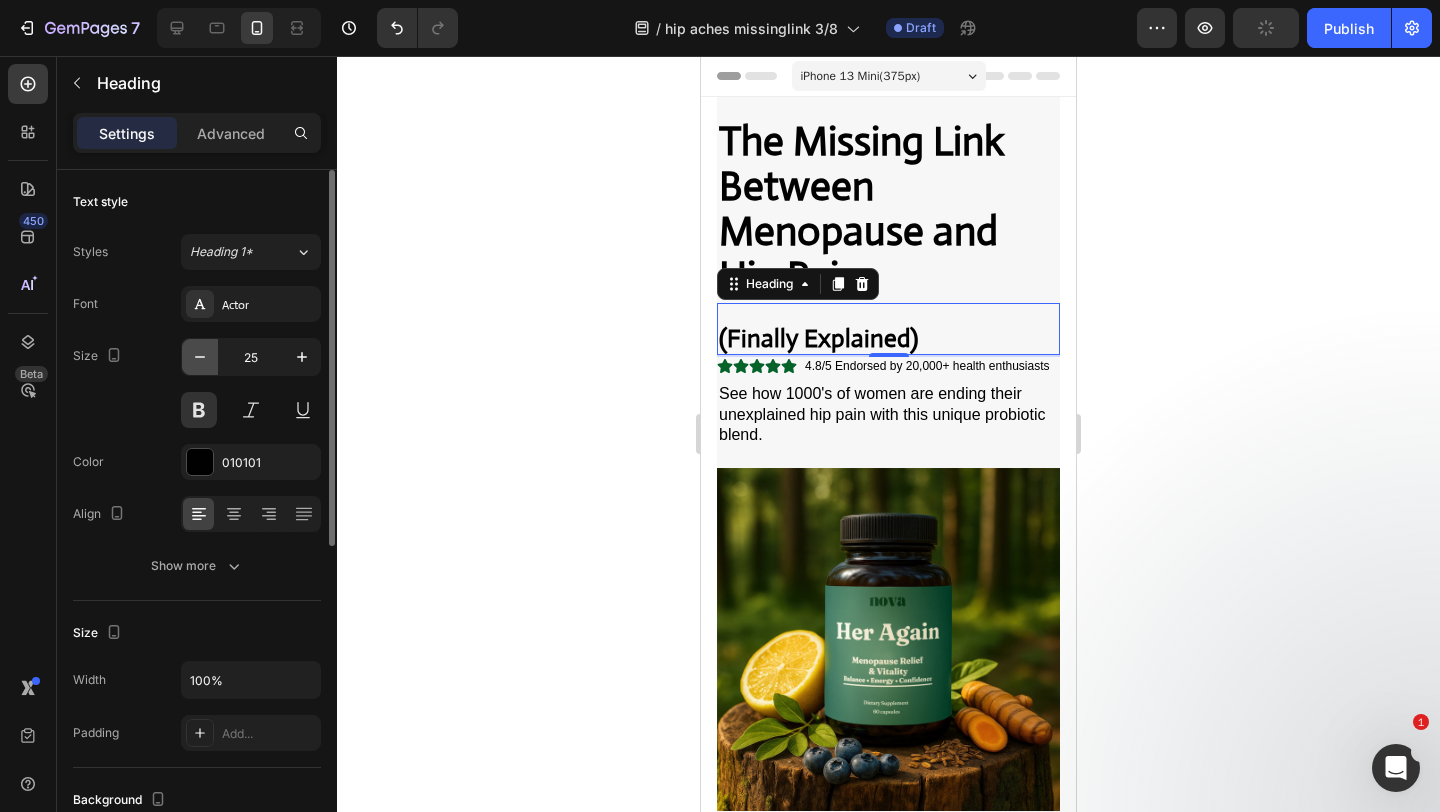 type on "24" 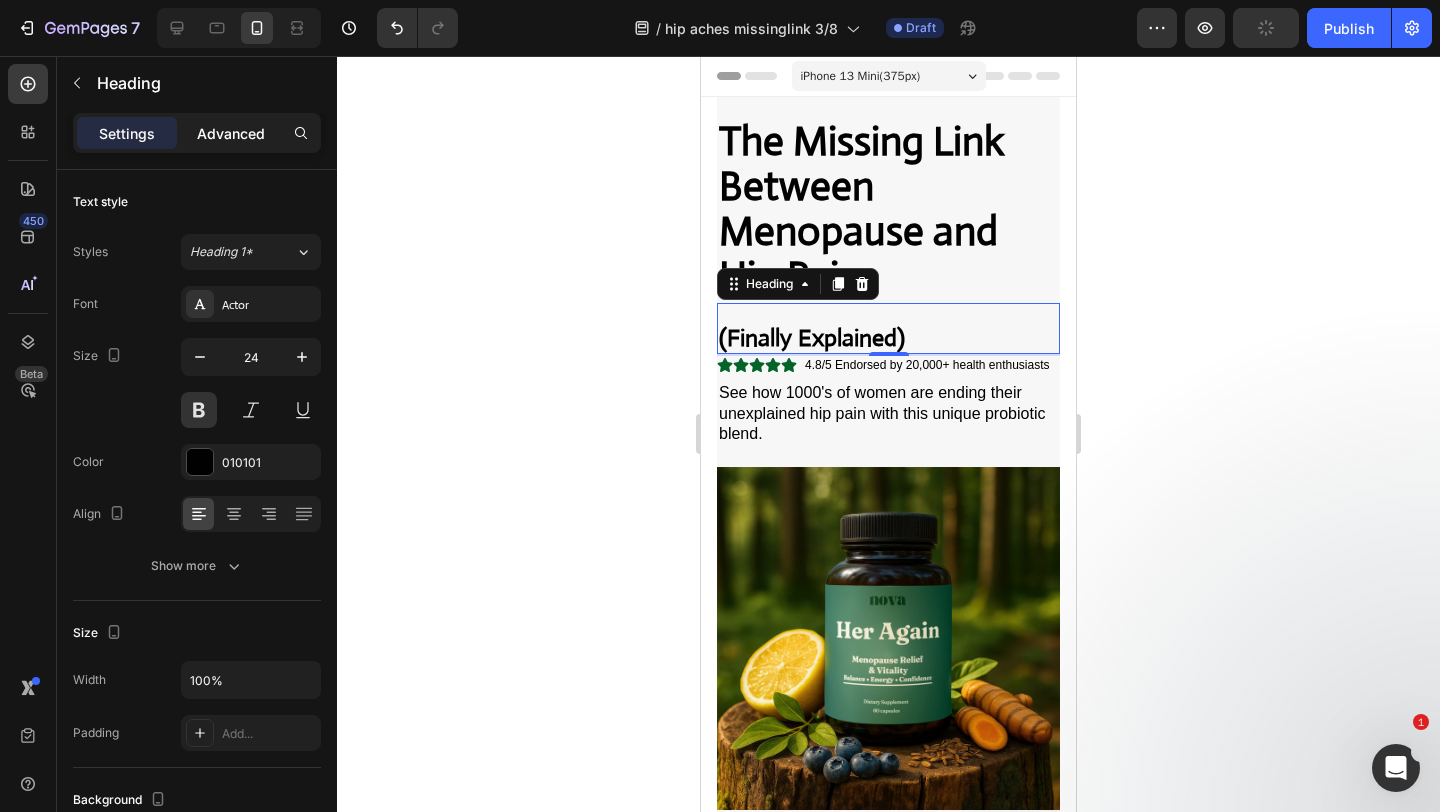 click on "Advanced" at bounding box center [231, 133] 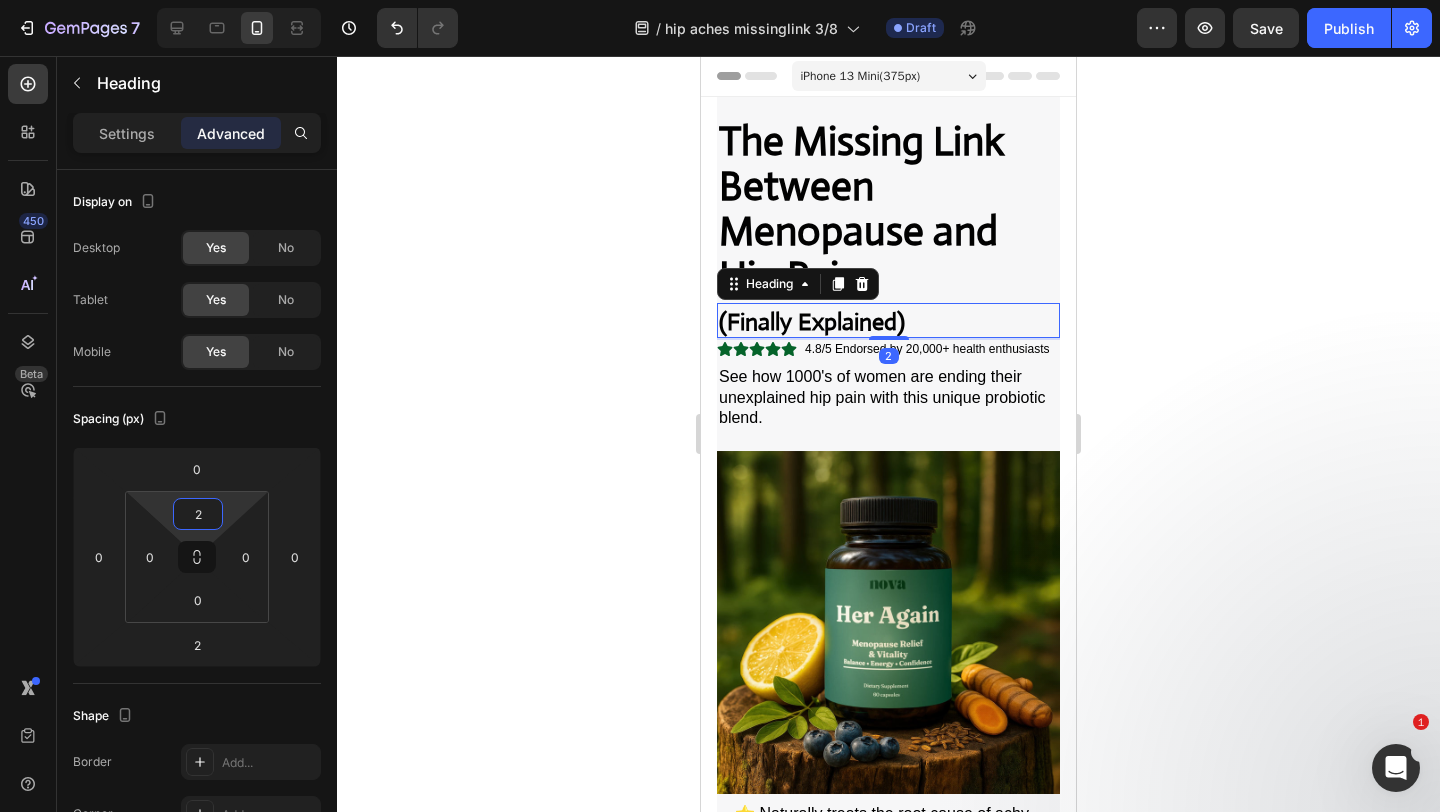 type on "0" 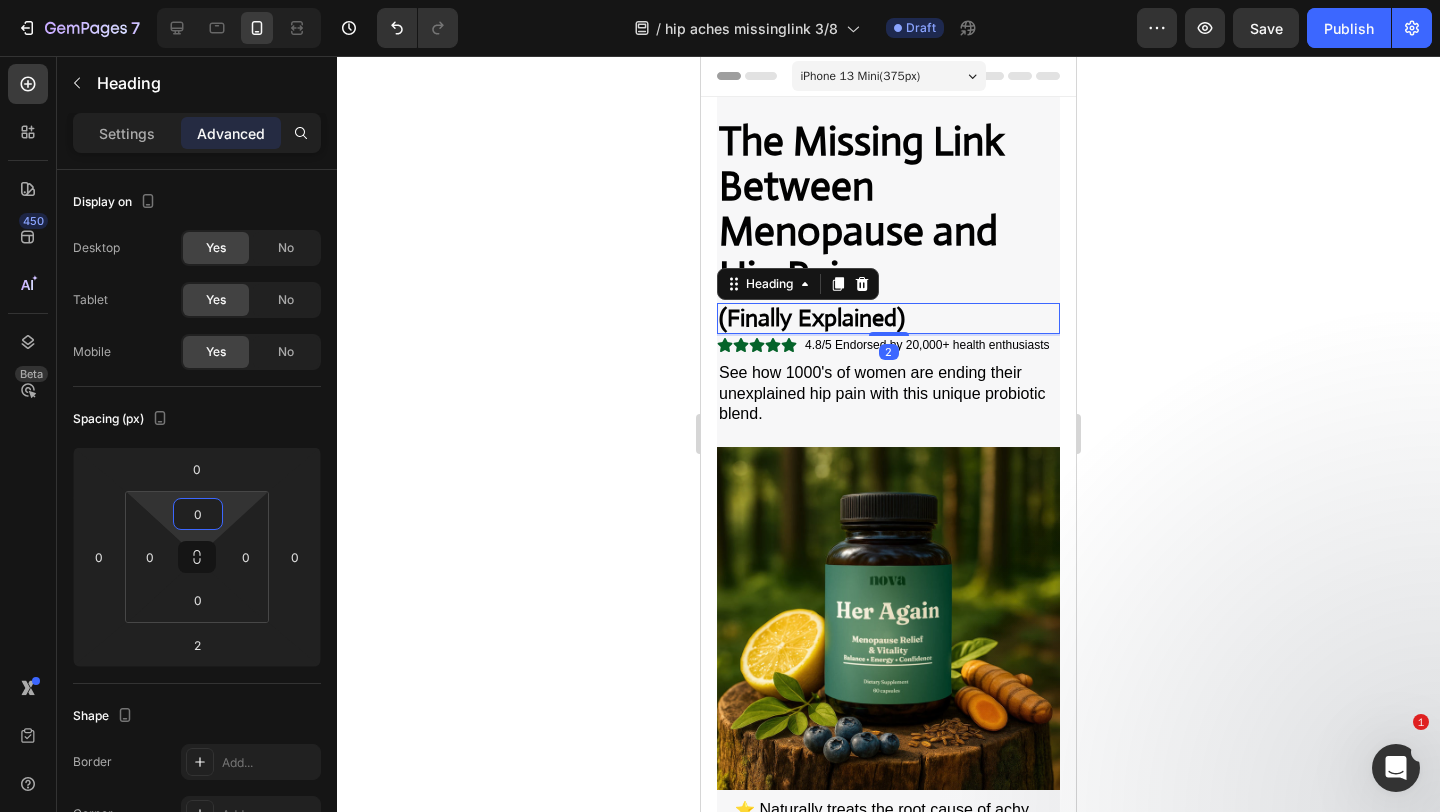 click on "7  Version history  /  hip aches missinglink 3/8 Draft Preview  Save   Publish  450 Beta Sections(18) Elements(83) Section Element Hero Section Product Detail Brands Trusted Badges Guarantee Product Breakdown How to use Testimonials Compare Bundle FAQs Social Proof Brand Story Product List Collection Blog List Contact Sticky Add to Cart Custom Footer Browse Library 450 Layout
Row
Row
Row
Row Text
Heading
Text Block Button
Button
Button Media
Image
Image" at bounding box center [720, 0] 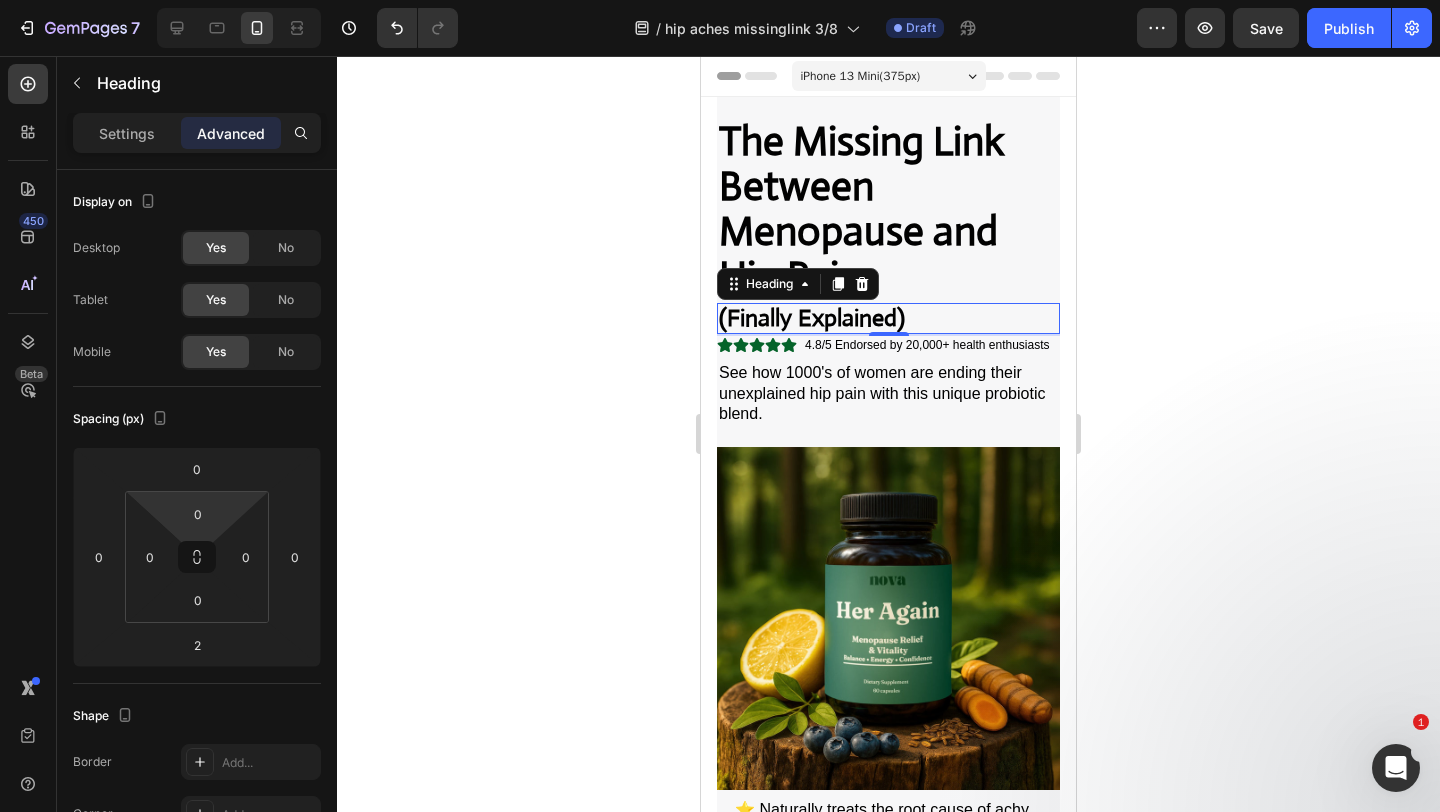 click 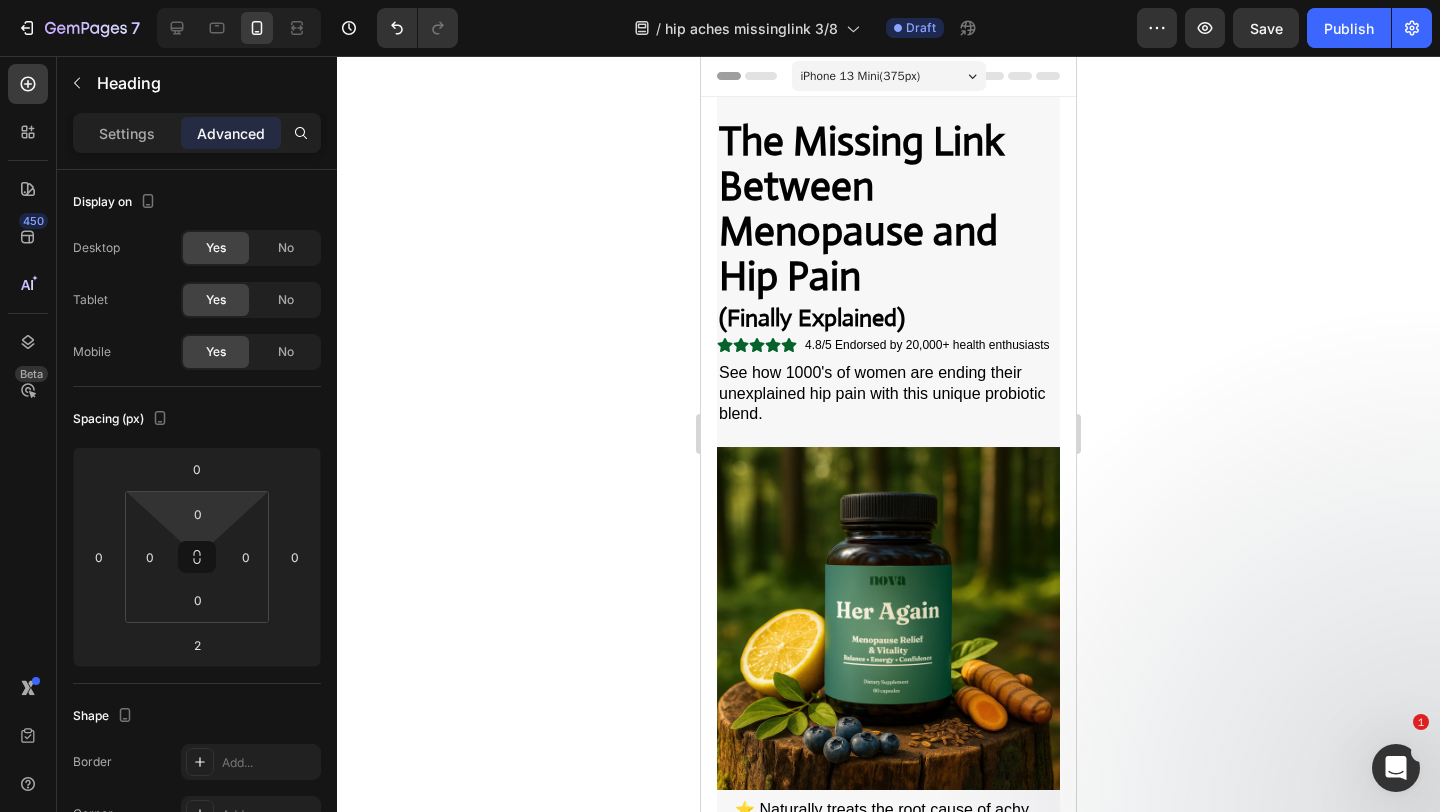 click 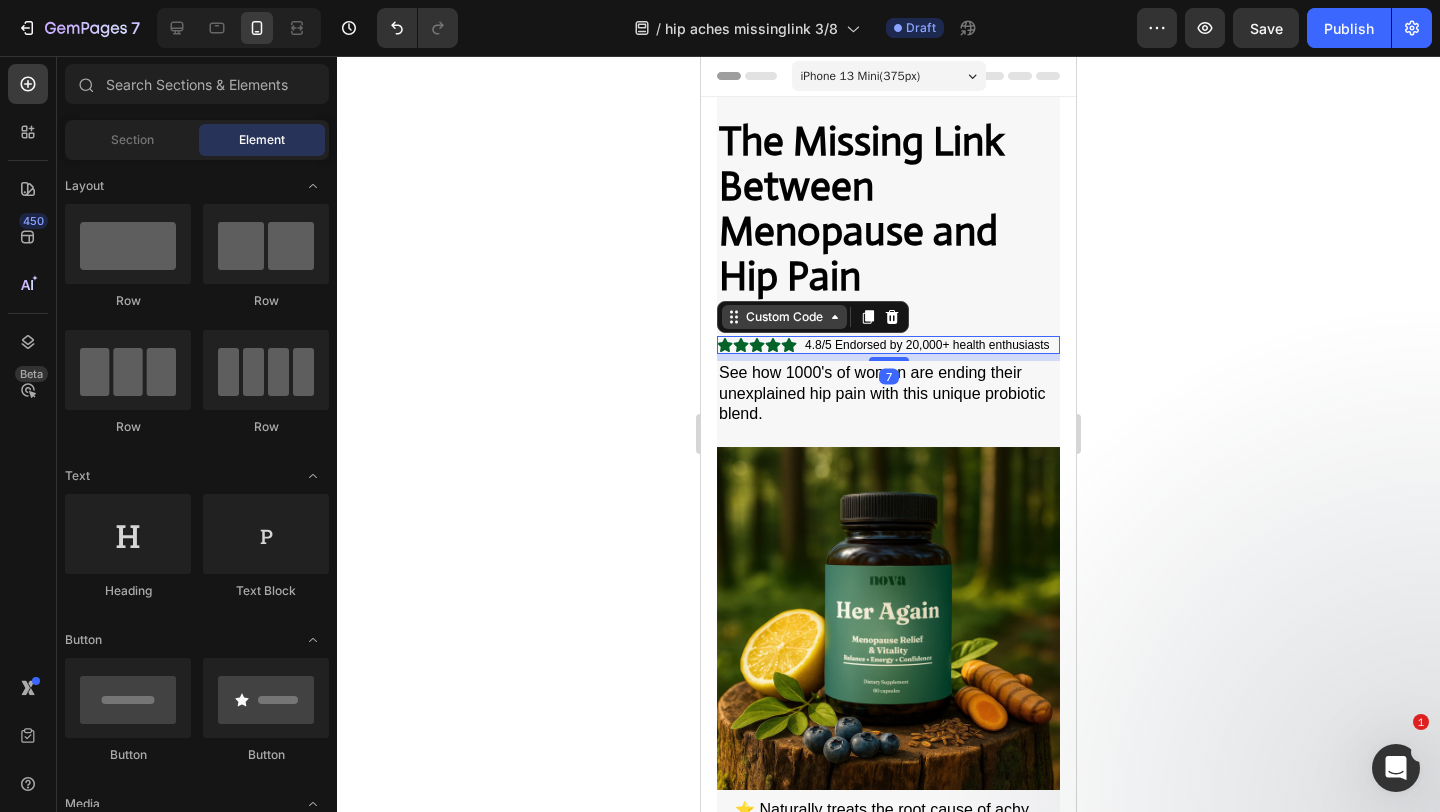 click on "Custom Code" at bounding box center (784, 317) 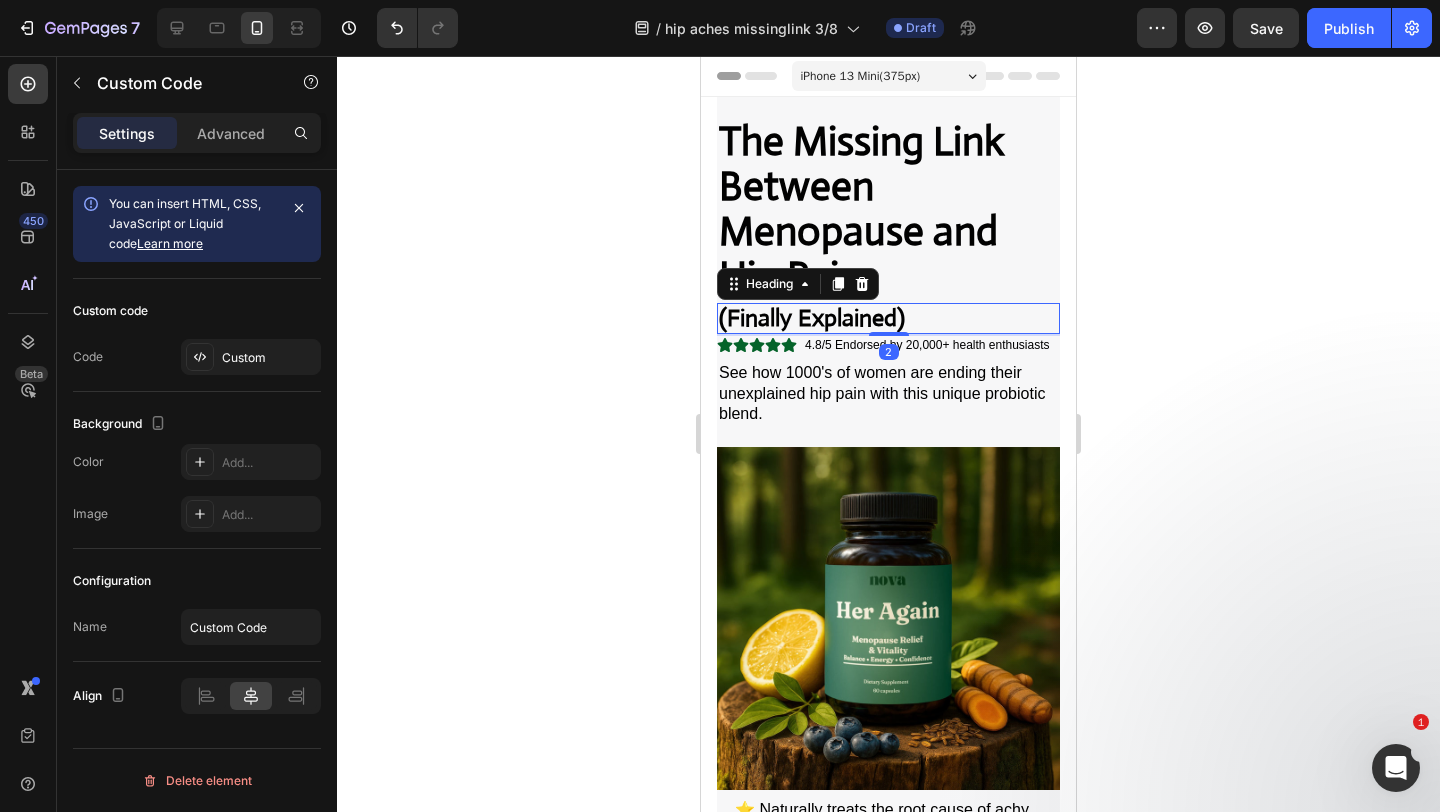 click on "(Finally Explained)" at bounding box center (888, 318) 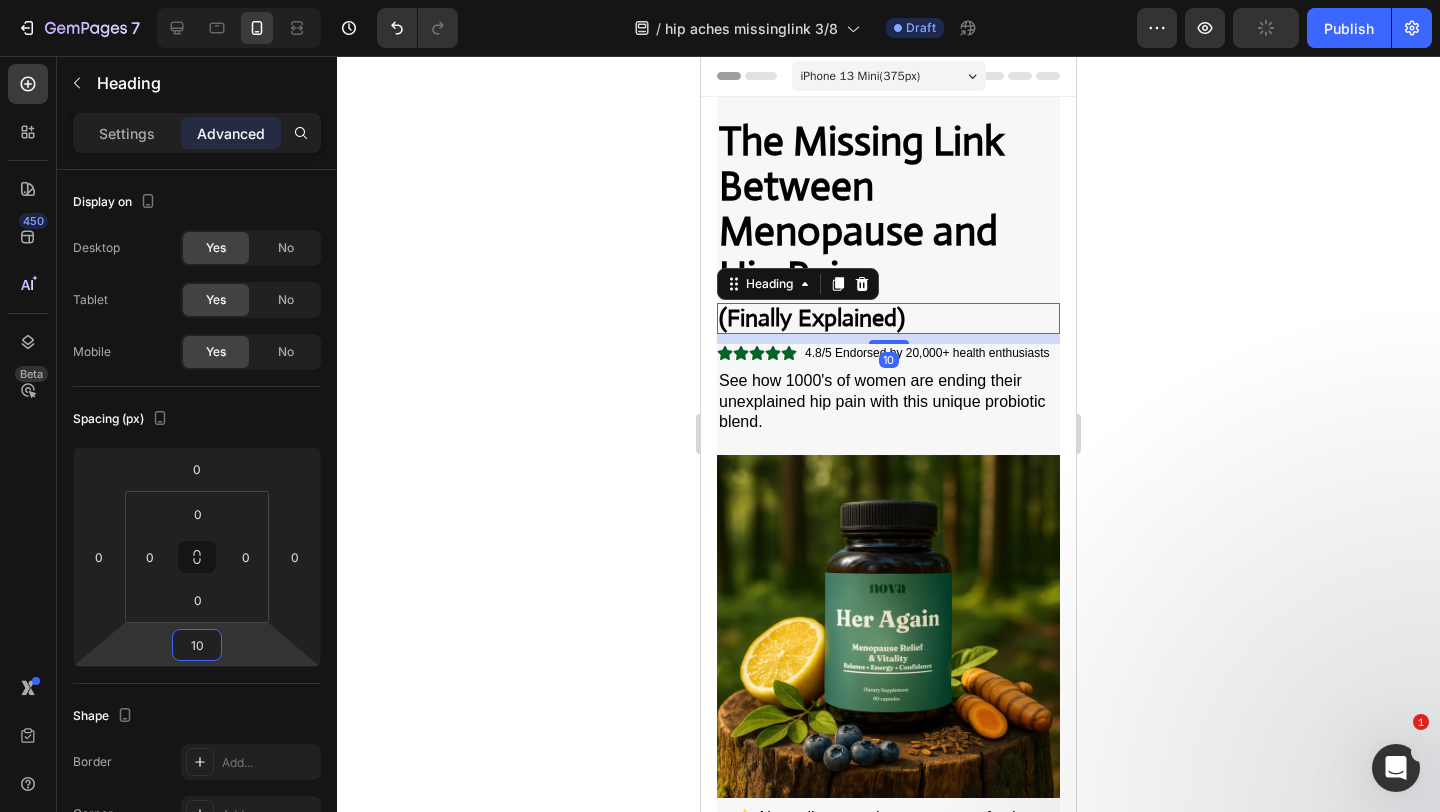 type on "12" 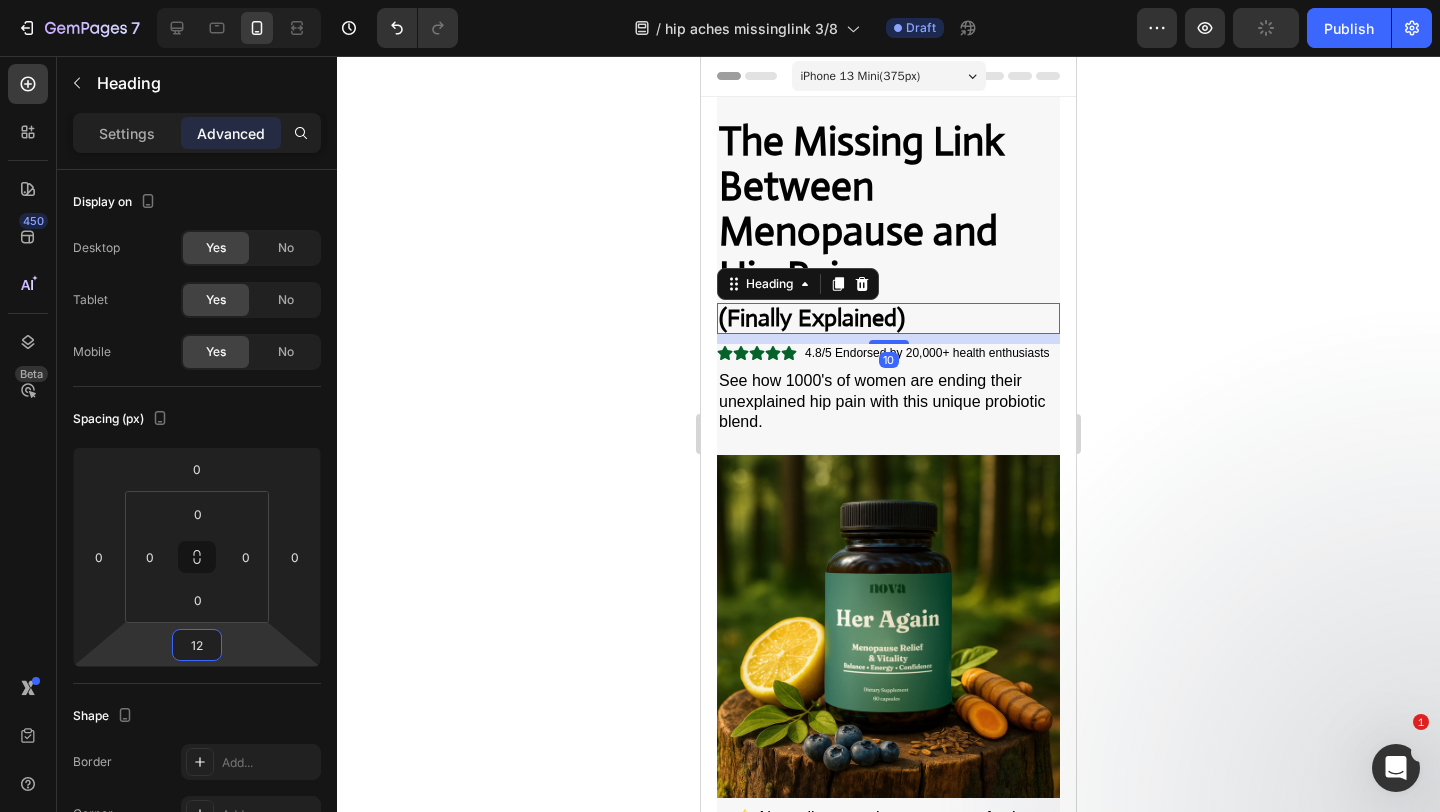 click on "7  Version history  /  hip aches missinglink 3/8 Draft Preview  Publish  450 Beta Sections(18) Elements(83) Section Element Hero Section Product Detail Brands Trusted Badges Guarantee Product Breakdown How to use Testimonials Compare Bundle FAQs Social Proof Brand Story Product List Collection Blog List Contact Sticky Add to Cart Custom Footer Browse Library 450 Layout
Row
Row
Row
Row Text
Heading
Text Block Button
Button
Button Media
Image
Image" at bounding box center (720, 0) 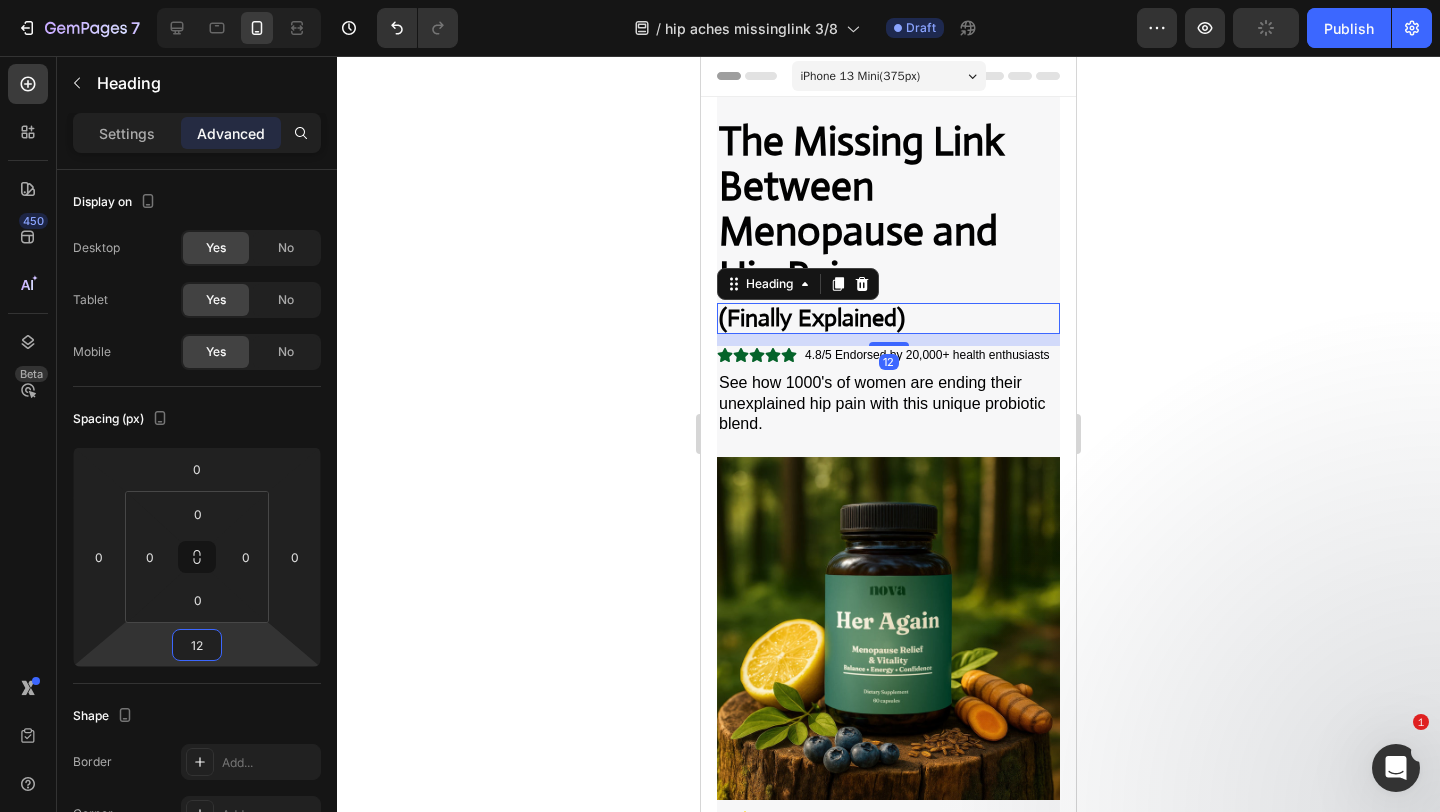click 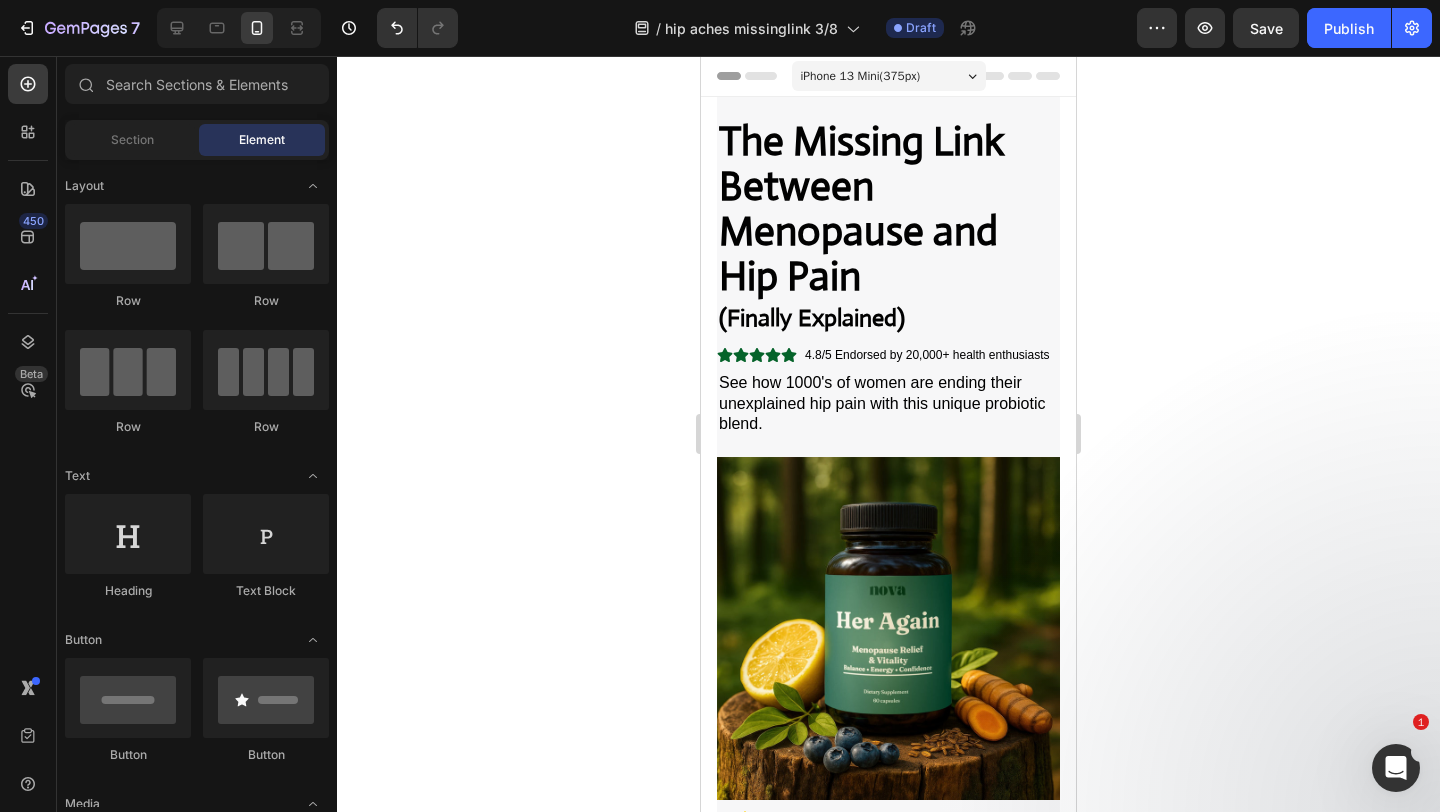 click 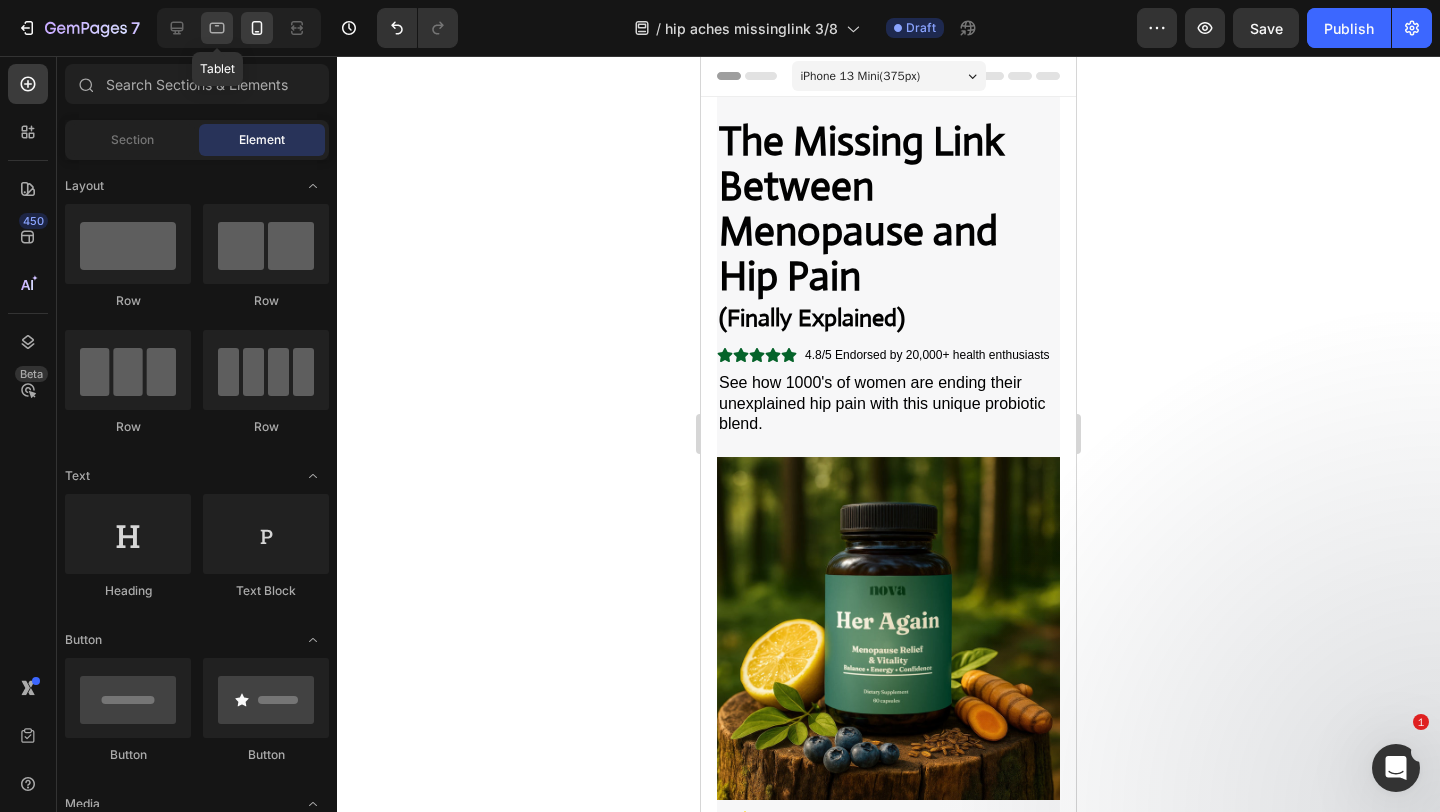 click 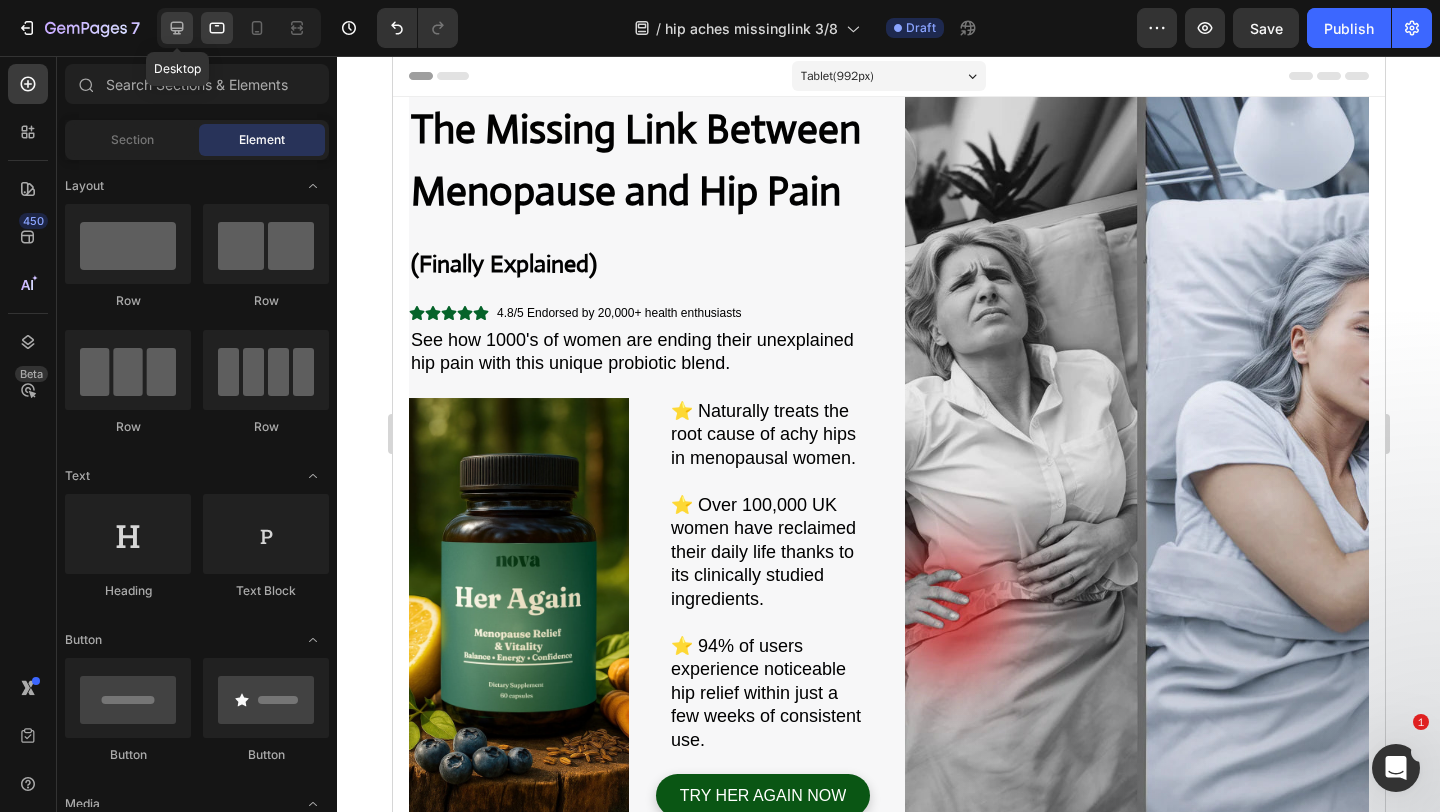click 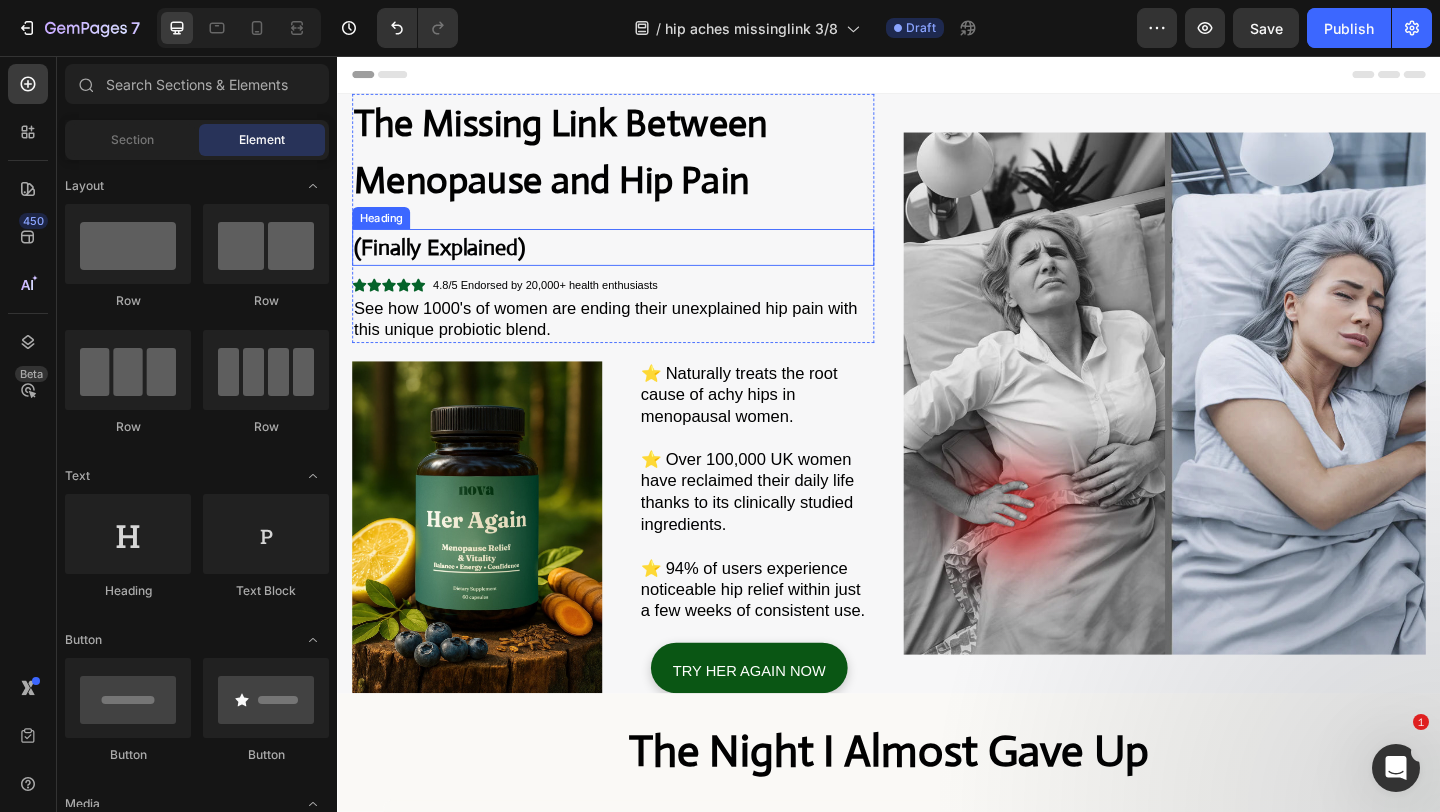 click on "(Finally Explained)" at bounding box center [637, 264] 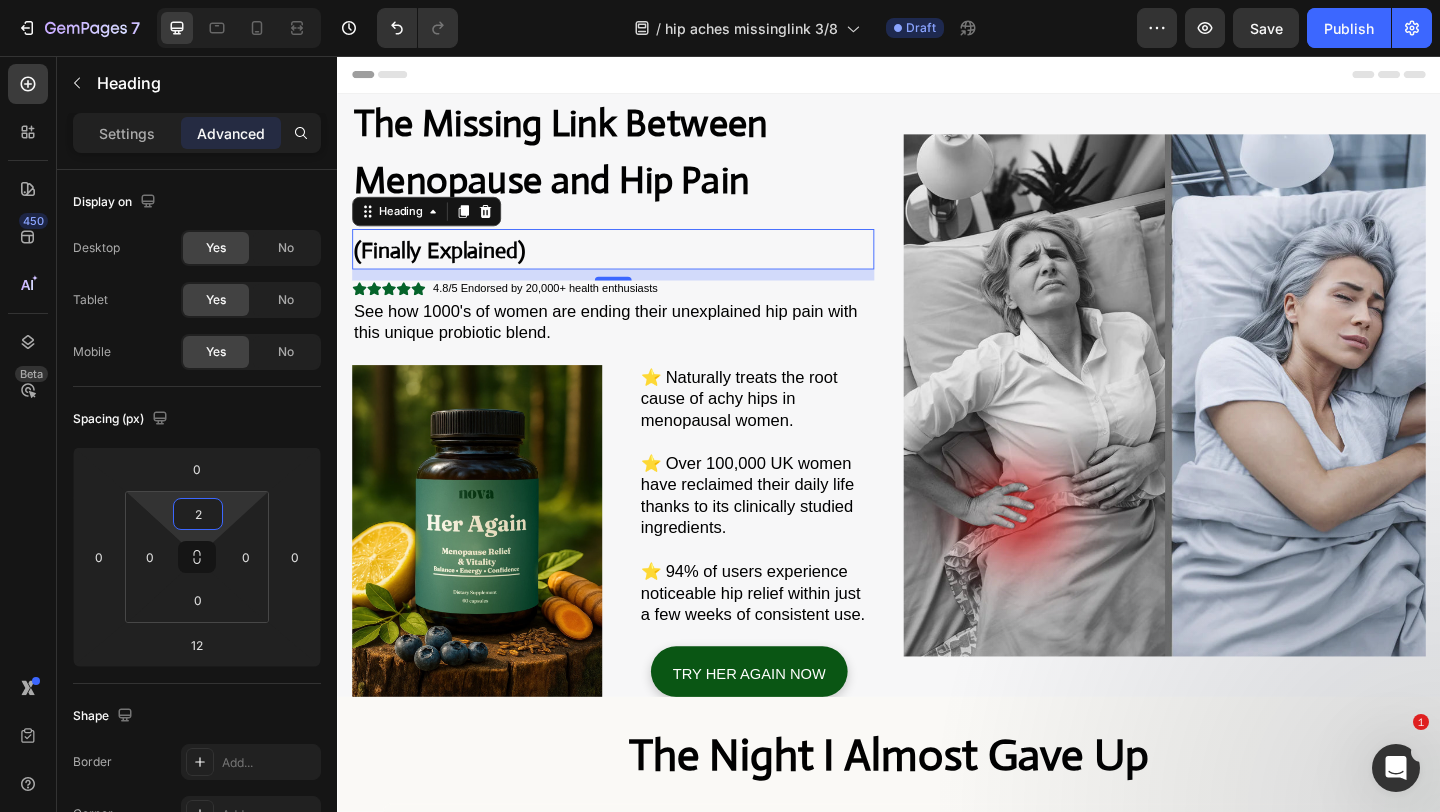 type on "0" 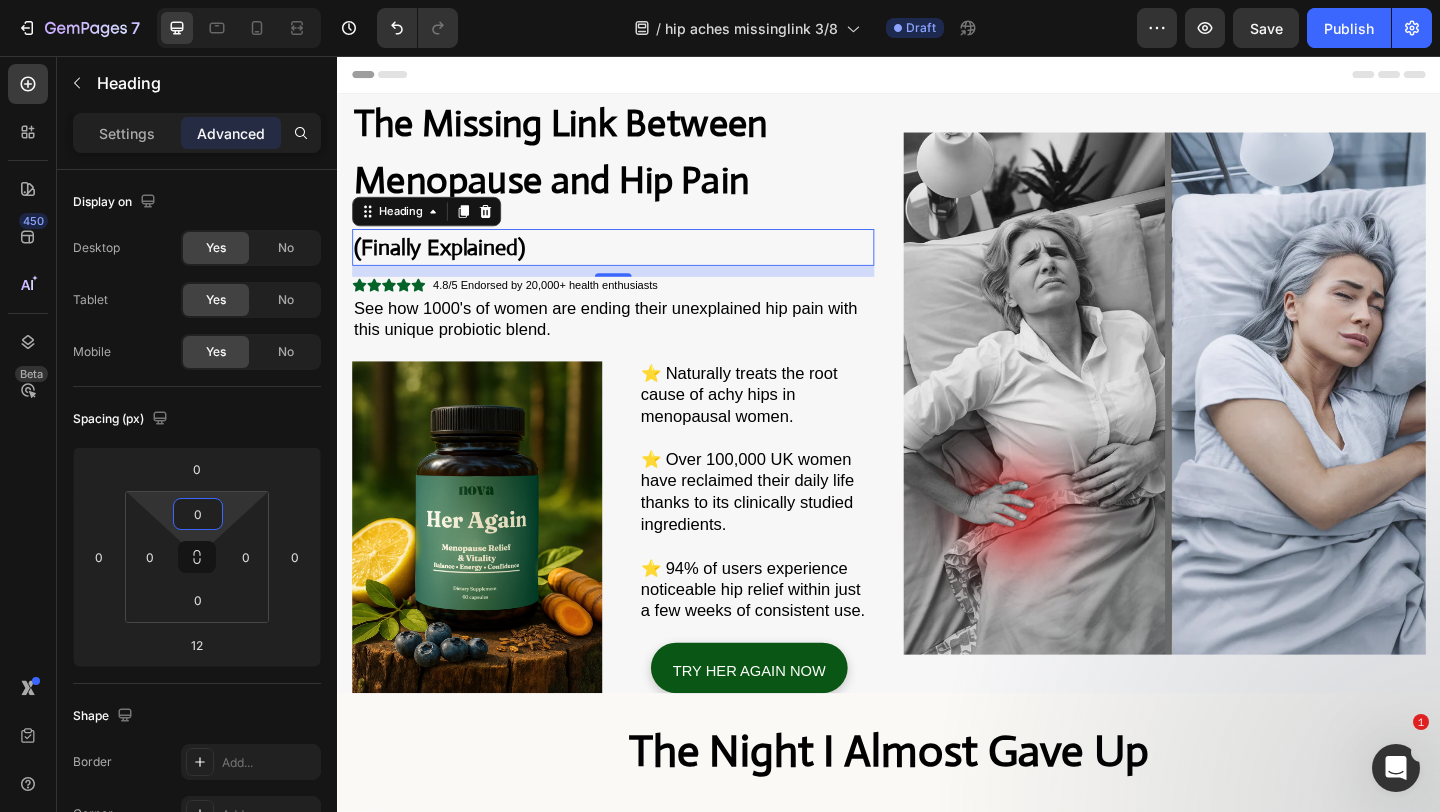 click on "7  Version history  /  hip aches missinglink 3/8 Draft Preview  Save   Publish  450 Beta Sections(18) Elements(83) Section Element Hero Section Product Detail Brands Trusted Badges Guarantee Product Breakdown How to use Testimonials Compare Bundle FAQs Social Proof Brand Story Product List Collection Blog List Contact Sticky Add to Cart Custom Footer Browse Library 450 Layout
Row
Row
Row
Row Text
Heading
Text Block Button
Button
Button Media
Image
Image" at bounding box center (720, 0) 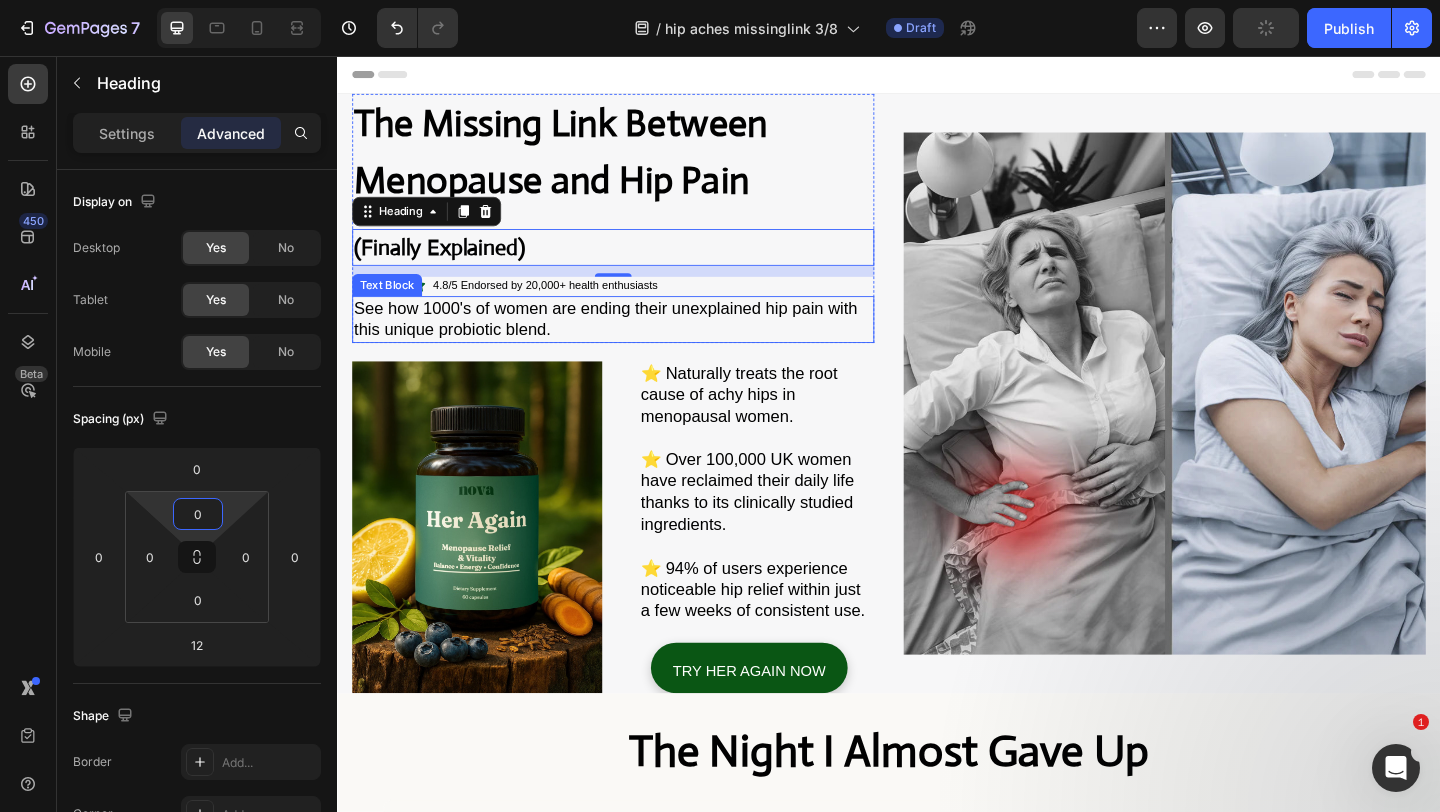 click on "See how 1000's of women are ending their unexplained hip pain with this unique probiotic blend." at bounding box center (629, 341) 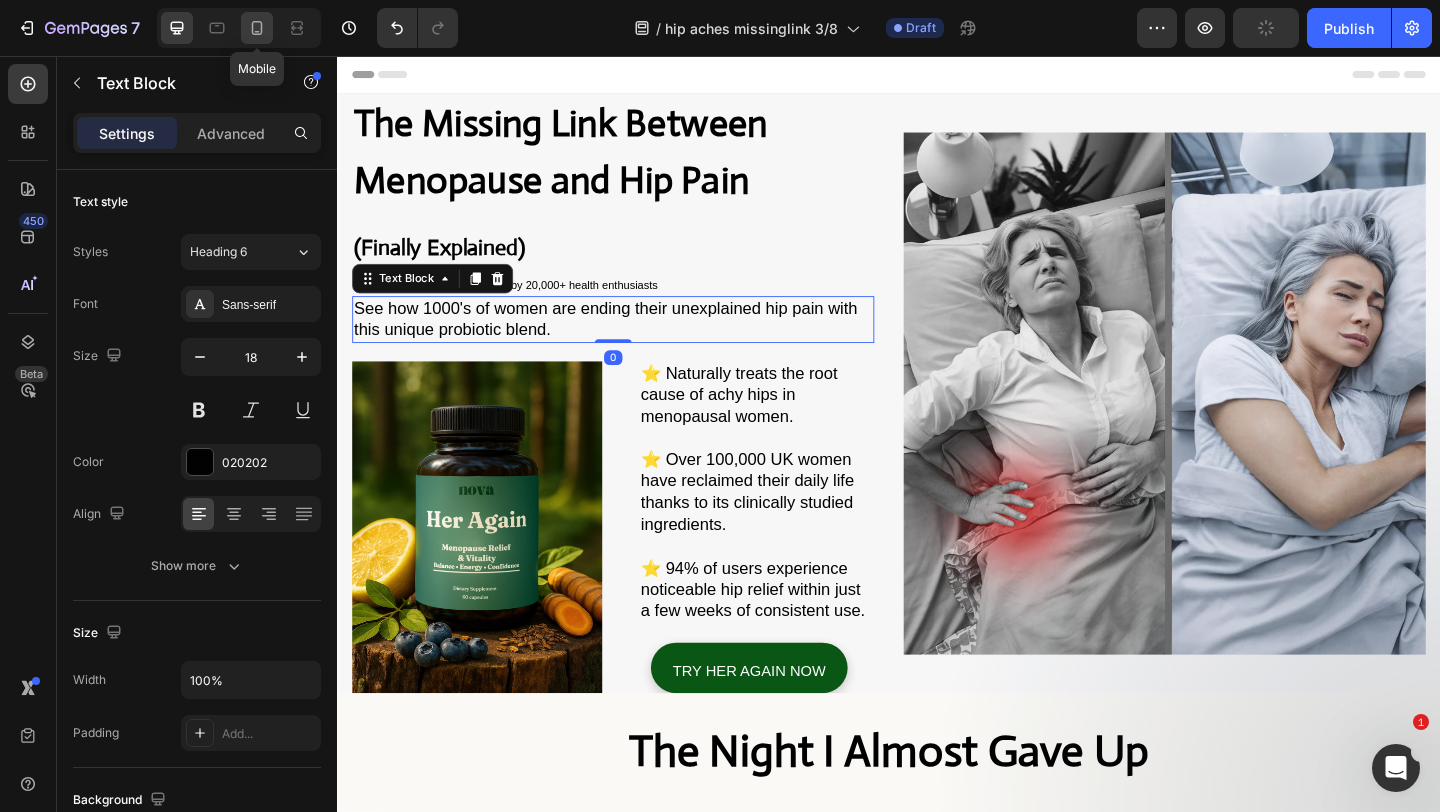 click 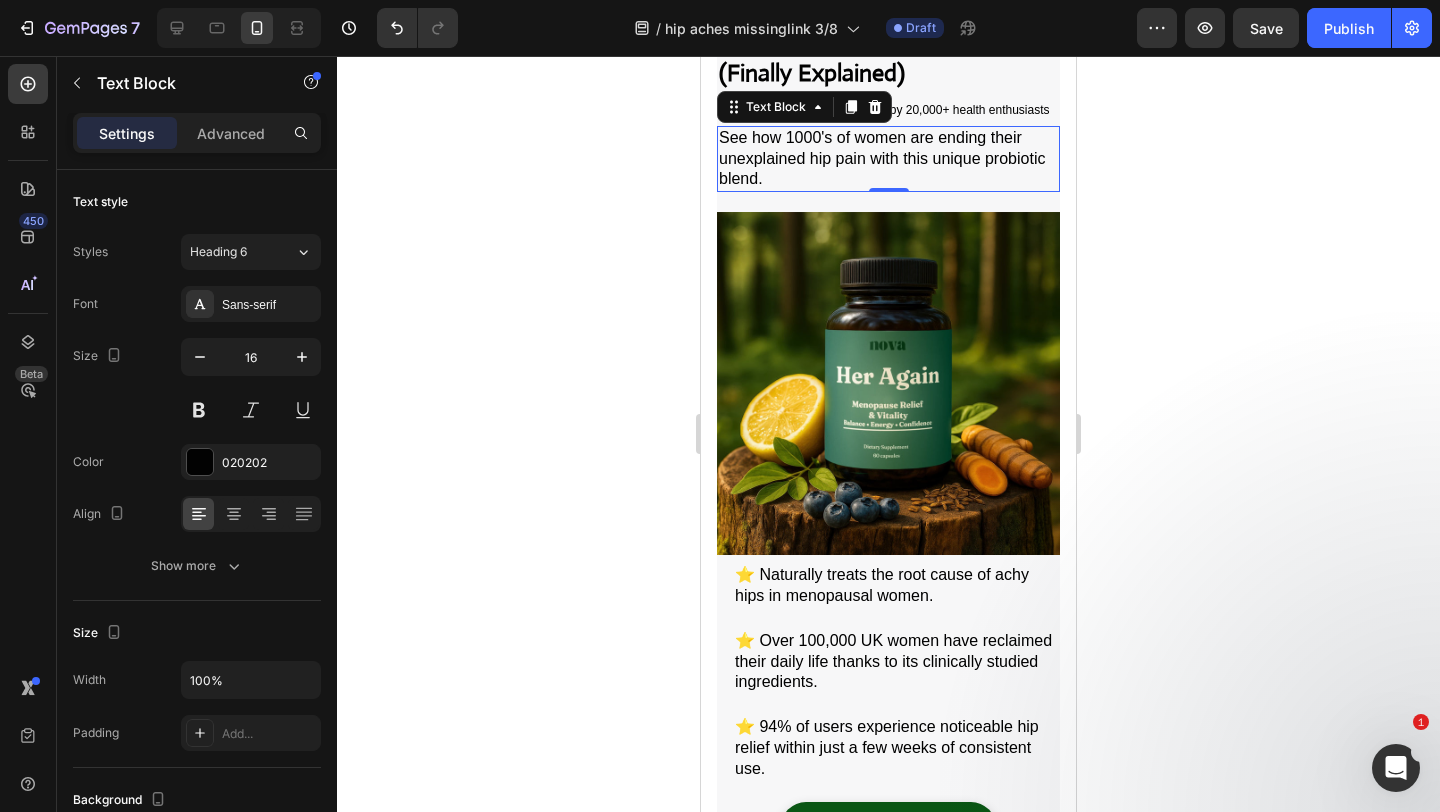 click 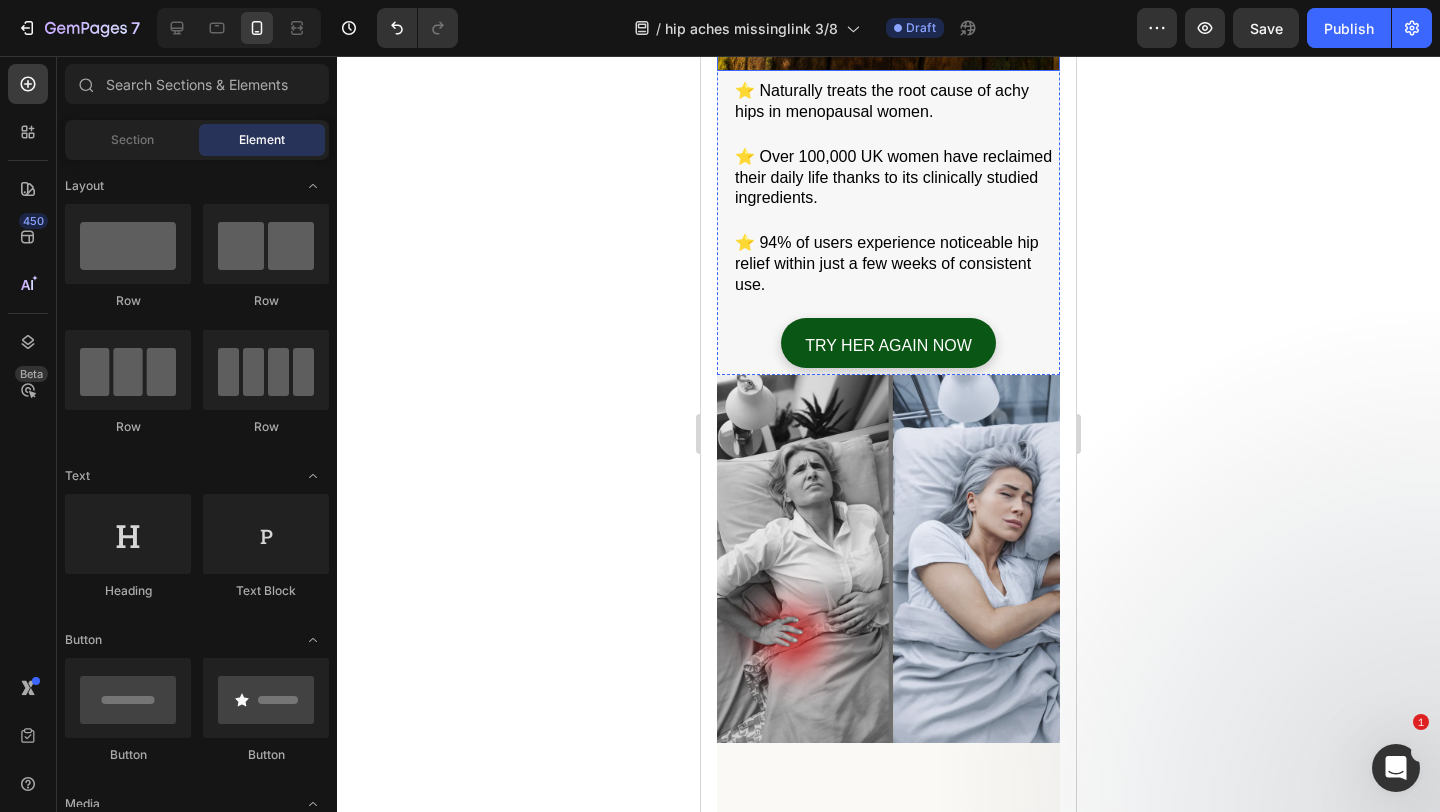scroll, scrollTop: 342, scrollLeft: 0, axis: vertical 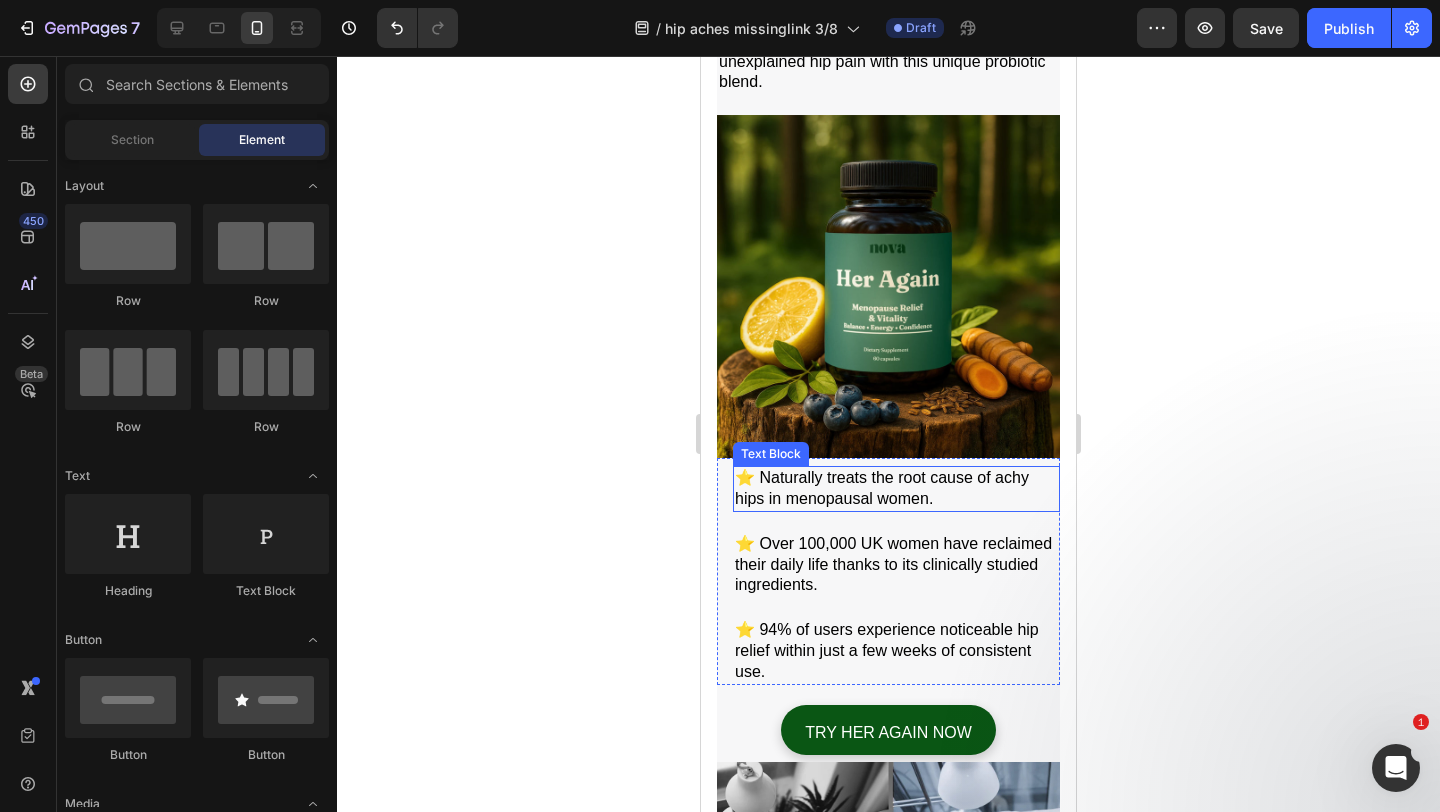 click at bounding box center [888, 286] 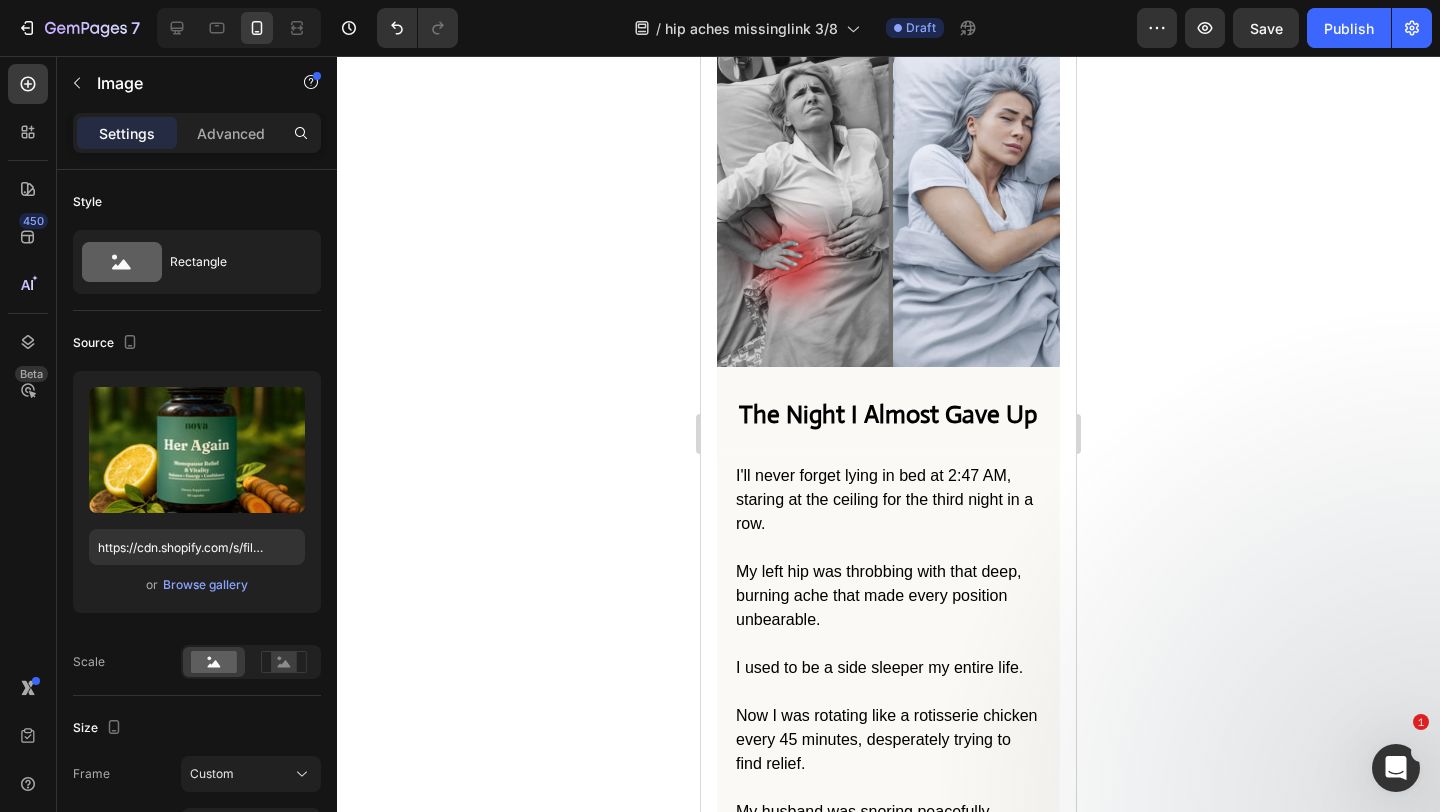 scroll, scrollTop: 884, scrollLeft: 0, axis: vertical 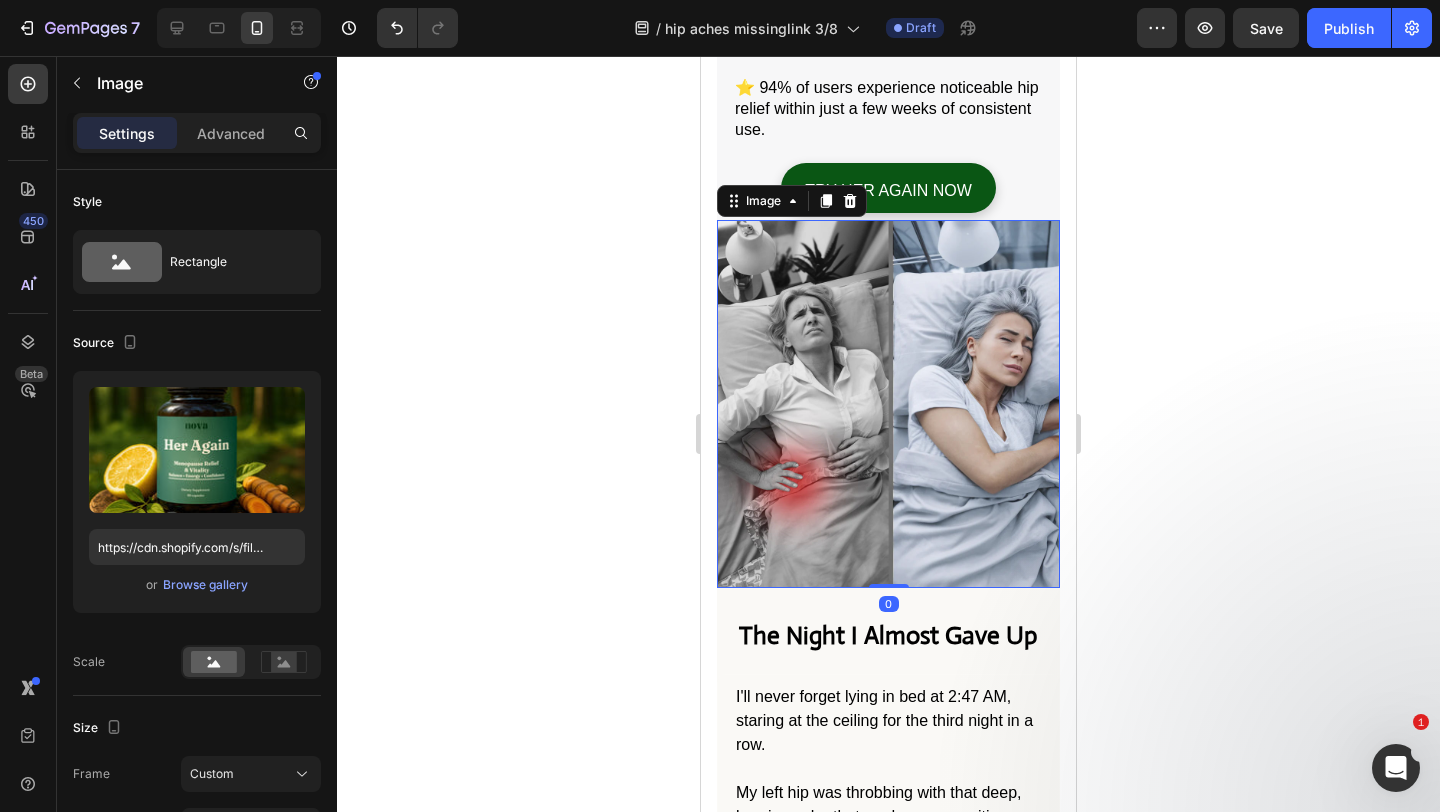 click at bounding box center [888, 404] 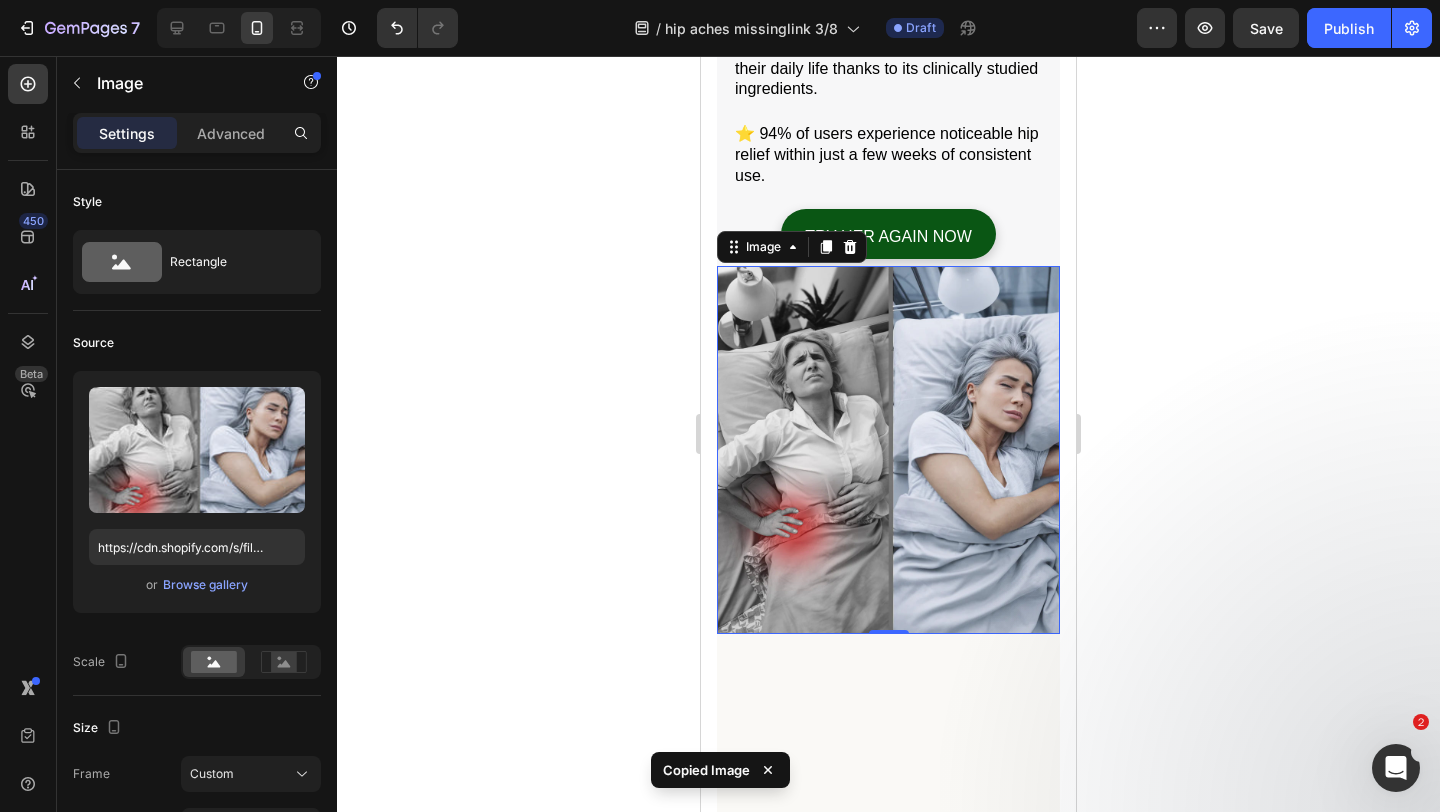 scroll, scrollTop: 500, scrollLeft: 0, axis: vertical 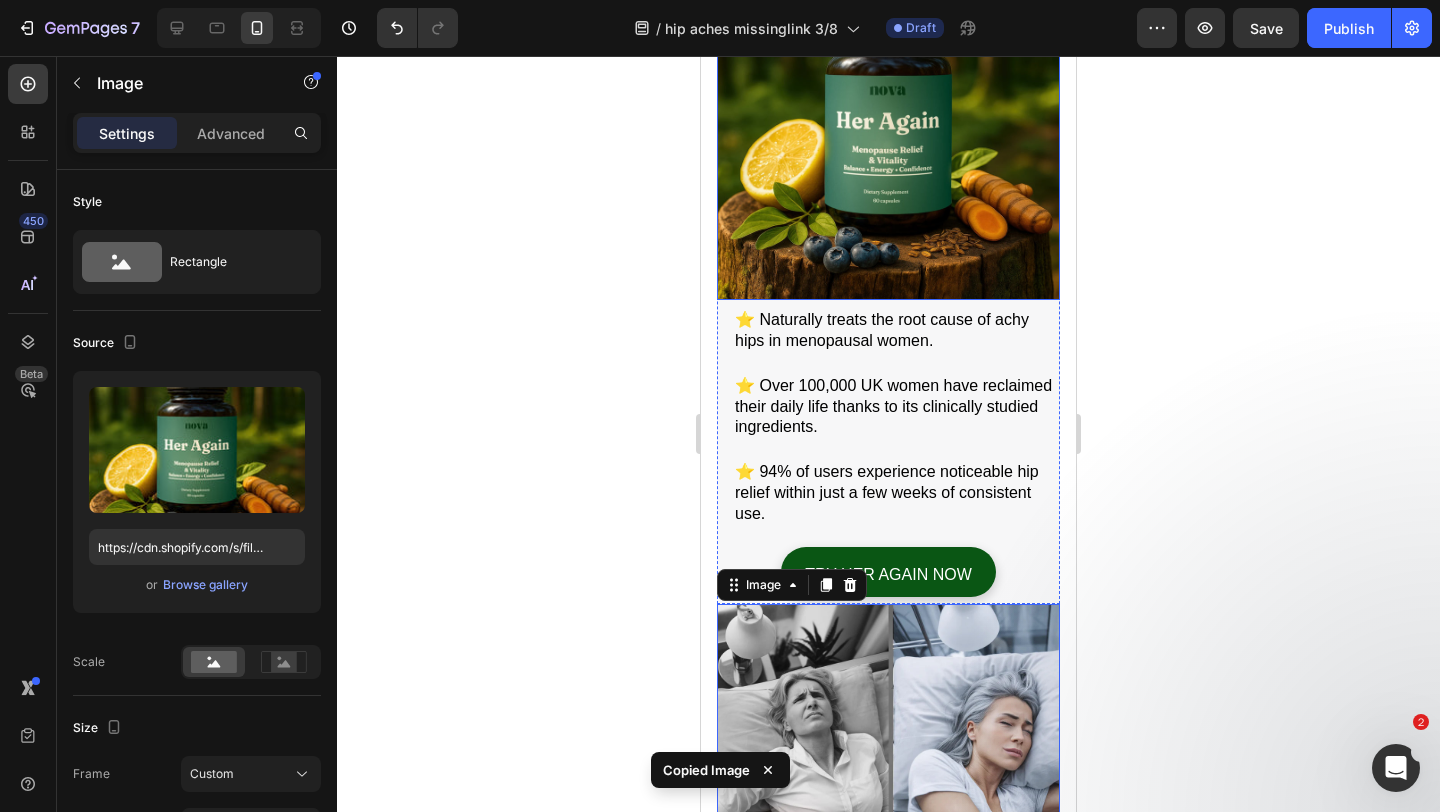 click at bounding box center (888, 128) 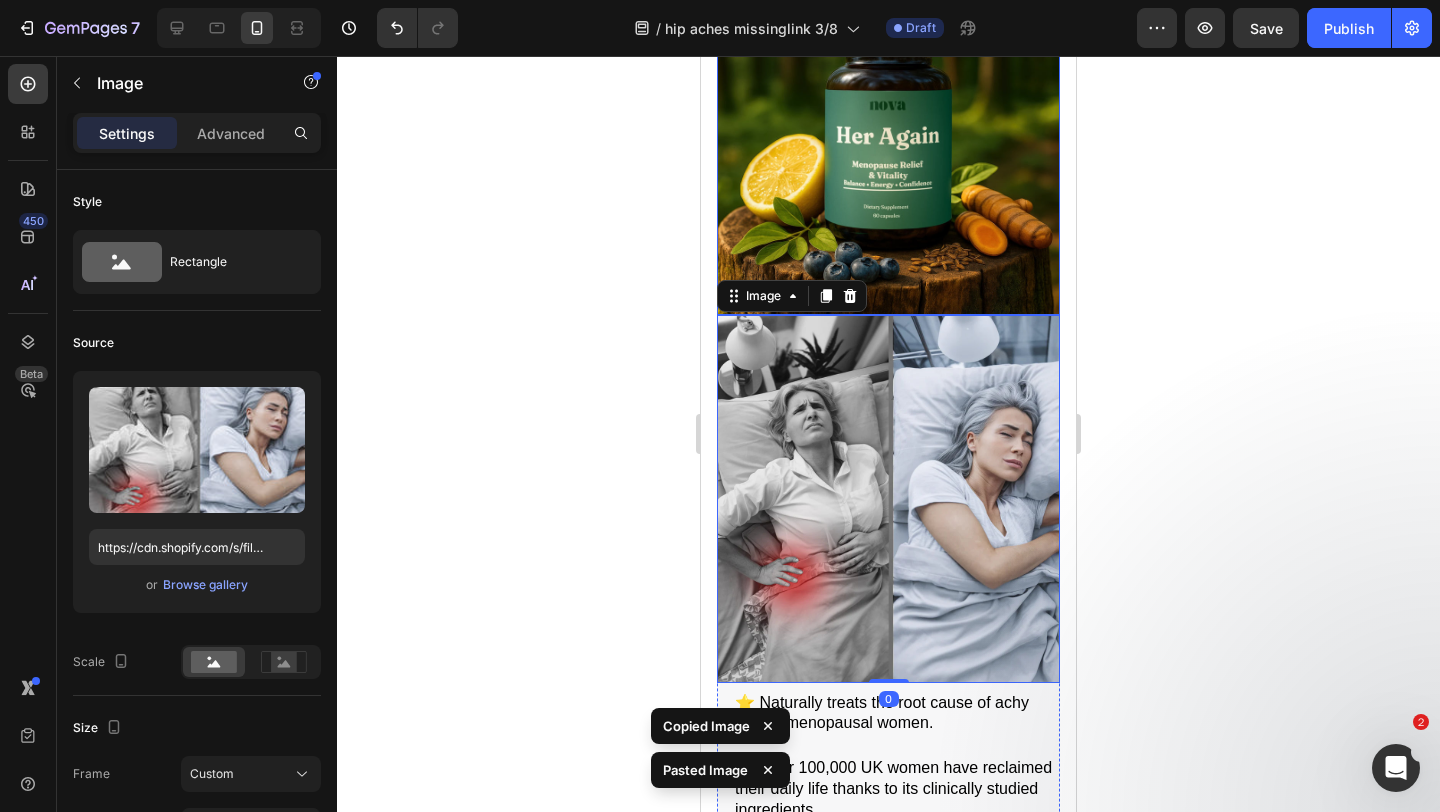 scroll, scrollTop: 308, scrollLeft: 0, axis: vertical 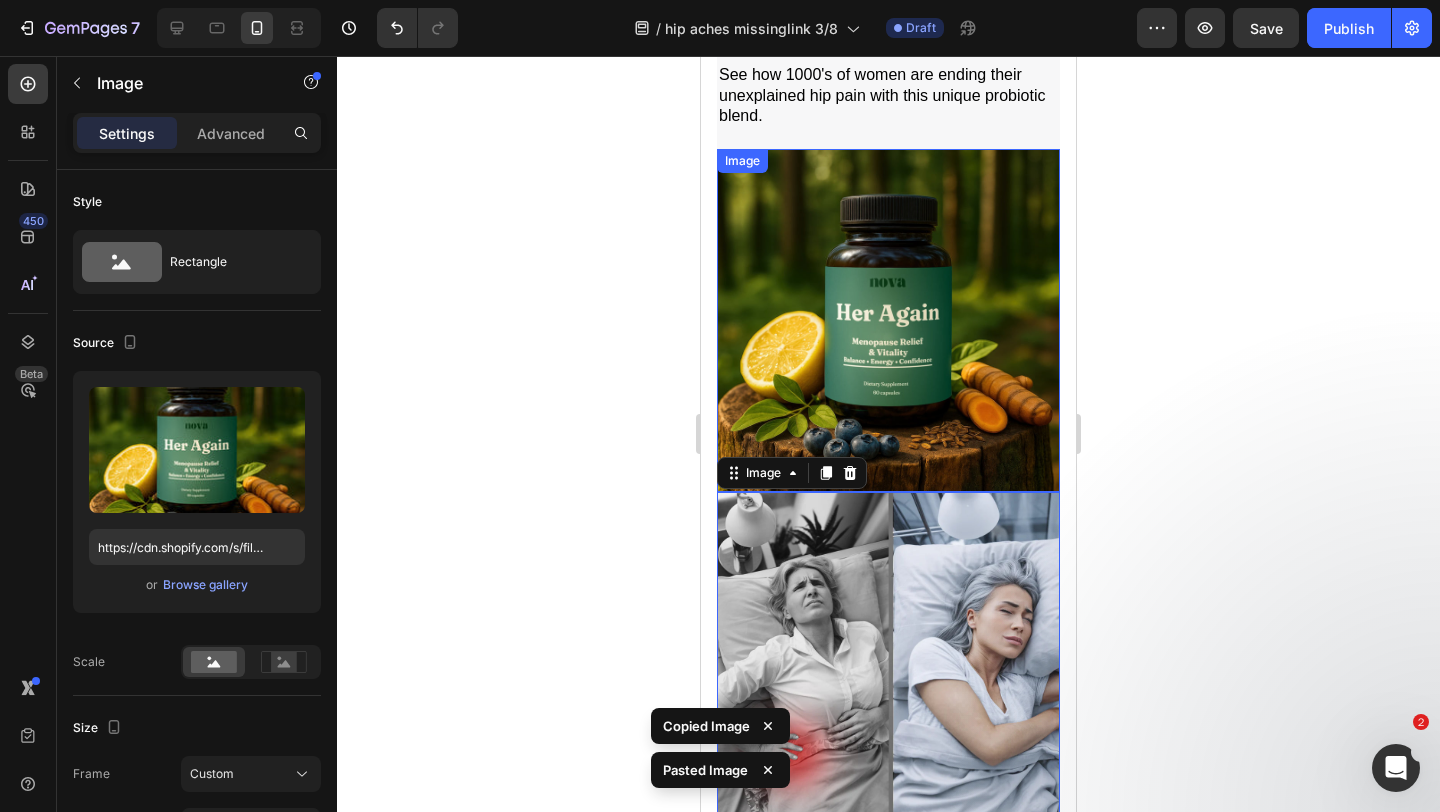click at bounding box center [888, 320] 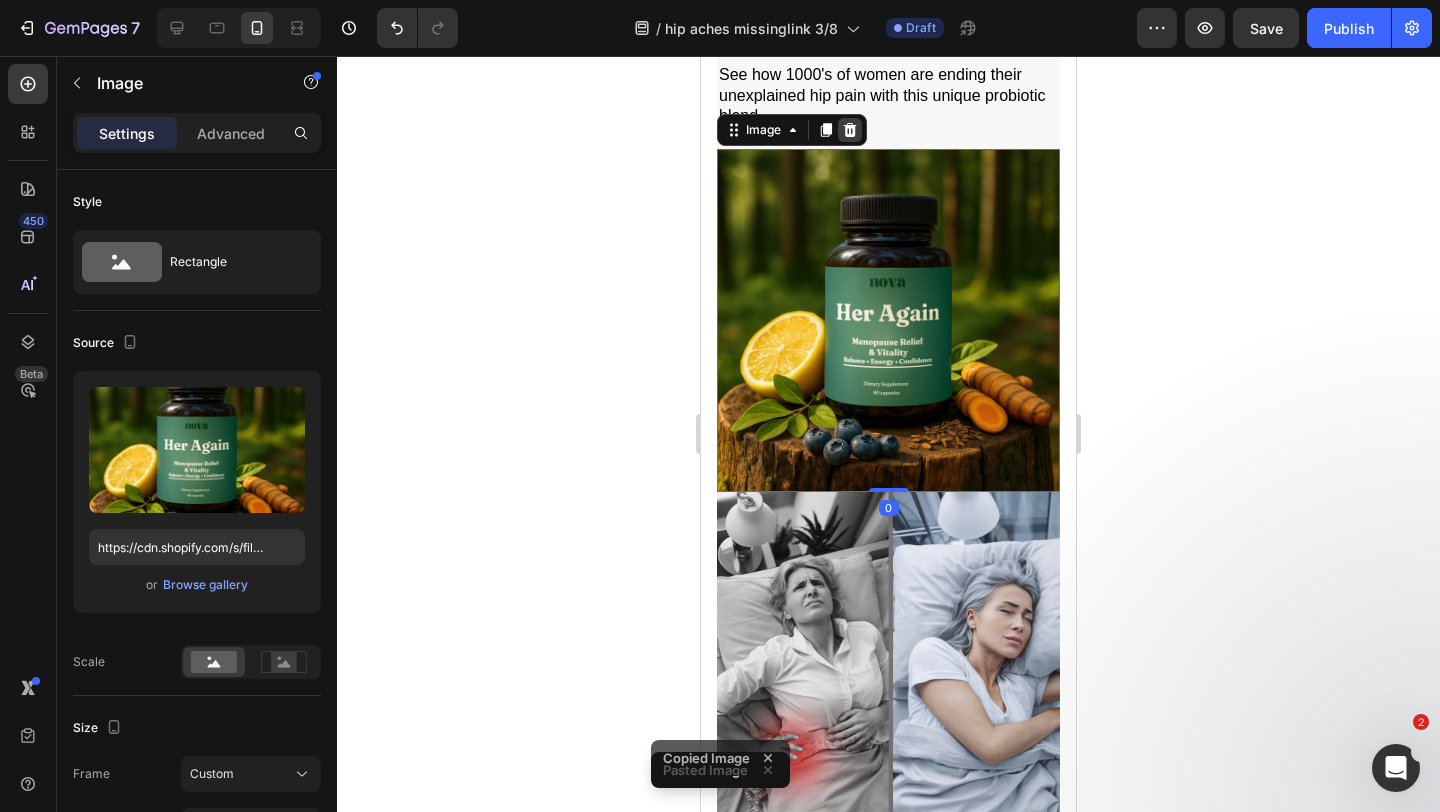 click 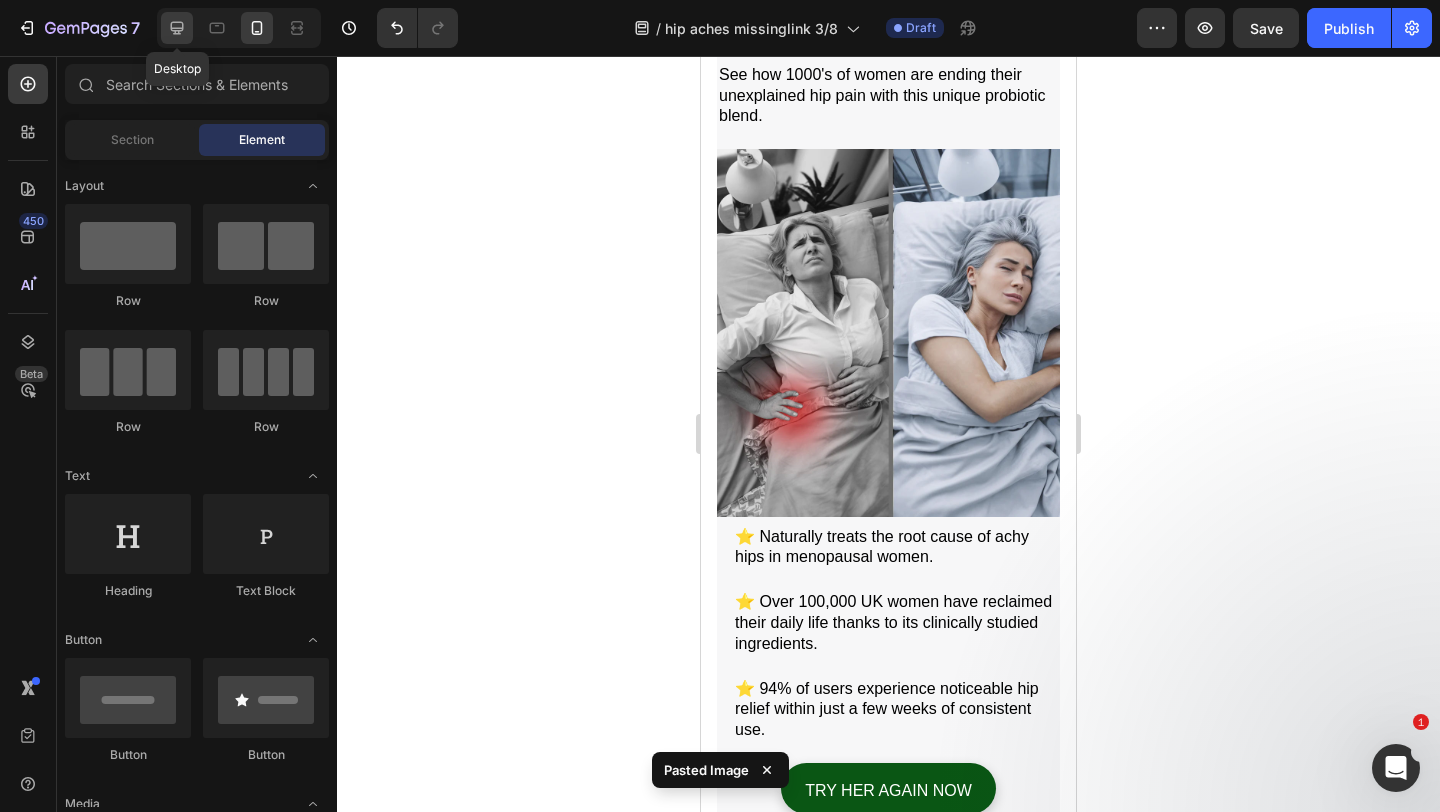 click 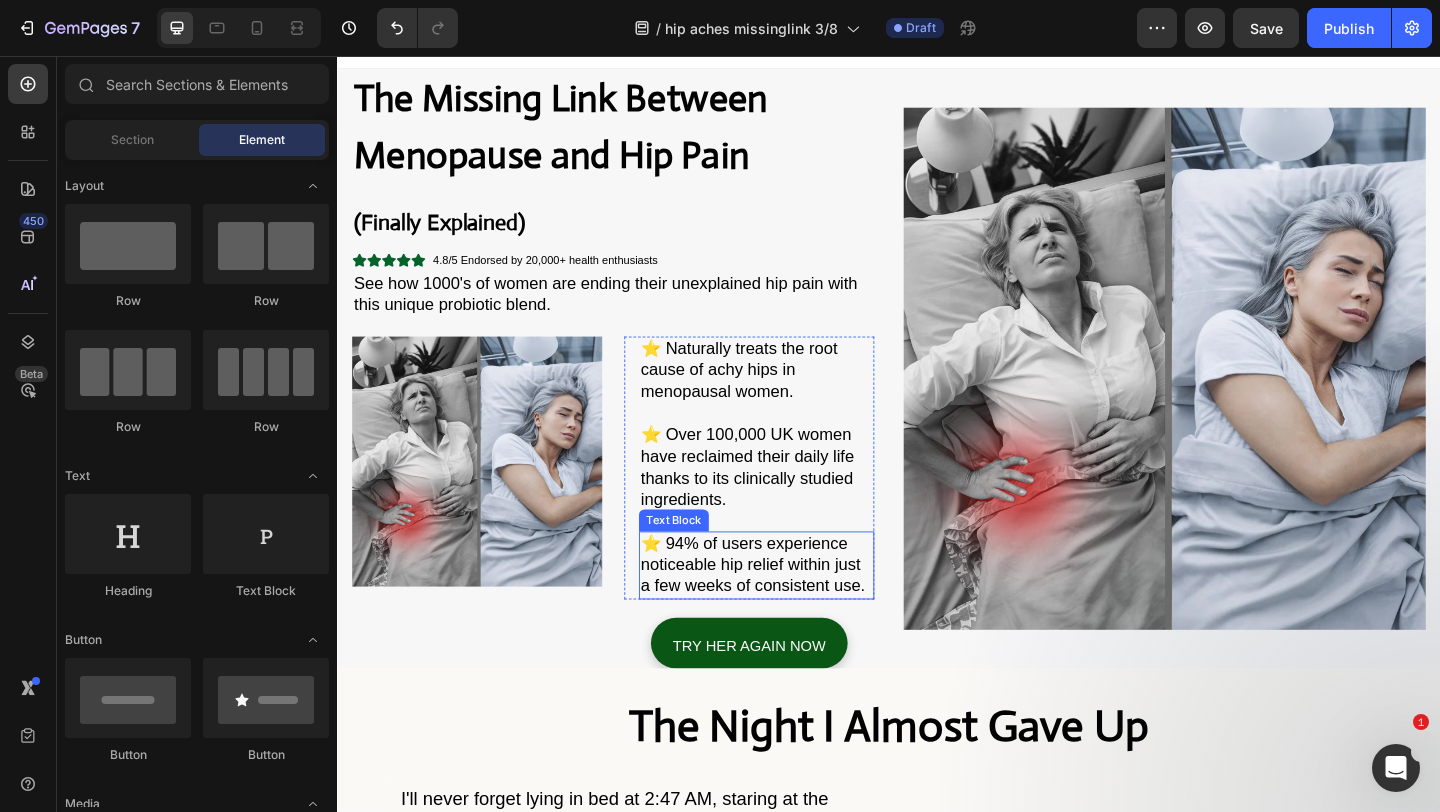 scroll, scrollTop: 25, scrollLeft: 0, axis: vertical 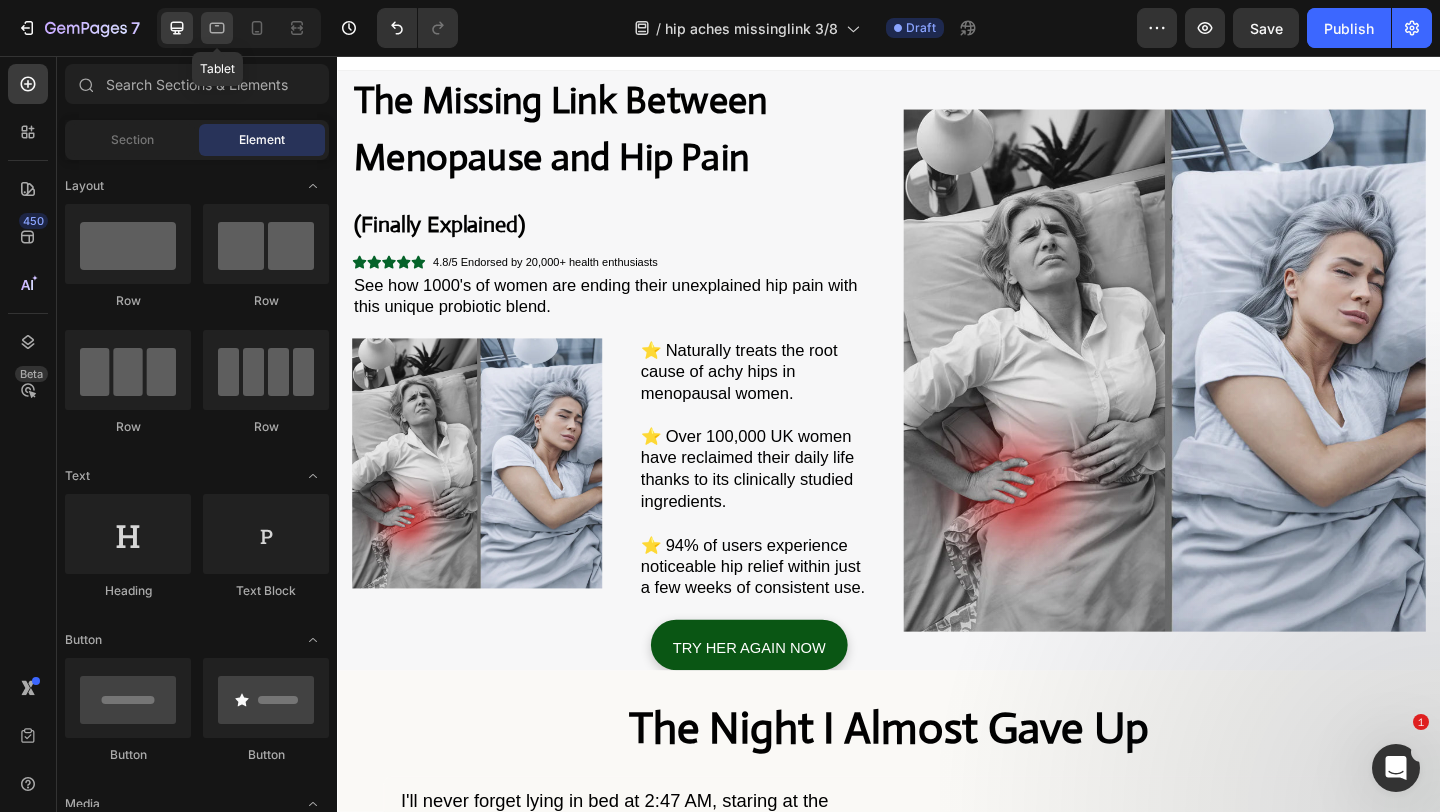 click 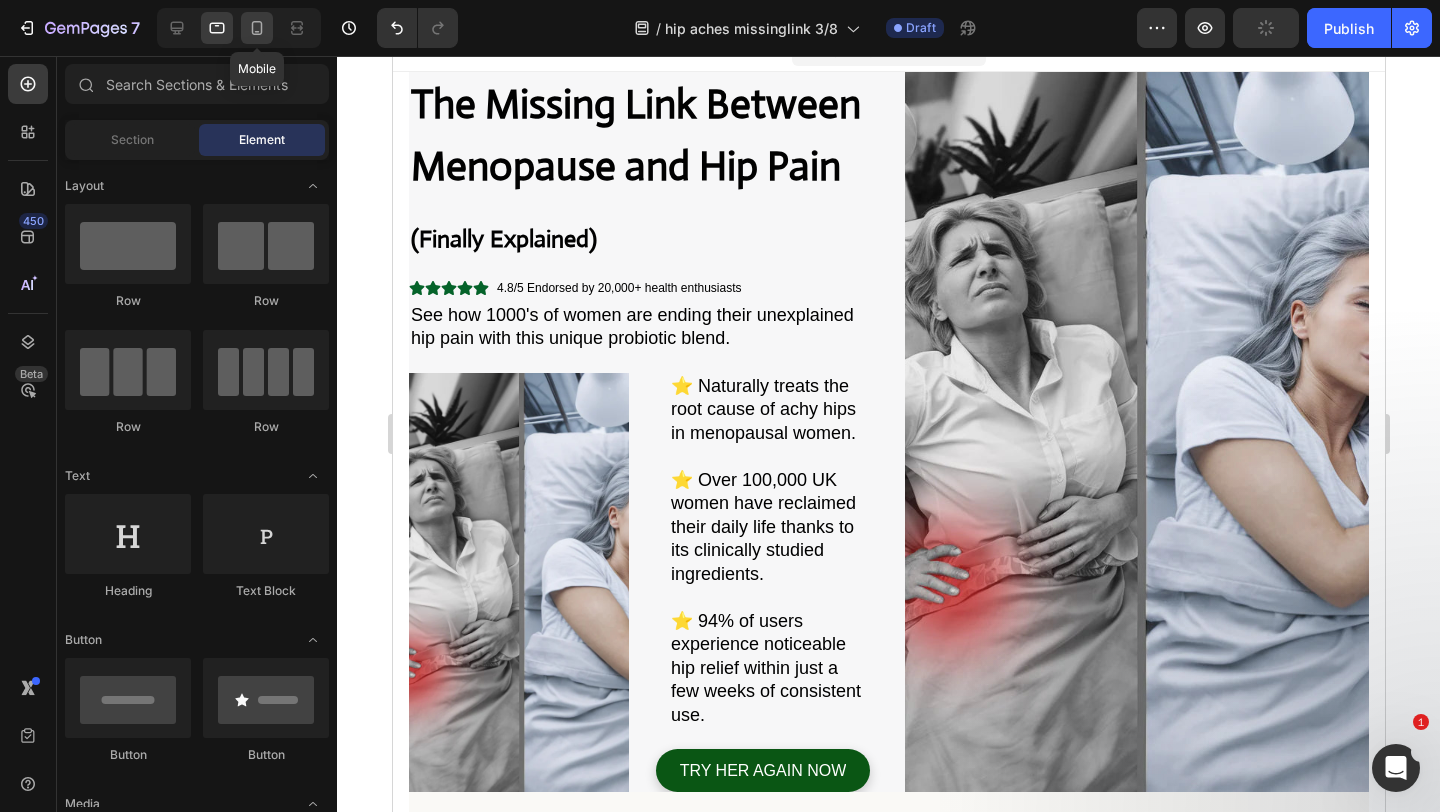 click 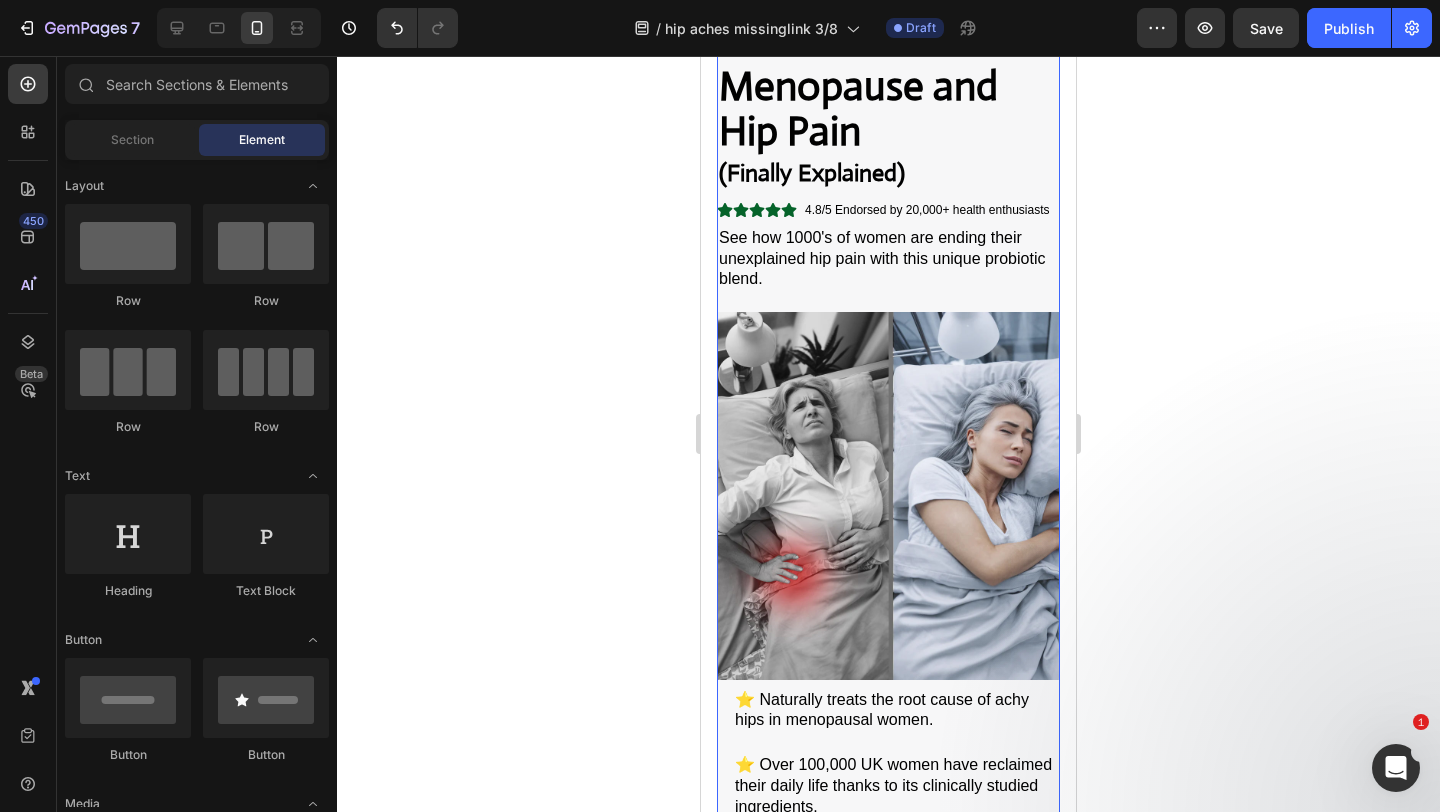 scroll, scrollTop: 151, scrollLeft: 0, axis: vertical 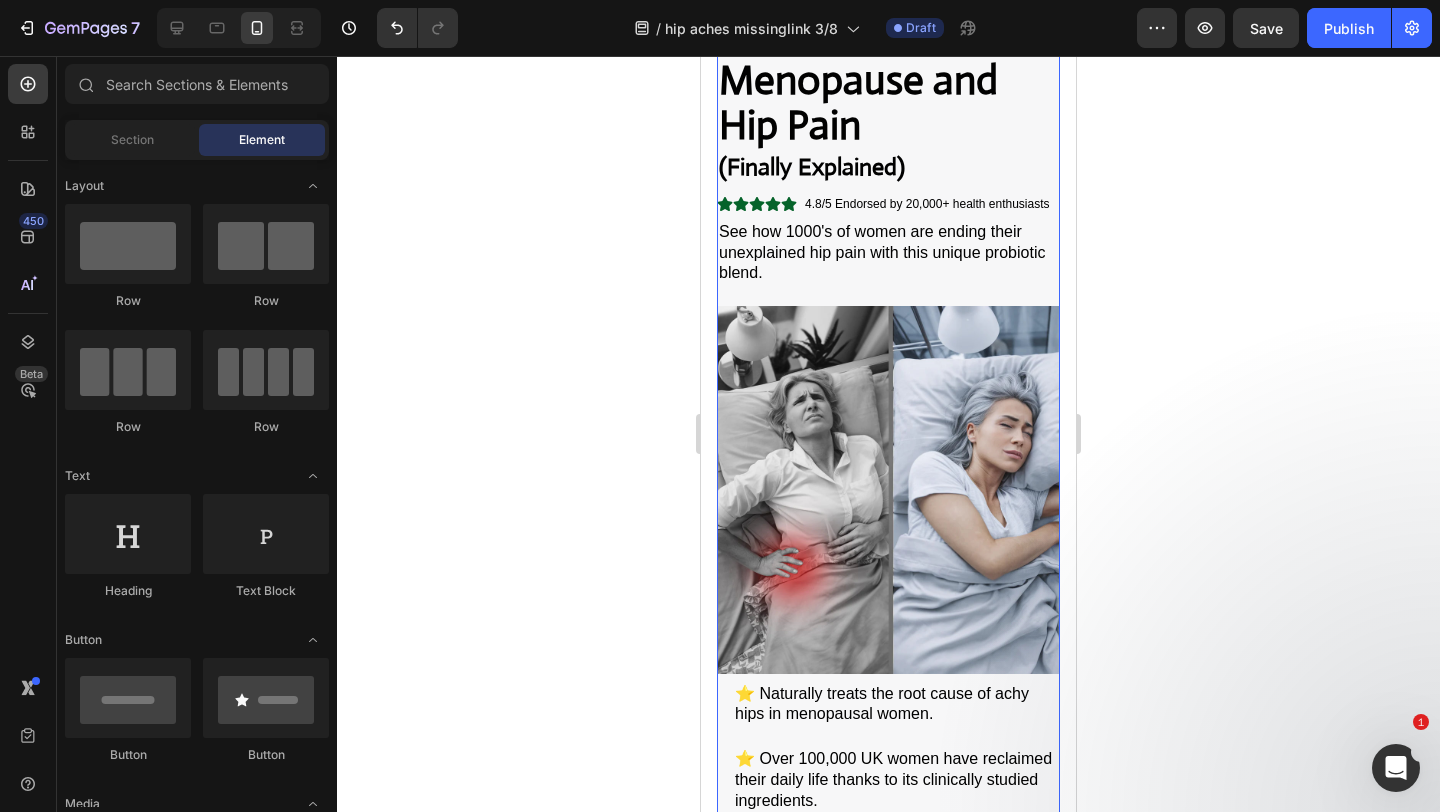 click at bounding box center [888, 490] 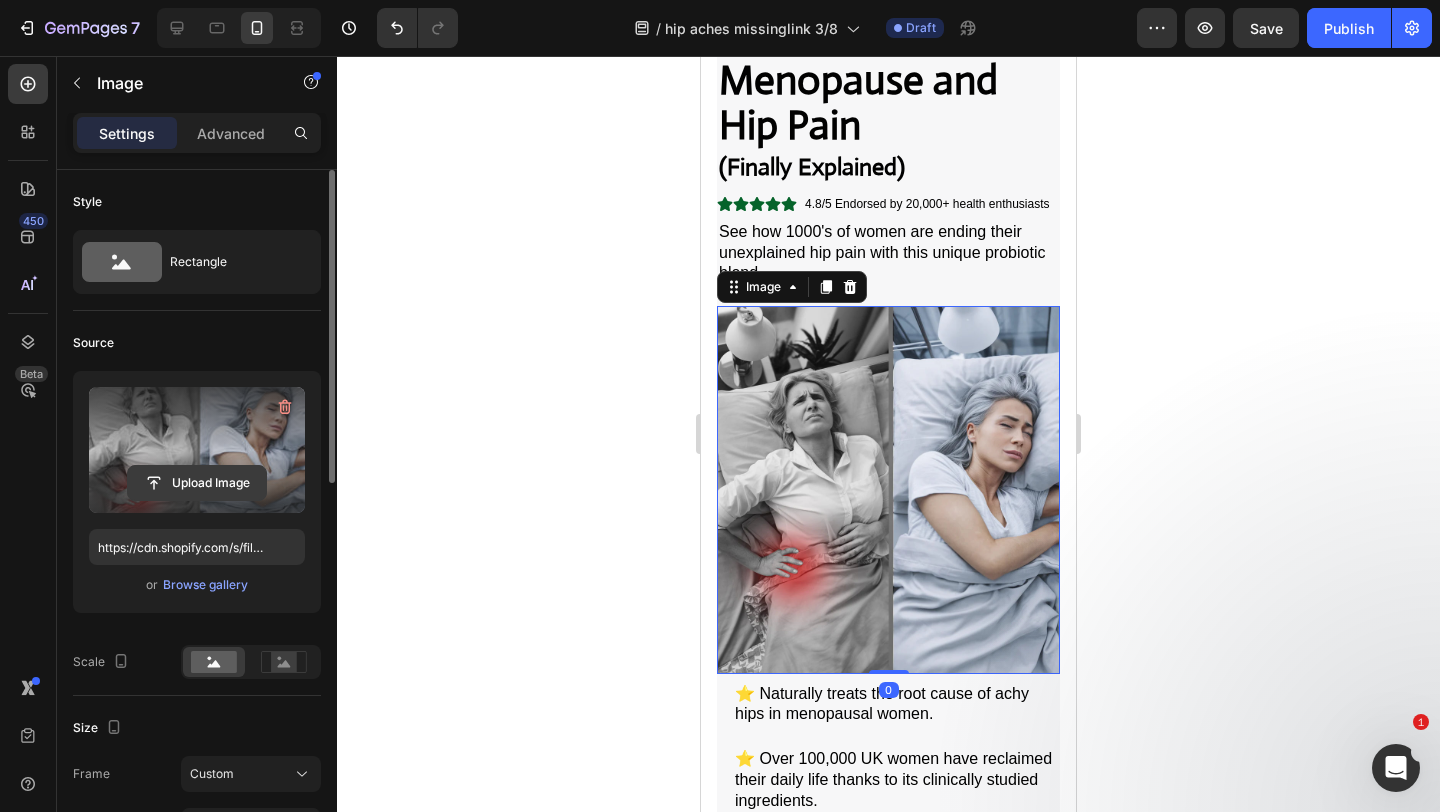 click 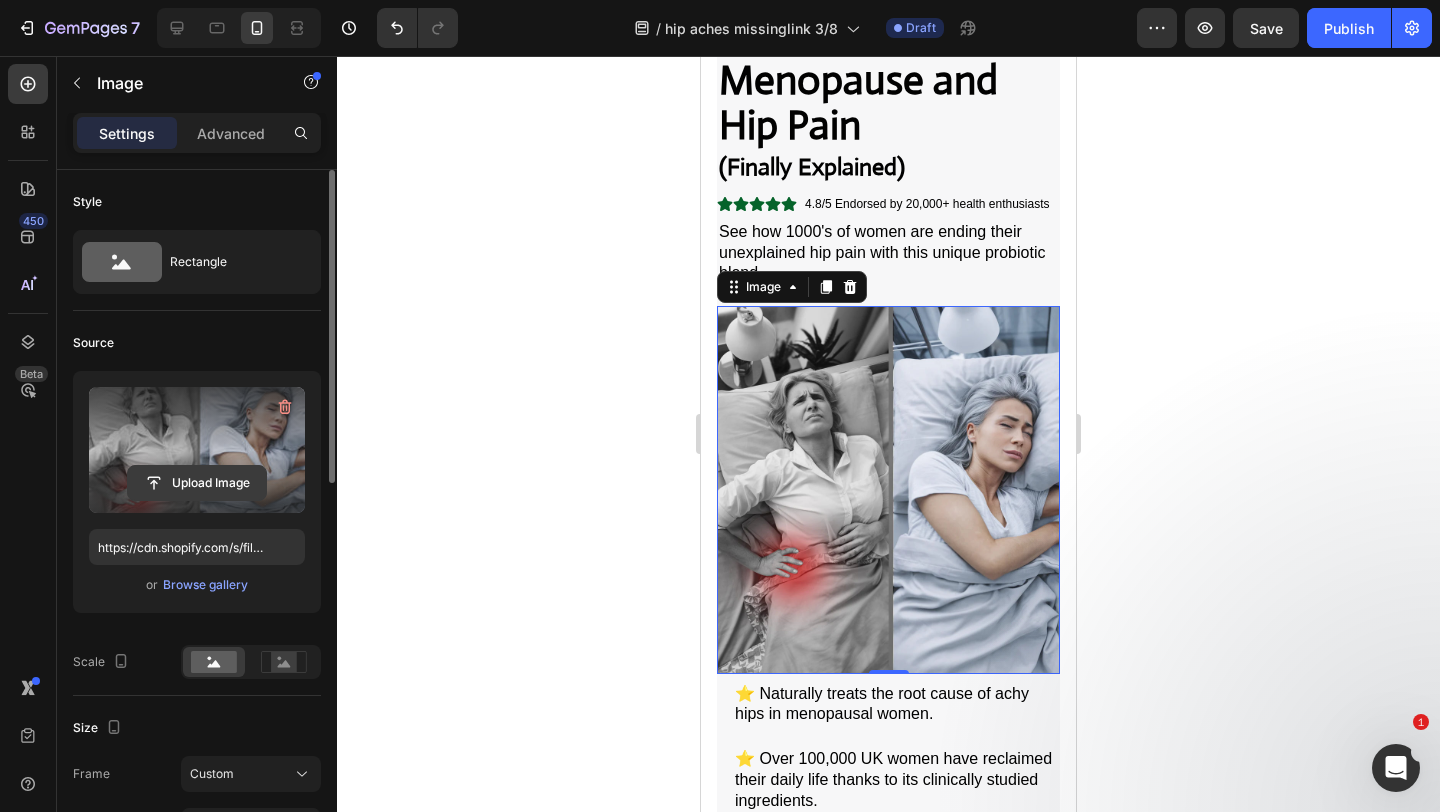 click 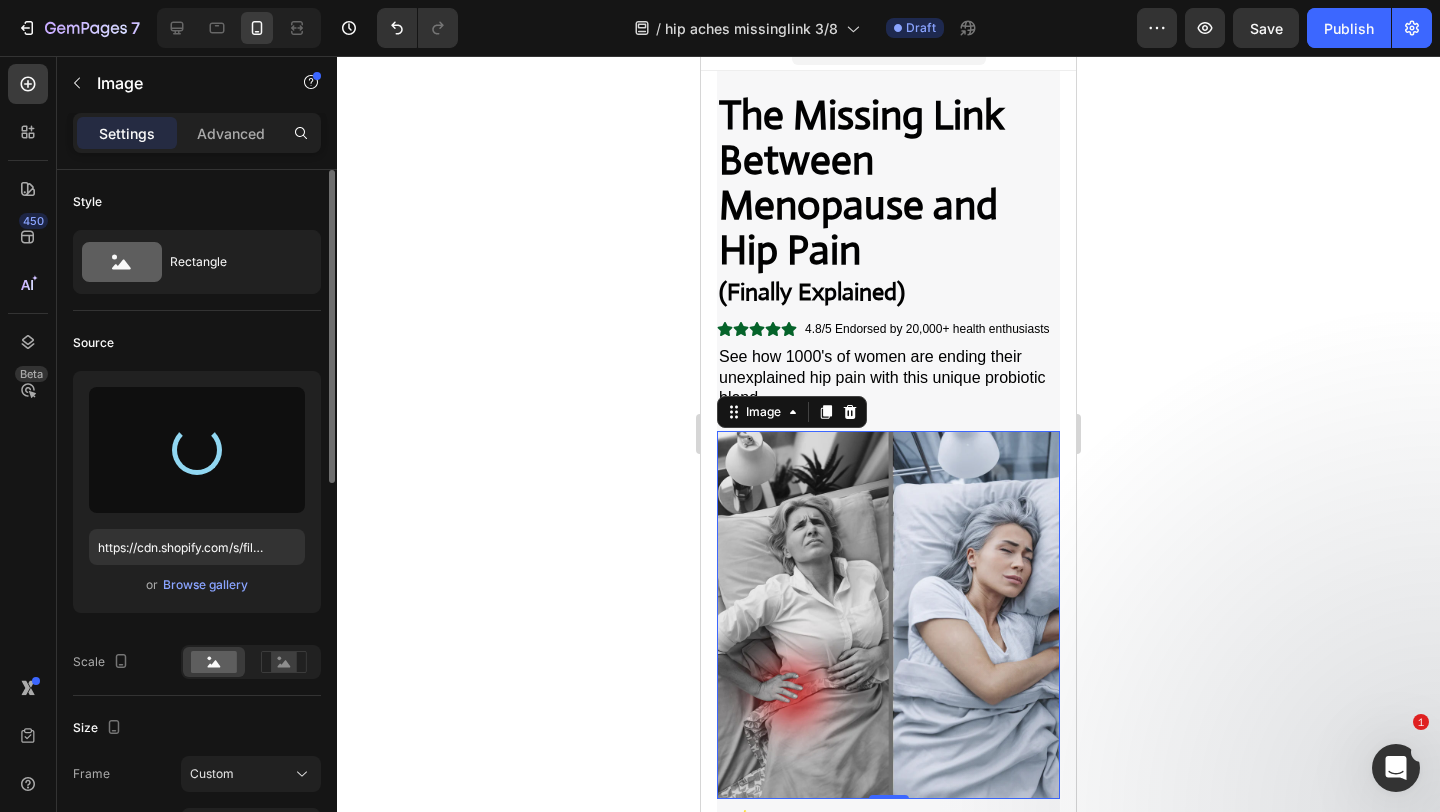 scroll, scrollTop: 68, scrollLeft: 0, axis: vertical 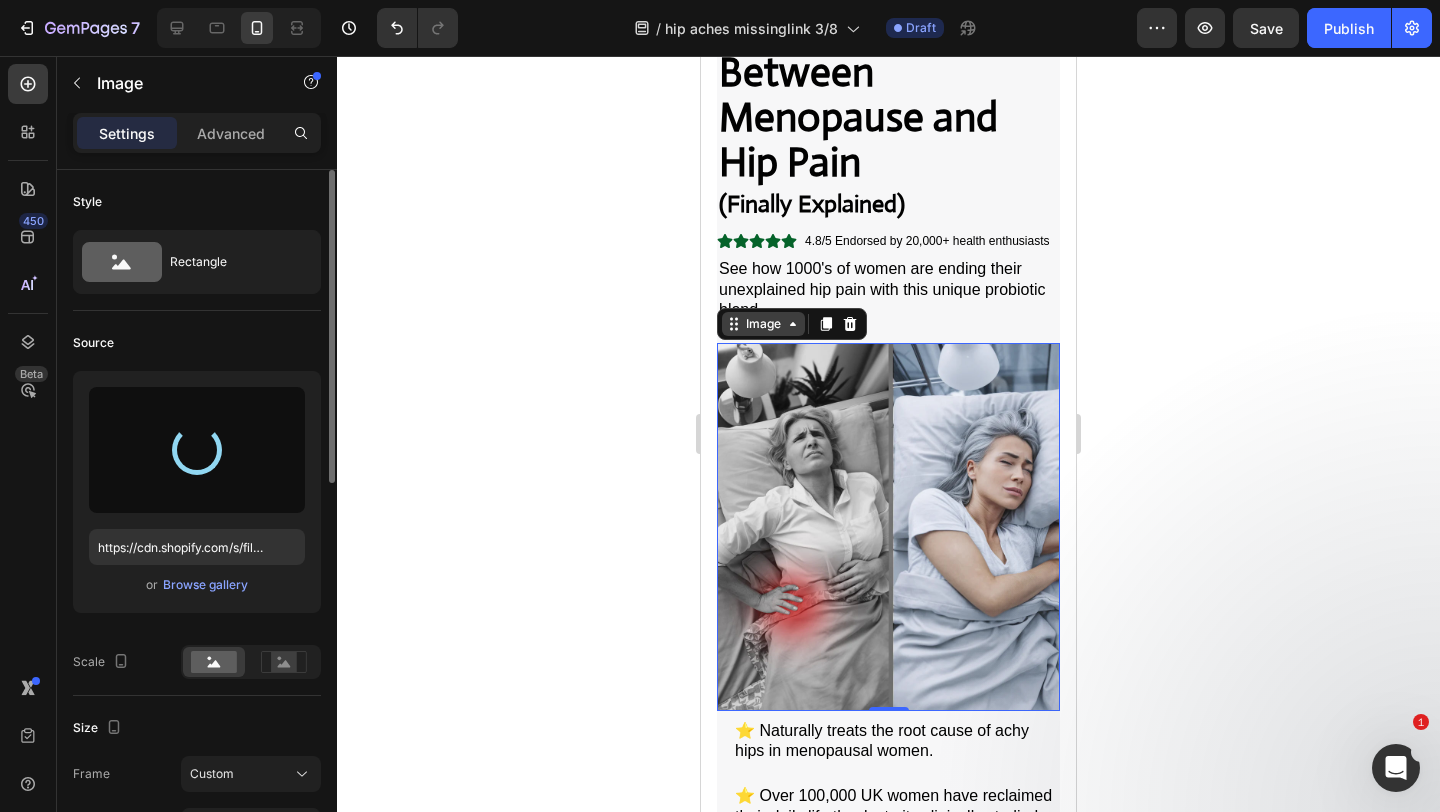 type on "https://cdn.shopify.com/s/files/1/0903/0418/4691/files/gempages_551024404268582136-89f96e83-245d-43e1-ab73-aa8dd587b5a1.png" 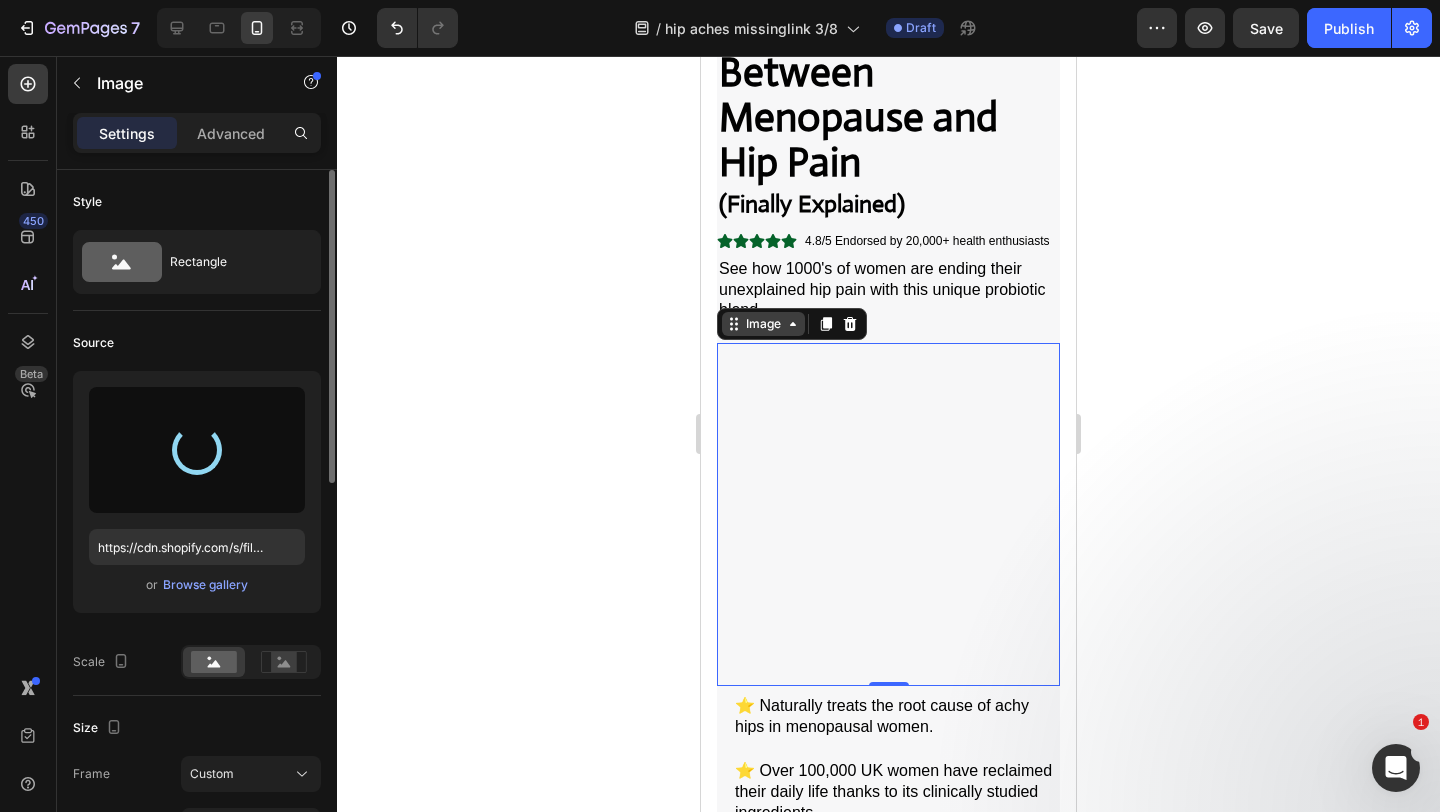 scroll, scrollTop: 127, scrollLeft: 0, axis: vertical 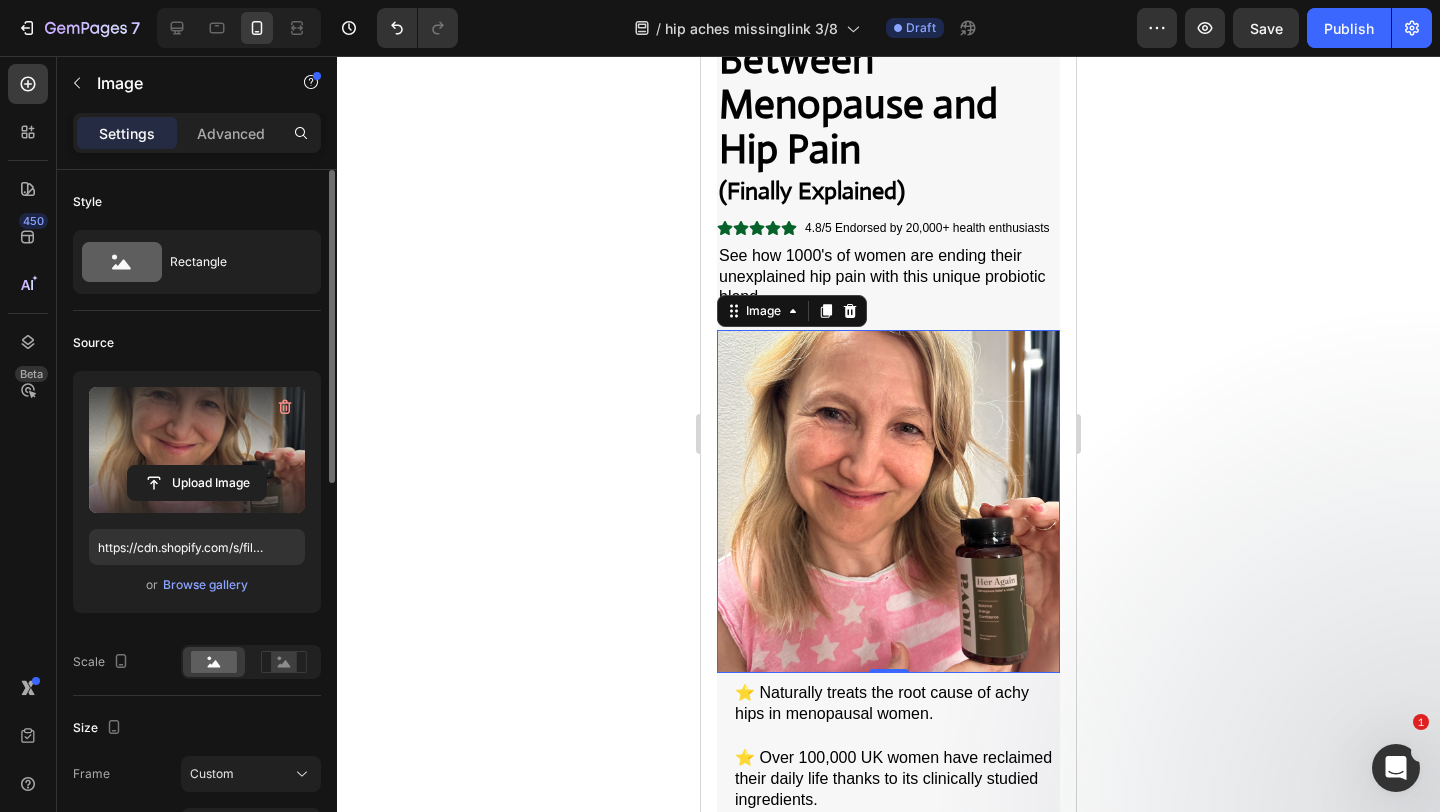 click at bounding box center (239, 28) 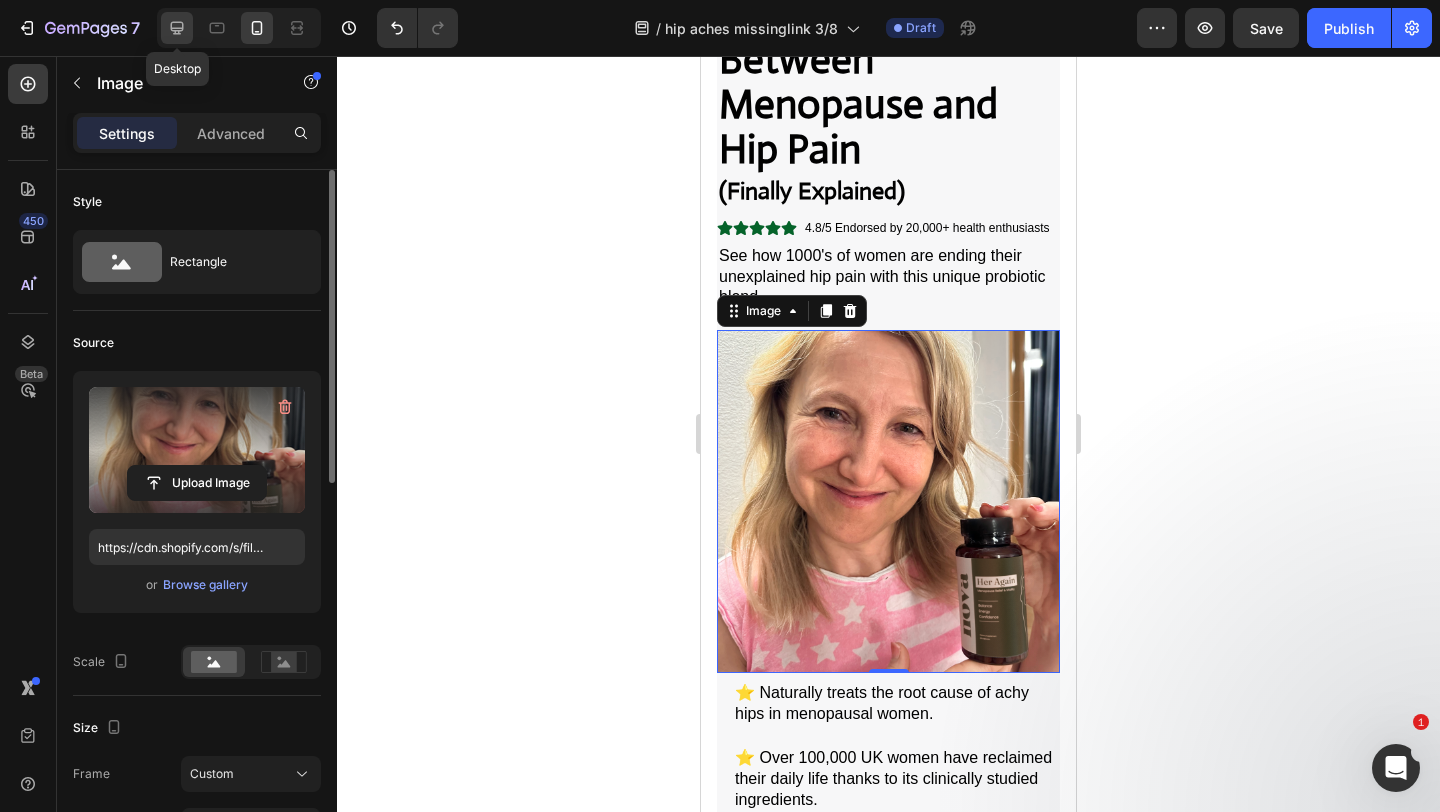 click 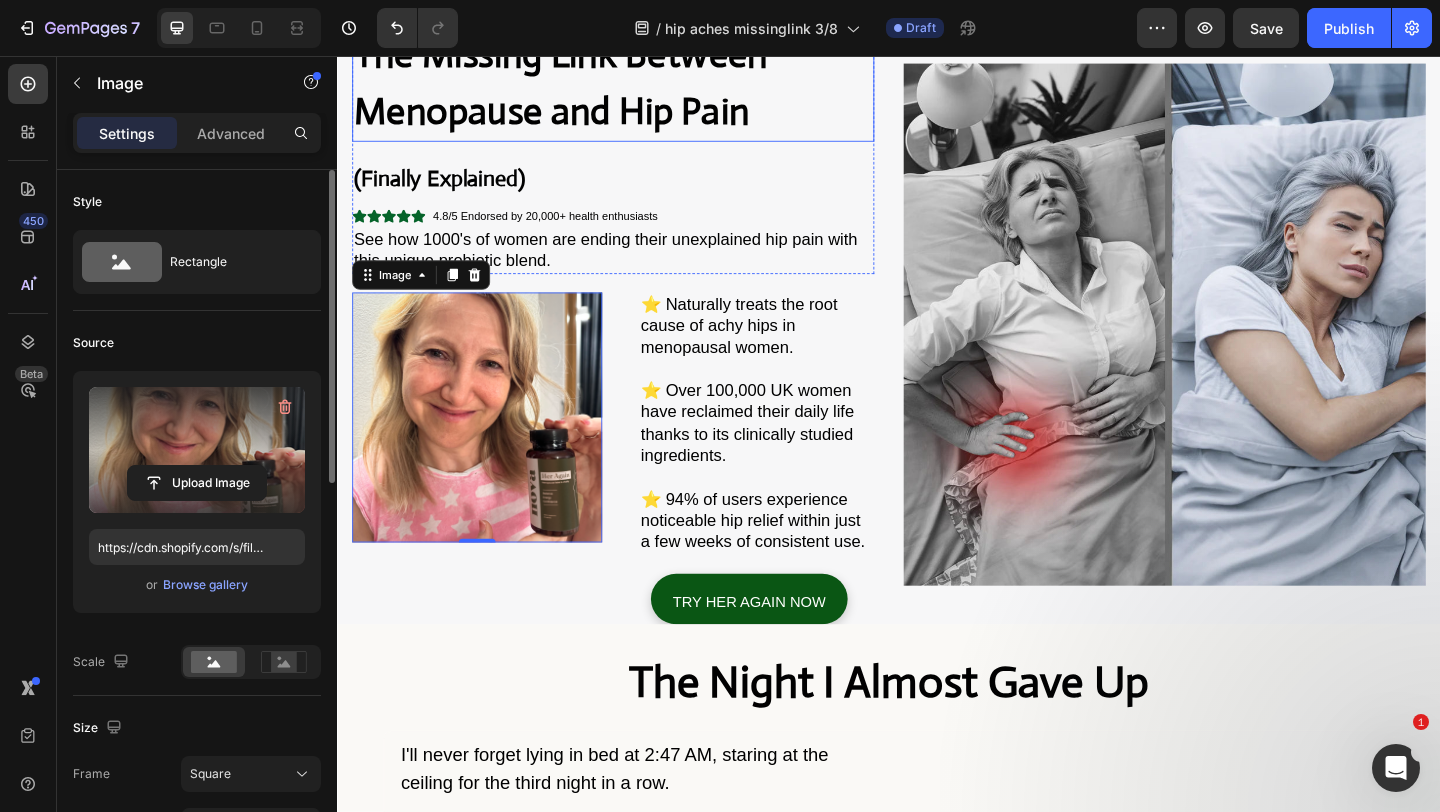 scroll, scrollTop: 64, scrollLeft: 0, axis: vertical 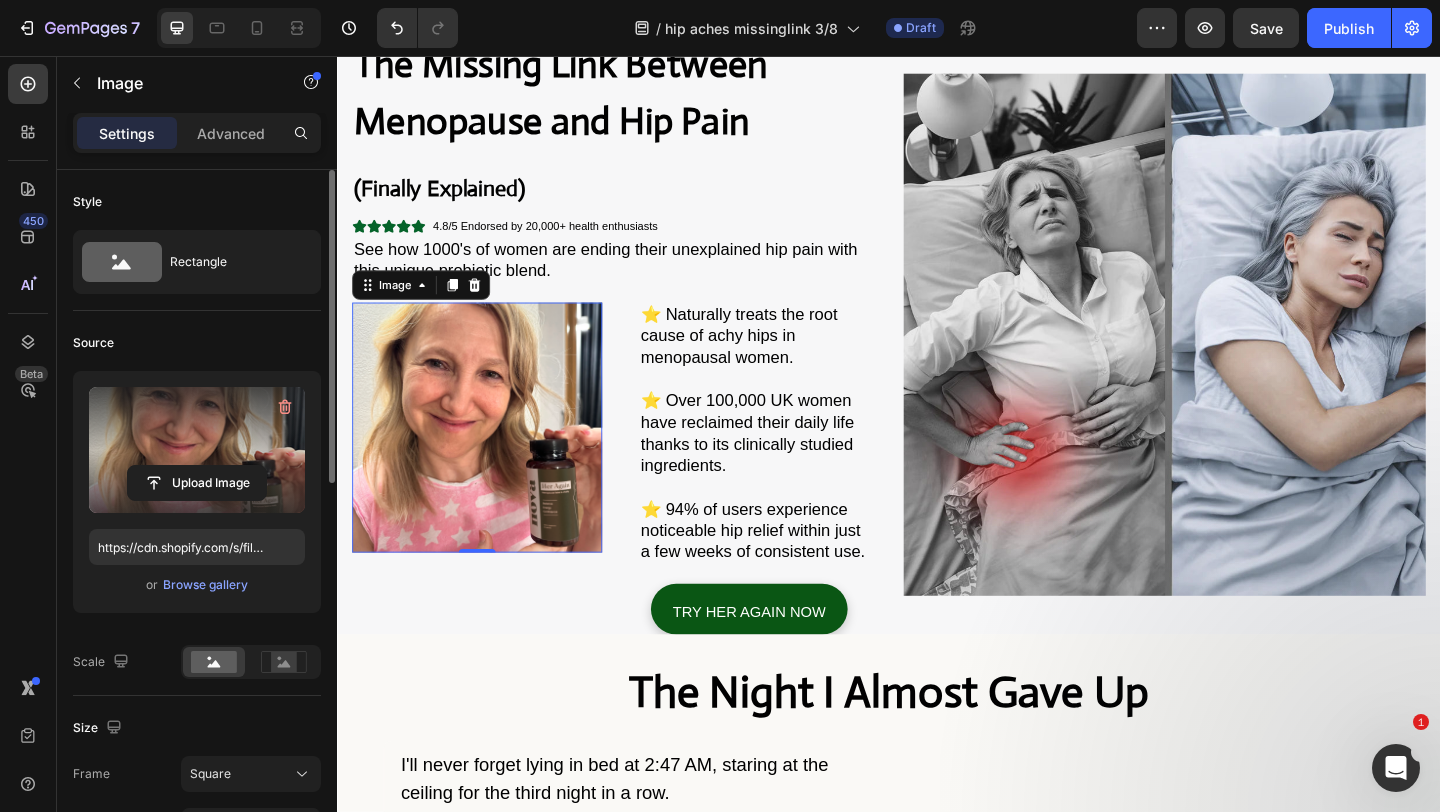 click at bounding box center [239, 28] 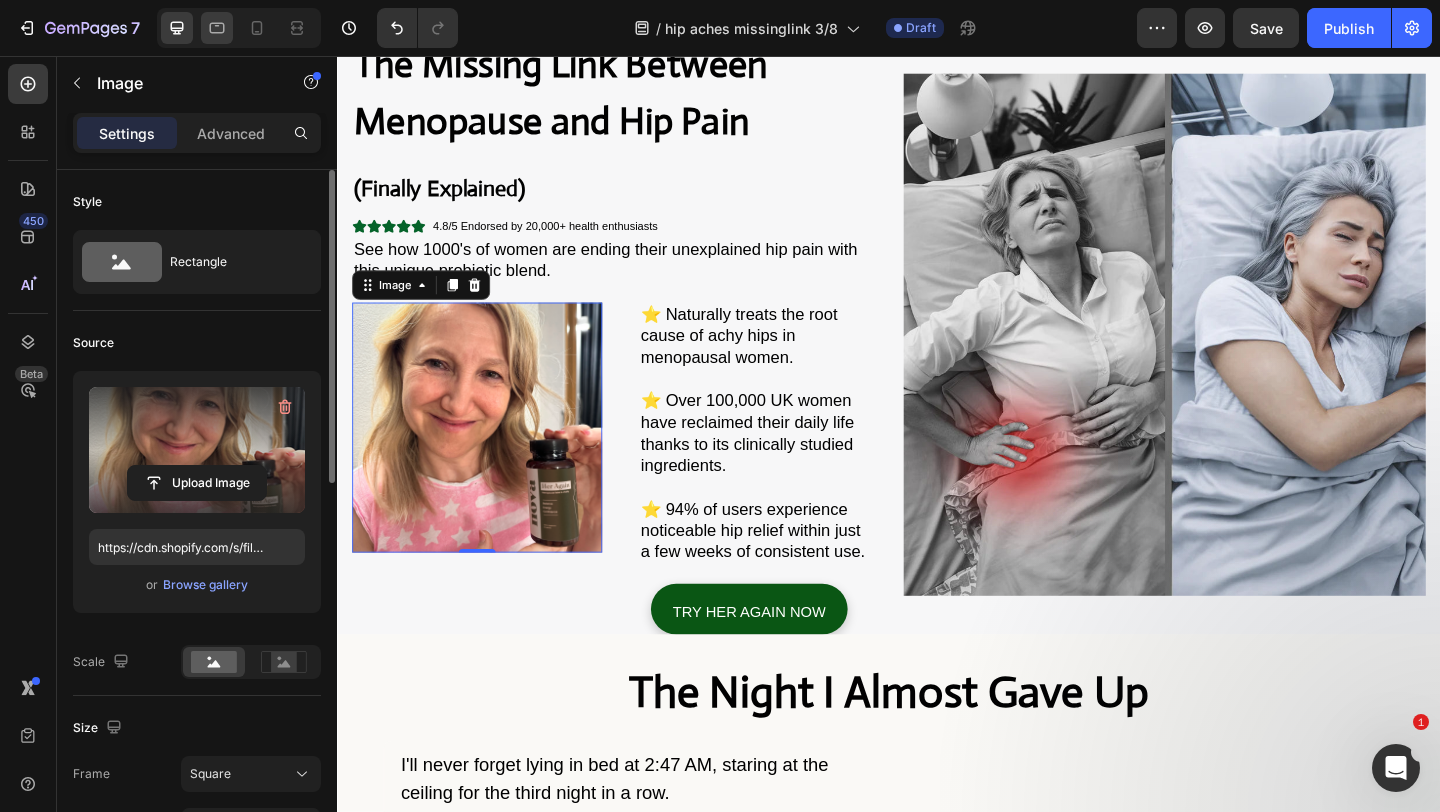 click 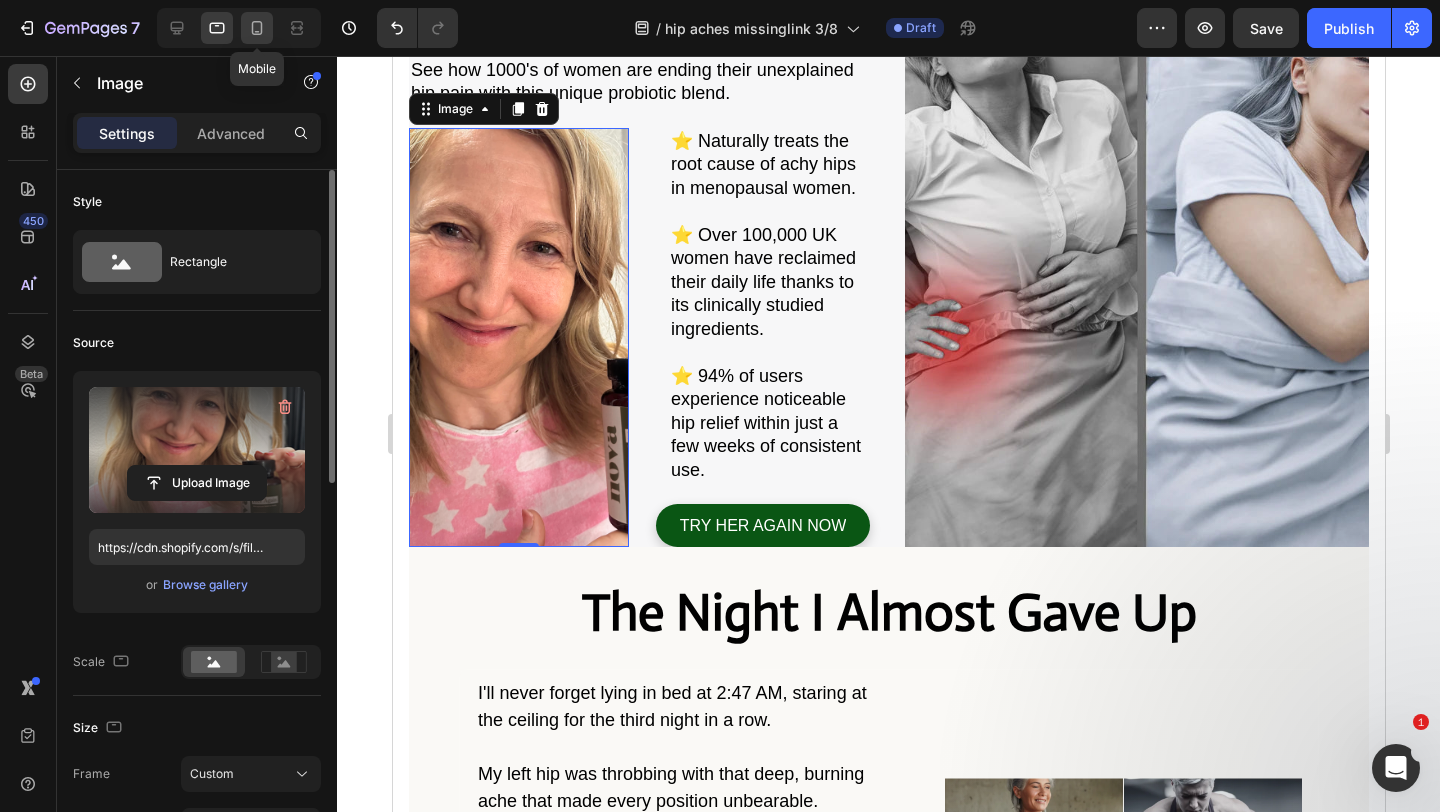 scroll, scrollTop: 272, scrollLeft: 0, axis: vertical 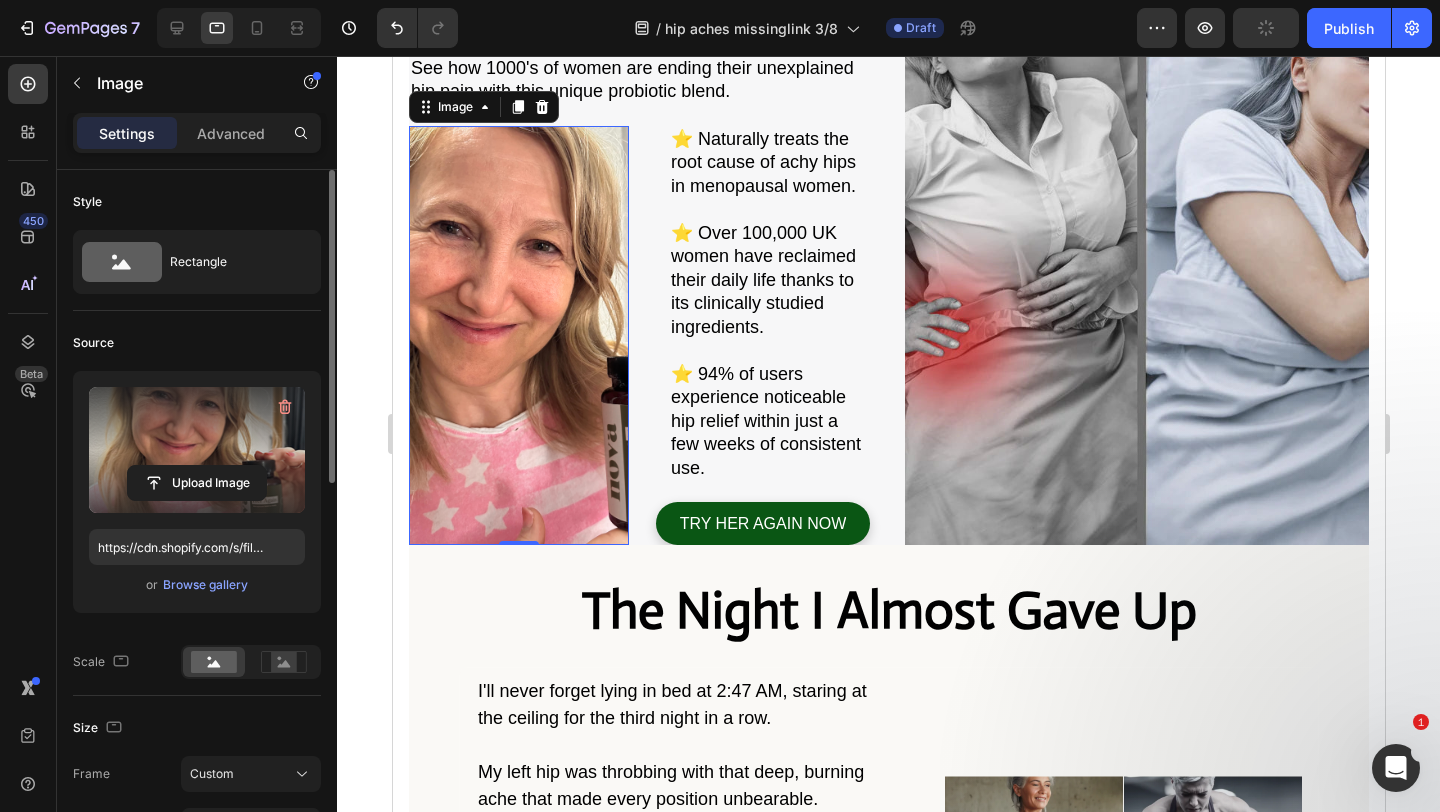 click at bounding box center [518, 335] 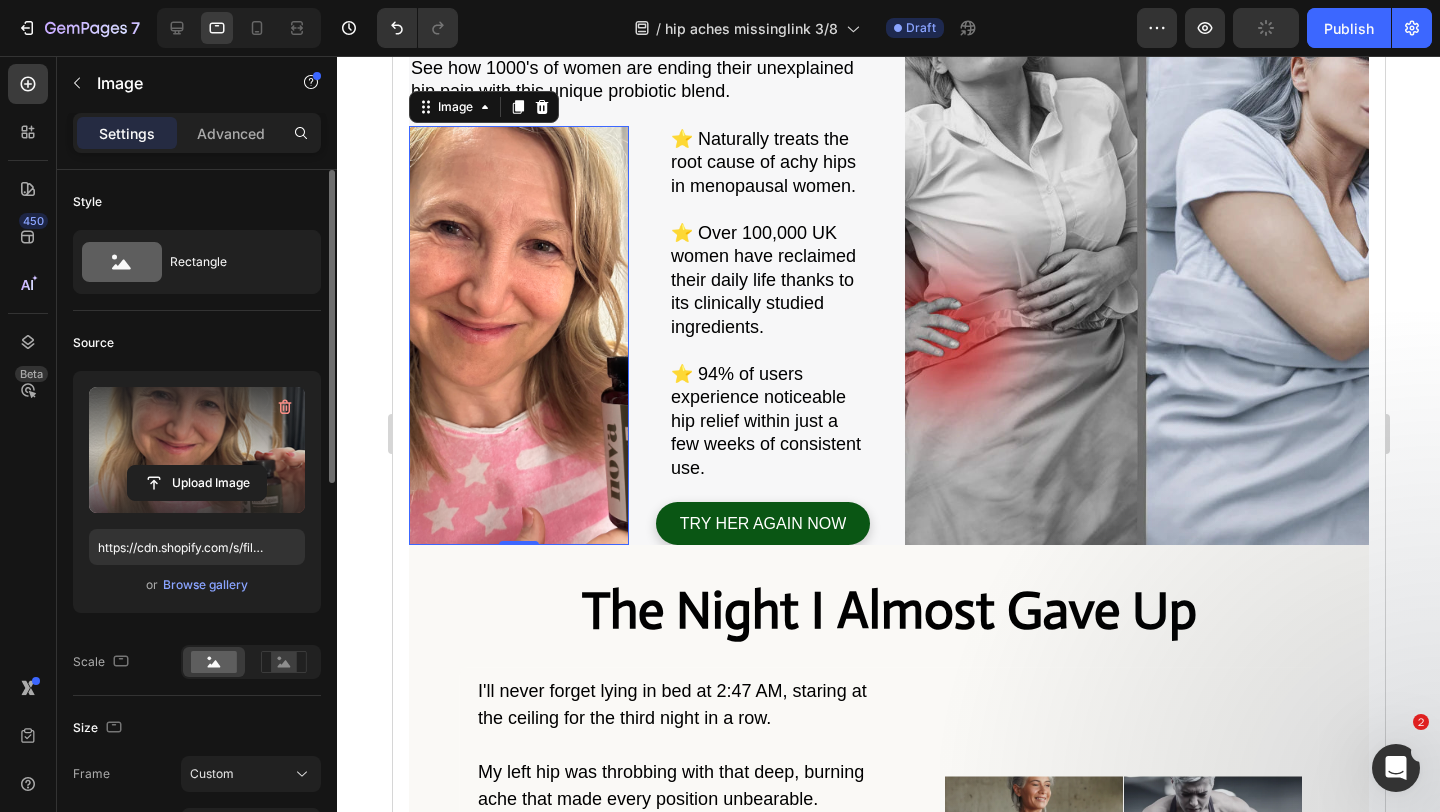 click at bounding box center [518, 335] 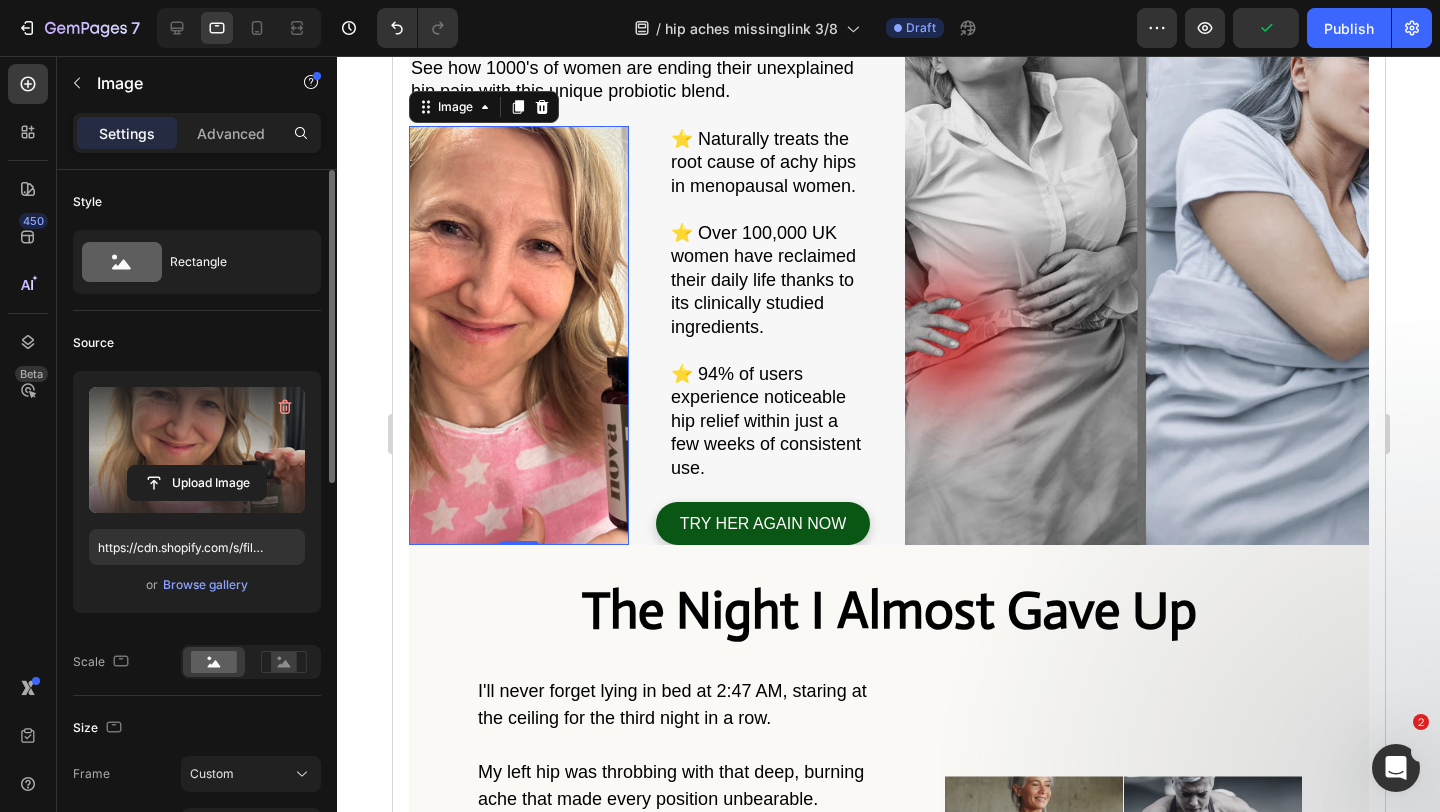 click at bounding box center (518, 335) 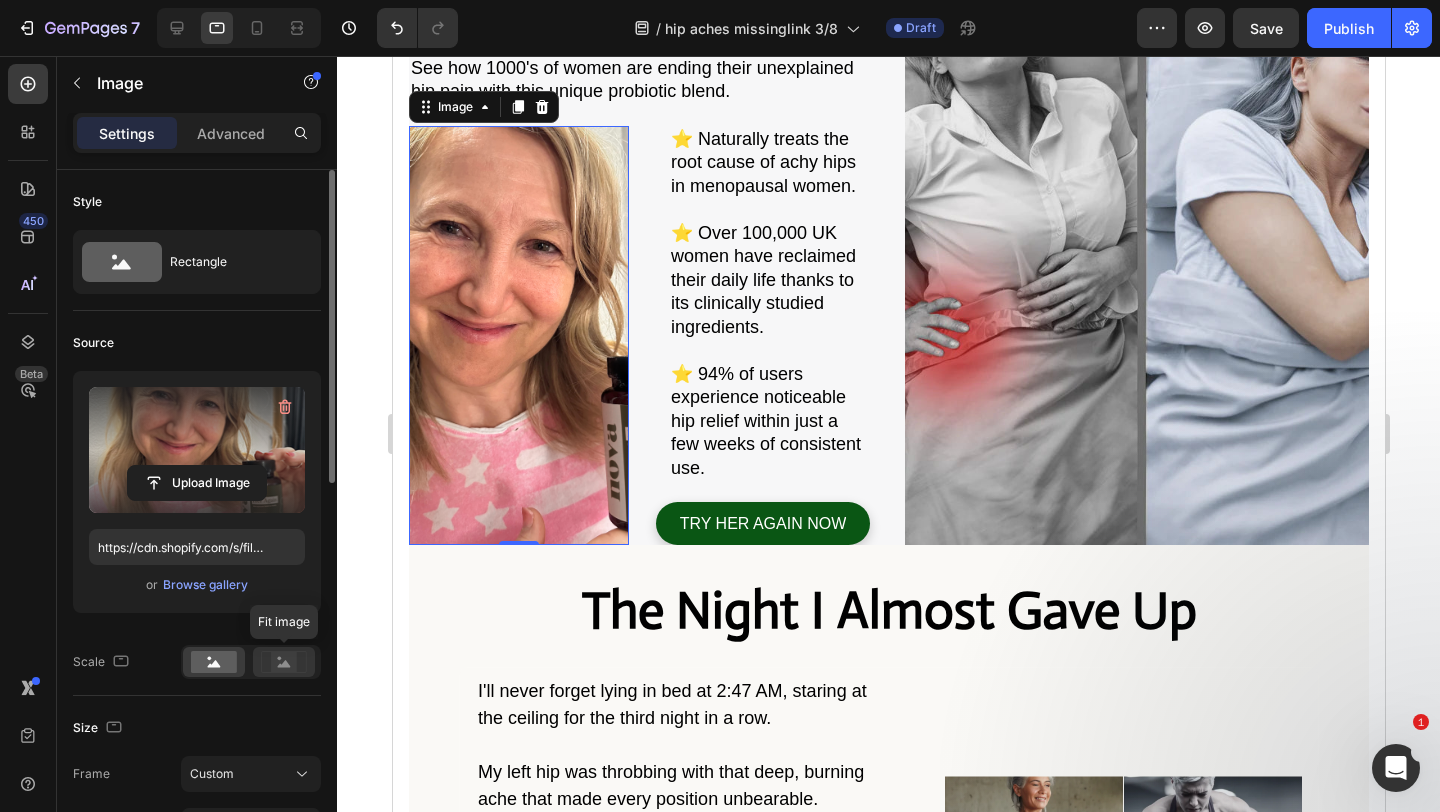 click 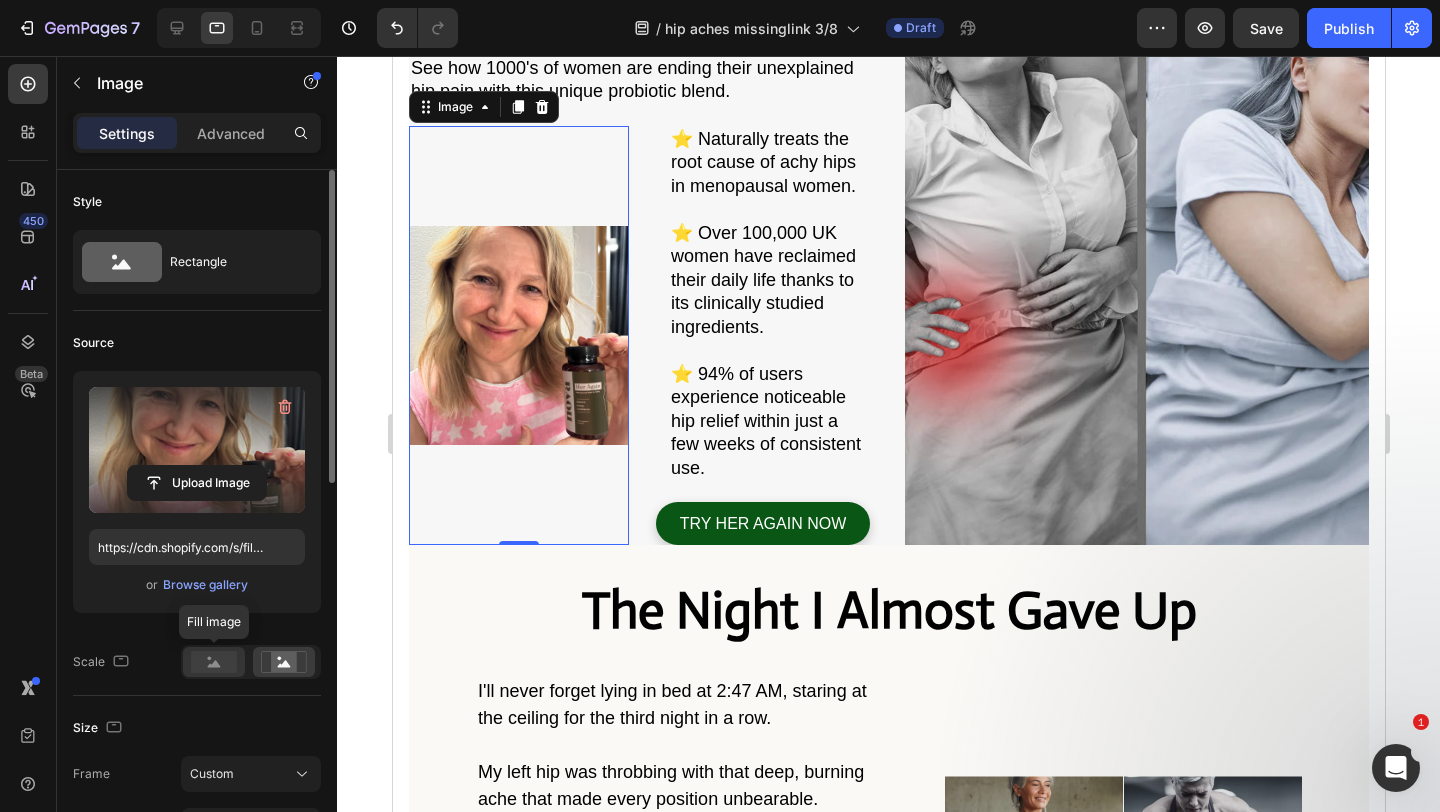 click 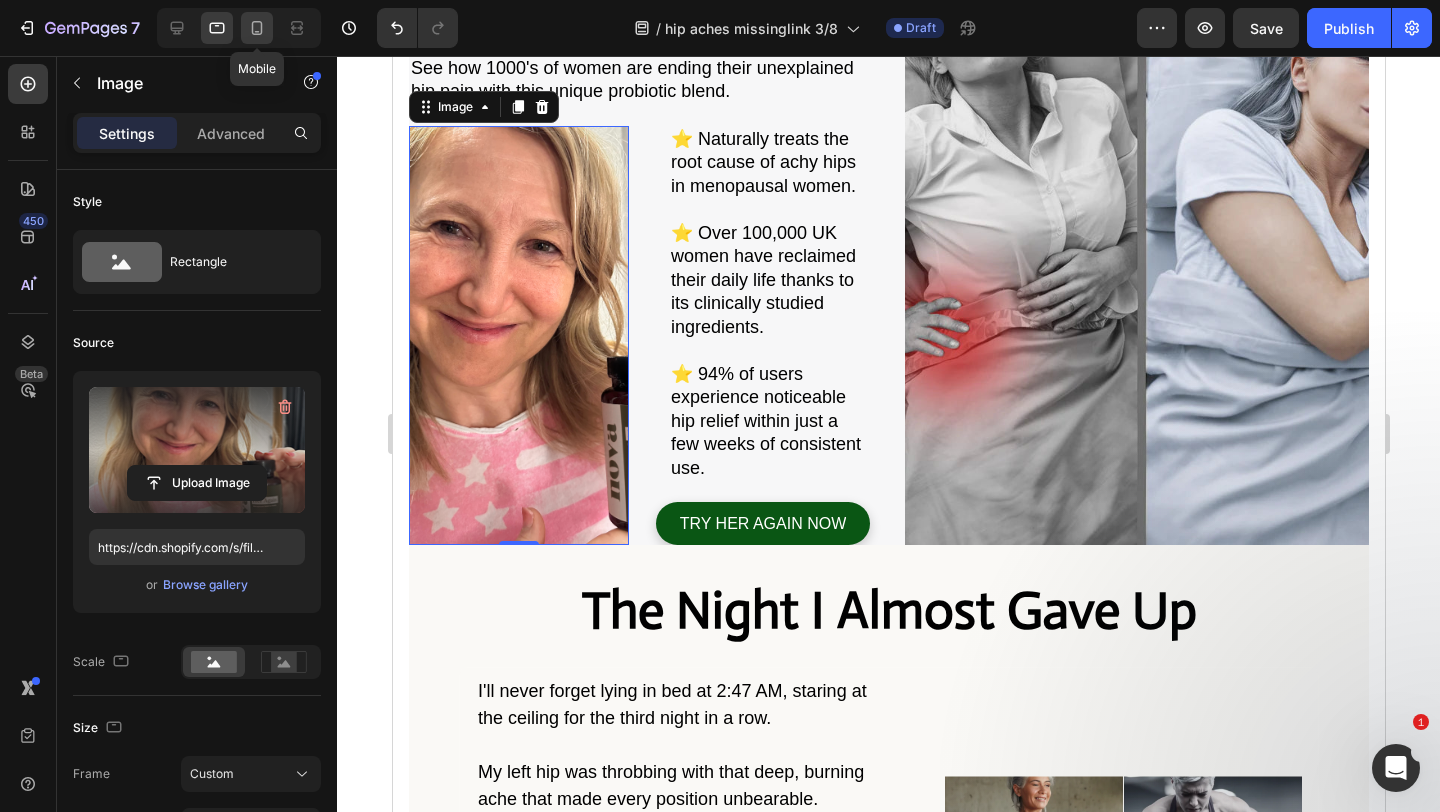 click 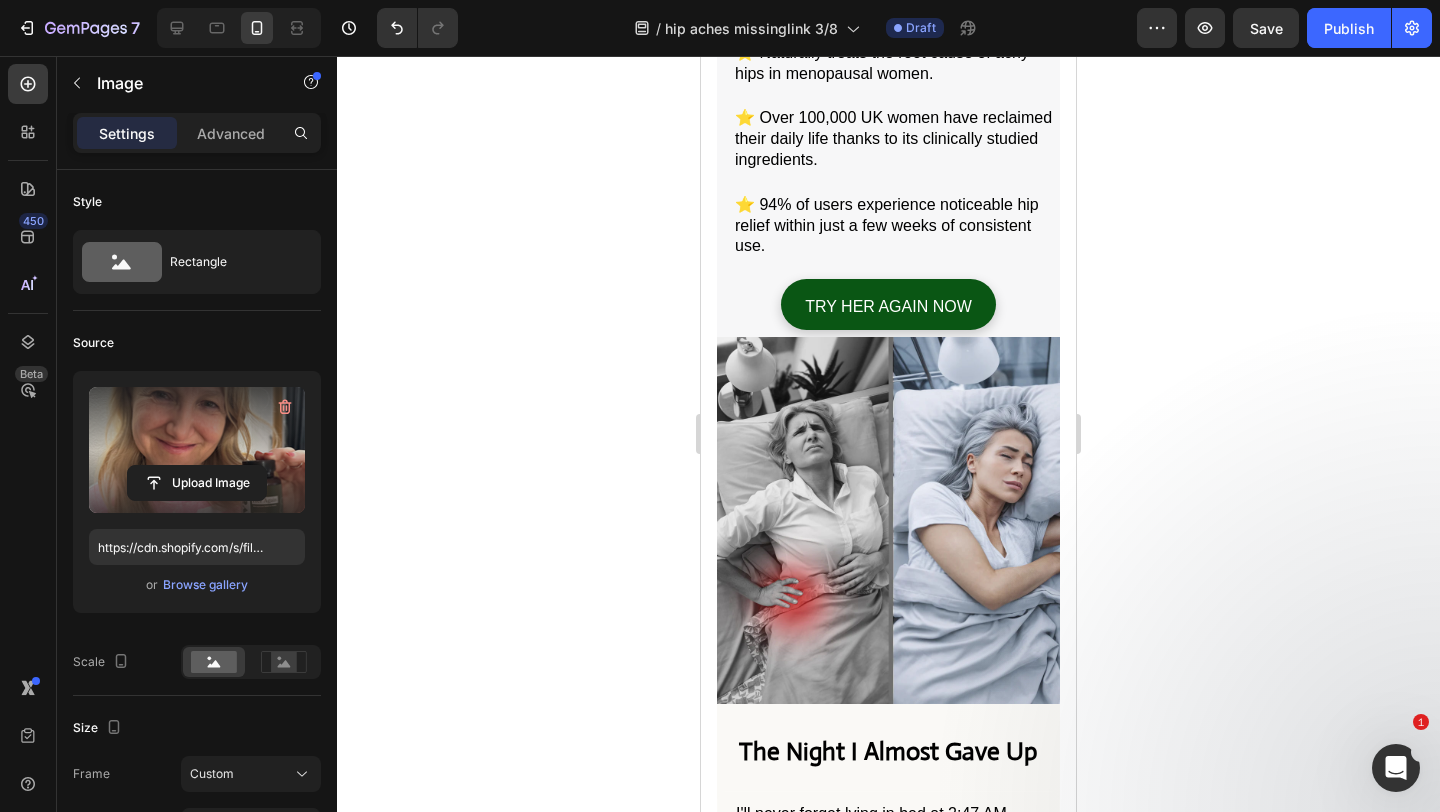 scroll, scrollTop: 586, scrollLeft: 0, axis: vertical 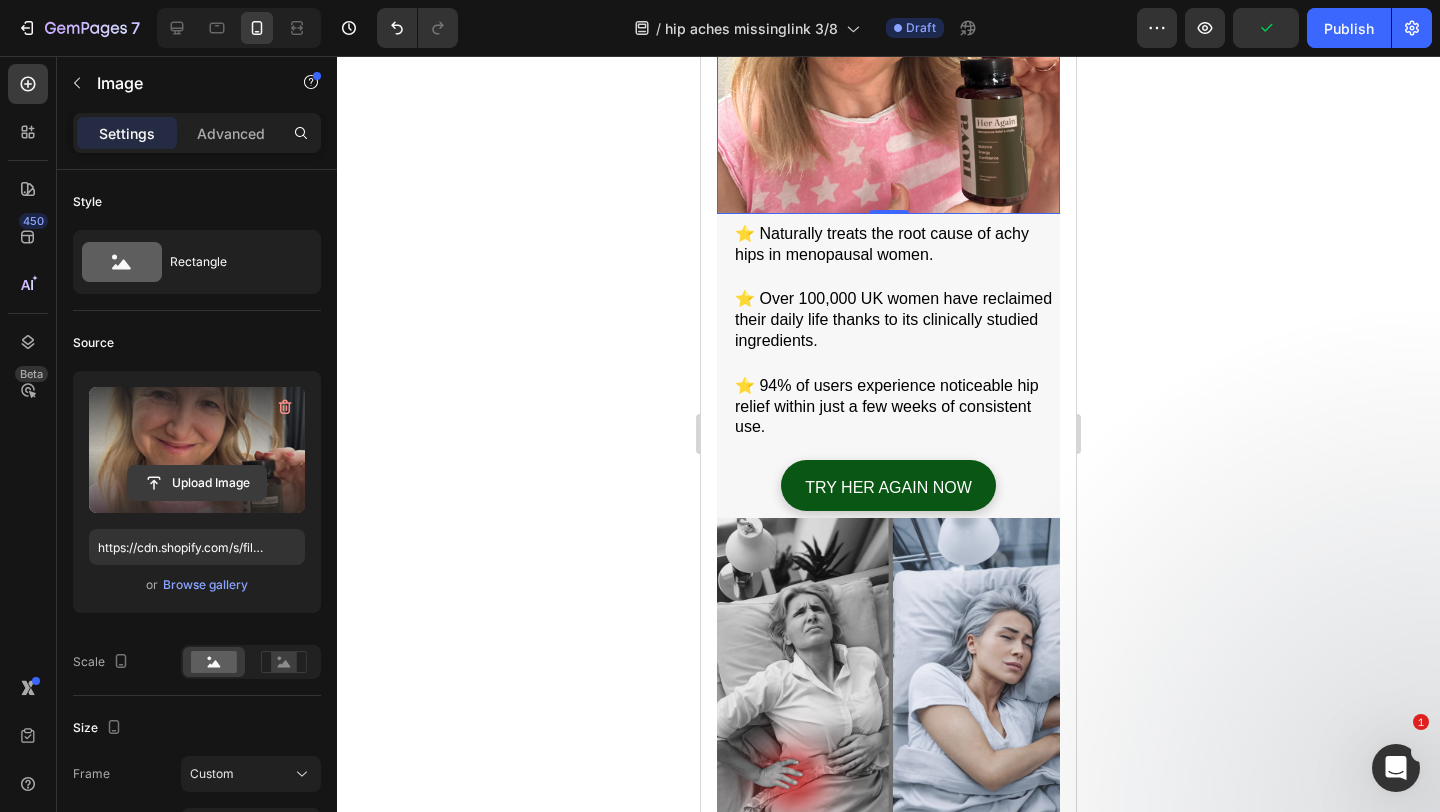 click 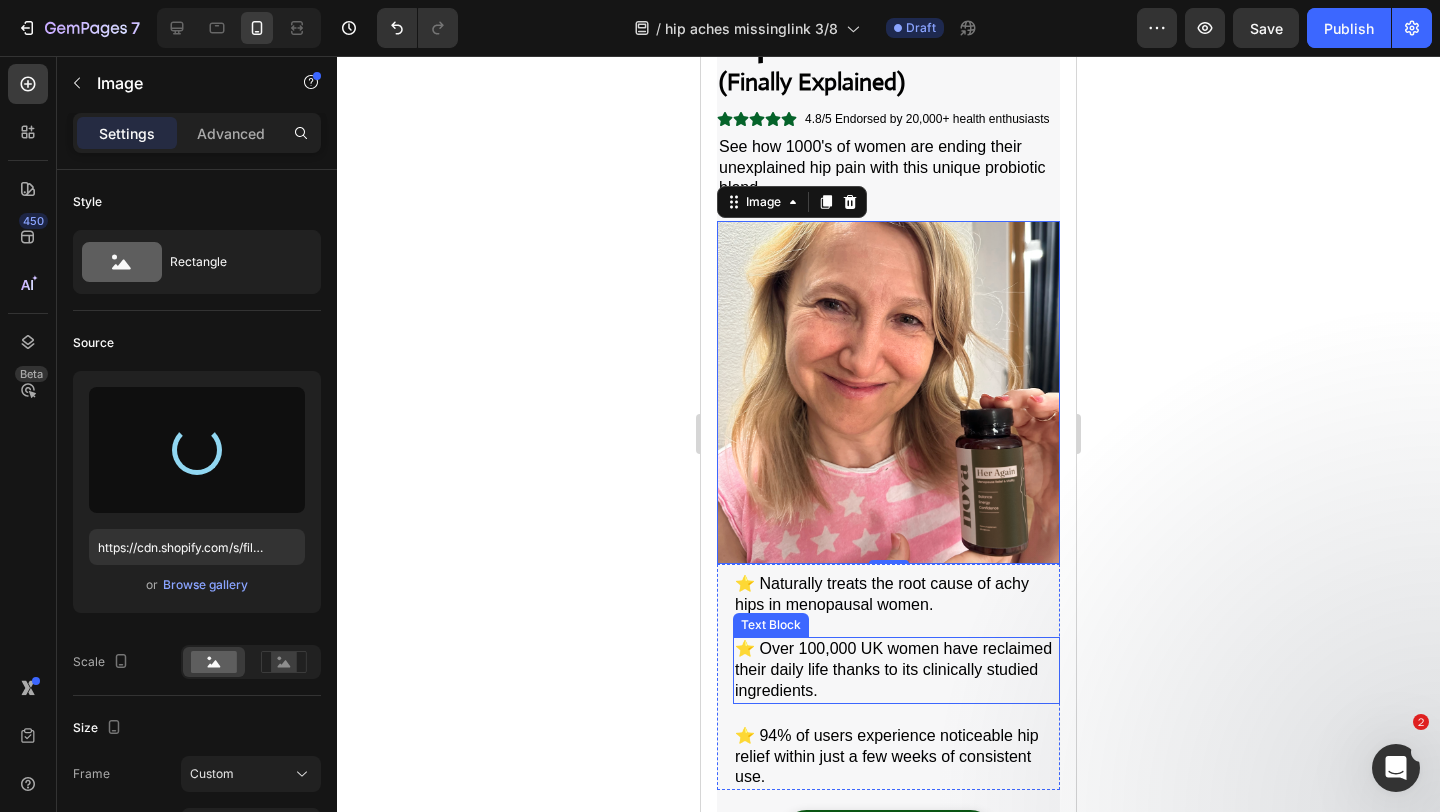 scroll, scrollTop: 206, scrollLeft: 0, axis: vertical 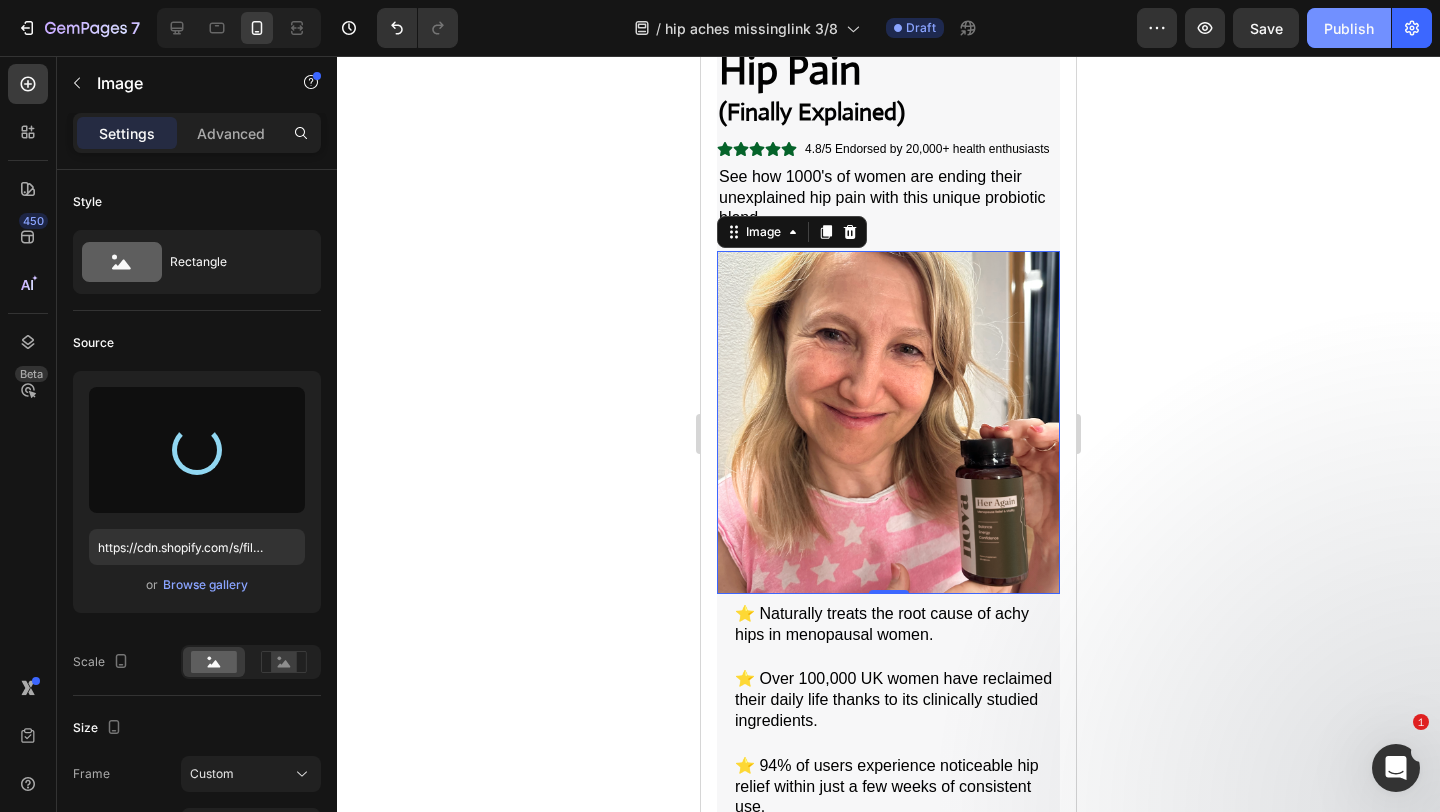 type on "https://cdn.shopify.com/s/files/1/0903/0418/4691/files/gempages_551024404268582136-f98e140a-b593-42e5-9b69-827d62fa91ca.webp" 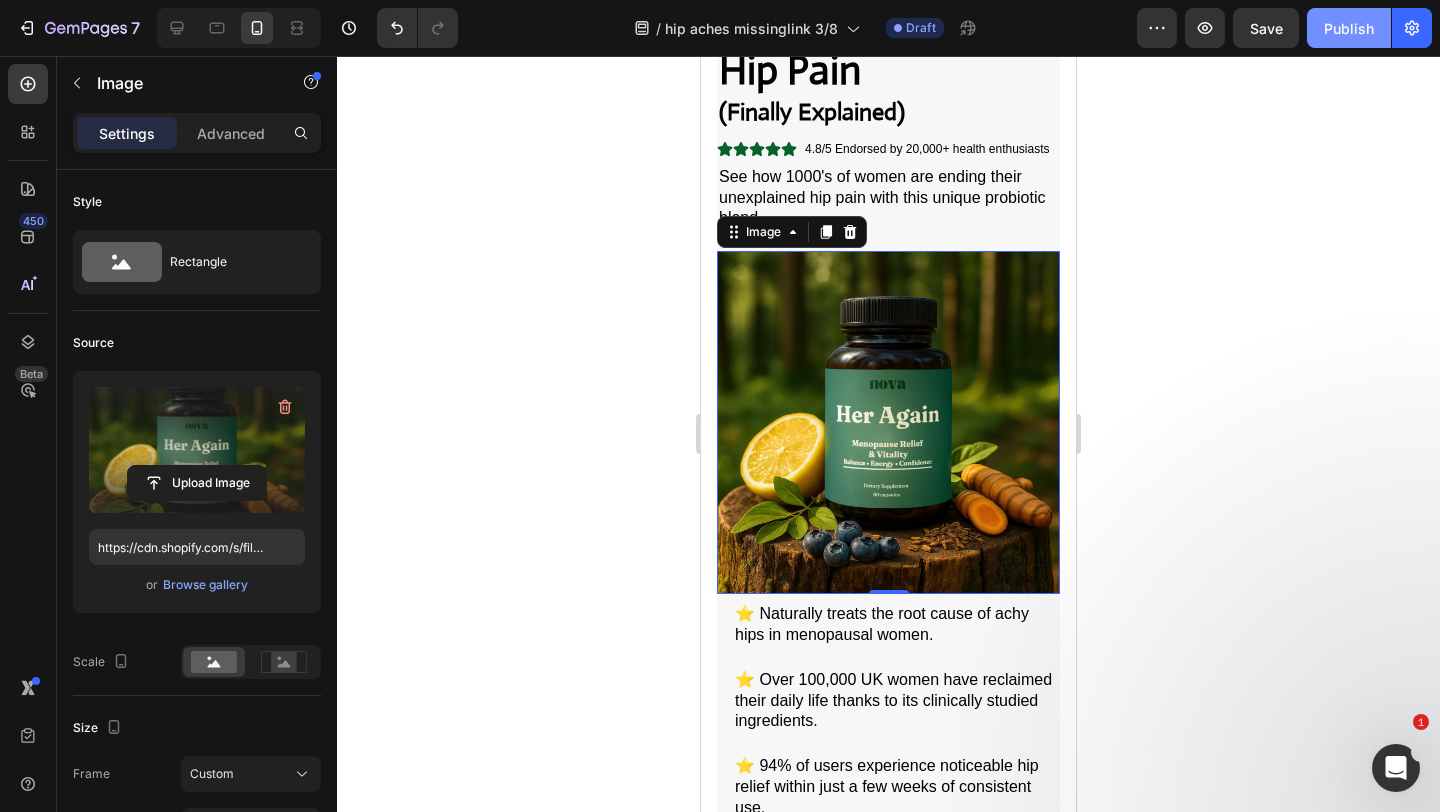 click on "Publish" at bounding box center (1349, 28) 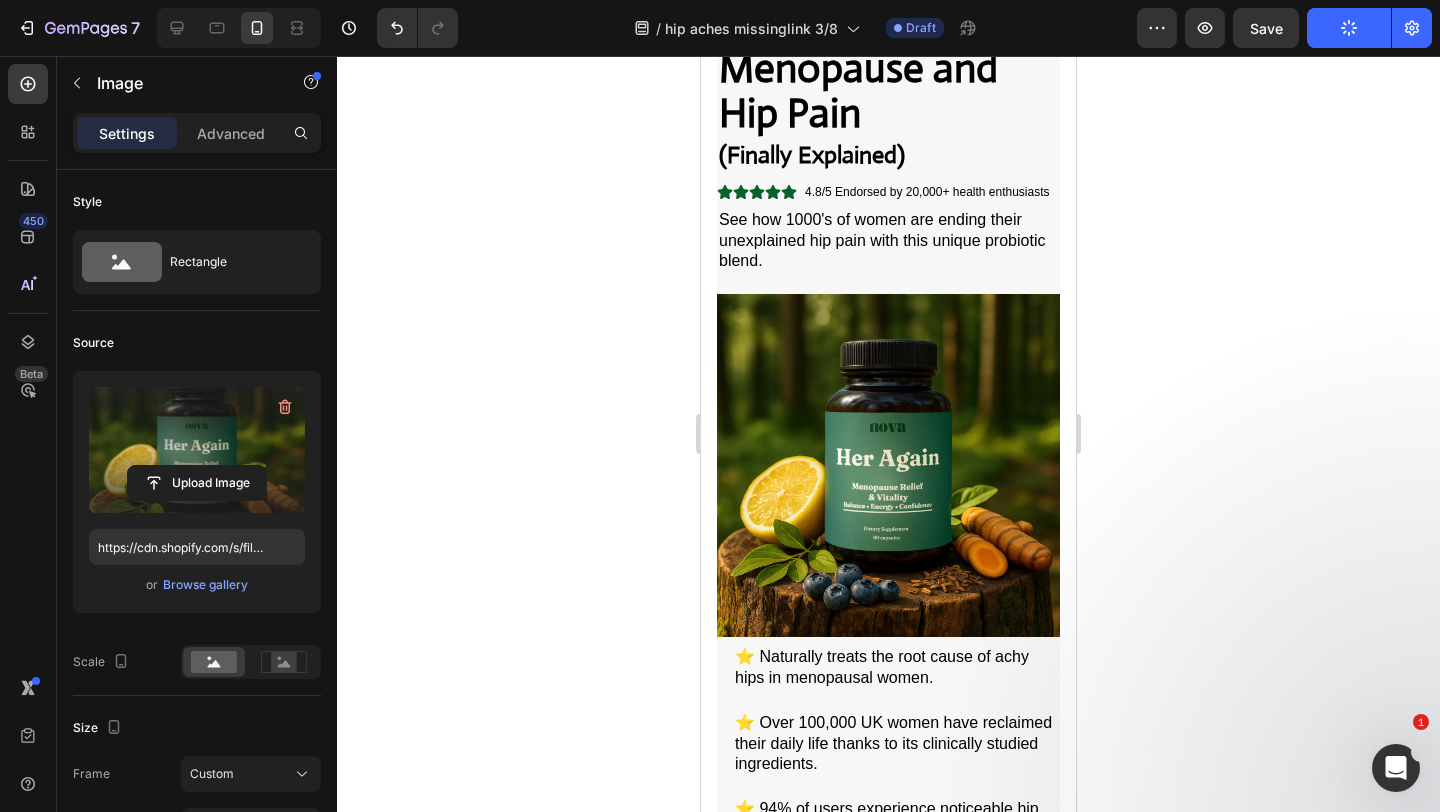 scroll, scrollTop: 164, scrollLeft: 0, axis: vertical 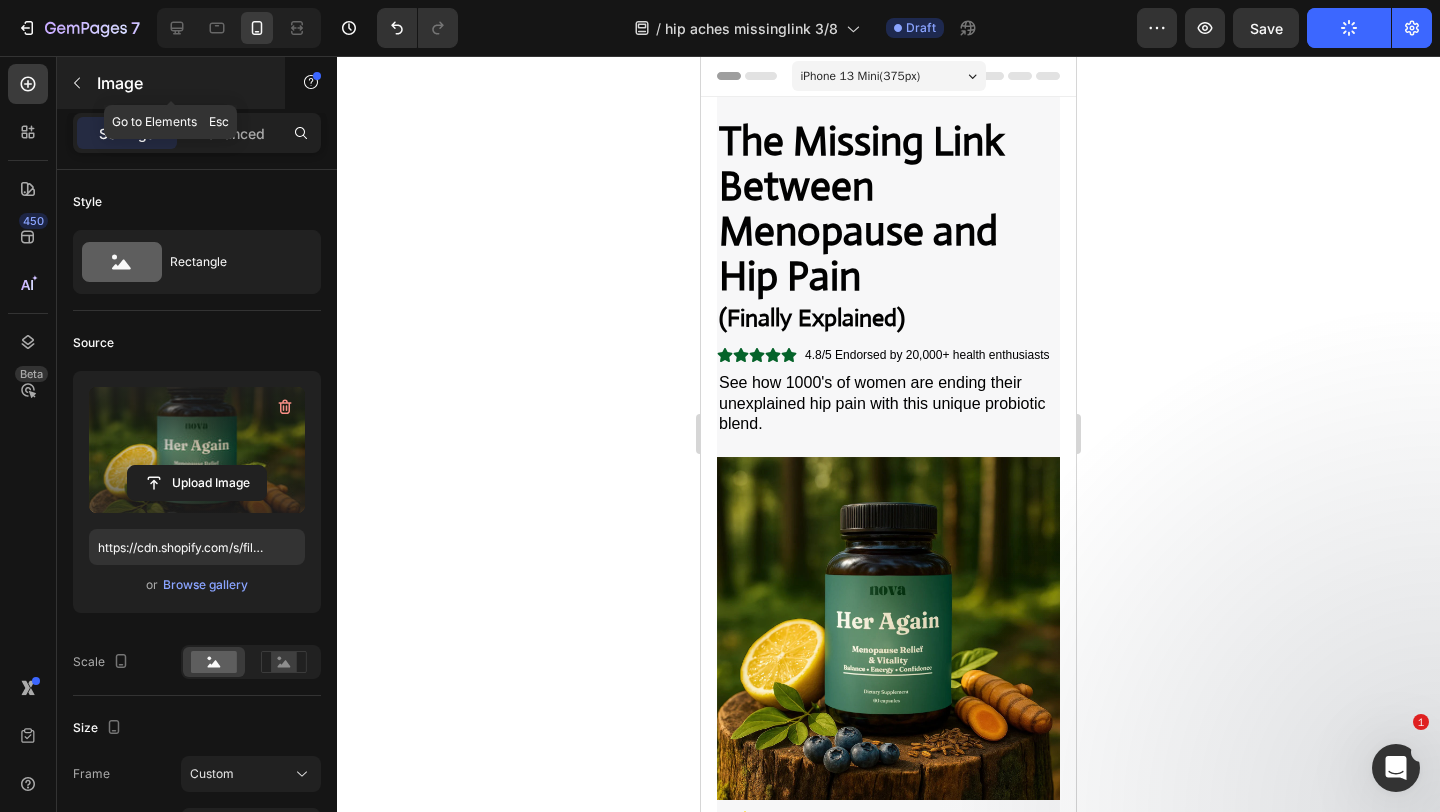 click 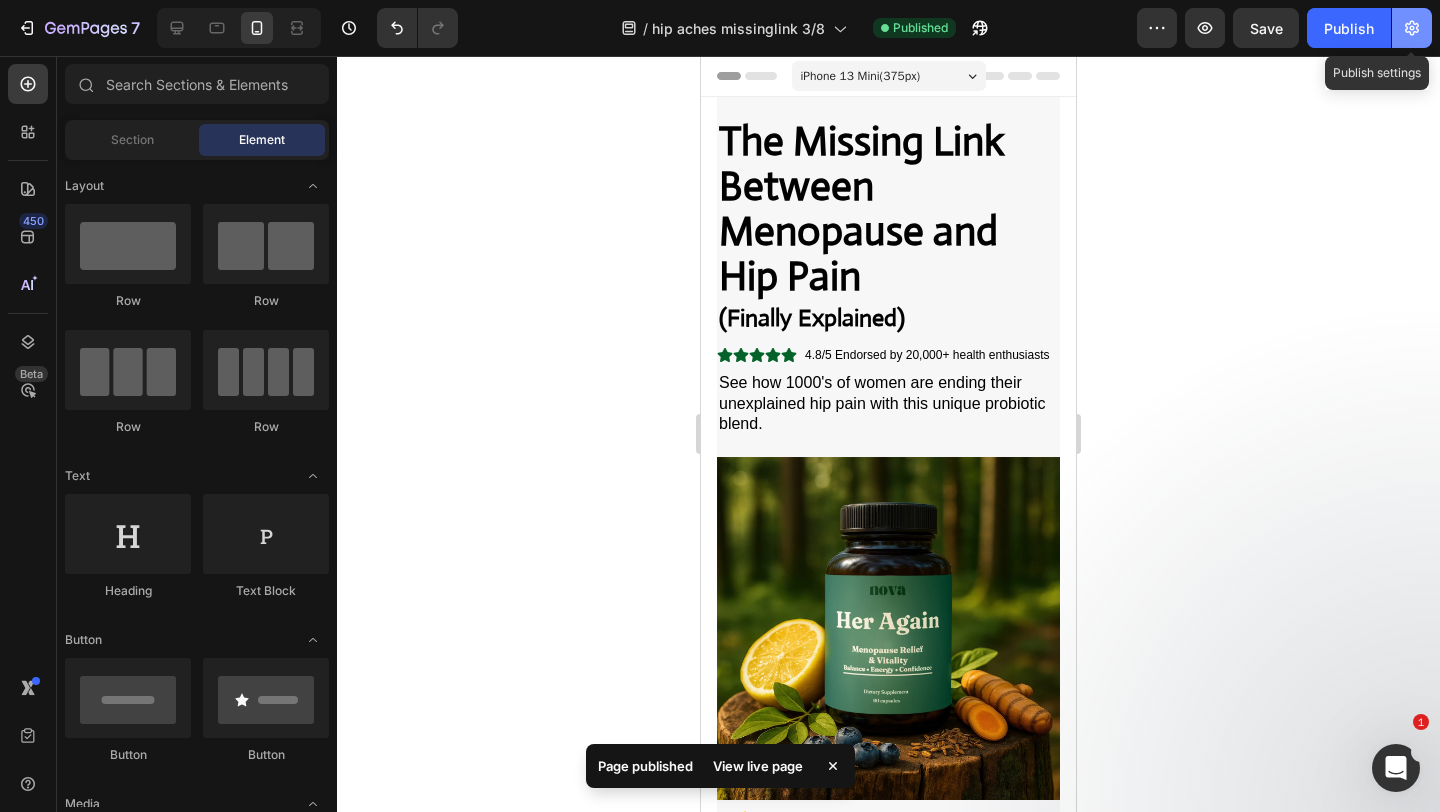 click 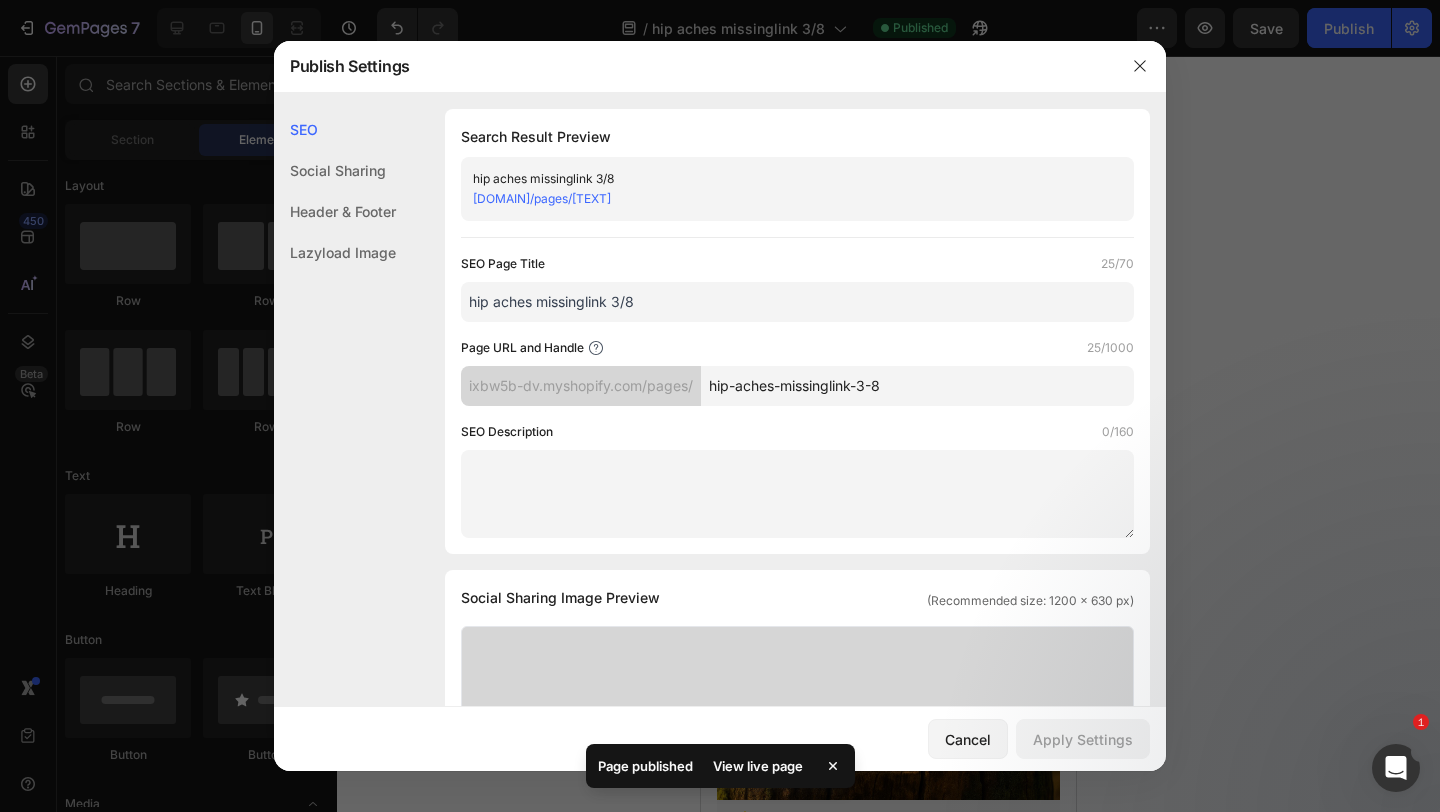 click on "Header & Footer" 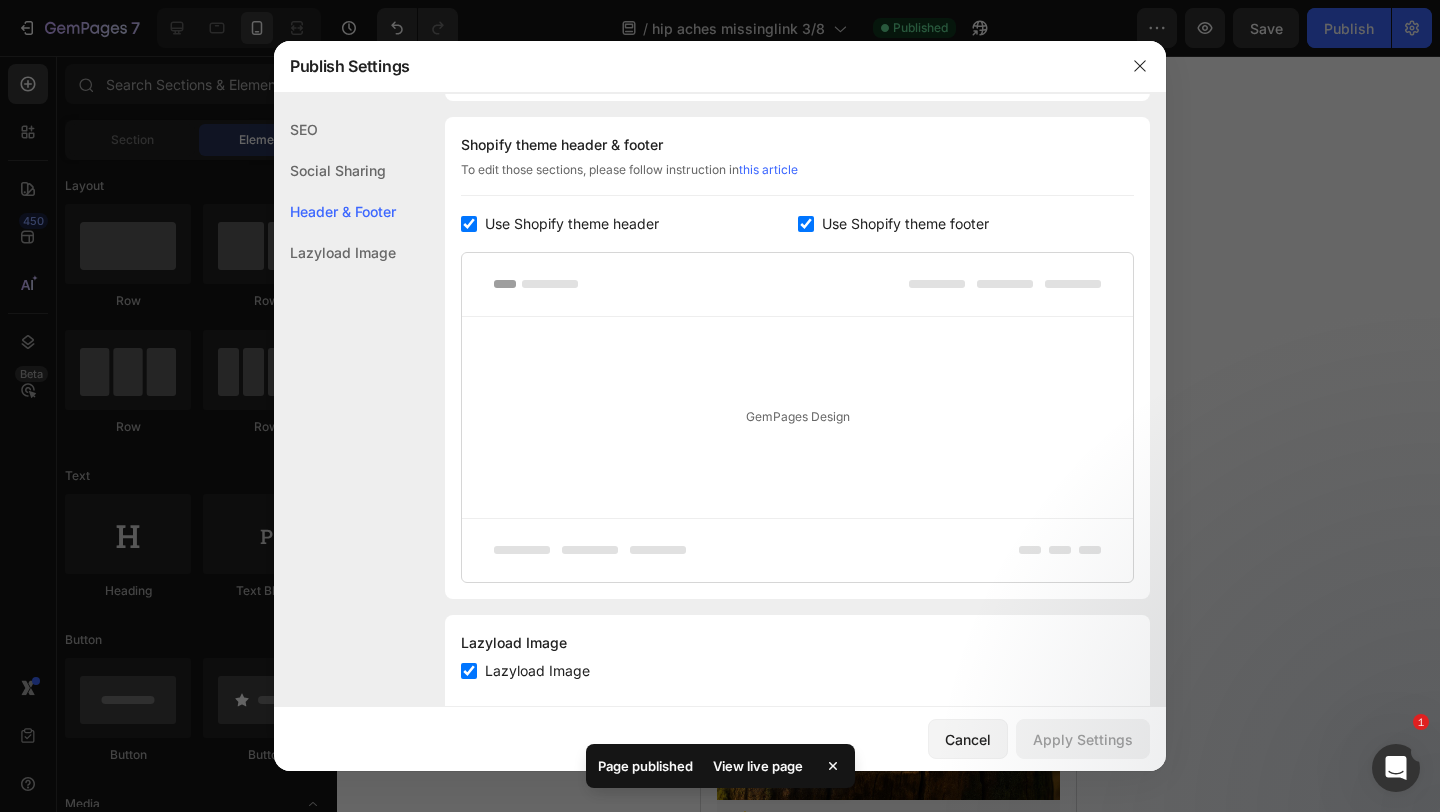 scroll, scrollTop: 937, scrollLeft: 0, axis: vertical 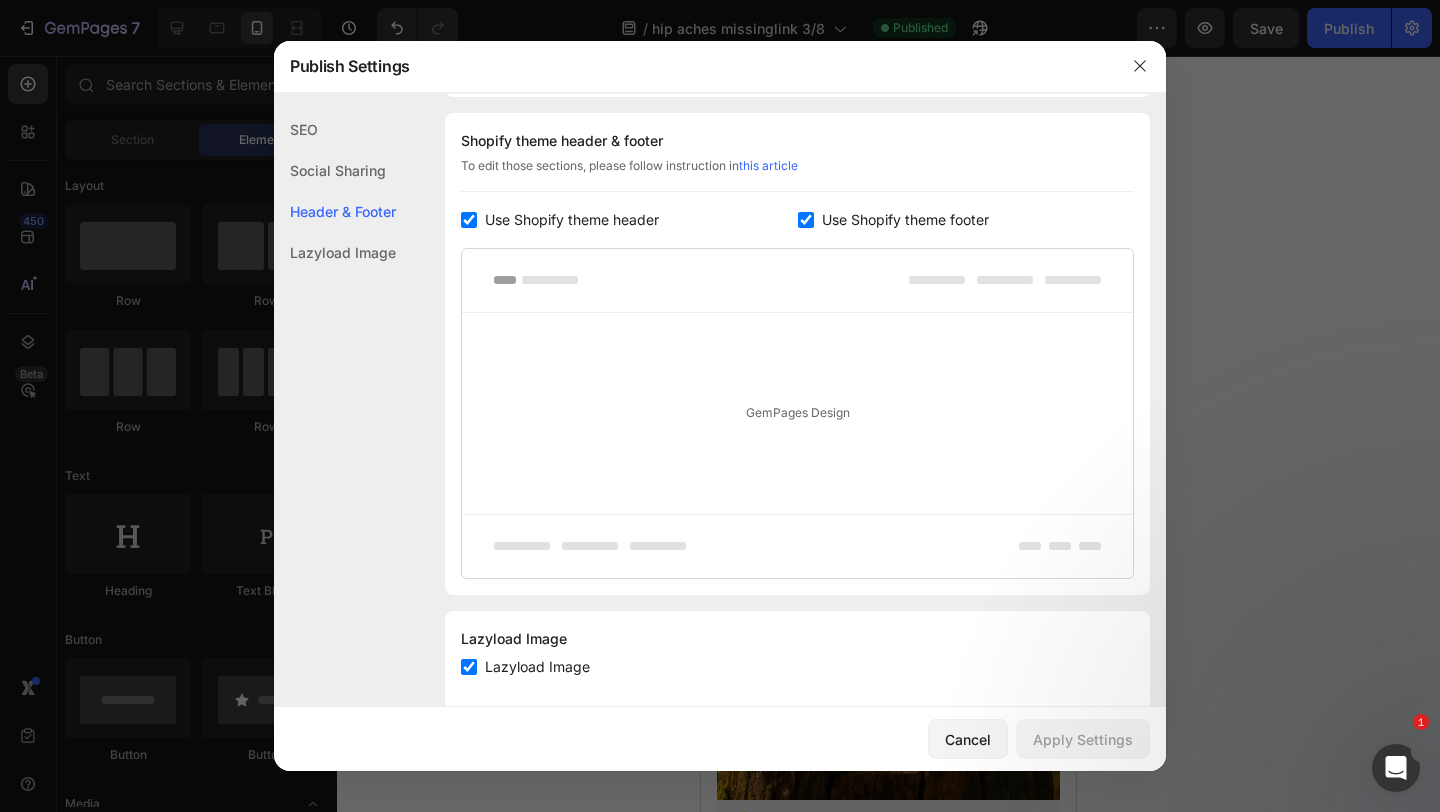 click on "Use Shopify theme header" at bounding box center [572, 220] 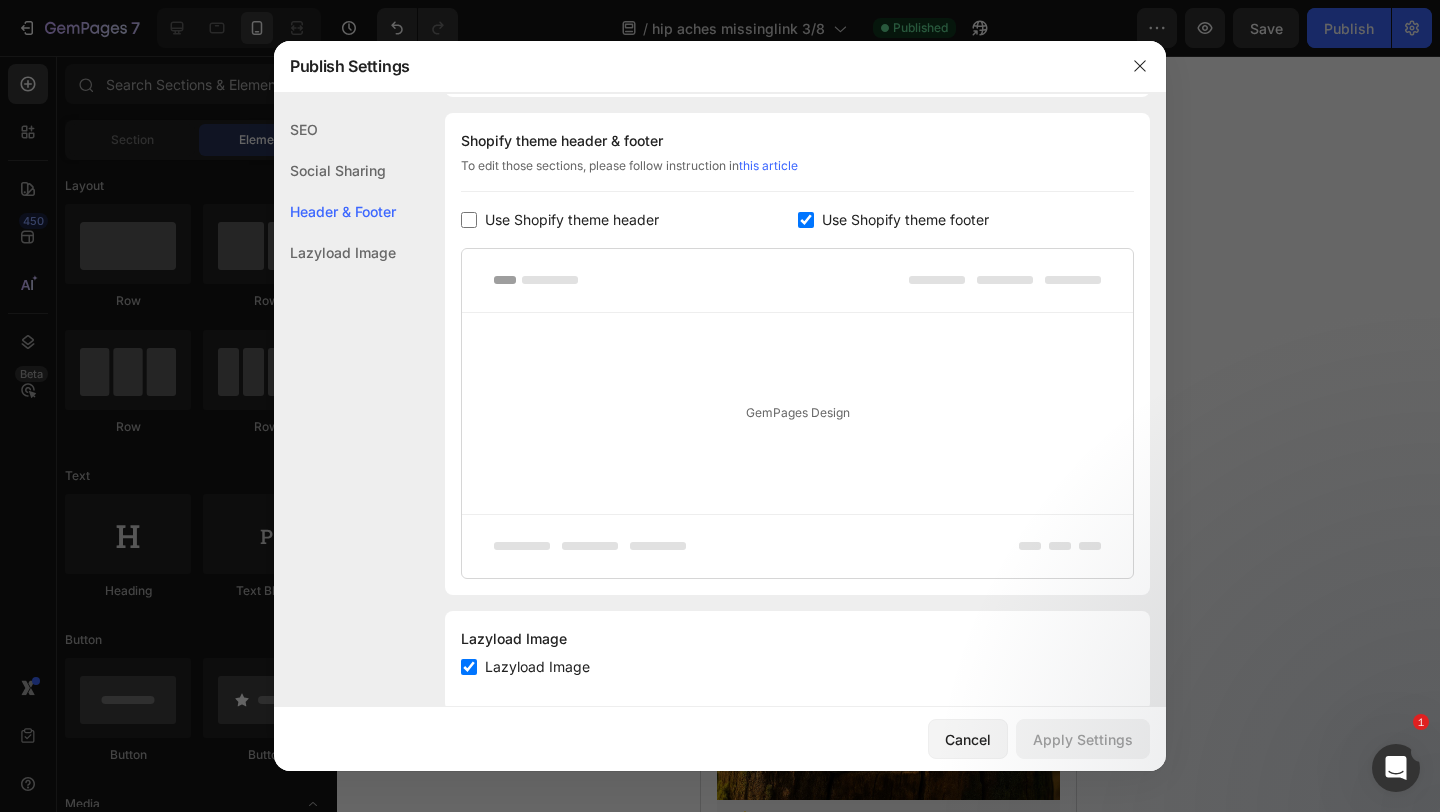 checkbox on "false" 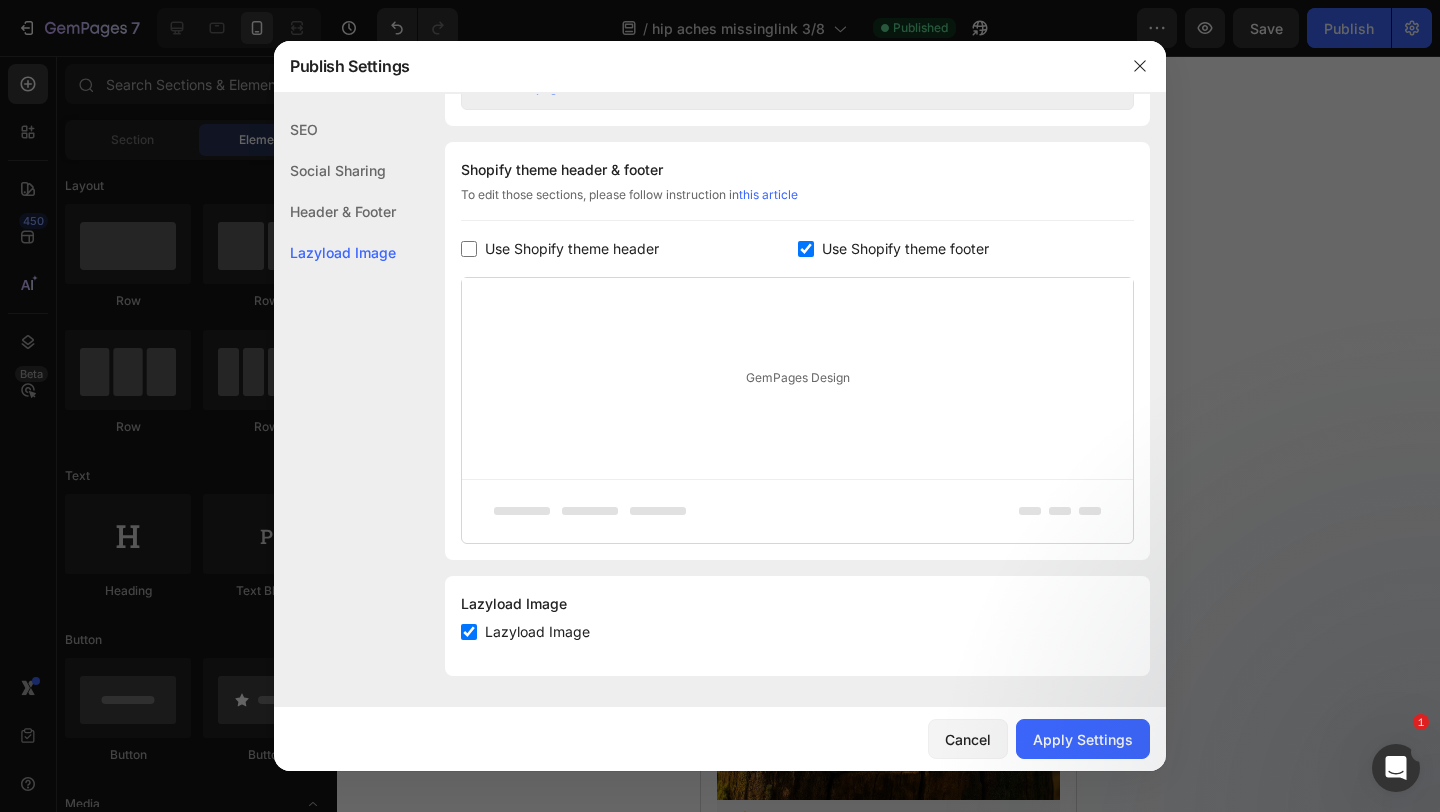 scroll, scrollTop: 908, scrollLeft: 0, axis: vertical 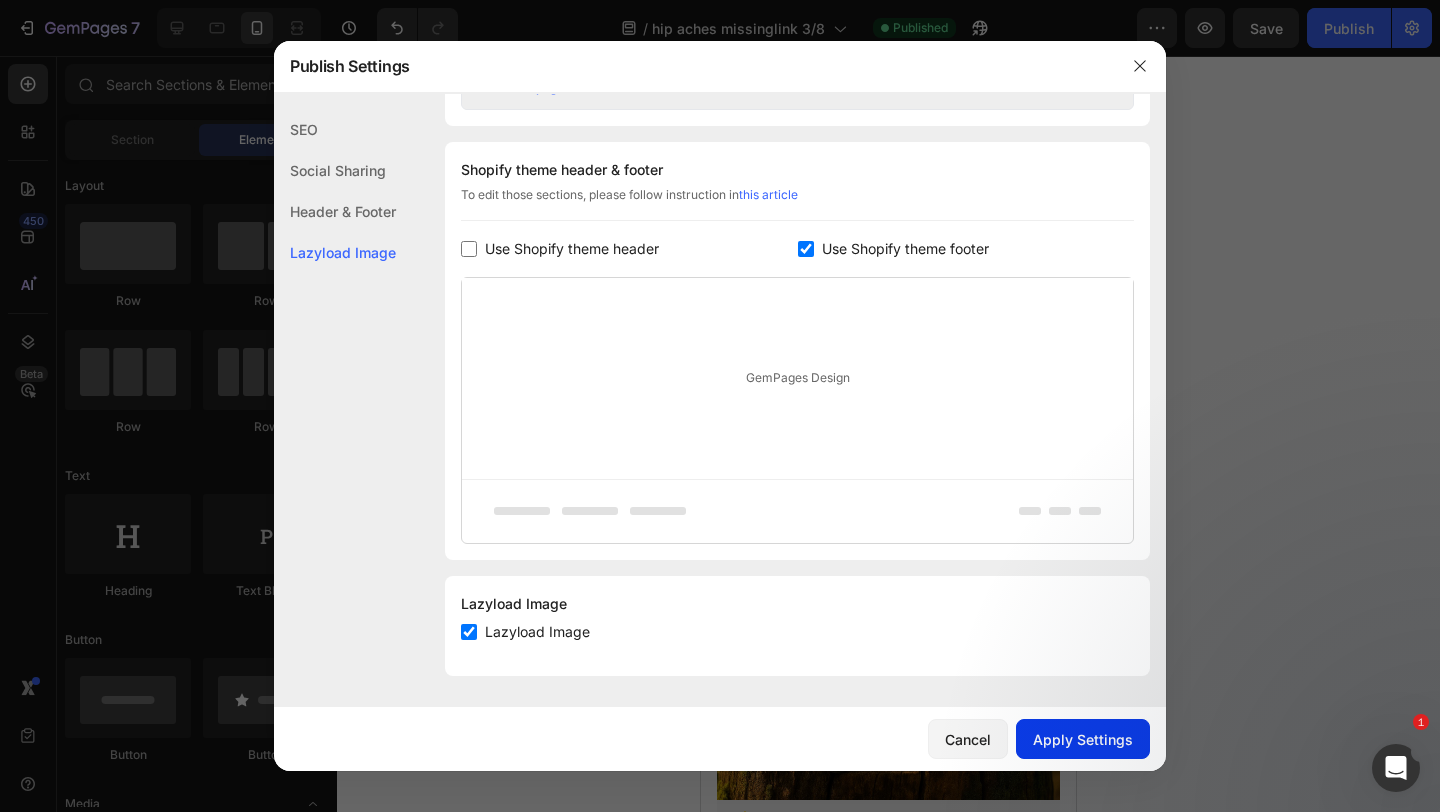 click on "Apply Settings" at bounding box center (1083, 739) 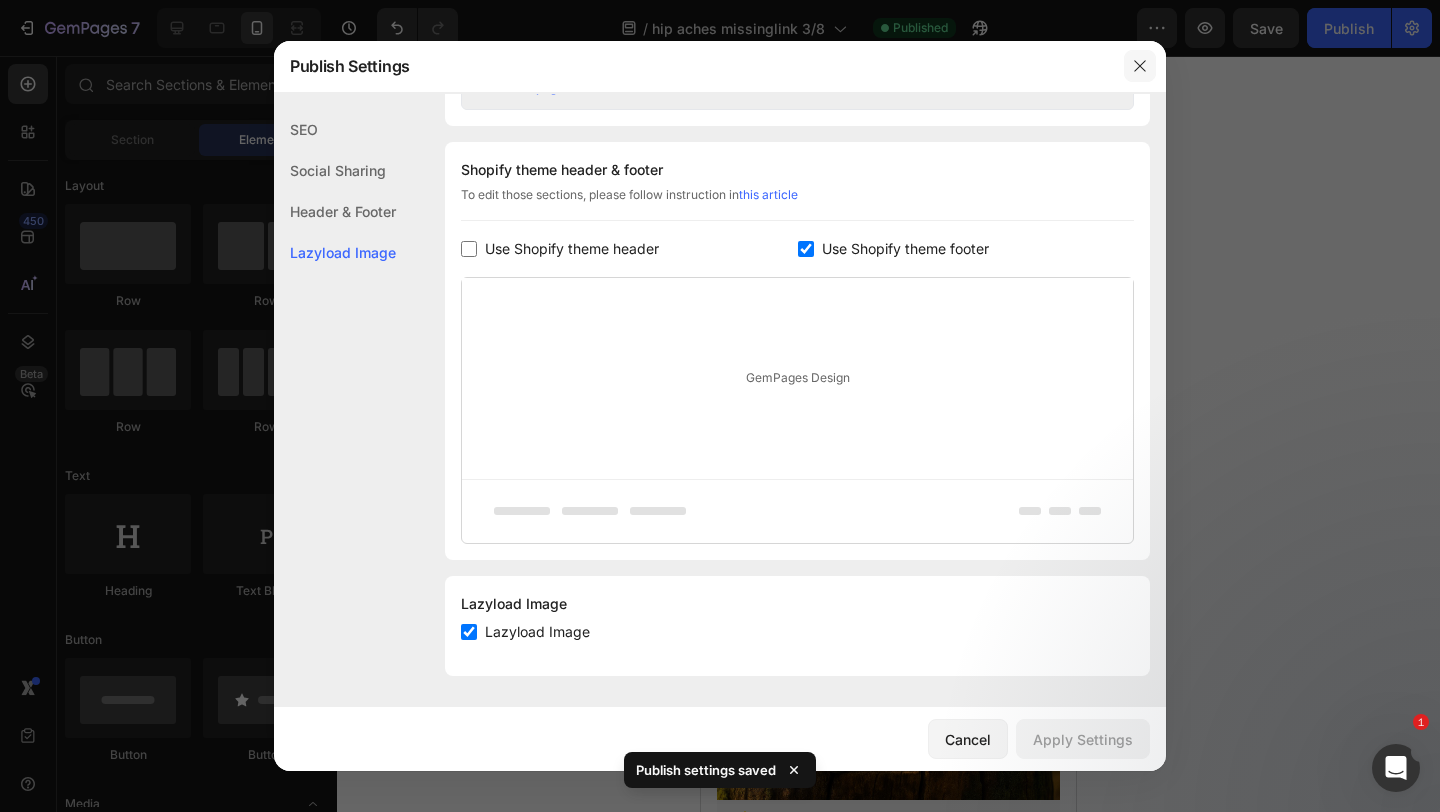 click 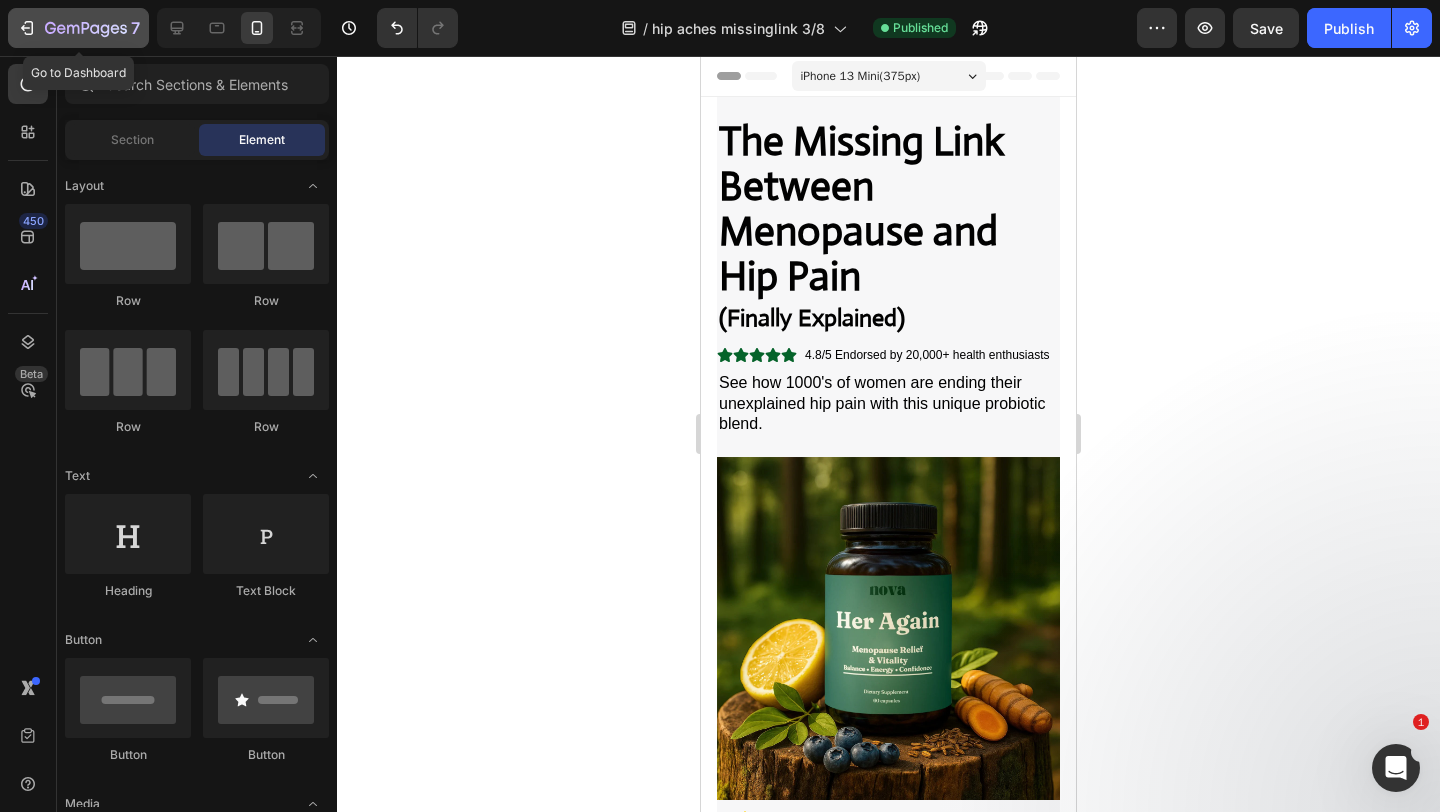 click on "7" at bounding box center [78, 28] 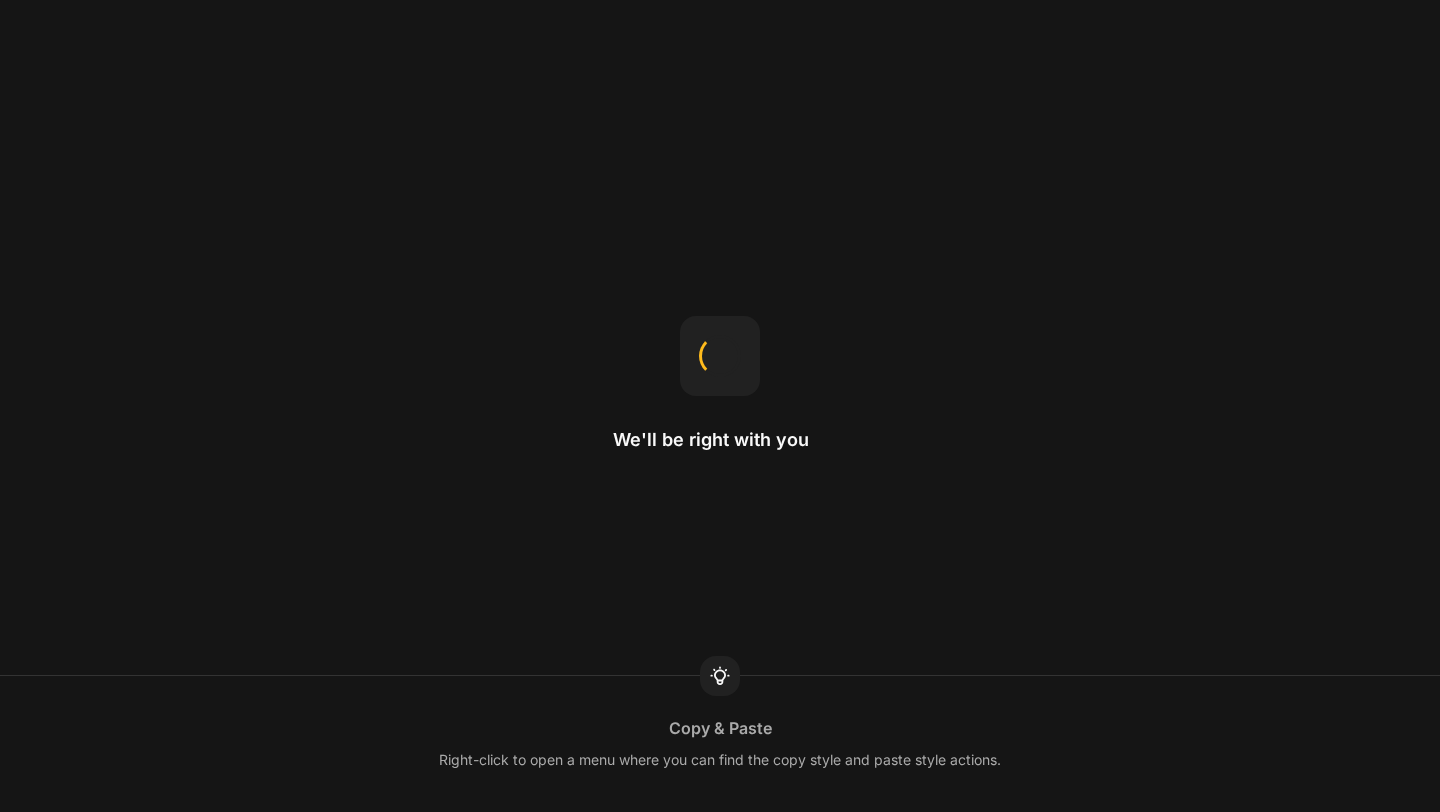 scroll, scrollTop: 0, scrollLeft: 0, axis: both 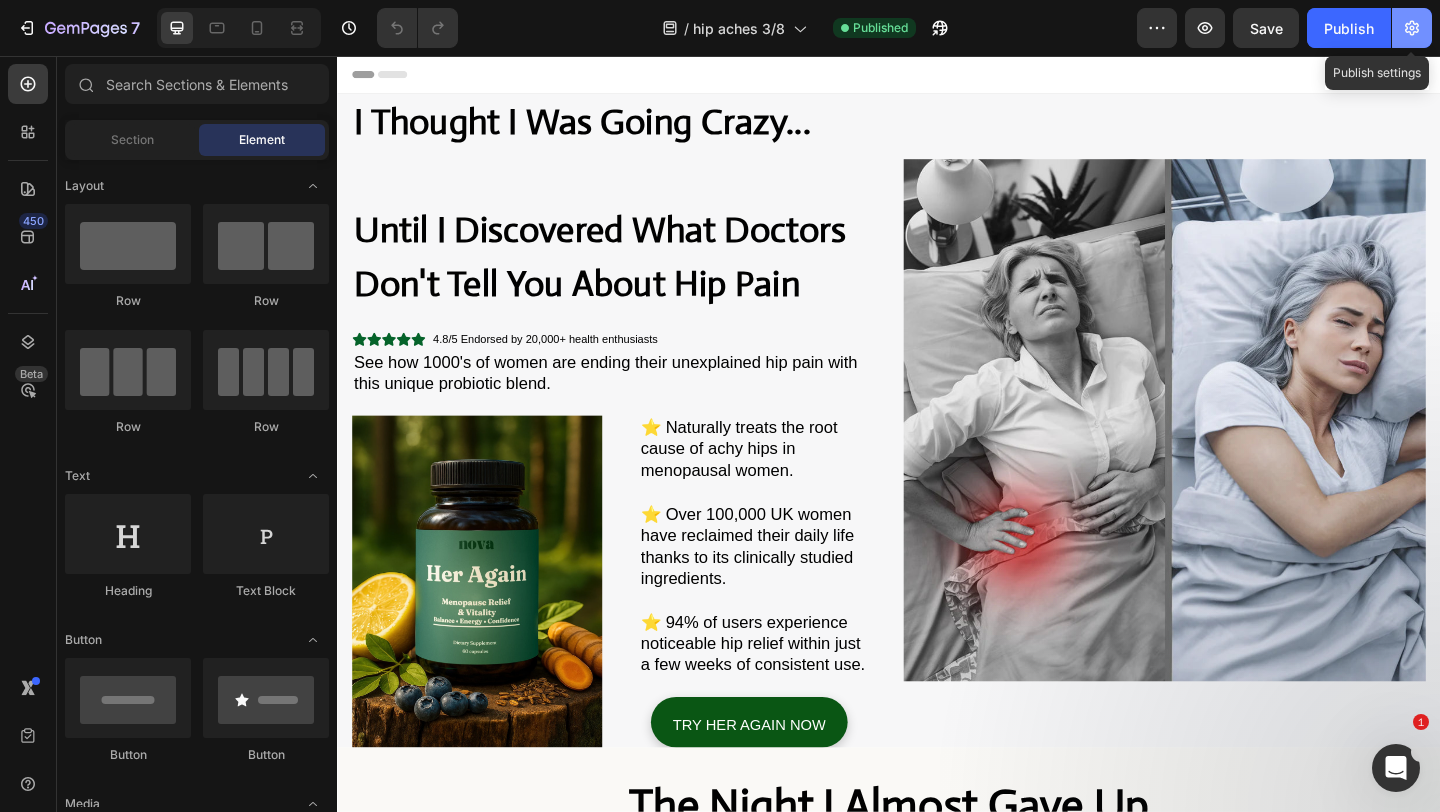 click 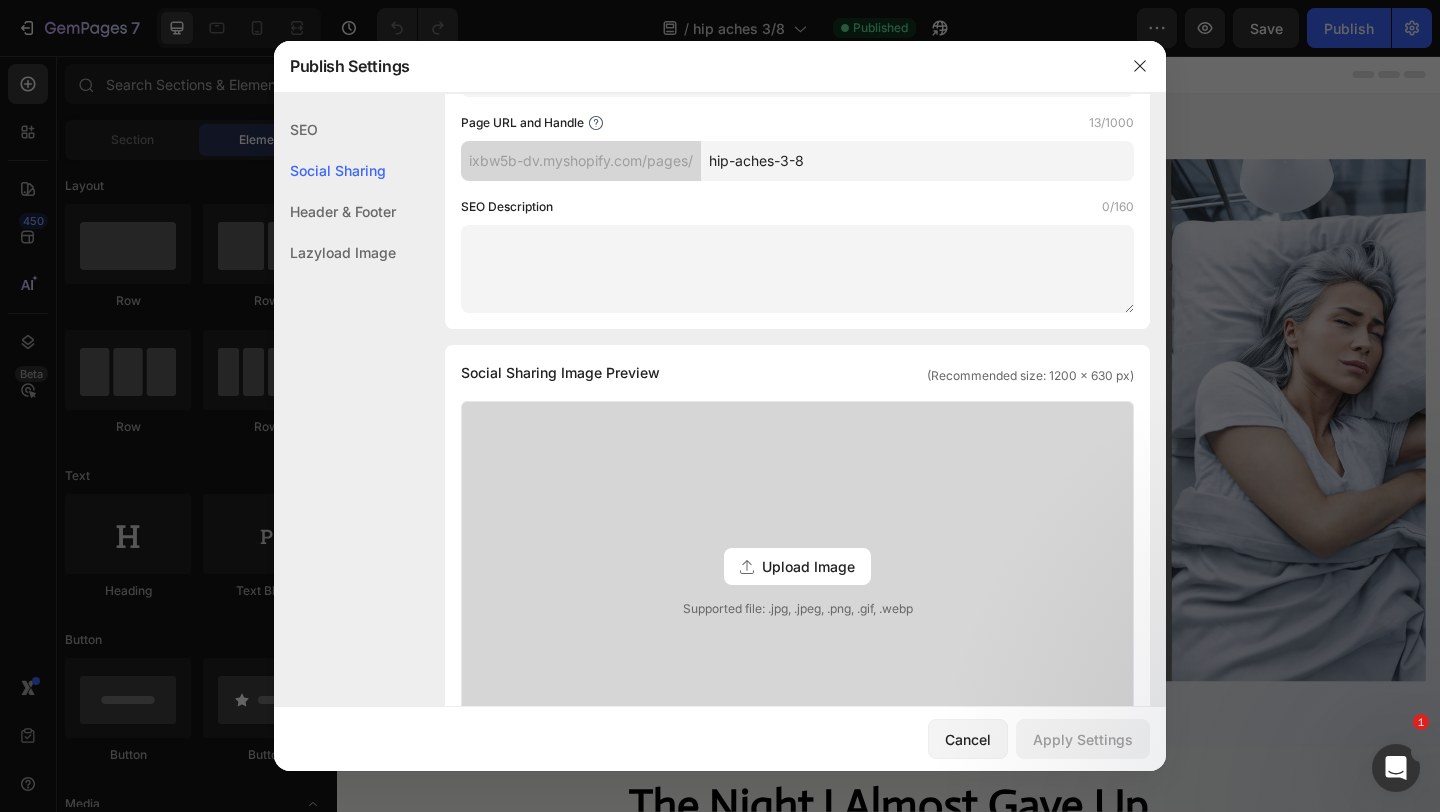 click on "Header & Footer" 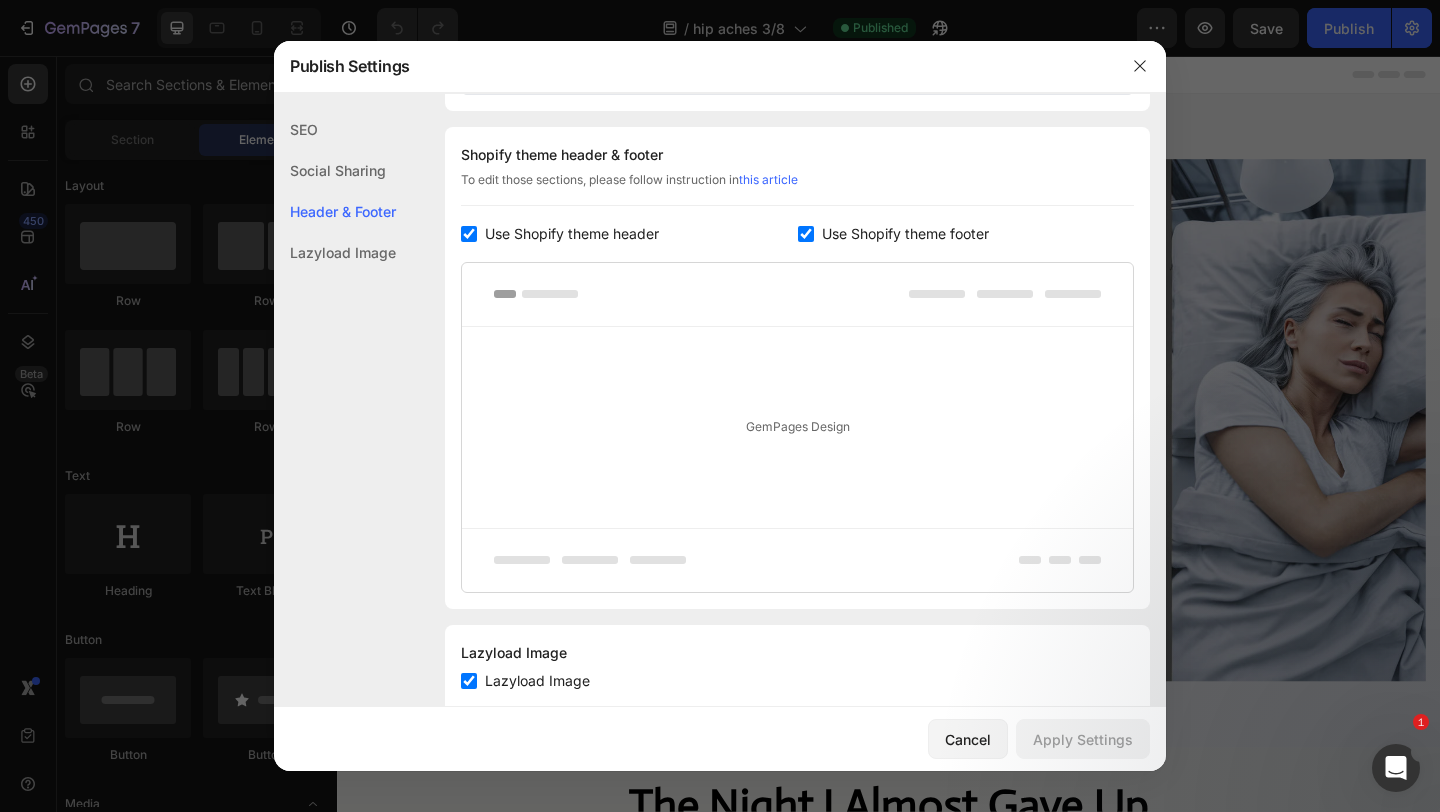 scroll, scrollTop: 937, scrollLeft: 0, axis: vertical 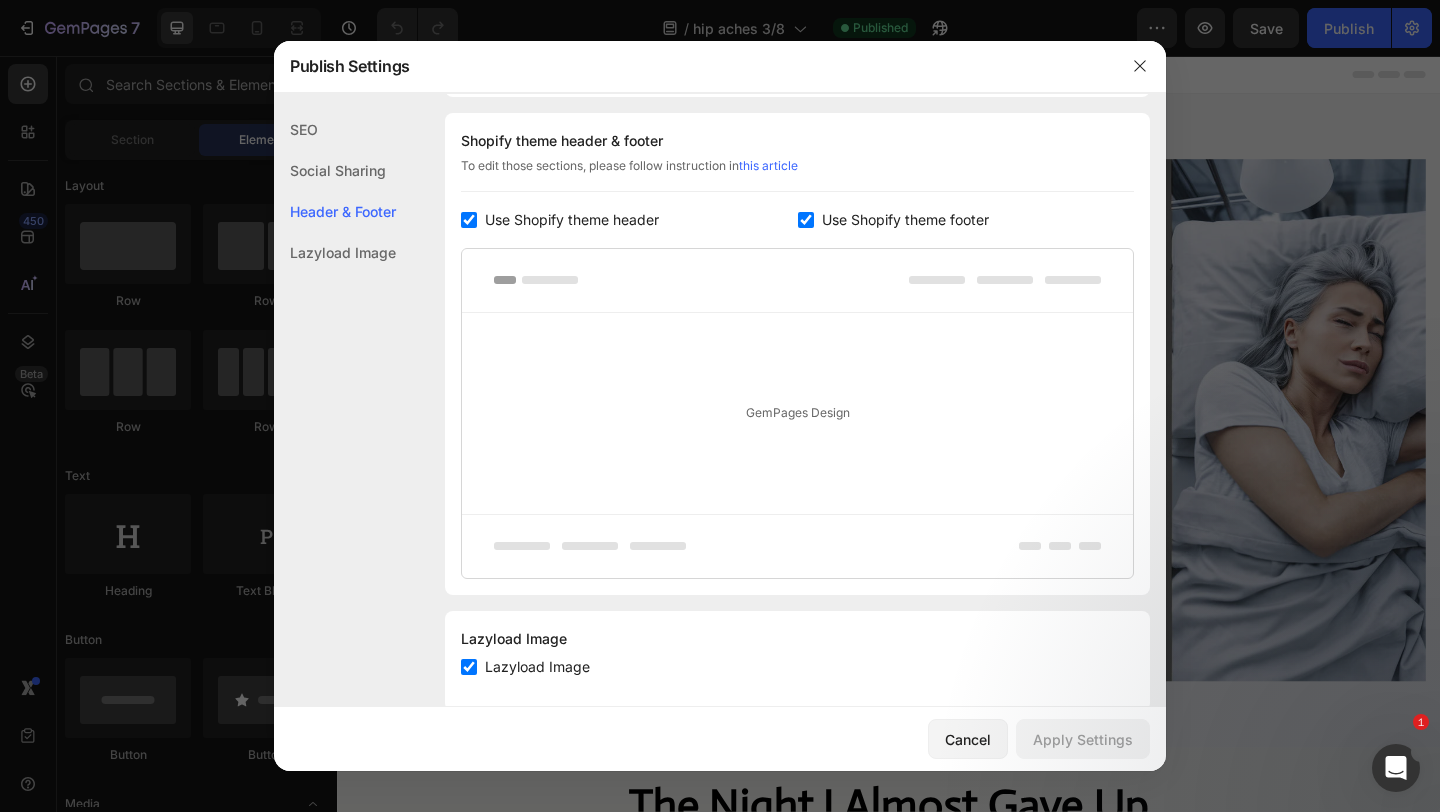 click on "Use Shopify theme header" at bounding box center [572, 220] 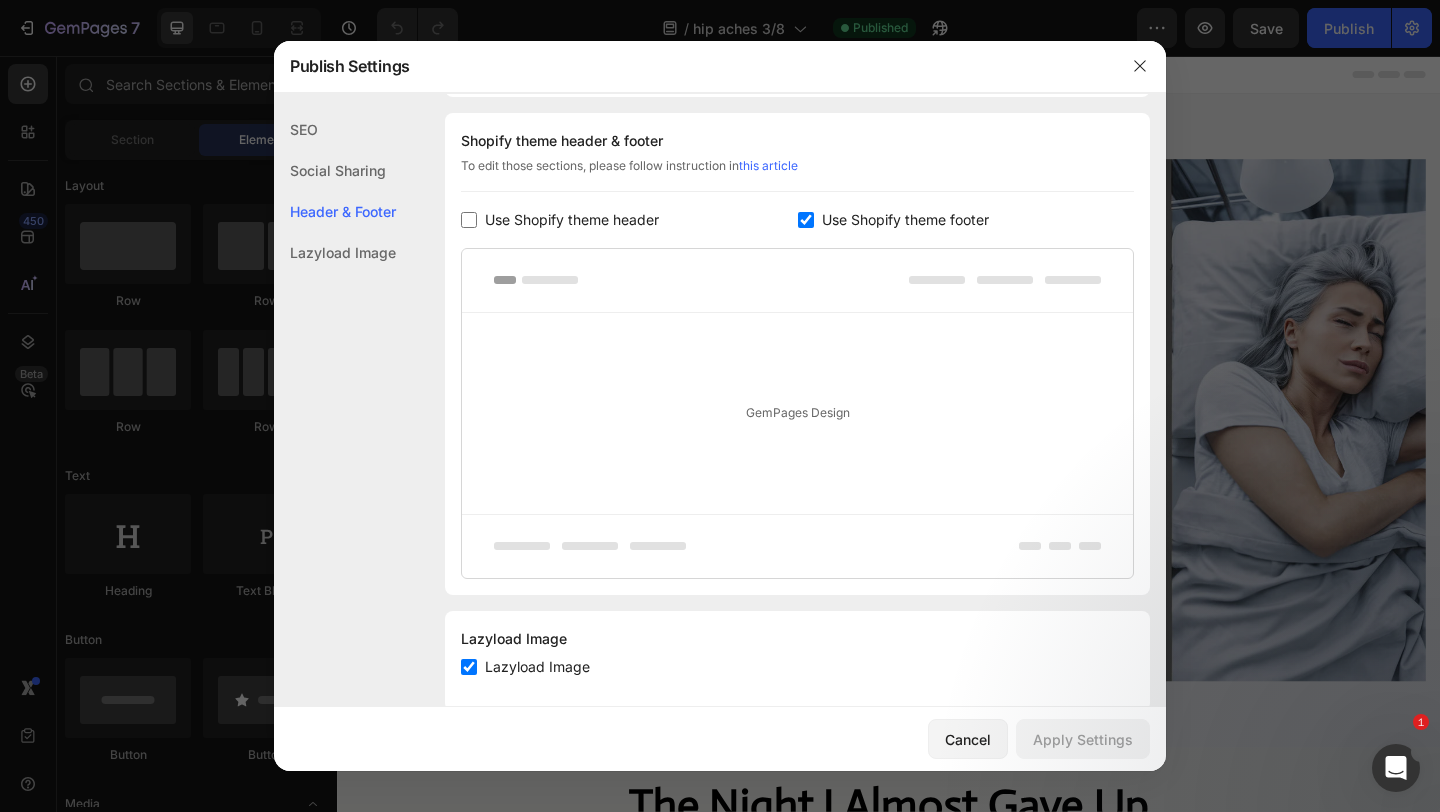 checkbox on "false" 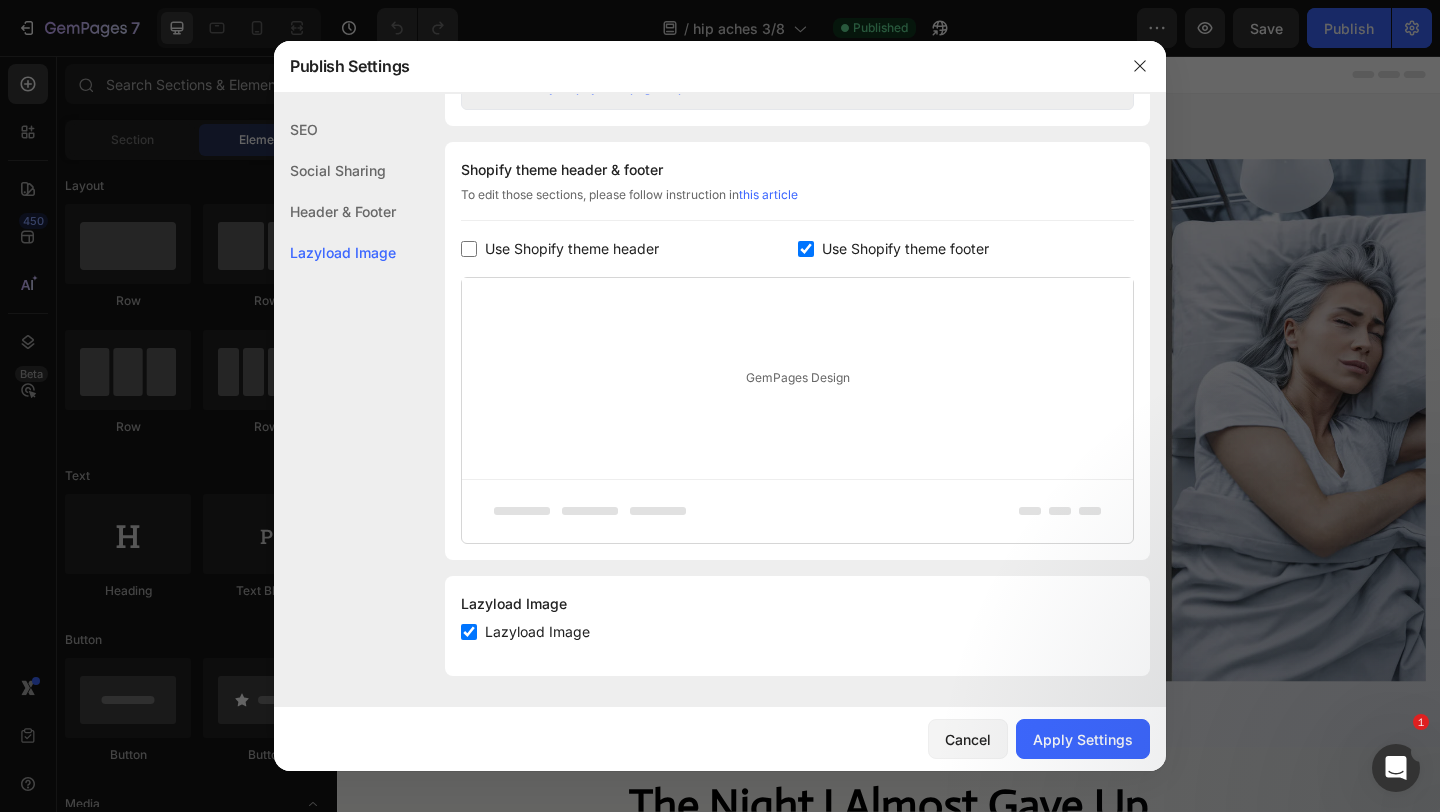 click on "Lazyload Image" 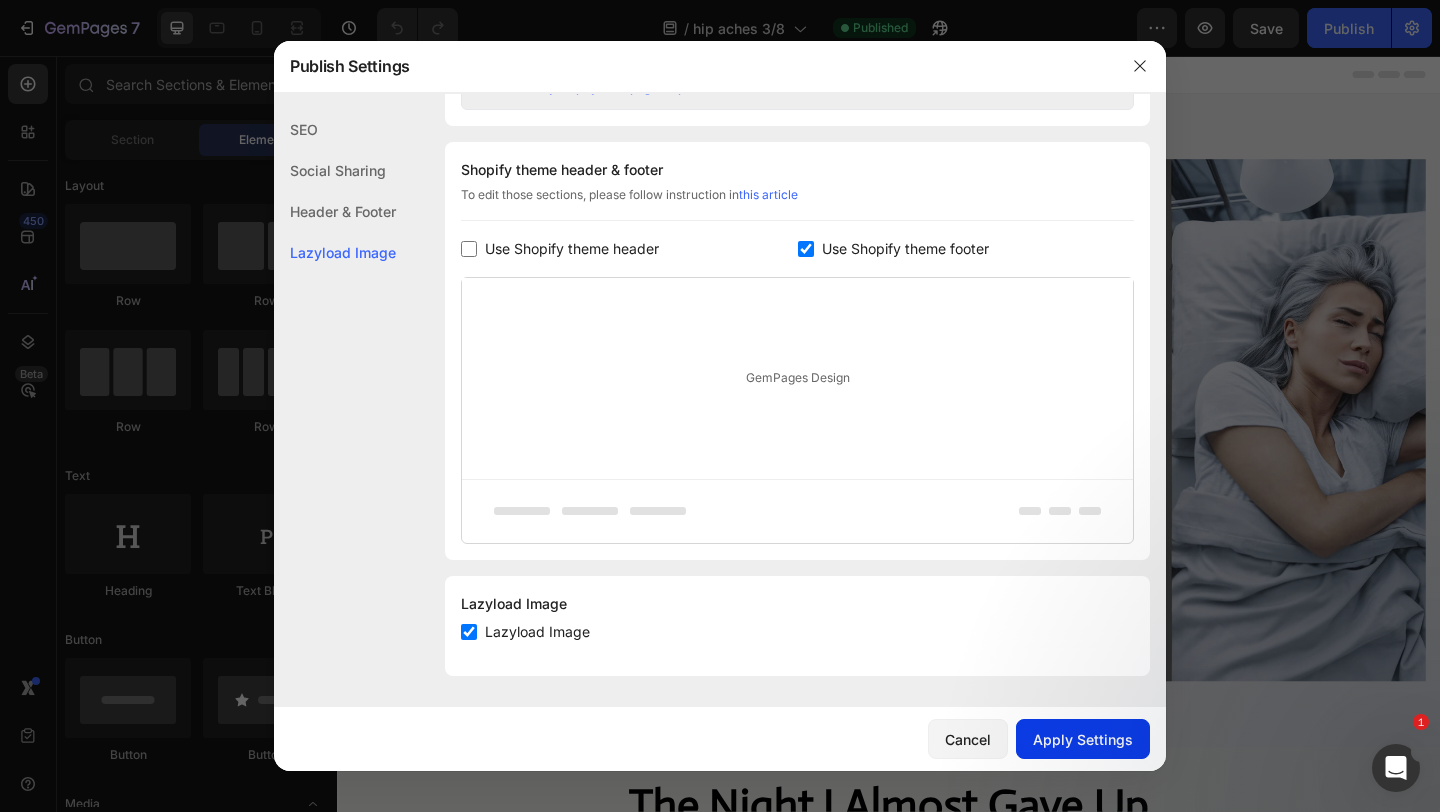 click on "Apply Settings" at bounding box center (1083, 739) 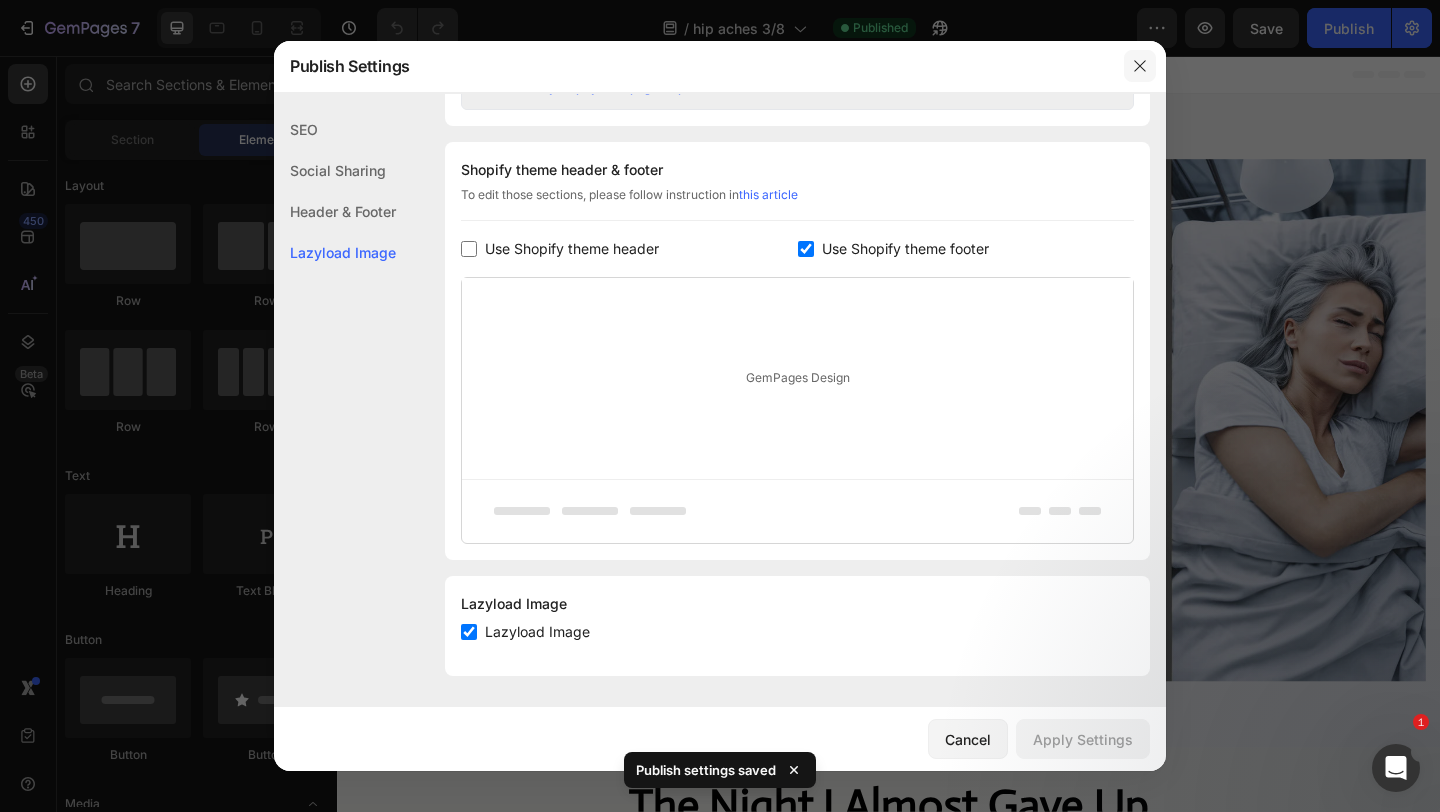 click 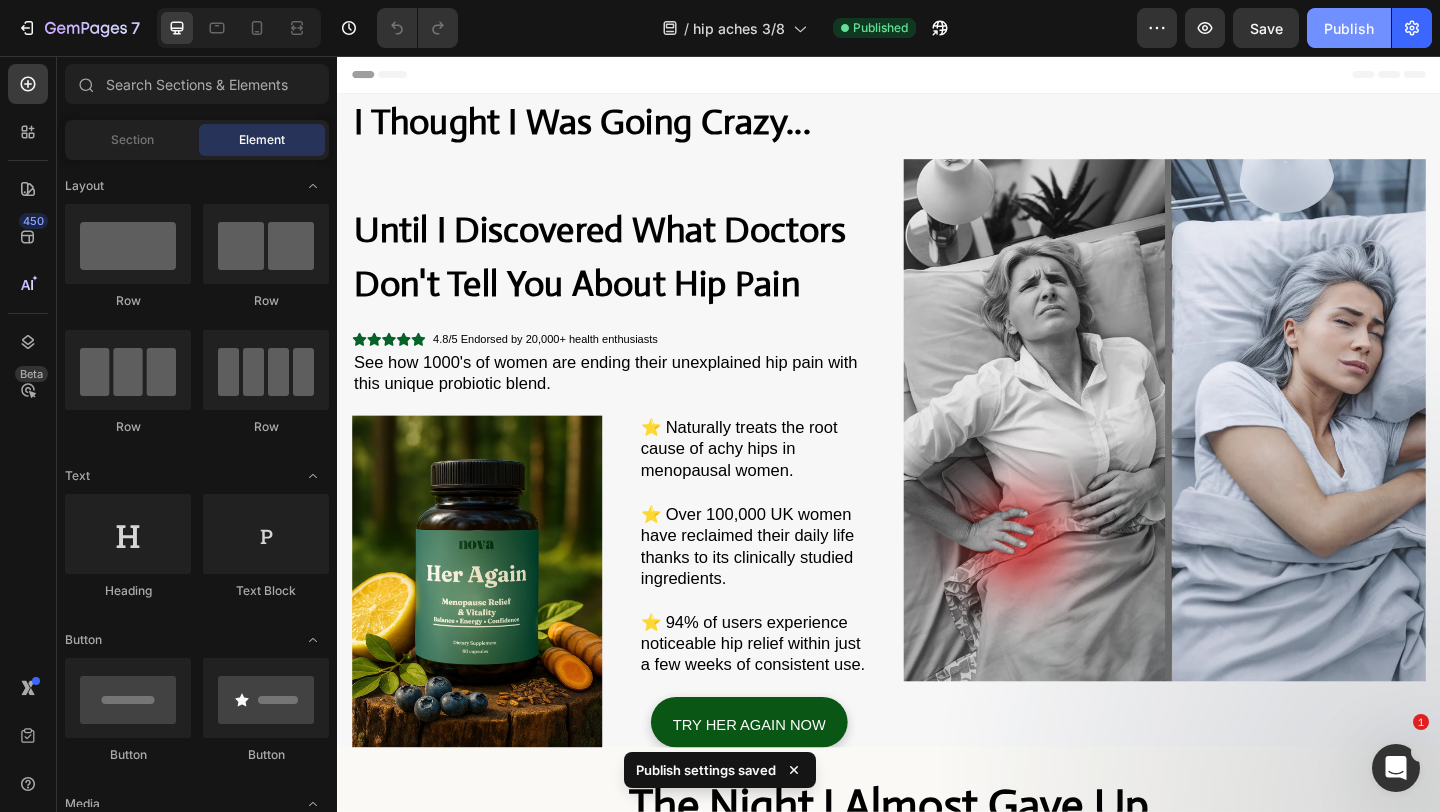 click on "Publish" at bounding box center [1349, 28] 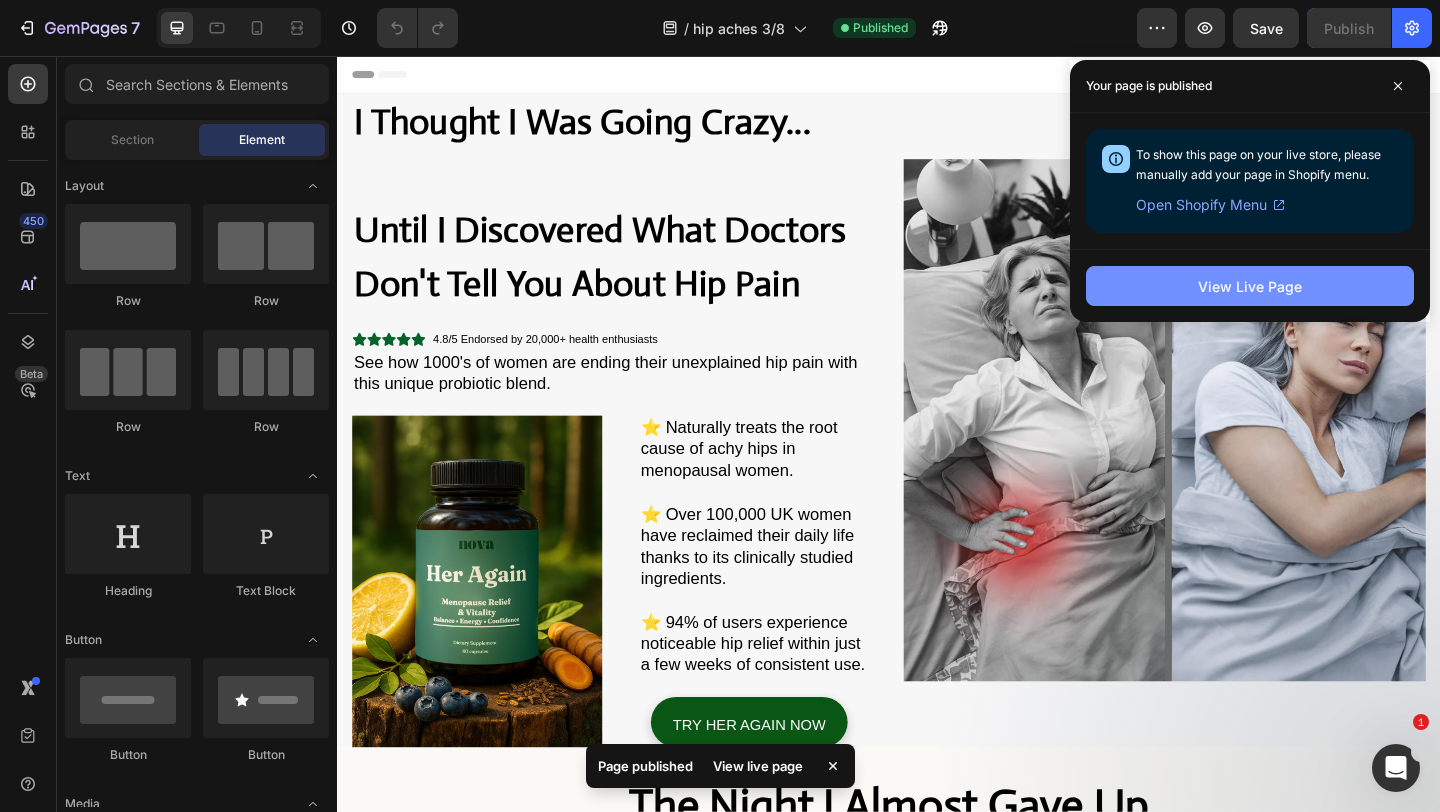 click on "View Live Page" at bounding box center [1250, 286] 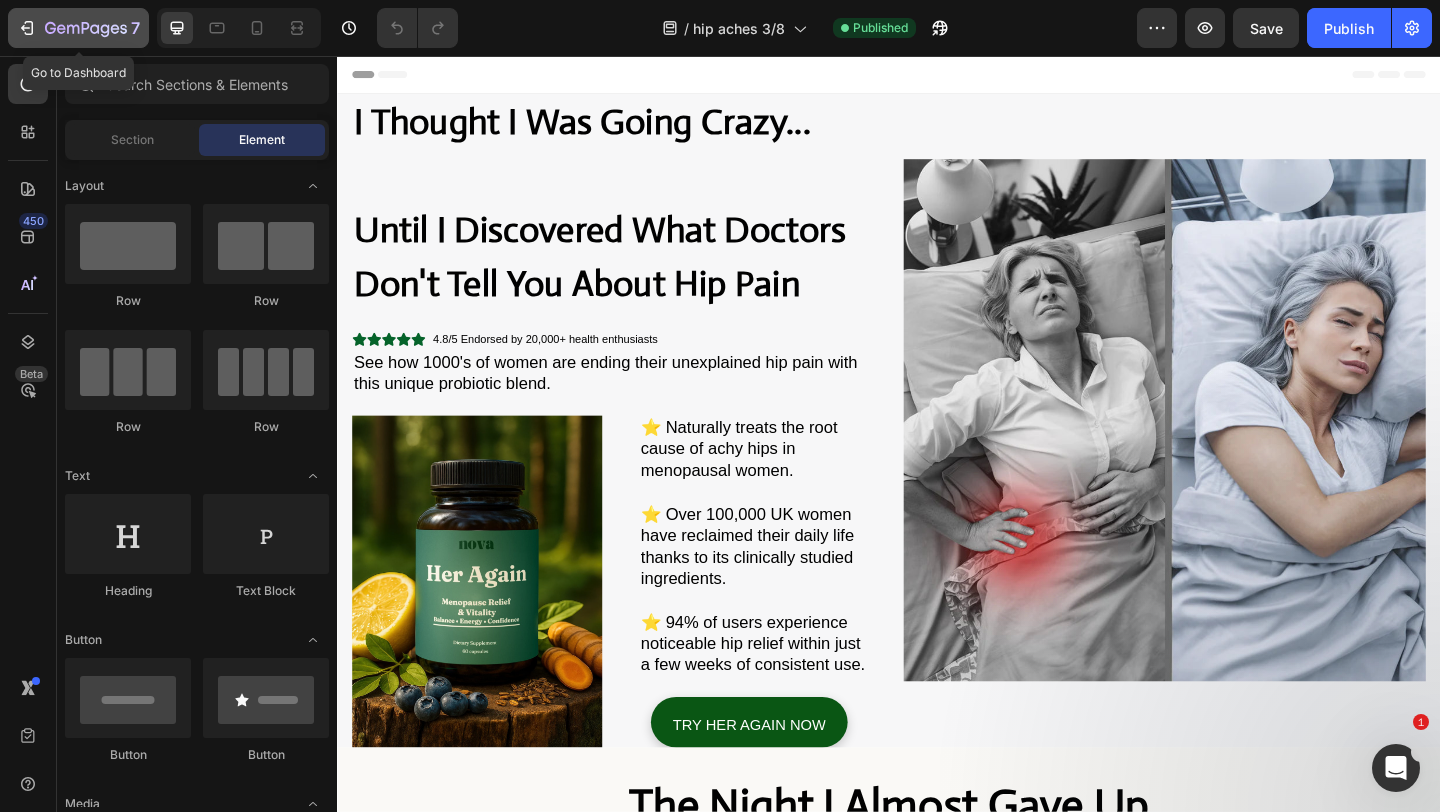 click on "7" at bounding box center [78, 28] 